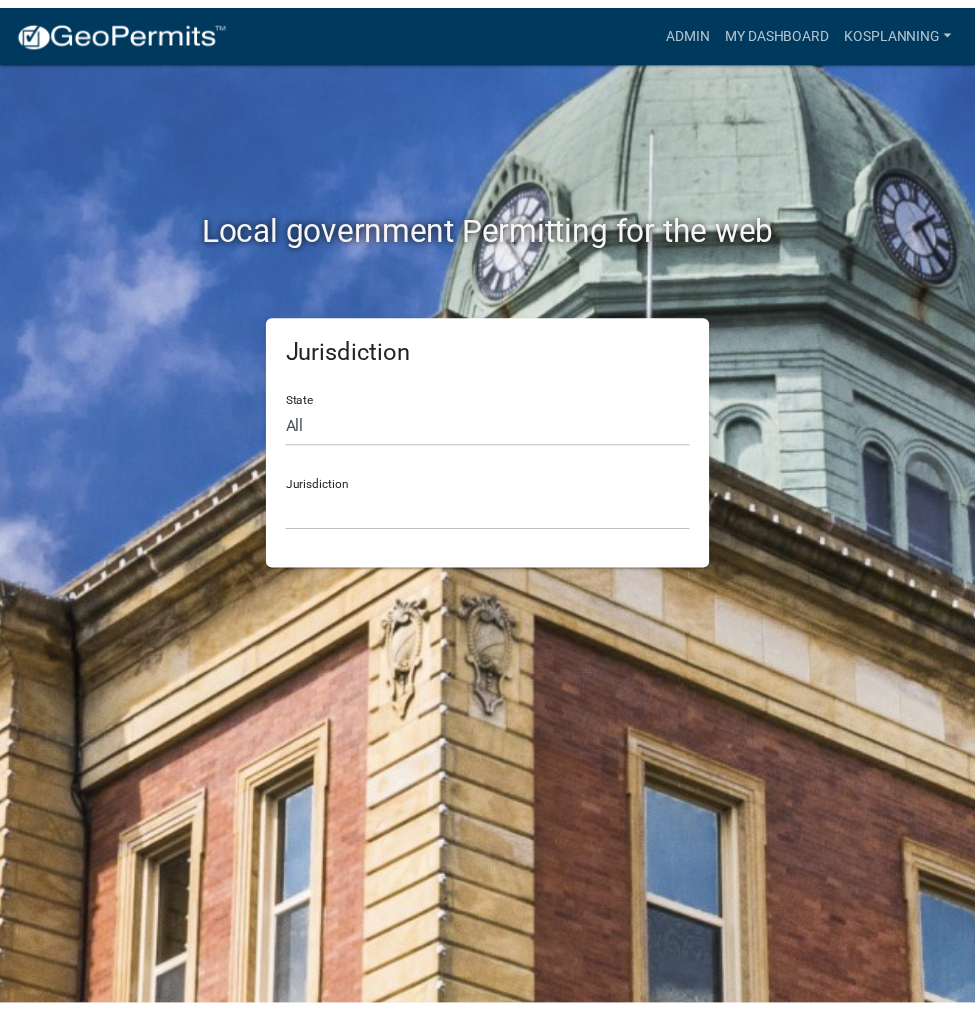 scroll, scrollTop: 0, scrollLeft: 0, axis: both 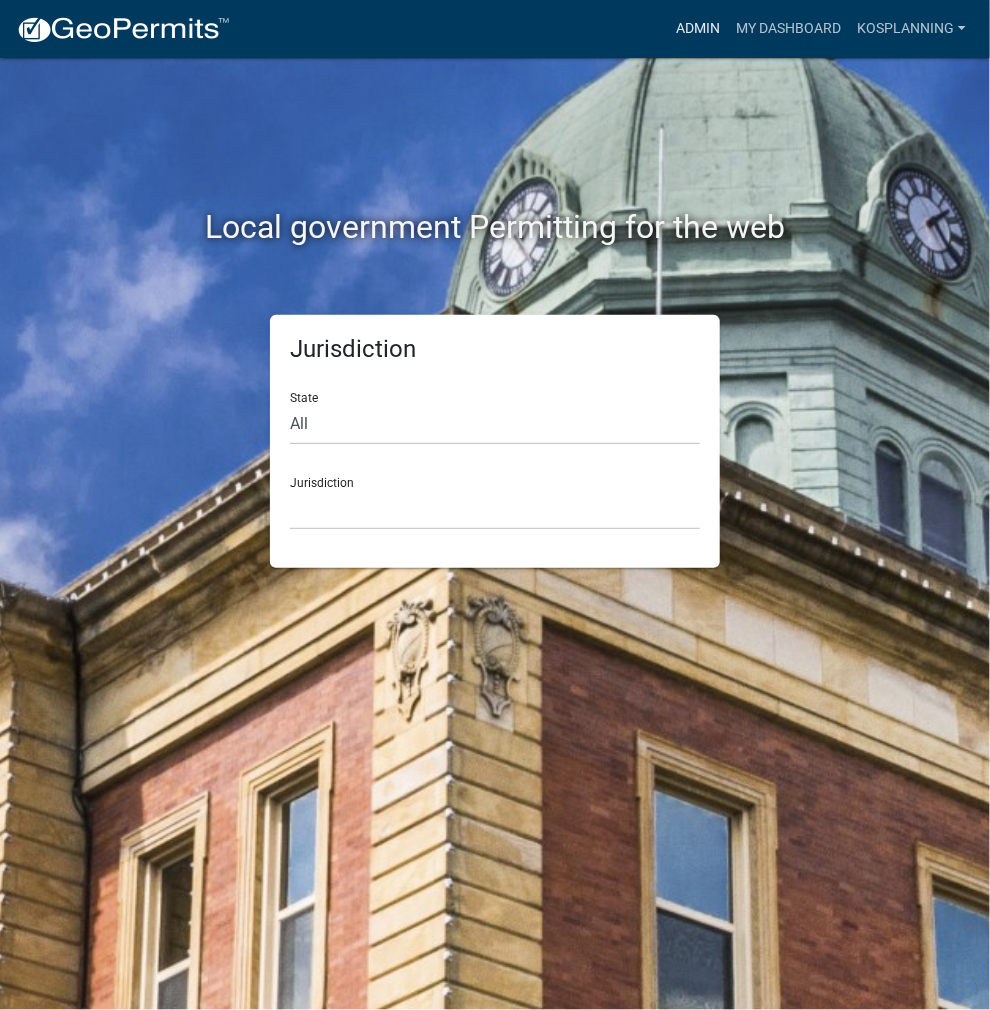 click on "Admin" at bounding box center (698, 29) 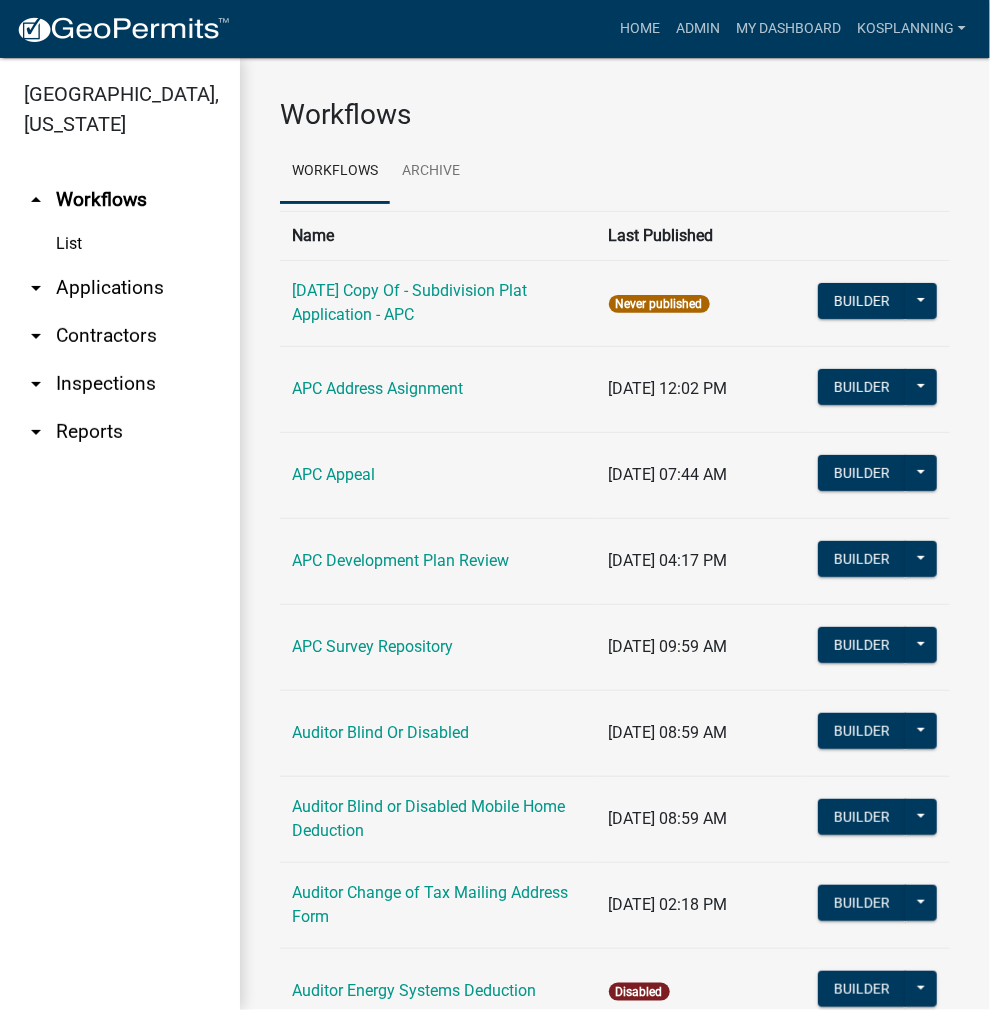 click on "arrow_drop_down   Contractors" at bounding box center (120, 336) 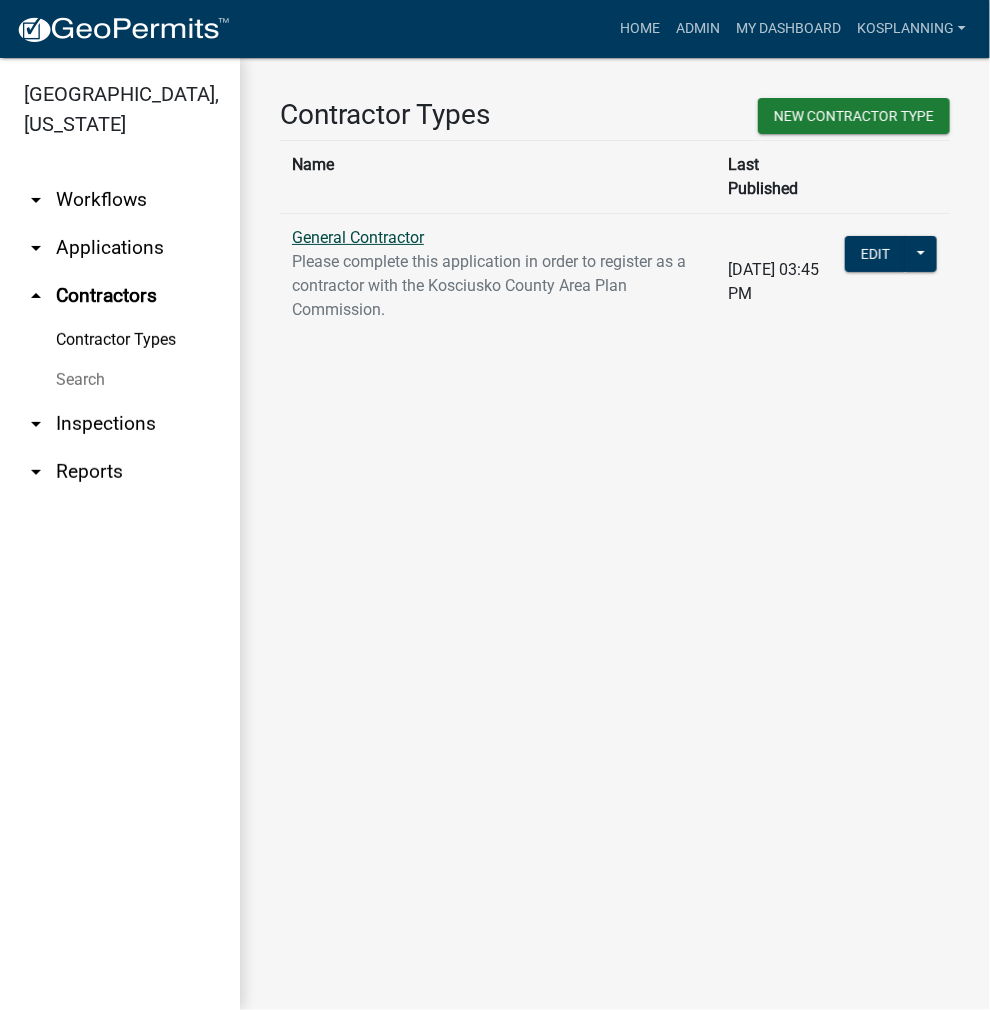 click on "General Contractor" 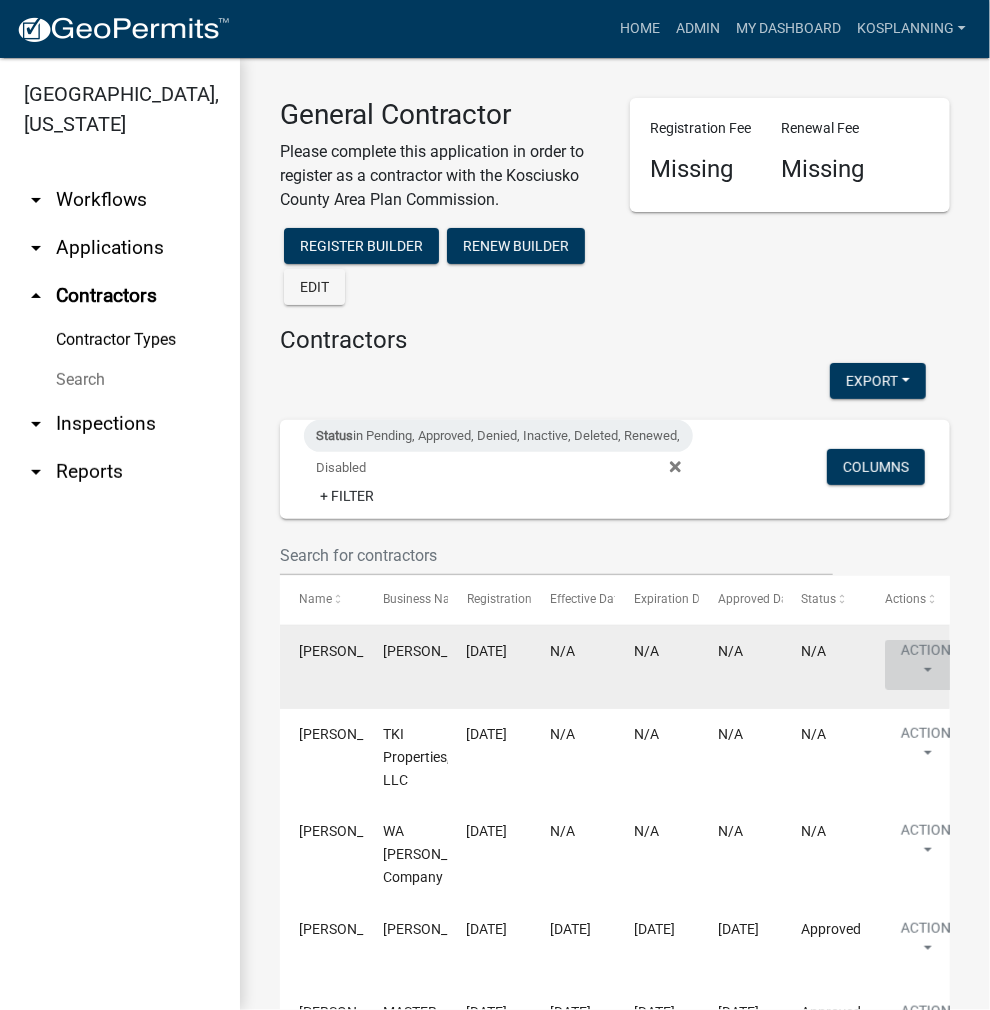 click on "Action" at bounding box center (926, 665) 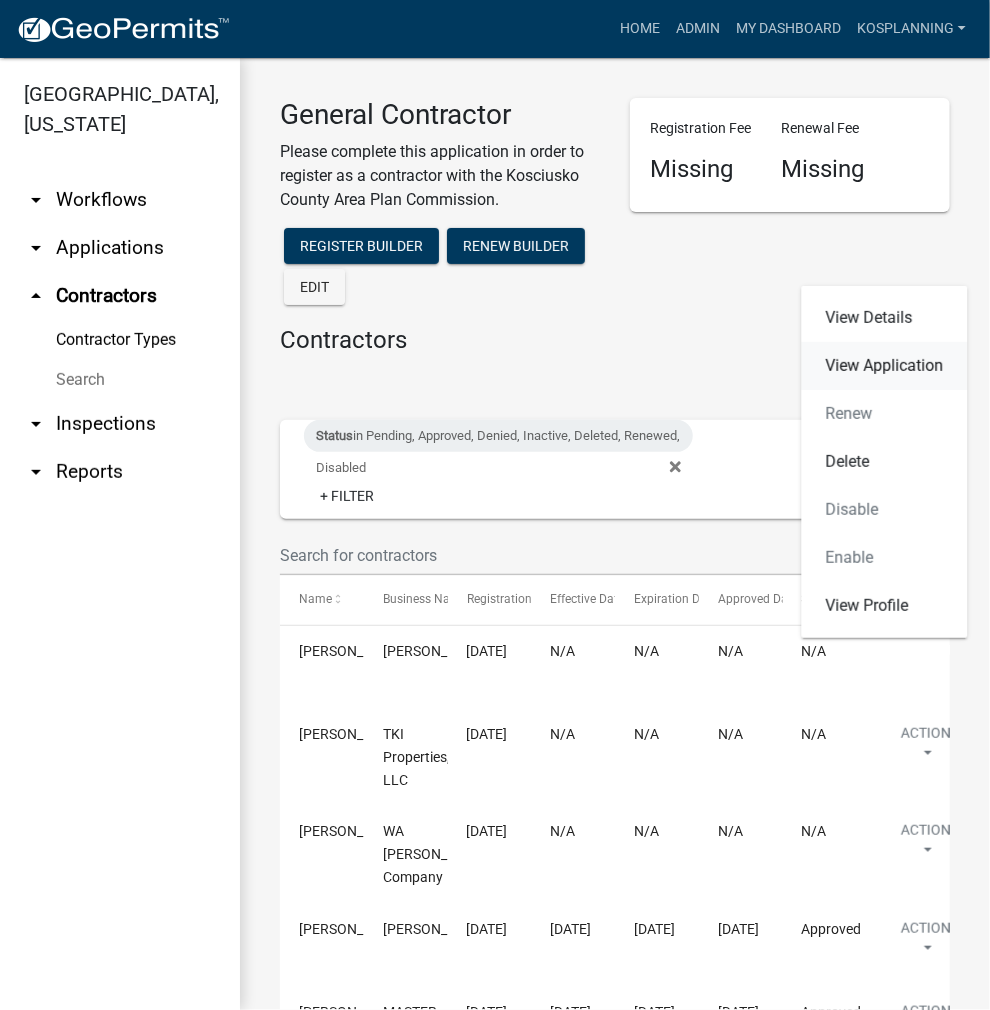 click on "View Application" at bounding box center [885, 366] 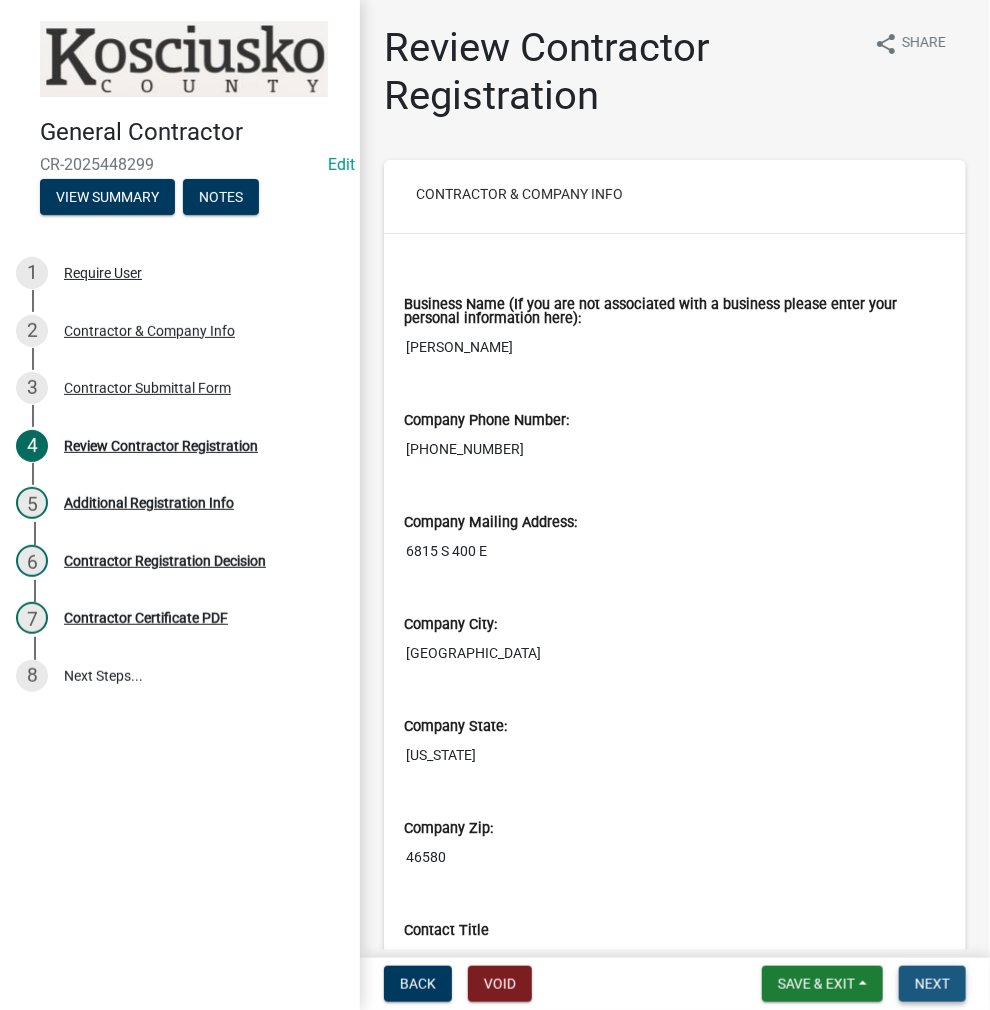 click on "Next" at bounding box center (932, 984) 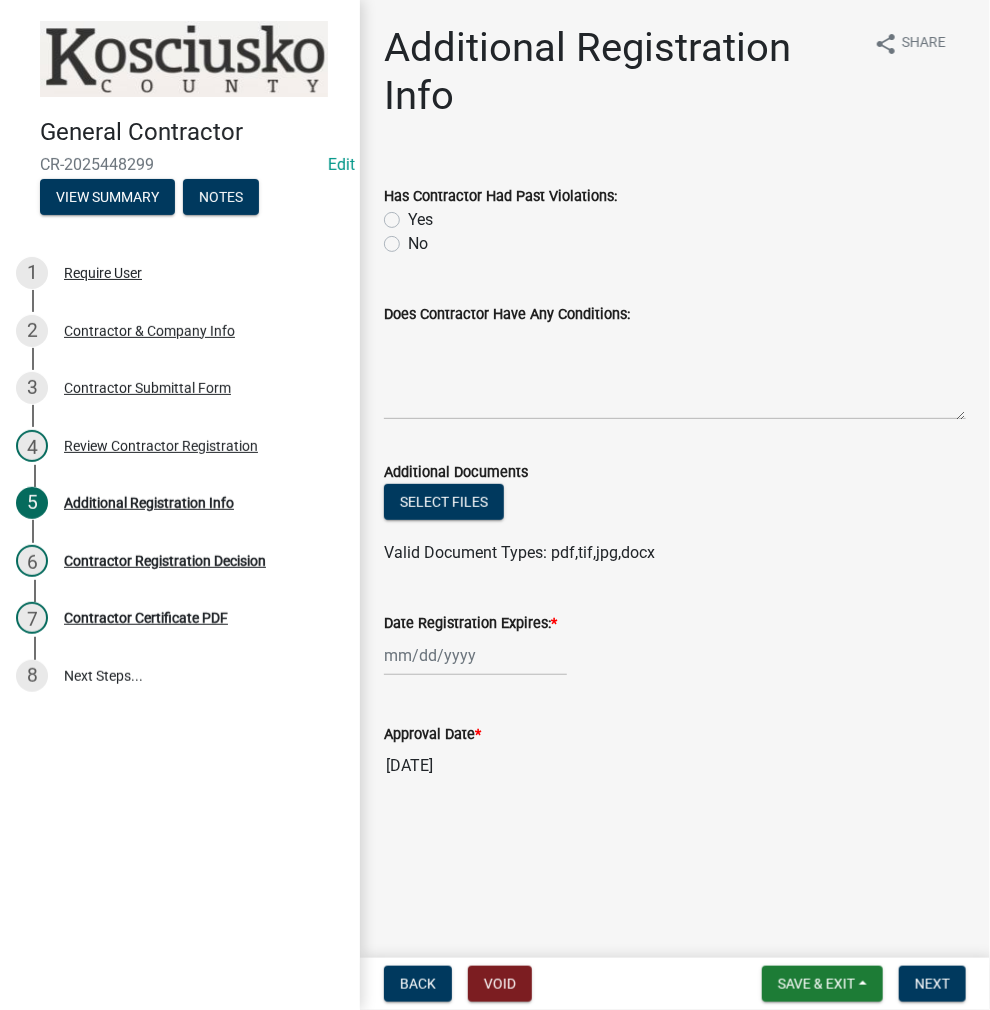 click on "No" 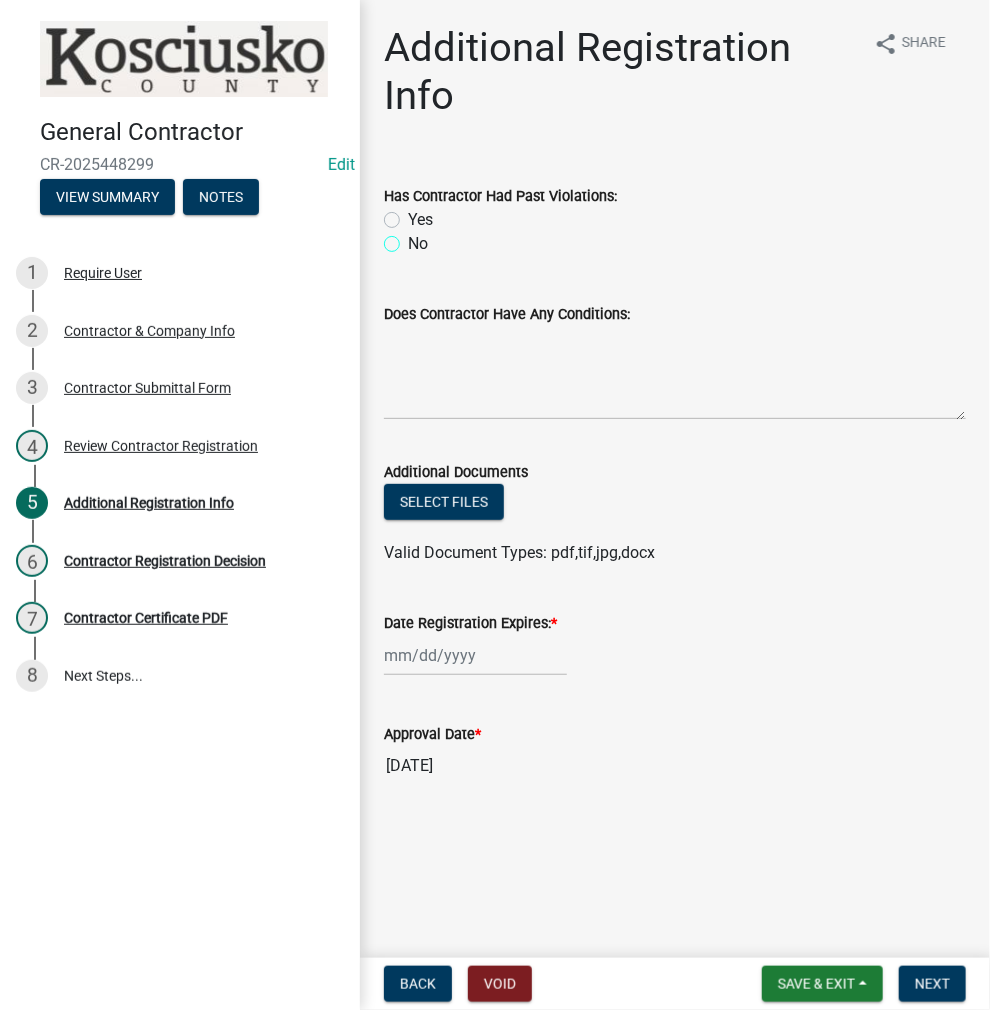 click on "No" at bounding box center [414, 238] 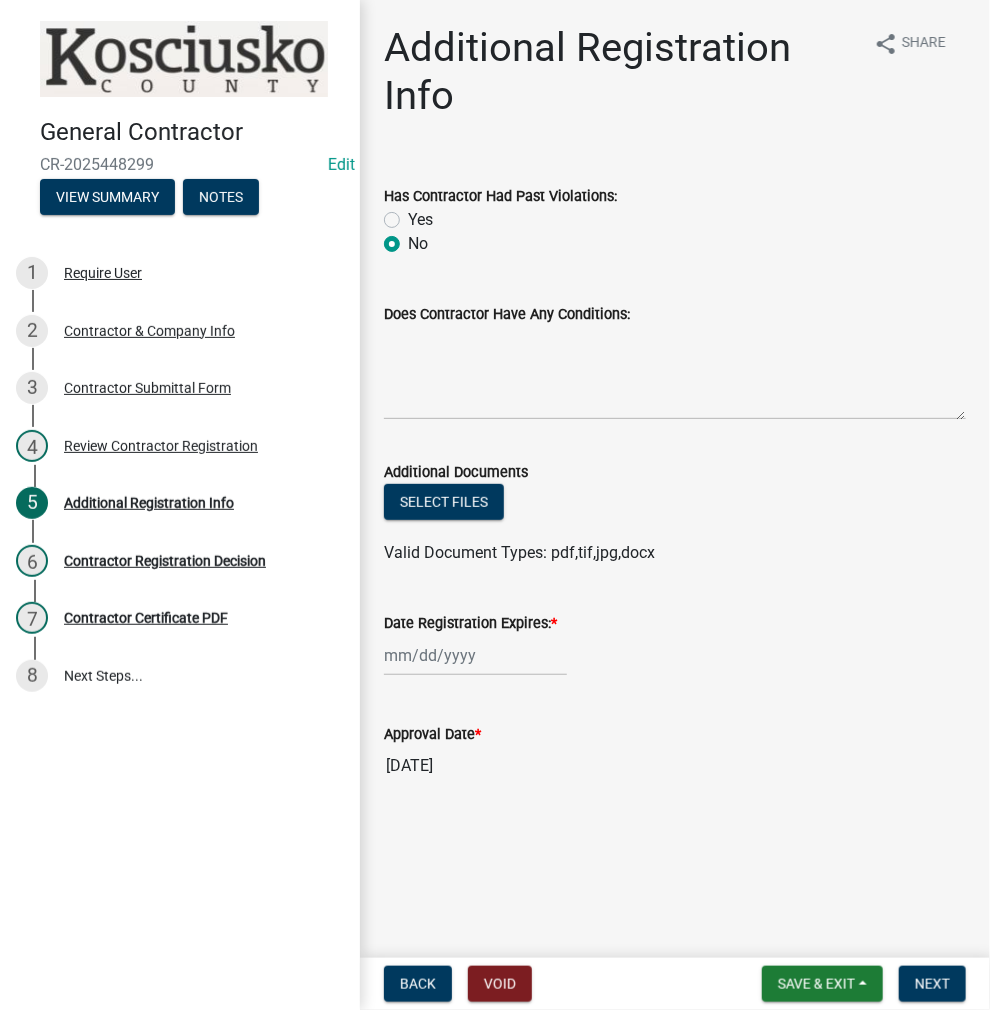 radio on "true" 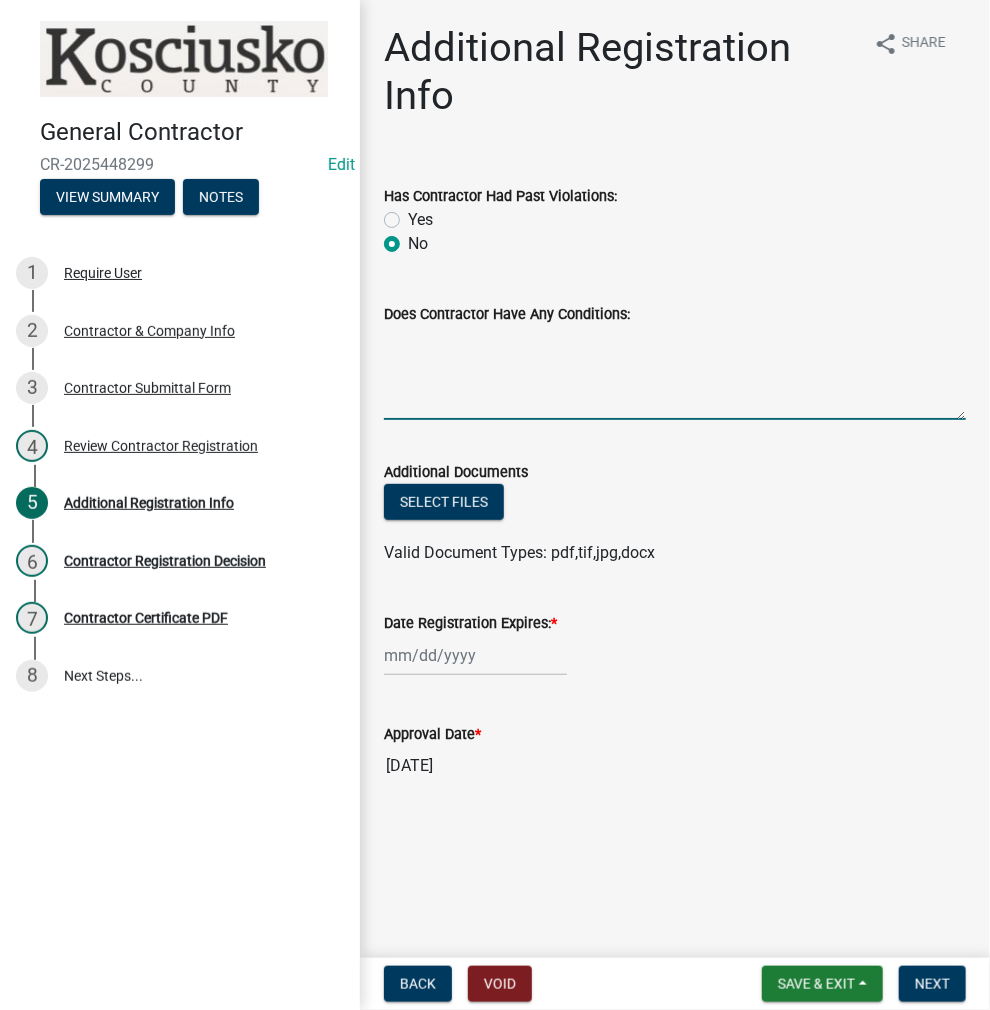 click on "Does Contractor Have Any Conditions:" at bounding box center (675, 373) 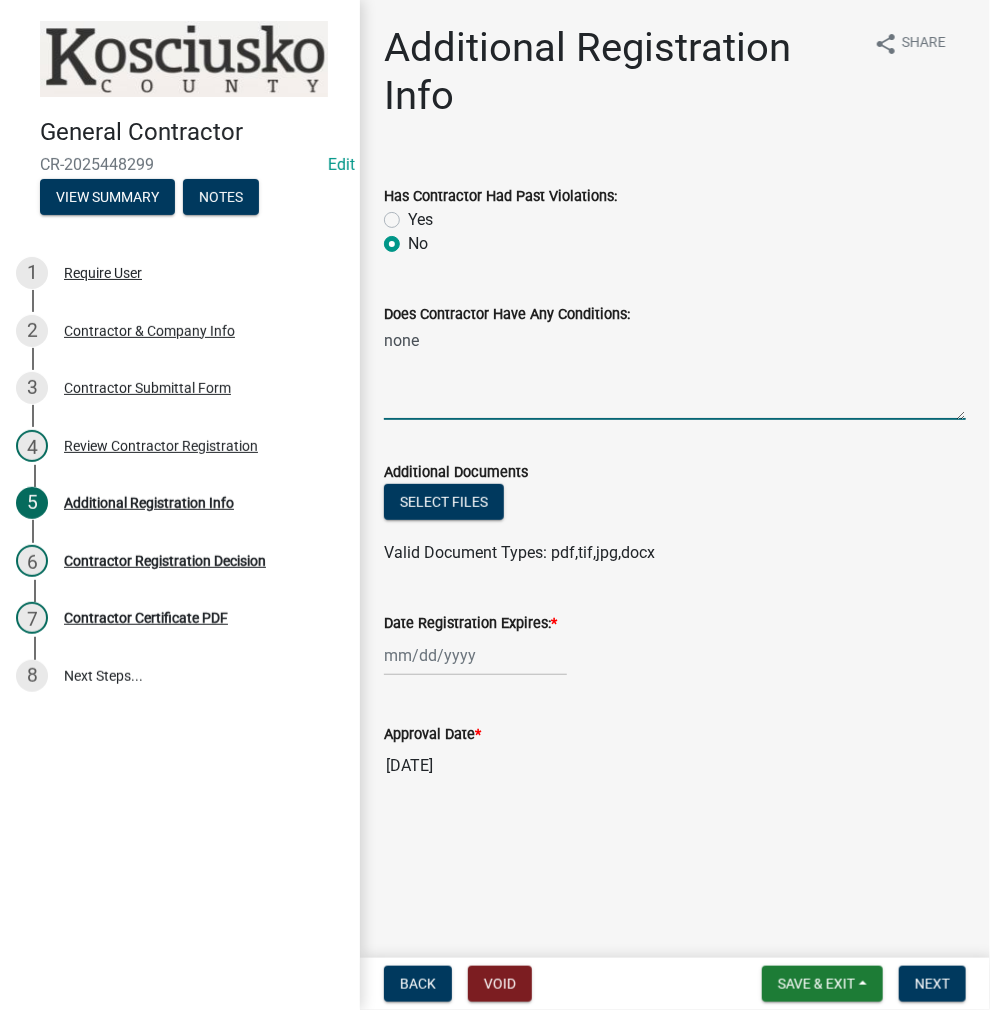 type on "none" 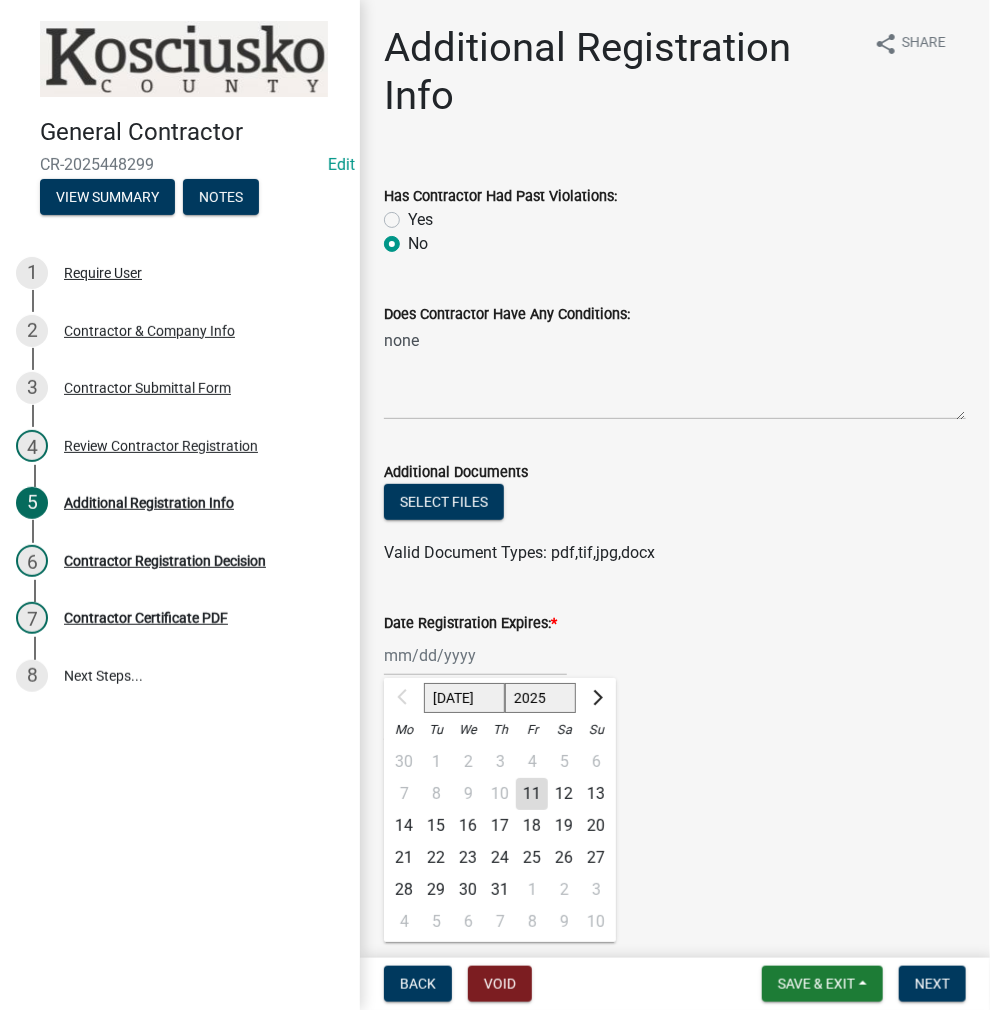 click on "2025 2026 2027 2028 2029 2030 2031 2032 2033 2034 2035 2036 2037 2038 2039 2040 2041 2042 2043 2044 2045 2046 2047 2048 2049 2050 2051 2052 2053 2054 2055 2056 2057 2058 2059 2060 2061 2062 2063 2064 2065 2066 2067 2068 2069 2070 2071 2072 2073 2074 2075 2076 2077 2078 2079 2080 2081 2082 2083 2084 2085 2086 2087 2088 2089 2090 2091 2092 2093 2094 2095 2096 2097 2098 2099 2100 2101 2102 2103 2104 2105 2106 2107 2108 2109 2110 2111 2112 2113 2114 2115 2116 2117 2118 2119 2120 2121 2122 2123 2124 2125 2126 2127 2128 2129 2130 2131 2132 2133 2134 2135 2136 2137 2138 2139 2140 2141 2142 2143 2144 2145 2146 2147 2148 2149 2150 2151 2152 2153 2154 2155 2156 2157 2158 2159 2160 2161 2162 2163 2164 2165 2166 2167 2168 2169 2170 2171 2172 2173 2174 2175 2176 2177 2178 2179 2180 2181 2182 2183 2184 2185 2186 2187 2188 2189 2190 2191 2192 2193 2194 2195 2196 2197 2198 2199 2200 2201 2202 2203 2204 2205 2206 2207 2208 2209 2210 2211 2212 2213 2214 2215 2216 2217 2218 2219 2220 2221 2222 2223 2224 2225 2226 2227 2228 2229" 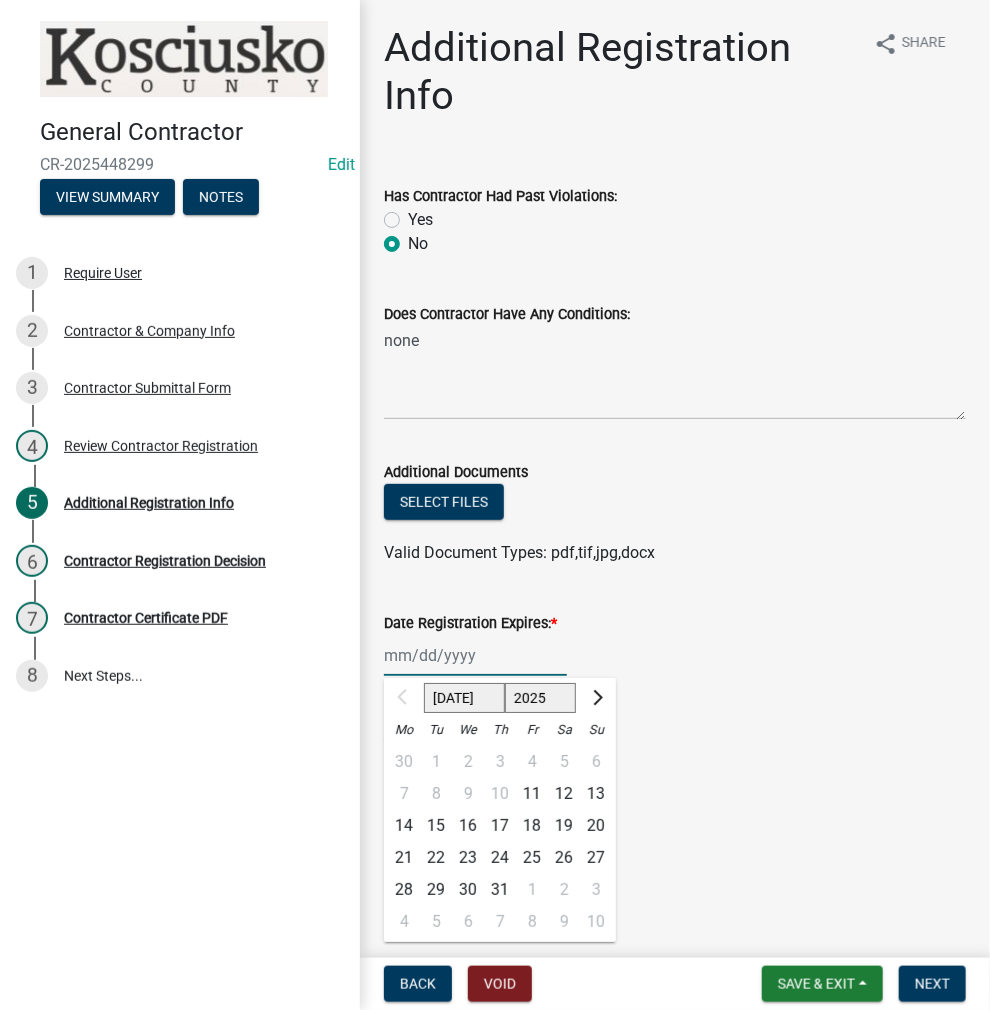 select on "2026" 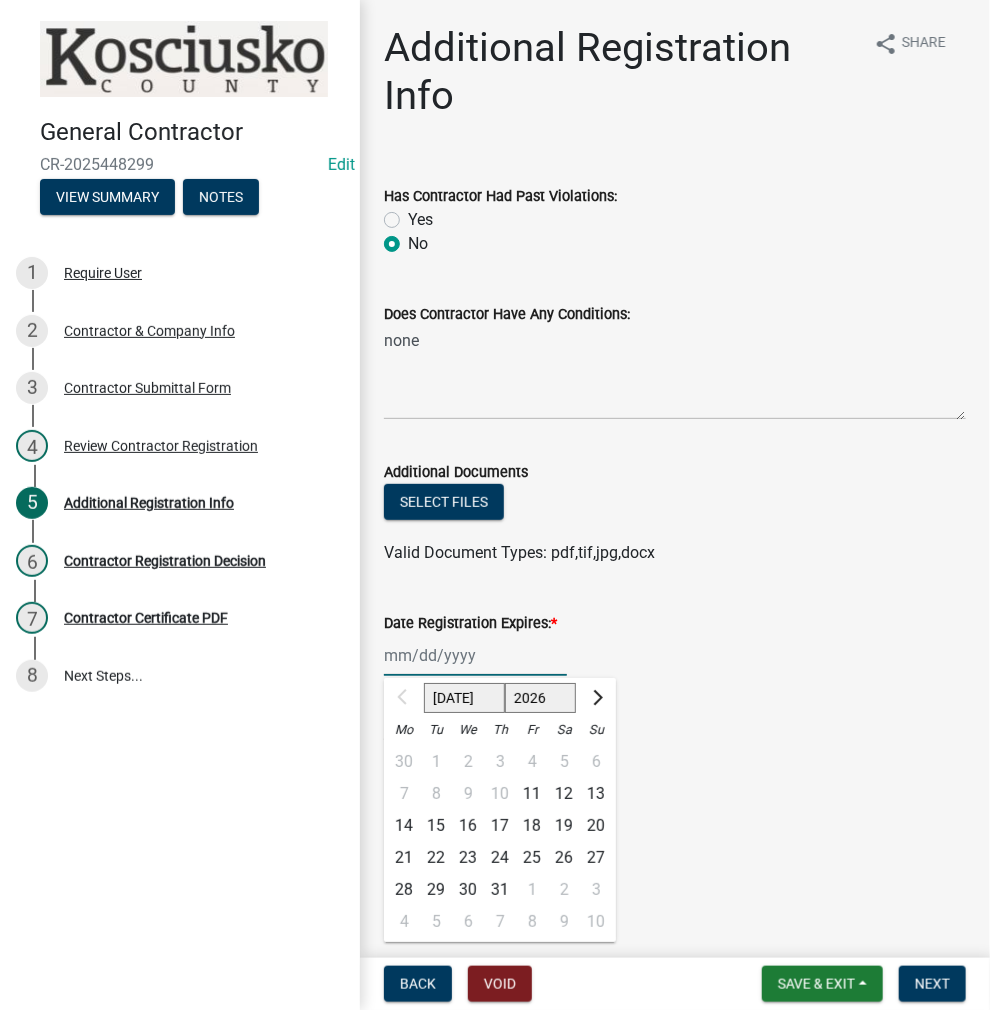 click on "2025 2026 2027 2028 2029 2030 2031 2032 2033 2034 2035 2036 2037 2038 2039 2040 2041 2042 2043 2044 2045 2046 2047 2048 2049 2050 2051 2052 2053 2054 2055 2056 2057 2058 2059 2060 2061 2062 2063 2064 2065 2066 2067 2068 2069 2070 2071 2072 2073 2074 2075 2076 2077 2078 2079 2080 2081 2082 2083 2084 2085 2086 2087 2088 2089 2090 2091 2092 2093 2094 2095 2096 2097 2098 2099 2100 2101 2102 2103 2104 2105 2106 2107 2108 2109 2110 2111 2112 2113 2114 2115 2116 2117 2118 2119 2120 2121 2122 2123 2124 2125 2126 2127 2128 2129 2130 2131 2132 2133 2134 2135 2136 2137 2138 2139 2140 2141 2142 2143 2144 2145 2146 2147 2148 2149 2150 2151 2152 2153 2154 2155 2156 2157 2158 2159 2160 2161 2162 2163 2164 2165 2166 2167 2168 2169 2170 2171 2172 2173 2174 2175 2176 2177 2178 2179 2180 2181 2182 2183 2184 2185 2186 2187 2188 2189 2190 2191 2192 2193 2194 2195 2196 2197 2198 2199 2200 2201 2202 2203 2204 2205 2206 2207 2208 2209 2210 2211 2212 2213 2214 2215 2216 2217 2218 2219 2220 2221 2222 2223 2224 2225 2226 2227 2228 2229" 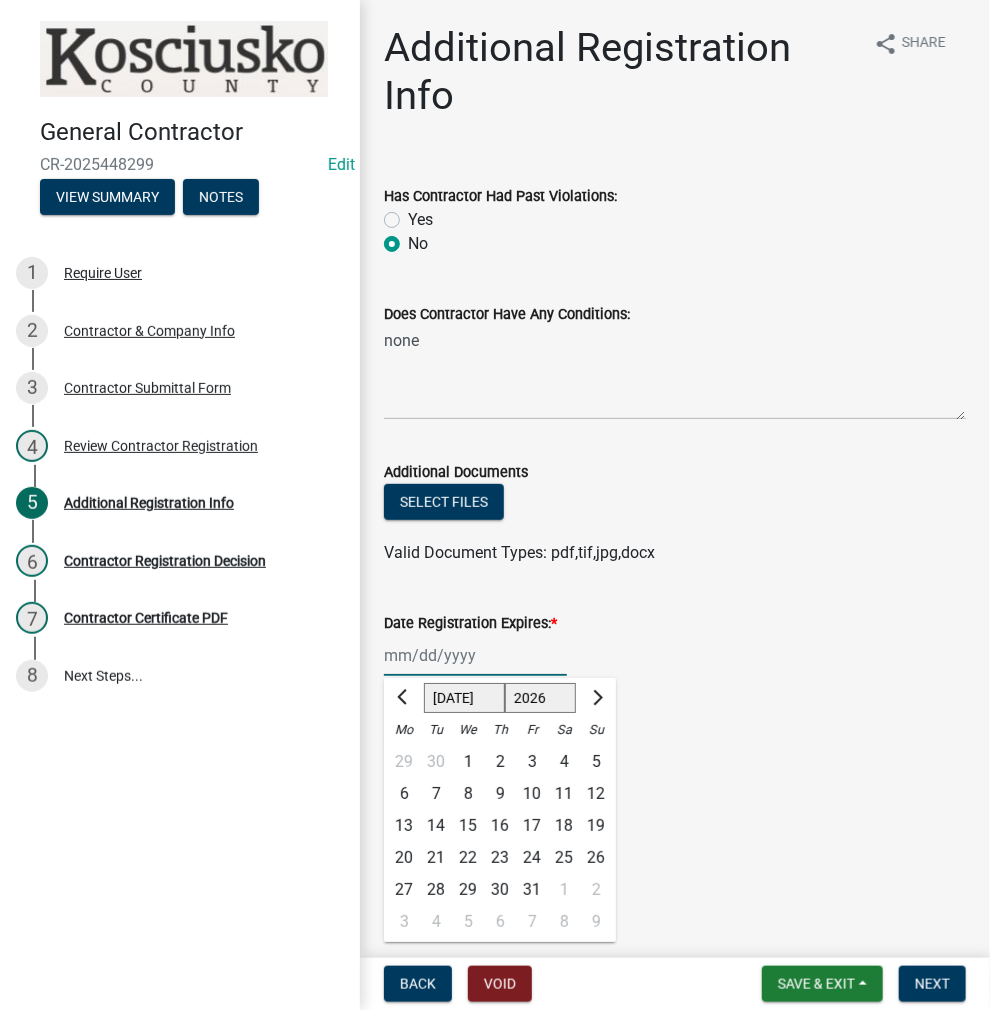 click on "10" 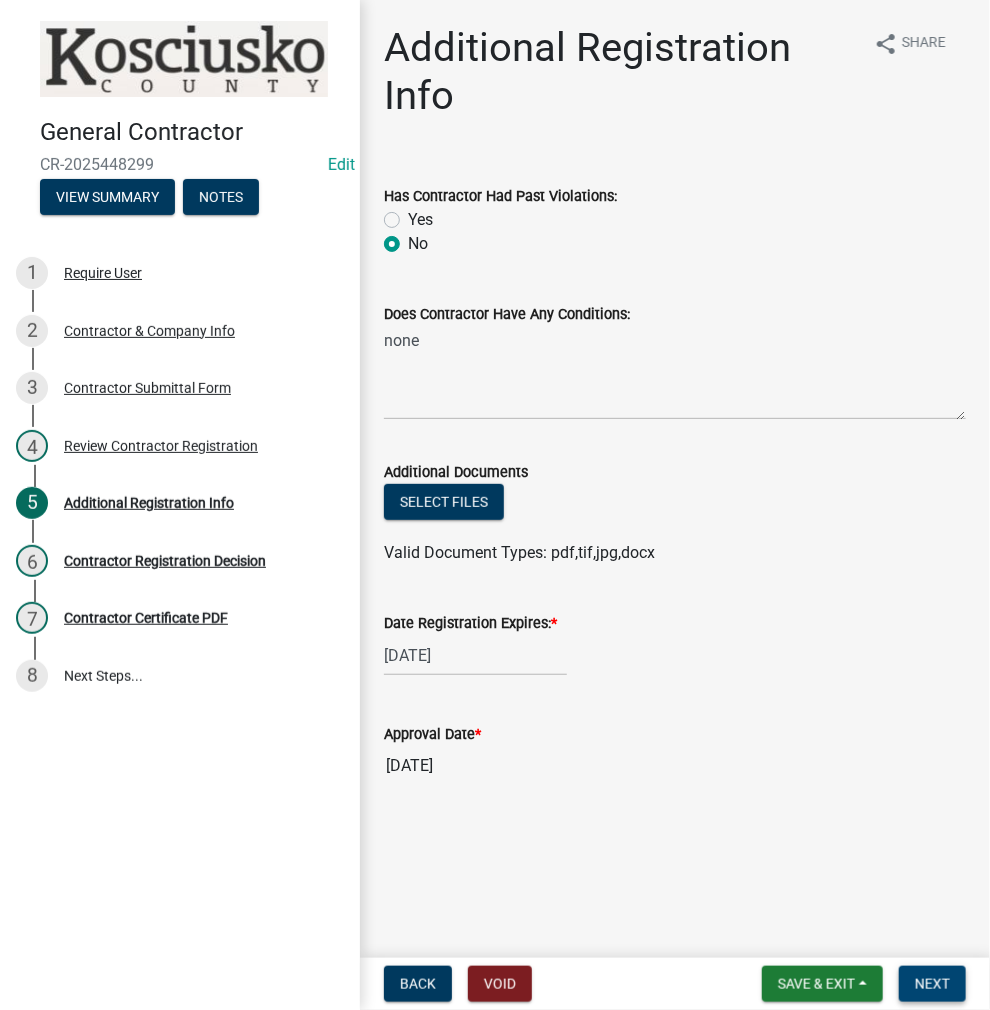 click on "Next" at bounding box center [932, 984] 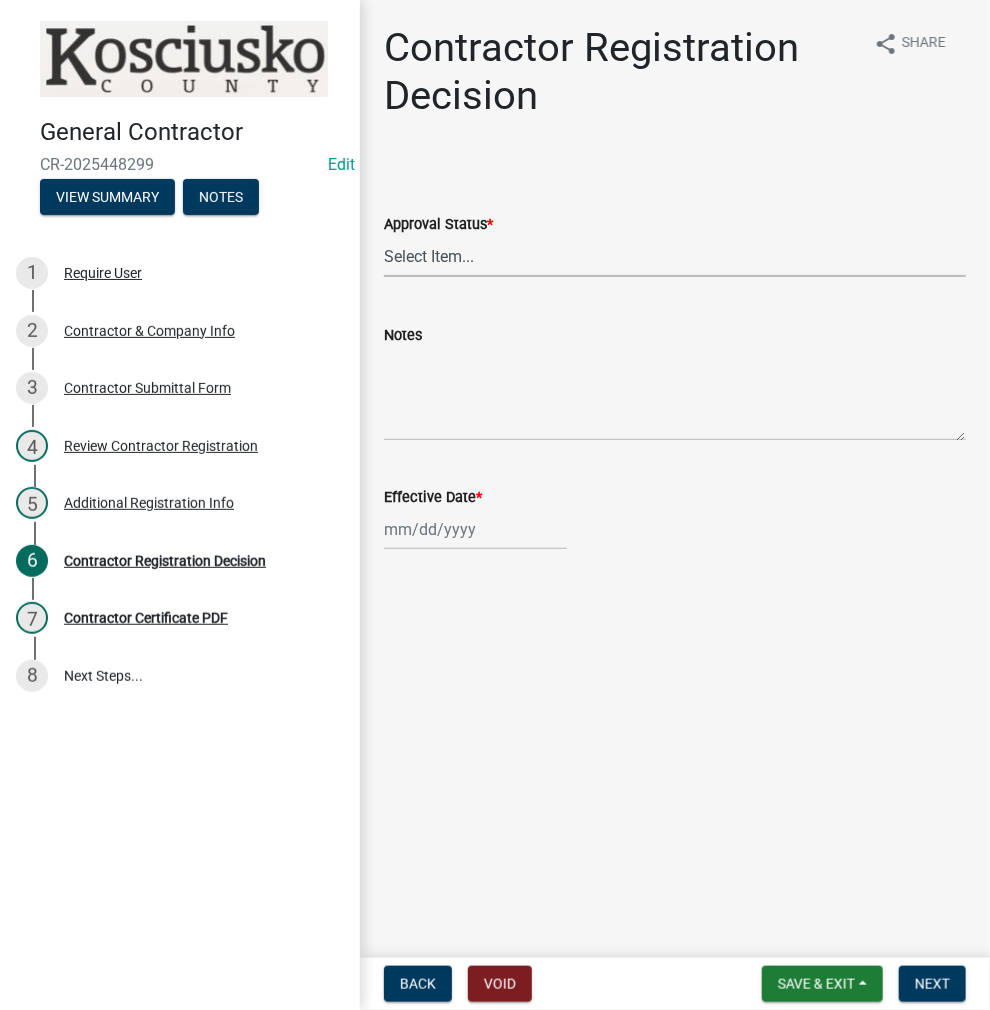 drag, startPoint x: 447, startPoint y: 242, endPoint x: 443, endPoint y: 260, distance: 18.439089 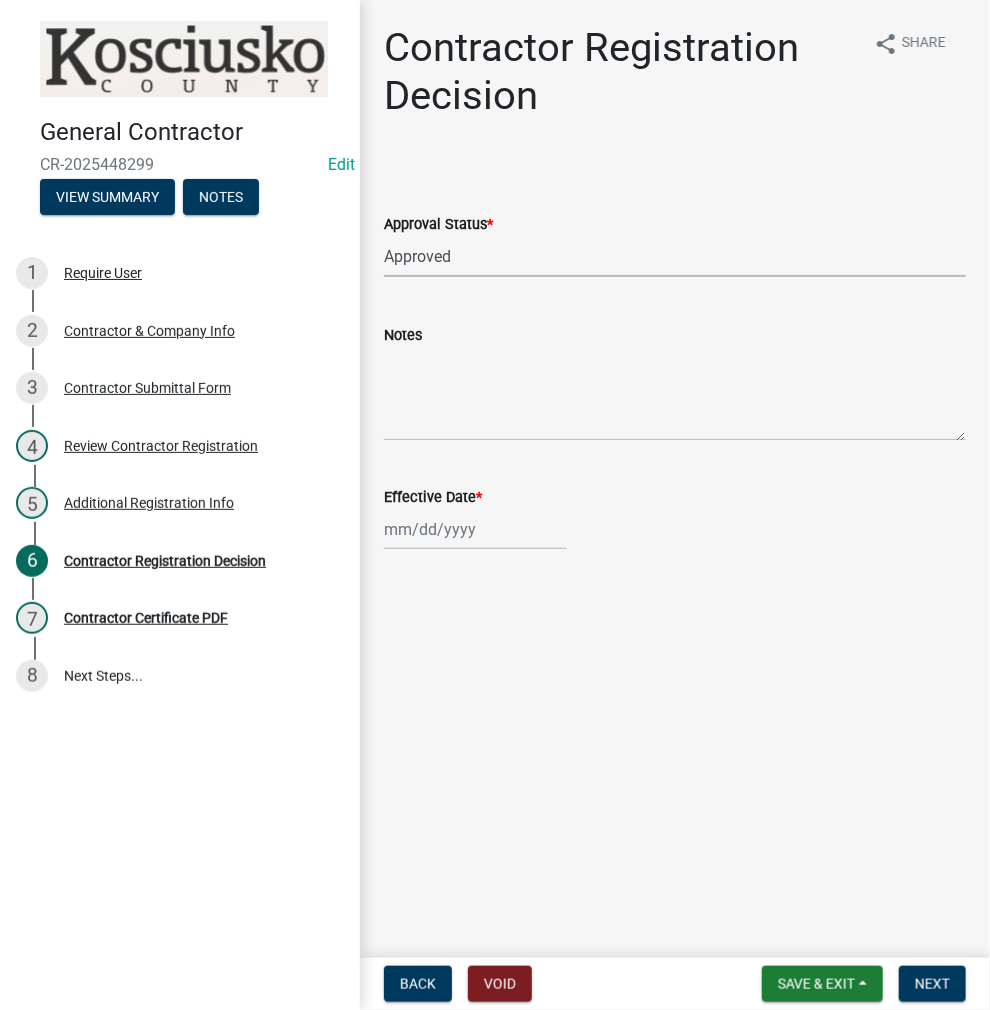 click on "Select Item...   Approved   Denied" at bounding box center (675, 256) 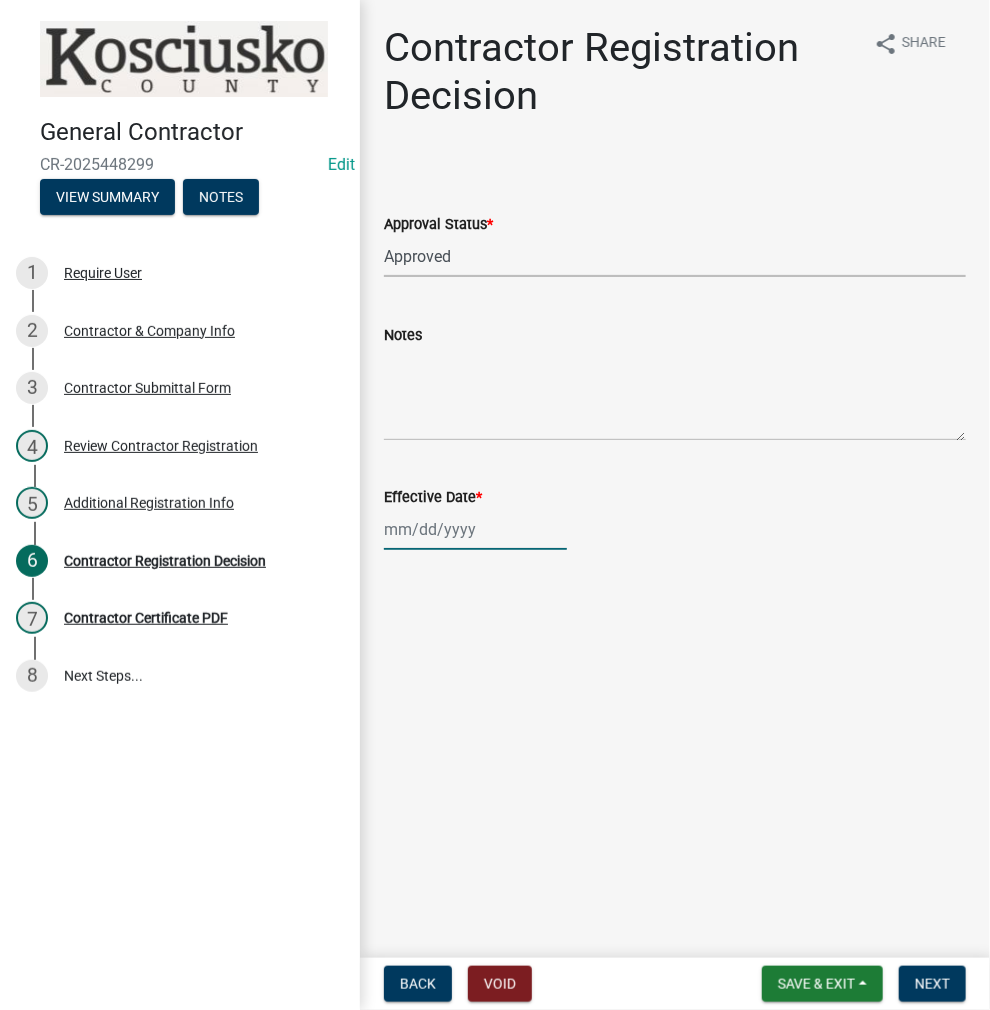 click 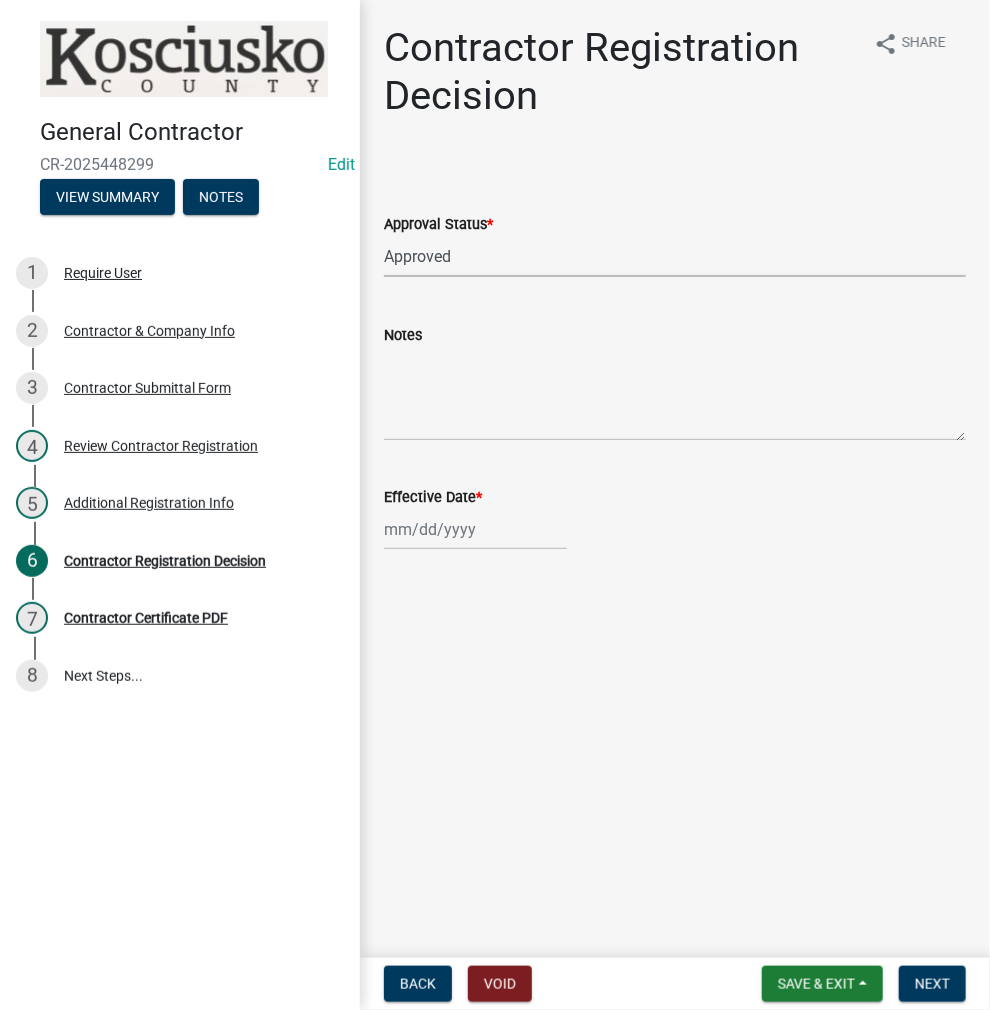 select on "7" 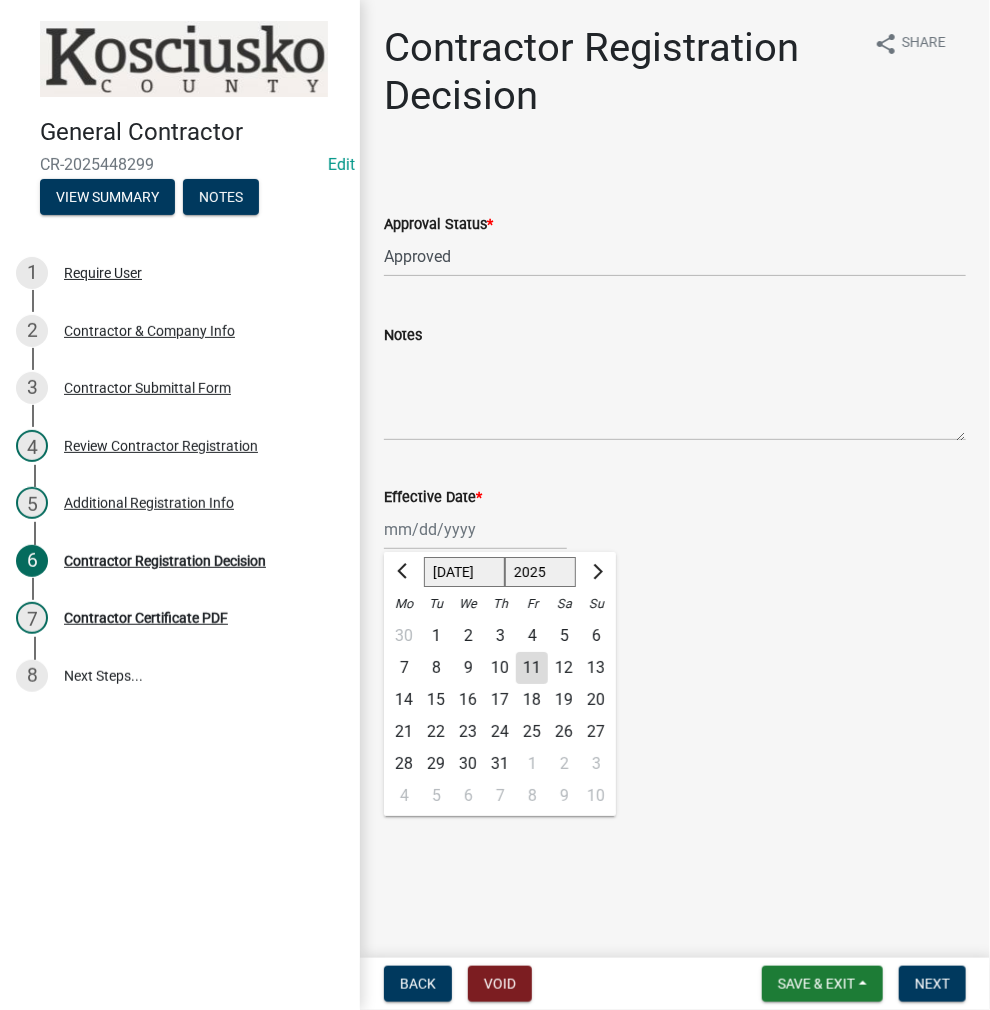 click on "11" 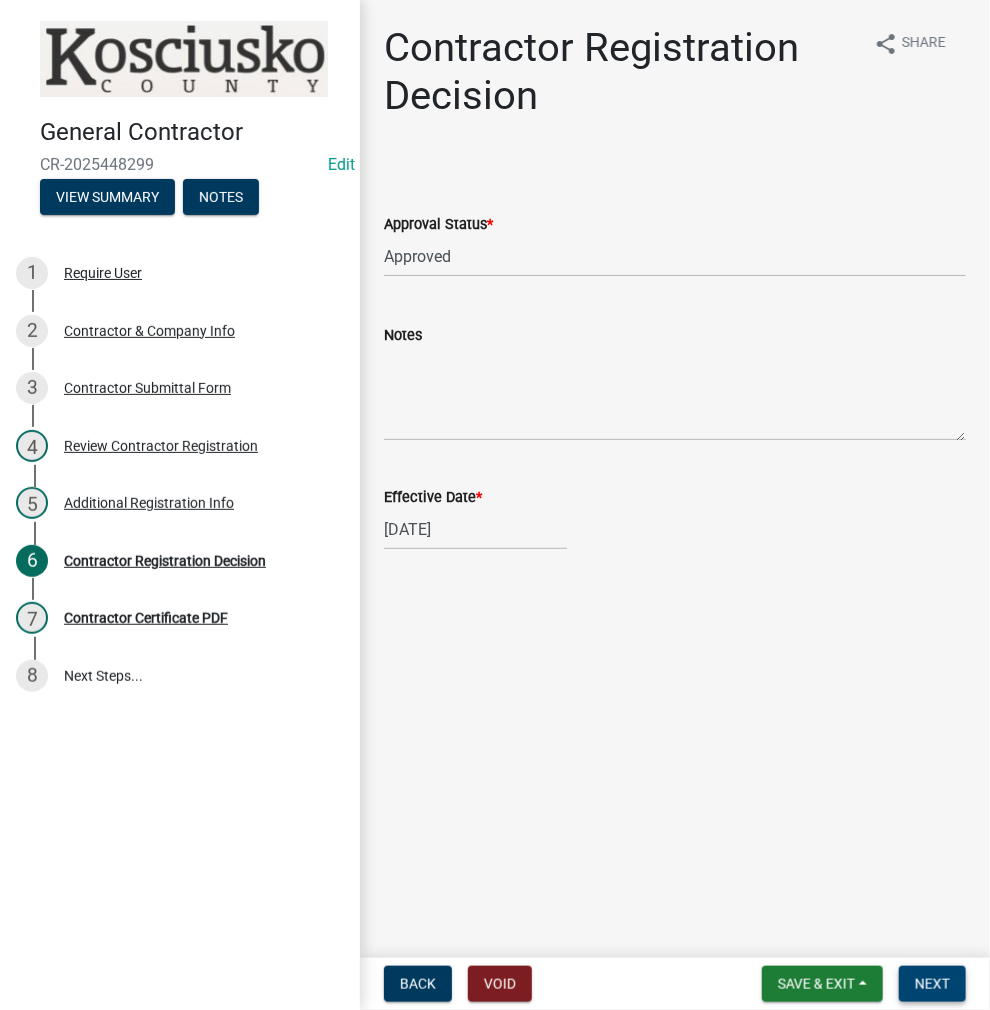 click on "Next" at bounding box center [932, 984] 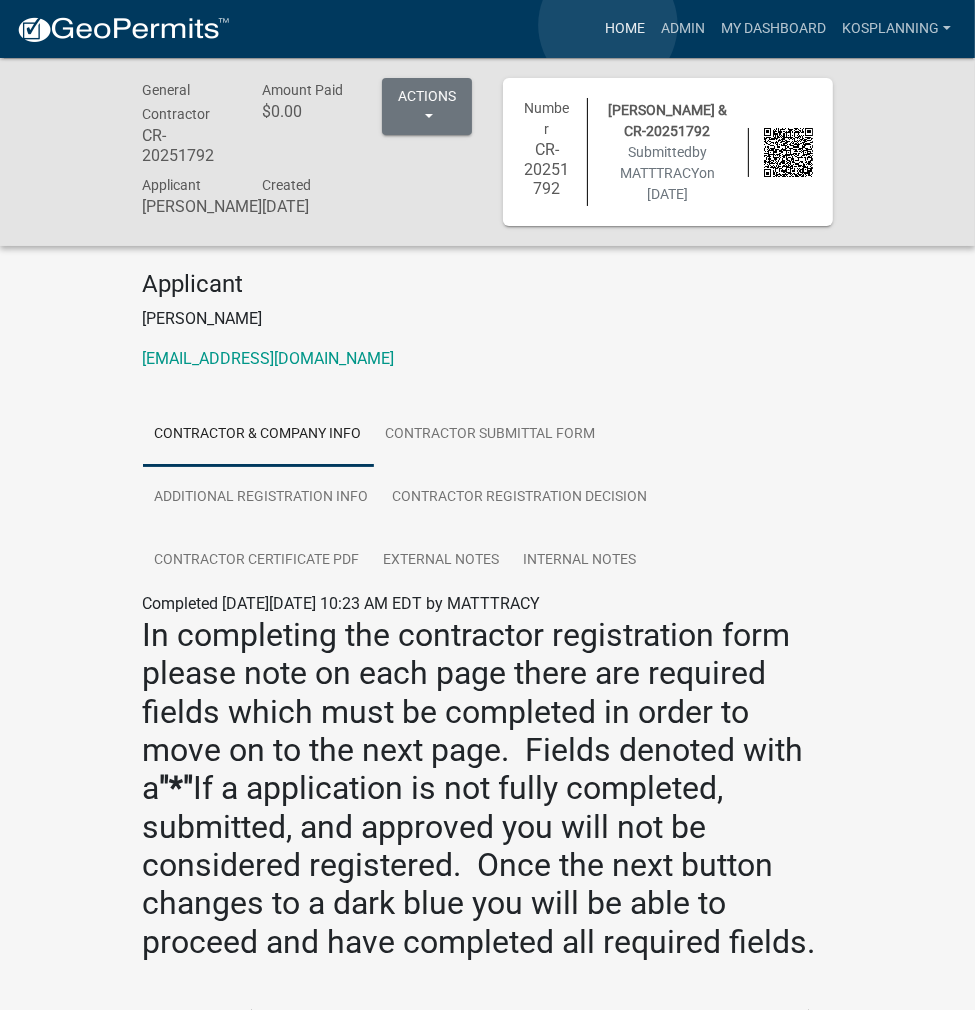 click on "Home" at bounding box center [625, 29] 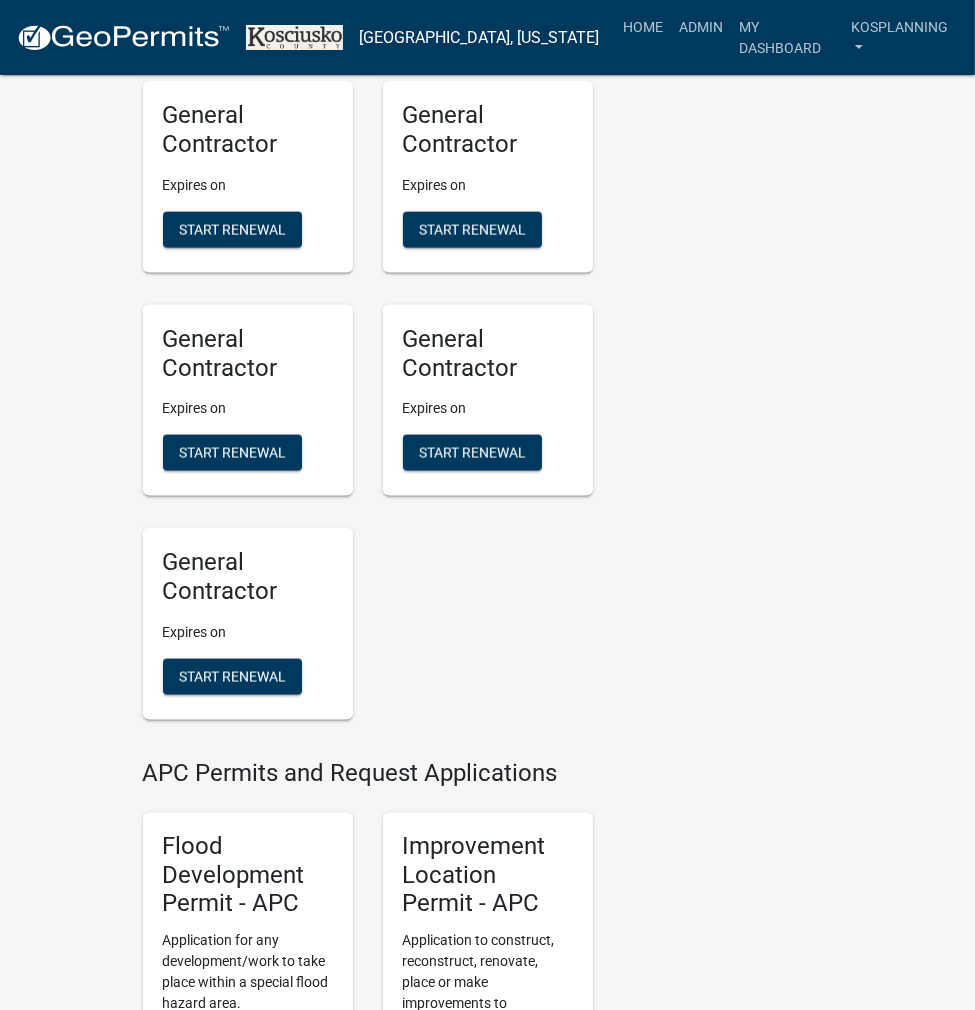 scroll, scrollTop: 2100, scrollLeft: 0, axis: vertical 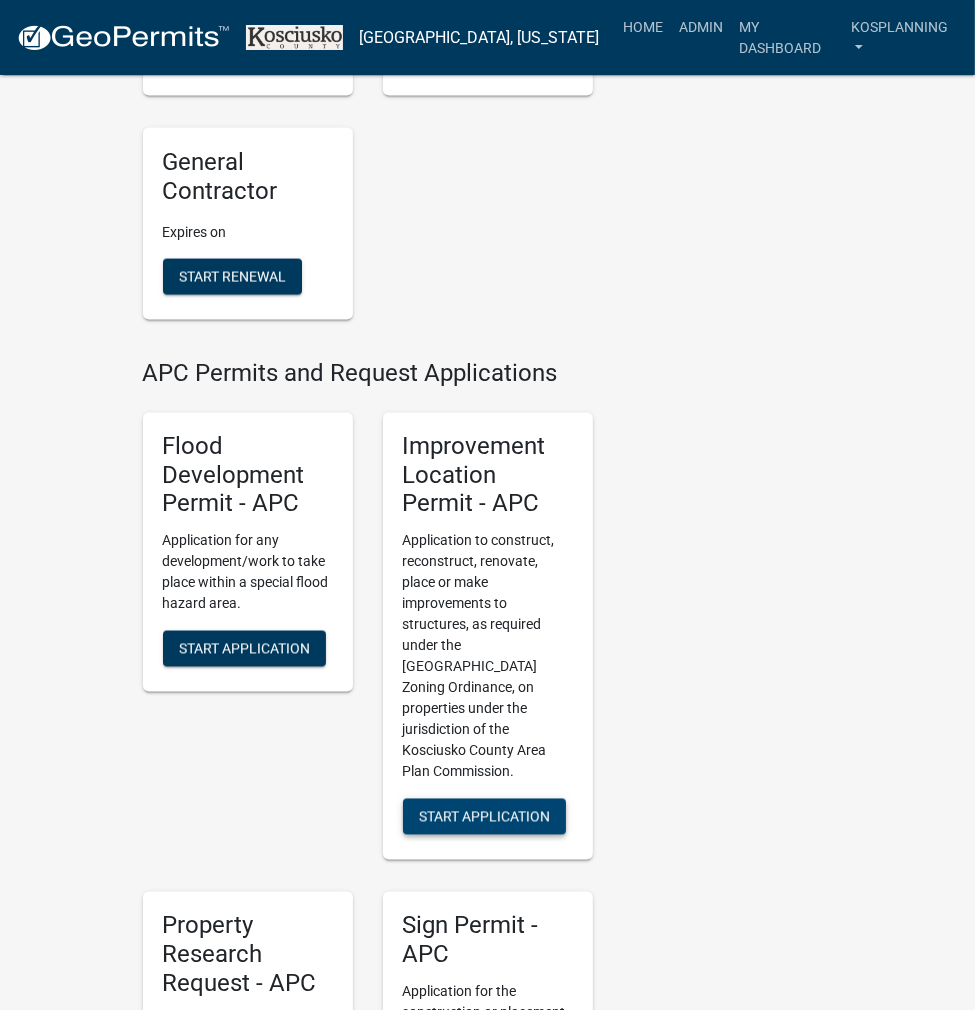 click on "Start Application" at bounding box center [484, 817] 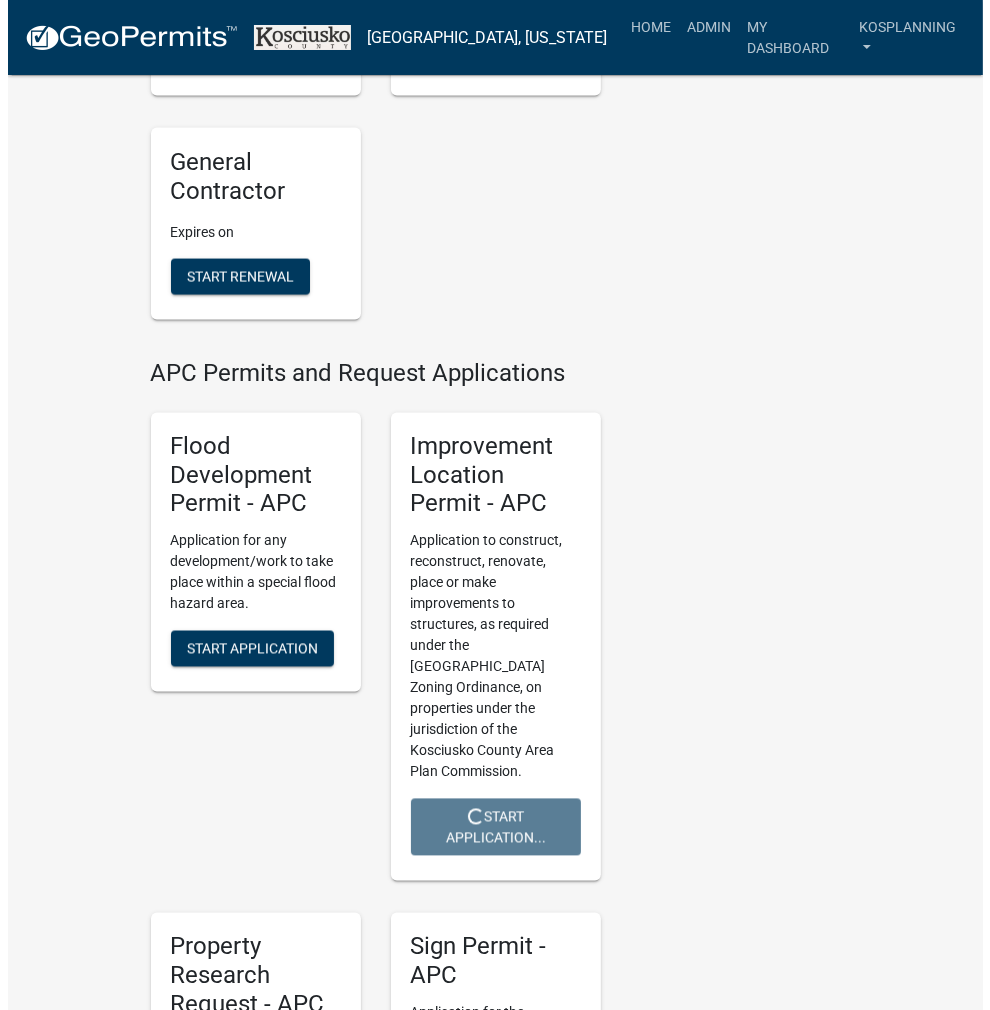 scroll, scrollTop: 0, scrollLeft: 0, axis: both 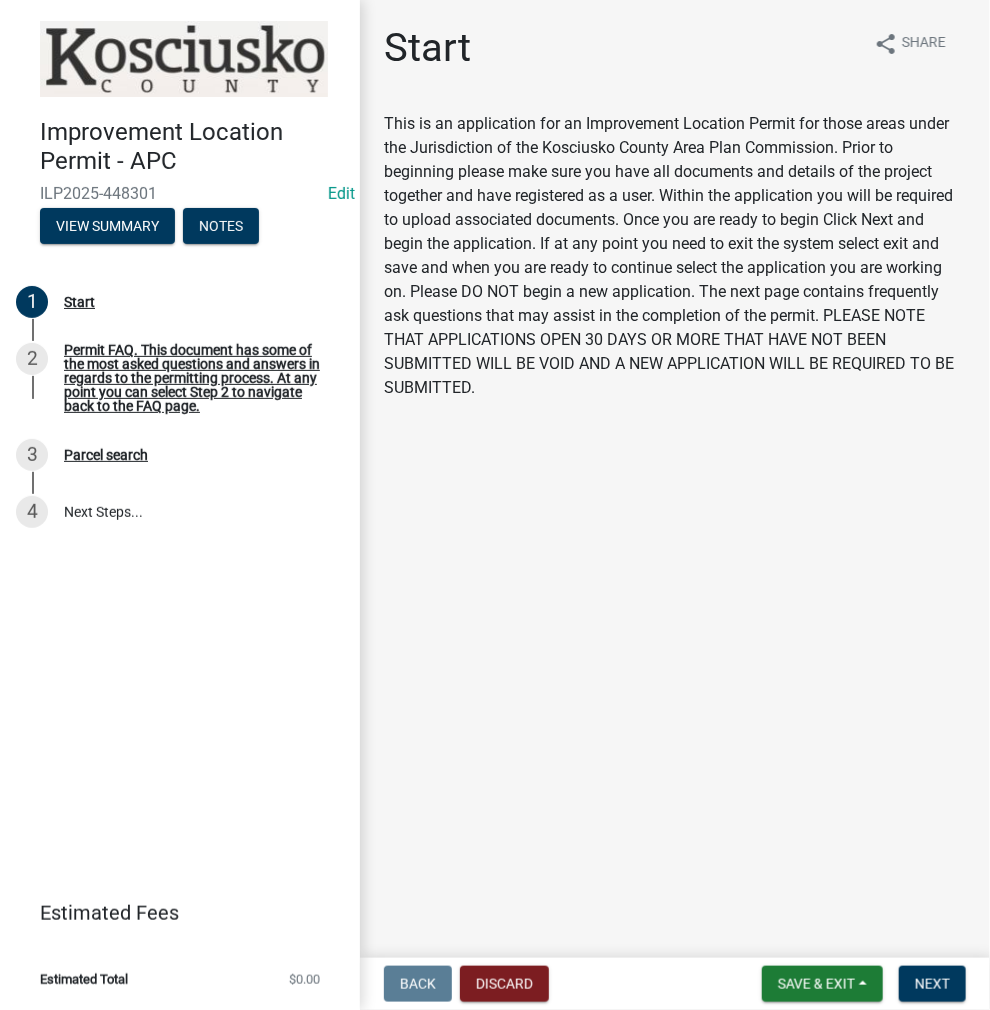 click on "Back  Discard   Save & Exit  Save  Save & Exit   Next" at bounding box center (675, 984) 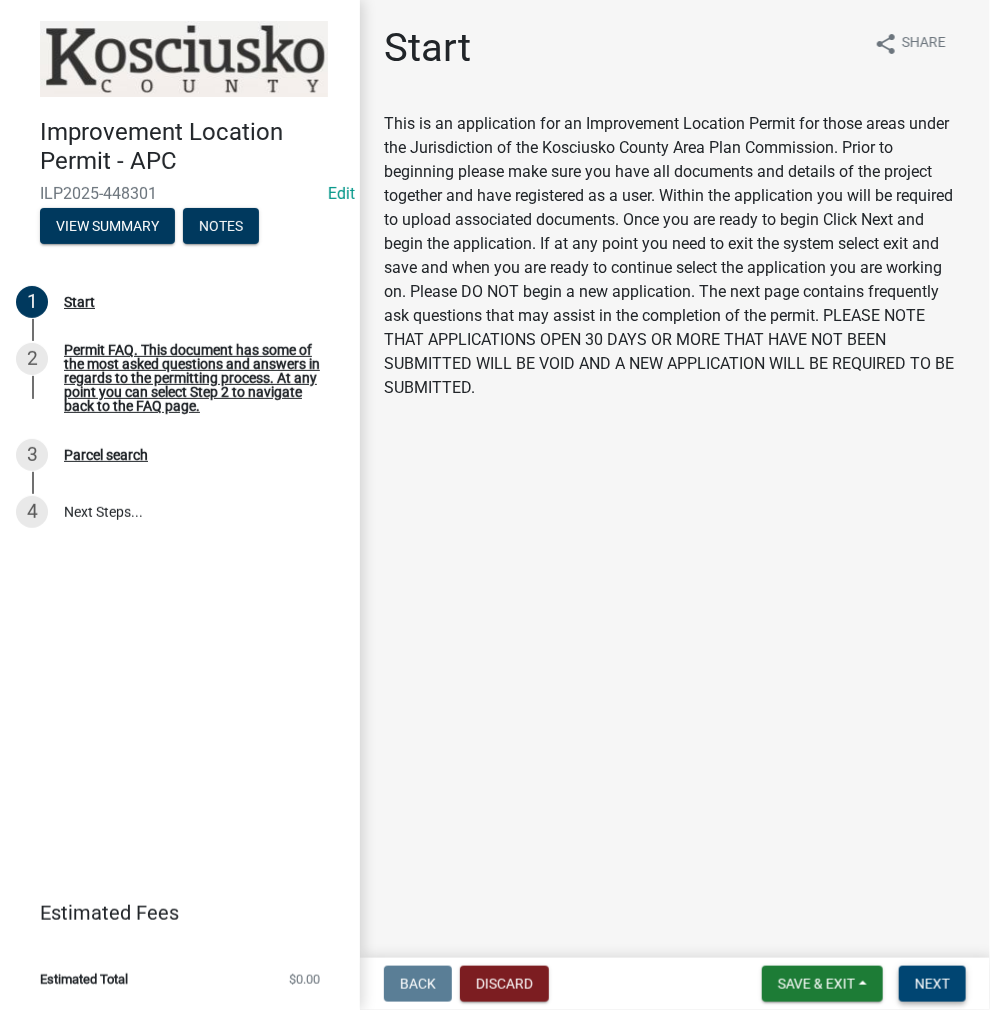 click on "Next" at bounding box center (932, 984) 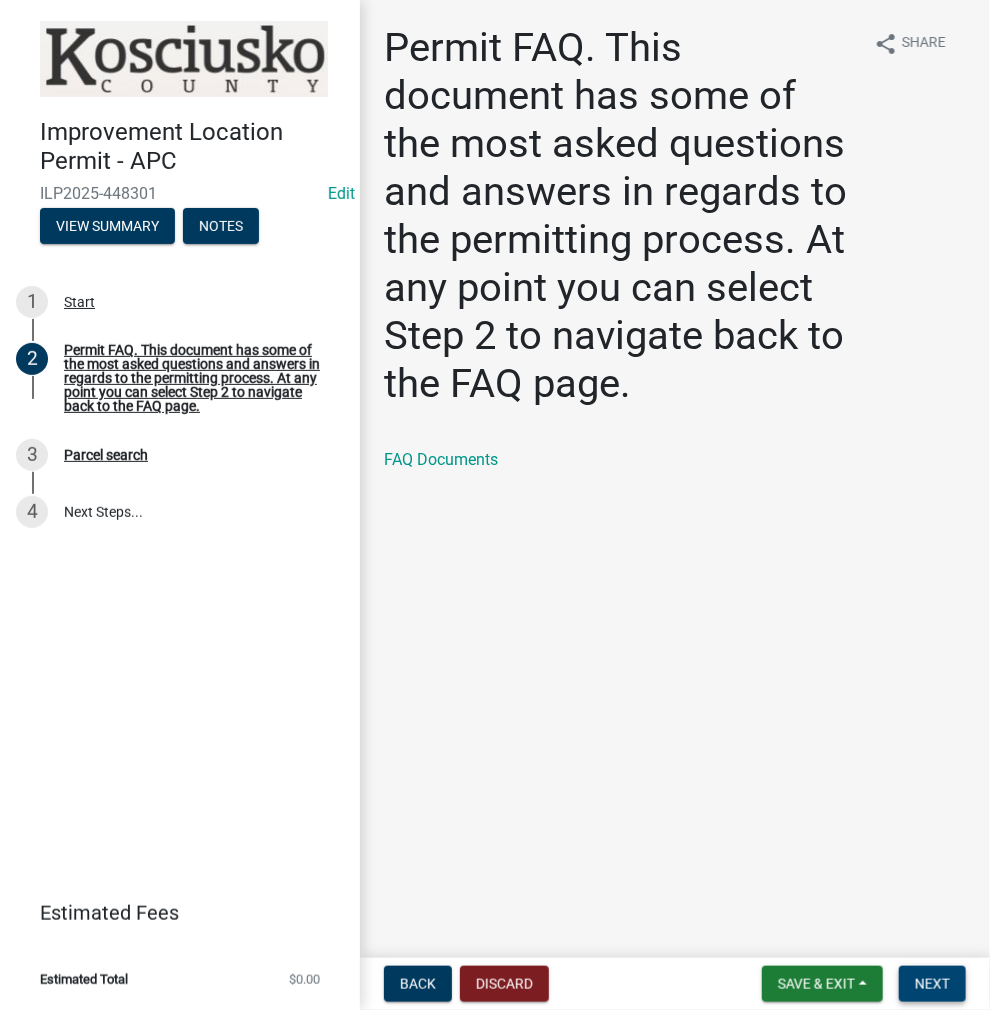 click on "Next" at bounding box center [932, 984] 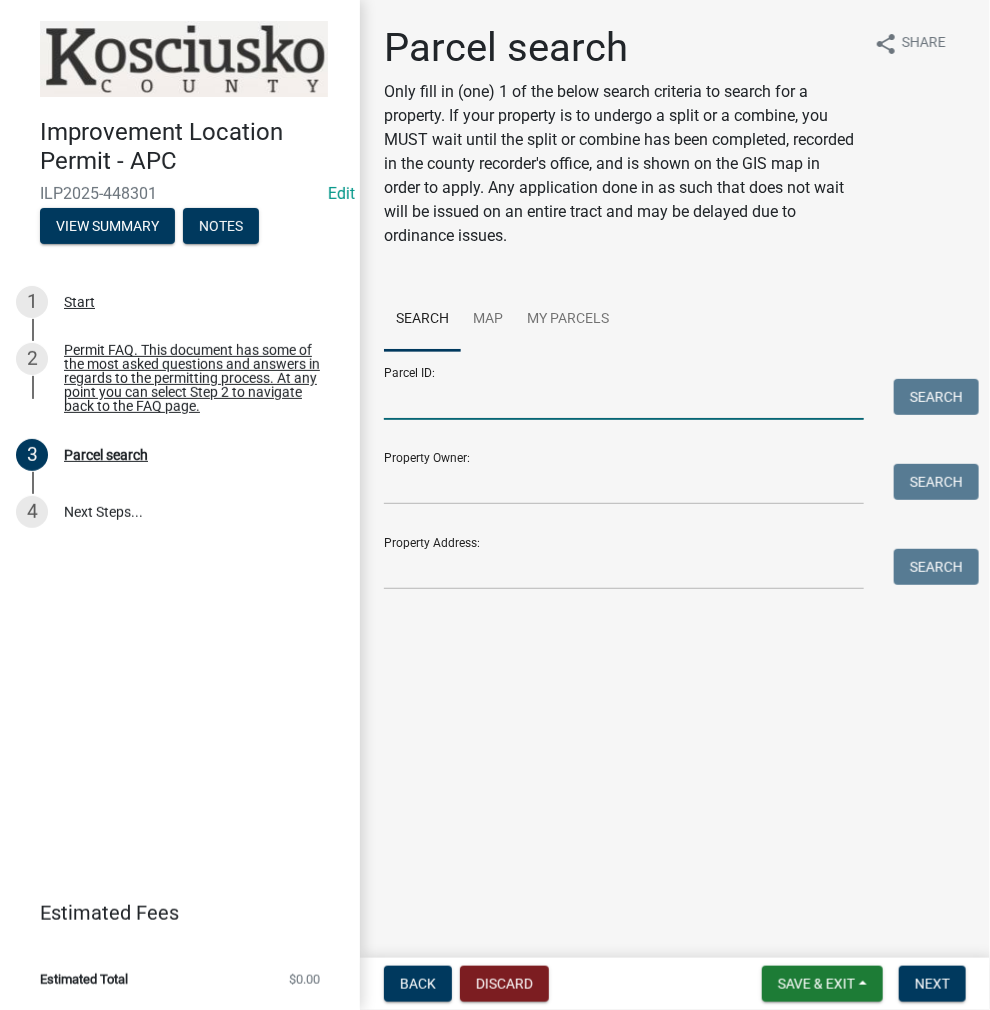 click on "Parcel ID:" at bounding box center (624, 399) 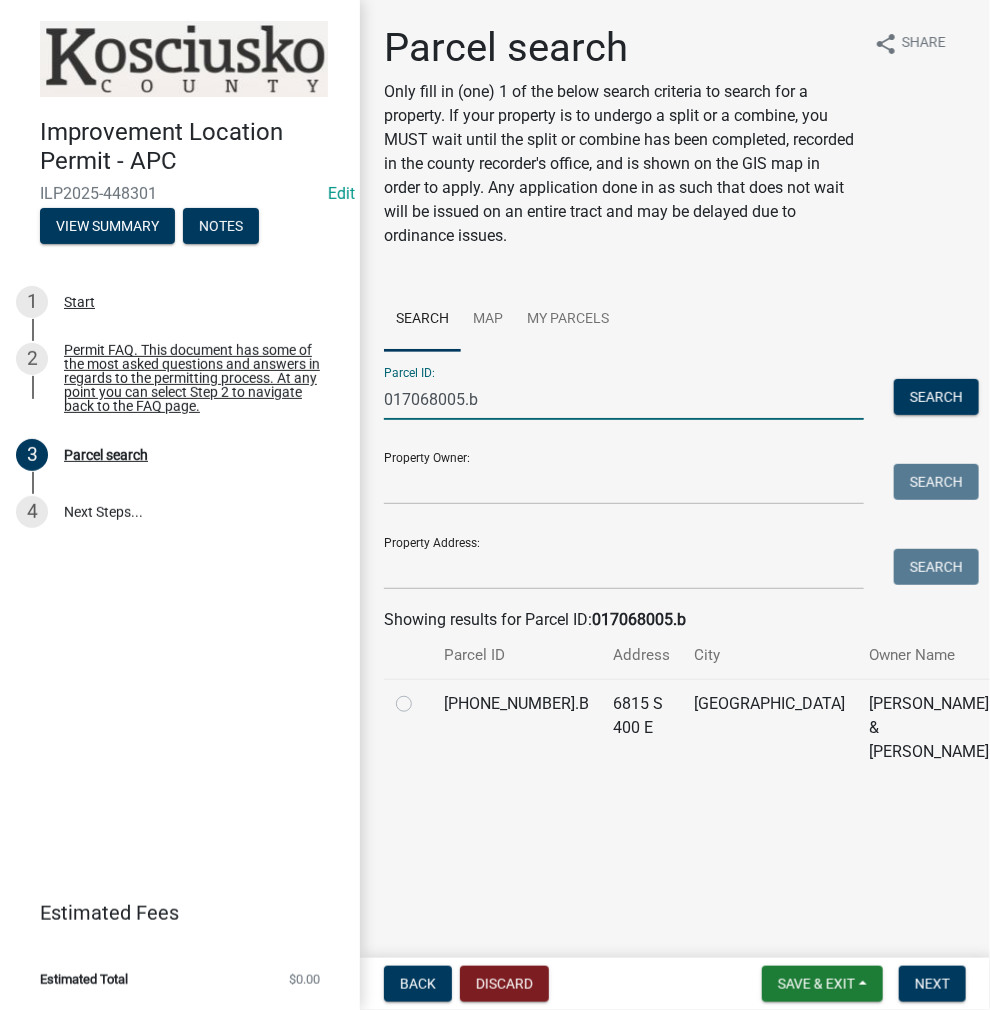 type on "017068005.b" 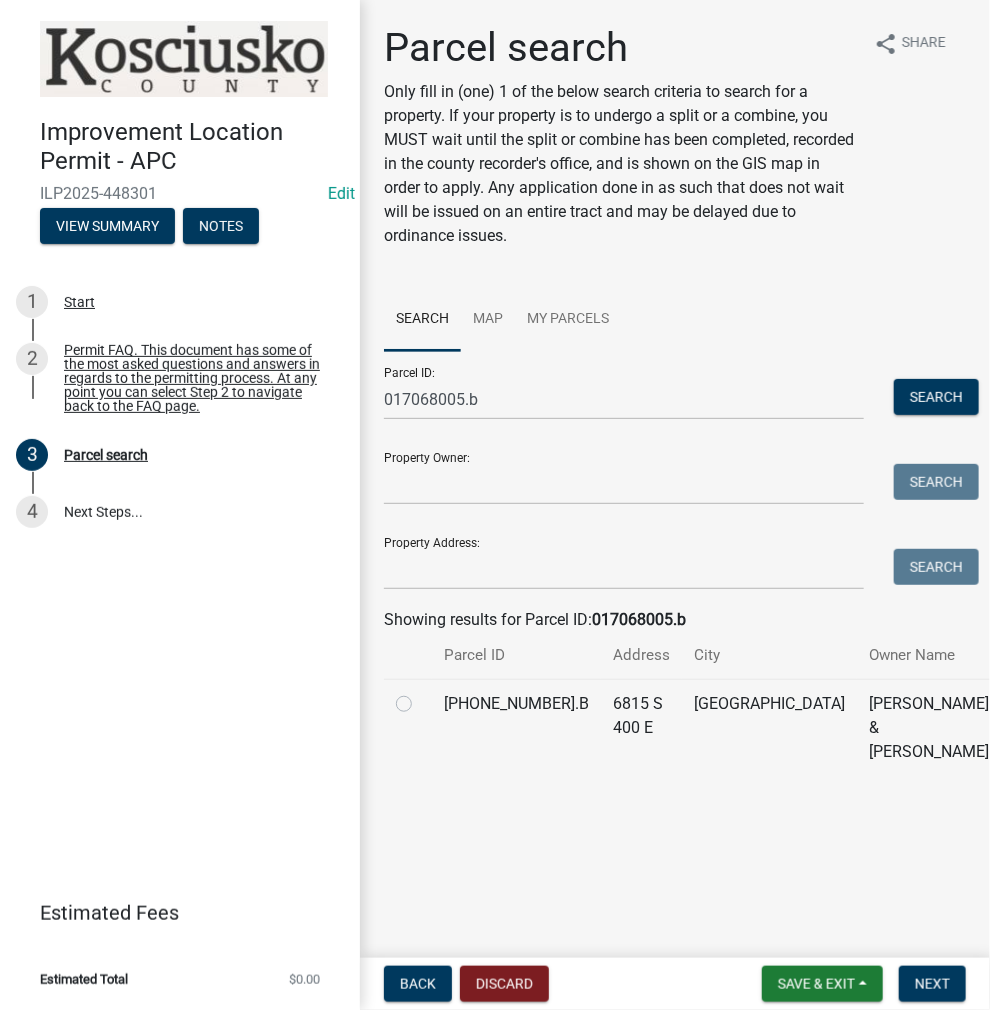 click 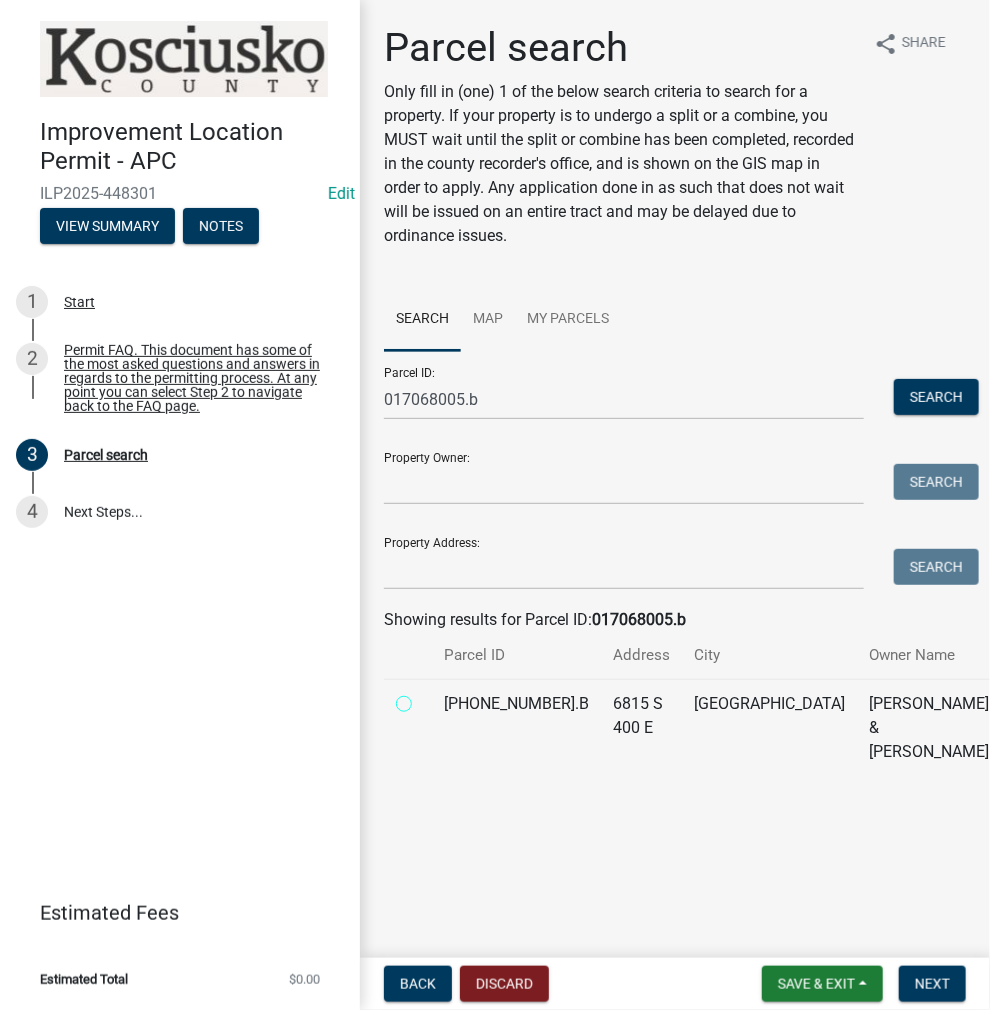 click at bounding box center (426, 698) 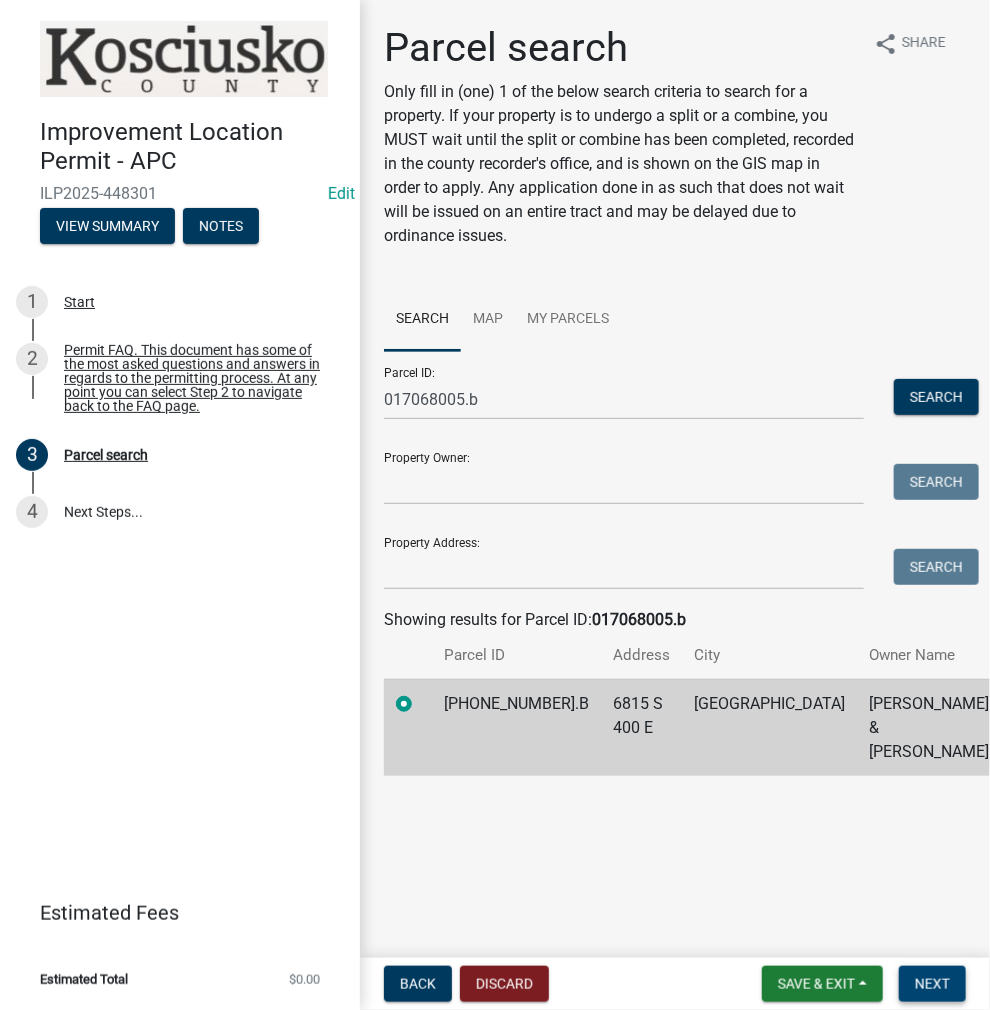 click on "Next" at bounding box center [932, 984] 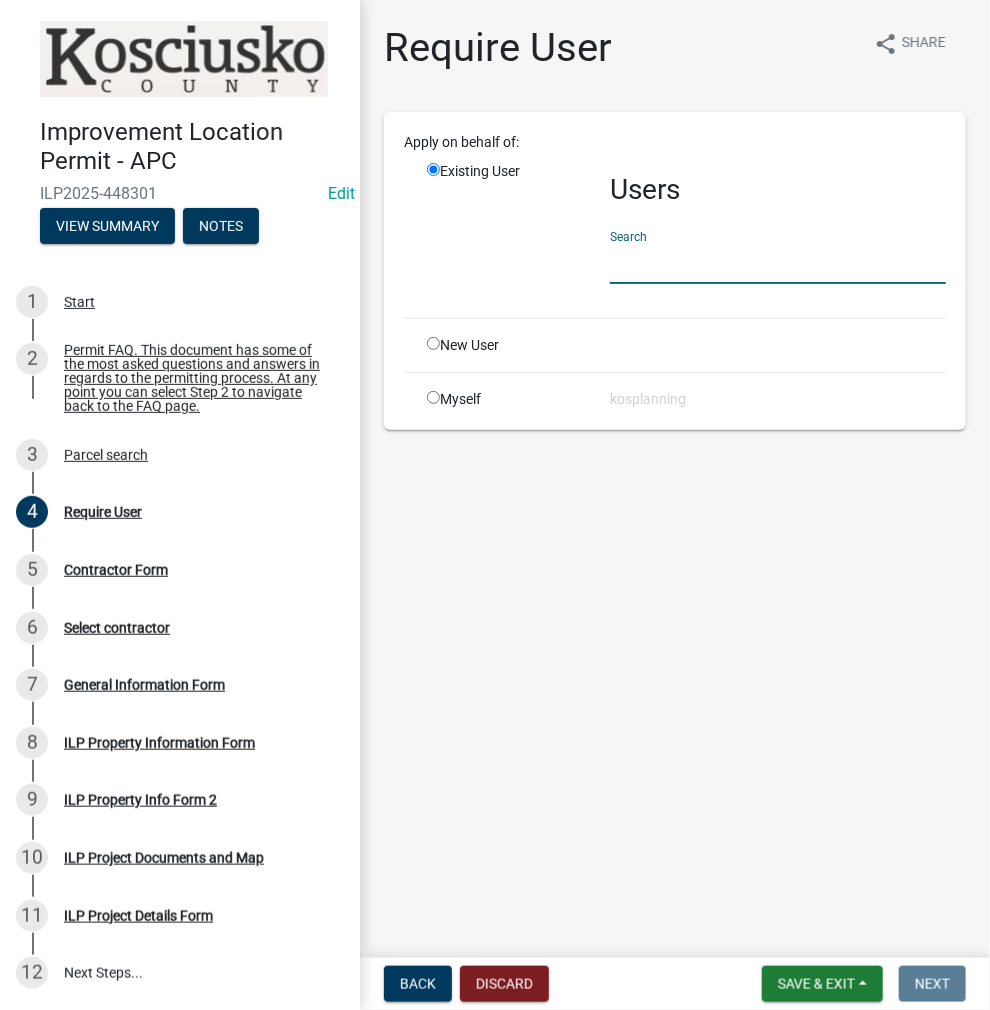 click 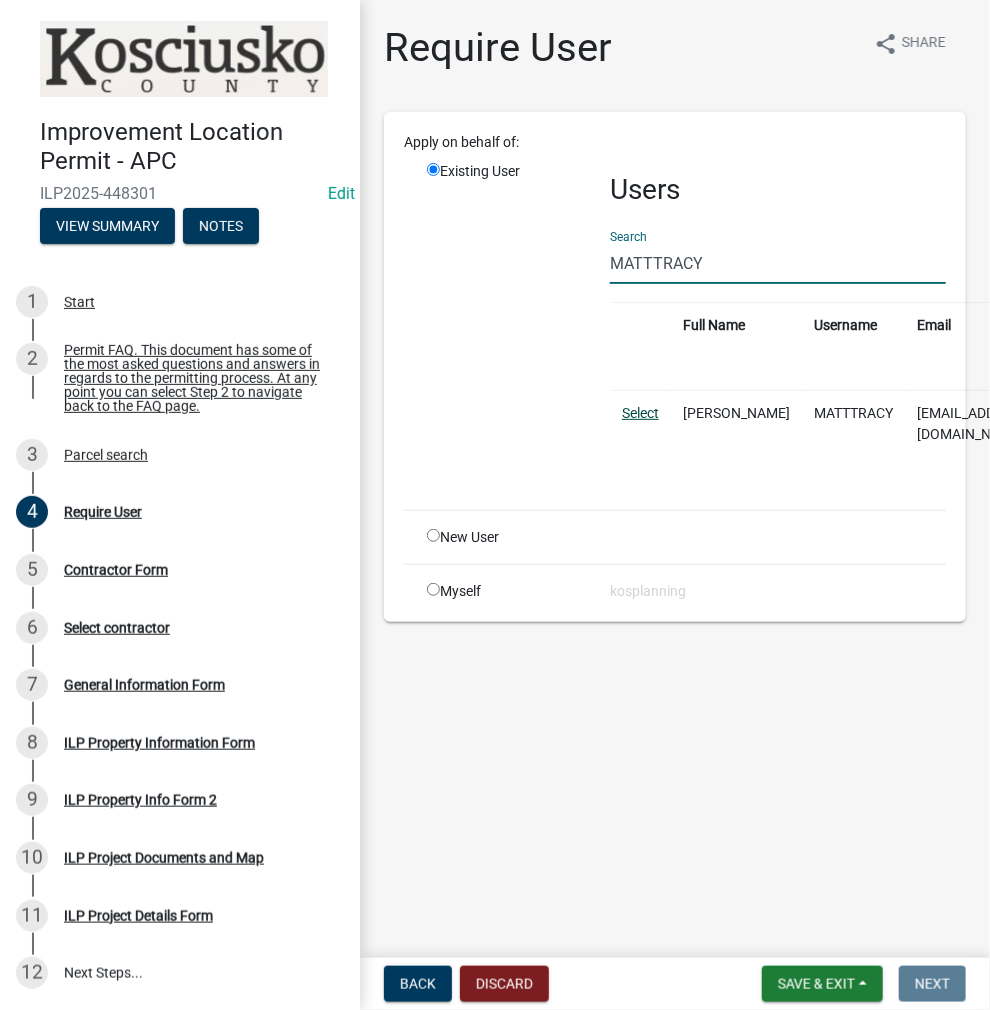type on "MATTTRACY" 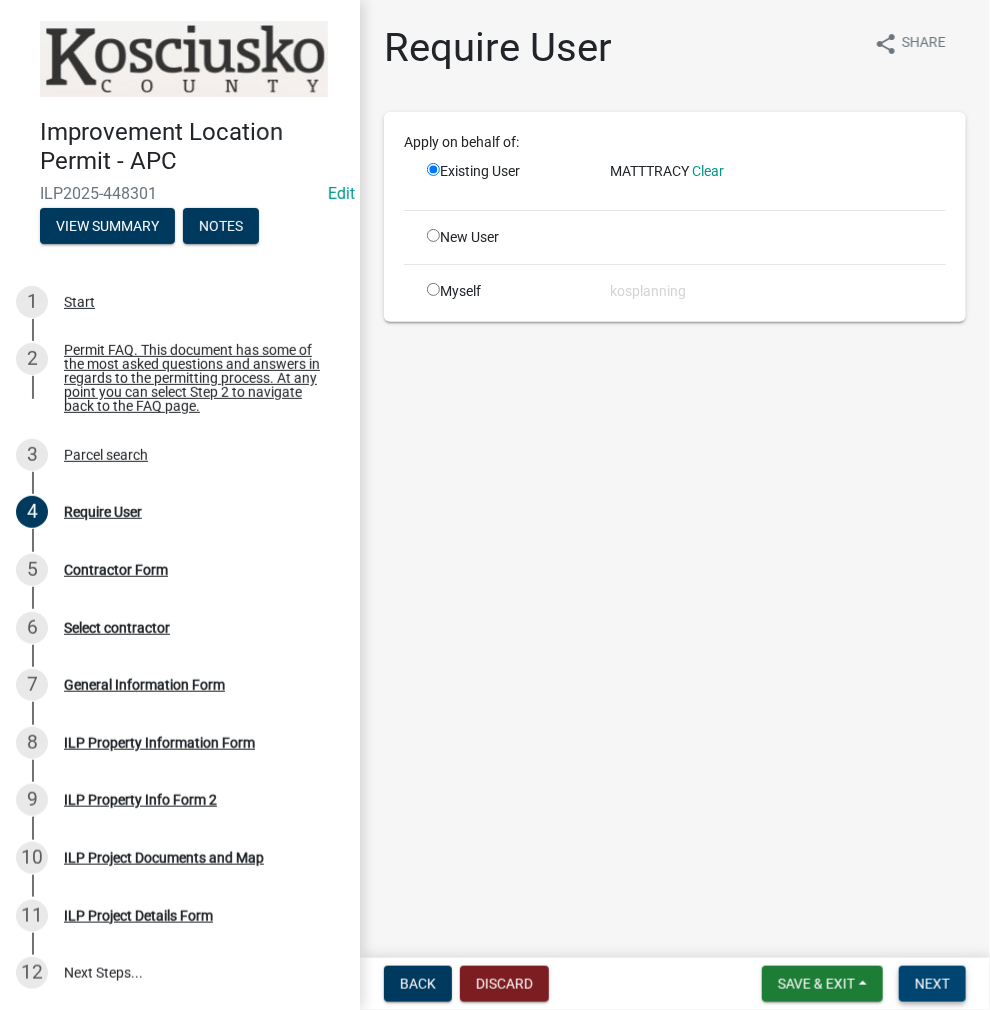 click on "Next" at bounding box center [932, 984] 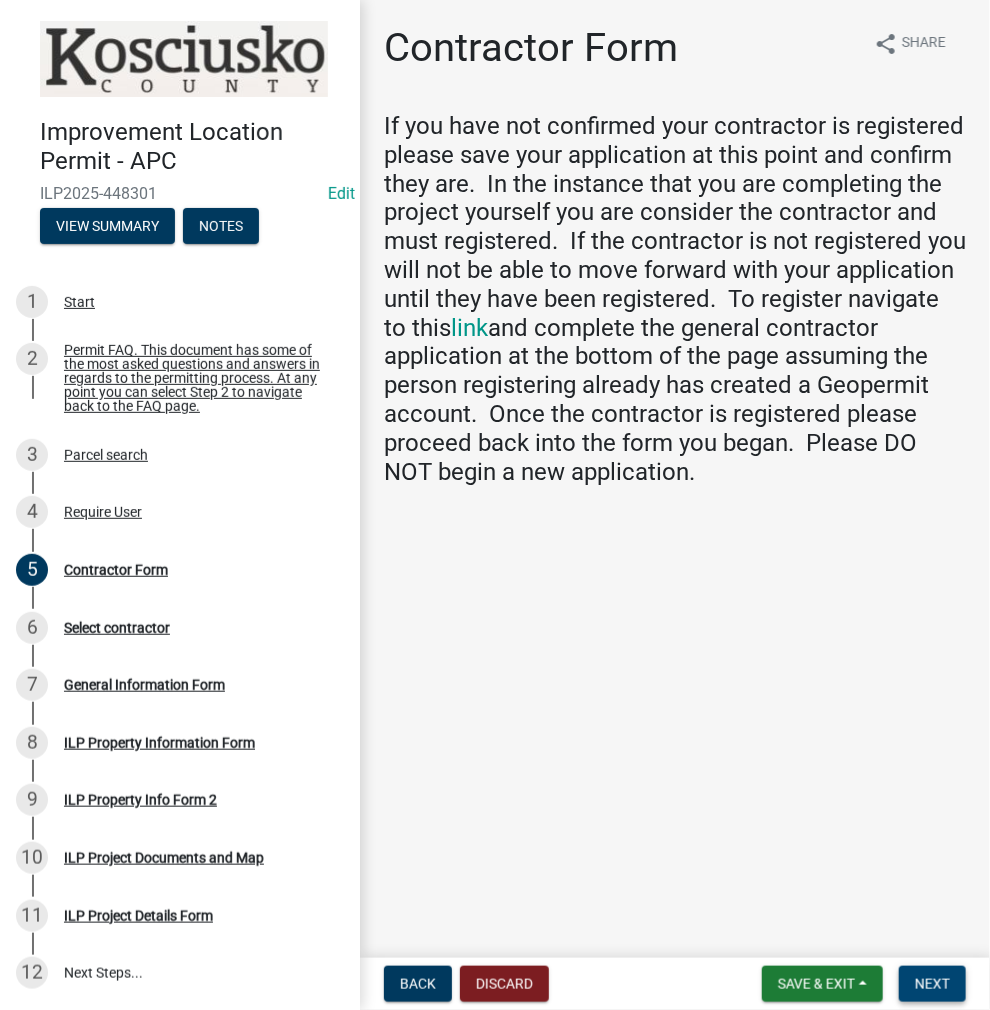 click on "Next" at bounding box center (932, 984) 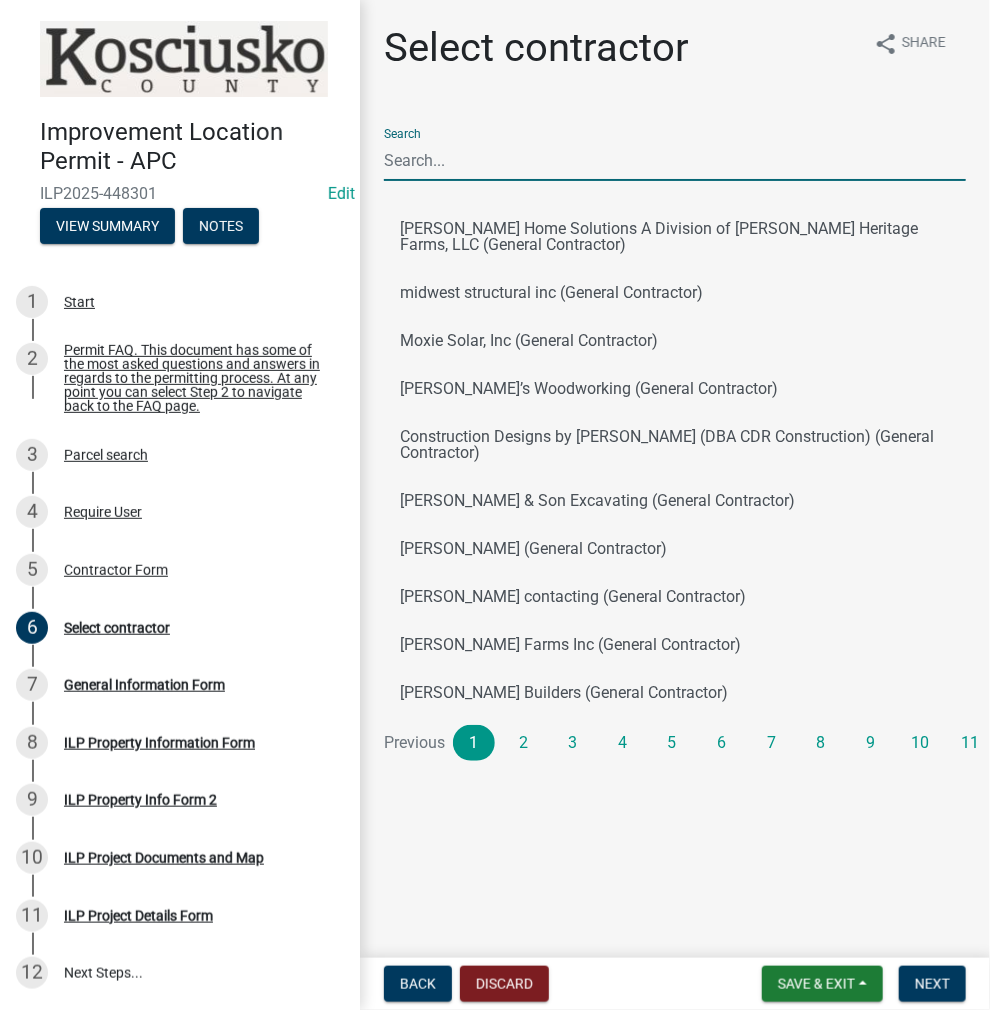 click on "Search" at bounding box center (675, 160) 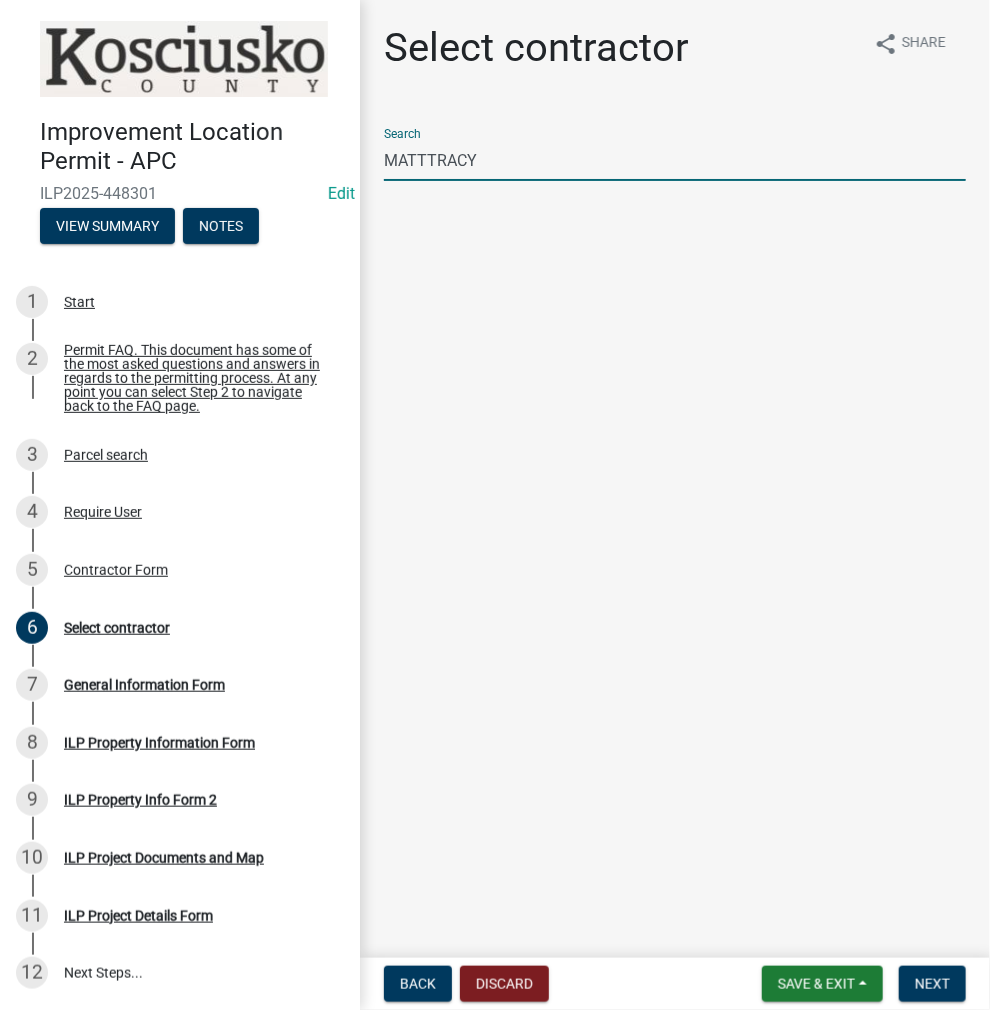 click on "MATTTRACY" at bounding box center (675, 160) 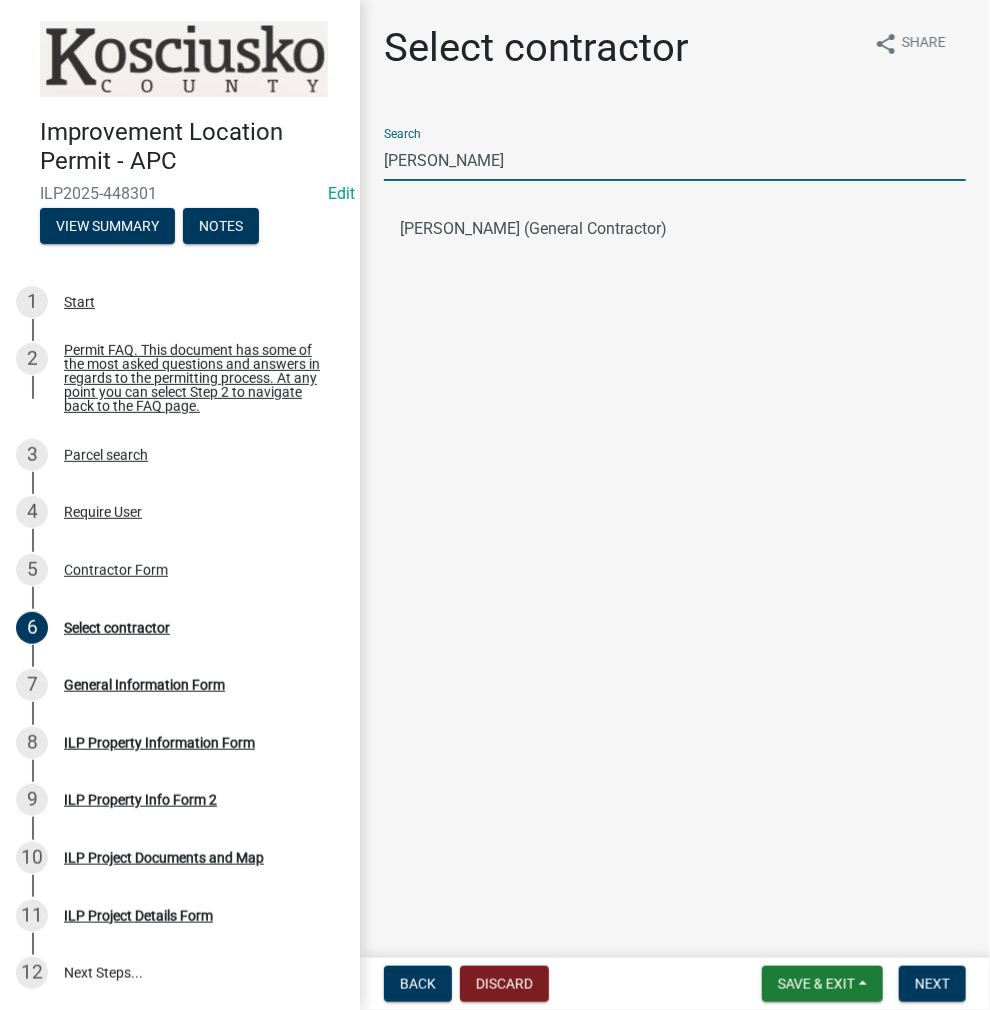 type on "[PERSON_NAME]" 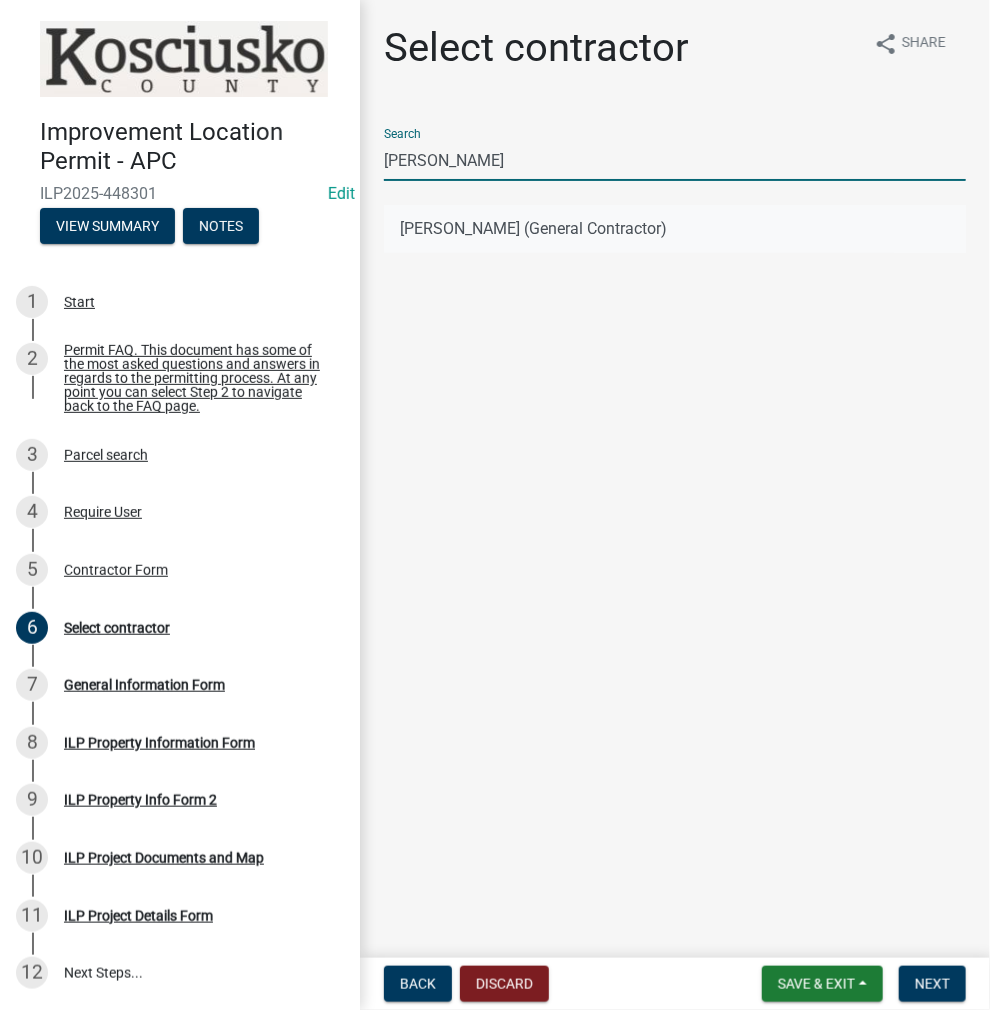 click on "MATT TRACY (General Contractor)" 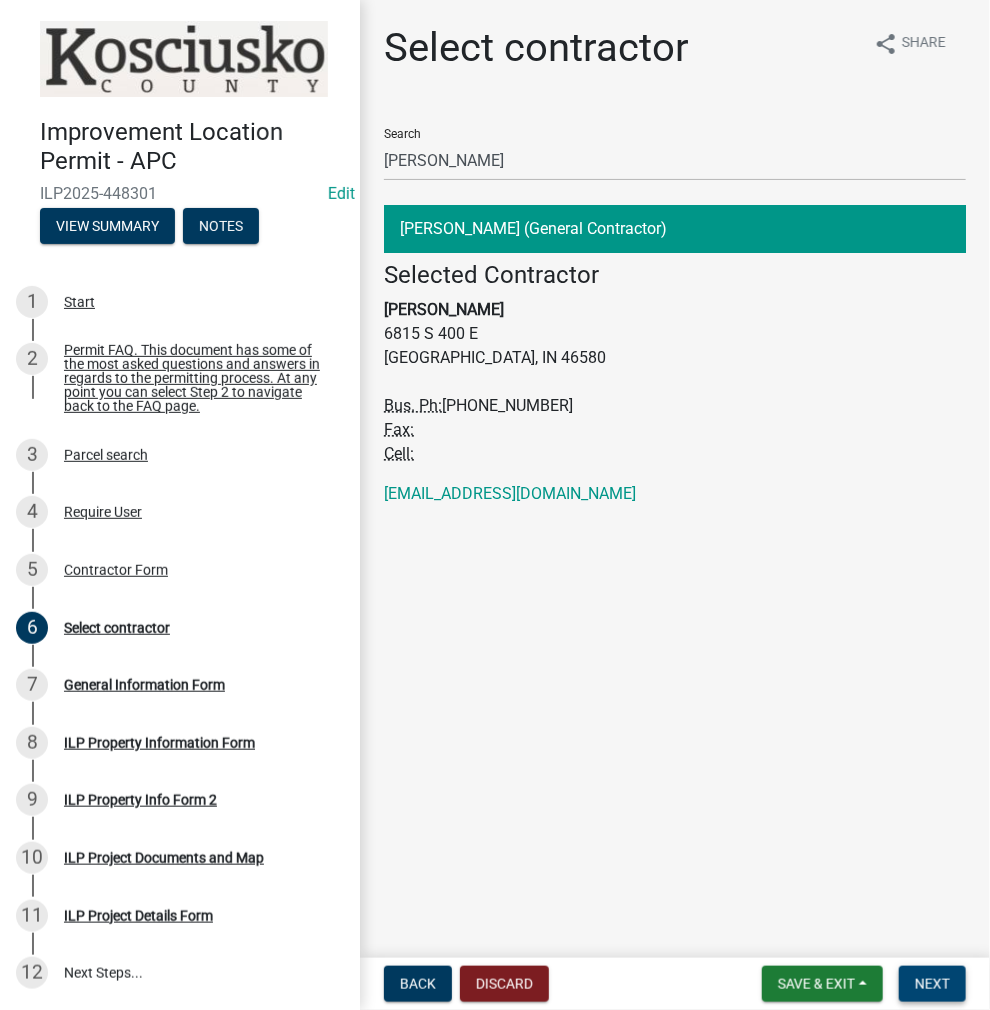 click on "Next" at bounding box center [932, 984] 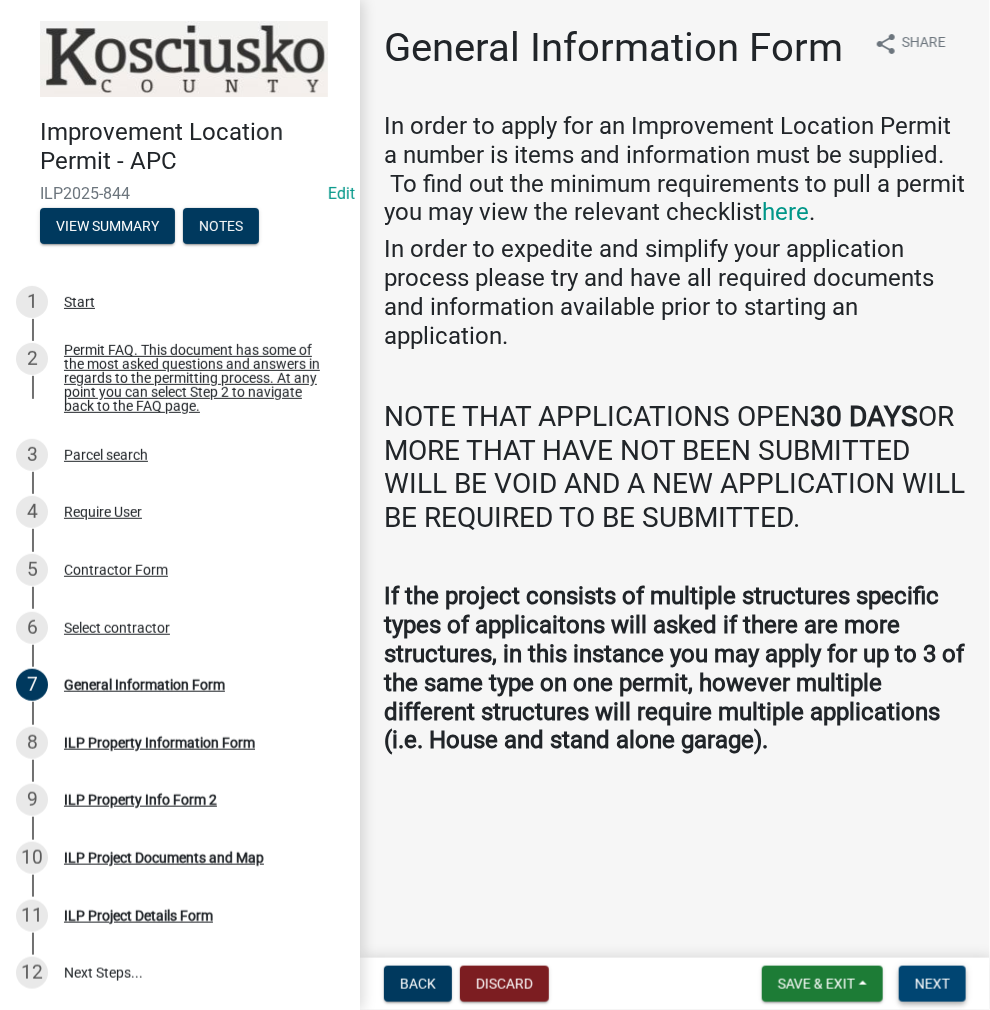 click on "Next" at bounding box center [932, 984] 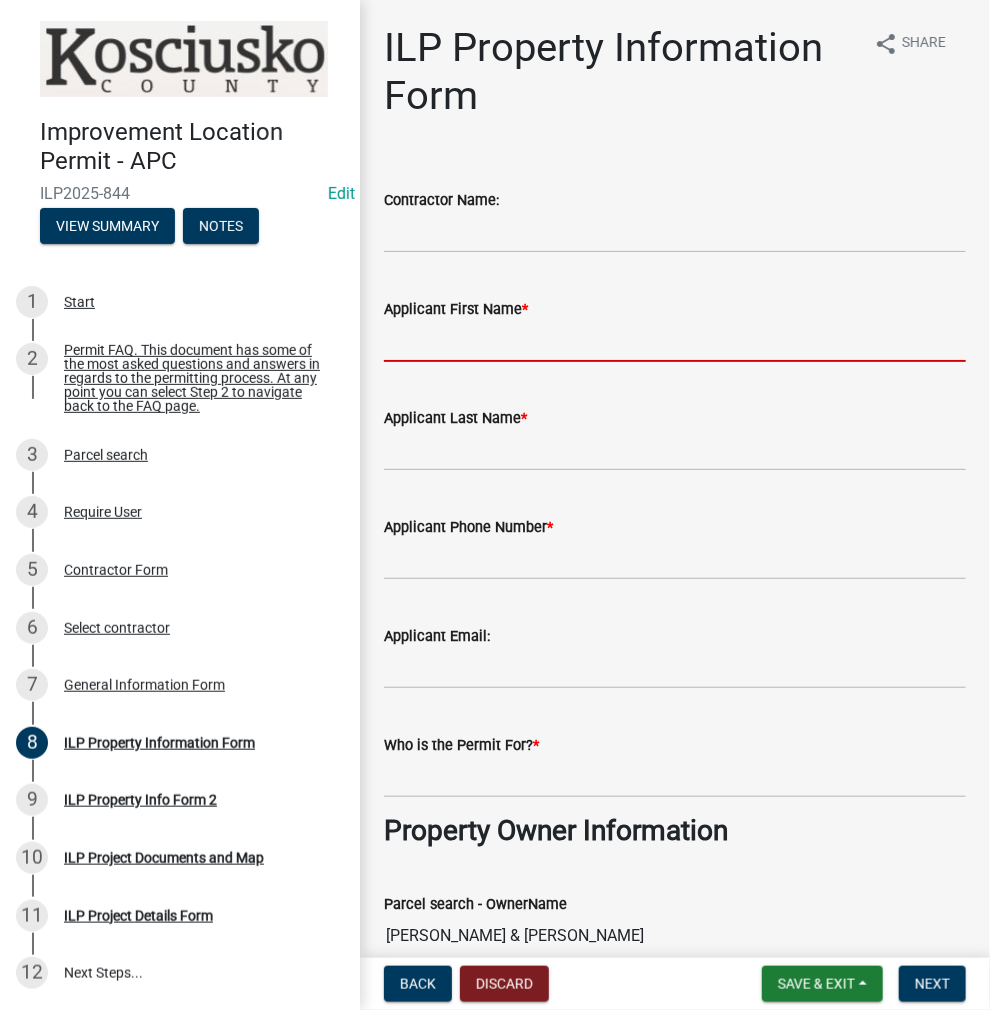 click on "Applicant First Name  *" at bounding box center (675, 341) 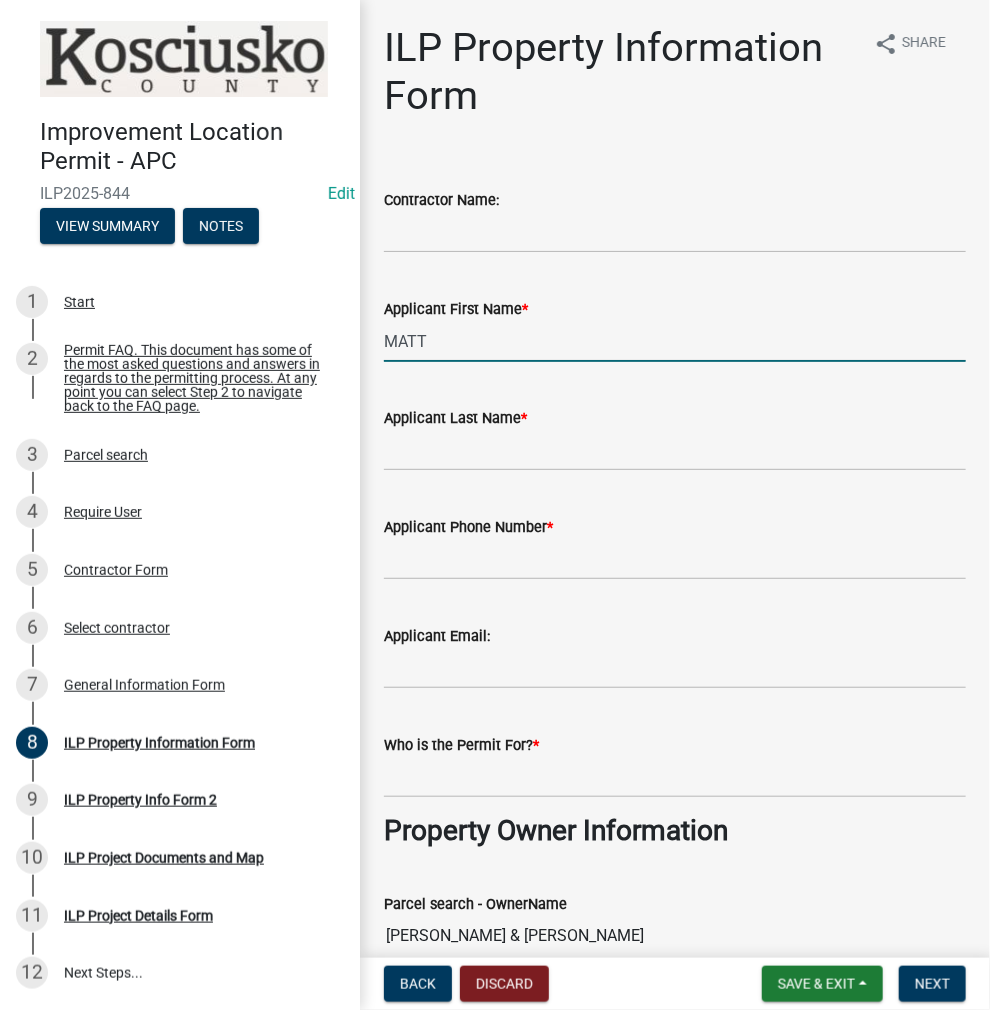 type on "MATT" 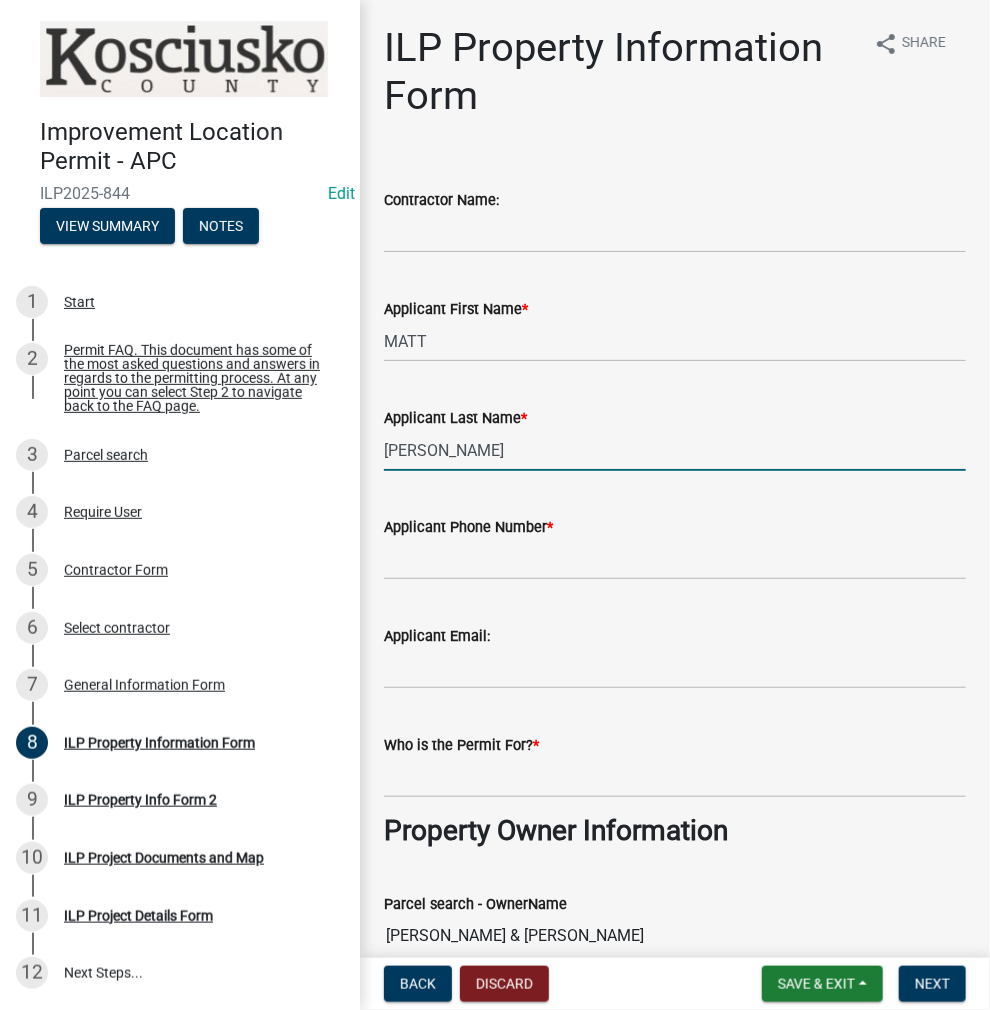 type on "TRACY" 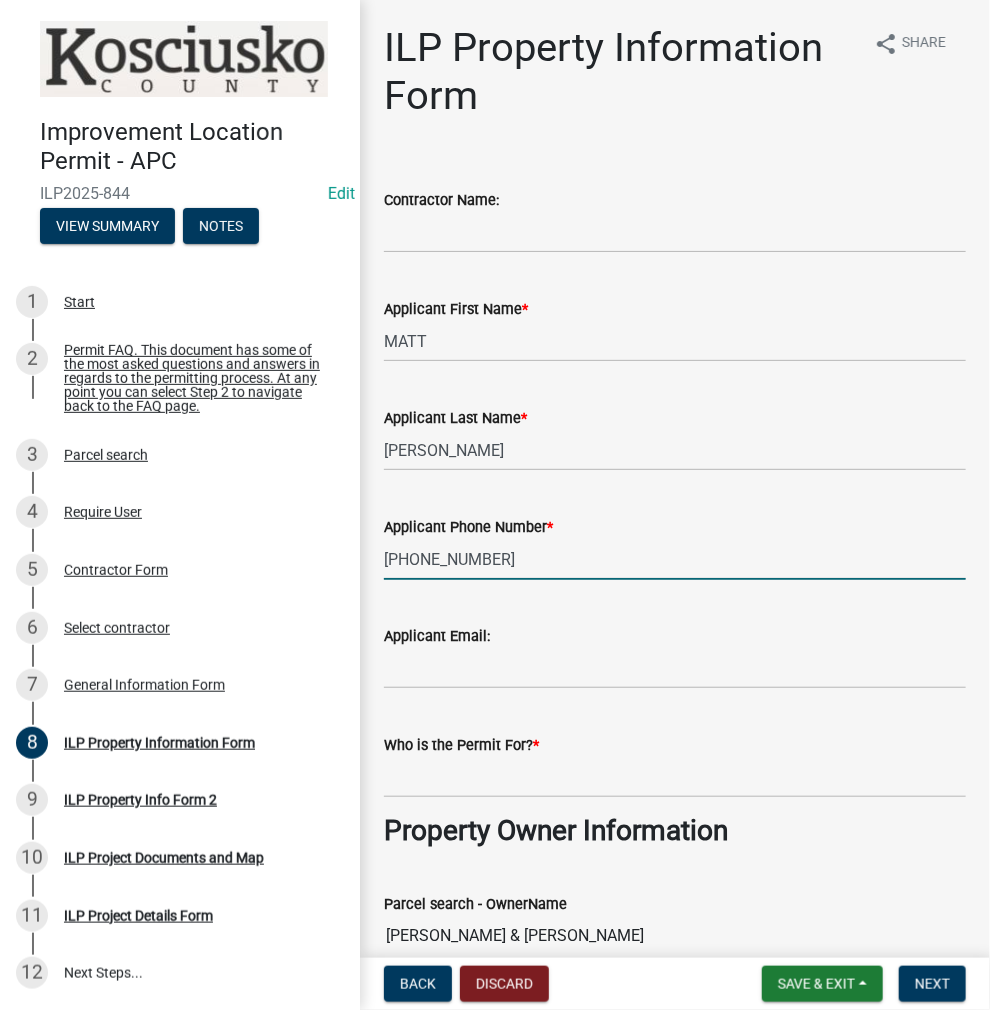 type on "574-551-0962" 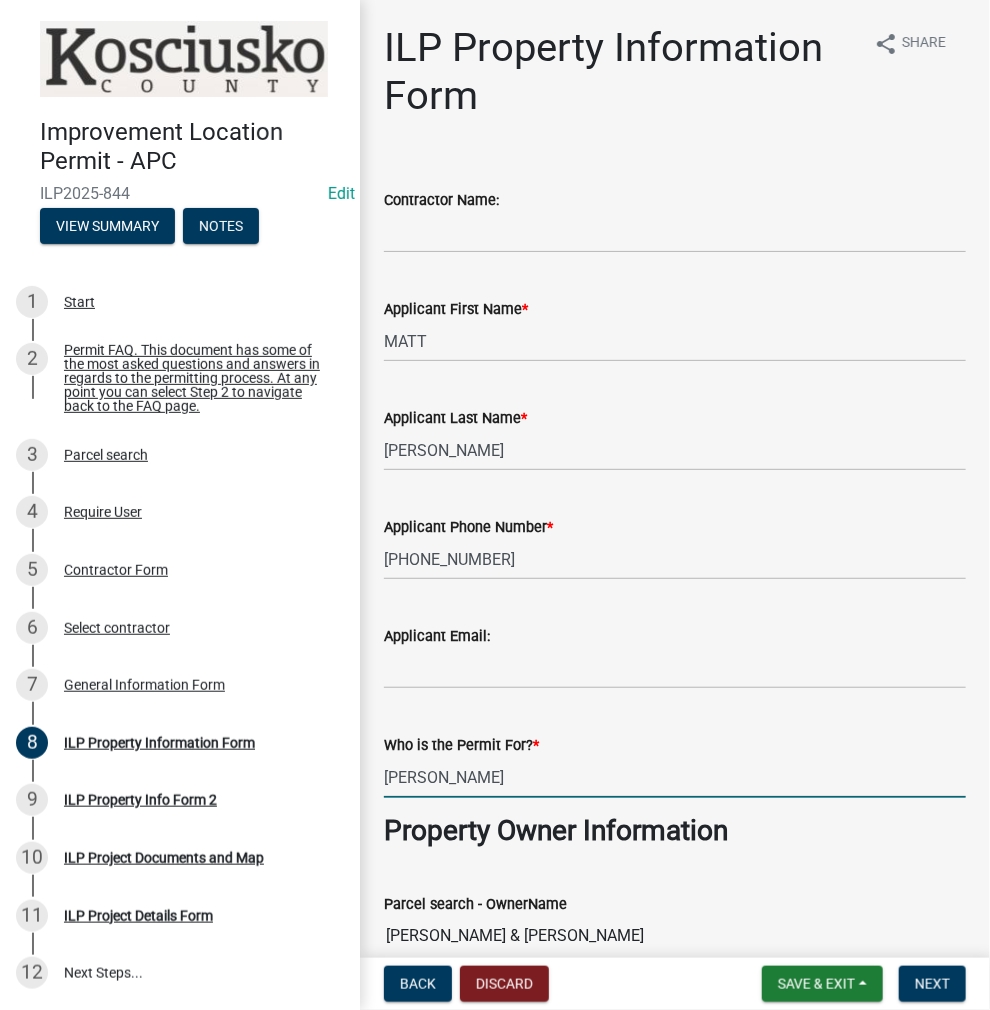 type on "[PERSON_NAME]" 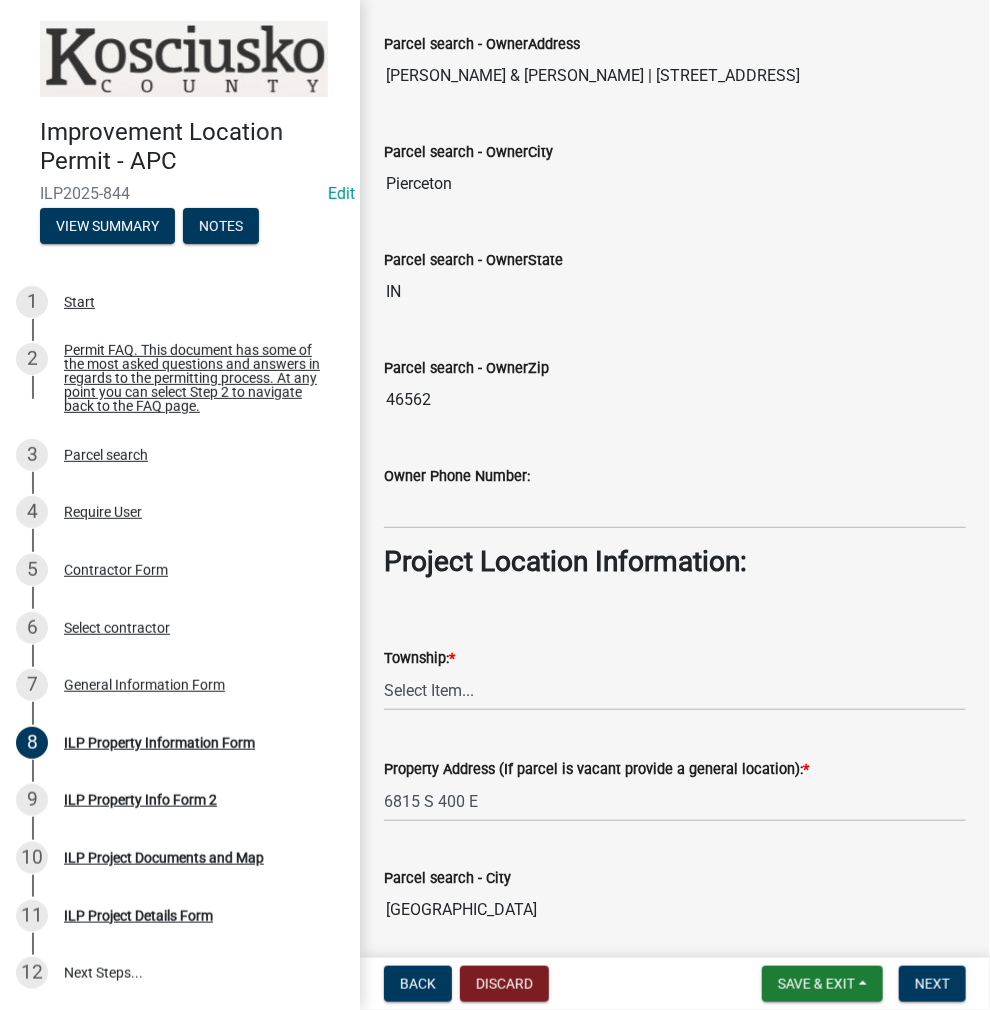 scroll, scrollTop: 1268, scrollLeft: 0, axis: vertical 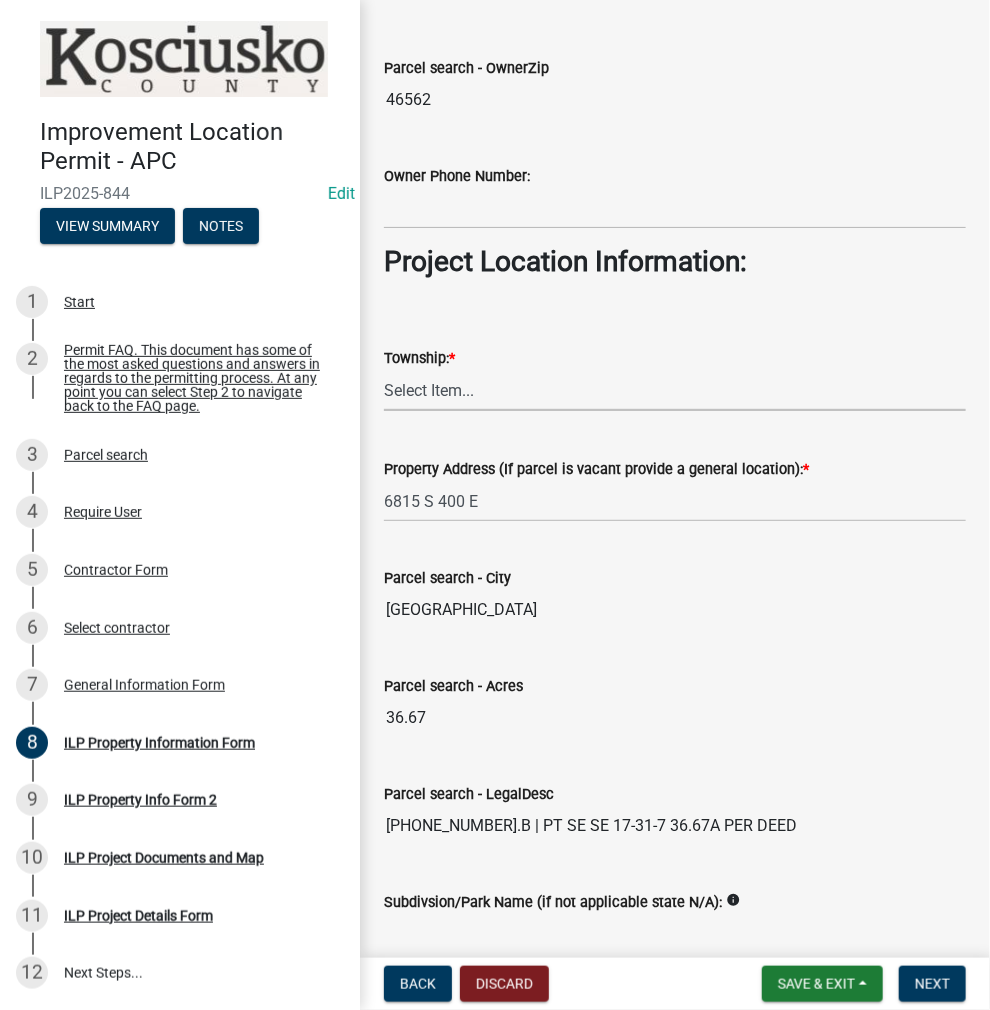 click on "Select Item...   Benton - Elkhart Co   Clay   Etna   Franklin   Harrison   Jackson   Jefferson   Lake   Monroe   Plain   Prairie   Scott   Seward   Tippecanoe   Turkey Creek   Van Buren   Washington   Wayne" at bounding box center (675, 390) 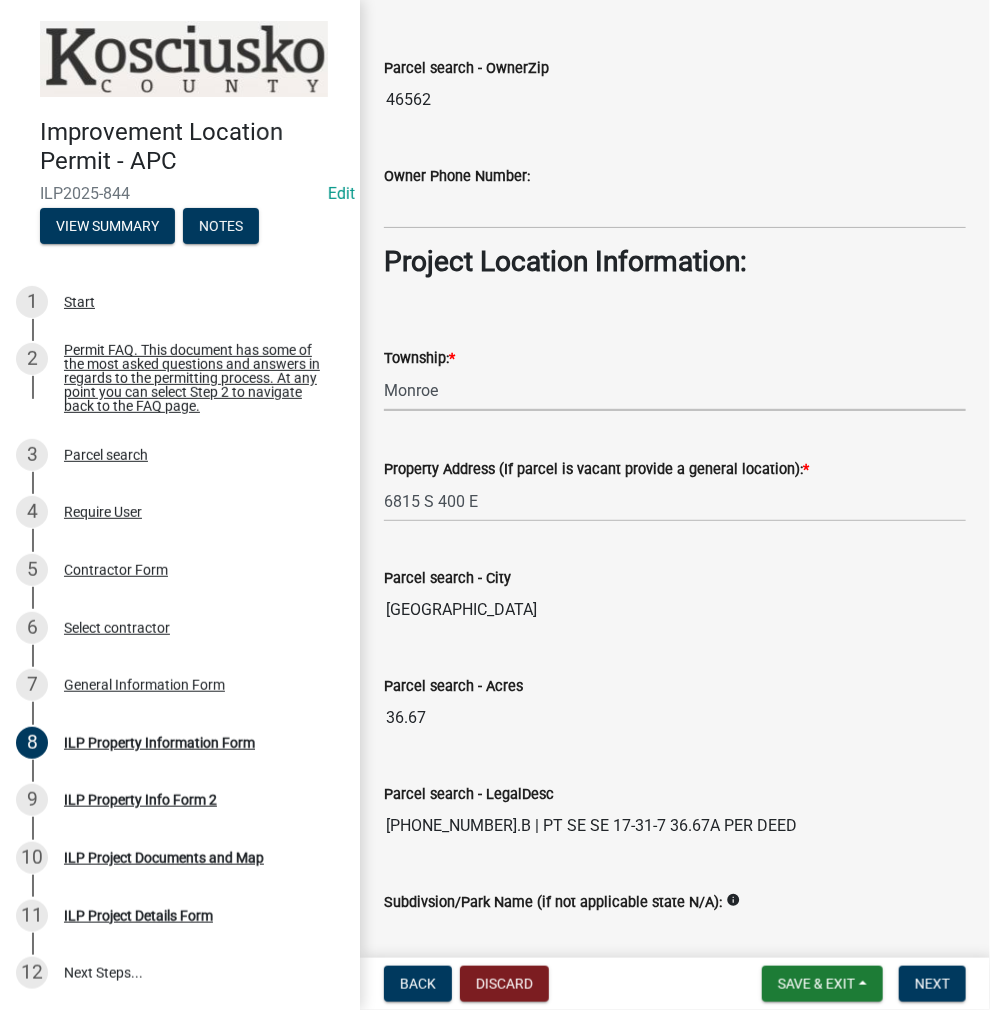 click on "Select Item...   Benton - Elkhart Co   Clay   Etna   Franklin   Harrison   Jackson   Jefferson   Lake   Monroe   Plain   Prairie   Scott   Seward   Tippecanoe   Turkey Creek   Van Buren   Washington   Wayne" at bounding box center (675, 390) 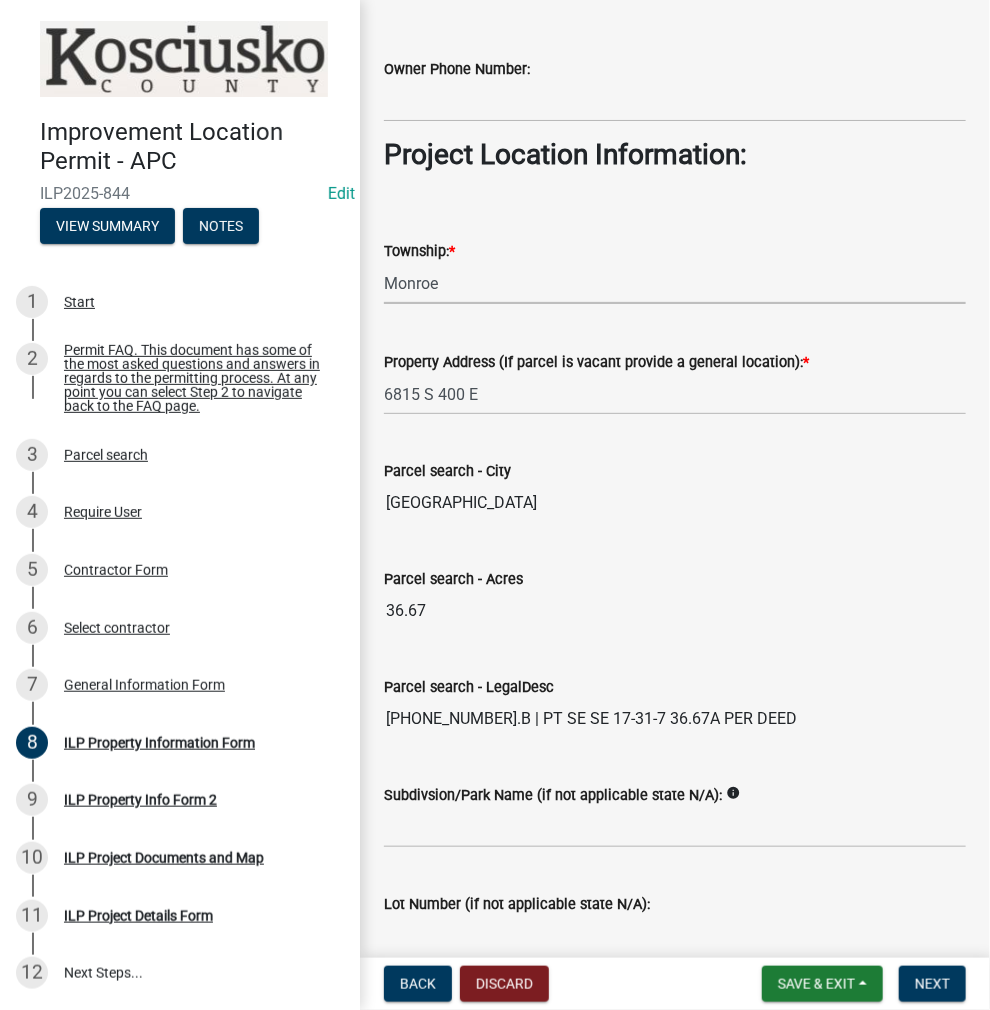 scroll, scrollTop: 1472, scrollLeft: 0, axis: vertical 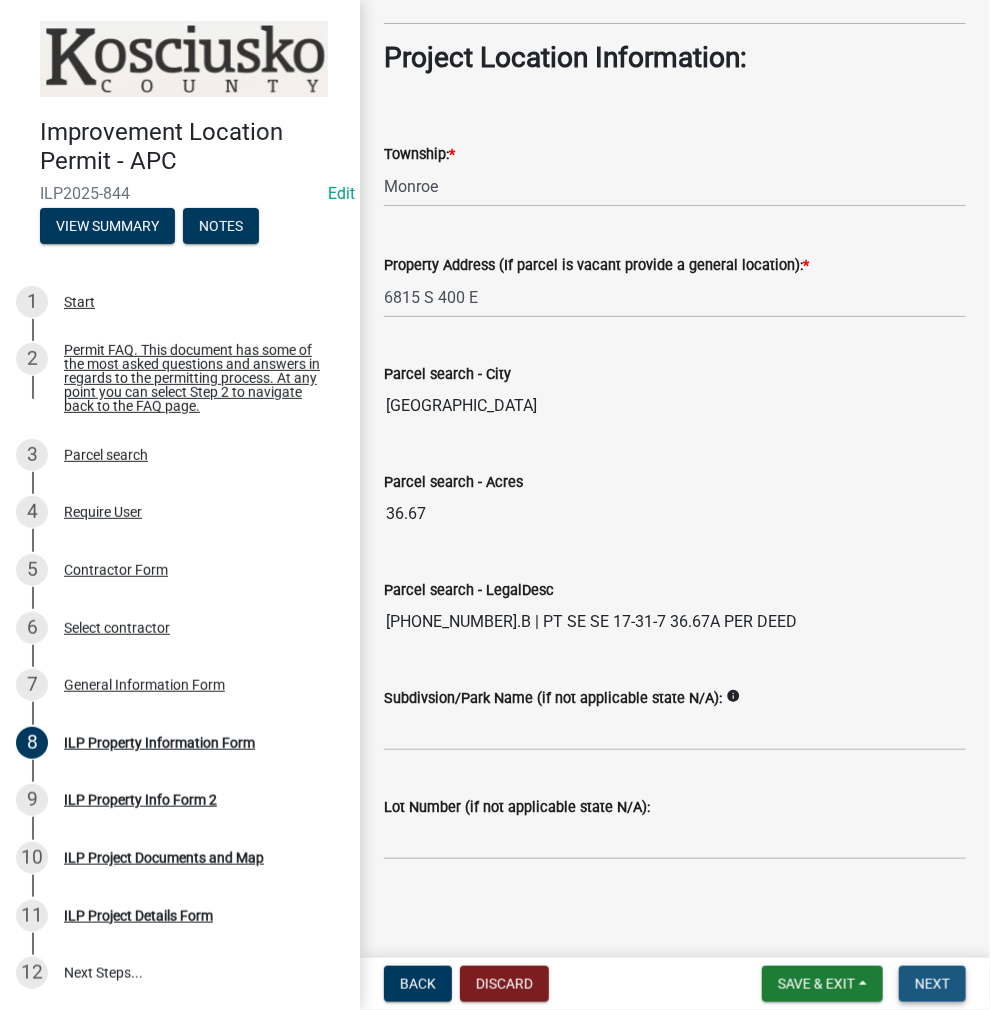 click on "Next" at bounding box center (932, 984) 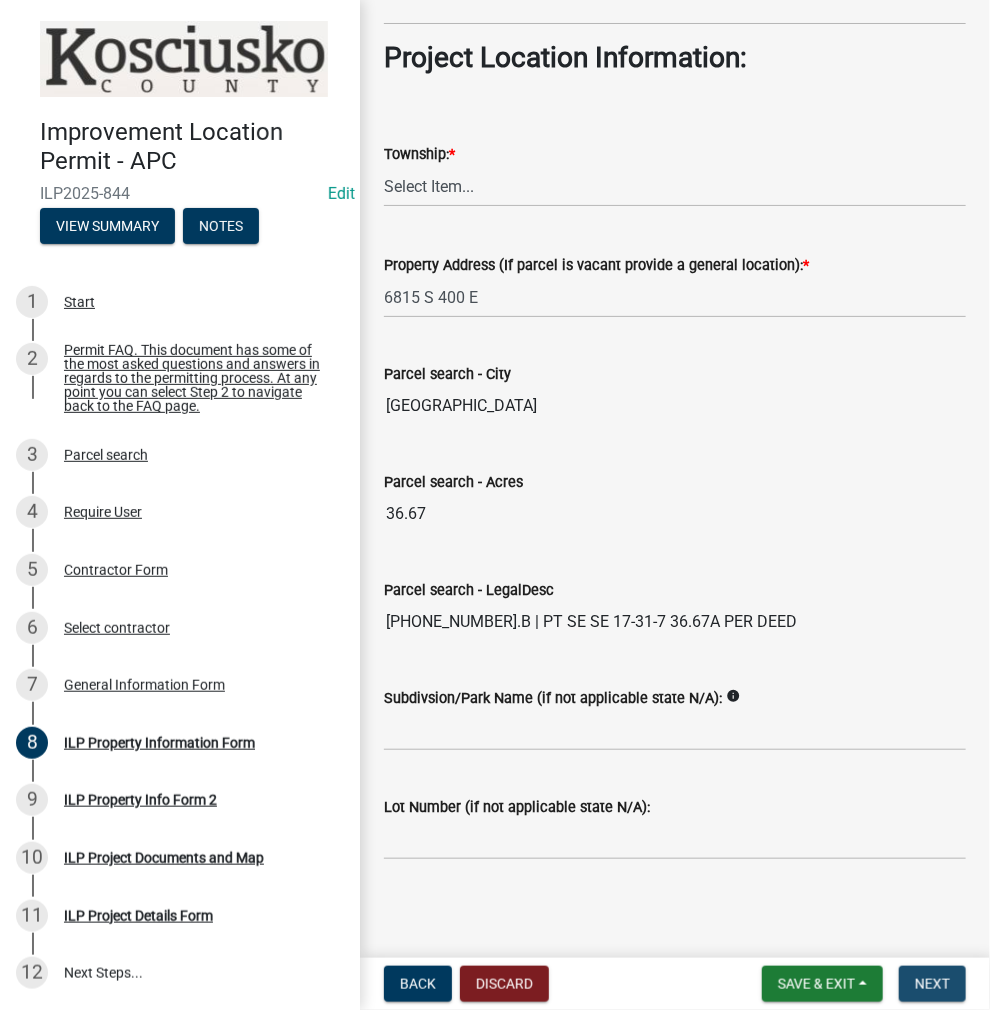 scroll, scrollTop: 0, scrollLeft: 0, axis: both 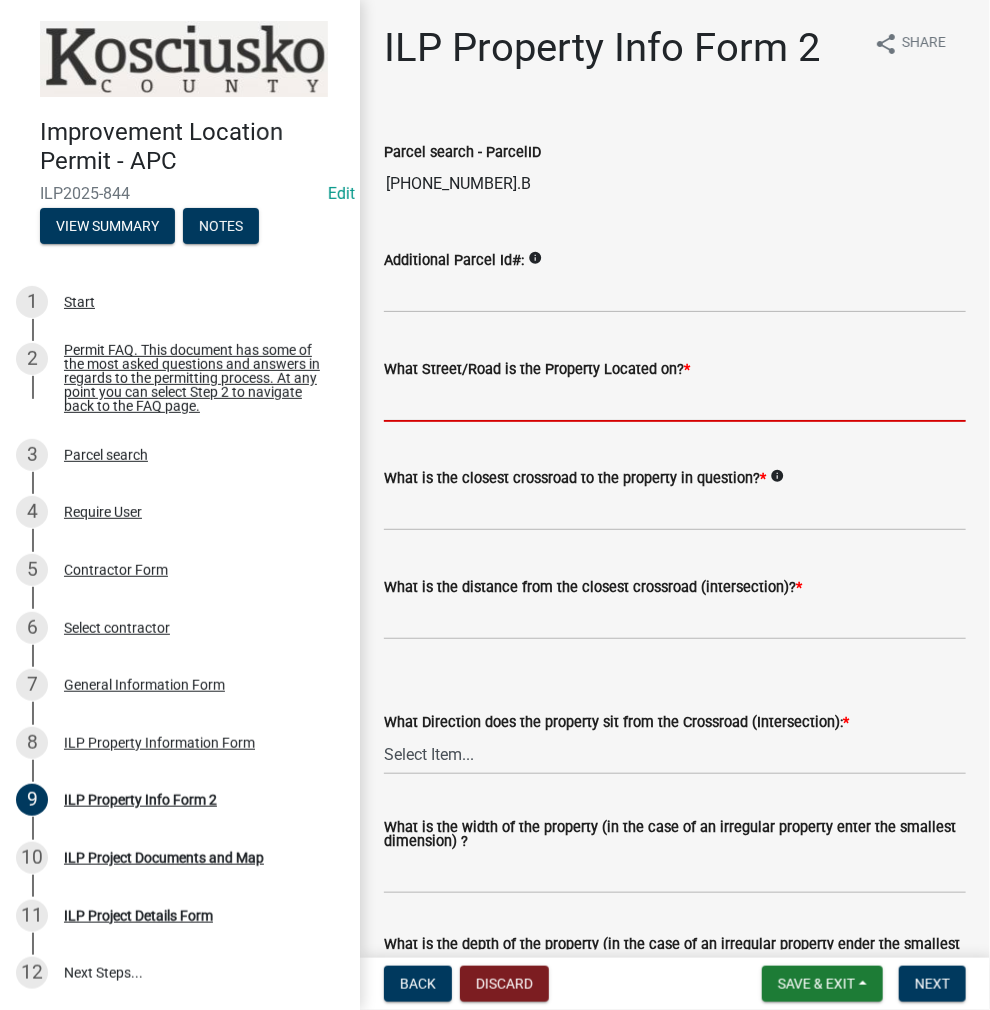 click on "What Street/Road is the Property Located on?  *" at bounding box center [675, 401] 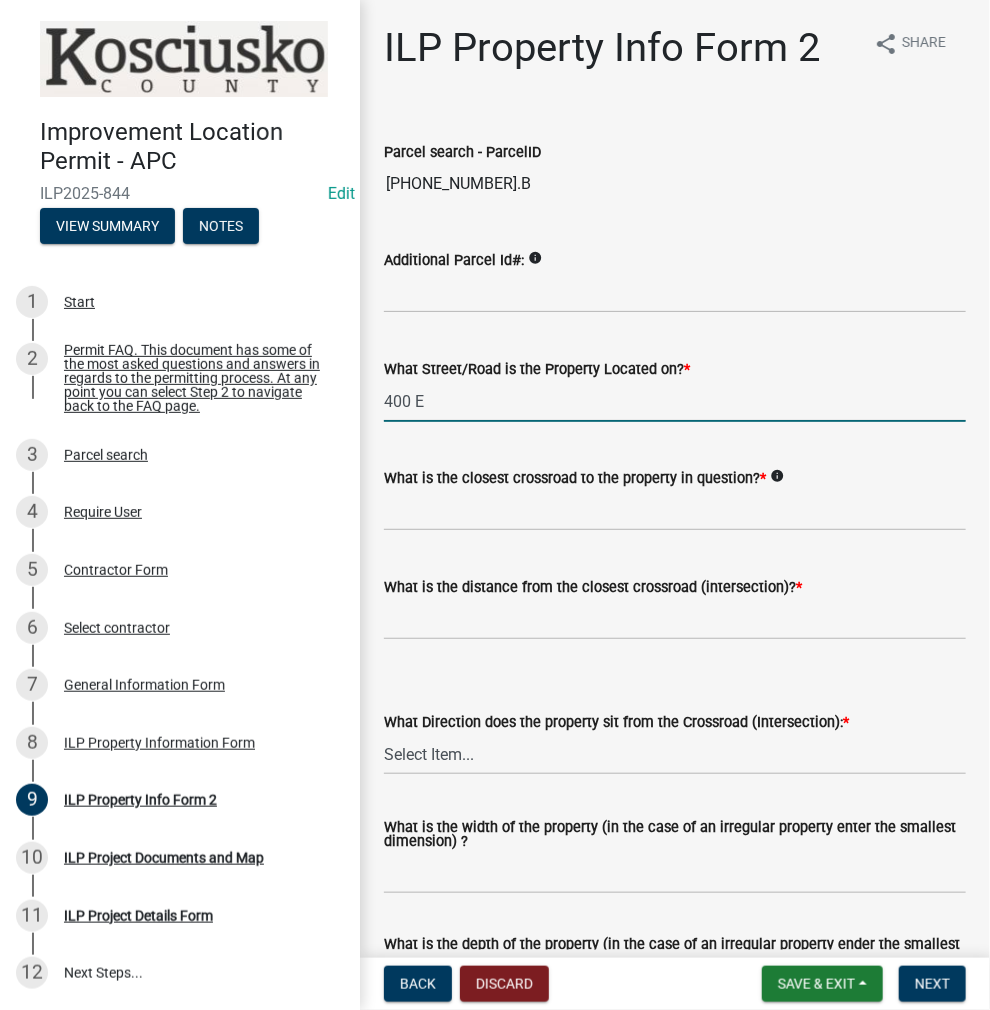 type on "400 E" 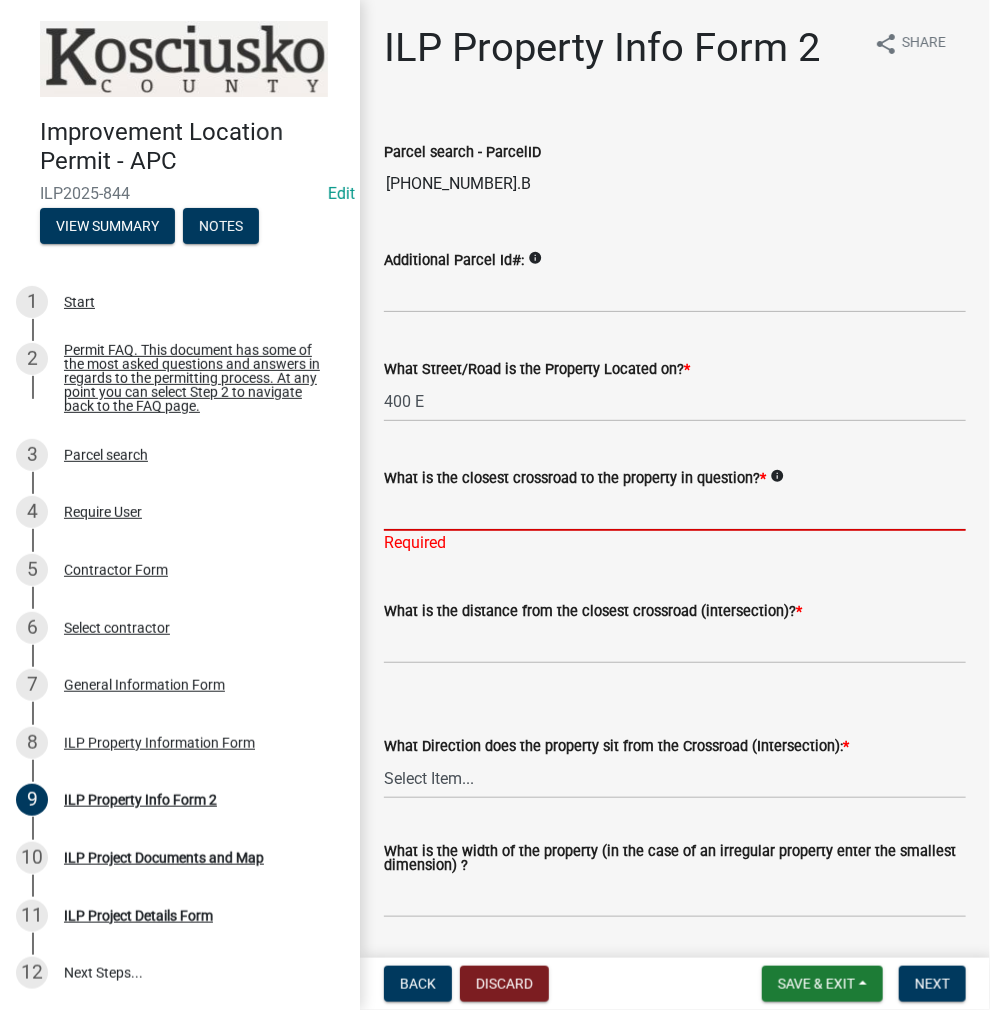 drag, startPoint x: 427, startPoint y: 515, endPoint x: 420, endPoint y: 501, distance: 15.652476 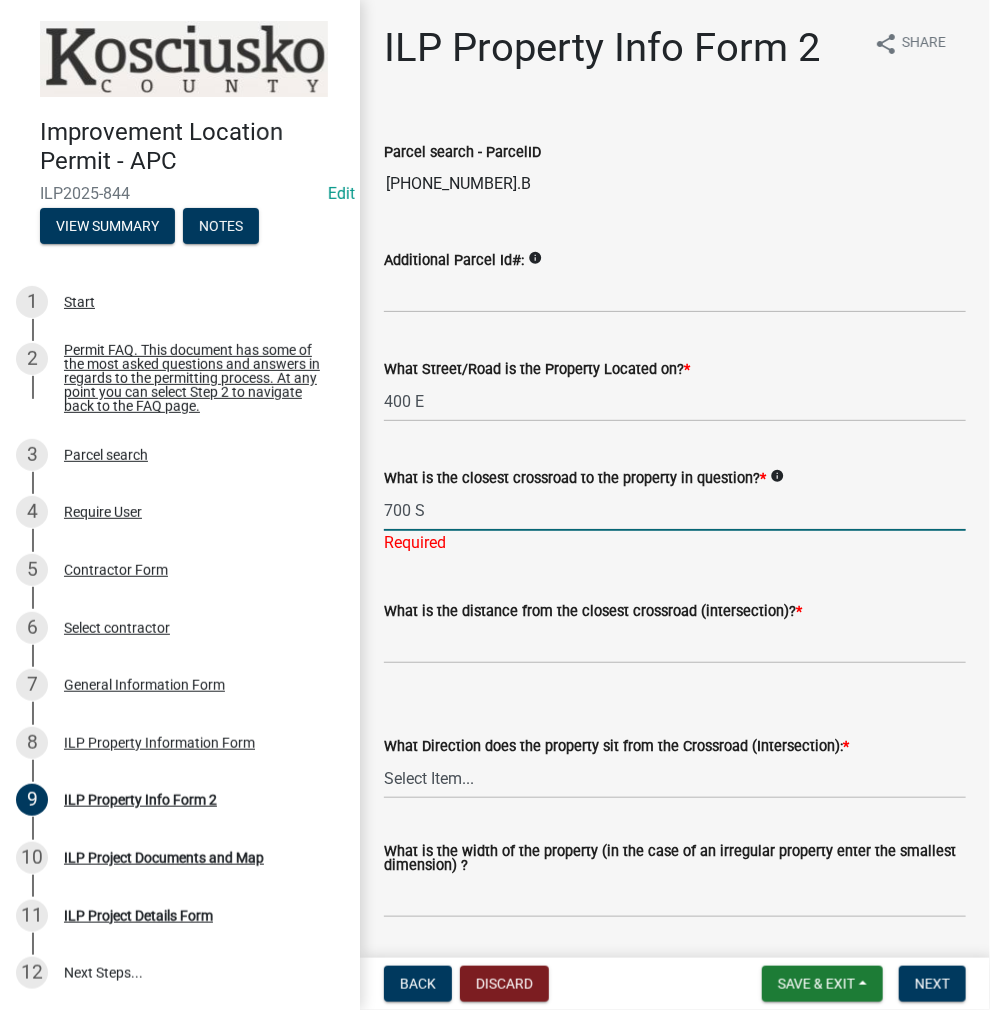 type on "700 S" 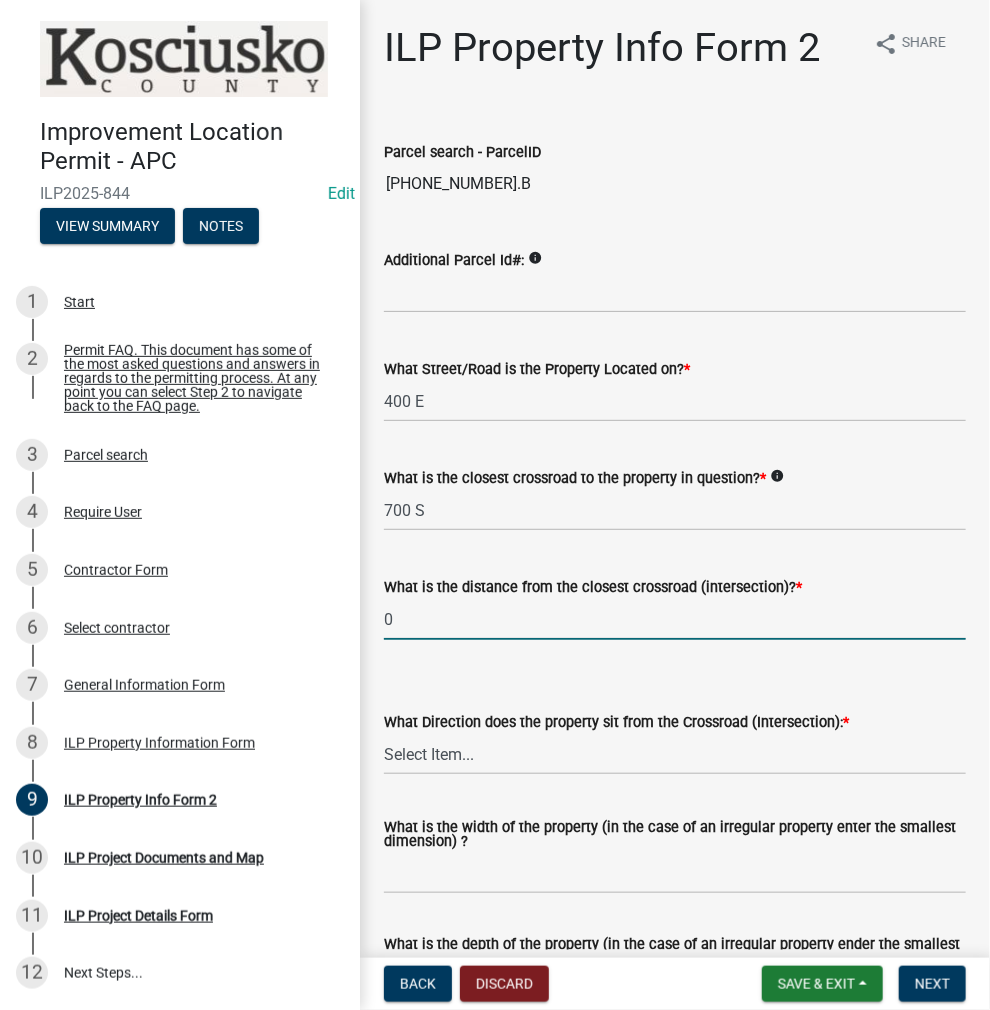 type on "0" 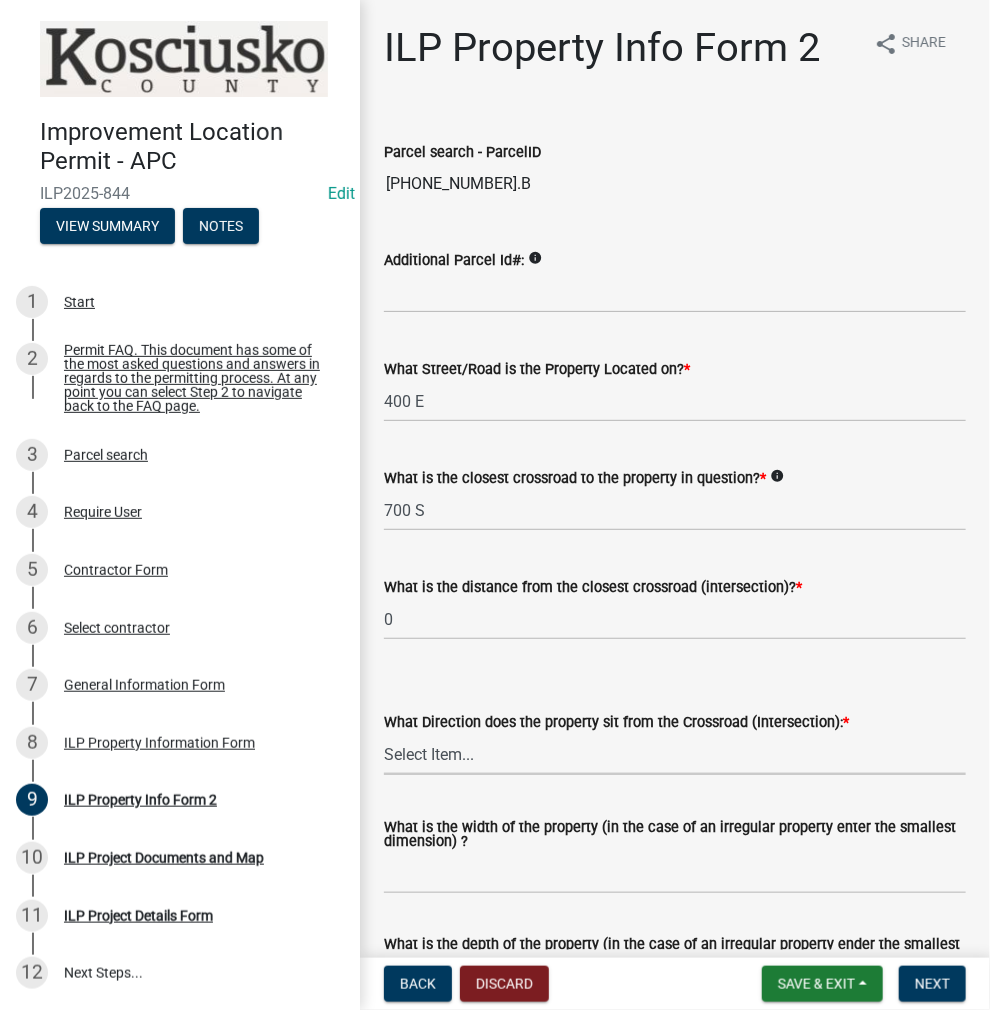 click on "Select Item...   N   NE   NW   S   SE   SW   E   W" at bounding box center [675, 754] 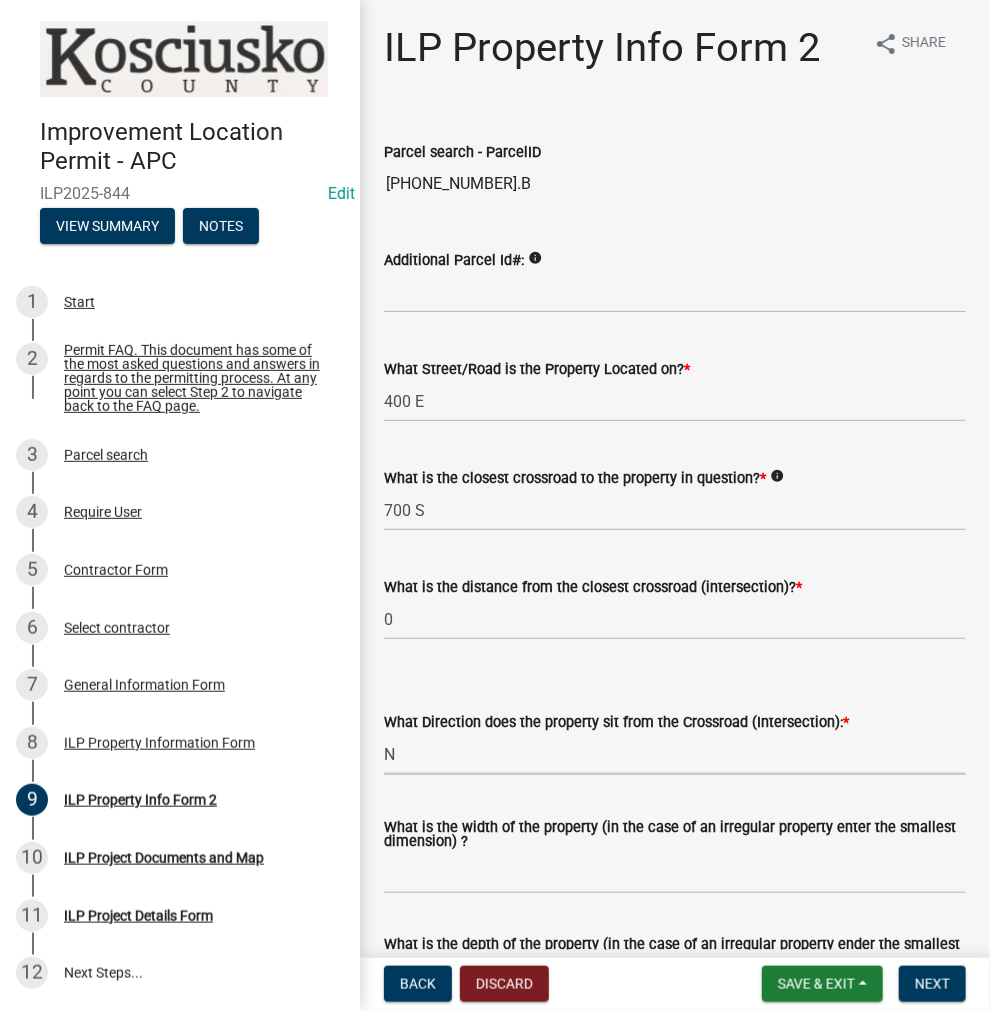 click on "Select Item...   N   NE   NW   S   SE   SW   E   W" at bounding box center (675, 754) 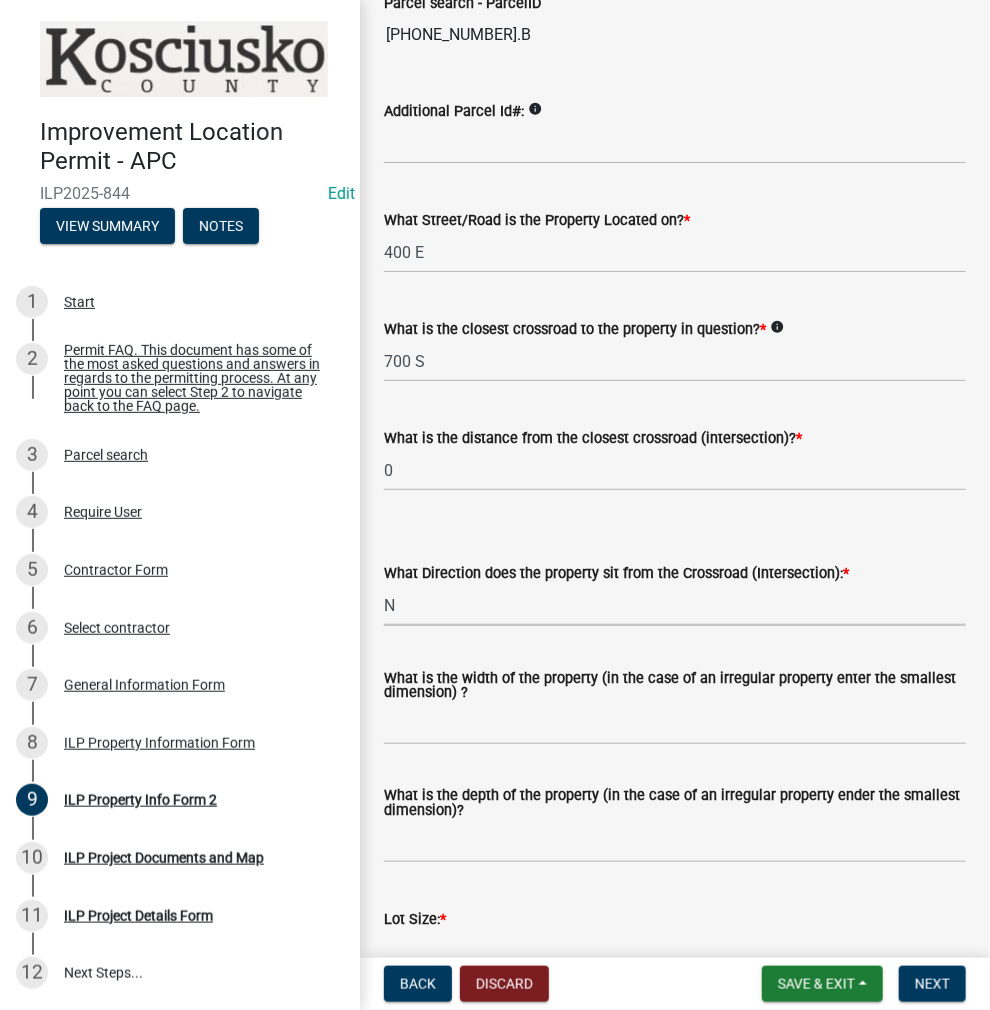 scroll, scrollTop: 300, scrollLeft: 0, axis: vertical 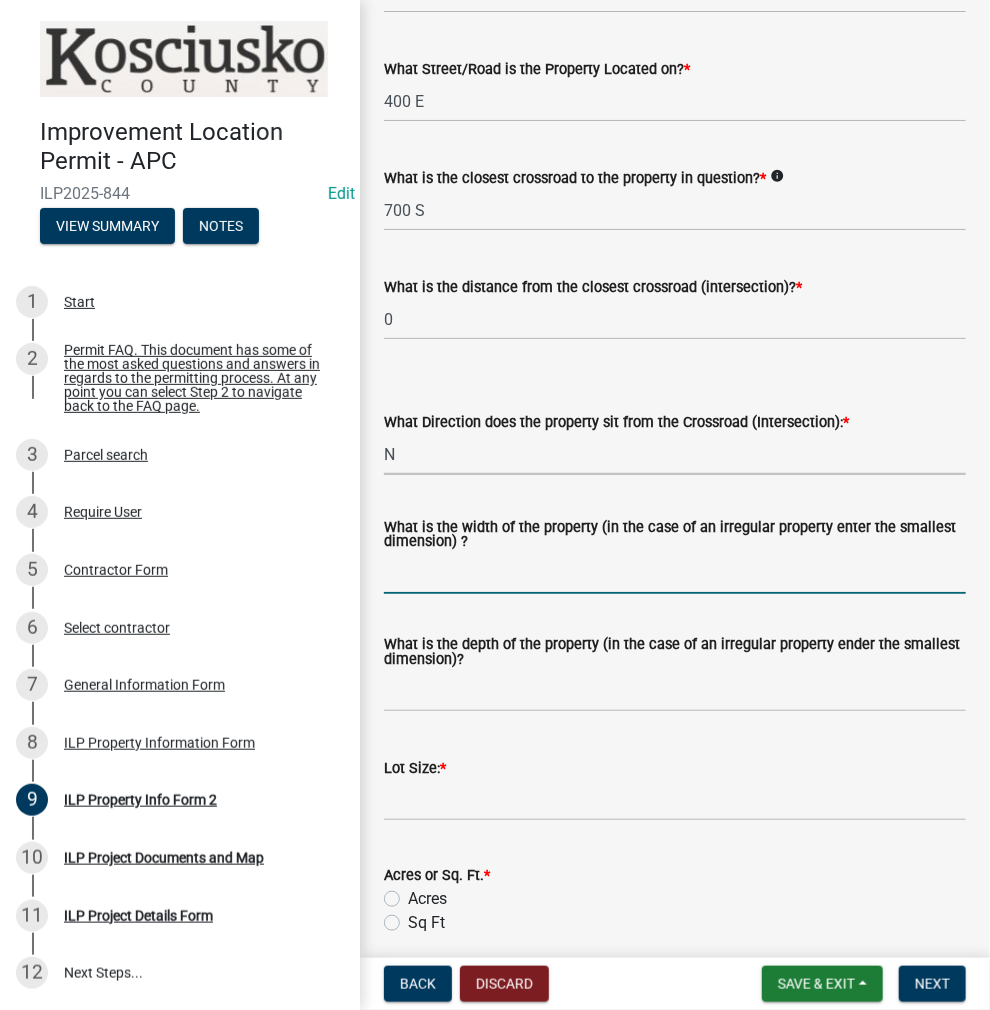 click on "What is the width of the property (in the case of an irregular property enter the smallest dimension) ?" at bounding box center [675, 573] 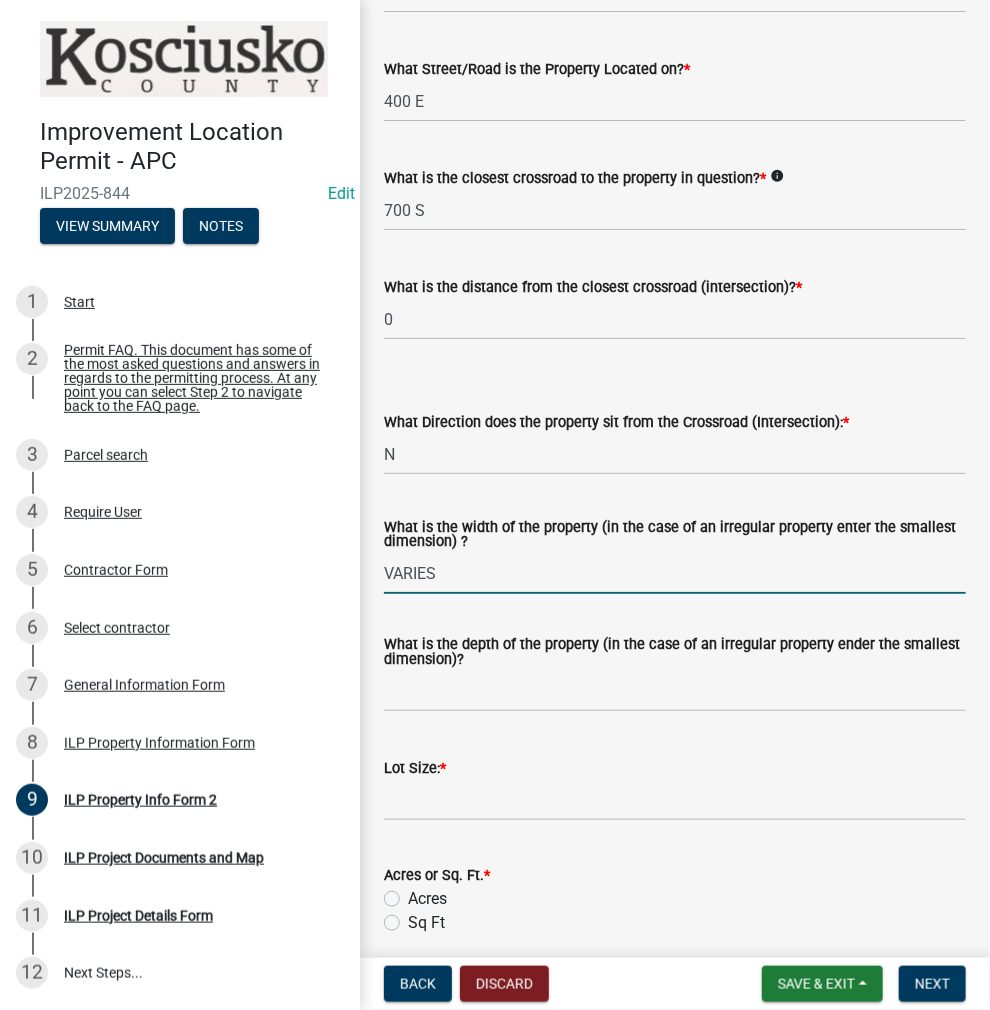 type on "VARIES" 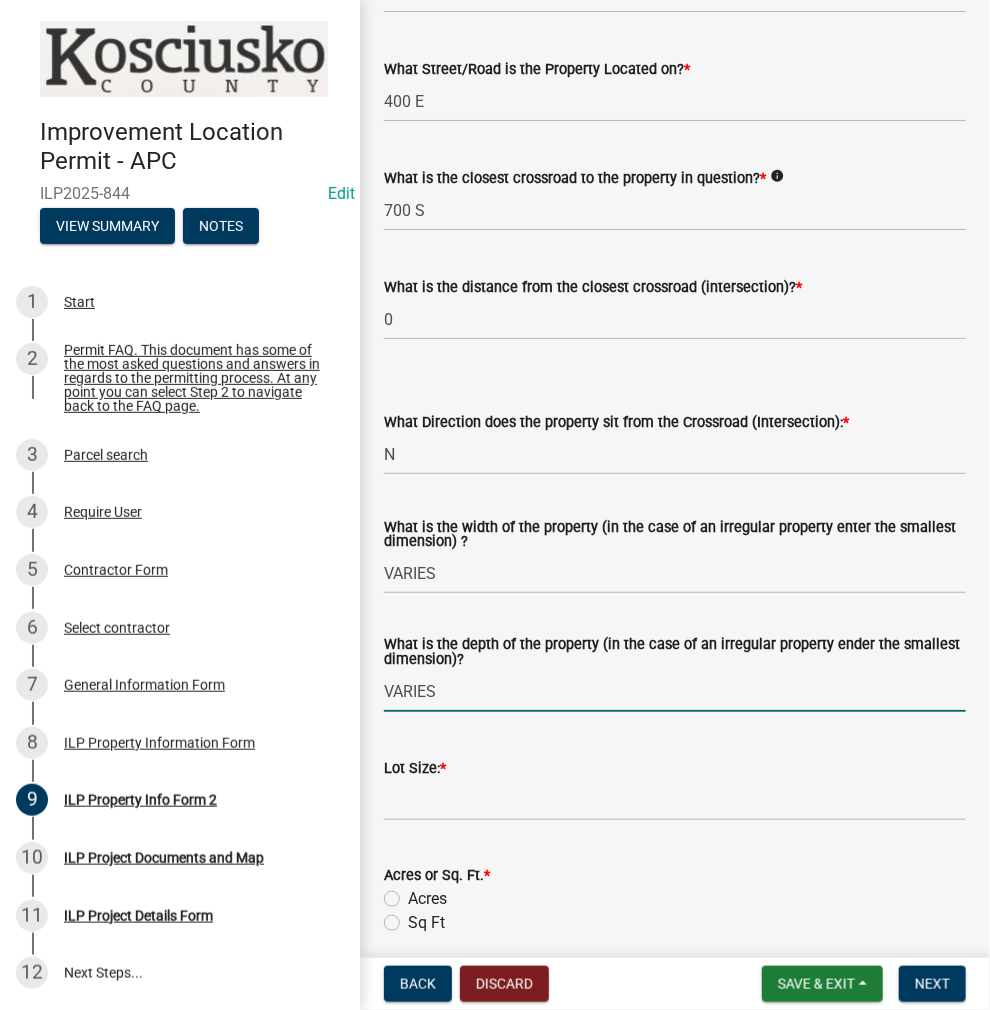 type on "VARIES" 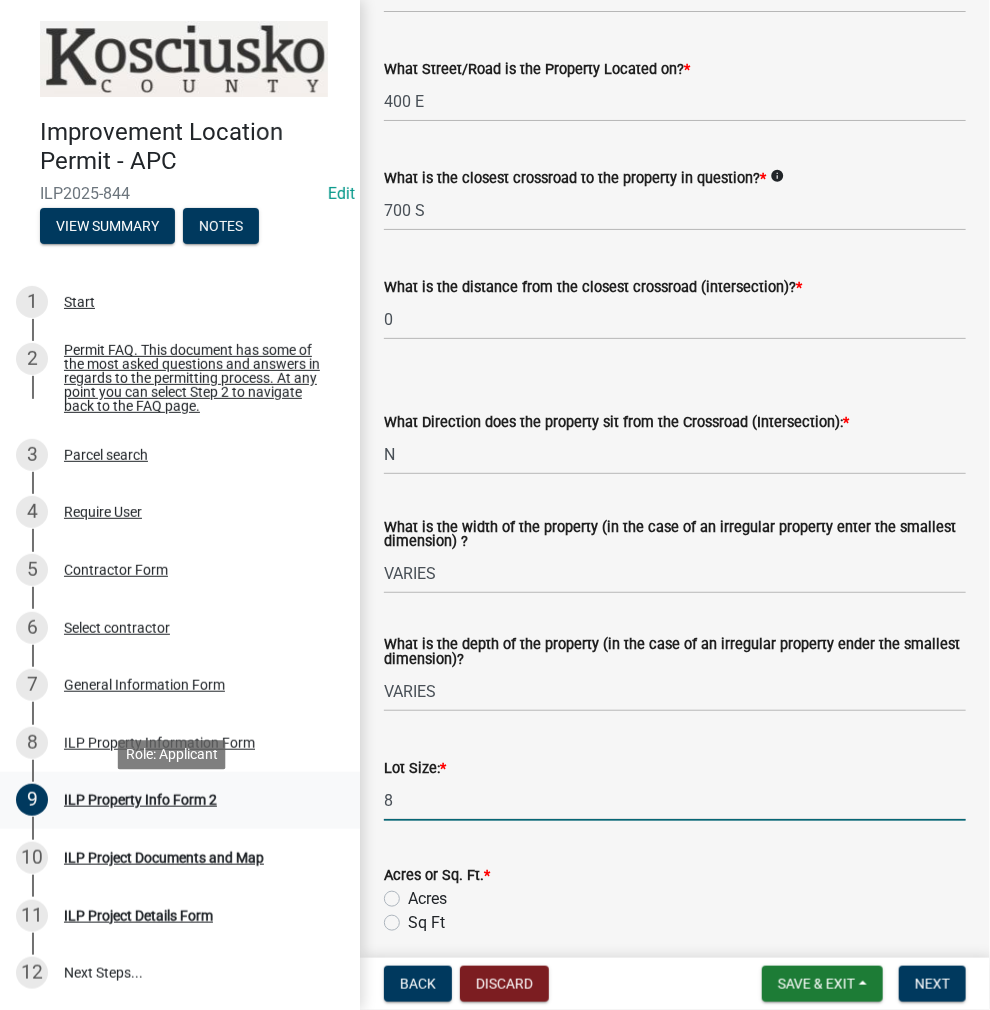 drag, startPoint x: 443, startPoint y: 803, endPoint x: 326, endPoint y: 805, distance: 117.01709 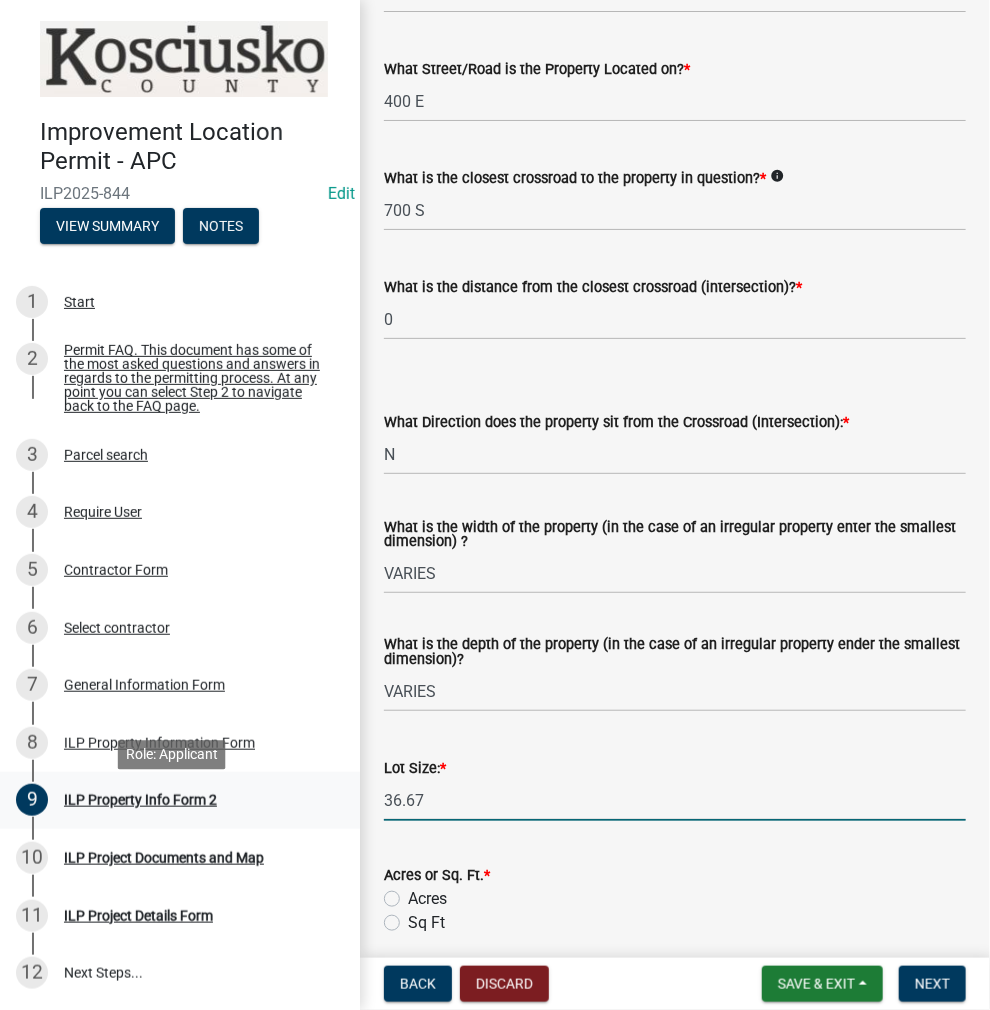type on "36.67" 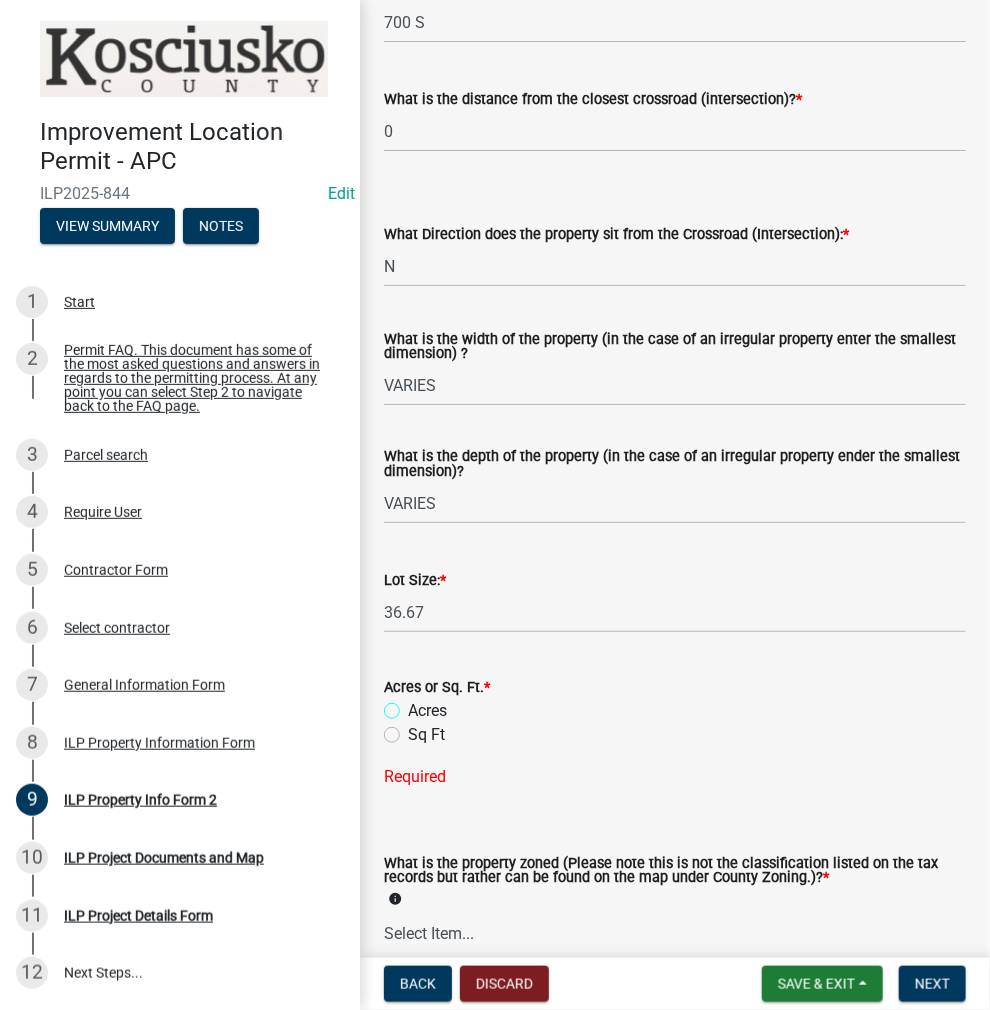 scroll, scrollTop: 700, scrollLeft: 0, axis: vertical 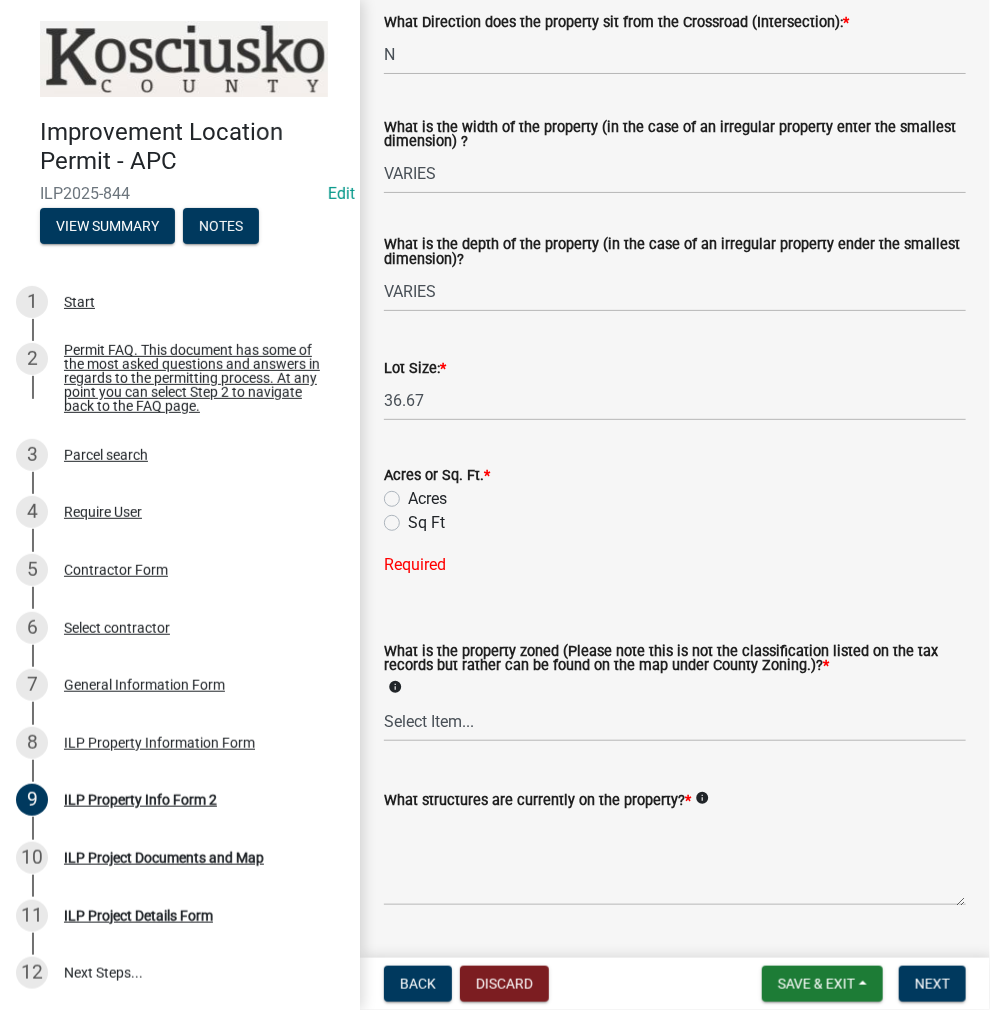 click on "Acres" 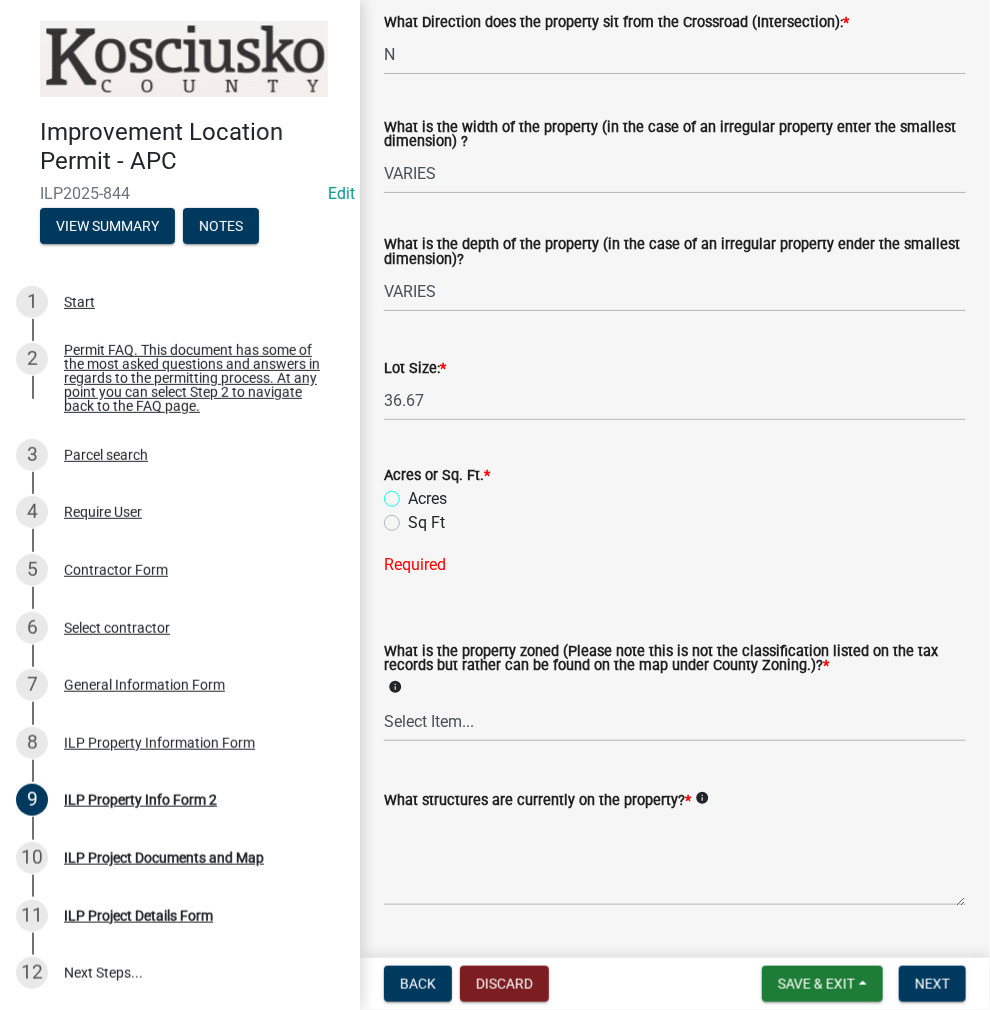 click on "Acres" at bounding box center [414, 493] 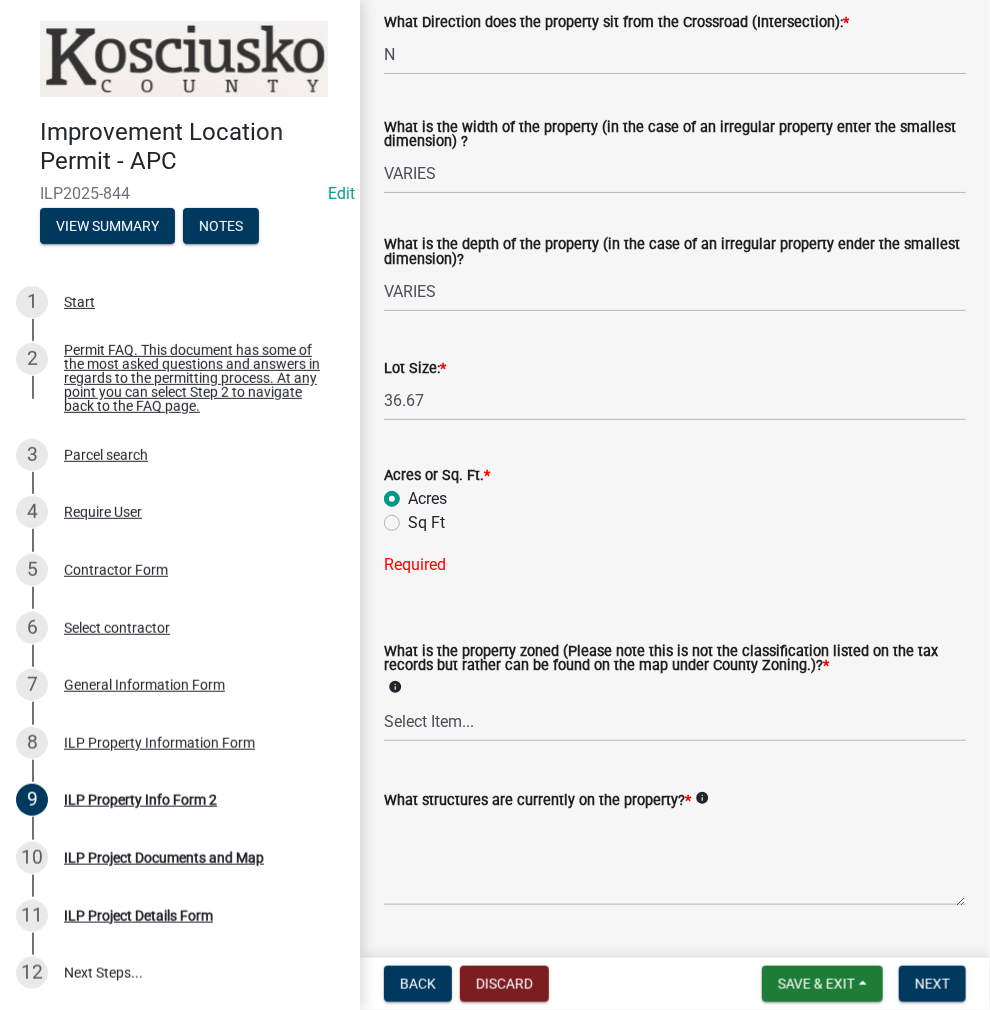 radio on "true" 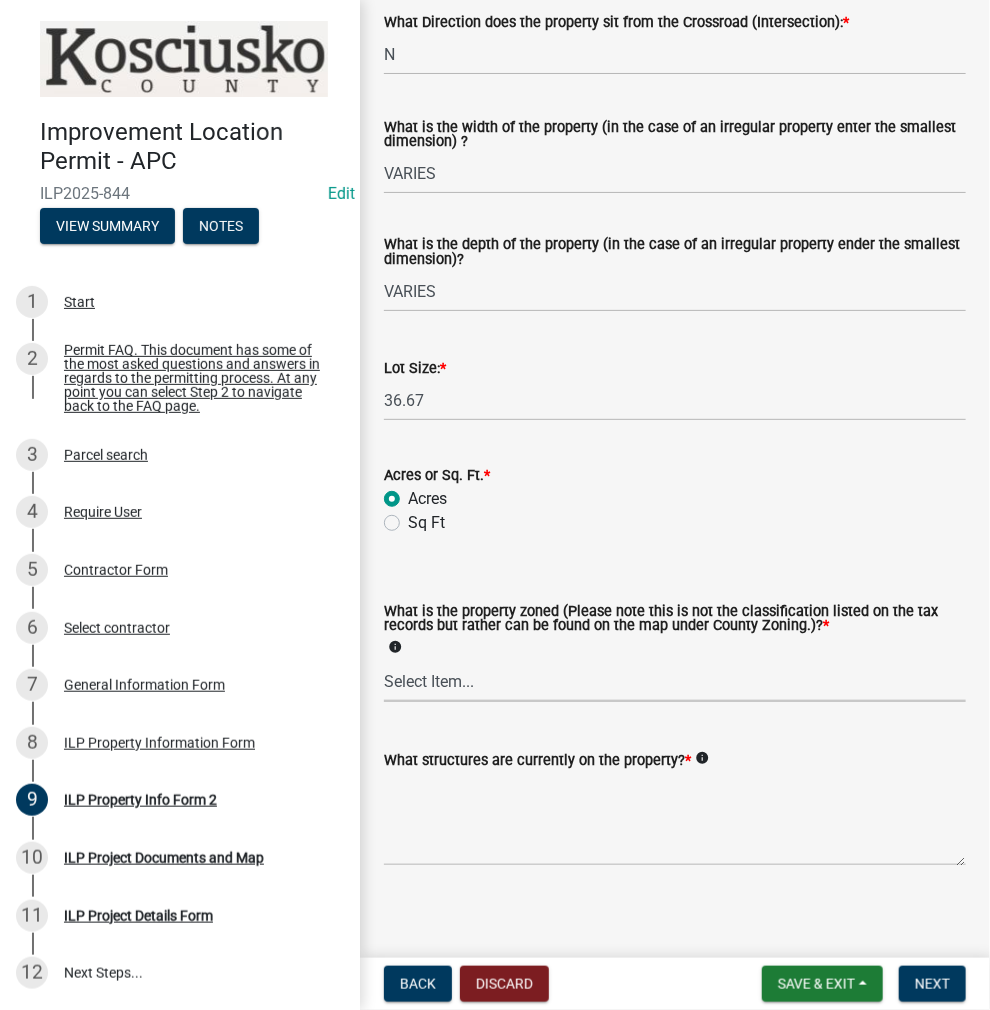 click on "Select Item...   Agricultural   Agricultural 2   Commercial   Environmental   Industrial 1   Industrial 2   Industrial 3   Public Use   Residential" at bounding box center (675, 681) 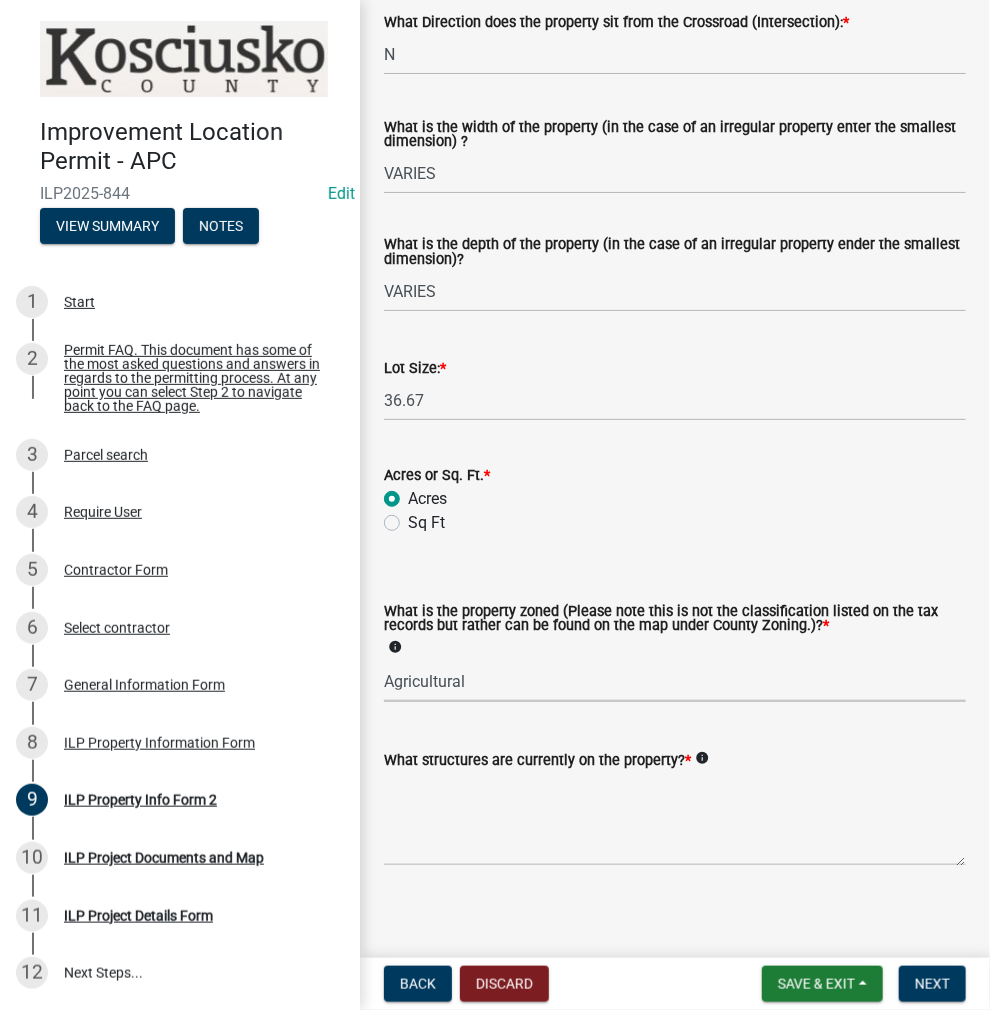click on "Select Item...   Agricultural   Agricultural 2   Commercial   Environmental   Industrial 1   Industrial 2   Industrial 3   Public Use   Residential" at bounding box center (675, 681) 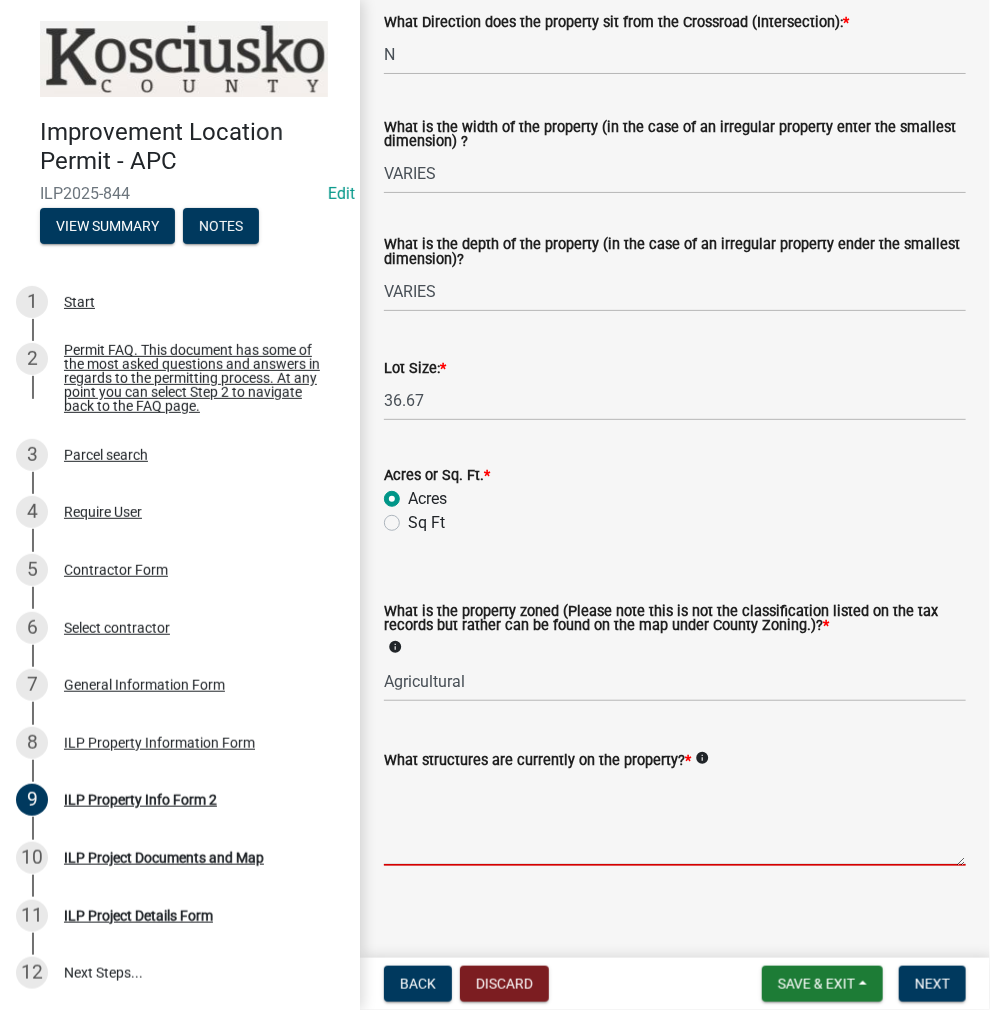 click on "What structures are currently on the property?  *" at bounding box center [675, 819] 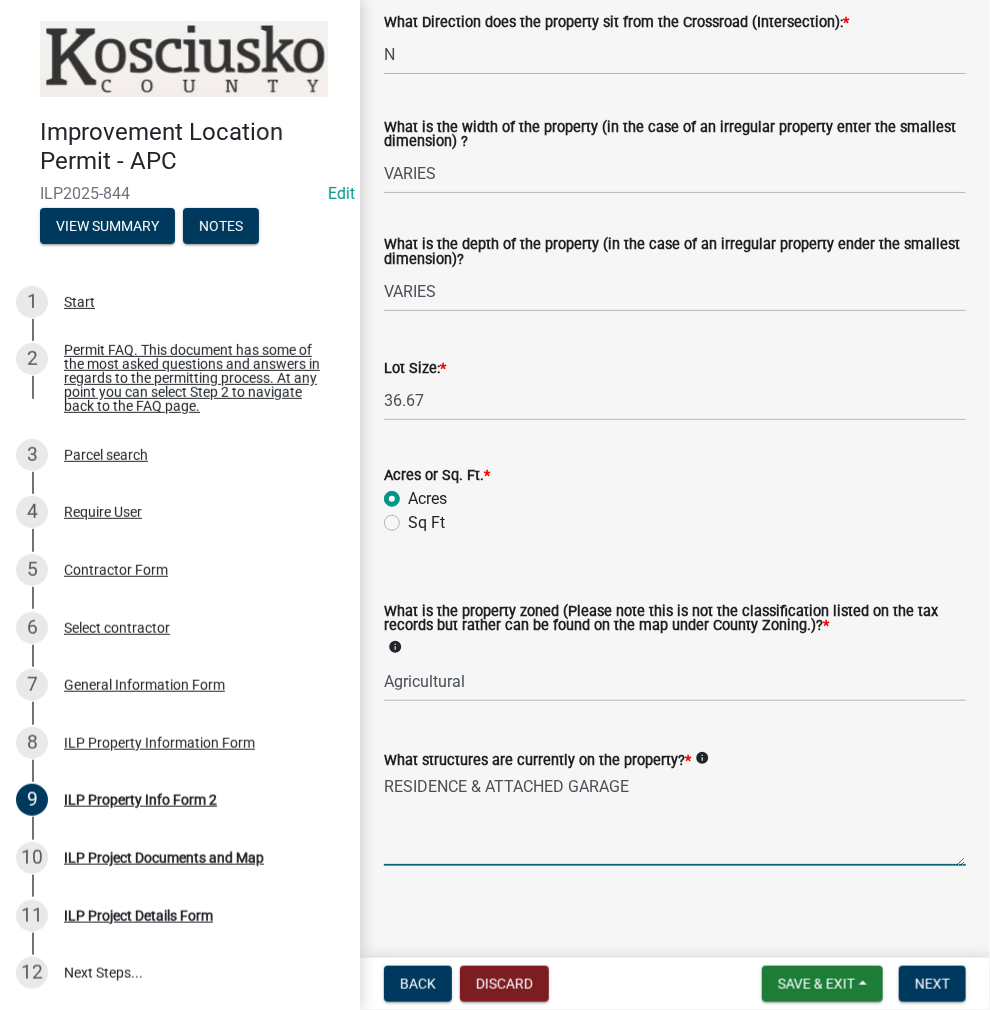 type on "RESIDENCE & ATTACHED GARAGE" 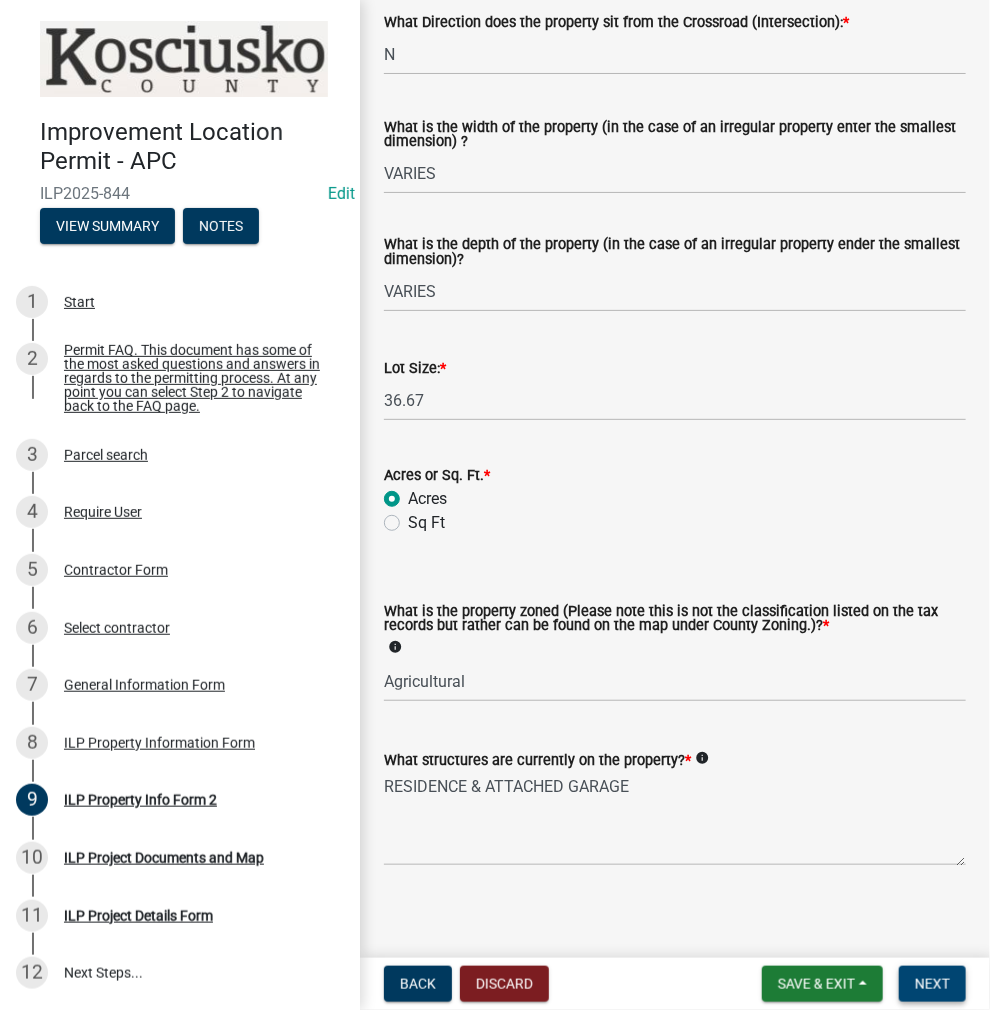 click on "Next" at bounding box center [932, 984] 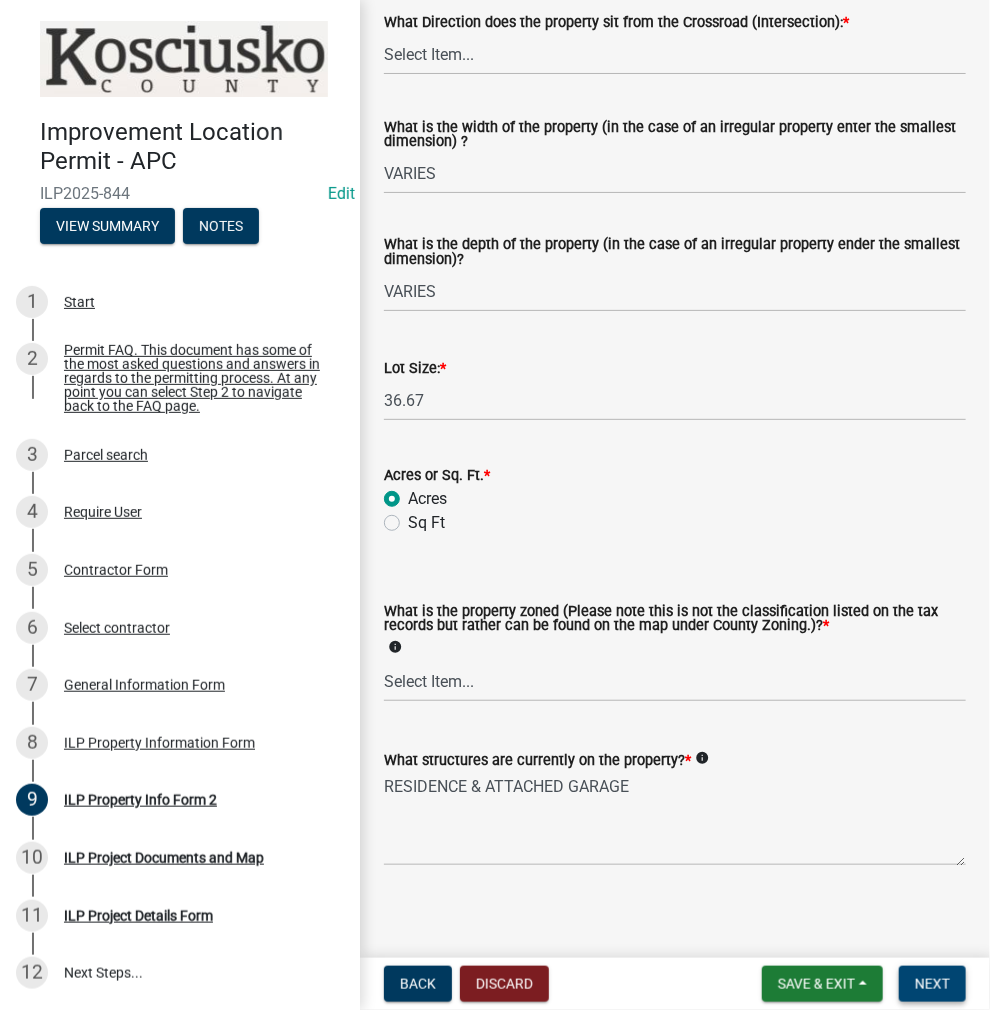 scroll, scrollTop: 0, scrollLeft: 0, axis: both 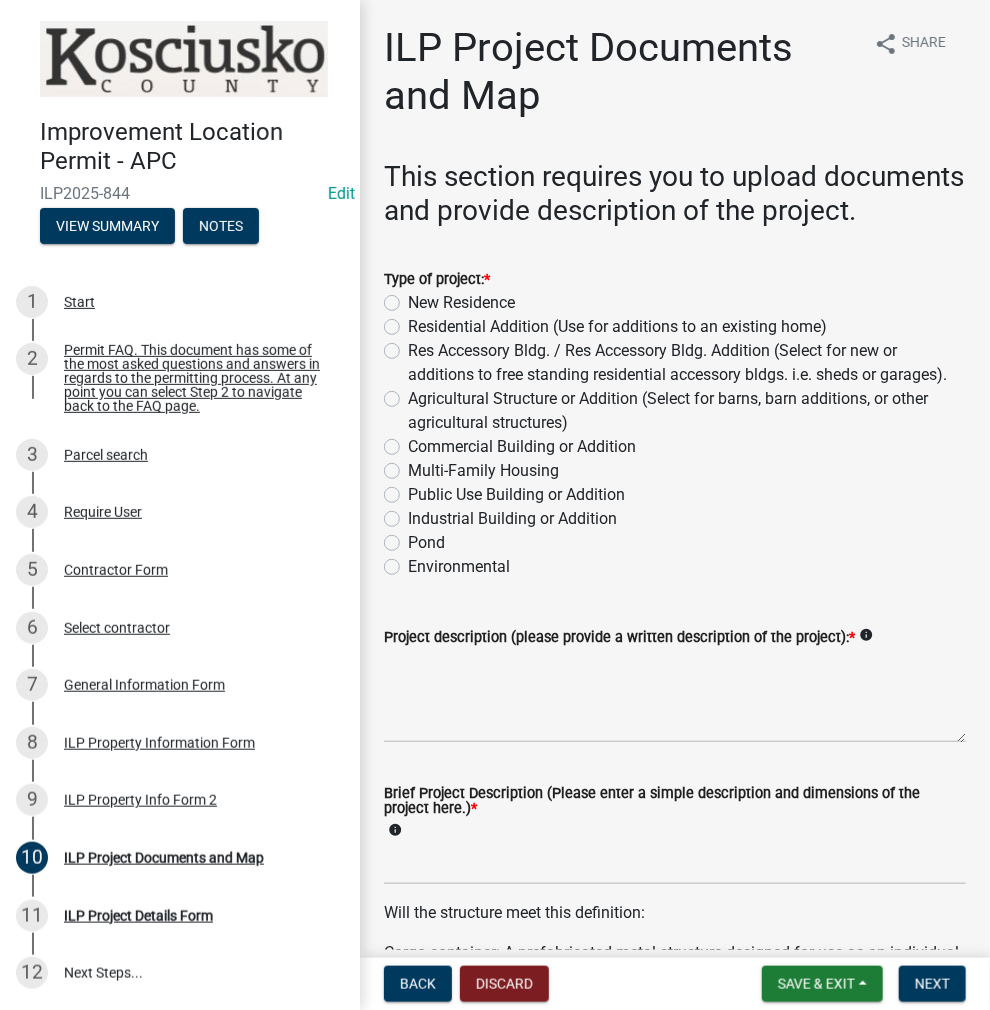 click on "Agricultural Structure or Addition (Select for barns, barn additions, or other agricultural structures)" 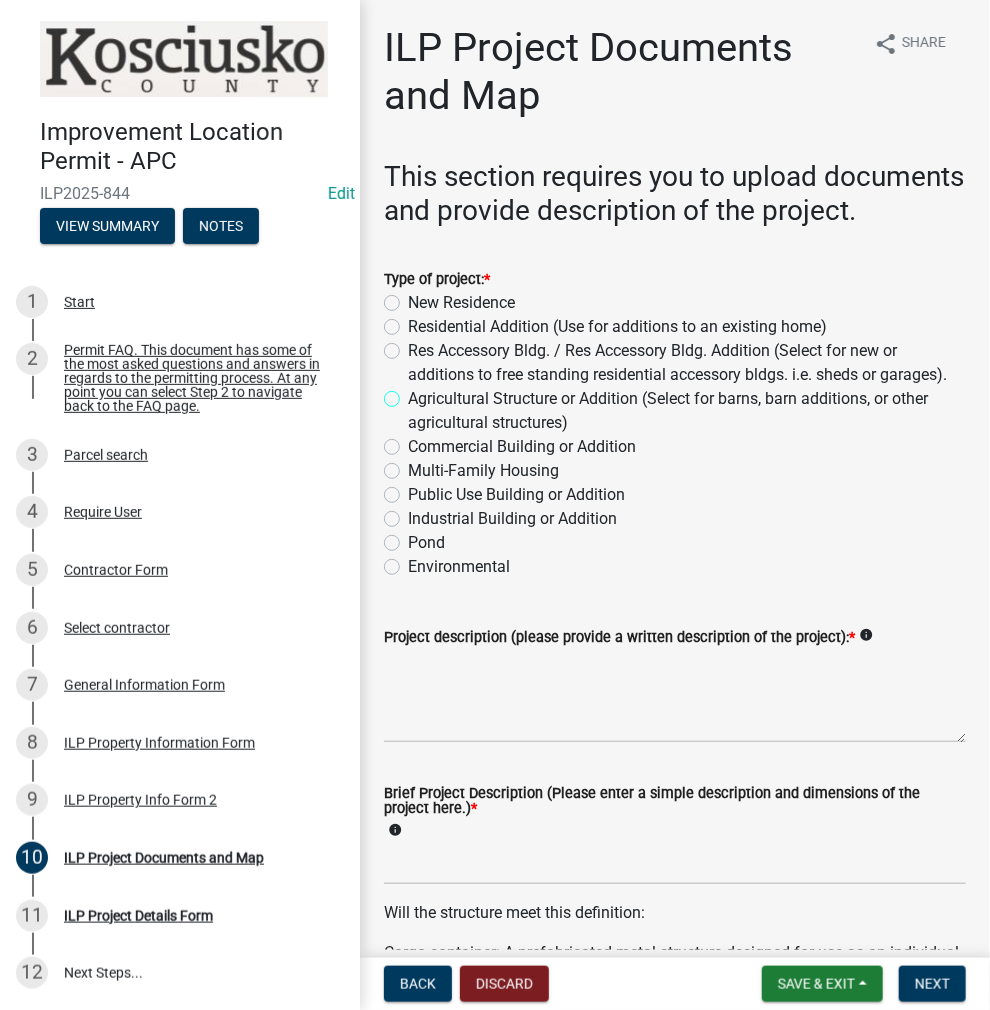 click on "Agricultural Structure or Addition (Select for barns, barn additions, or other agricultural structures)" at bounding box center (414, 393) 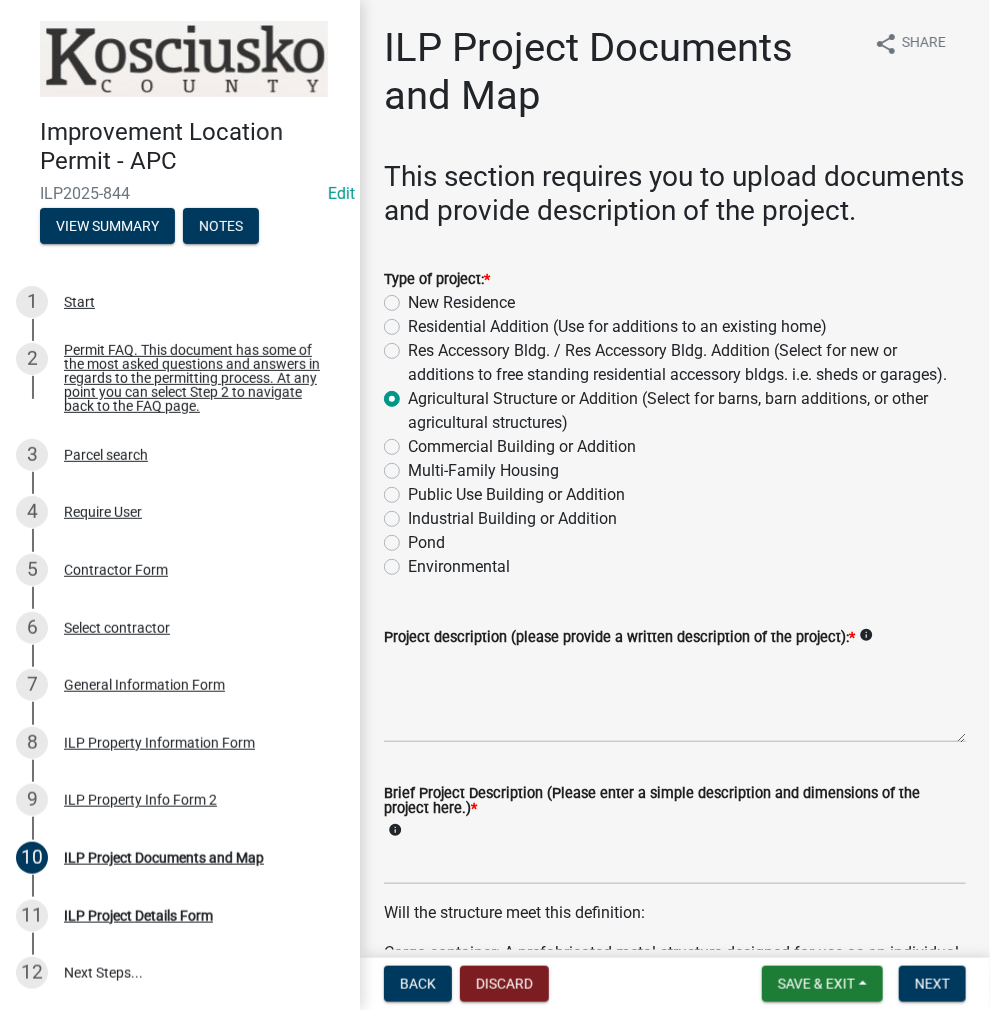 radio on "true" 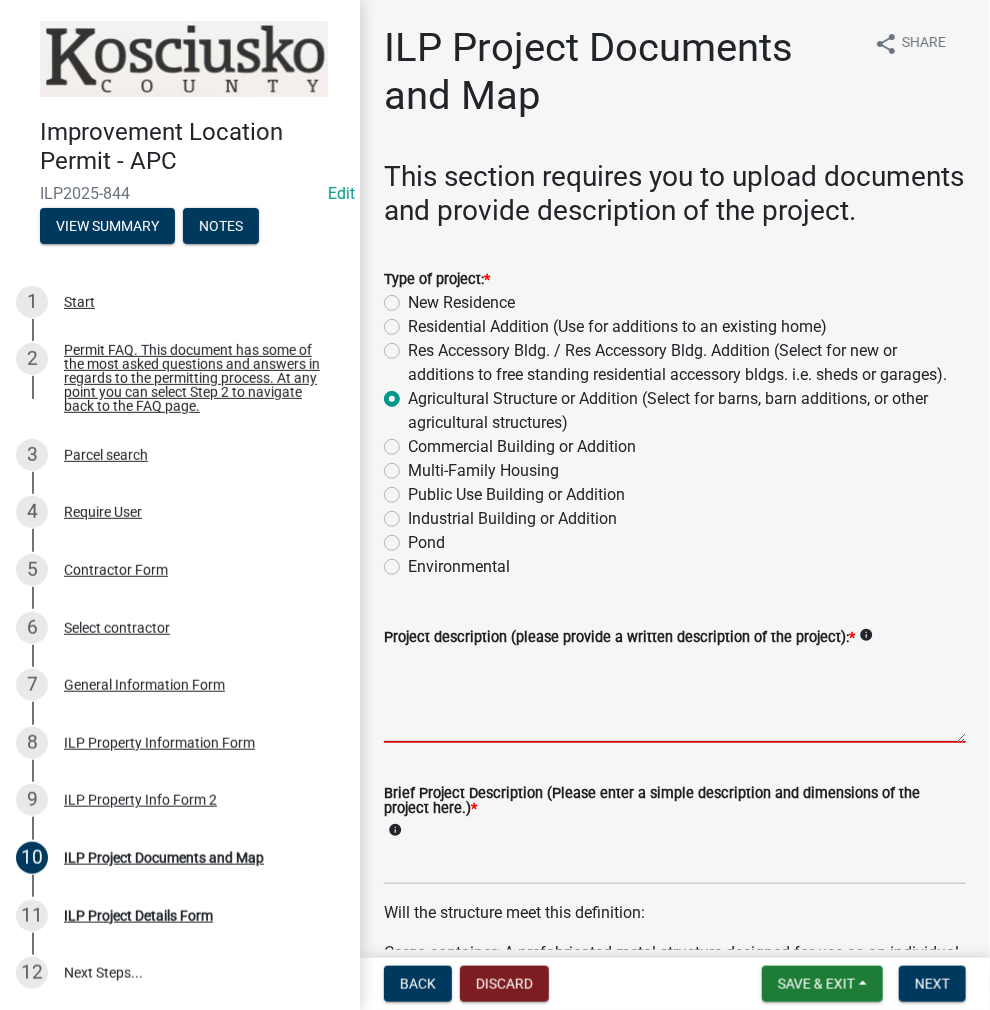 click on "Project description (please provide a written description of the project):  *" at bounding box center [675, 696] 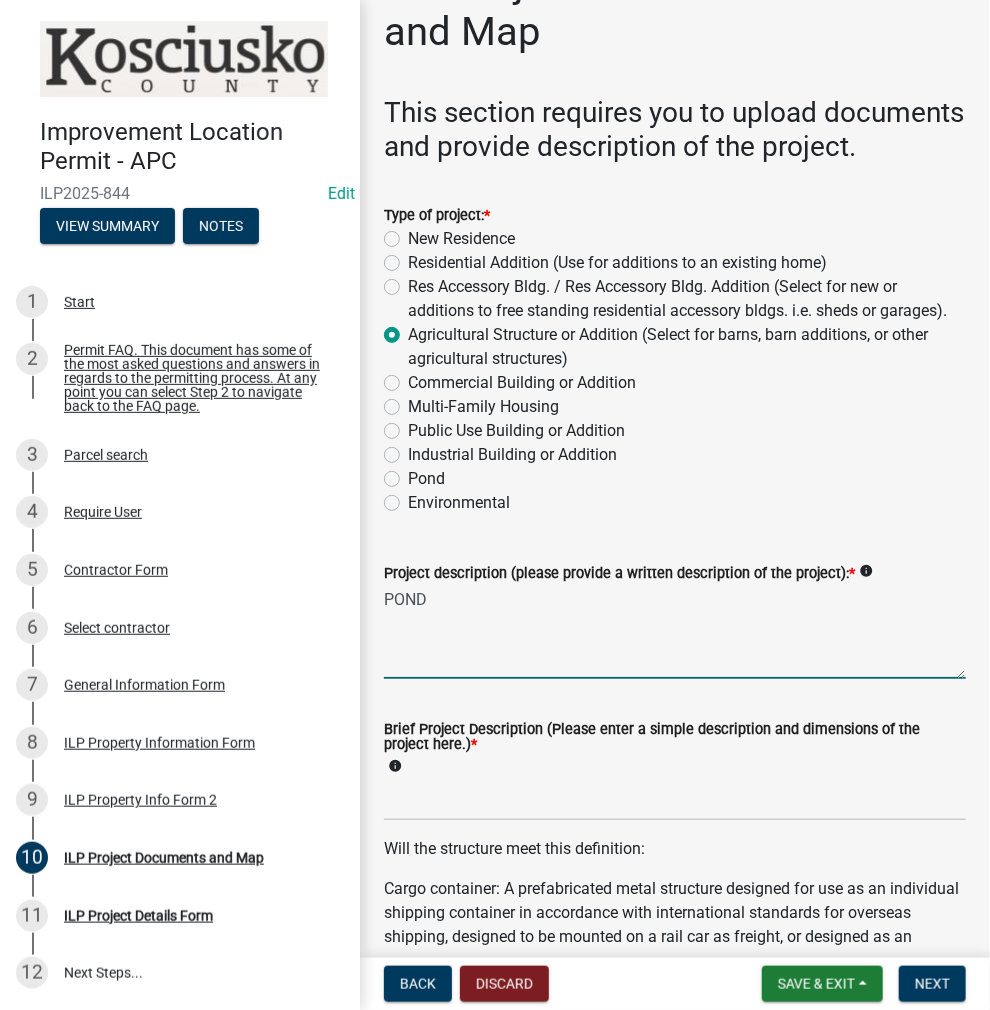 scroll, scrollTop: 200, scrollLeft: 0, axis: vertical 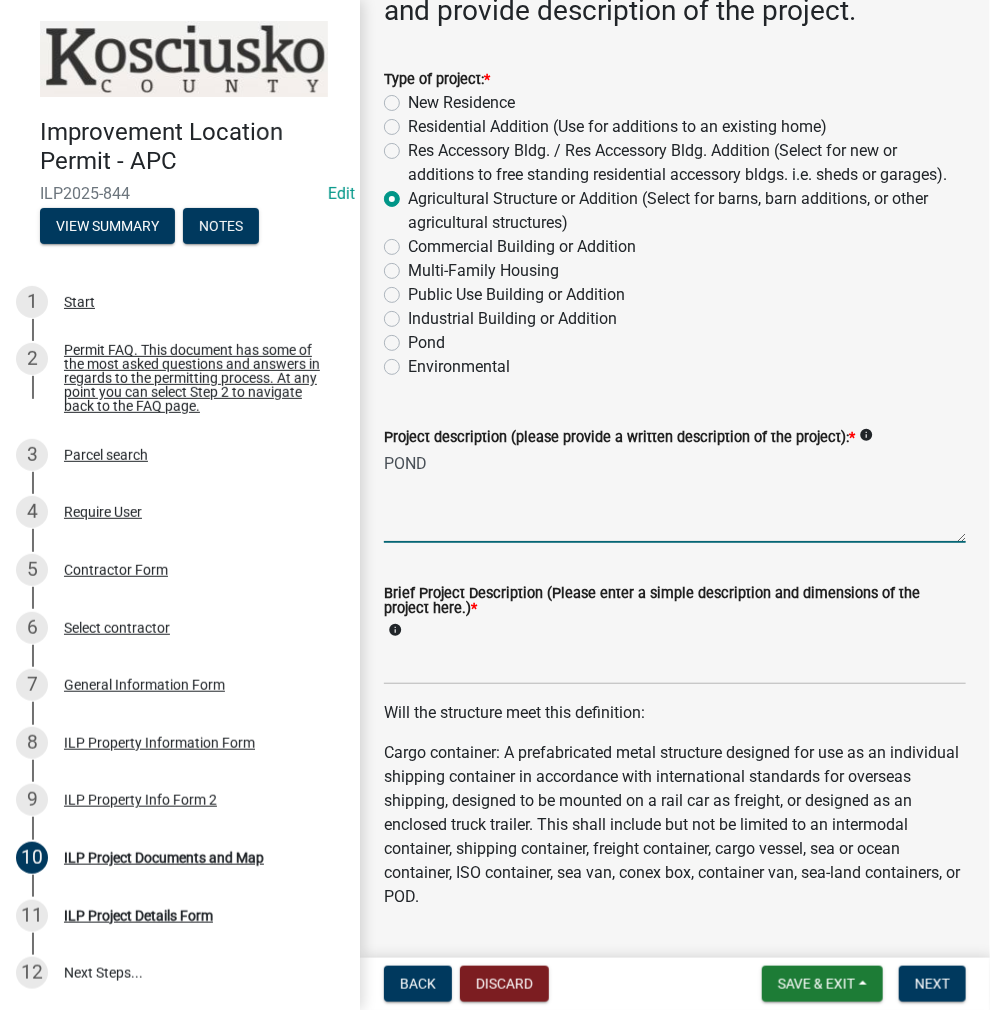 type on "POND" 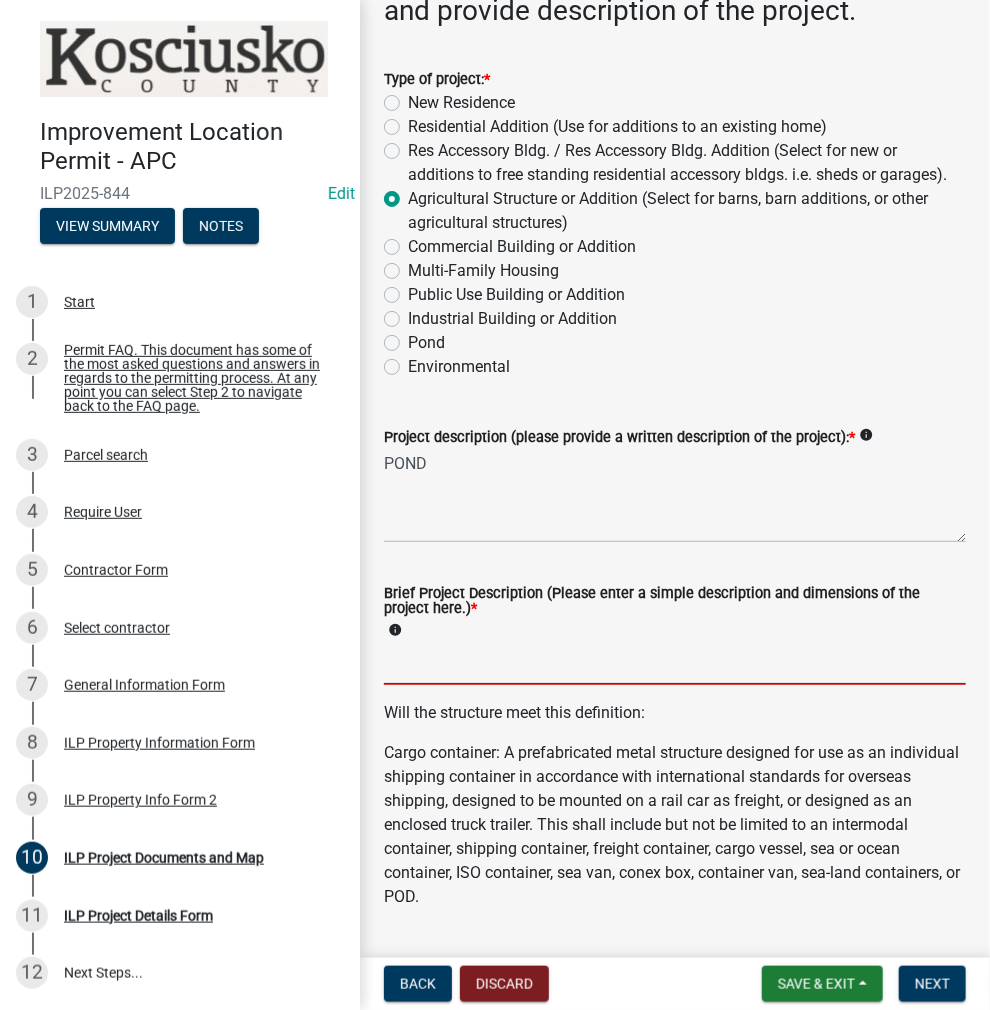 click on "Brief Project Description (Please enter a simple description and dimensions of the project here.)  *" at bounding box center [675, 664] 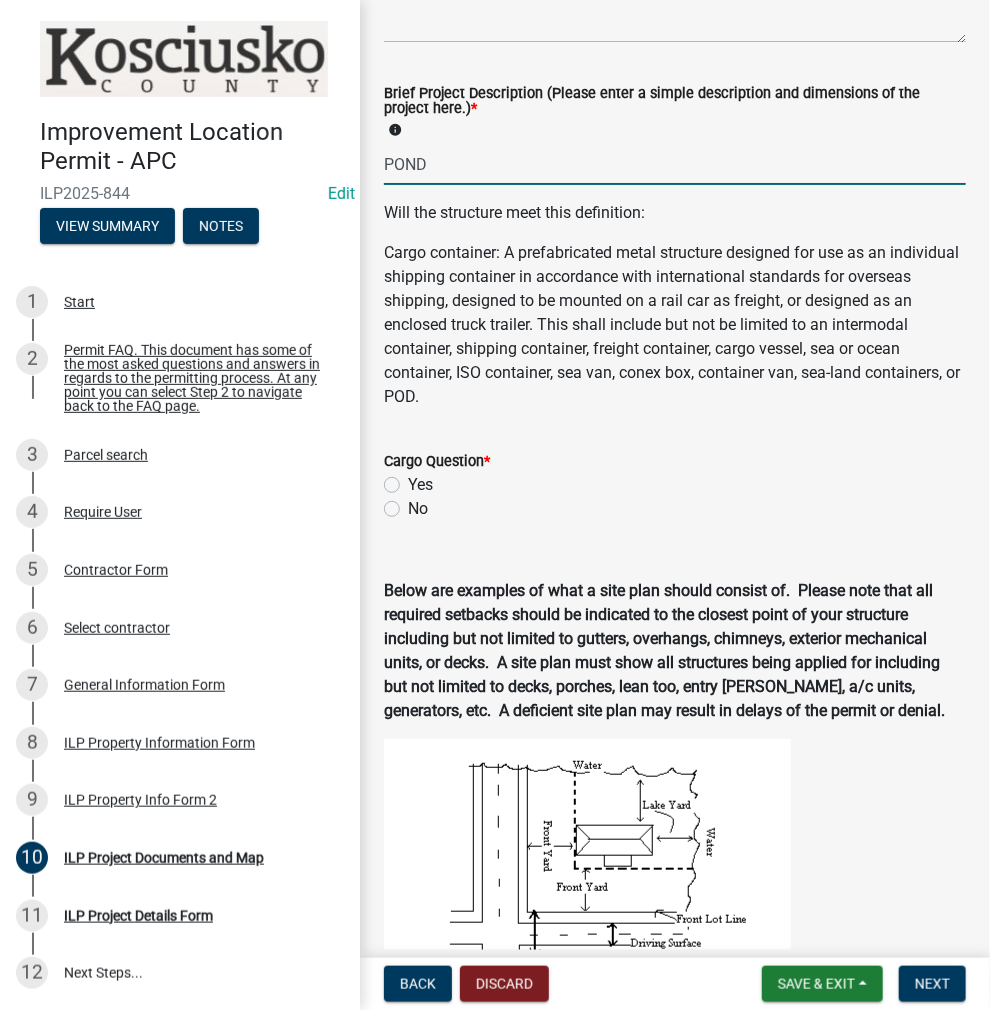 scroll, scrollTop: 800, scrollLeft: 0, axis: vertical 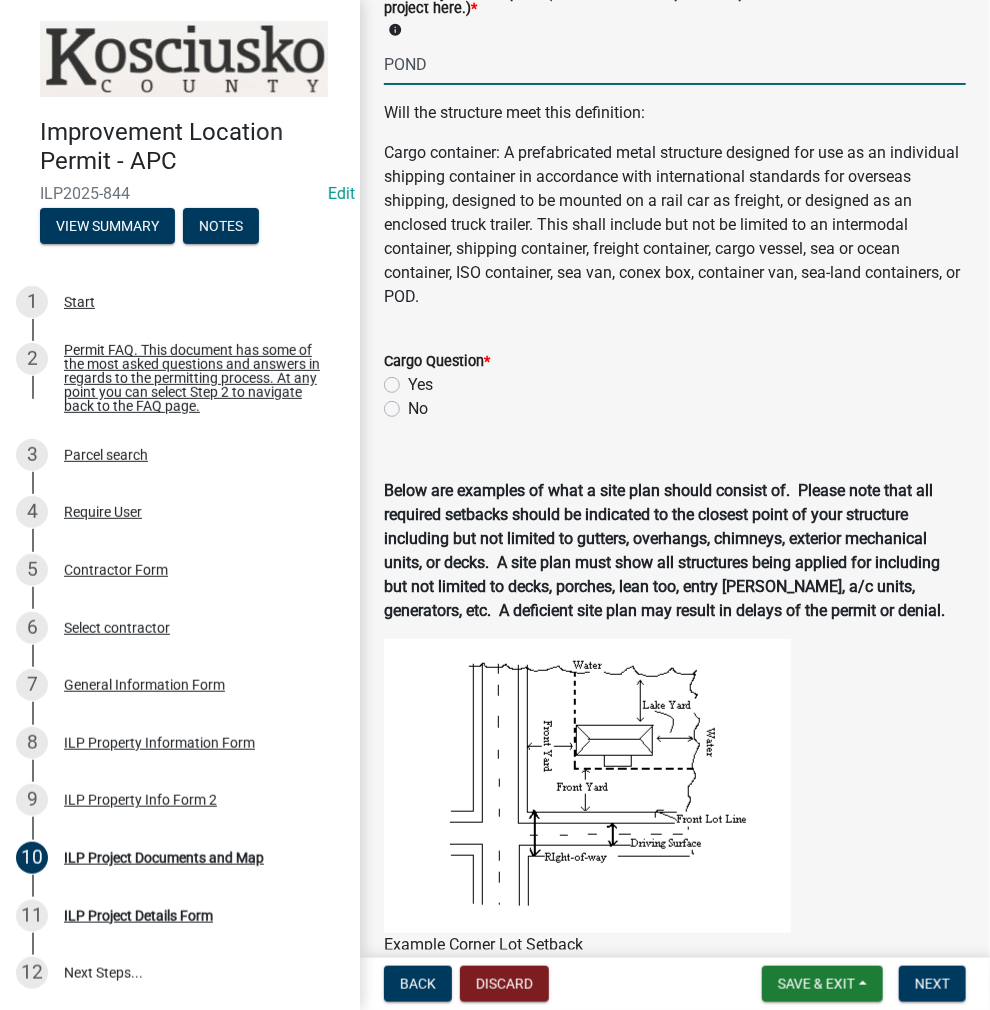 type on "POND" 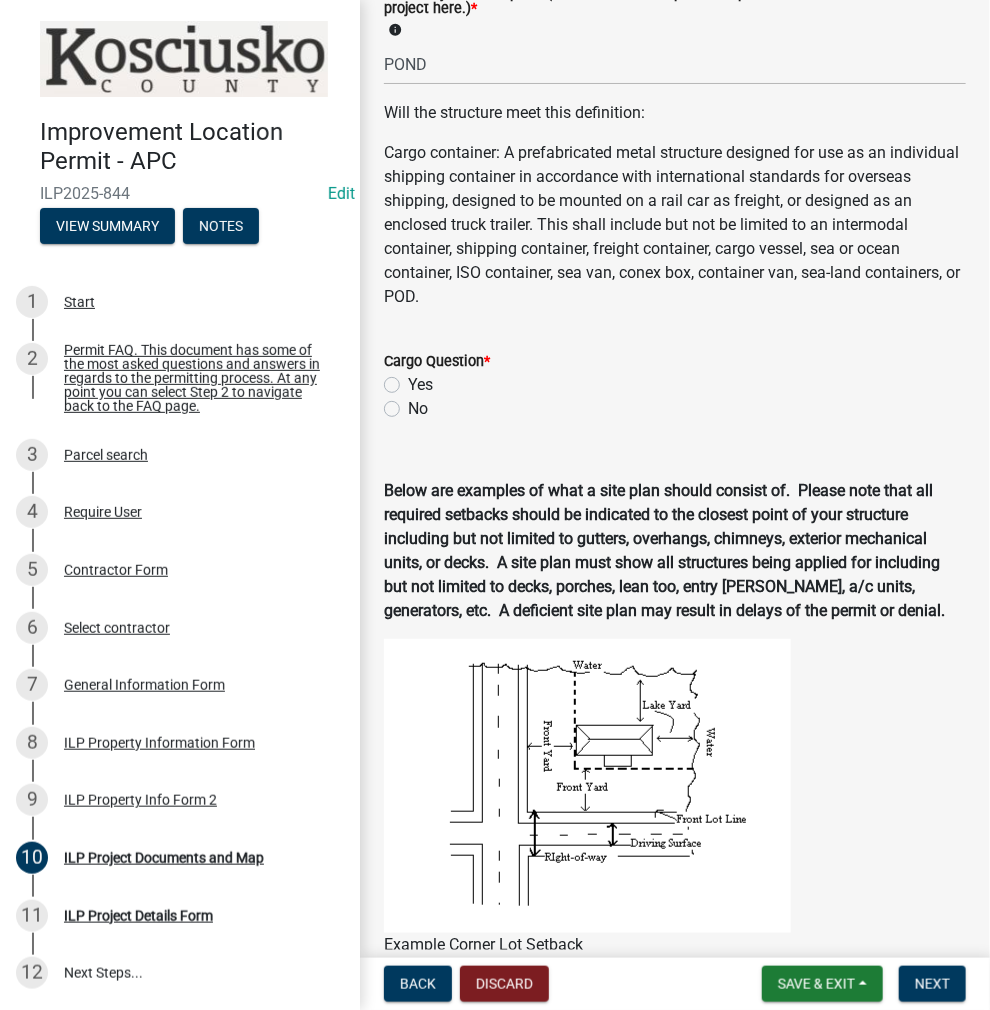 click on "No" 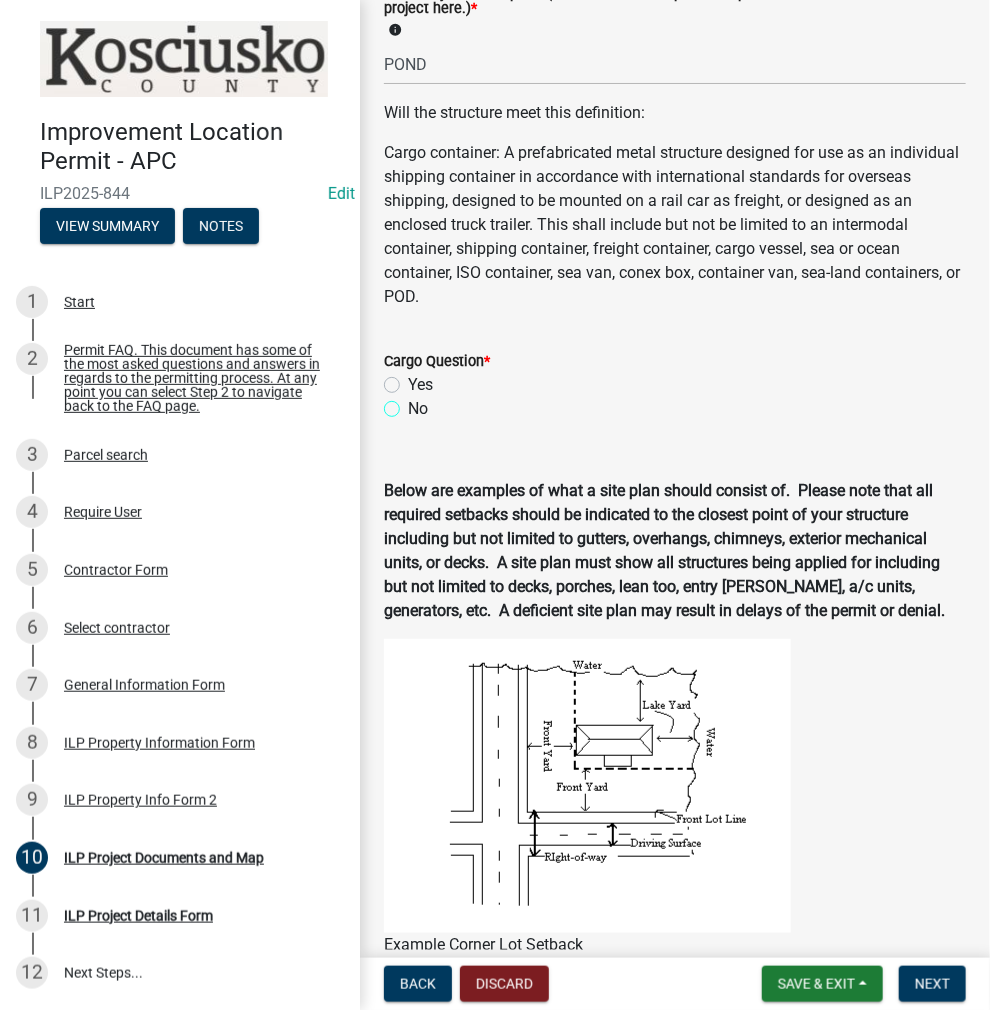 click on "No" at bounding box center (414, 403) 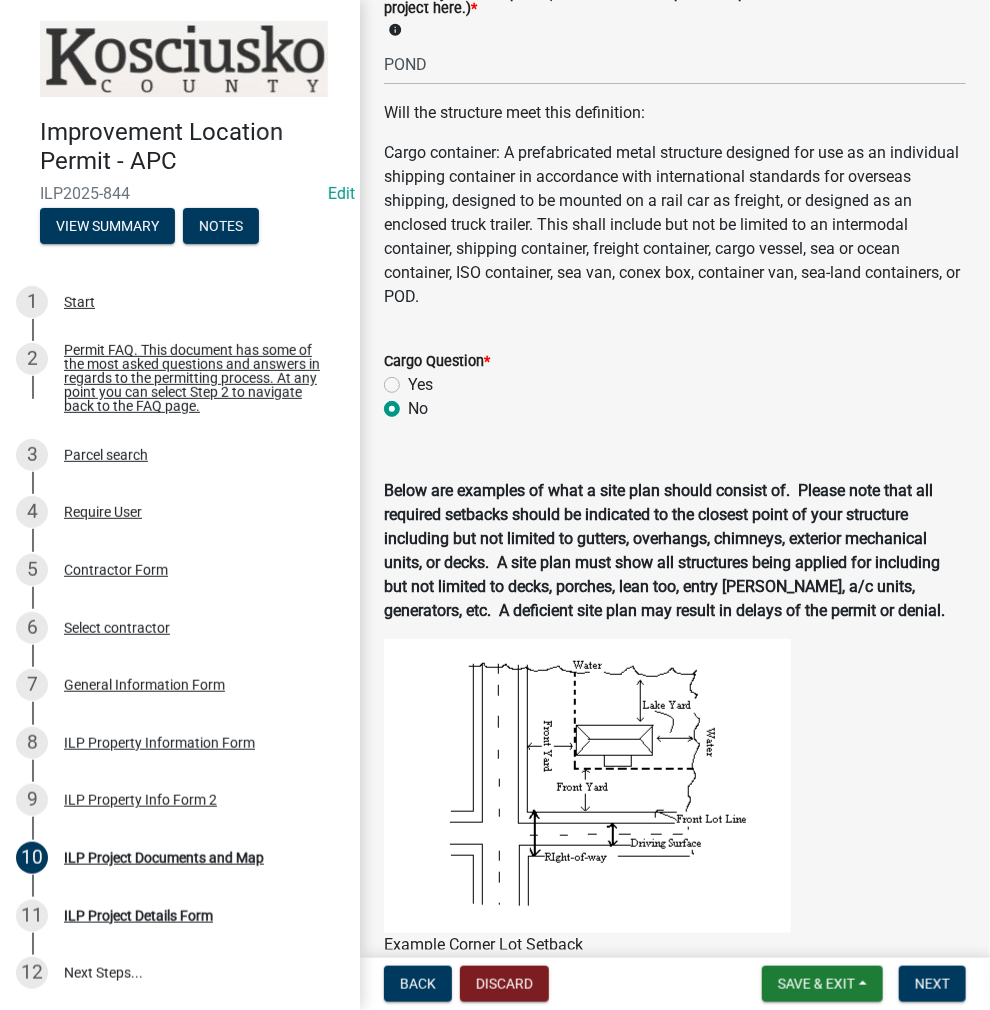 radio on "true" 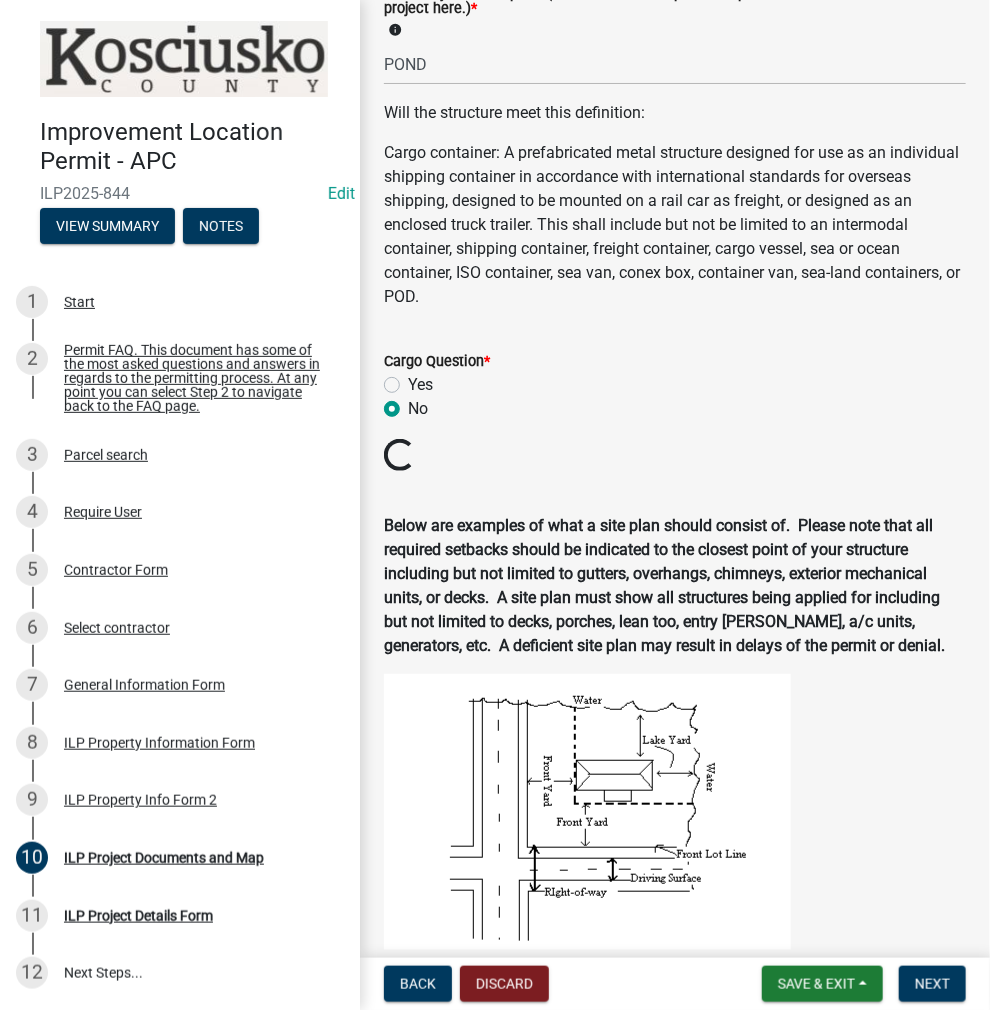 scroll, scrollTop: 400, scrollLeft: 0, axis: vertical 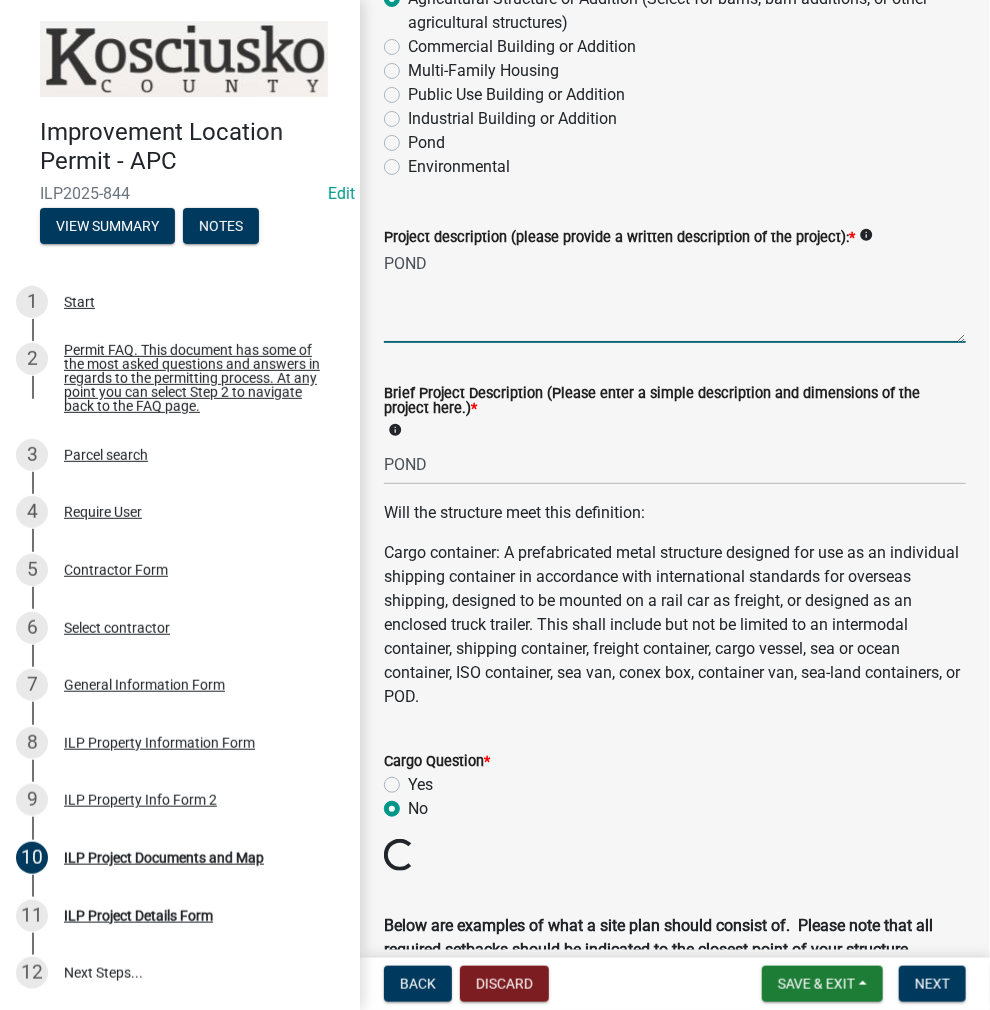 click on "POND" at bounding box center (675, 296) 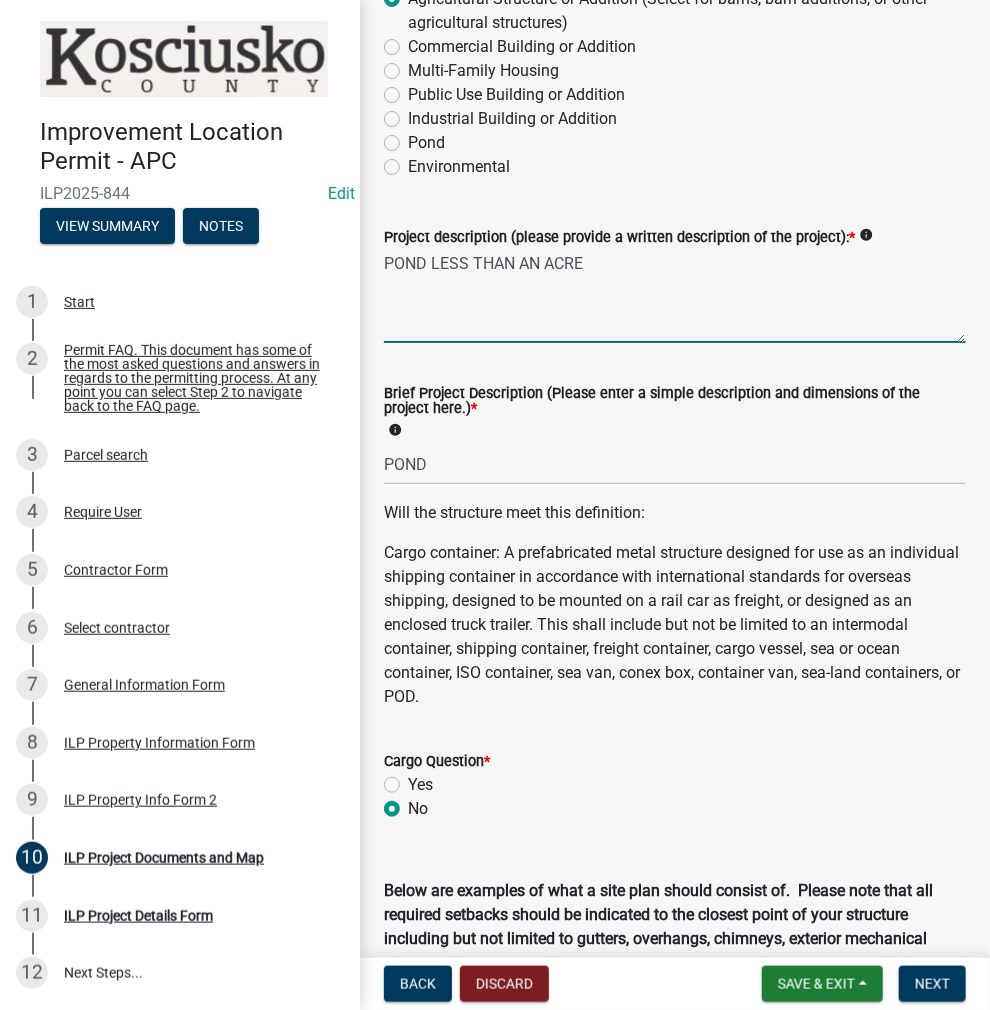 click on "POND LESS THAN AN ACRE" at bounding box center (675, 296) 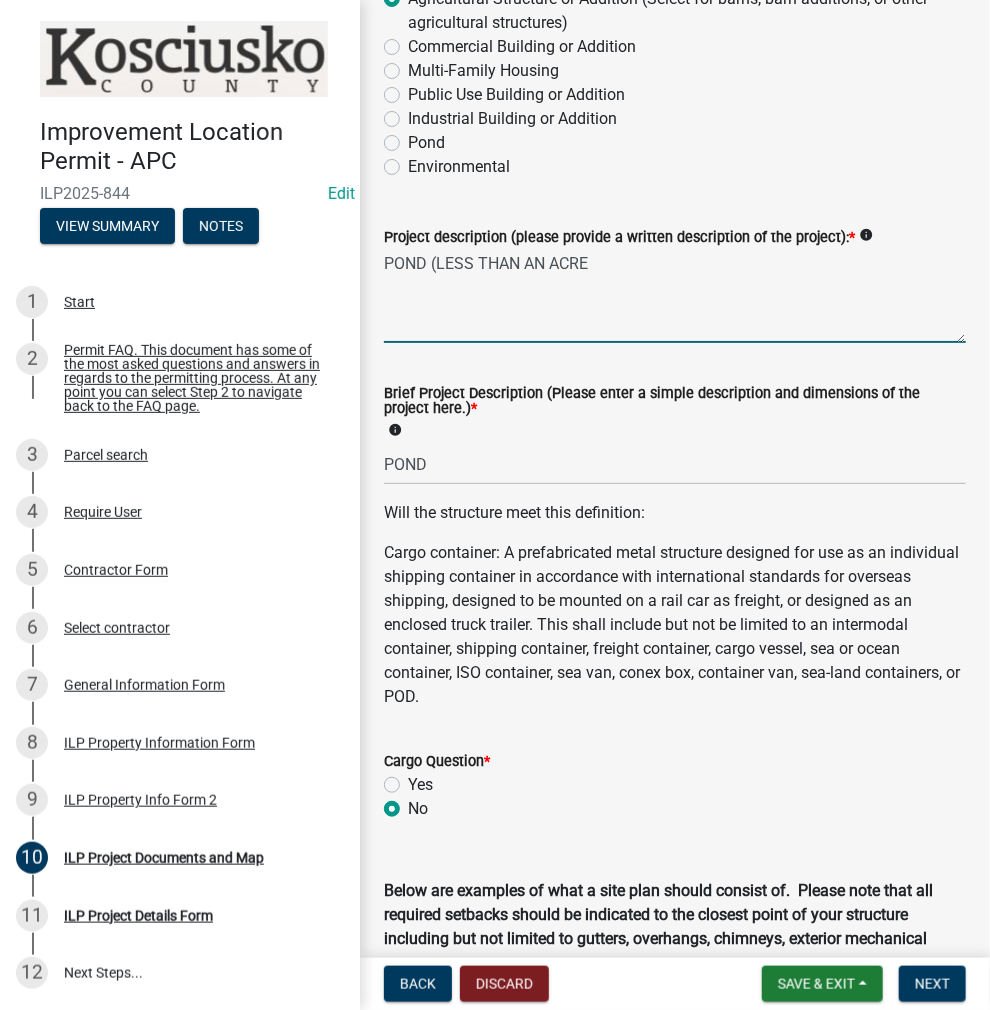click on "POND (LESS THAN AN ACRE" at bounding box center [675, 296] 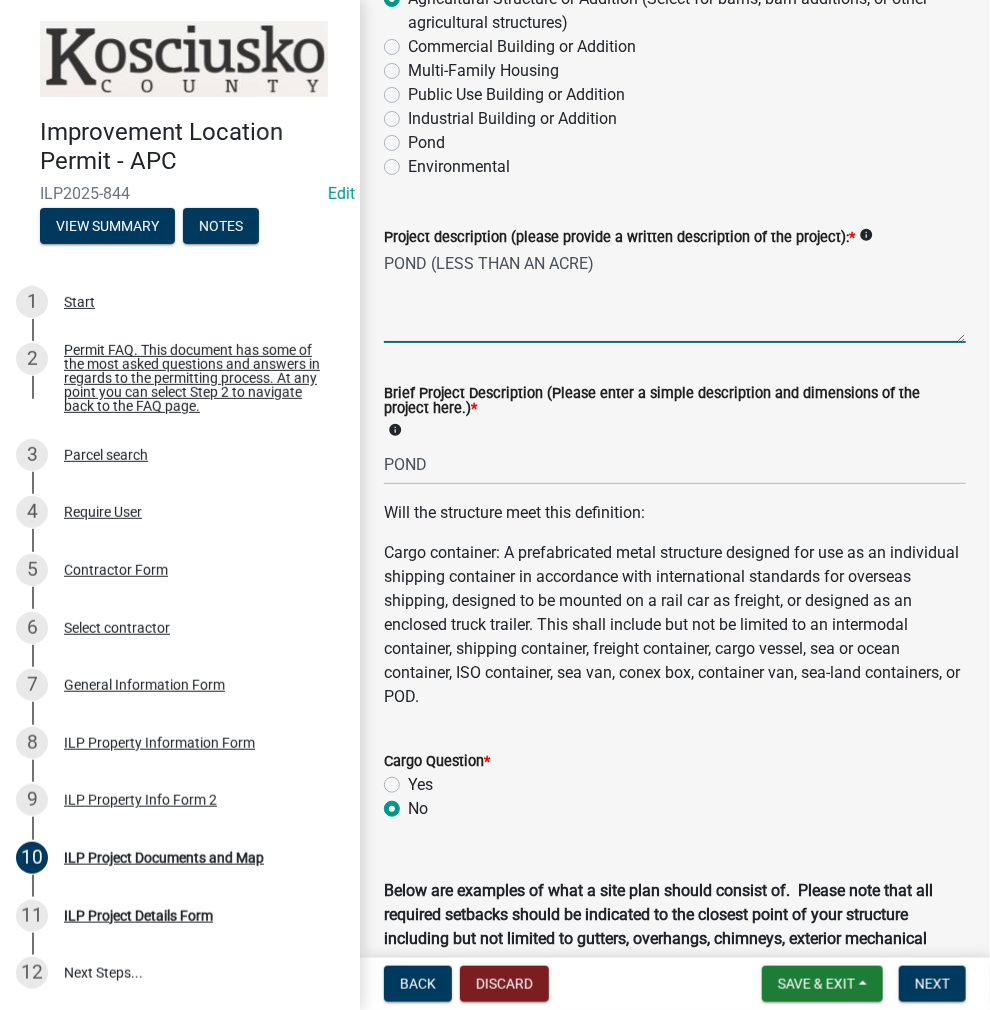 drag, startPoint x: 590, startPoint y: 320, endPoint x: 477, endPoint y: 318, distance: 113.0177 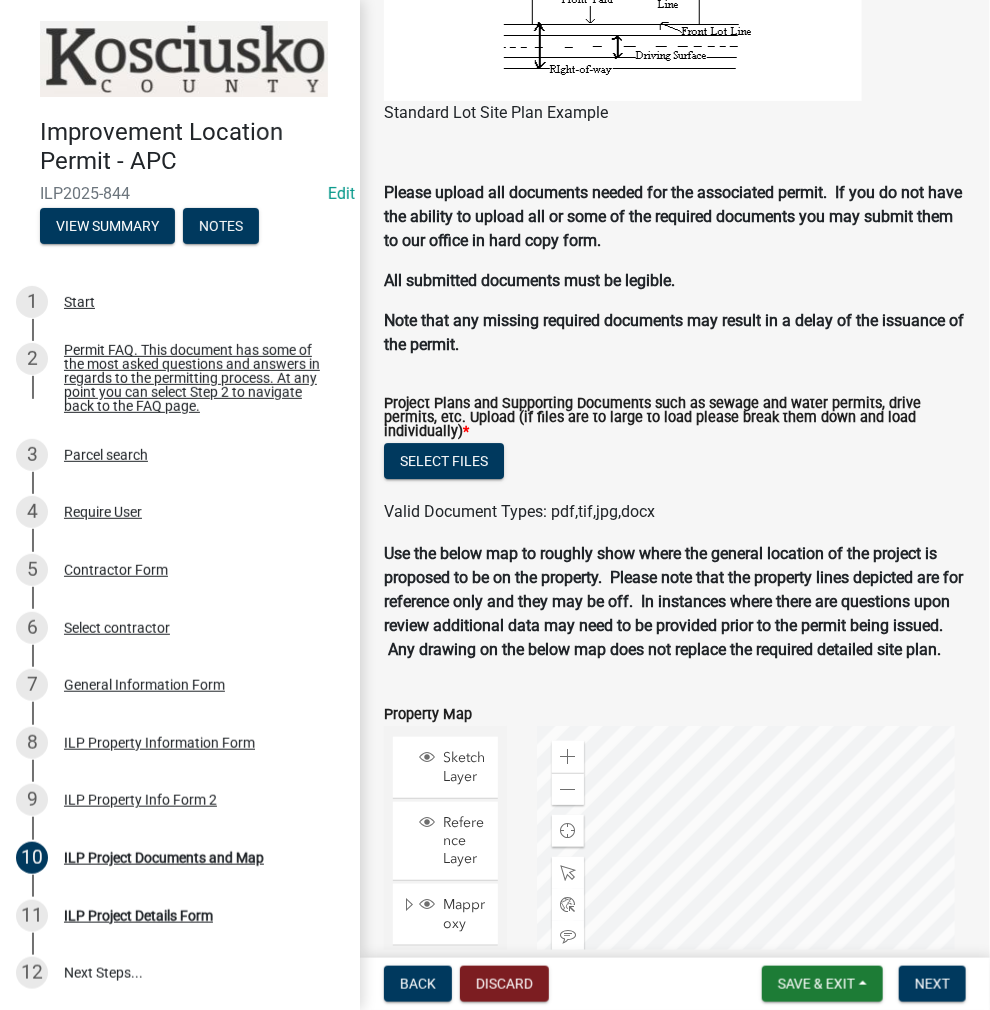 scroll, scrollTop: 2000, scrollLeft: 0, axis: vertical 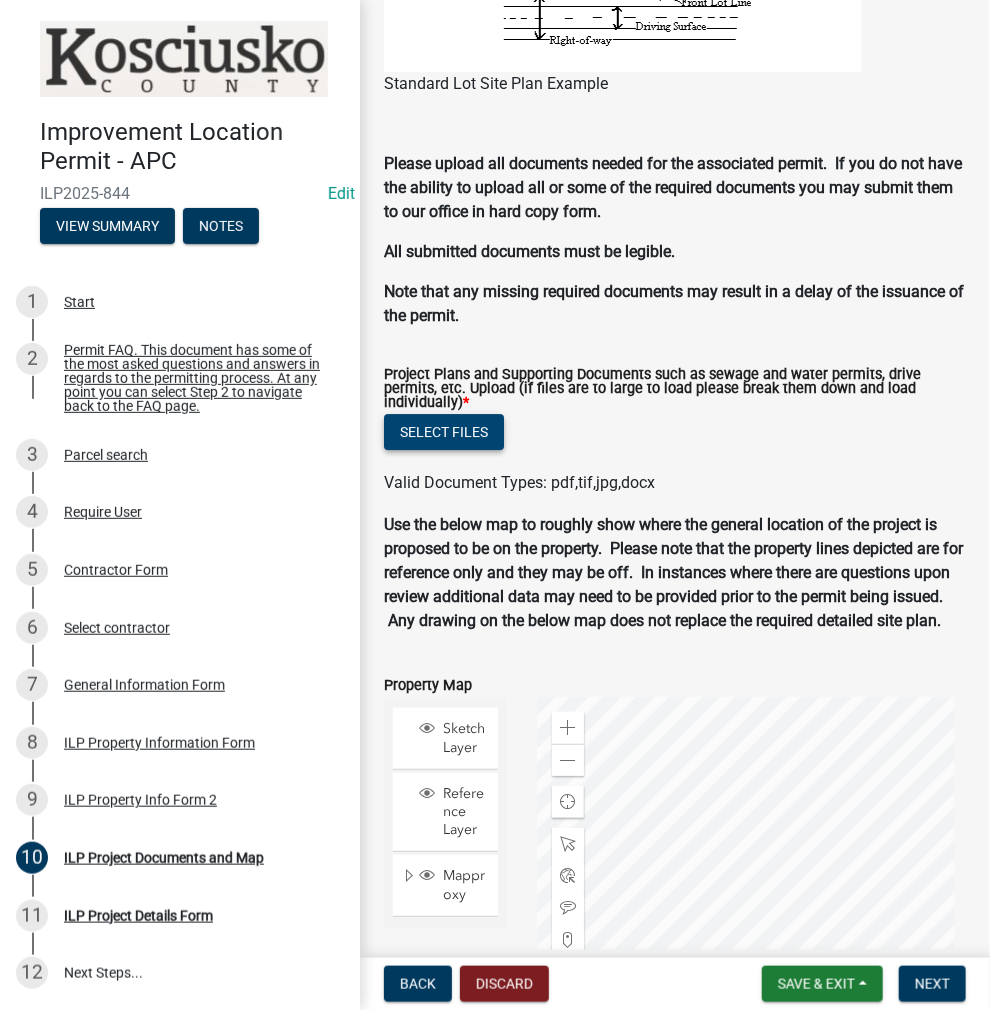 type on "POND (150X150)" 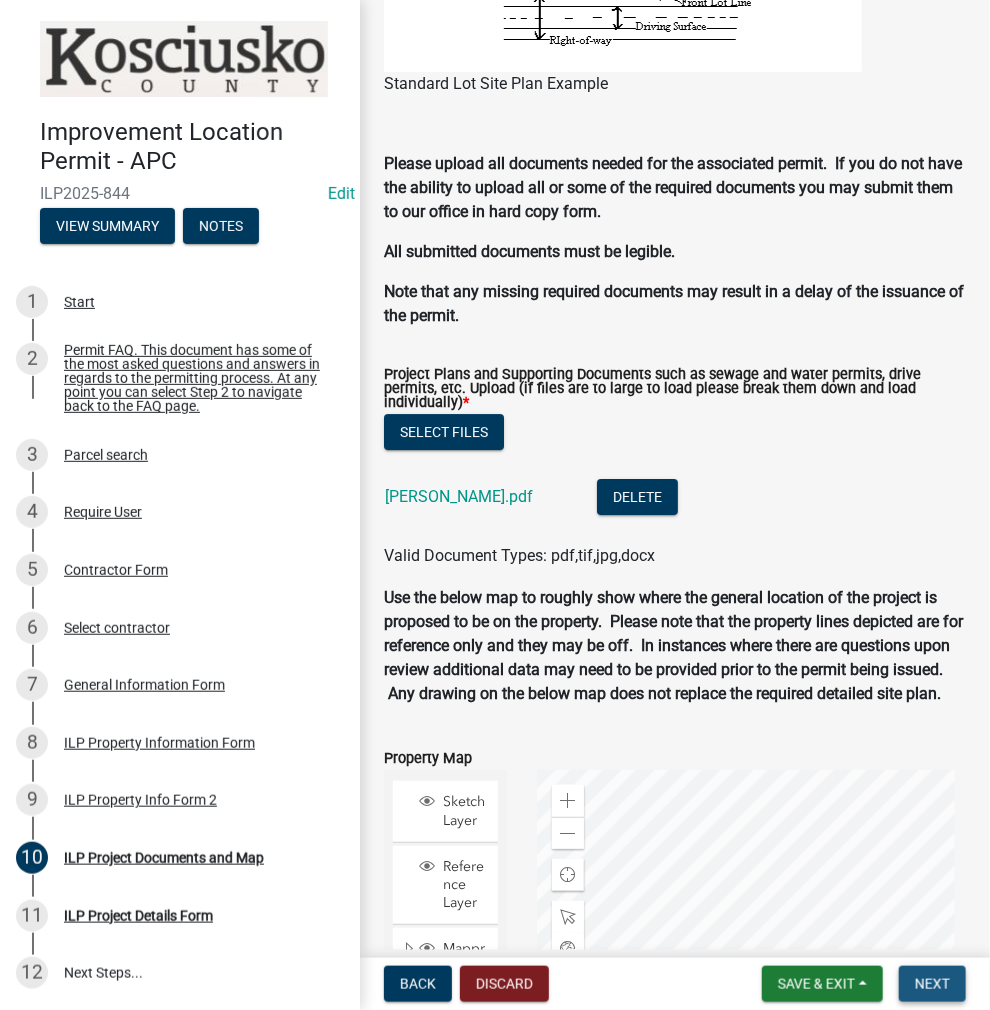 click on "Next" at bounding box center (932, 984) 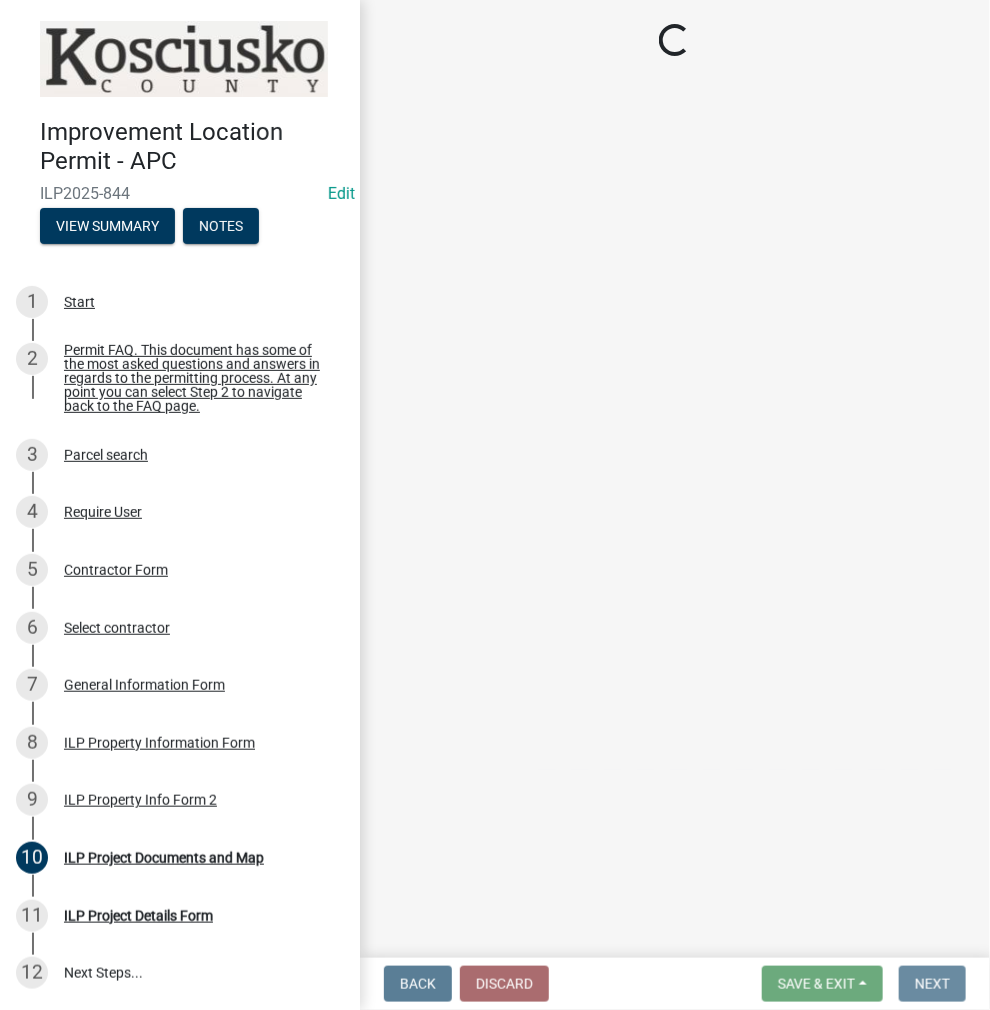 scroll, scrollTop: 0, scrollLeft: 0, axis: both 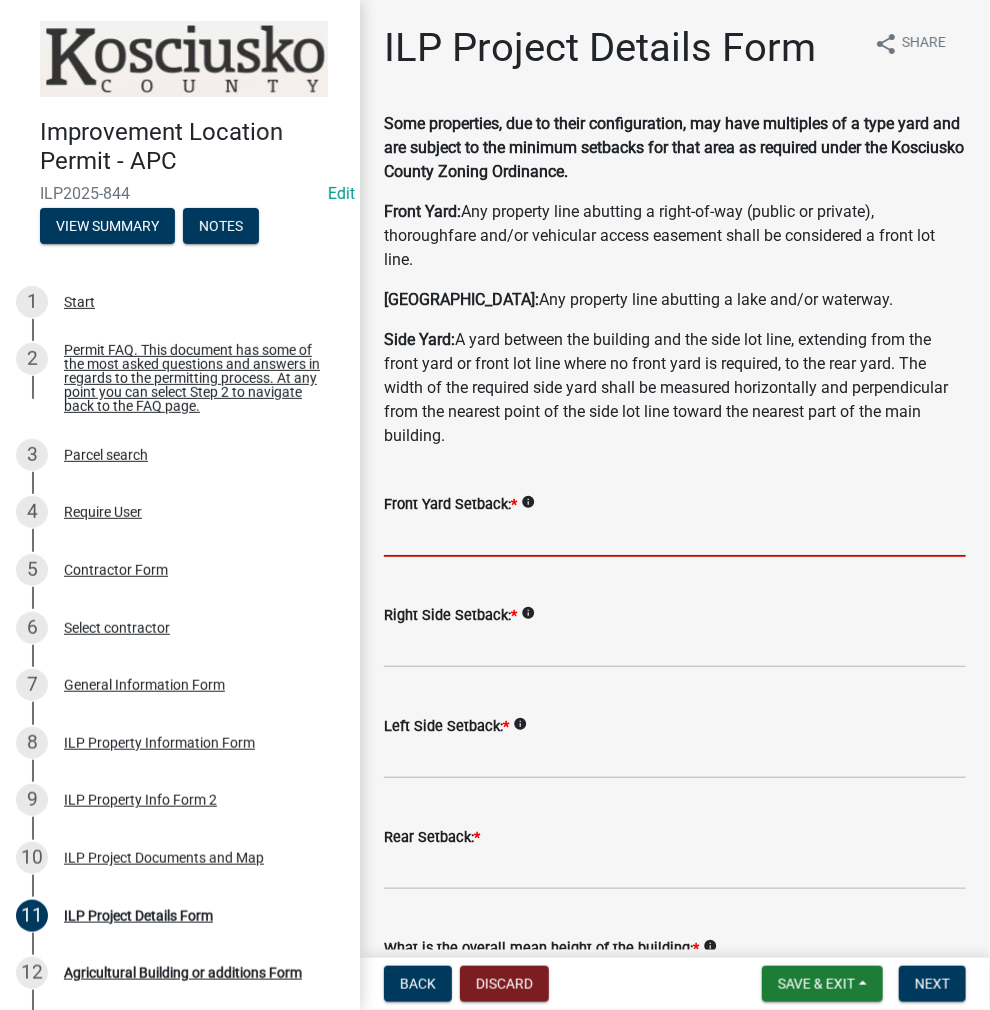 click 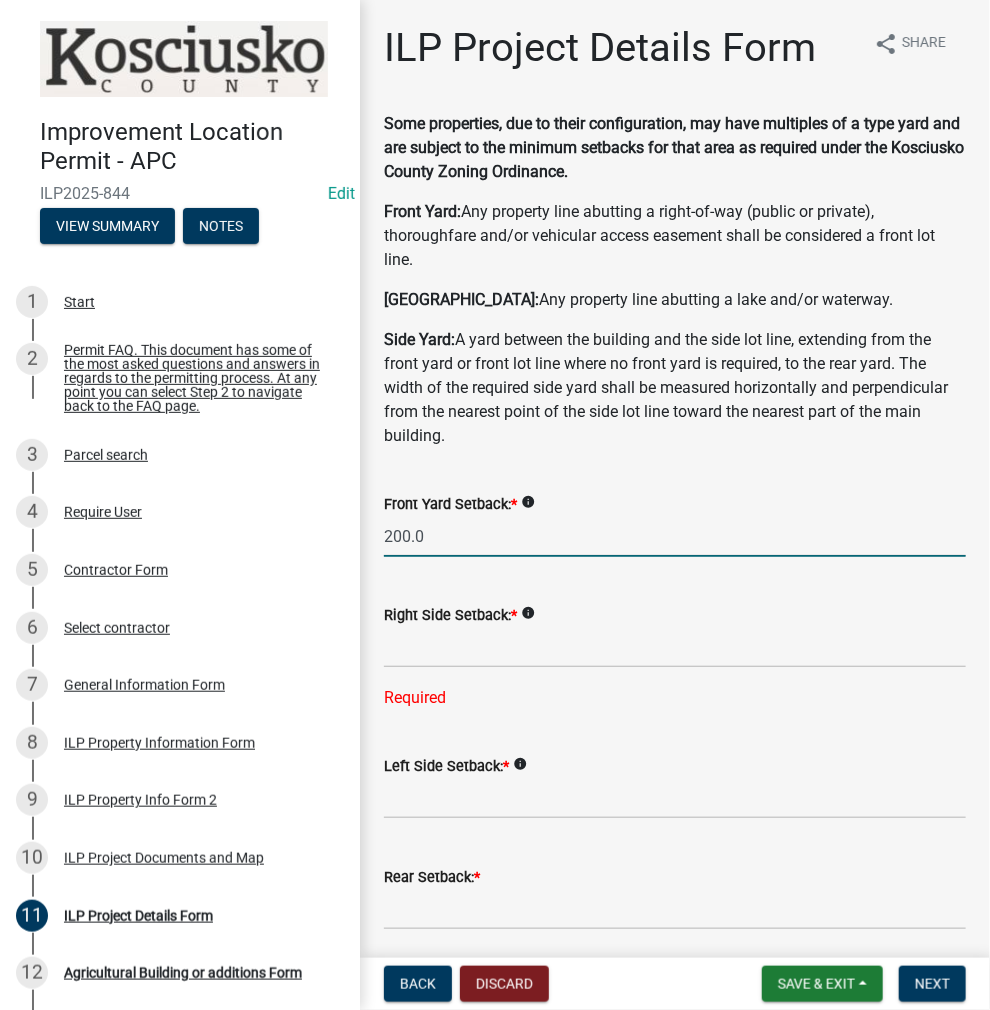 drag, startPoint x: 460, startPoint y: 539, endPoint x: 387, endPoint y: 533, distance: 73.24616 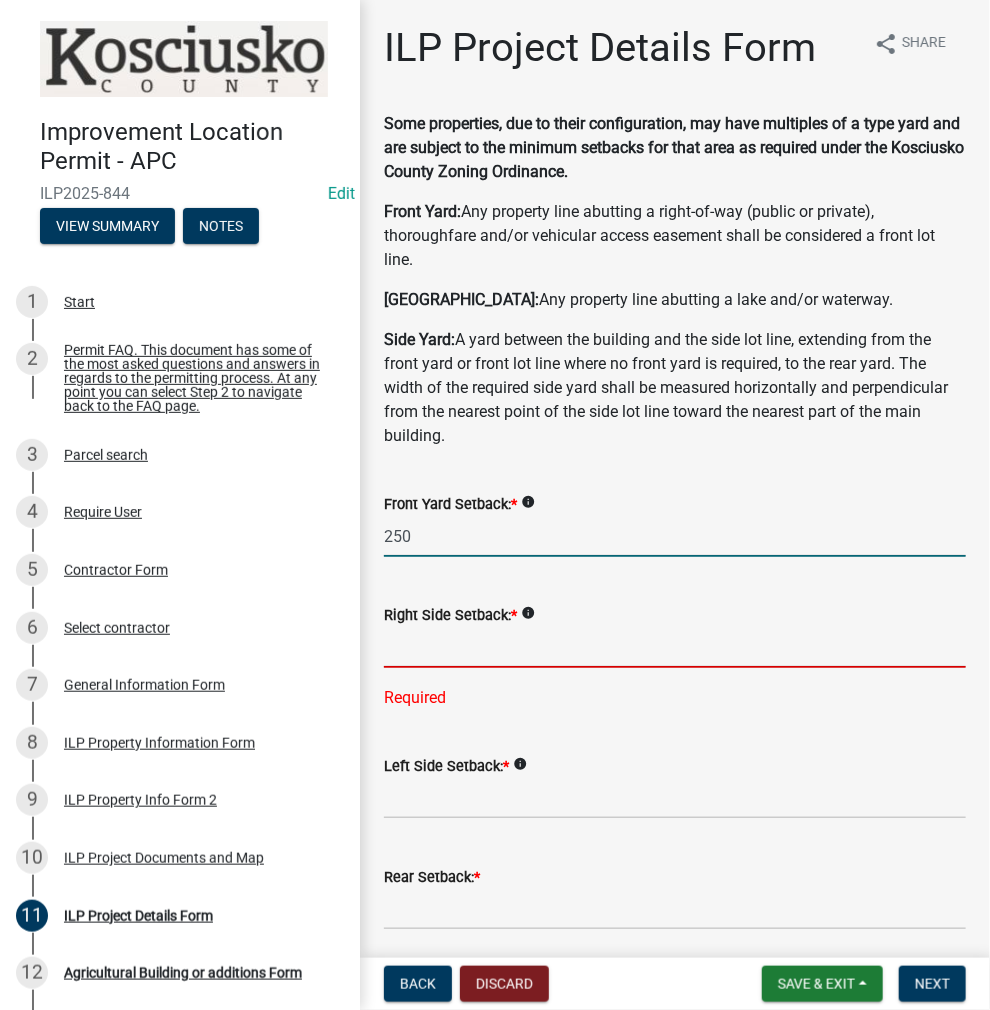 type on "250.0" 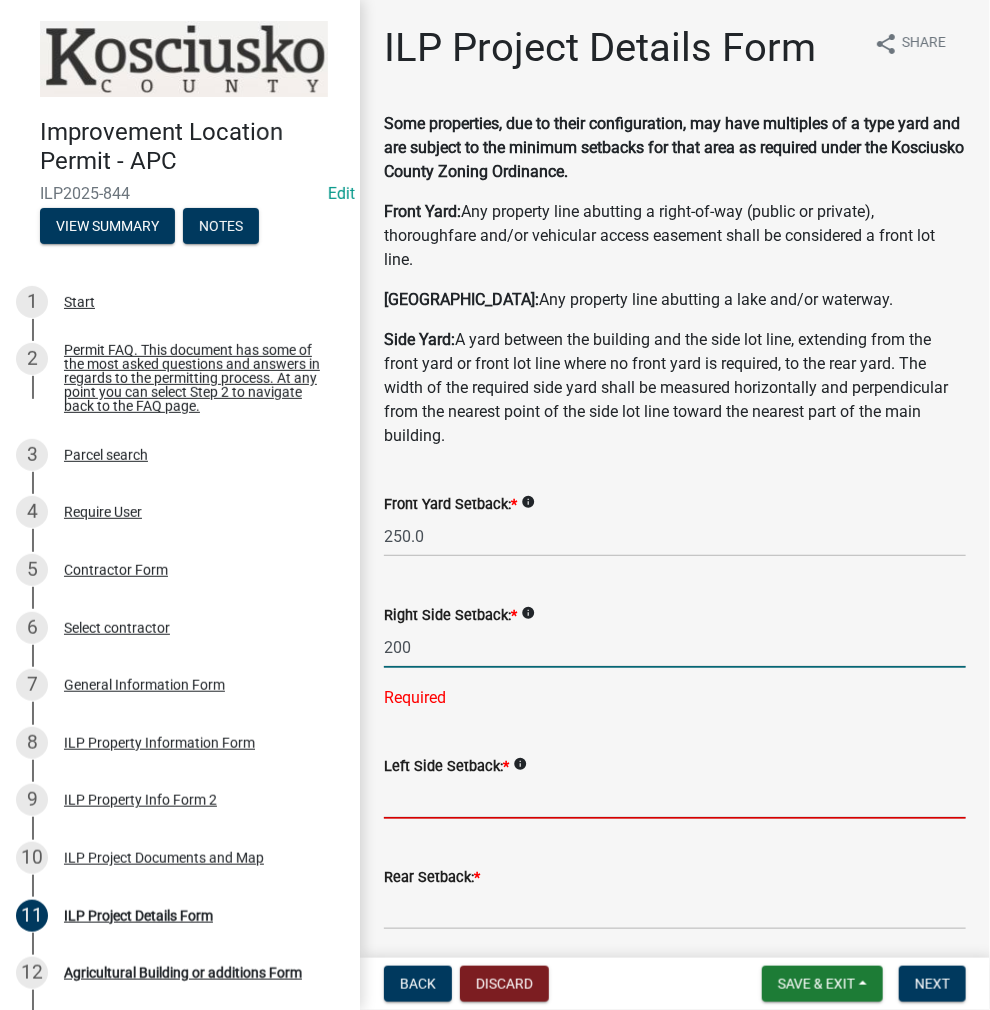 type on "200.0" 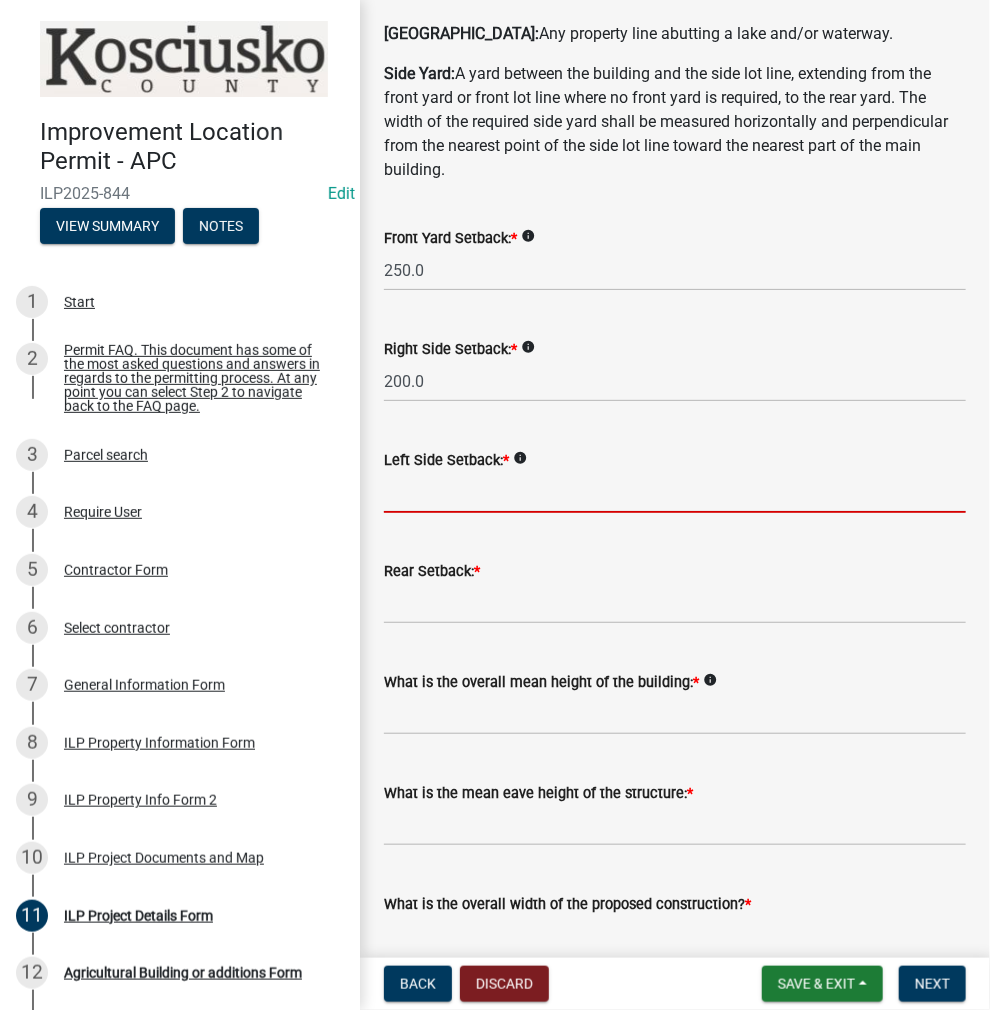 scroll, scrollTop: 300, scrollLeft: 0, axis: vertical 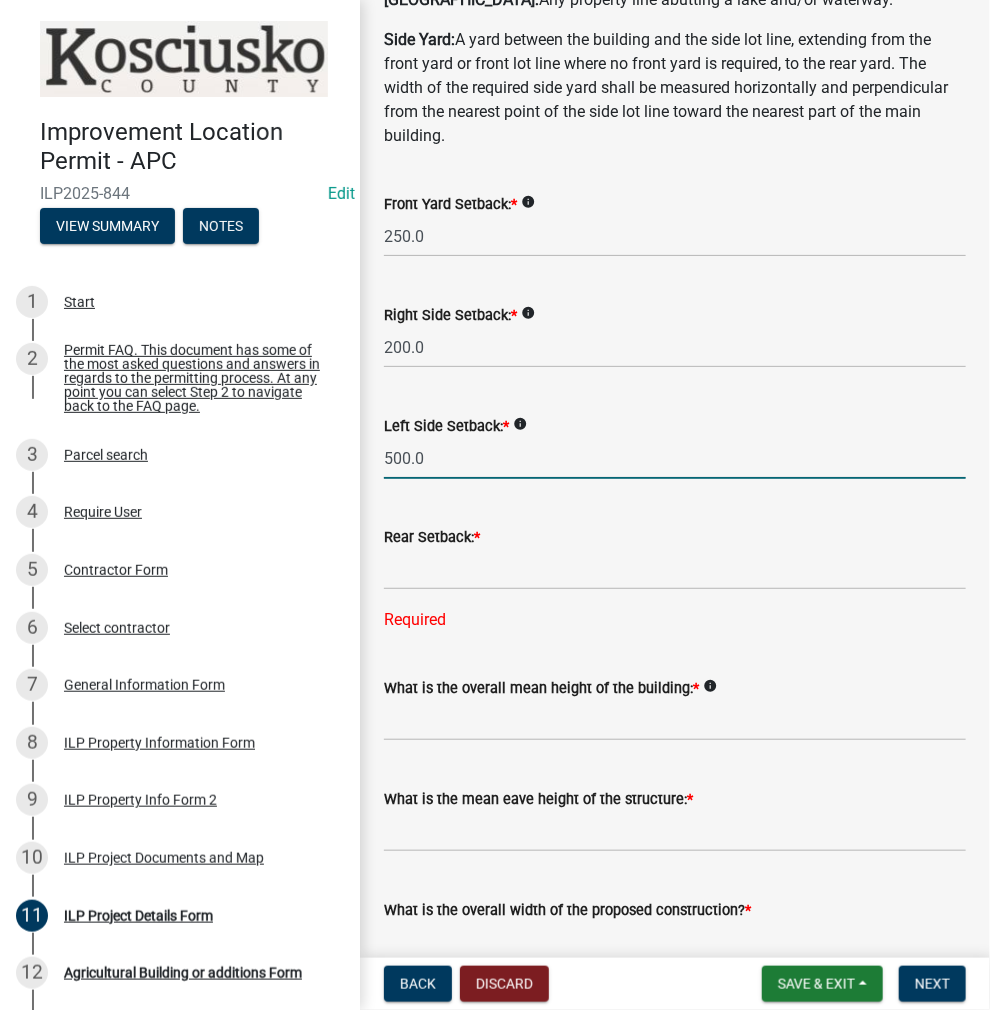 drag, startPoint x: 496, startPoint y: 469, endPoint x: 377, endPoint y: 464, distance: 119.104996 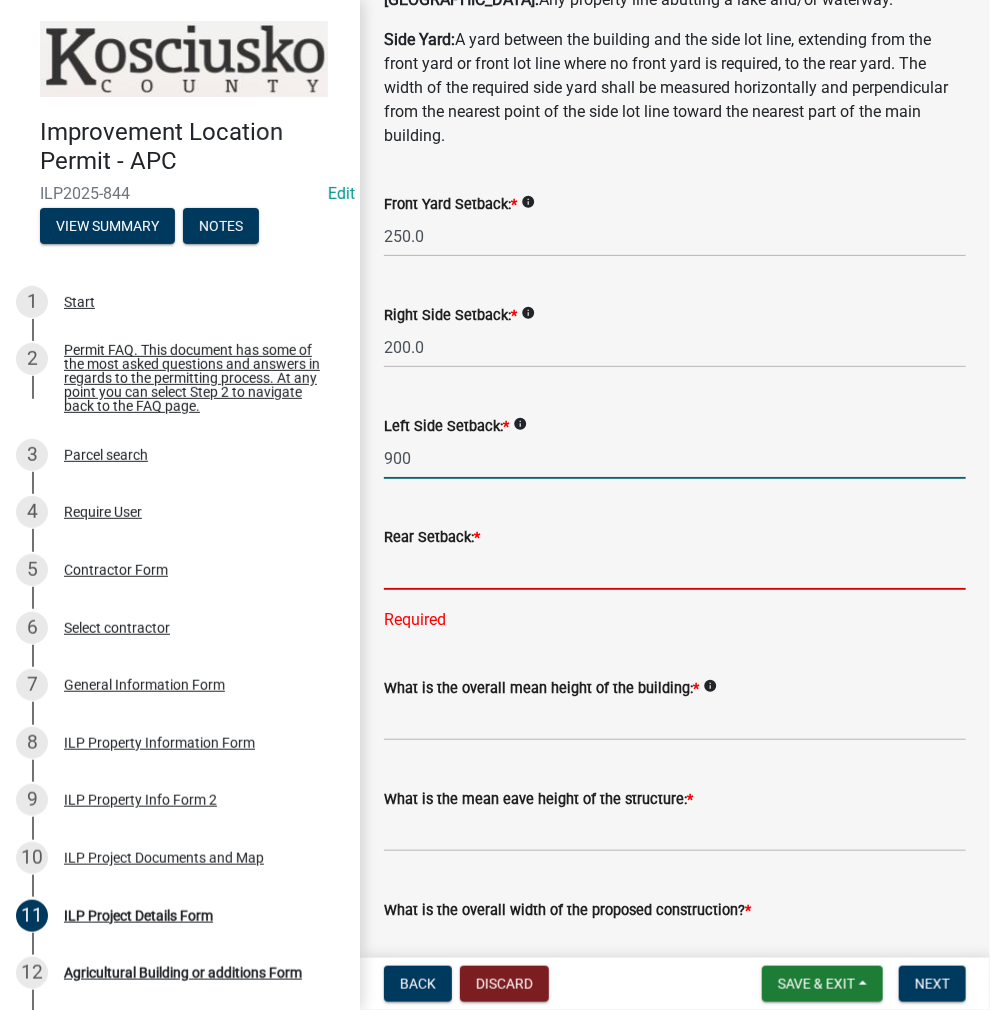 type on "900.0" 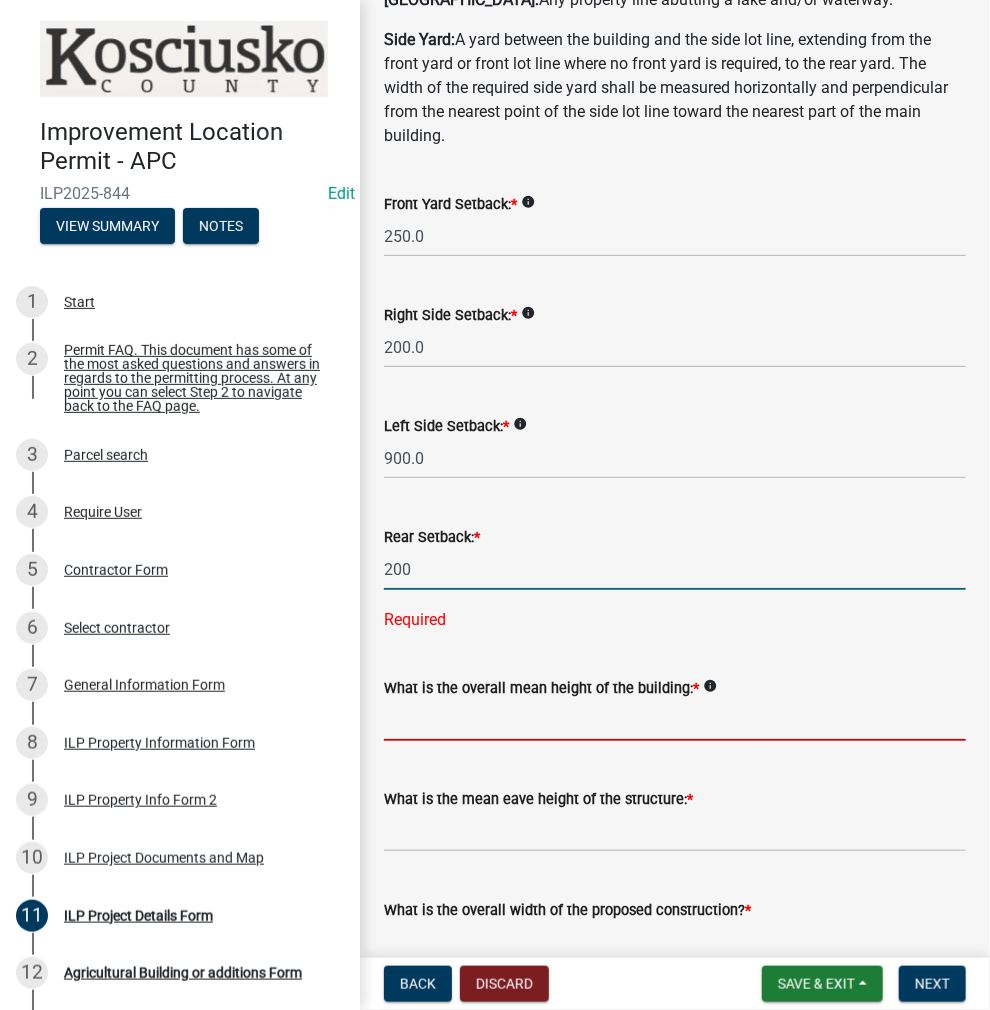 type on "200.0" 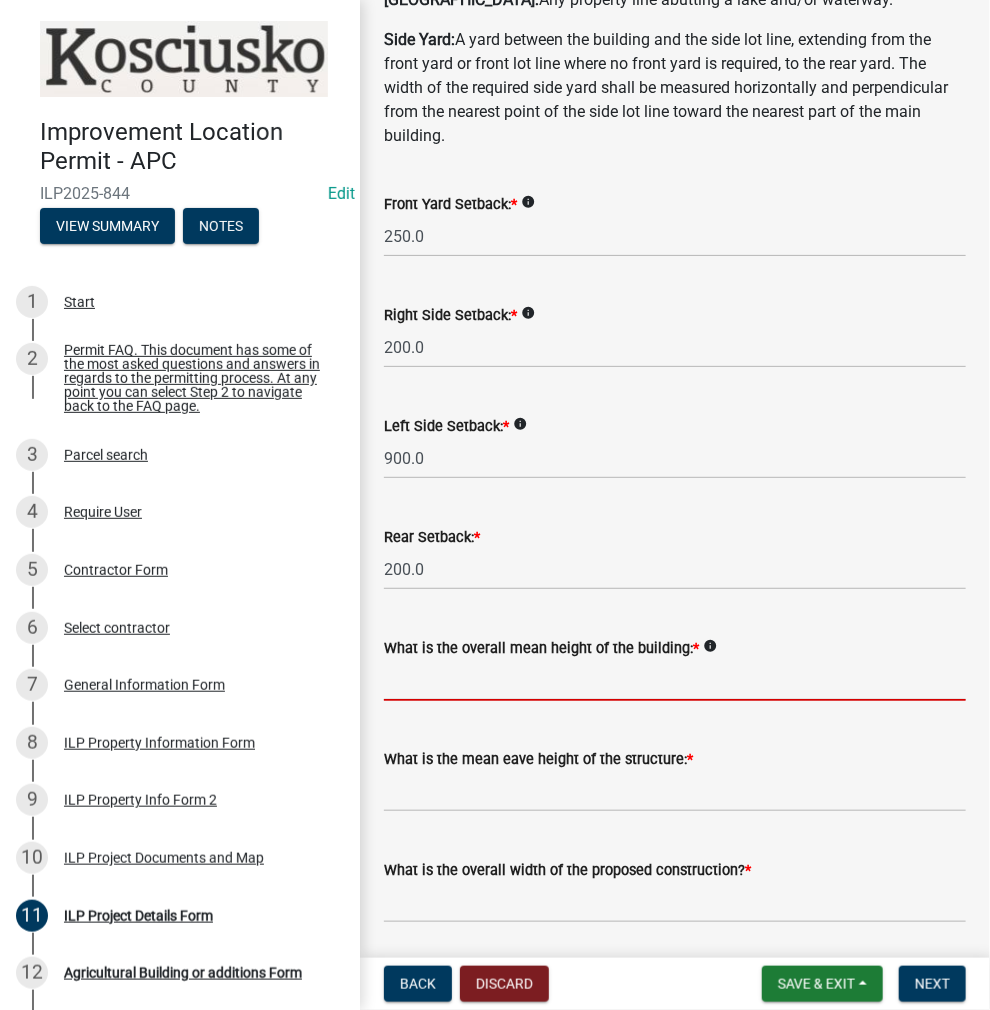 scroll, scrollTop: 600, scrollLeft: 0, axis: vertical 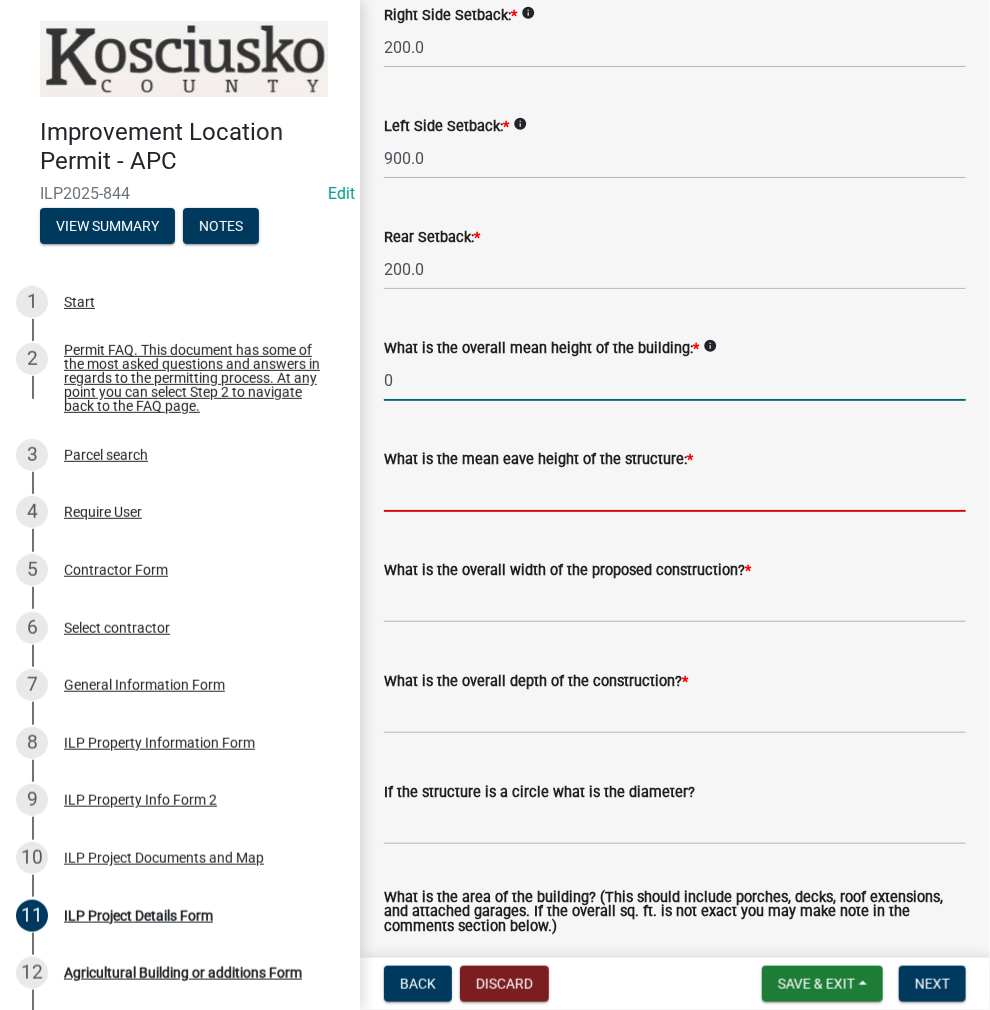 type on "0.0" 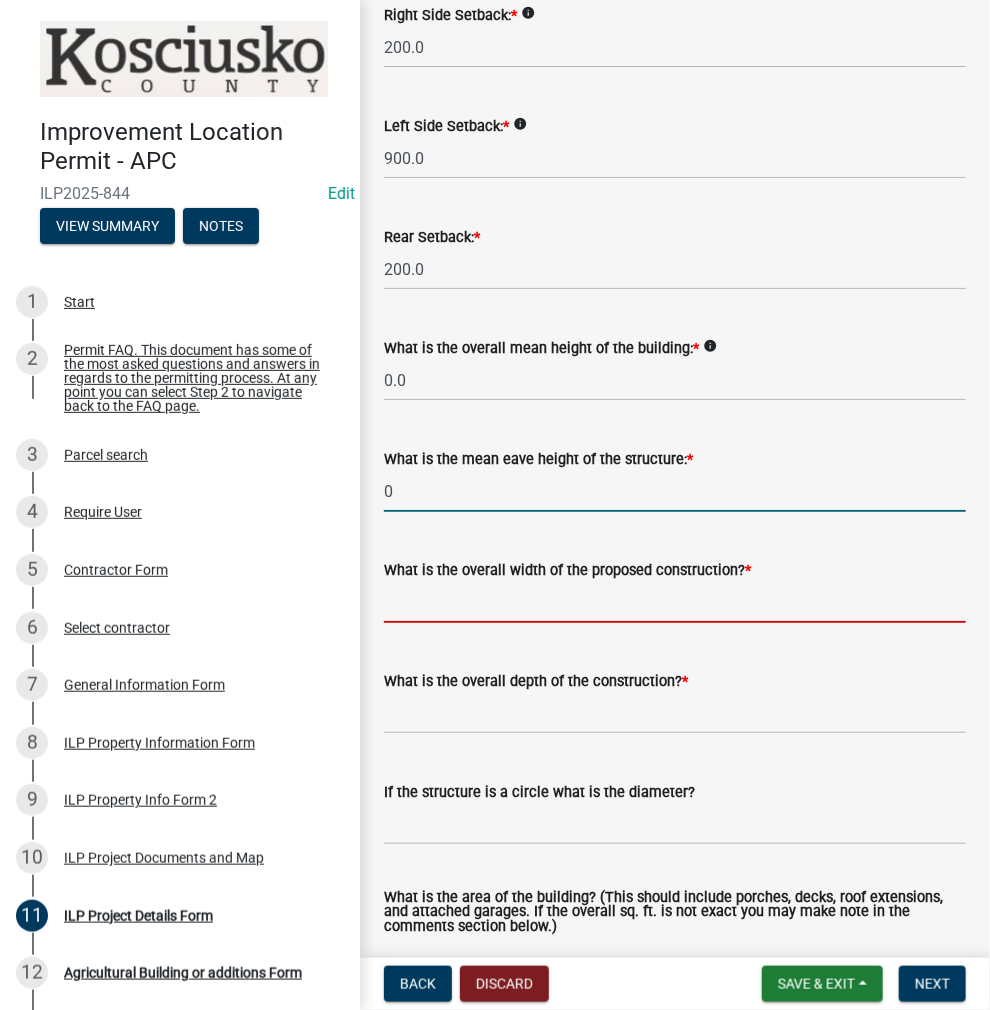 type on "0.0" 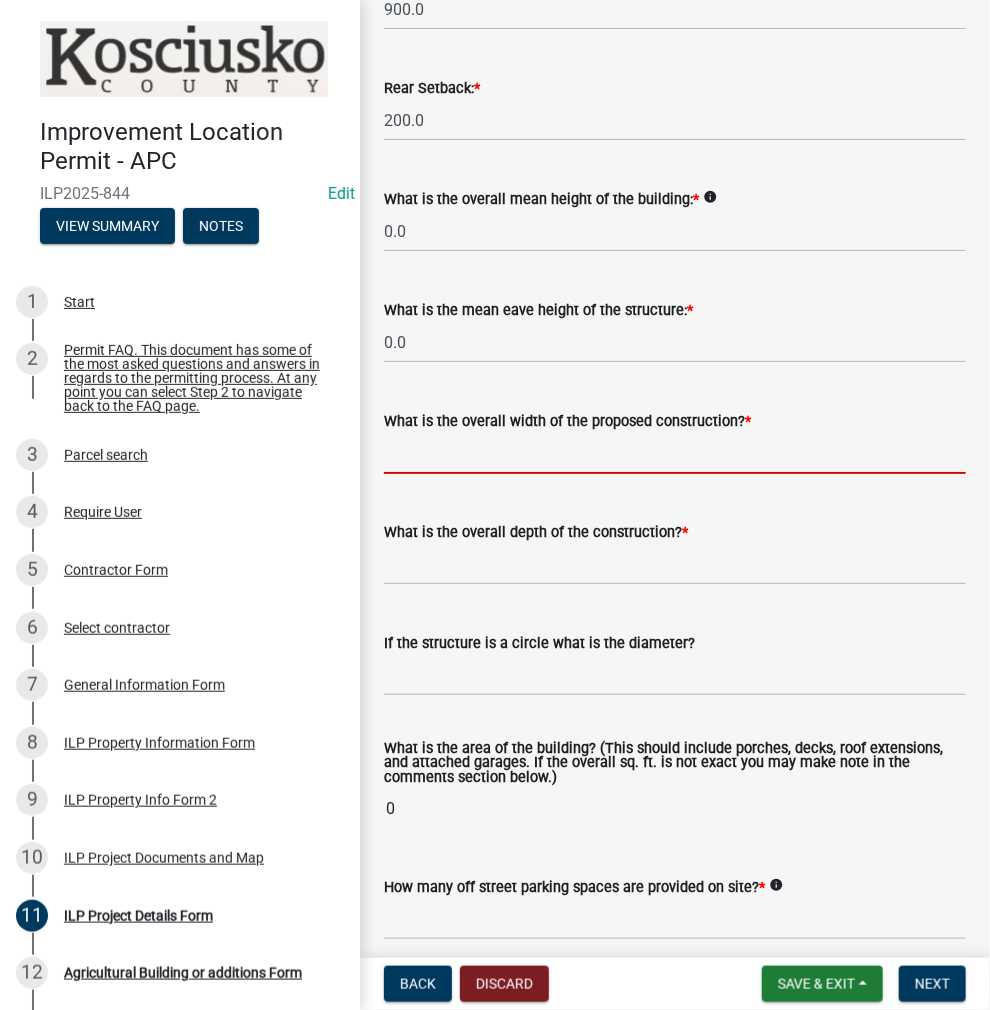 scroll, scrollTop: 800, scrollLeft: 0, axis: vertical 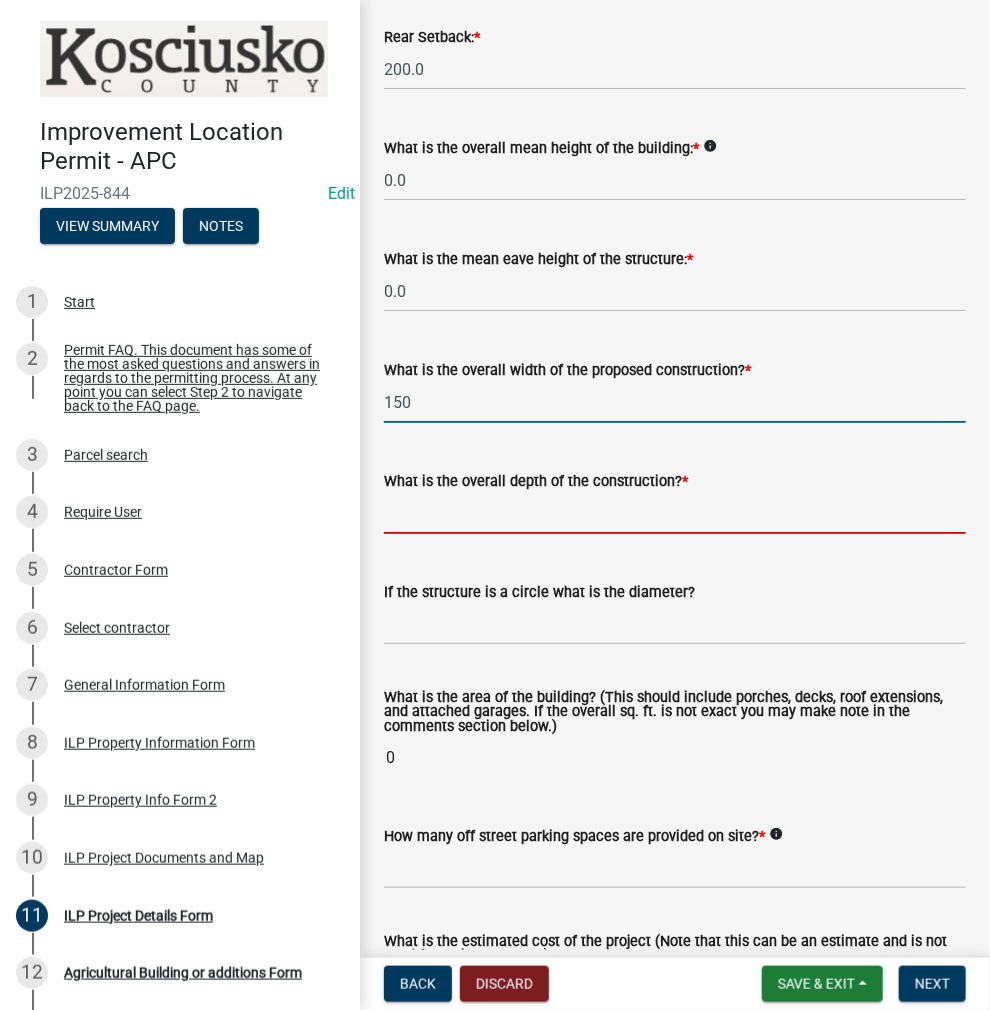 type on "150.00" 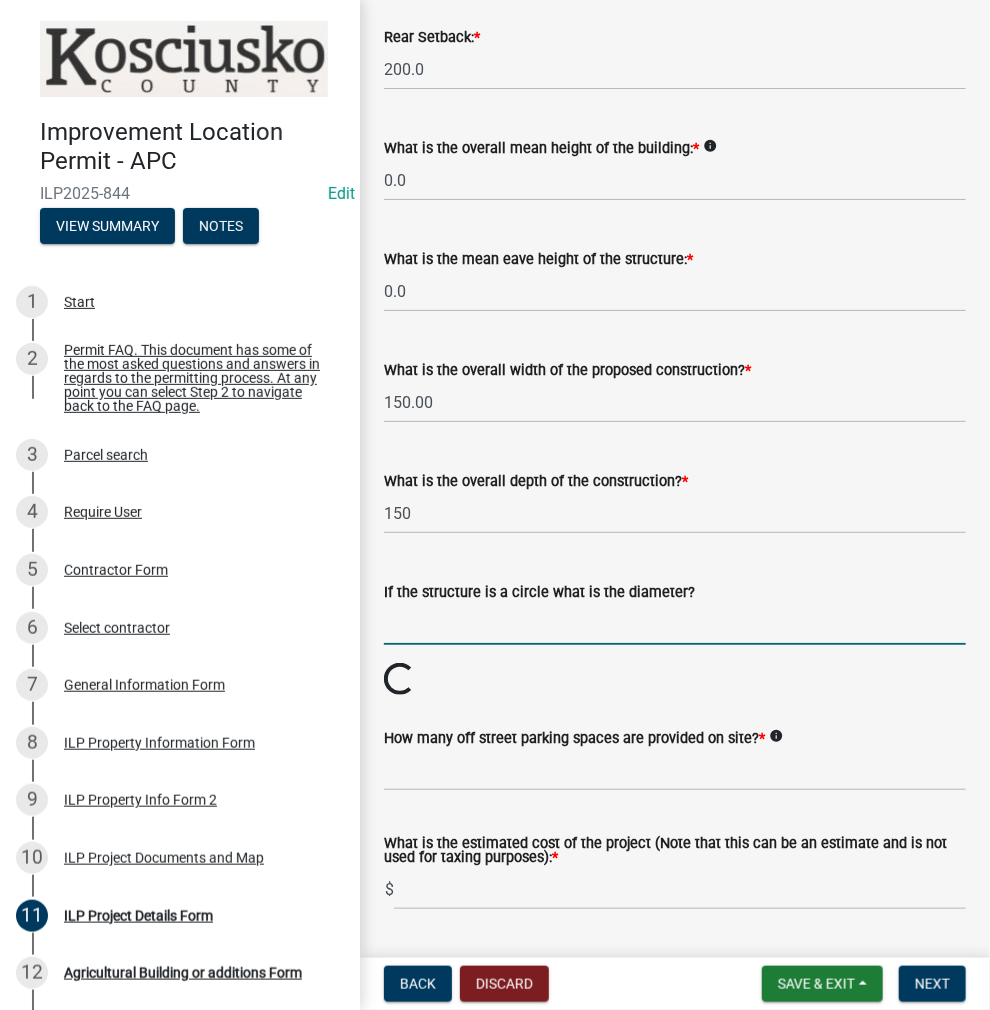type on "150.00" 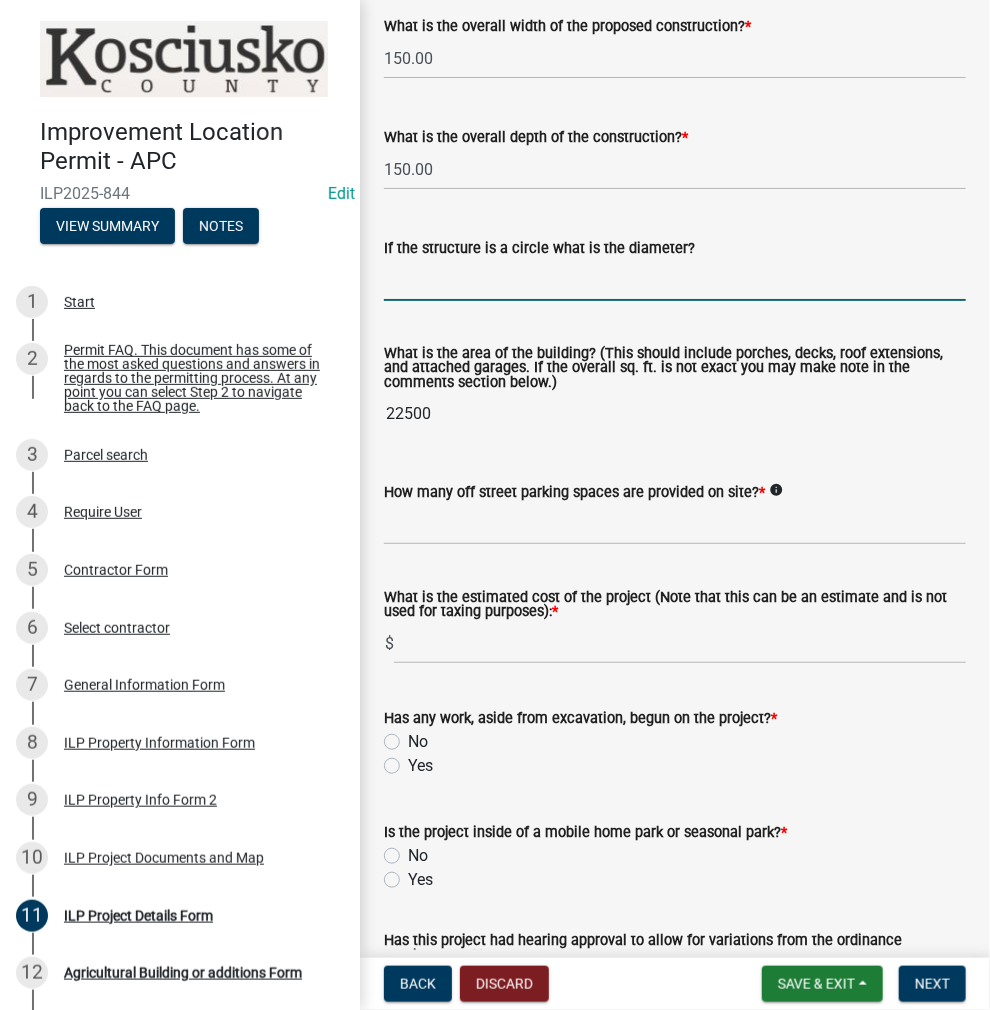 scroll, scrollTop: 1300, scrollLeft: 0, axis: vertical 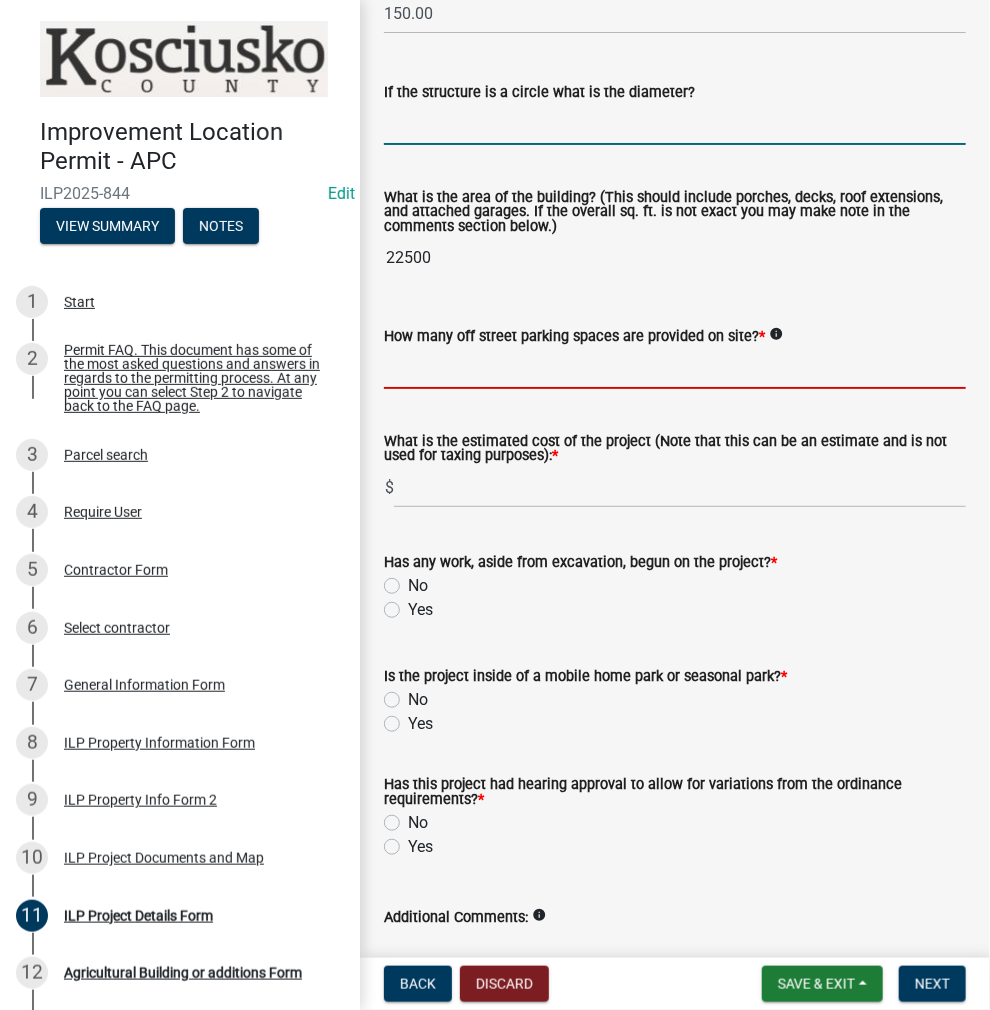 click 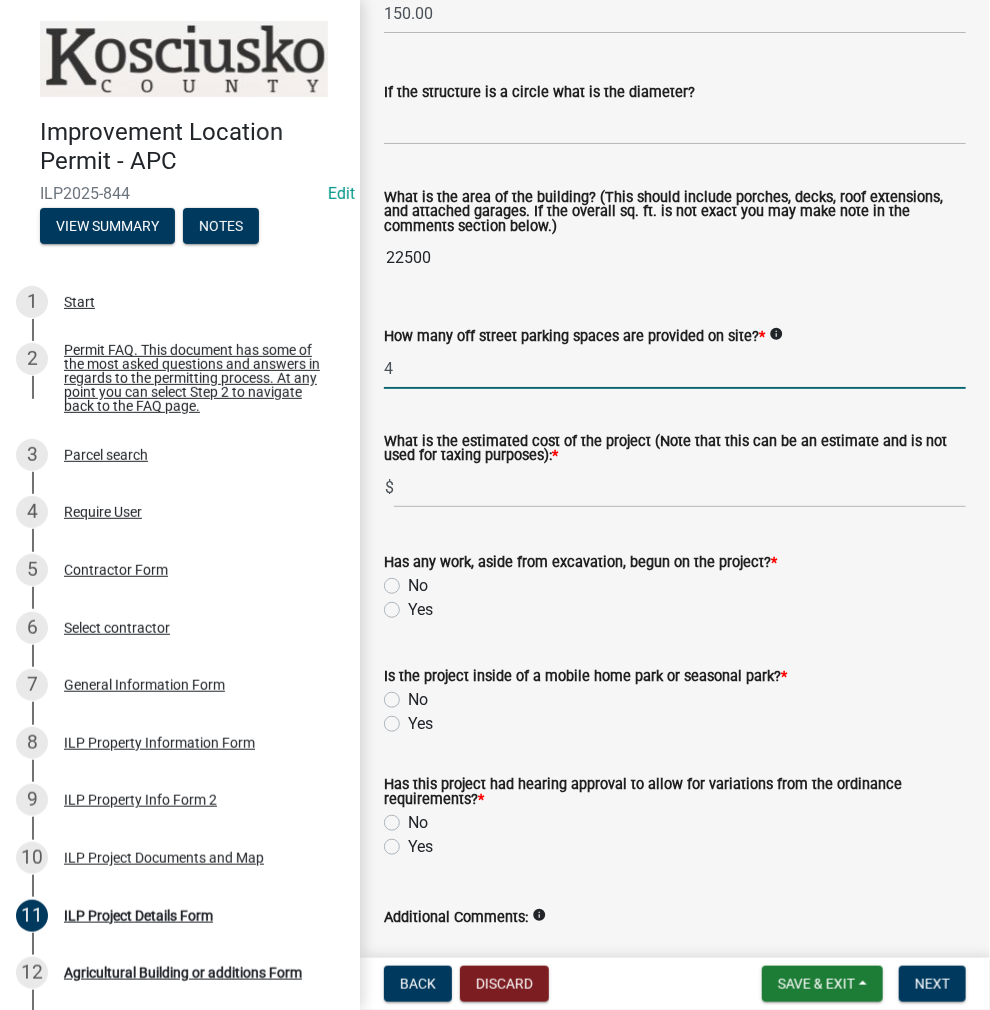 type on "4" 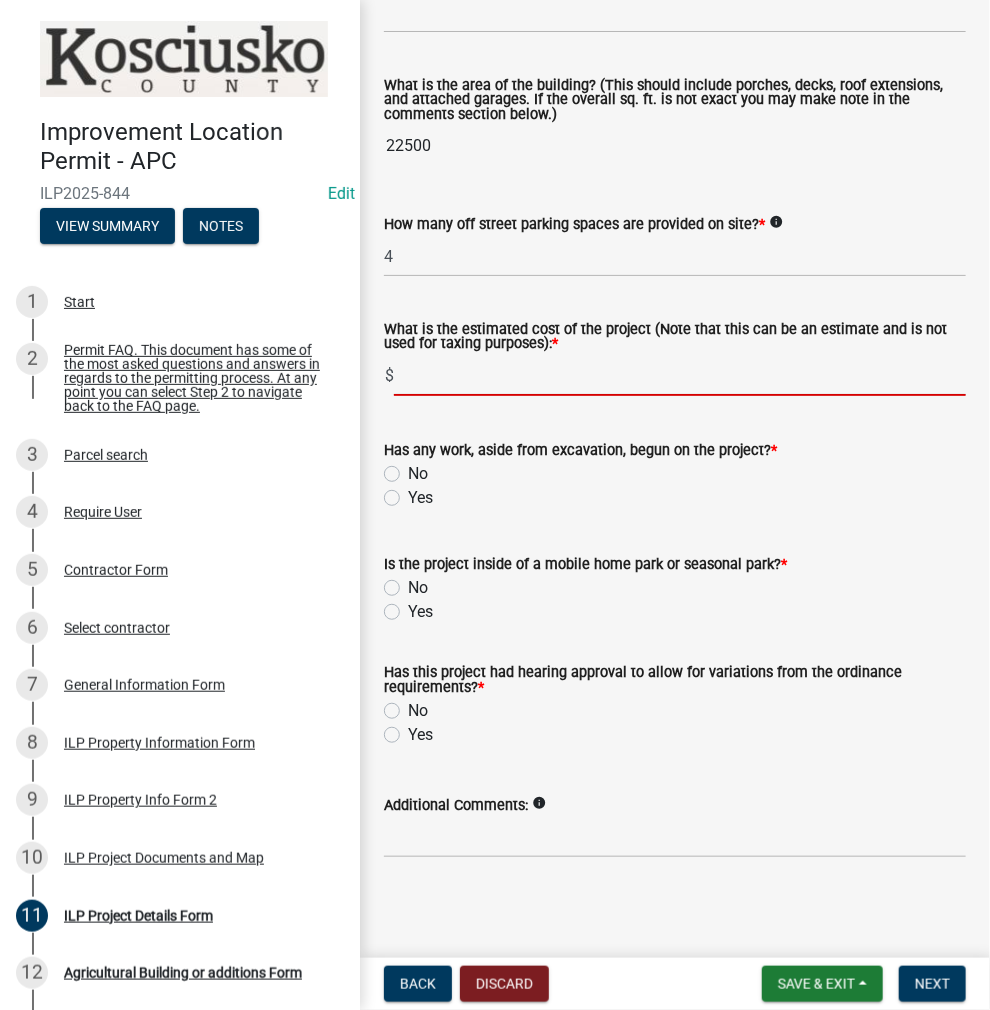scroll, scrollTop: 1414, scrollLeft: 0, axis: vertical 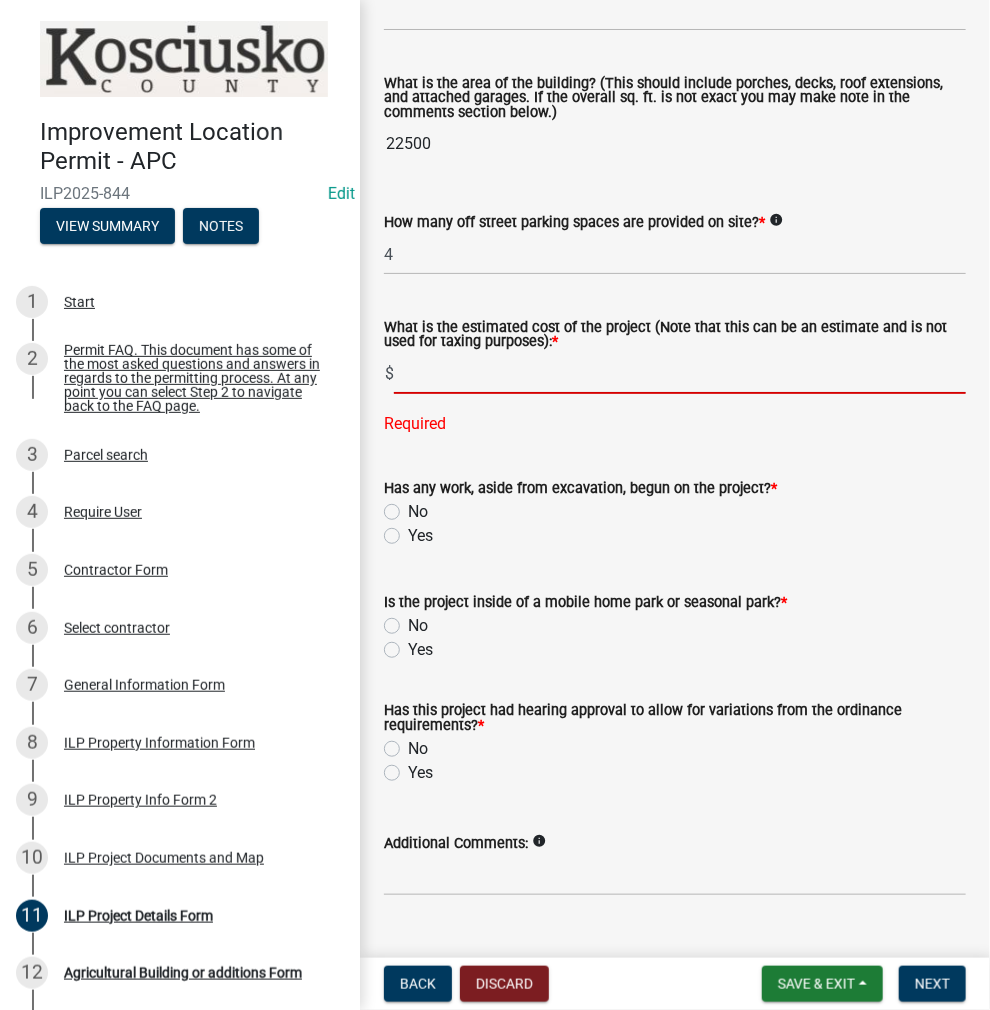 click 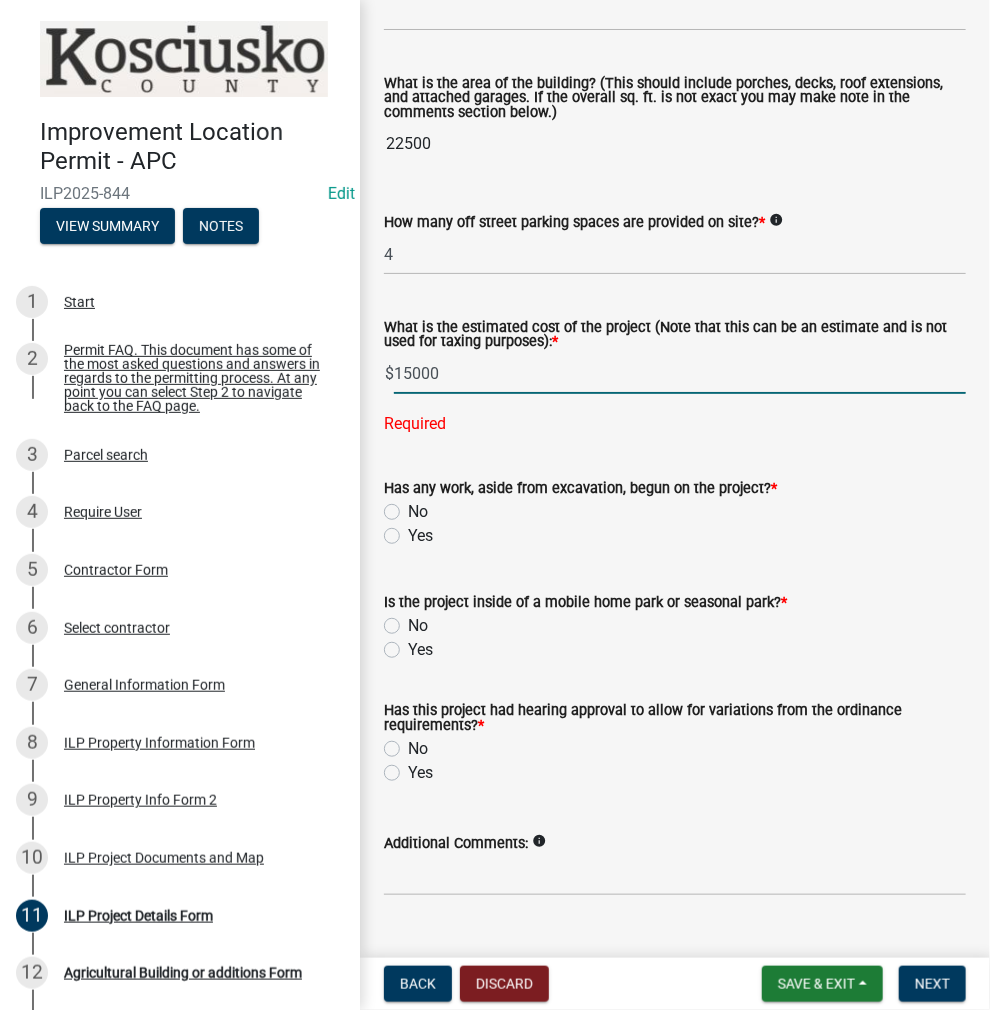 type on "15000" 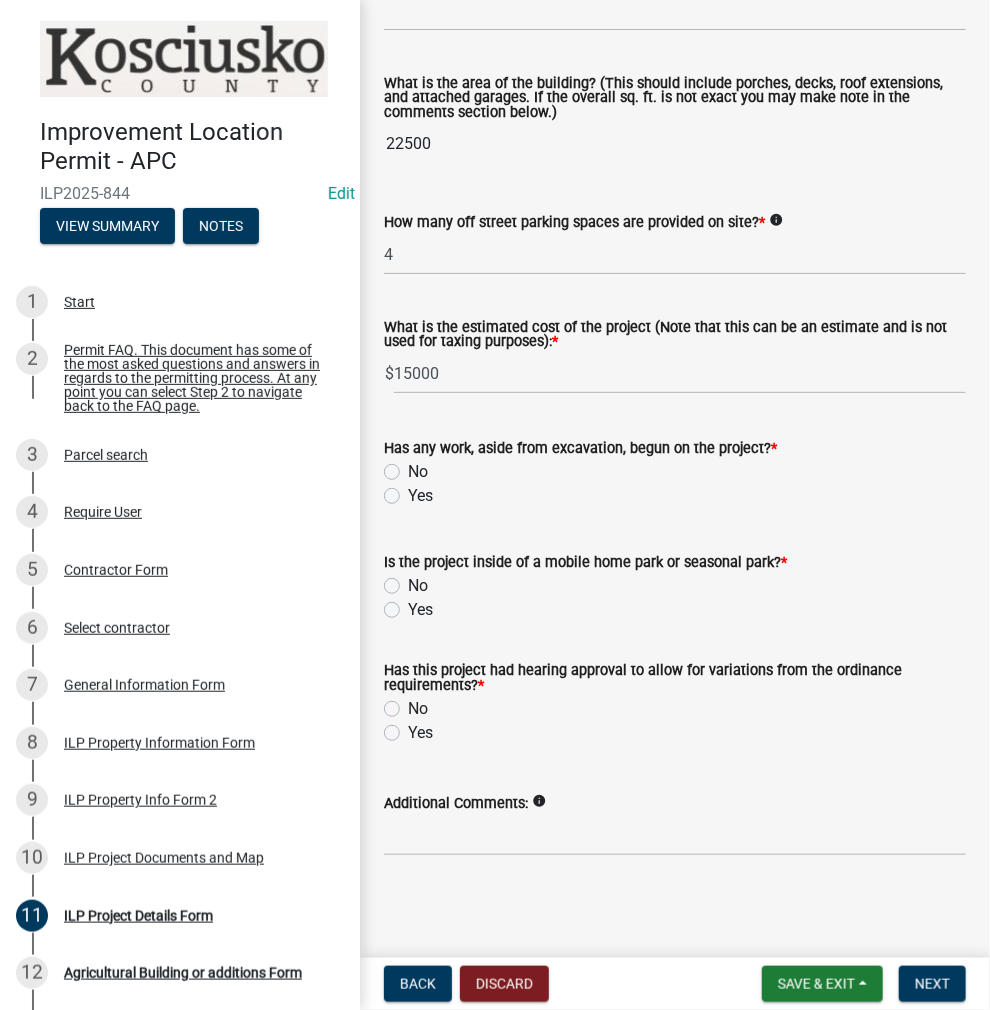click on "No" 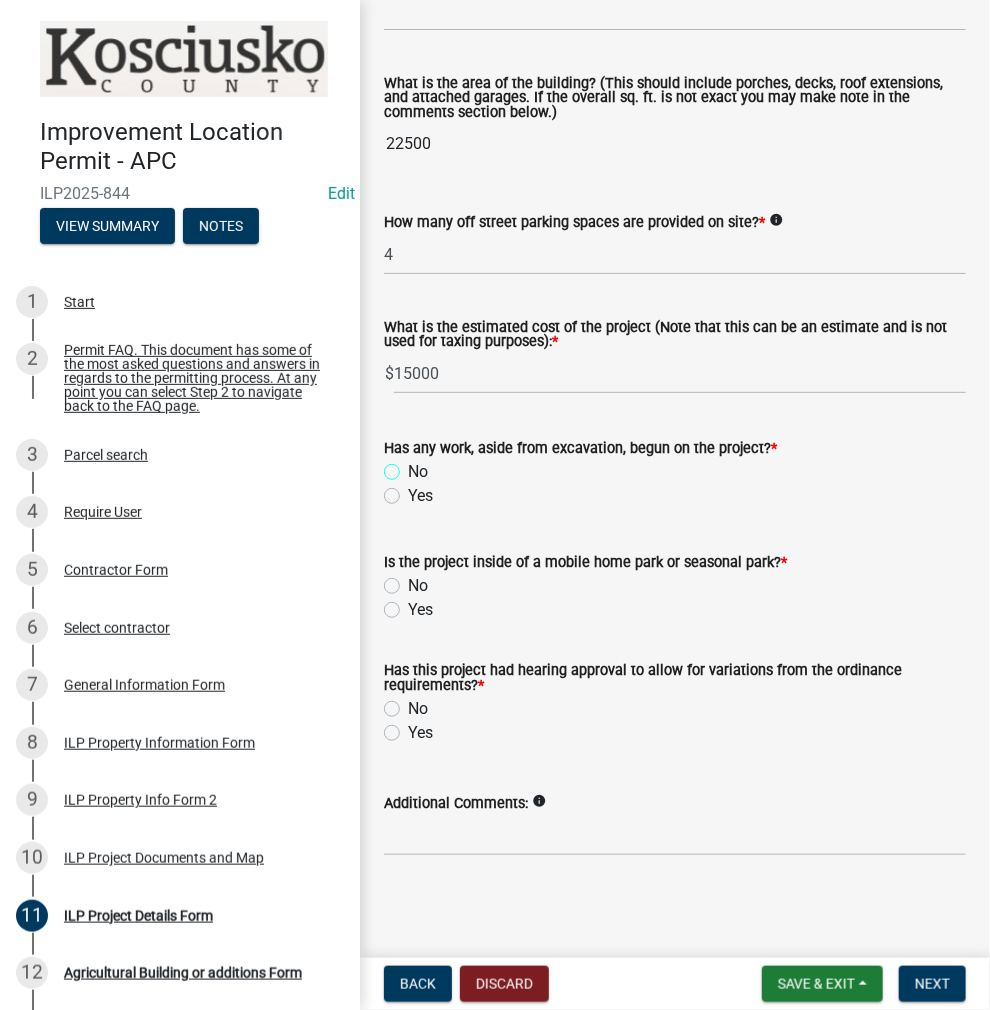 click on "No" at bounding box center (414, 466) 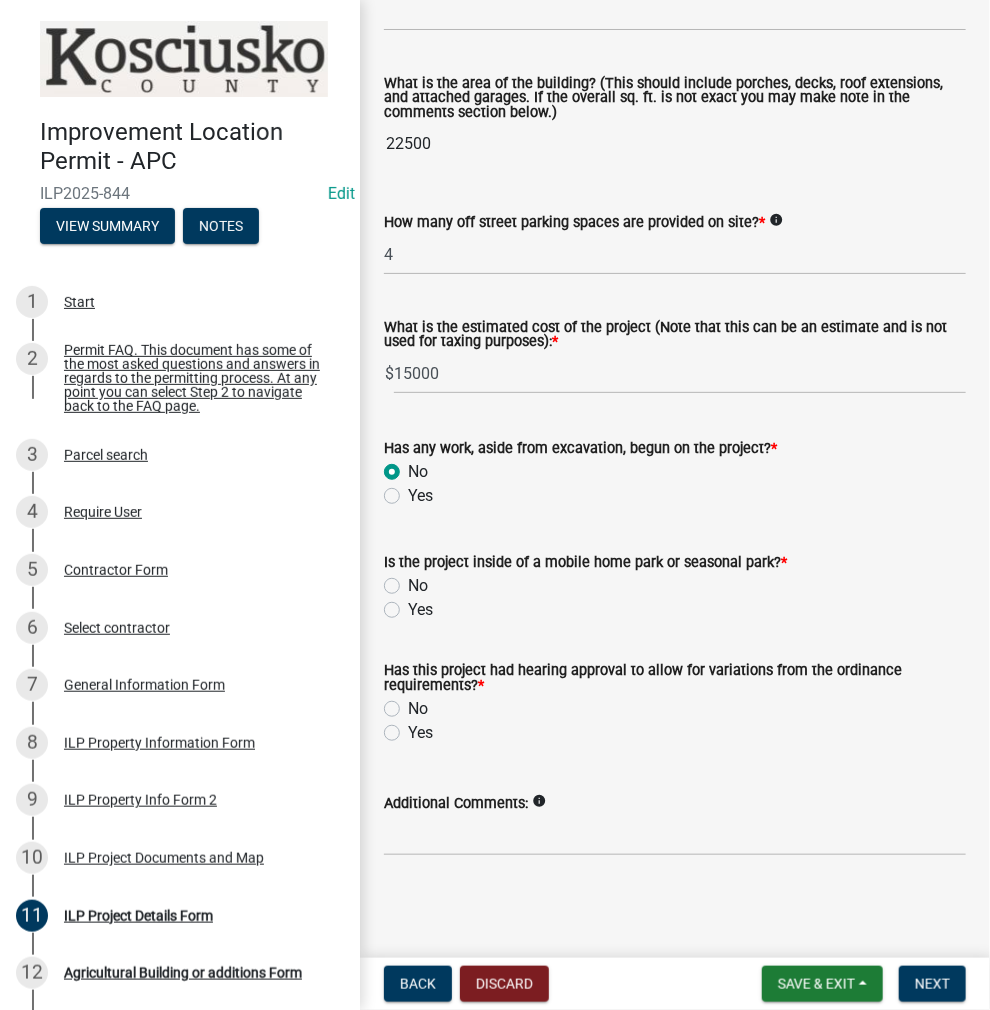 radio on "true" 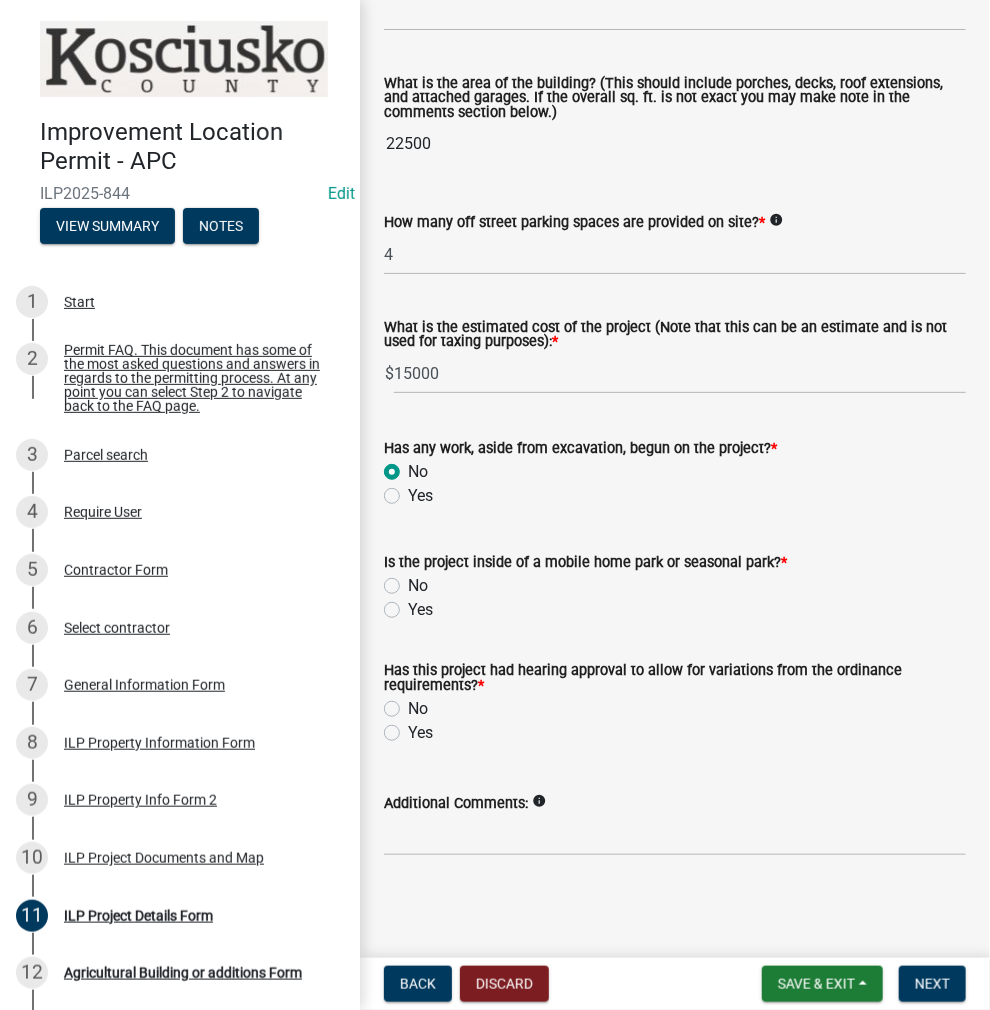 click on "No" 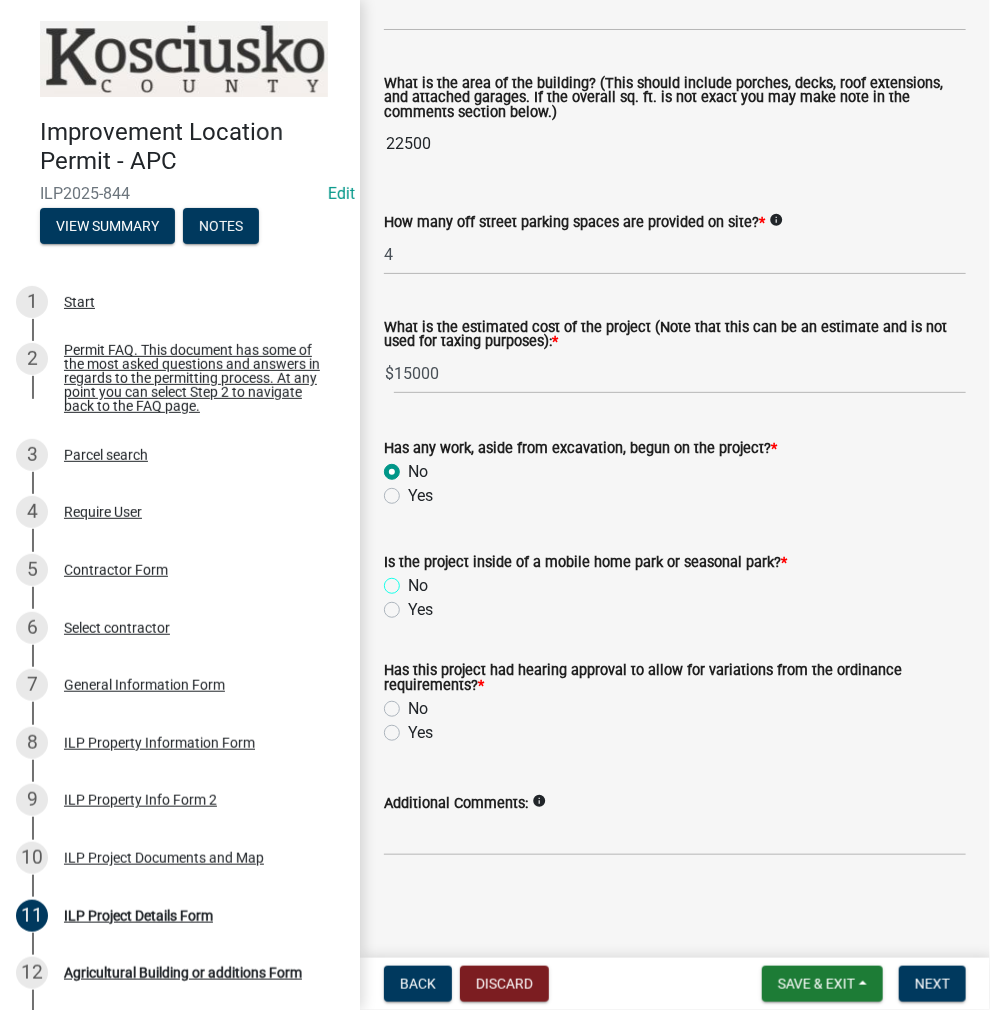 click on "No" at bounding box center (414, 580) 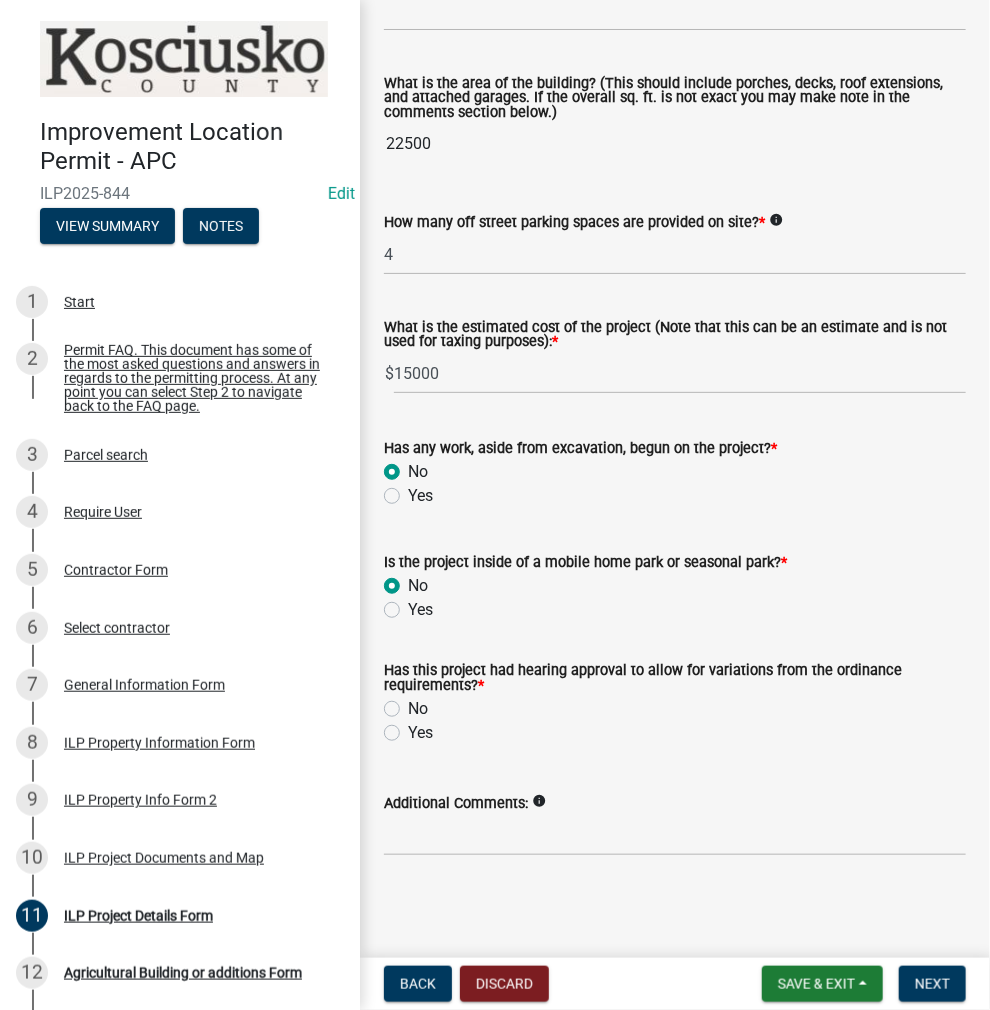 radio on "true" 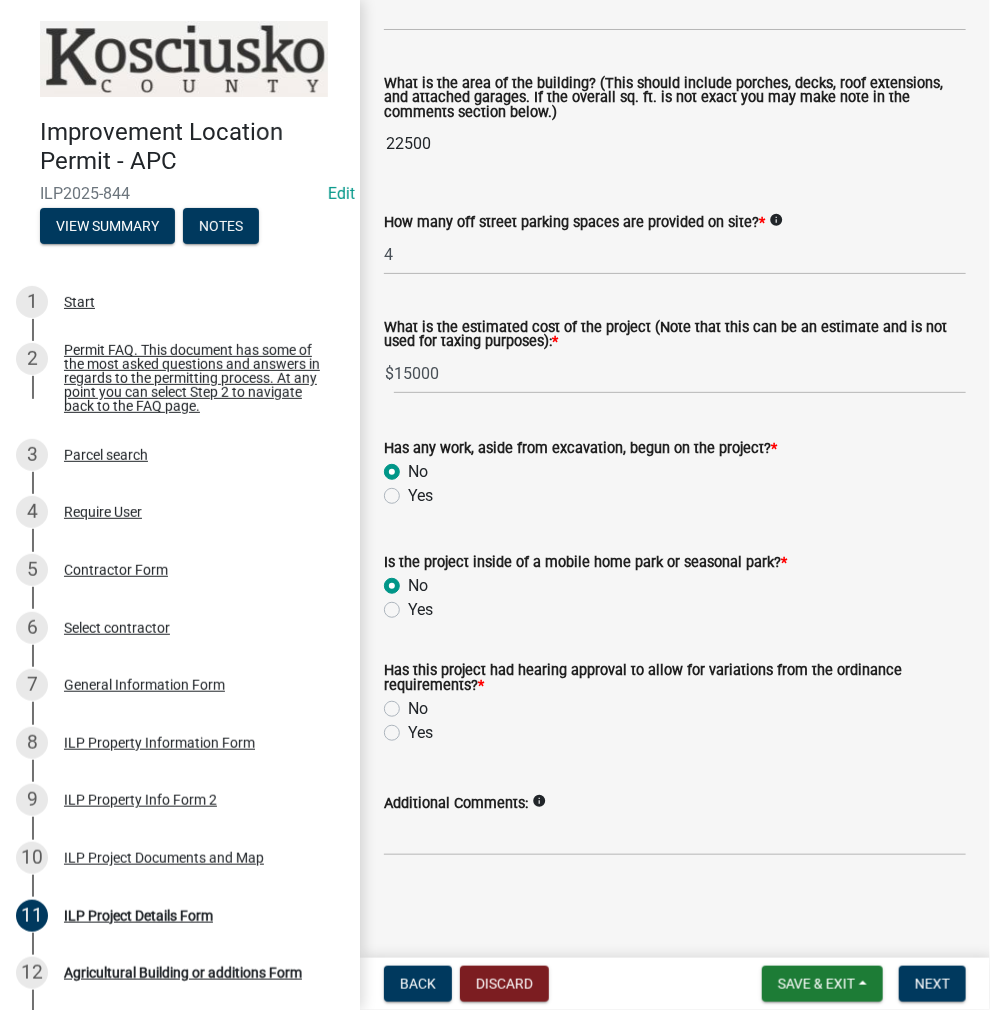 click on "No" 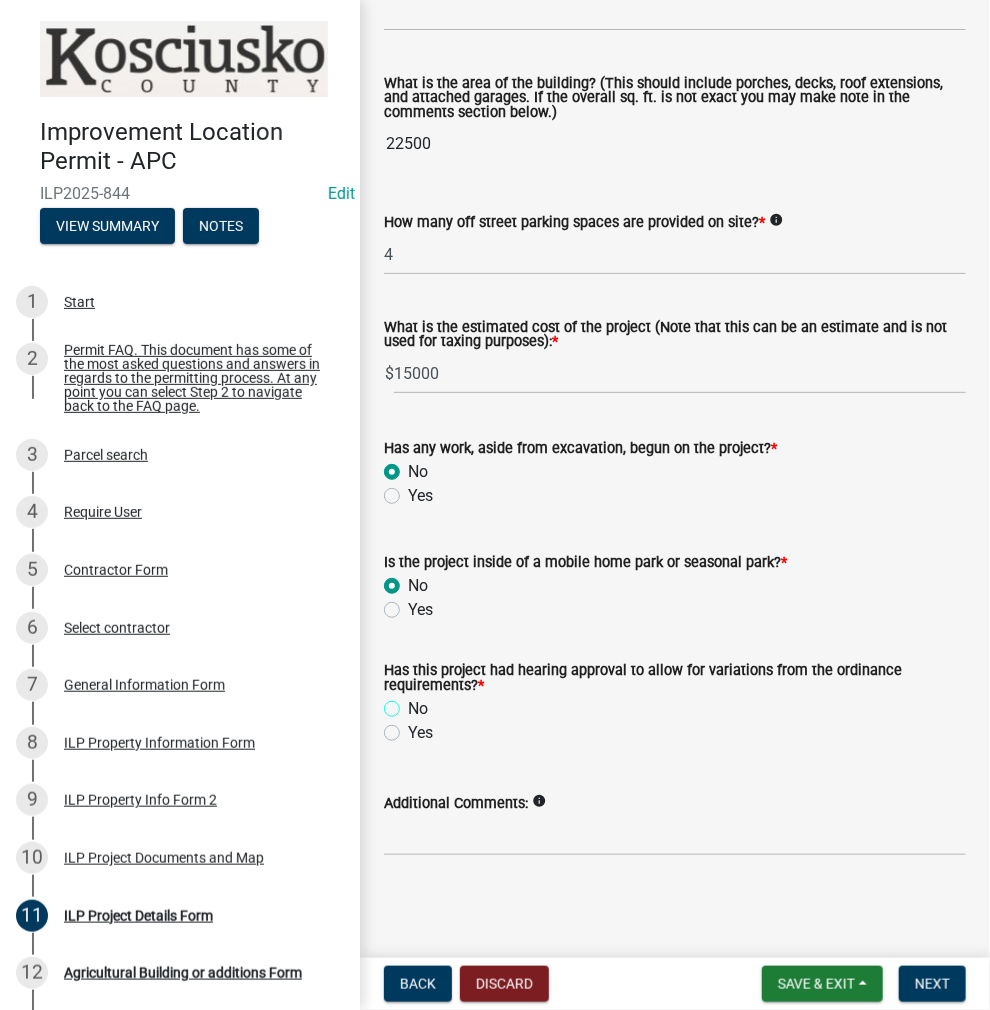click on "No" at bounding box center [414, 703] 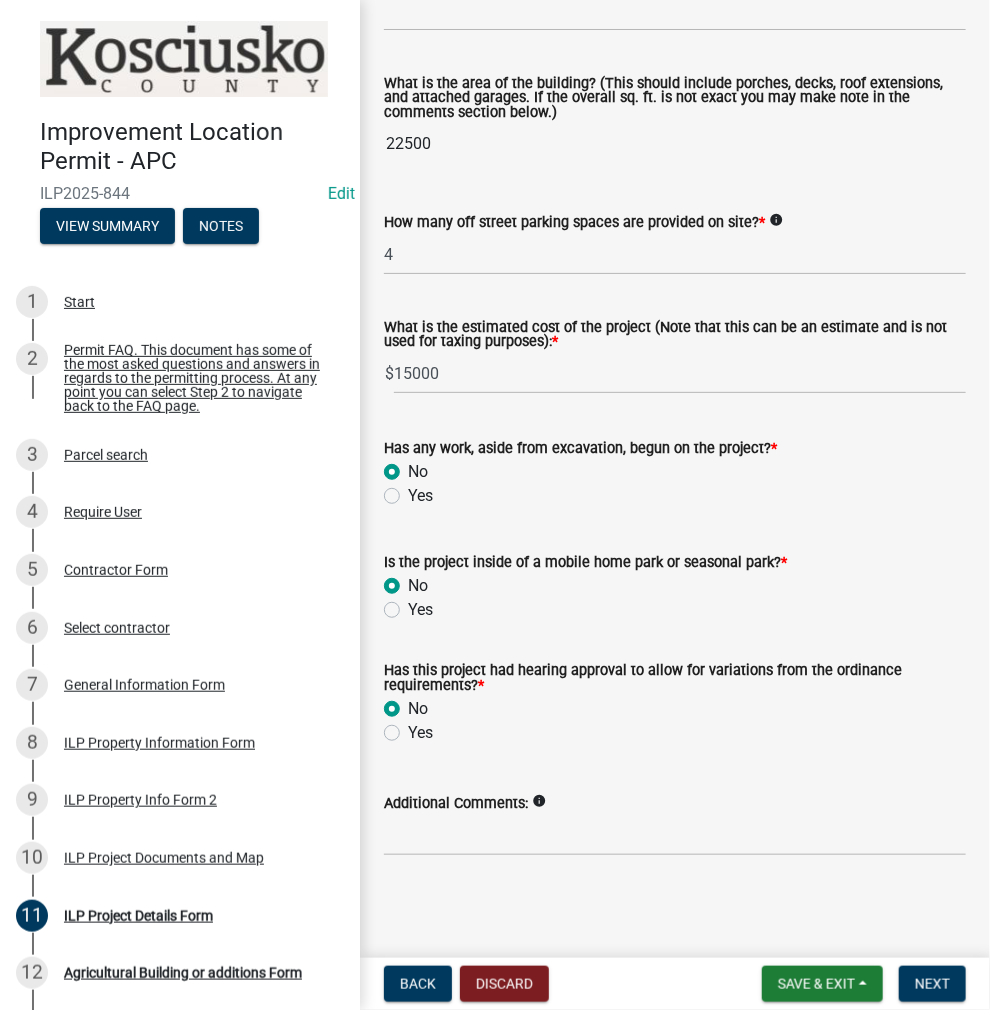 radio on "true" 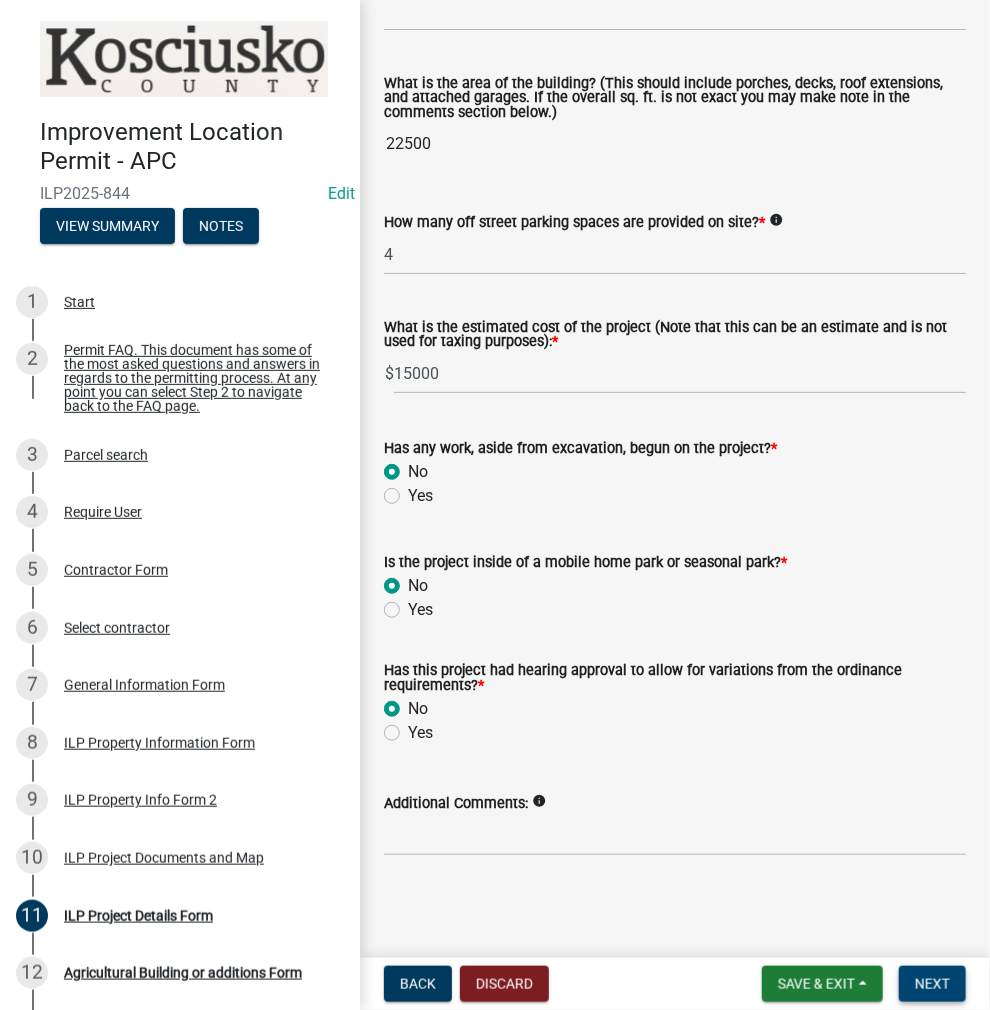 click on "Next" at bounding box center [932, 984] 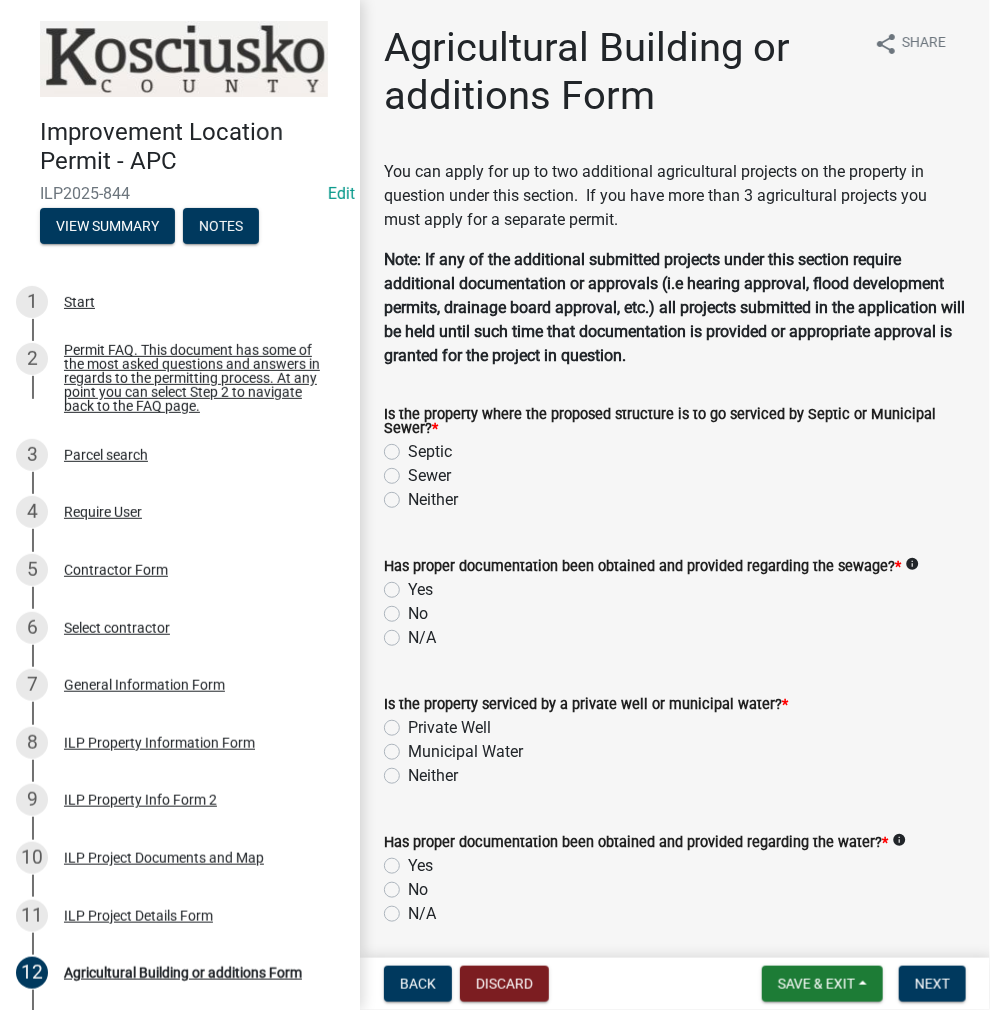 click on "Septic" 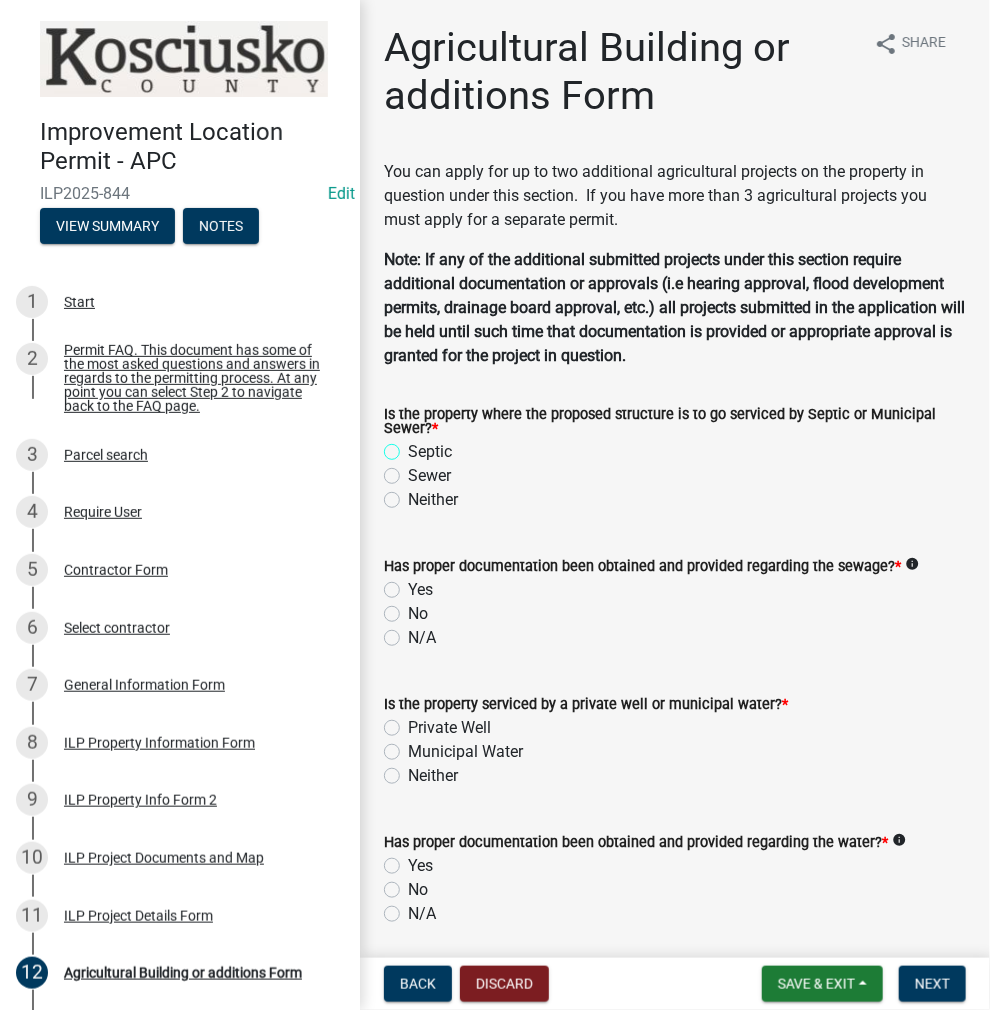 click on "Septic" at bounding box center (414, 446) 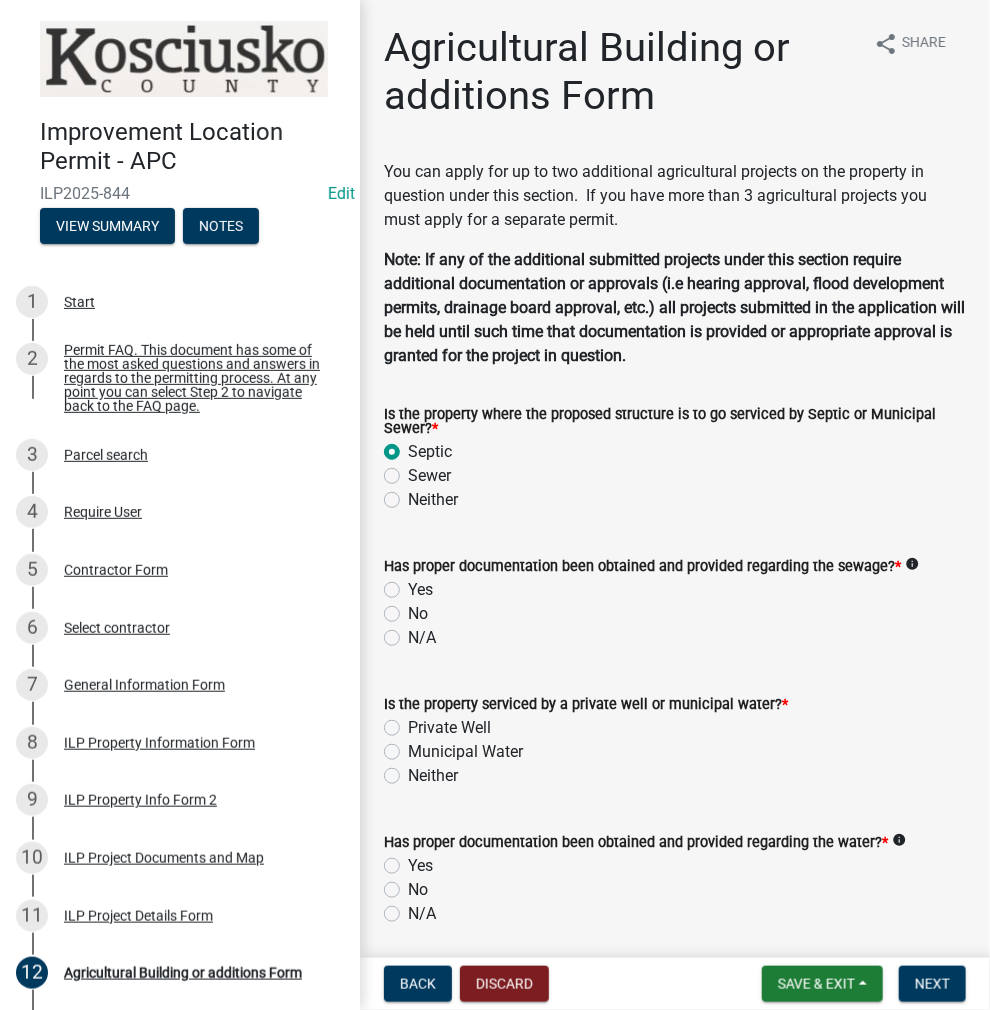 radio on "true" 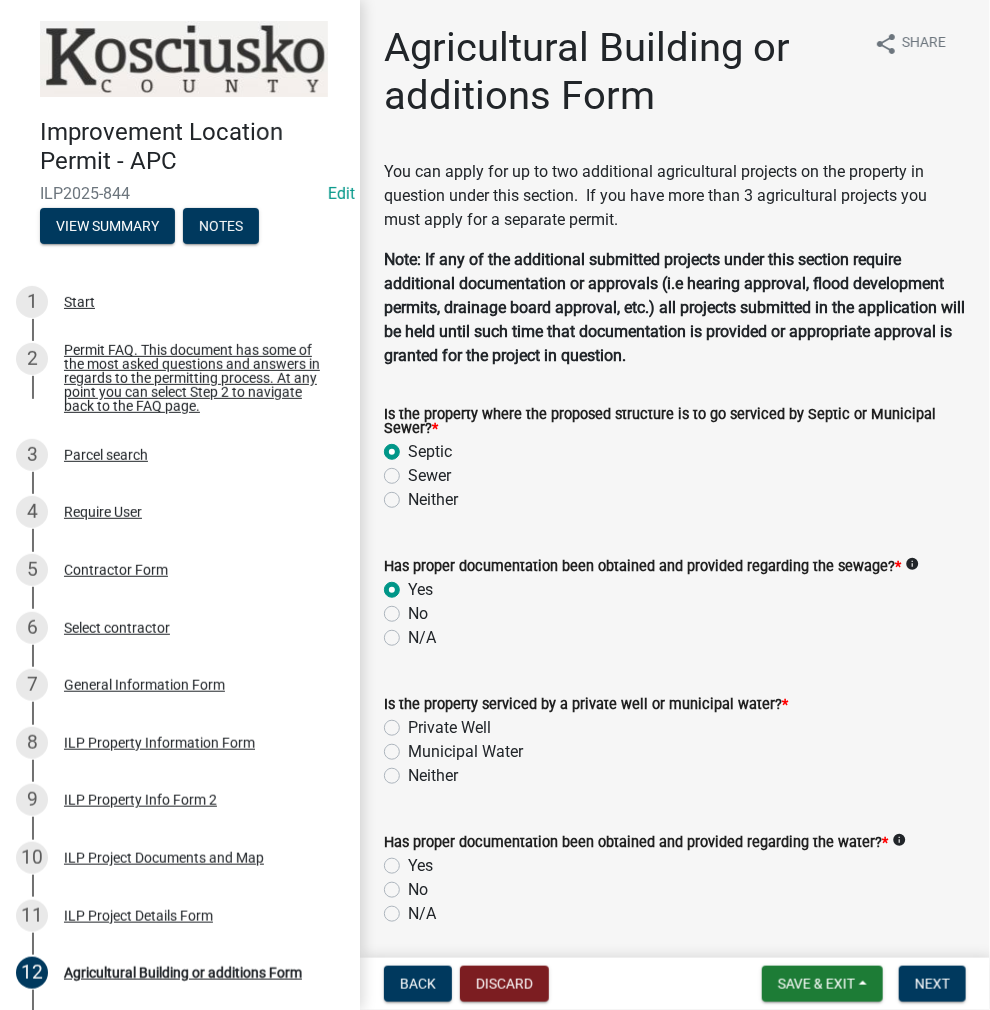 radio on "true" 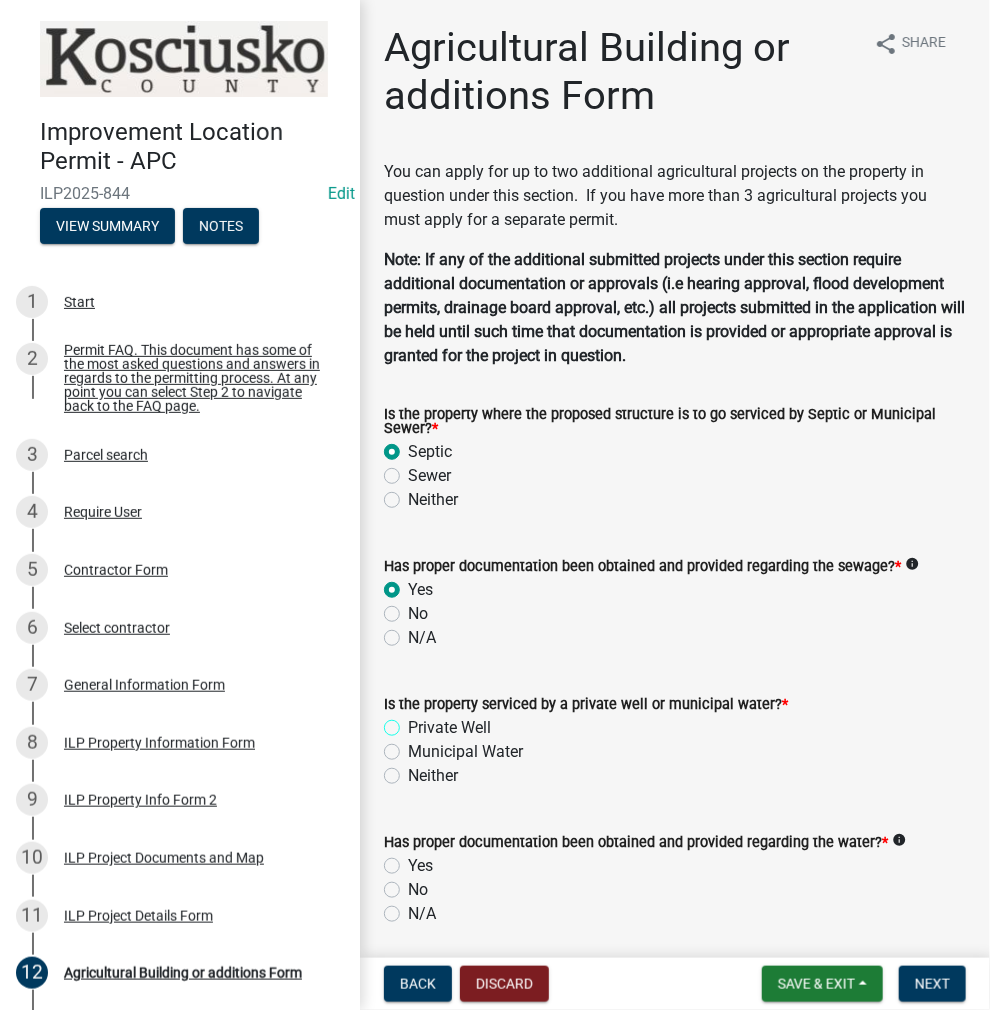 click on "Private Well" at bounding box center (414, 722) 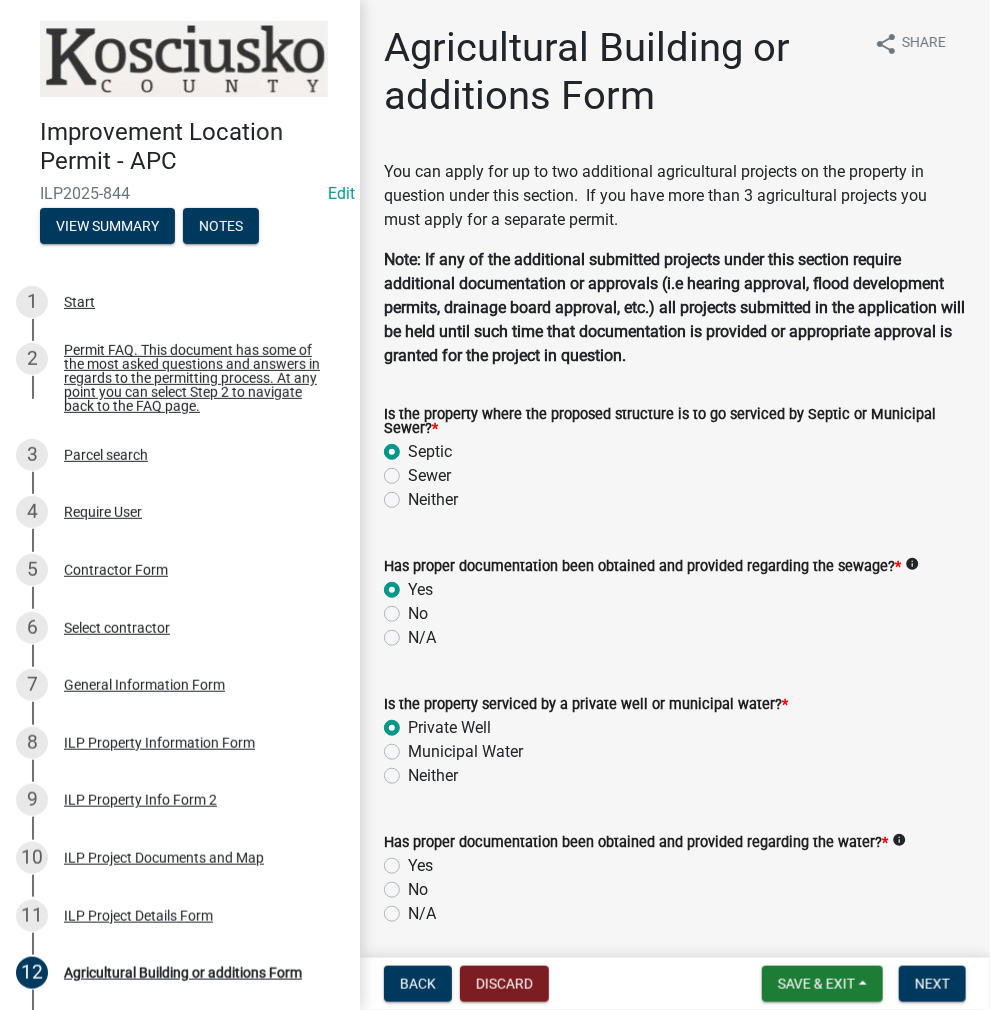 radio on "true" 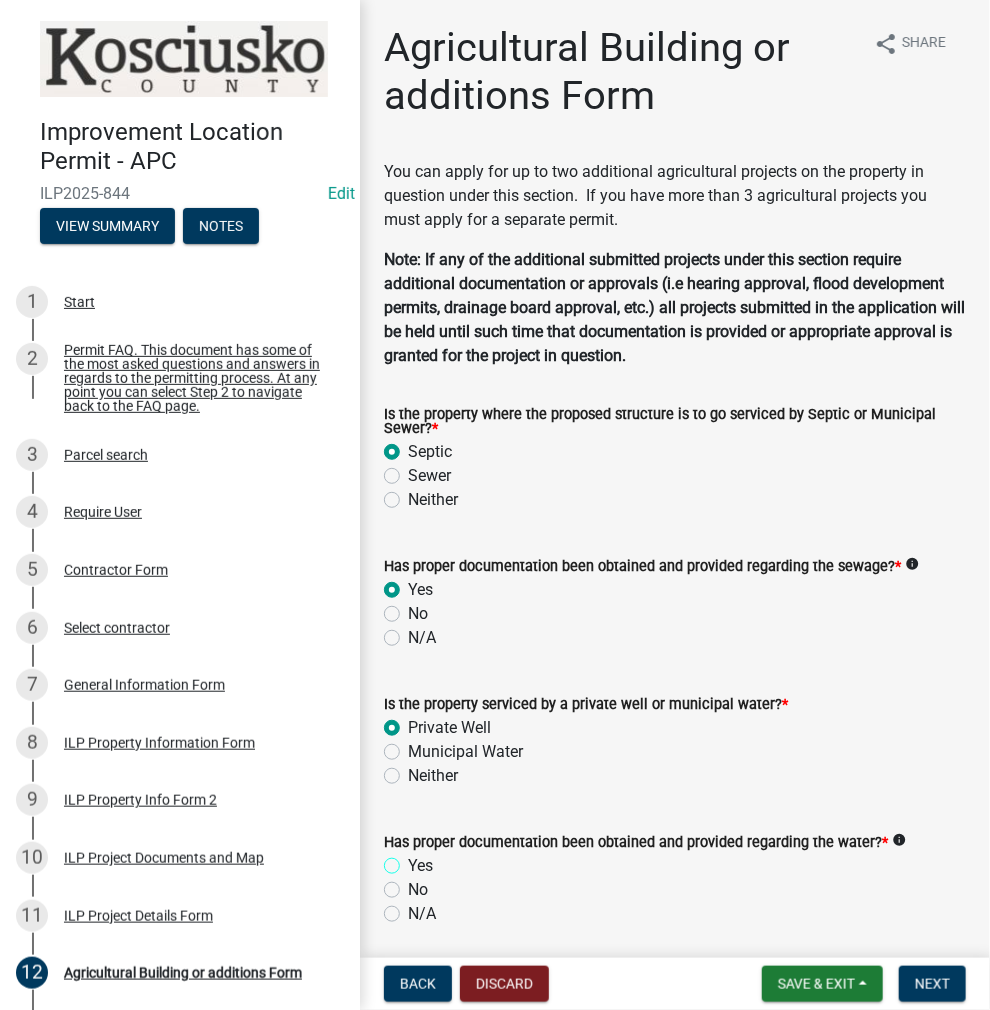 click on "Yes" at bounding box center (414, 860) 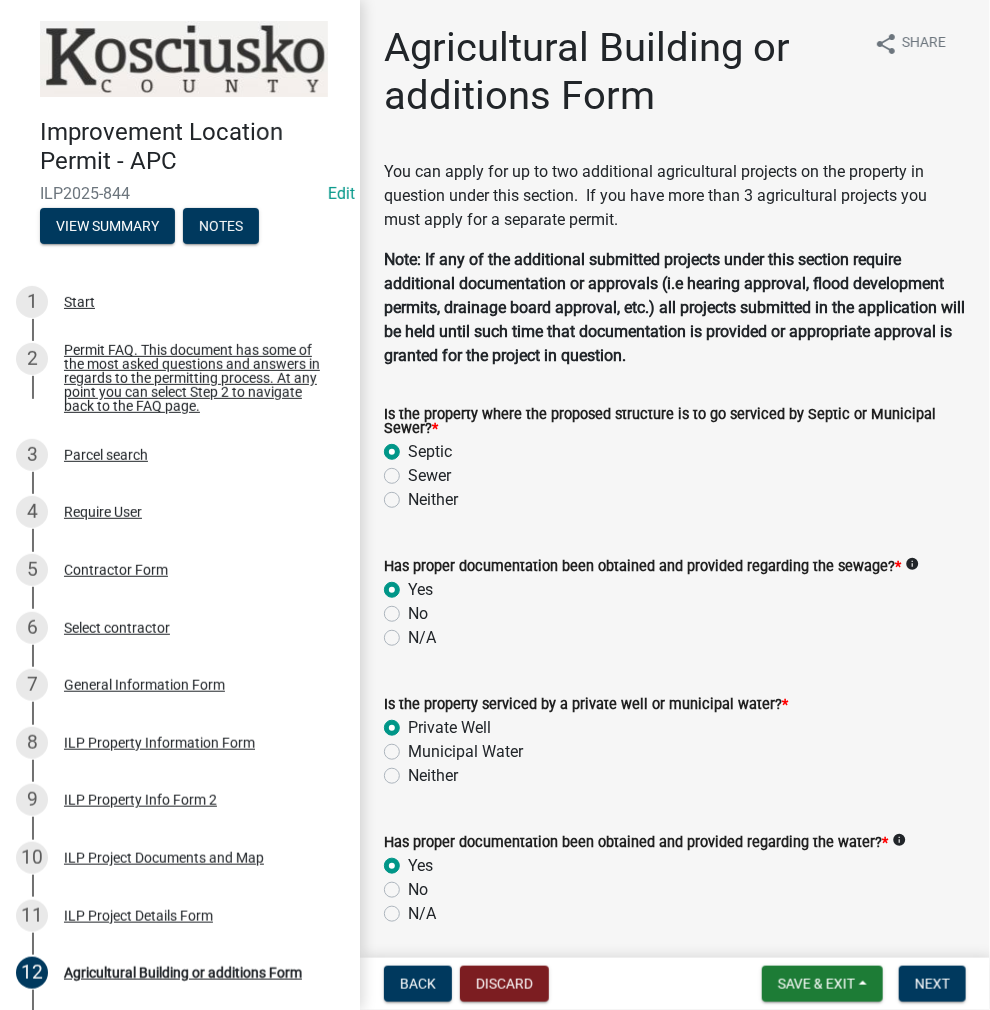 radio on "true" 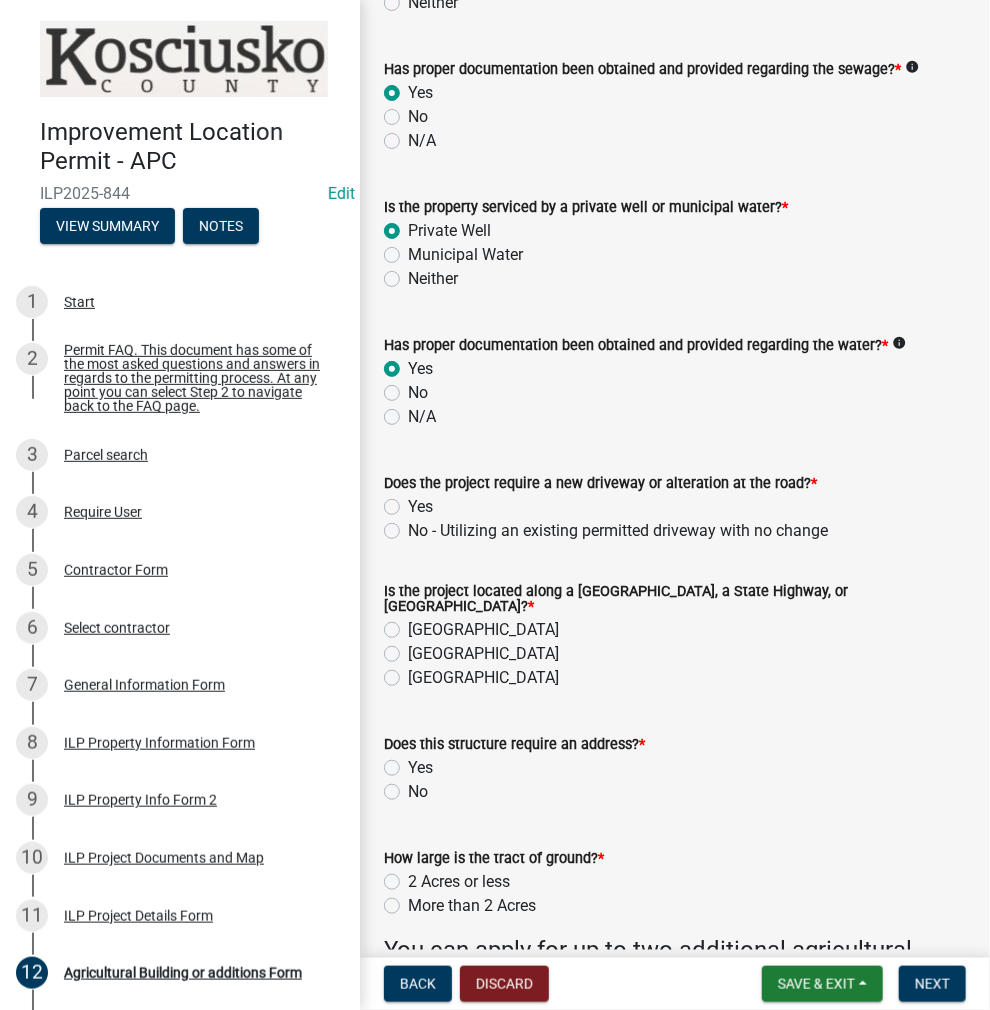scroll, scrollTop: 500, scrollLeft: 0, axis: vertical 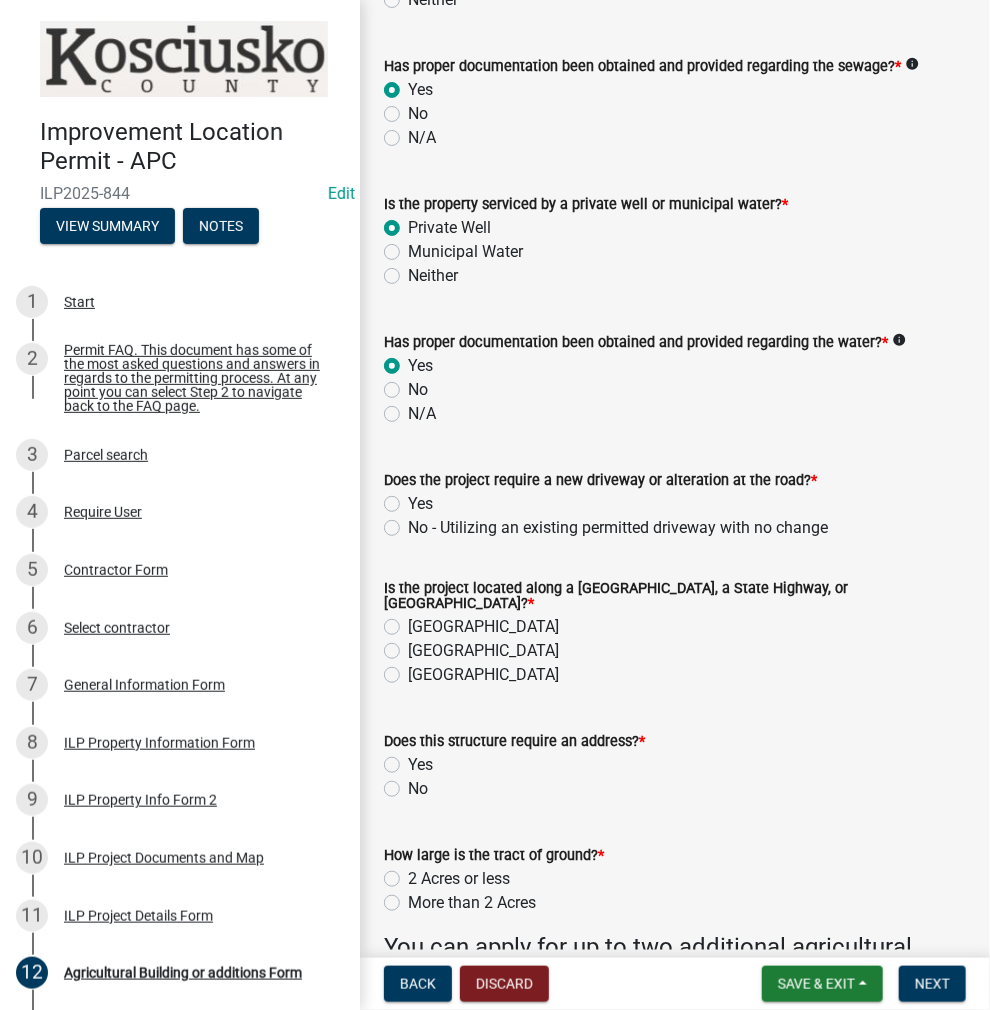 click on "No - Utilizing an existing permitted driveway with no change" 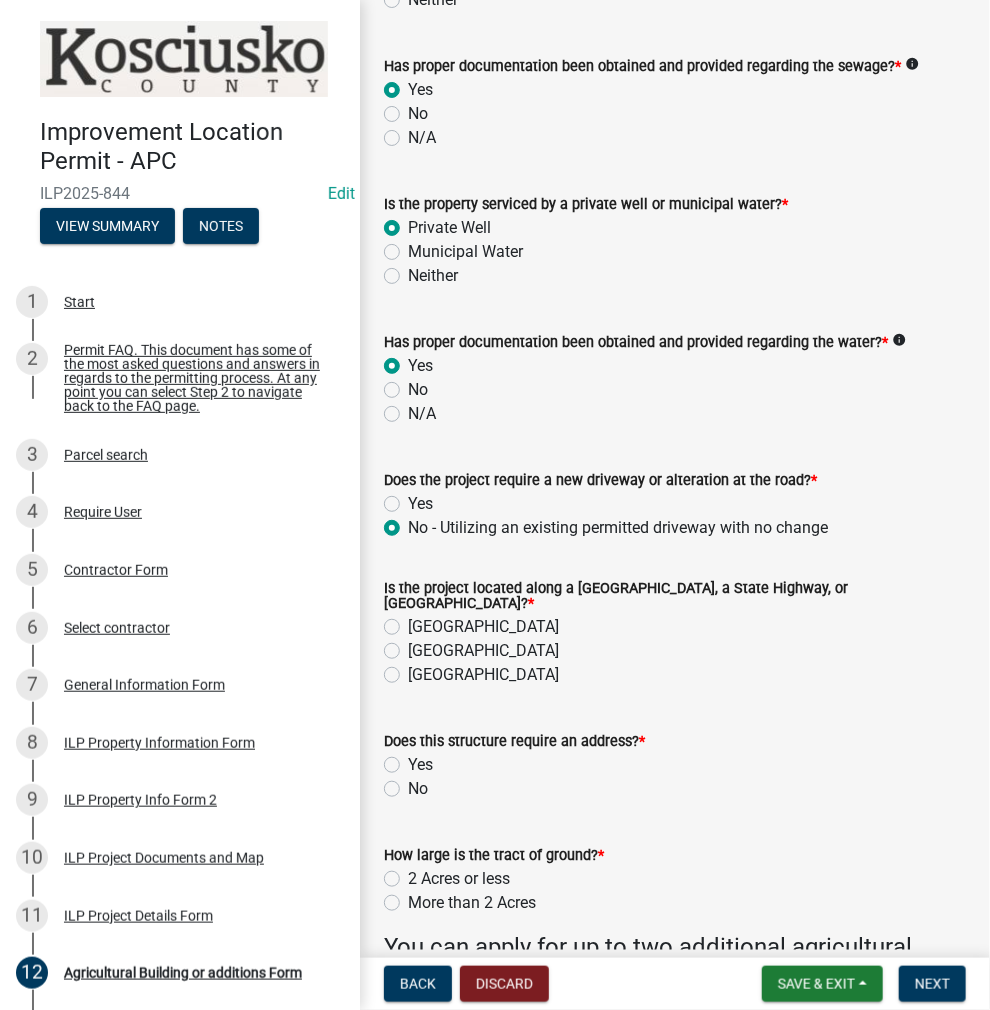 radio on "true" 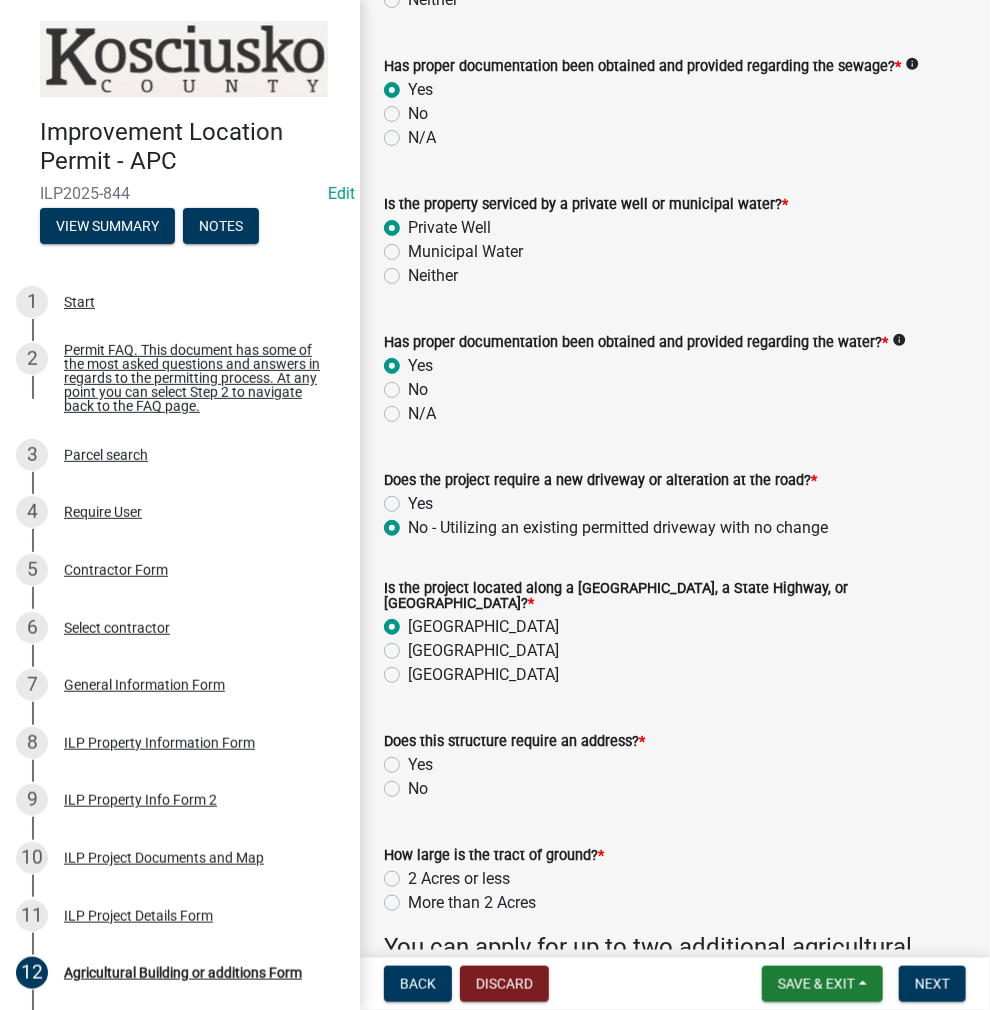 radio on "true" 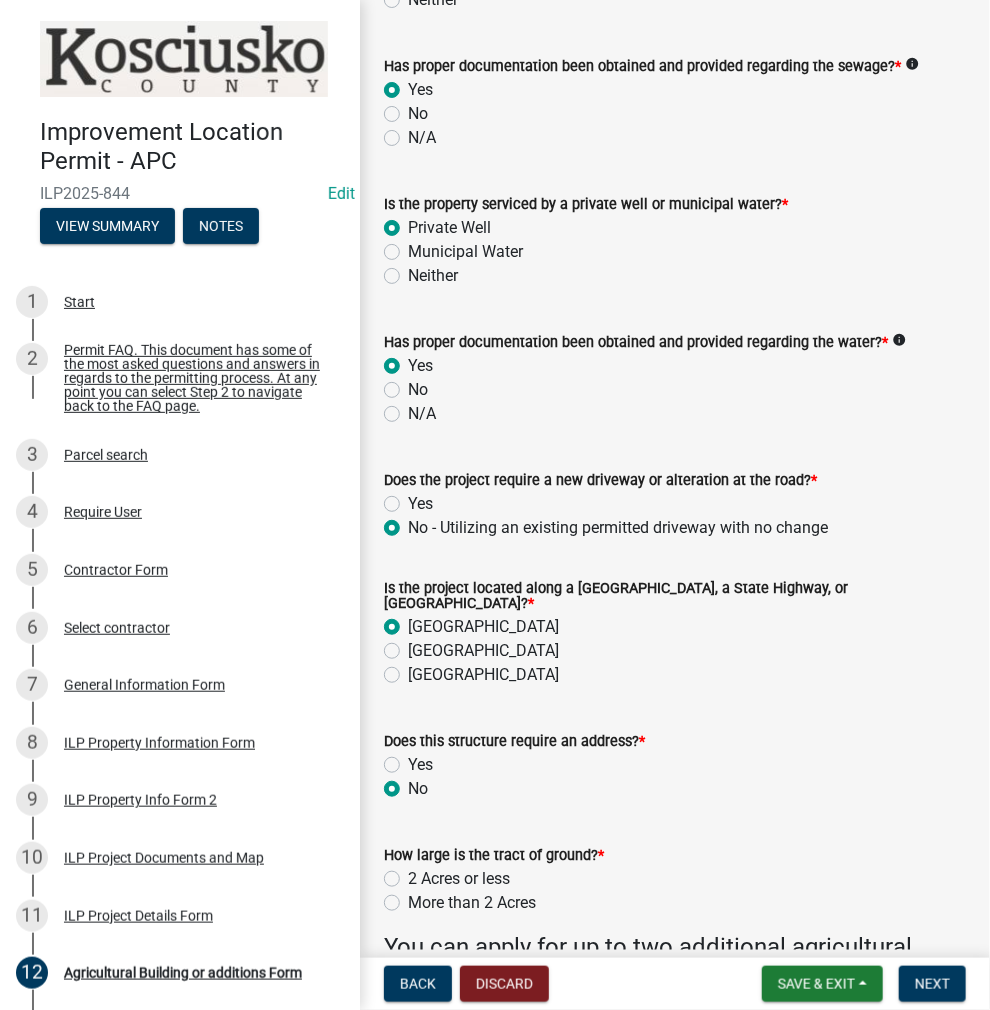 radio on "true" 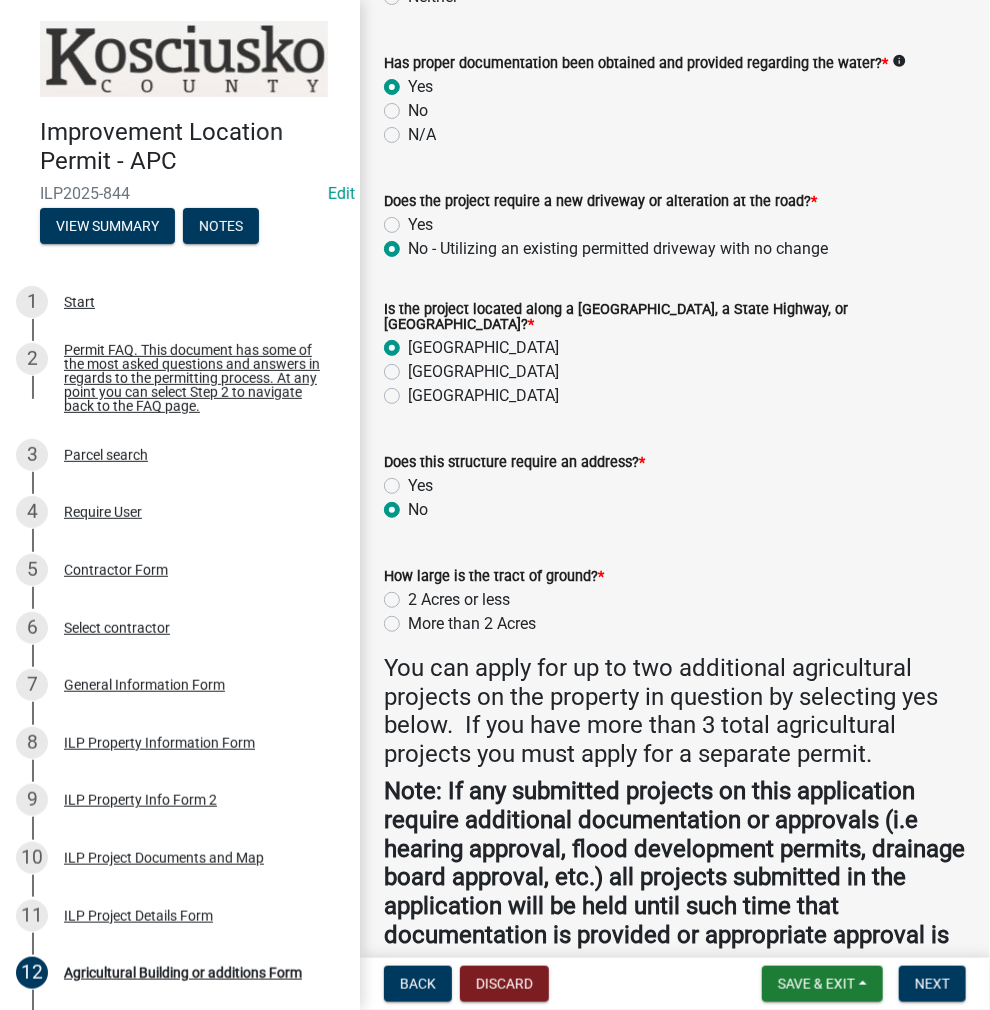 scroll, scrollTop: 800, scrollLeft: 0, axis: vertical 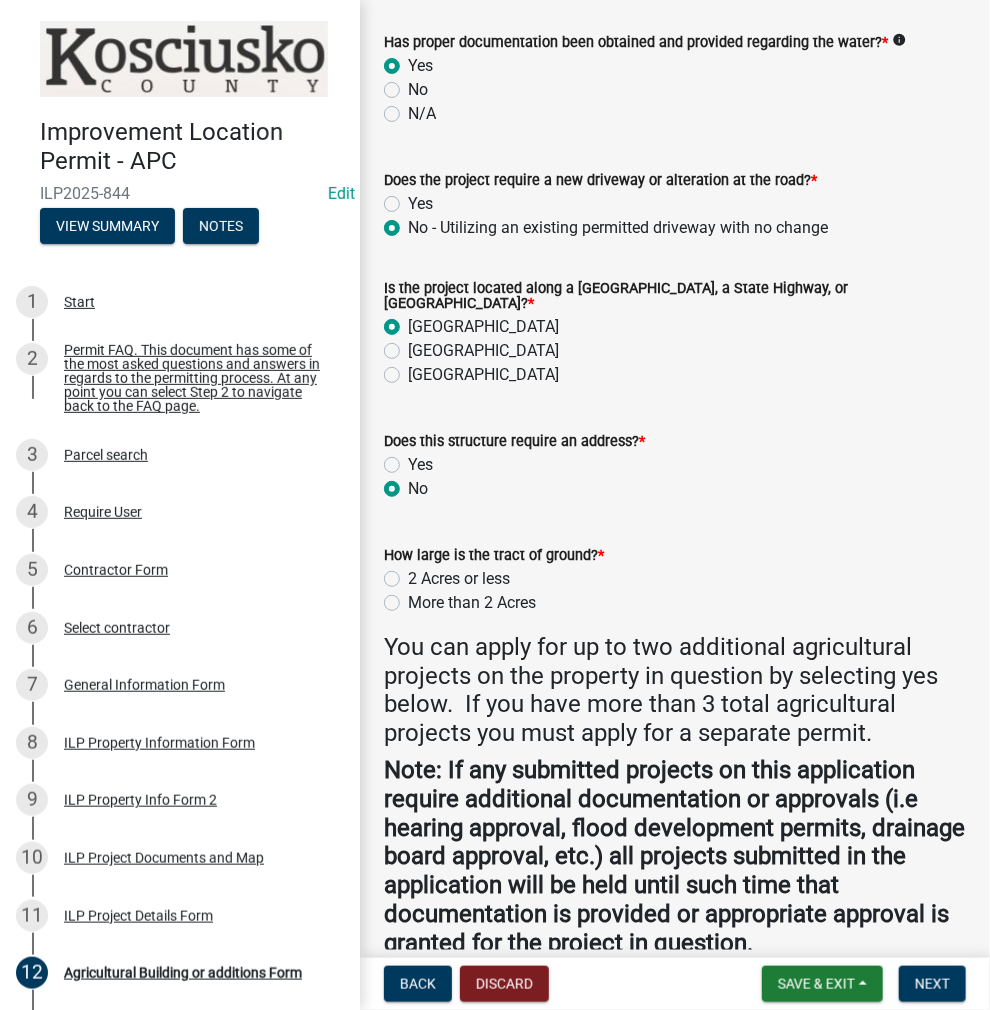 click on "More than 2 Acres" 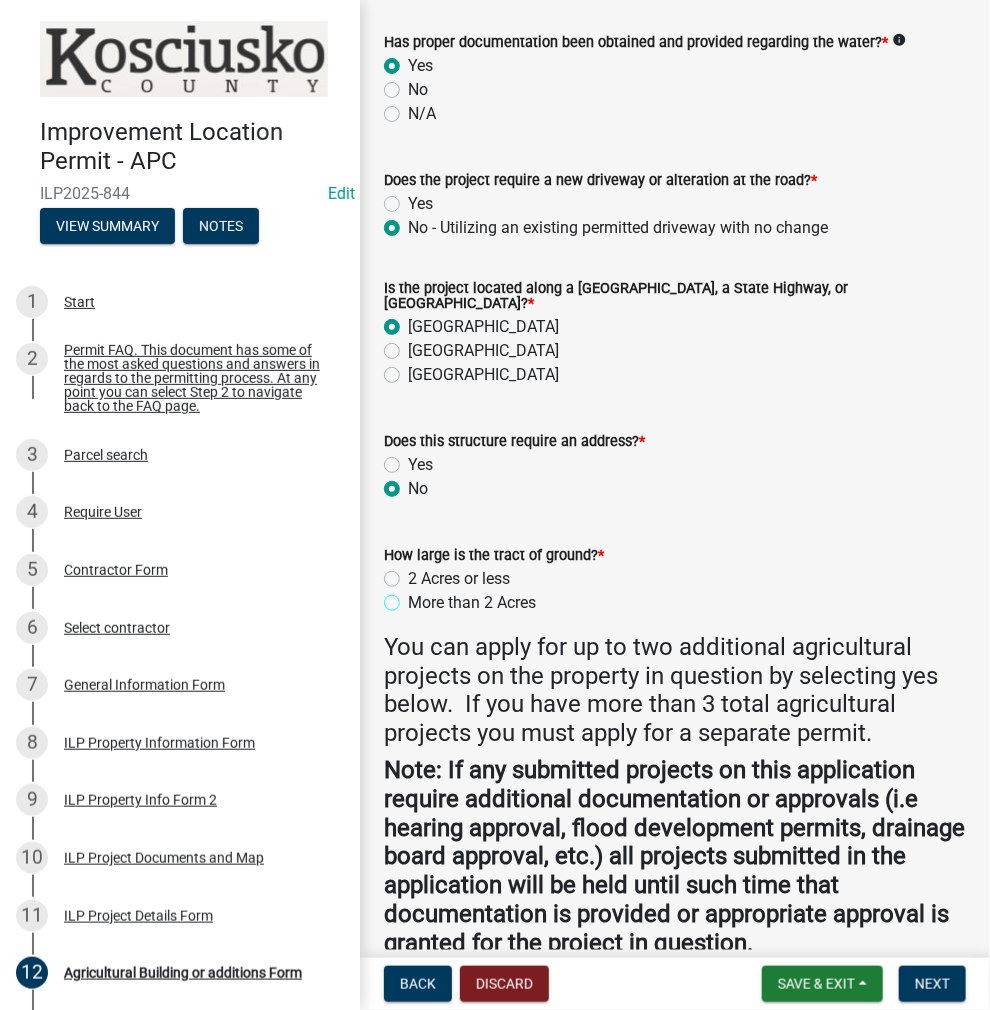 click on "More than 2 Acres" at bounding box center (414, 597) 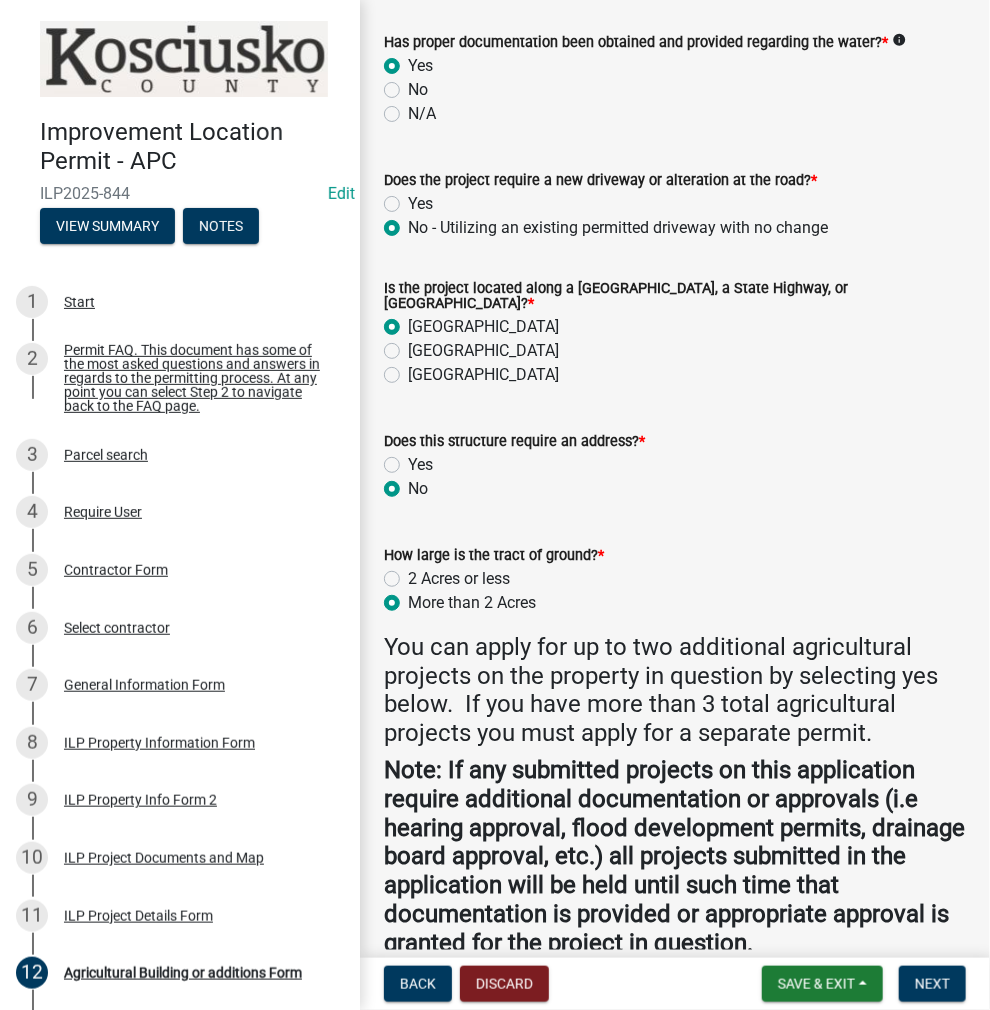 radio on "true" 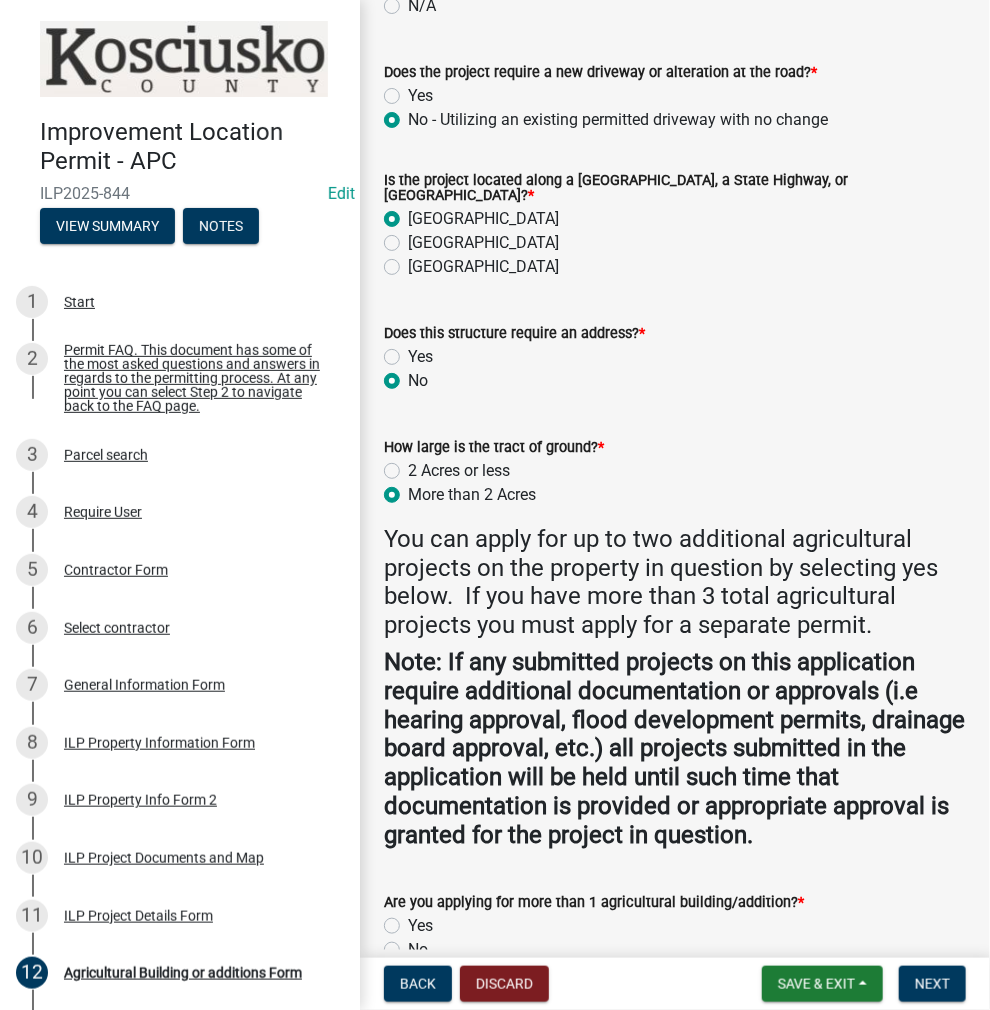 scroll, scrollTop: 1031, scrollLeft: 0, axis: vertical 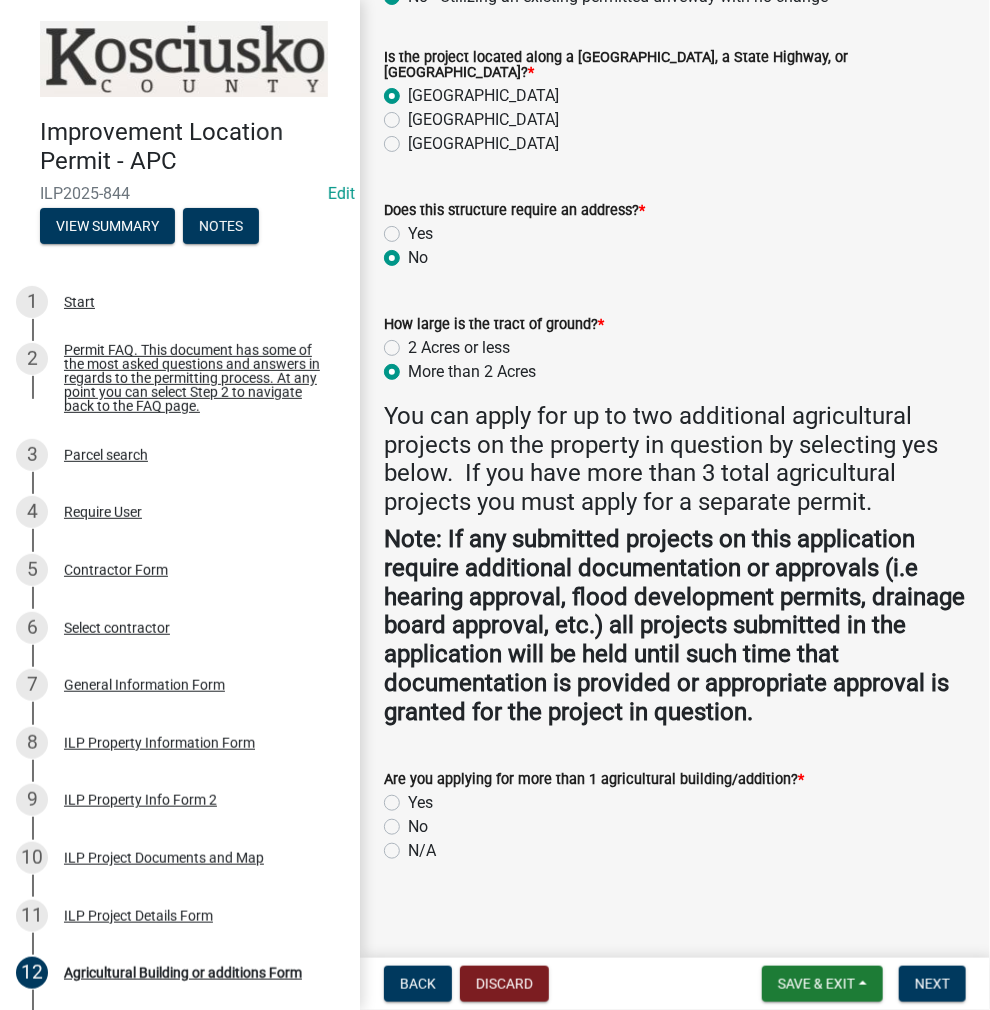 click on "No" 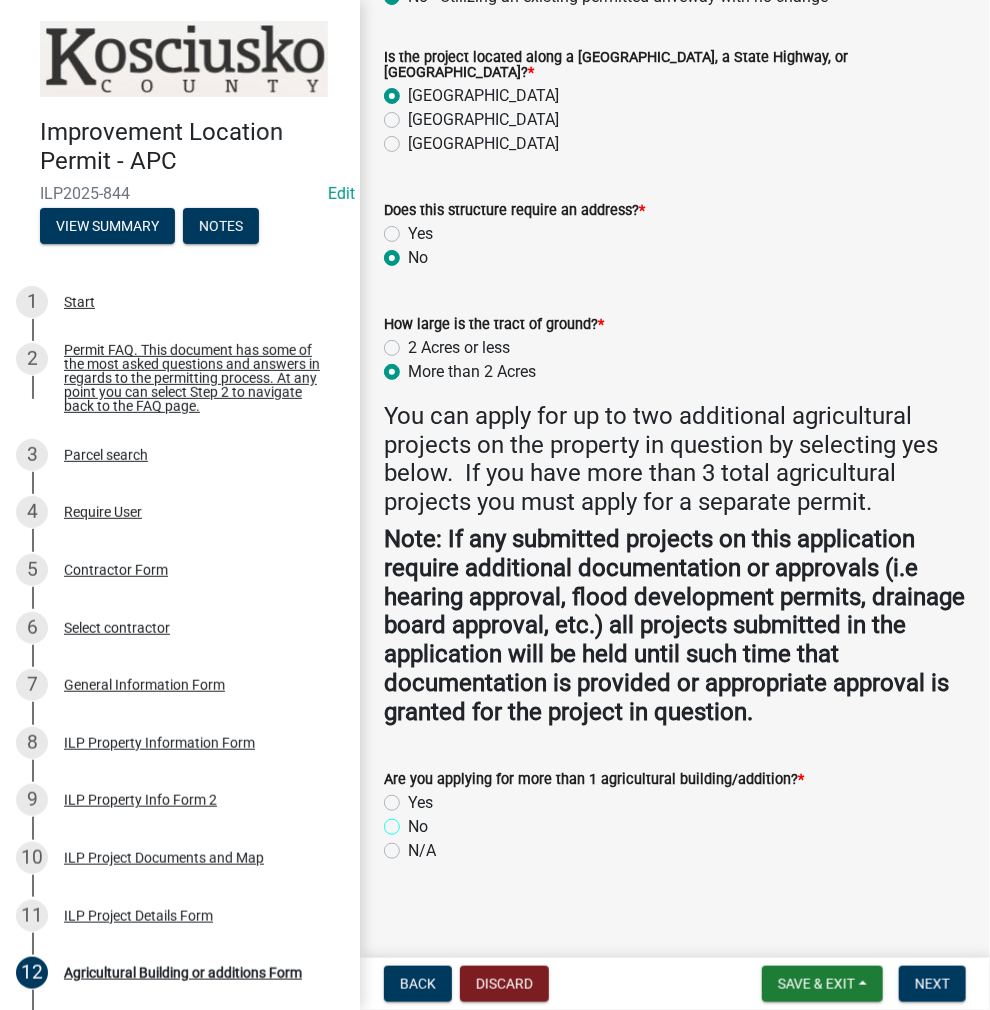 click on "No" at bounding box center [414, 821] 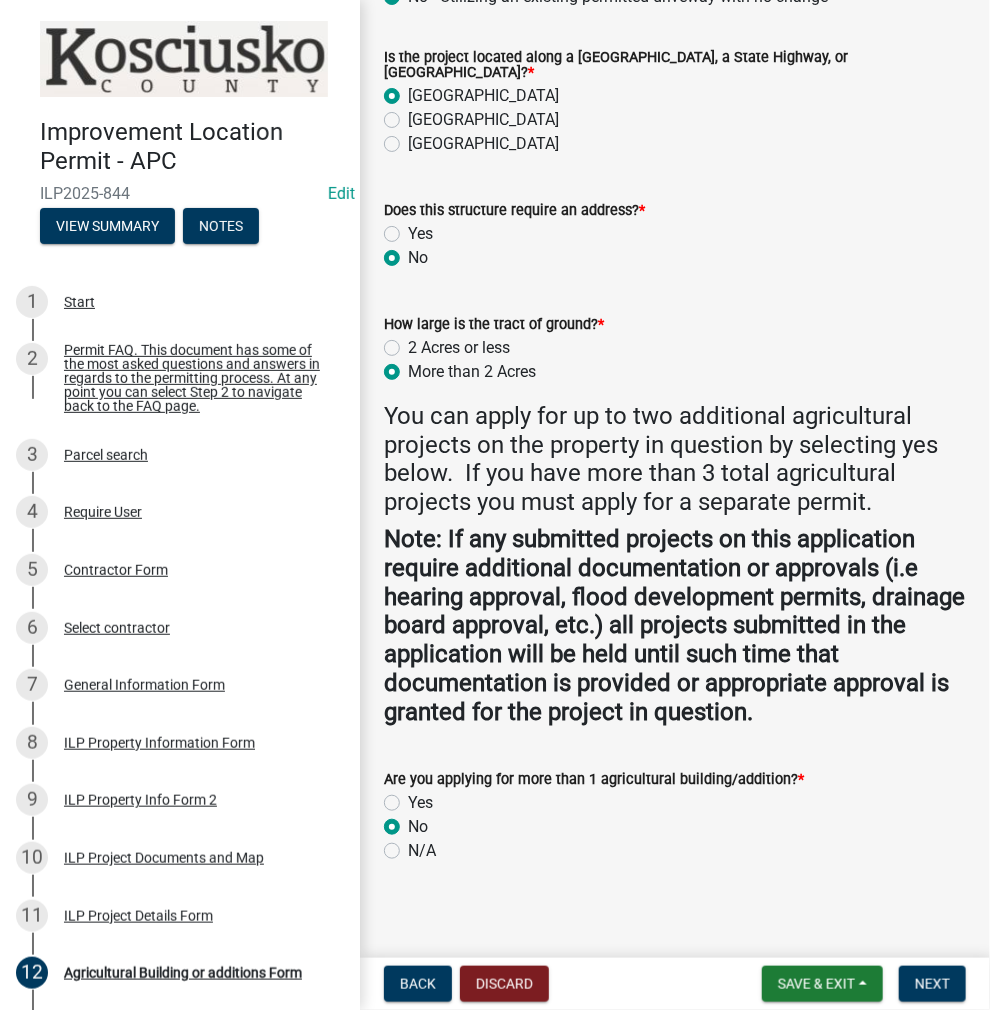 radio on "true" 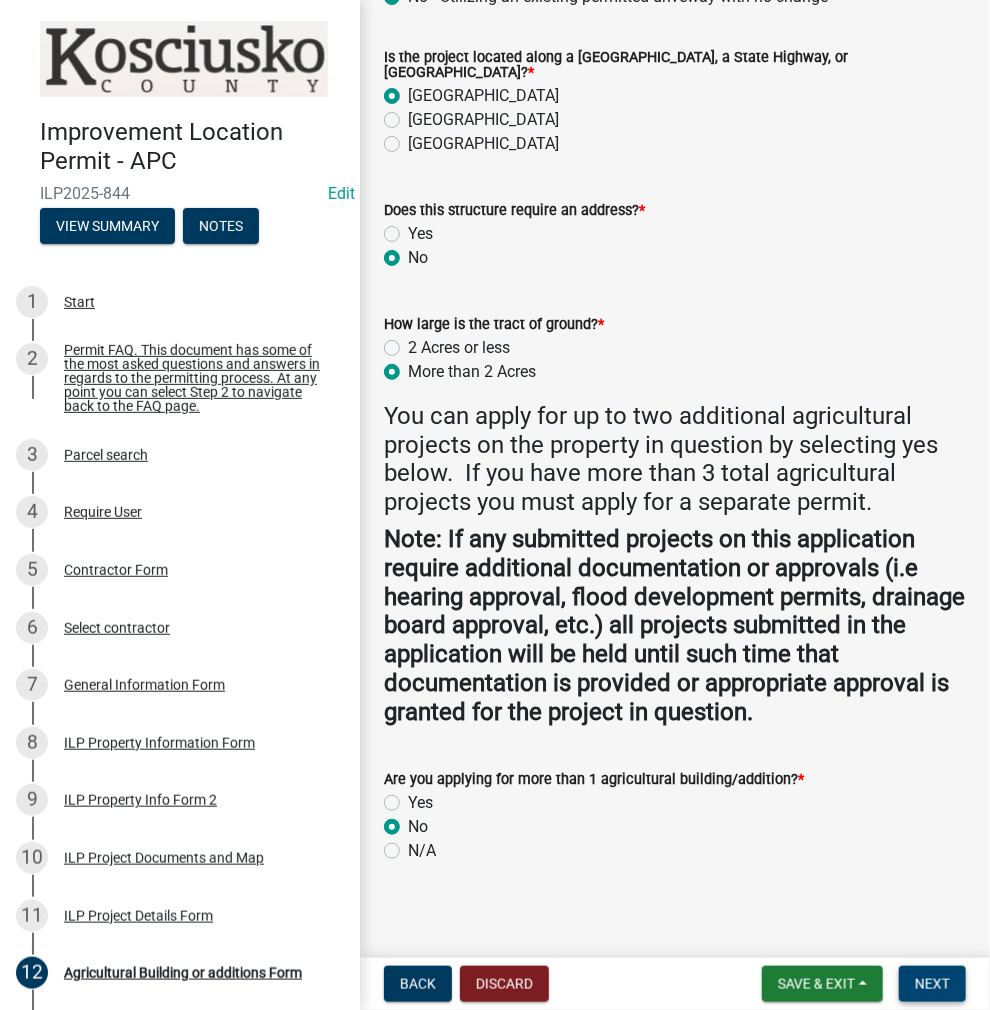 click on "Next" at bounding box center [932, 984] 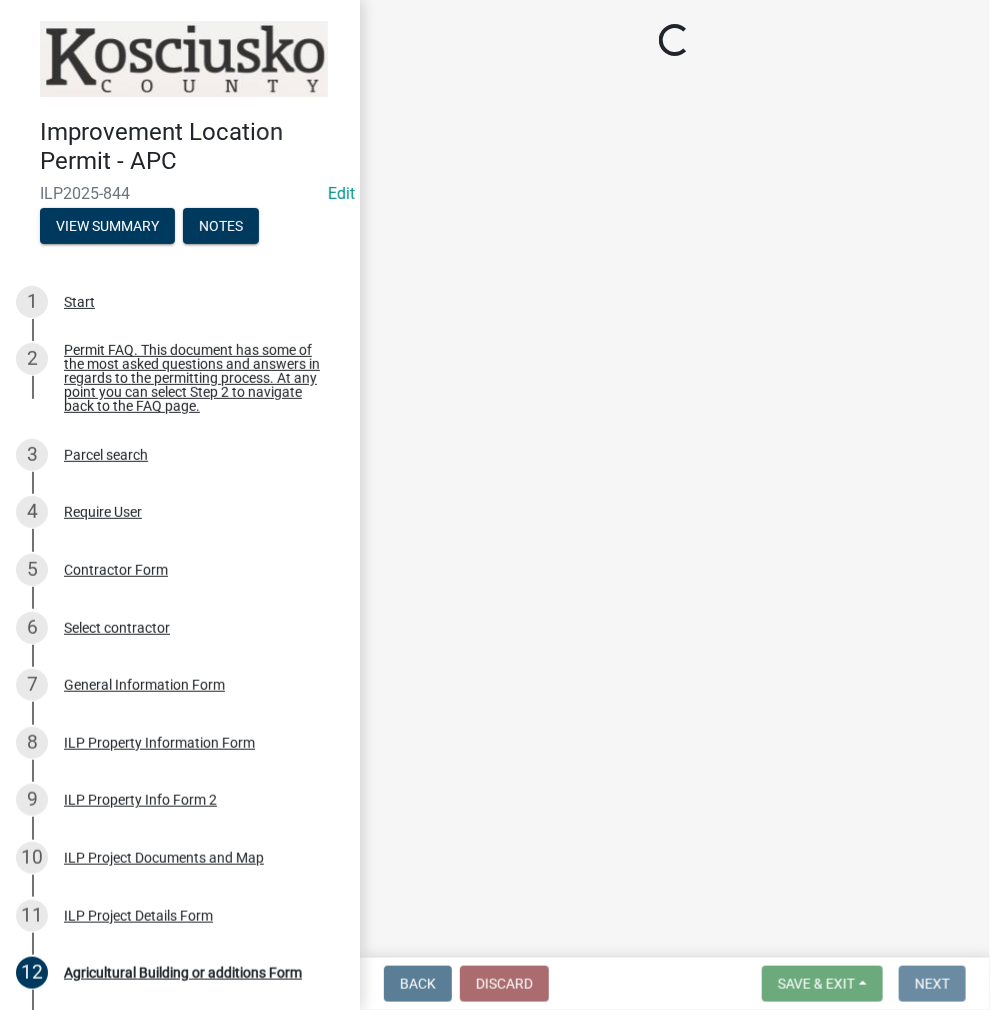 scroll, scrollTop: 0, scrollLeft: 0, axis: both 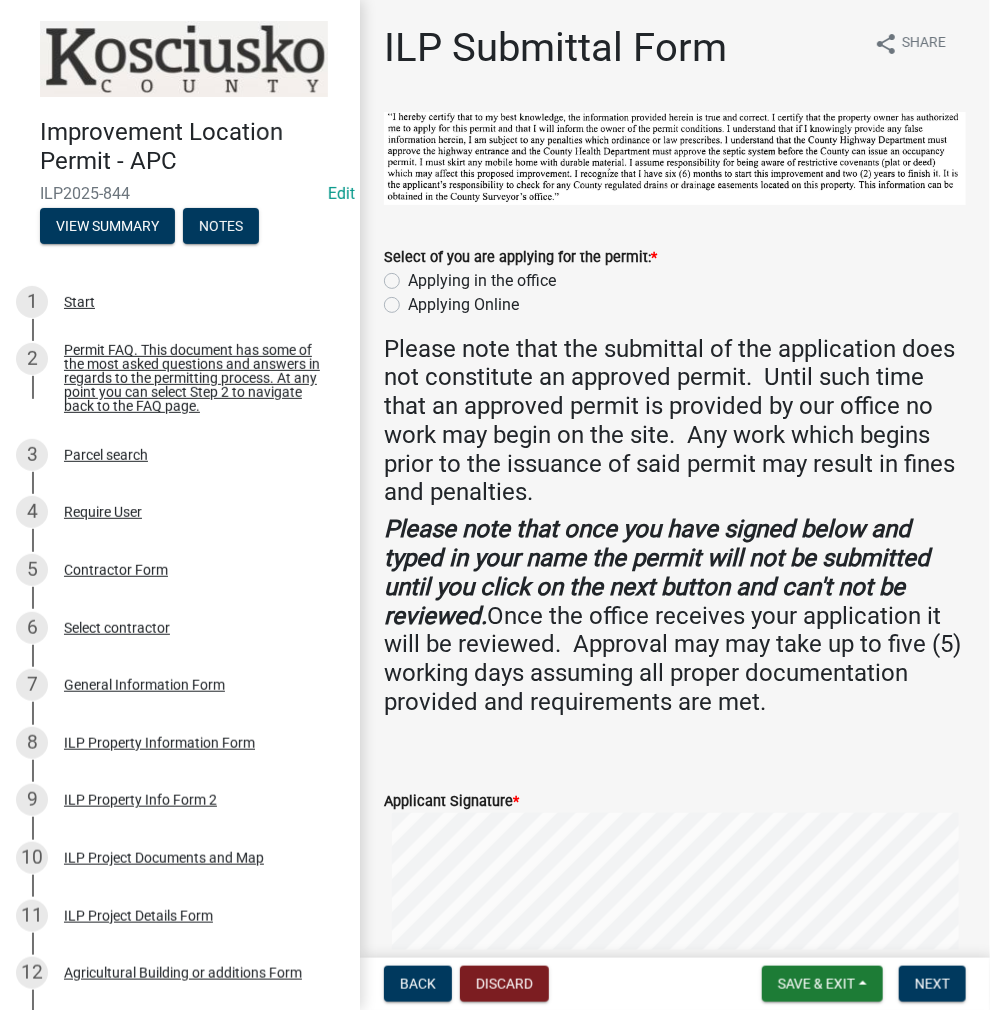 click on "Applying in the office" 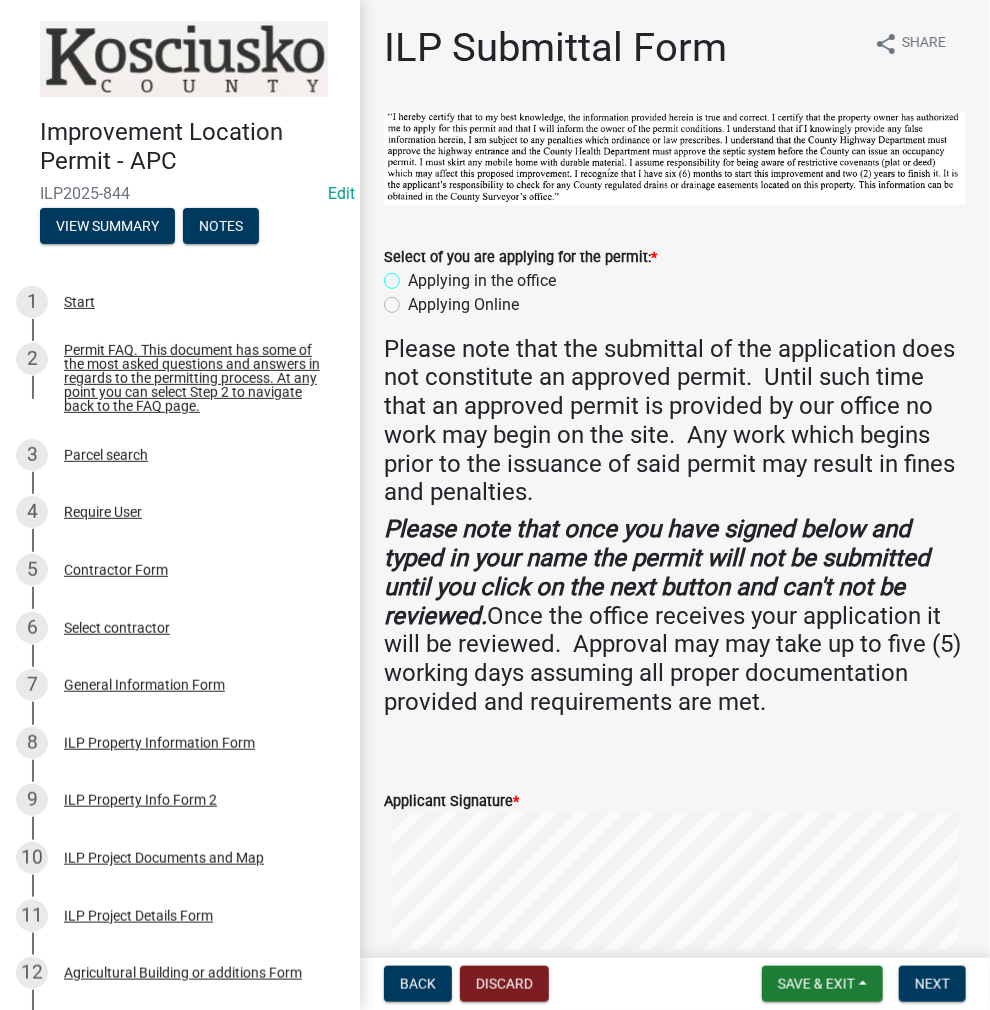 click on "Applying in the office" at bounding box center [414, 275] 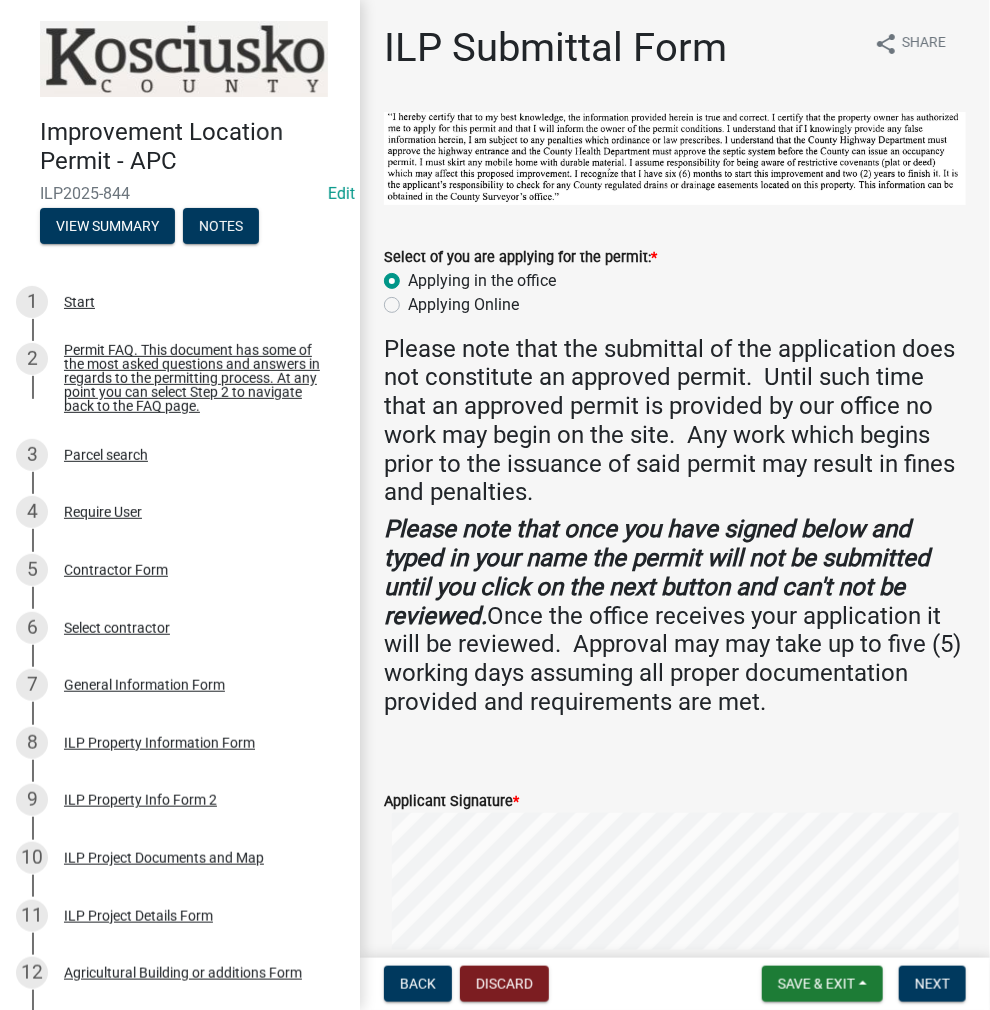 radio on "true" 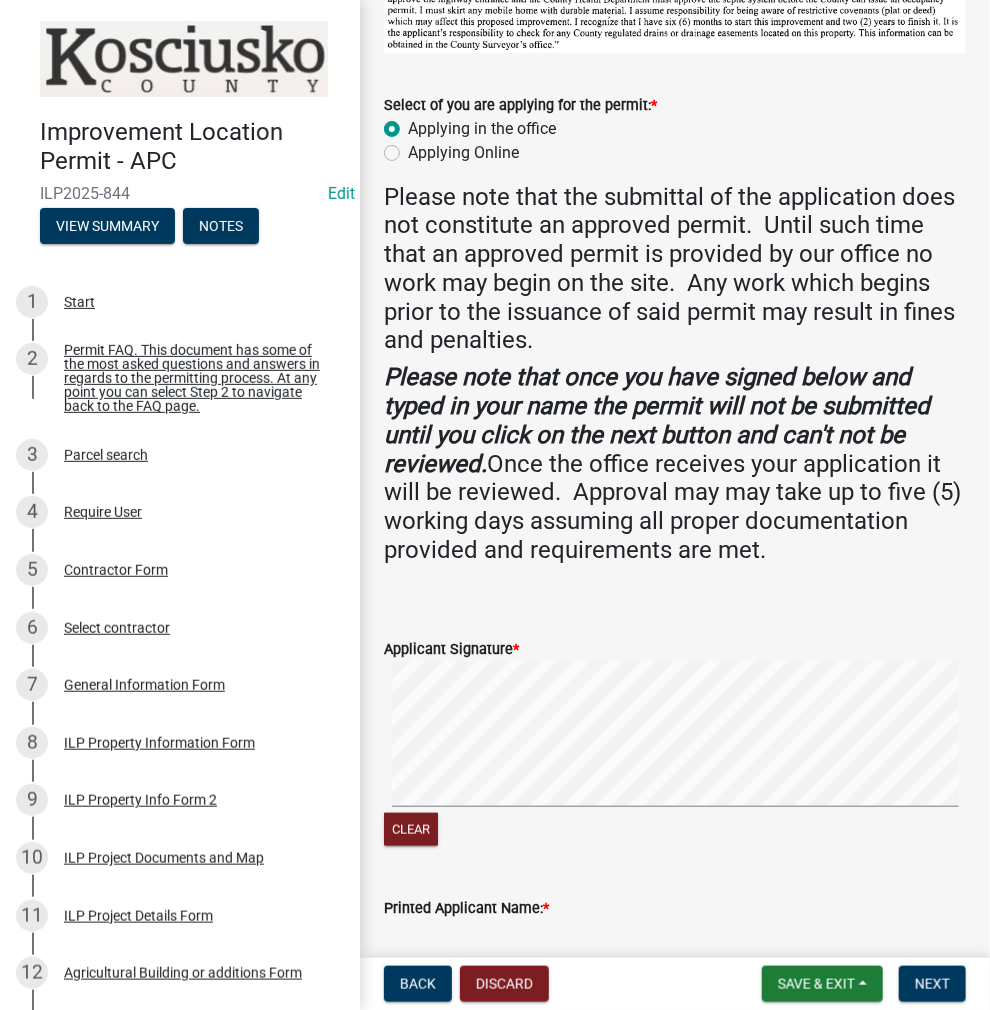 scroll, scrollTop: 362, scrollLeft: 0, axis: vertical 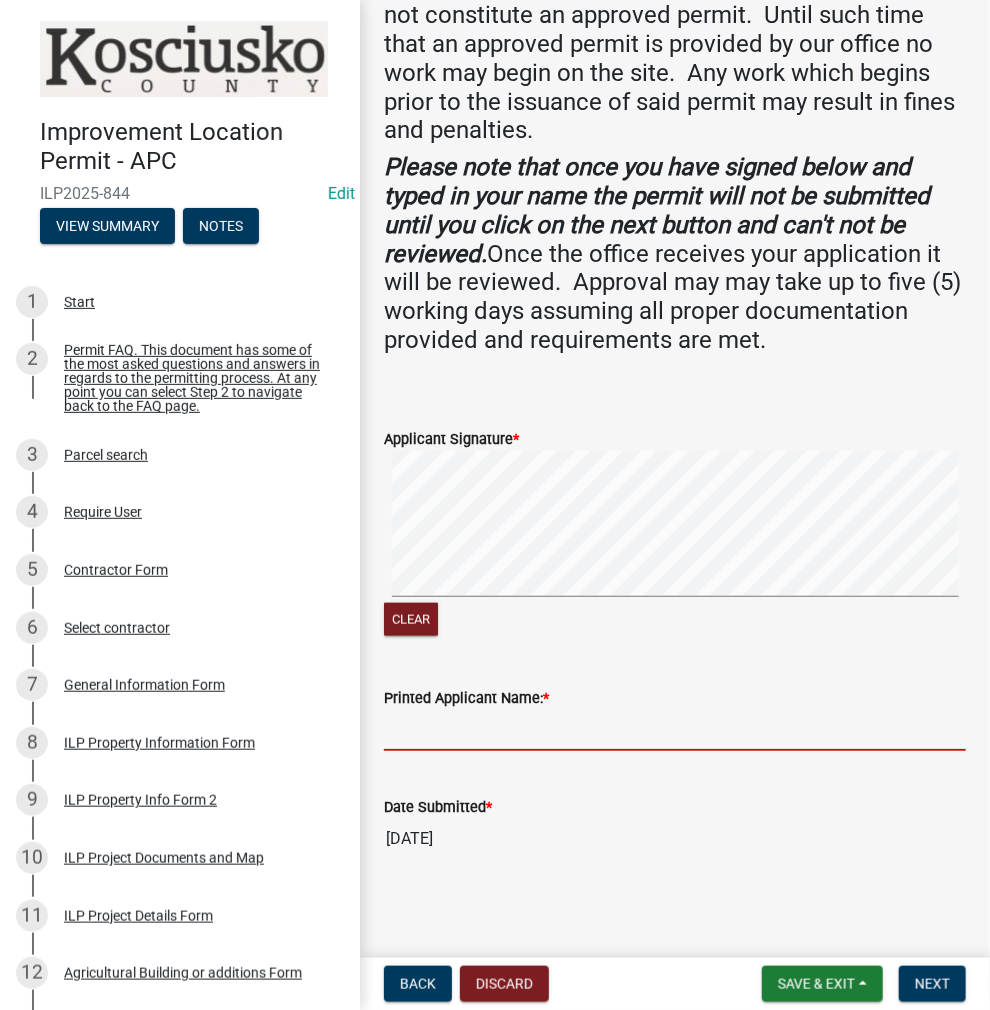 click on "Printed Applicant Name:  *" at bounding box center [675, 730] 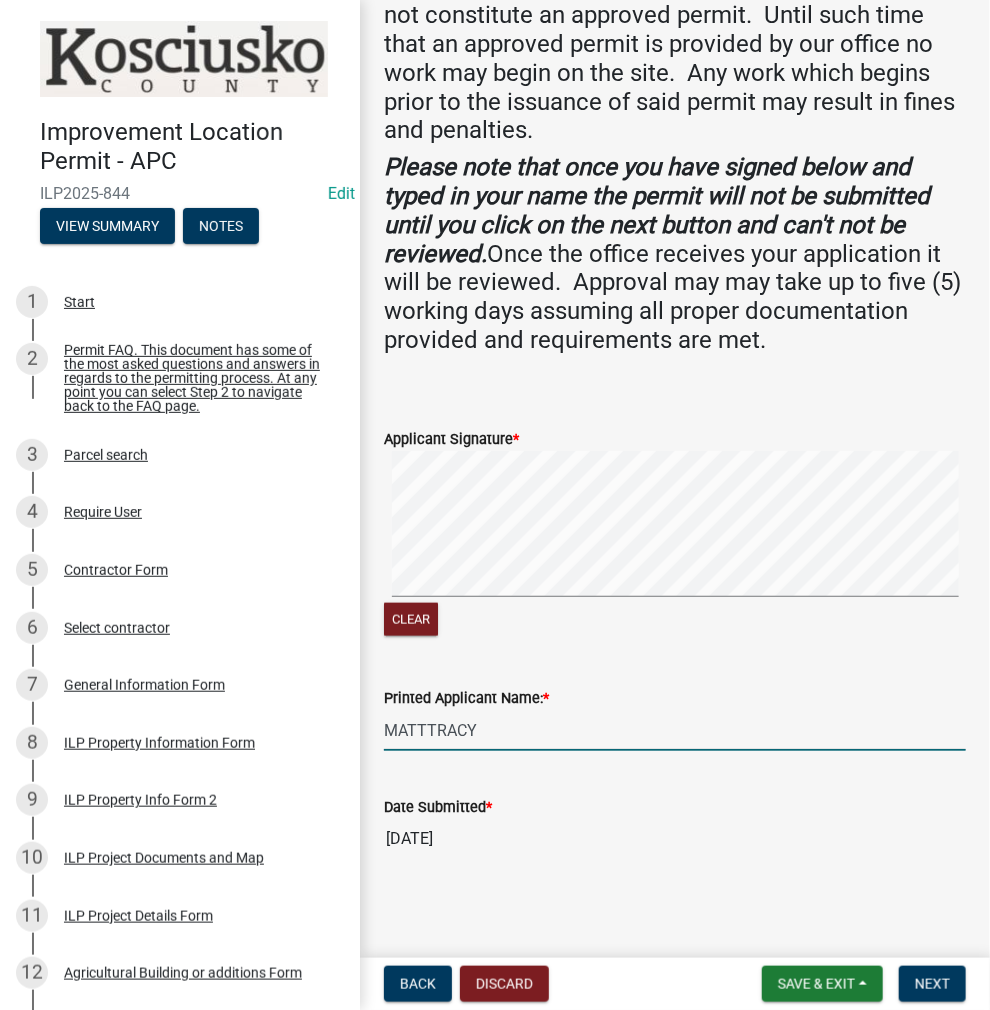 click on "MATTTRACY" at bounding box center [675, 730] 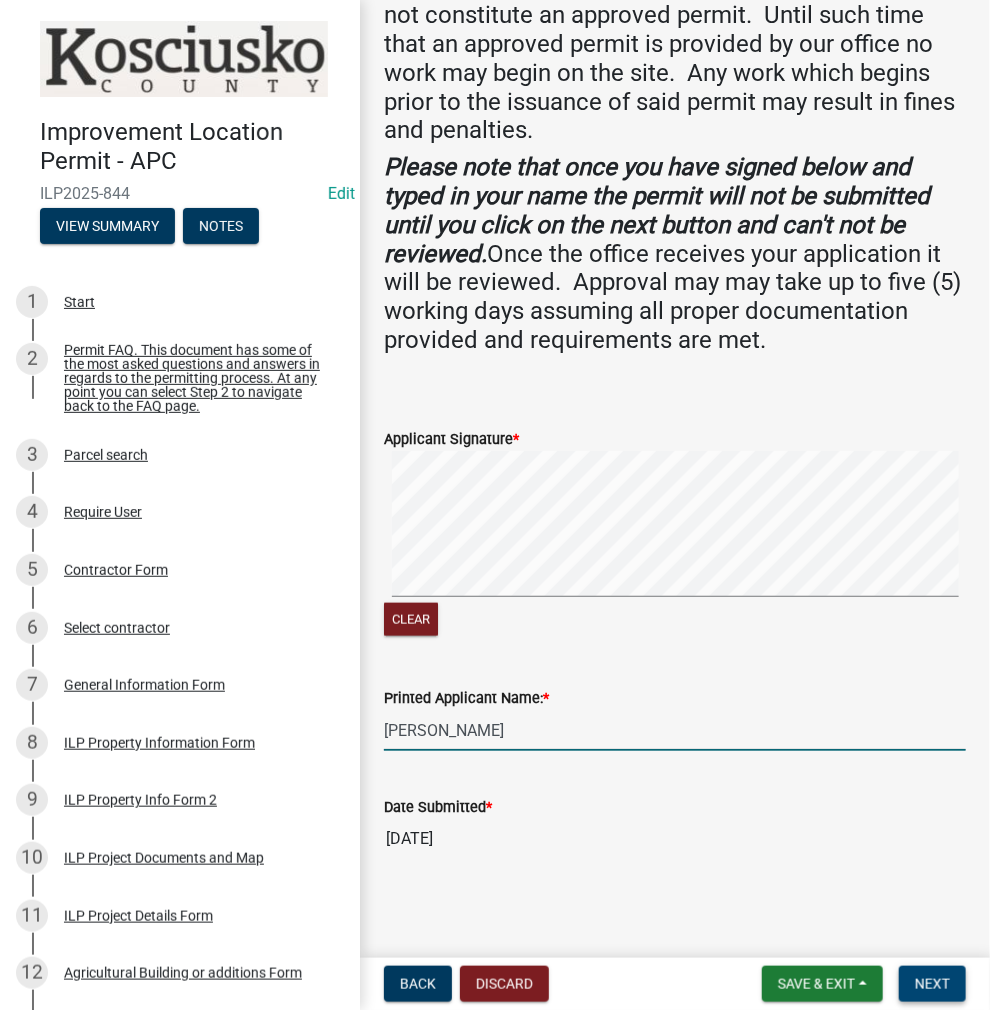 type on "[PERSON_NAME]" 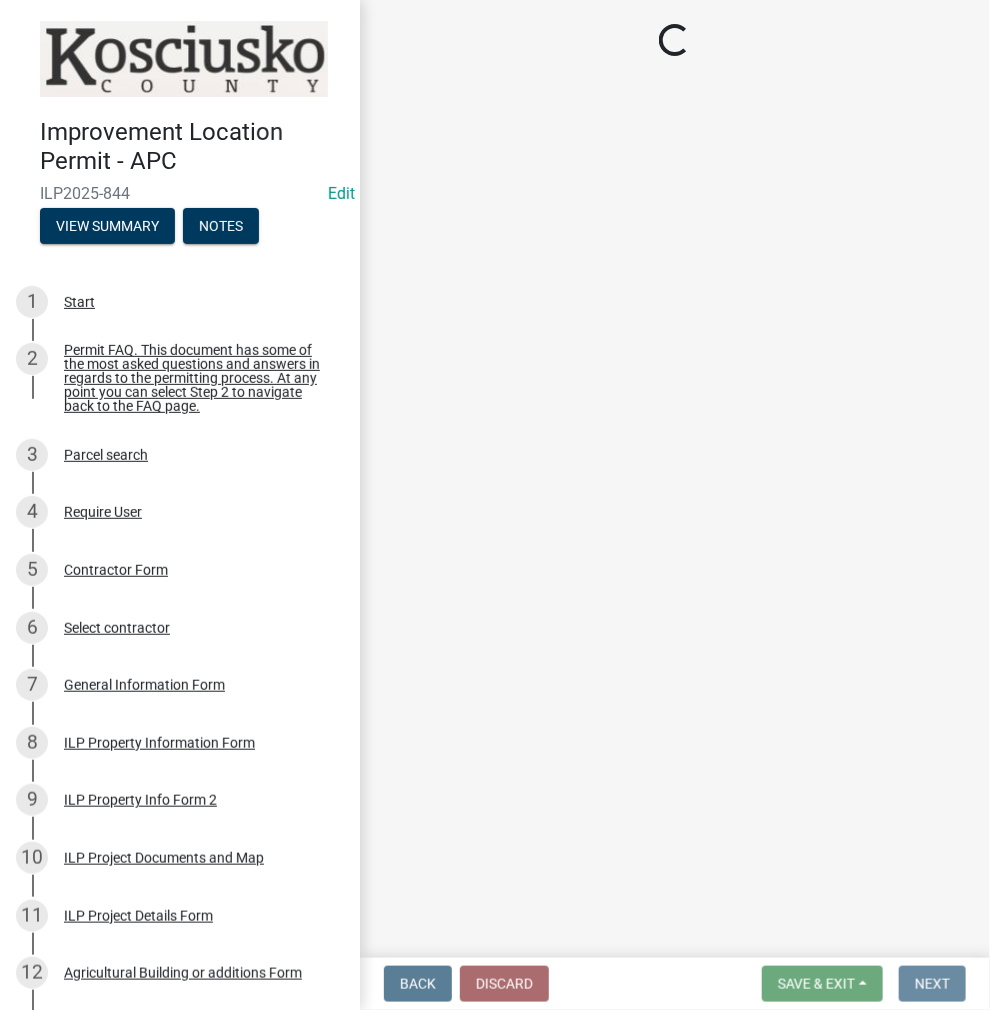 scroll, scrollTop: 0, scrollLeft: 0, axis: both 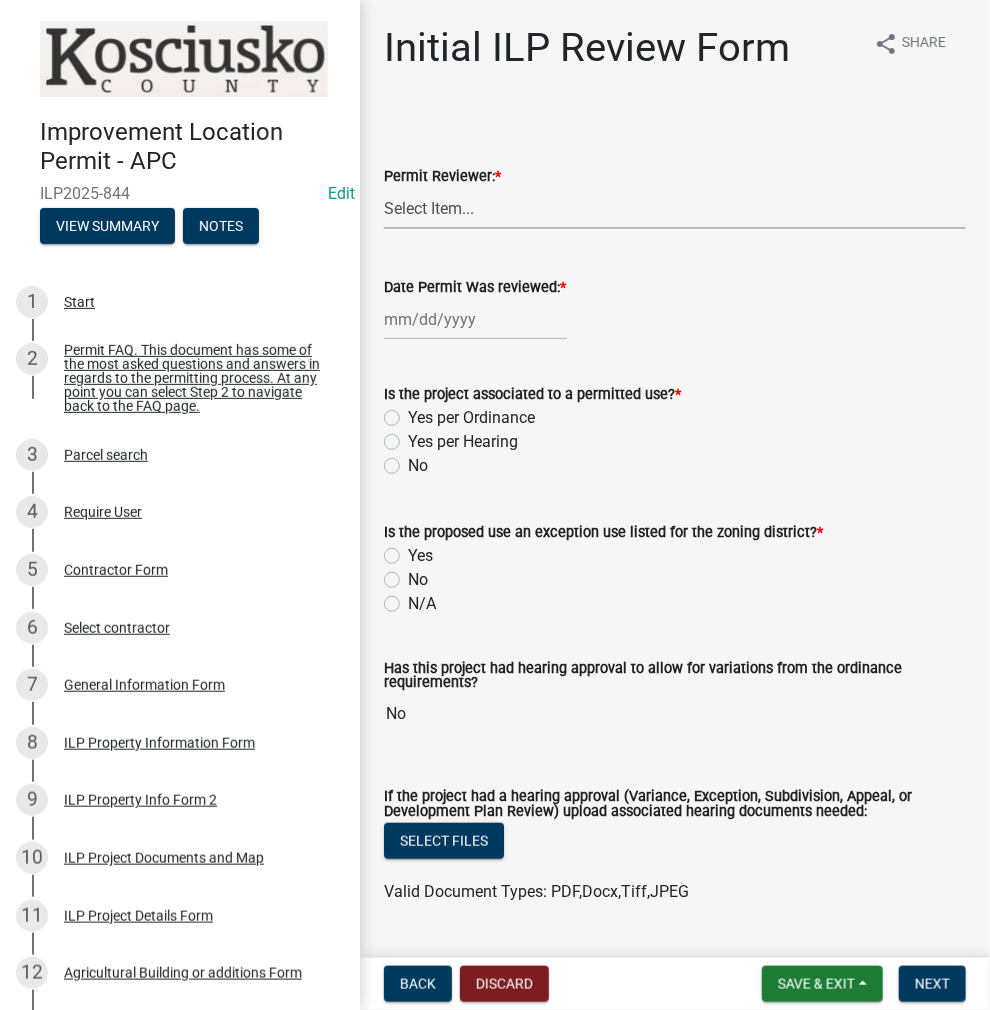 click on "Select Item...   MMS   LT   AT   CS   AH   Vacant" at bounding box center [675, 208] 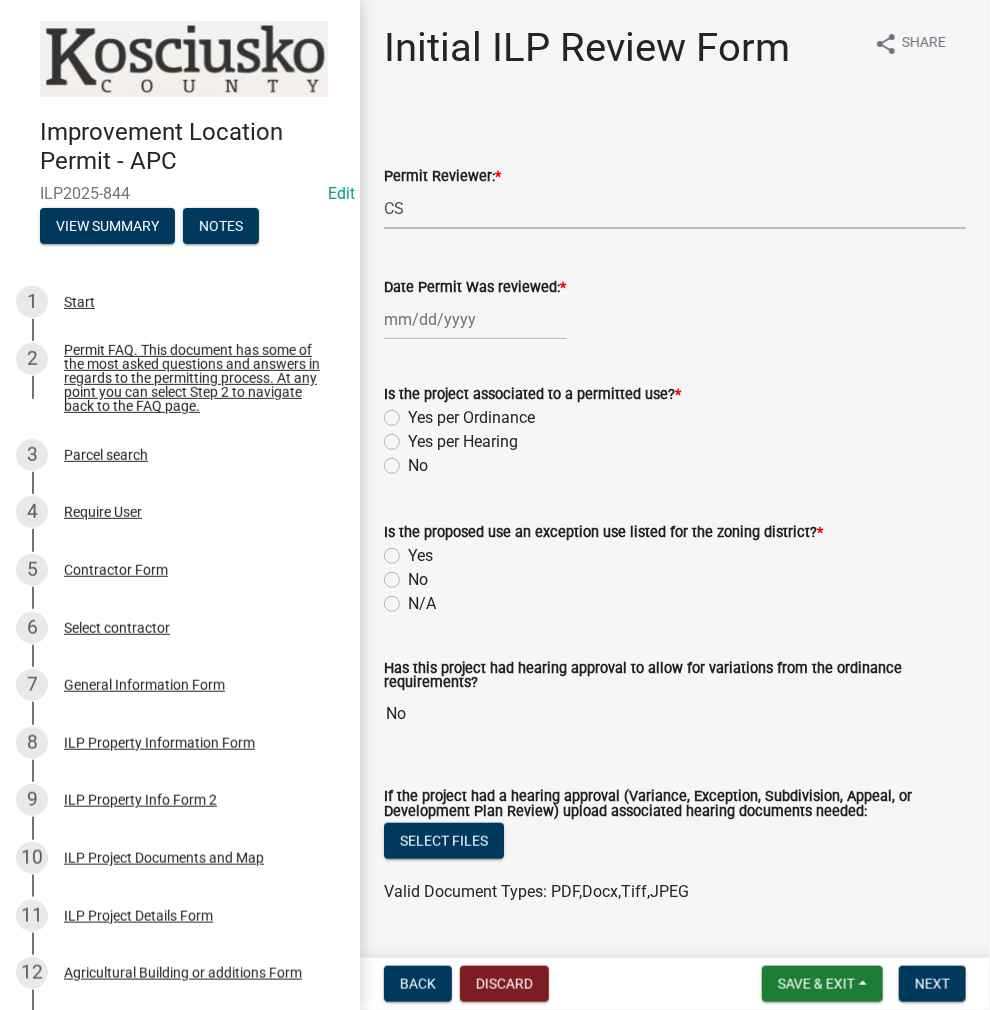 click on "Select Item...   MMS   LT   AT   CS   AH   Vacant" at bounding box center (675, 208) 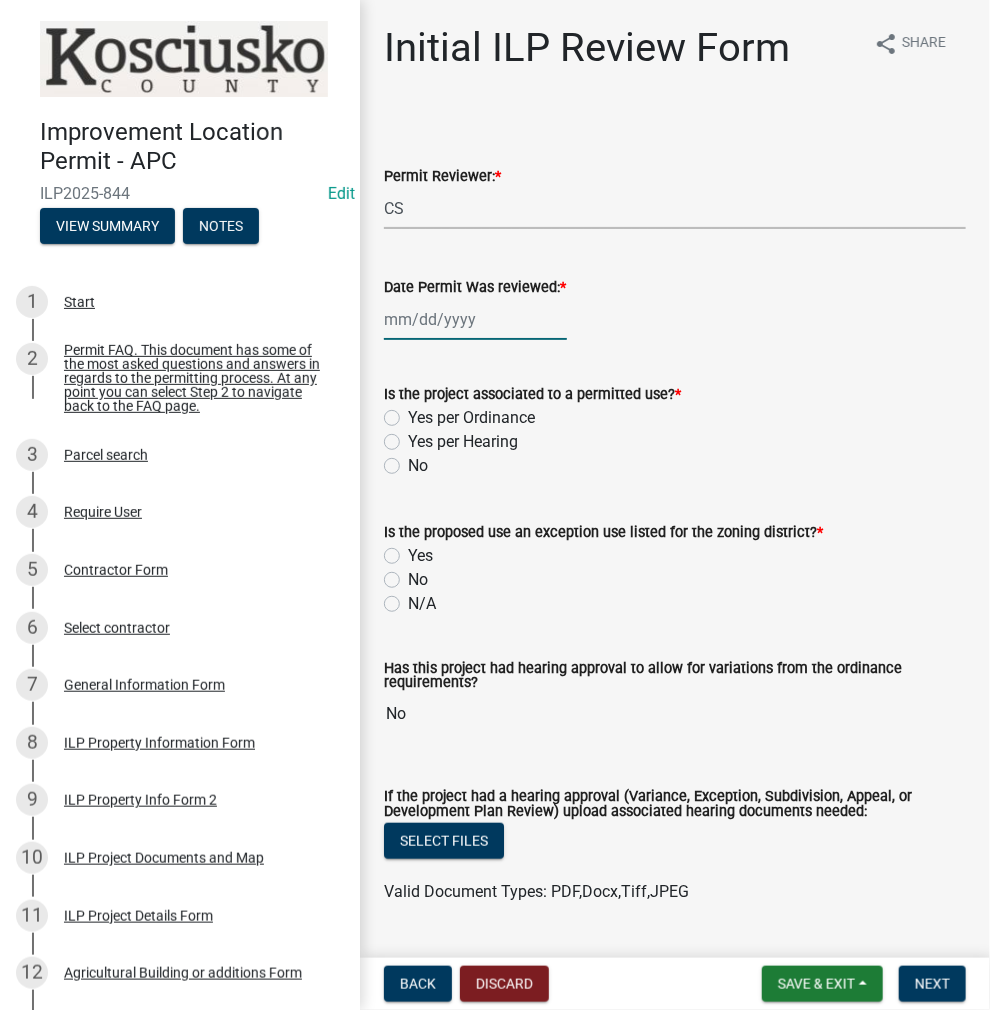 click 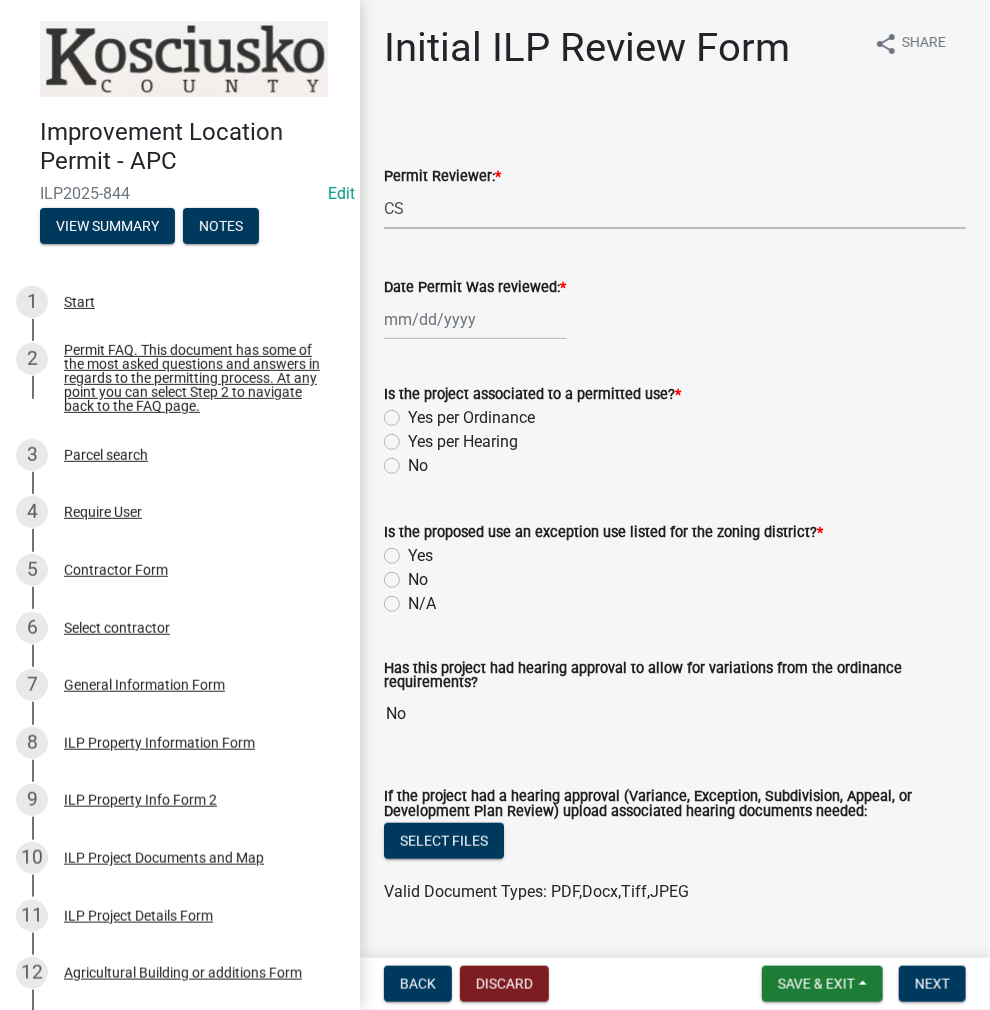select on "7" 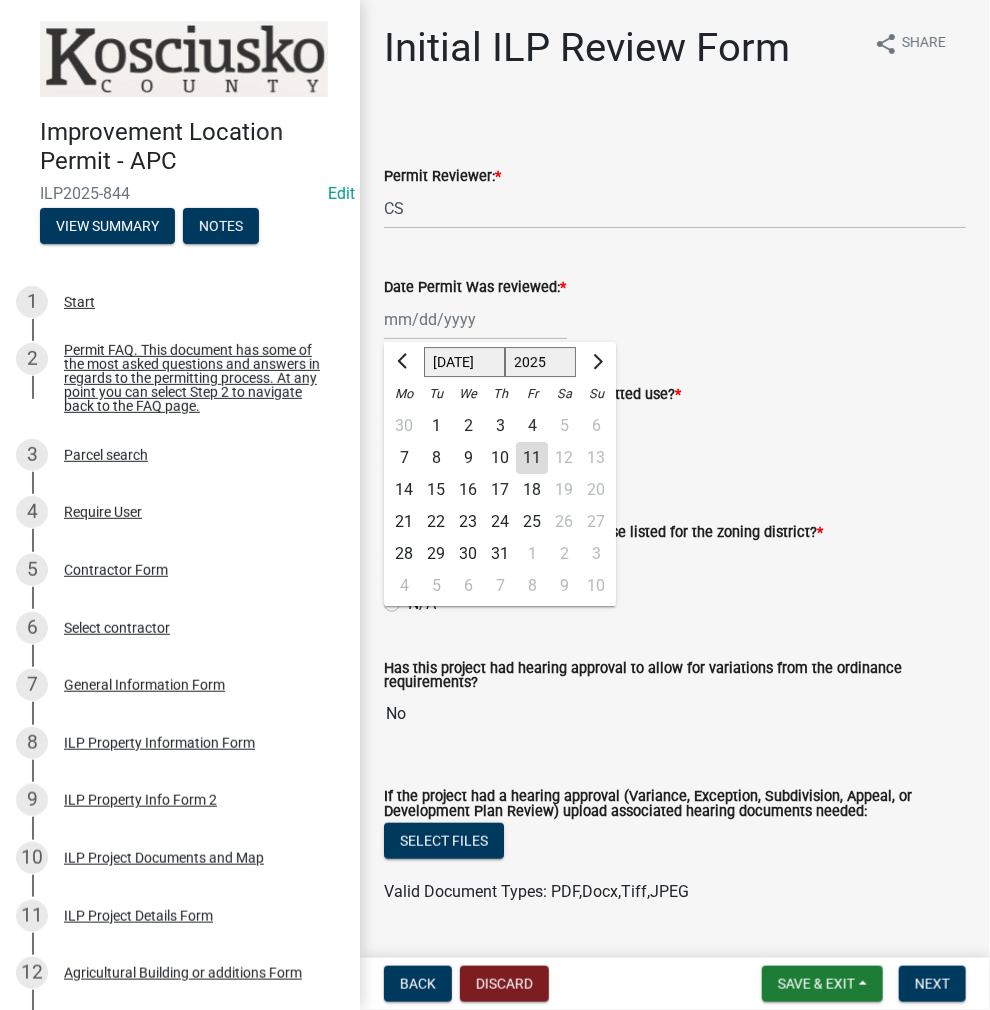 click on "11" 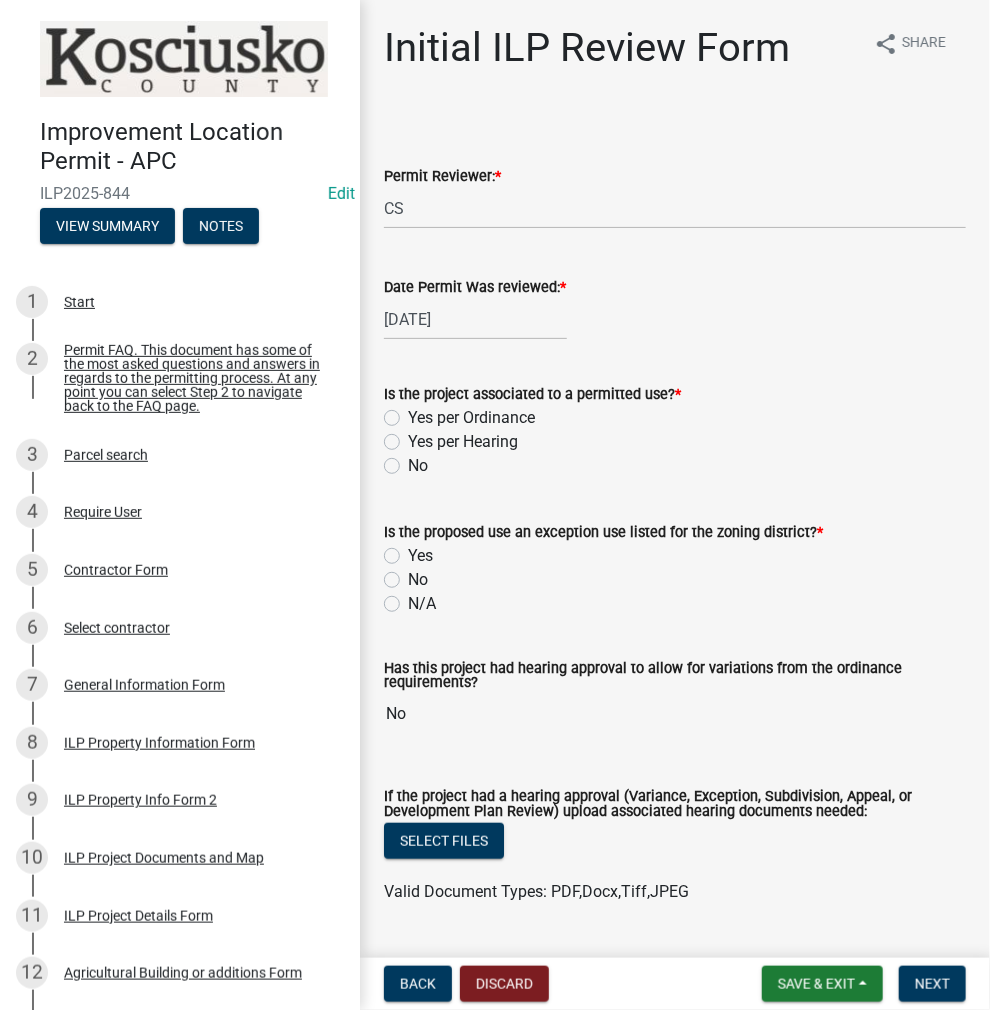 click on "Yes per Ordinance" 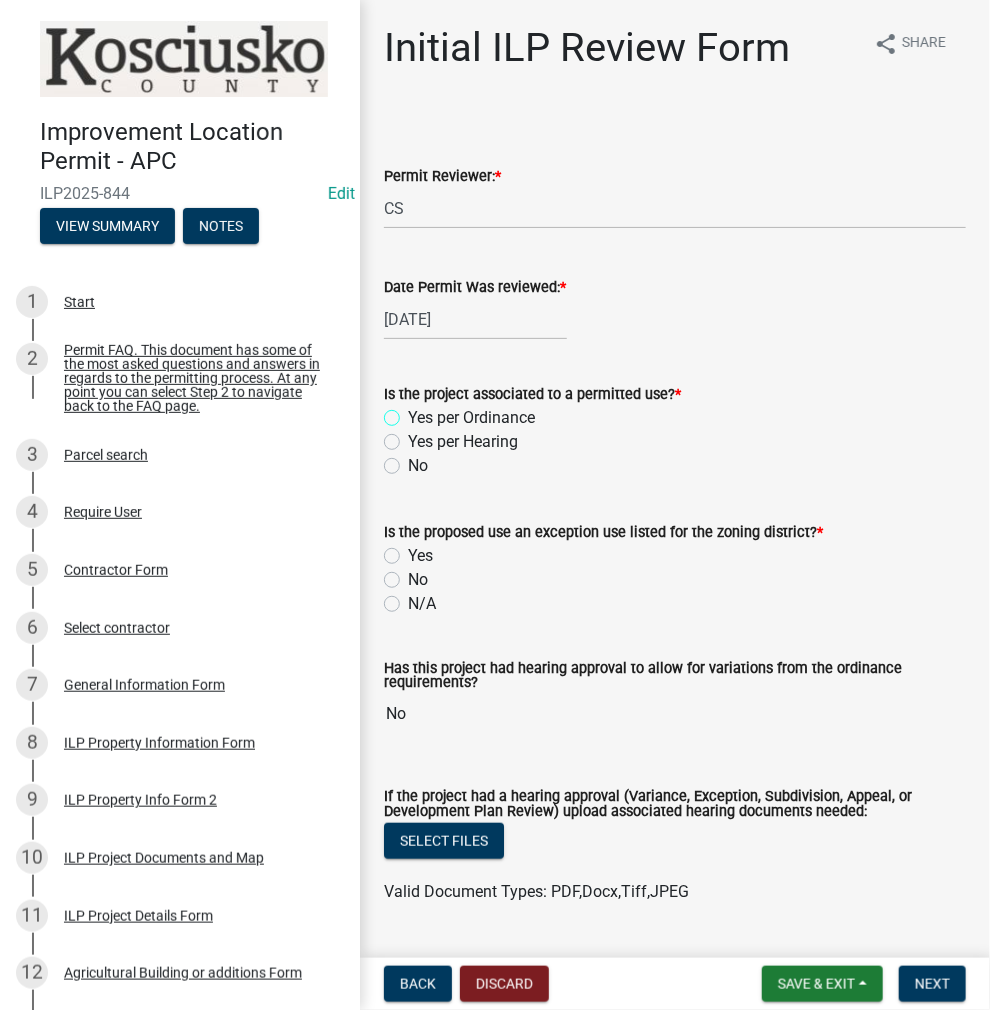 click on "Yes per Ordinance" at bounding box center (414, 412) 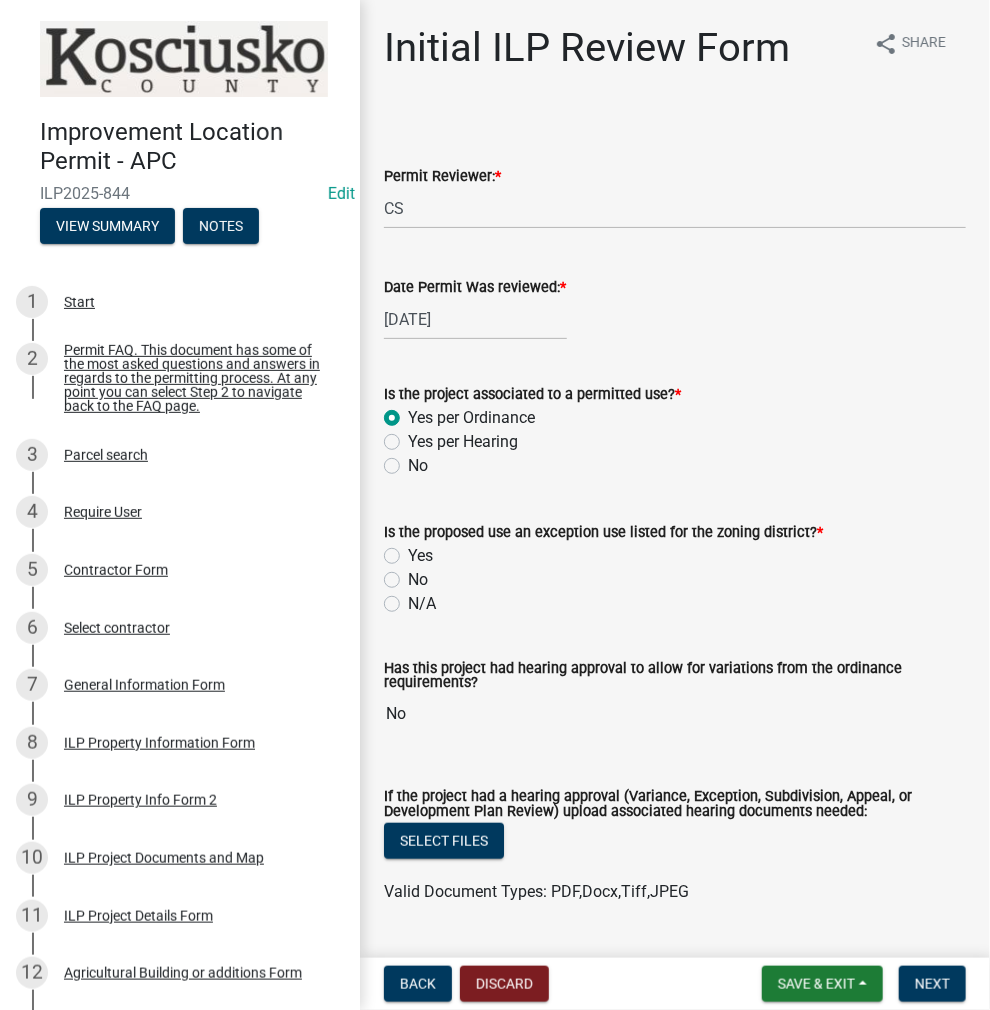 radio on "true" 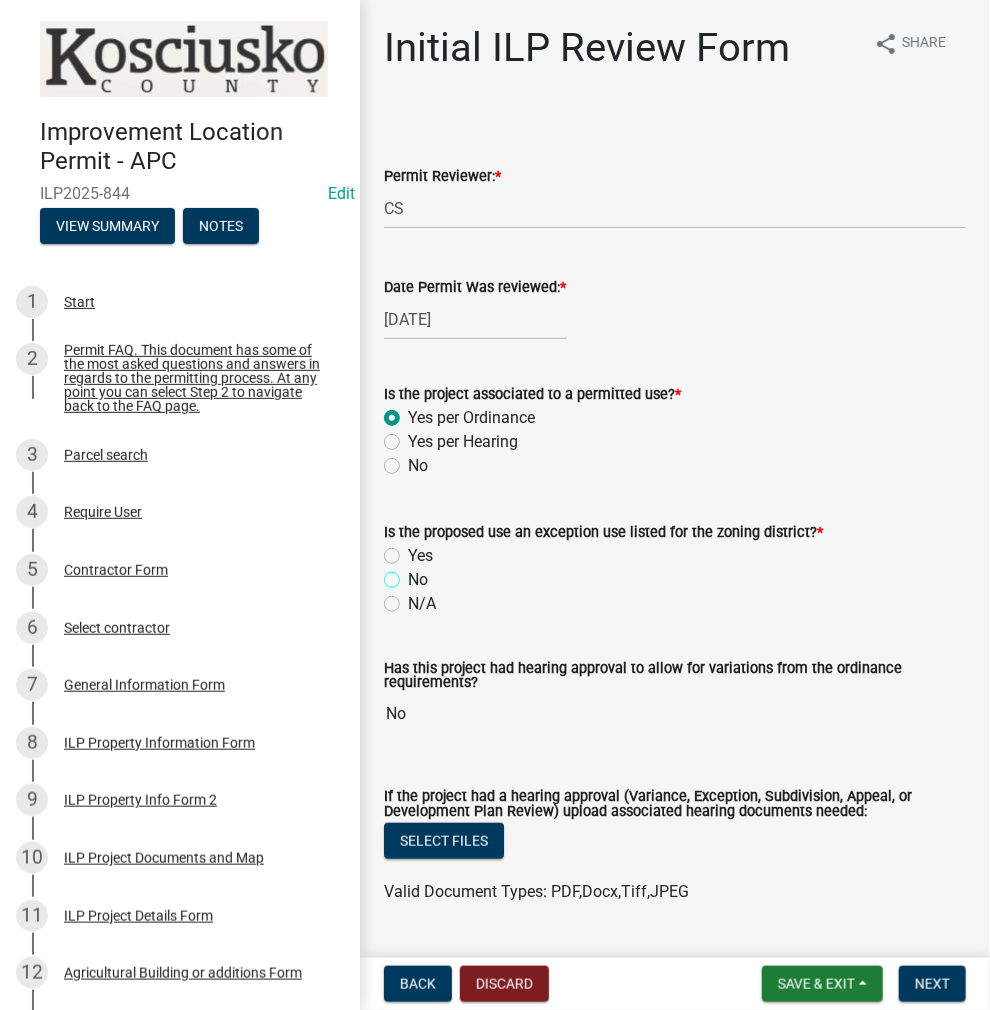click on "No" at bounding box center (414, 574) 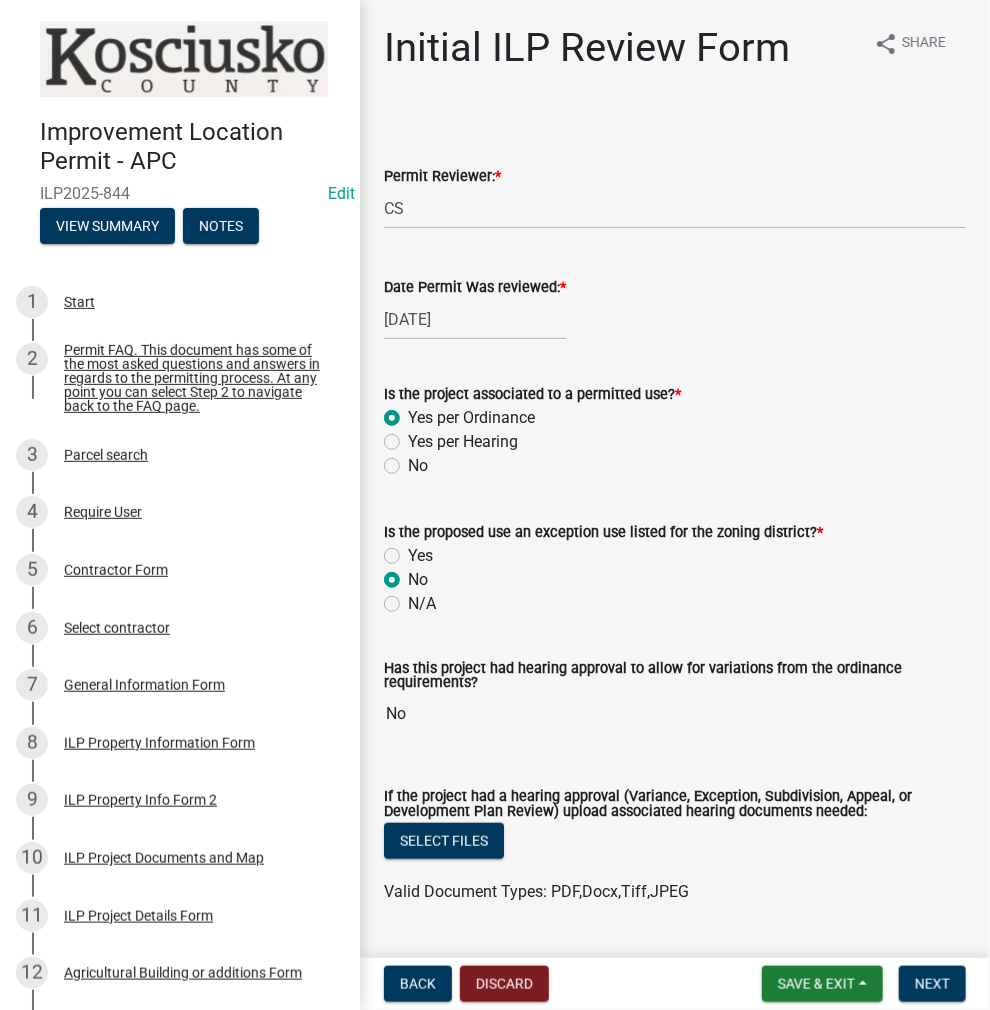 radio on "true" 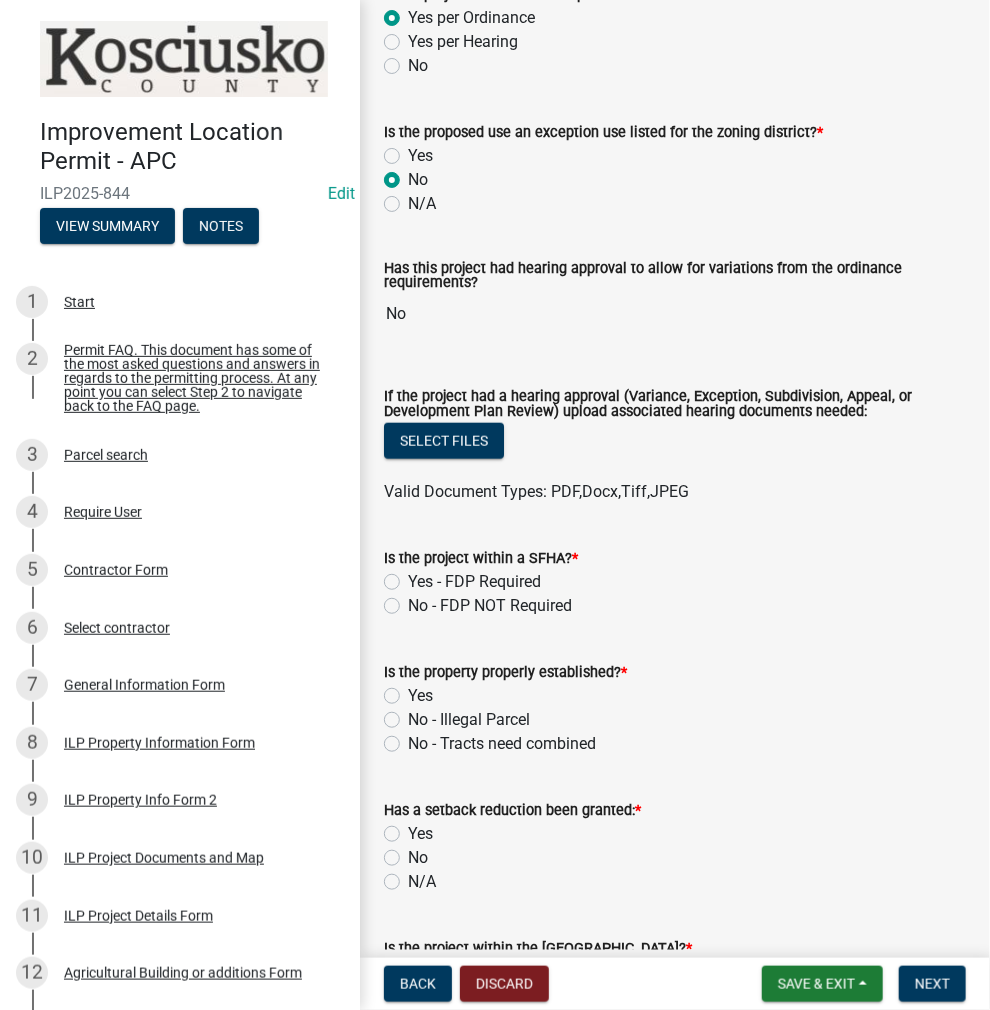 scroll, scrollTop: 600, scrollLeft: 0, axis: vertical 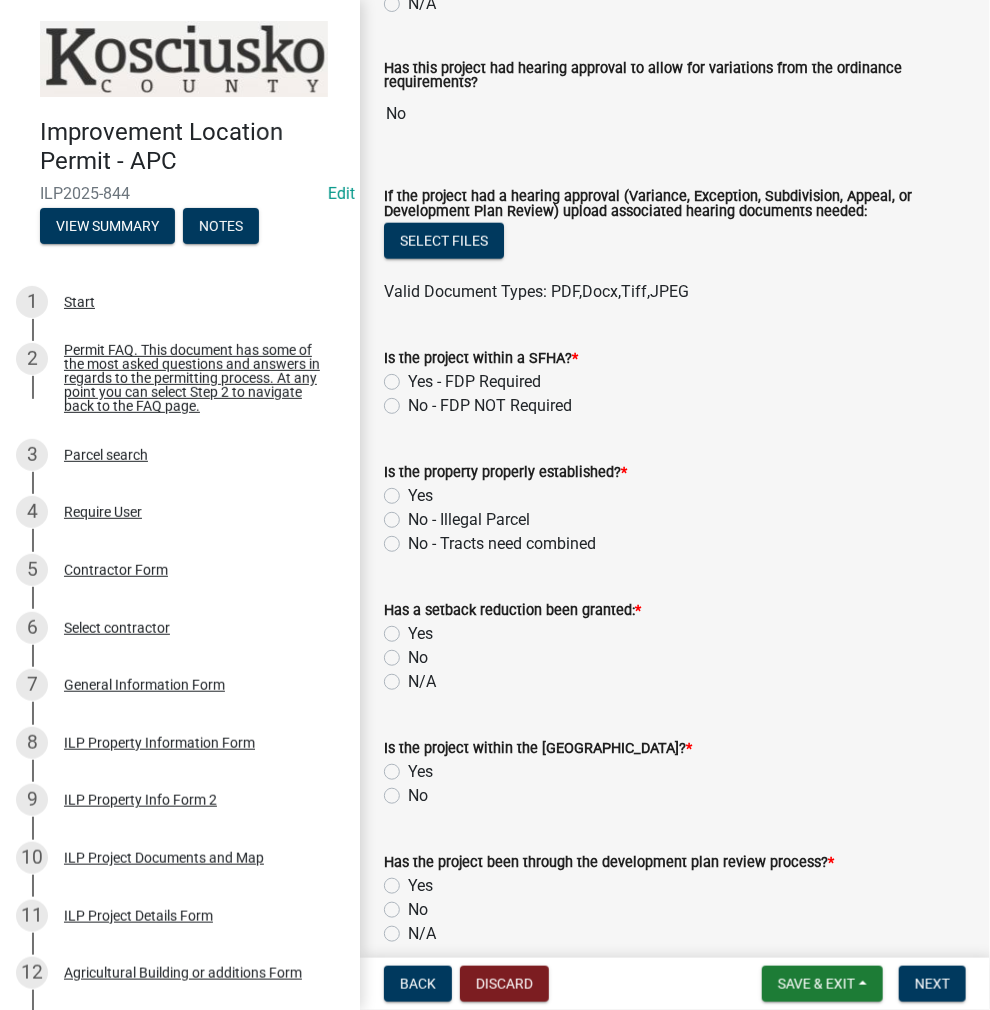 click on "No - FDP NOT Required" 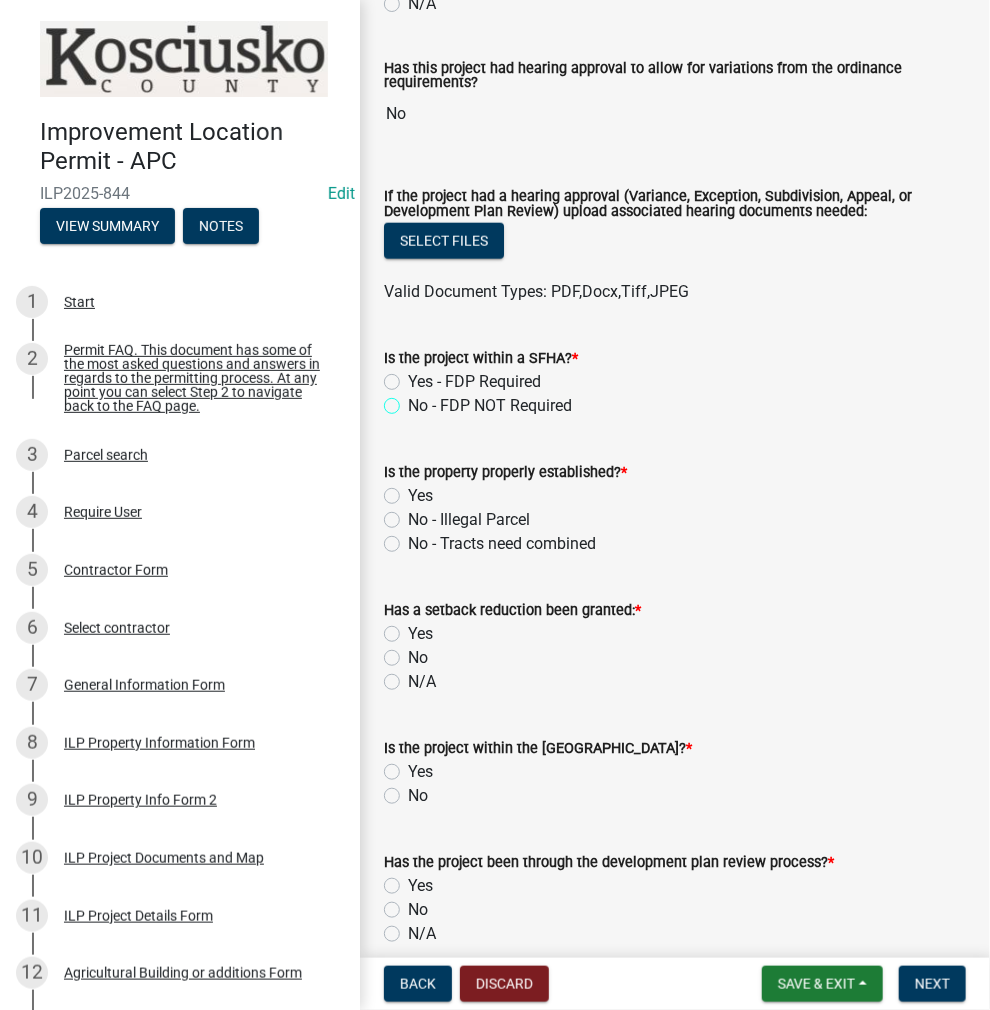 click on "No - FDP NOT Required" at bounding box center [414, 400] 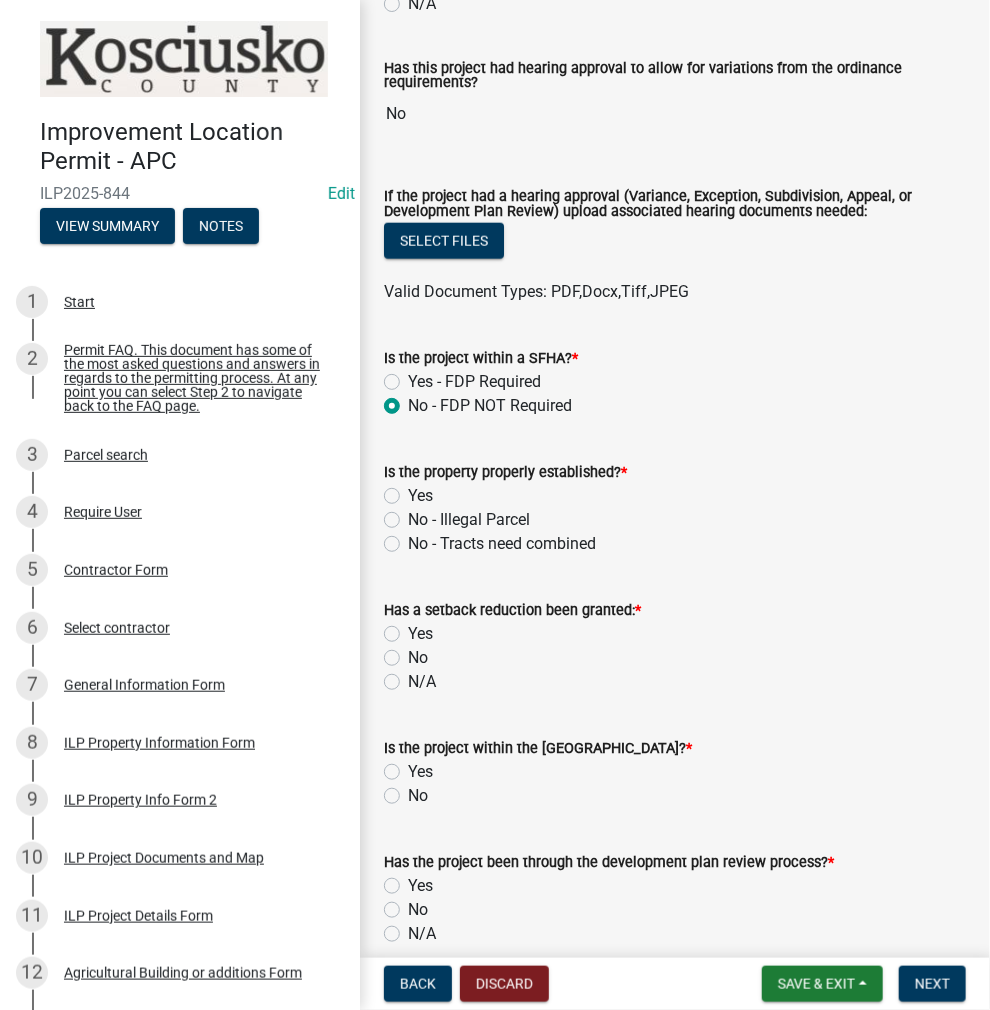 radio on "true" 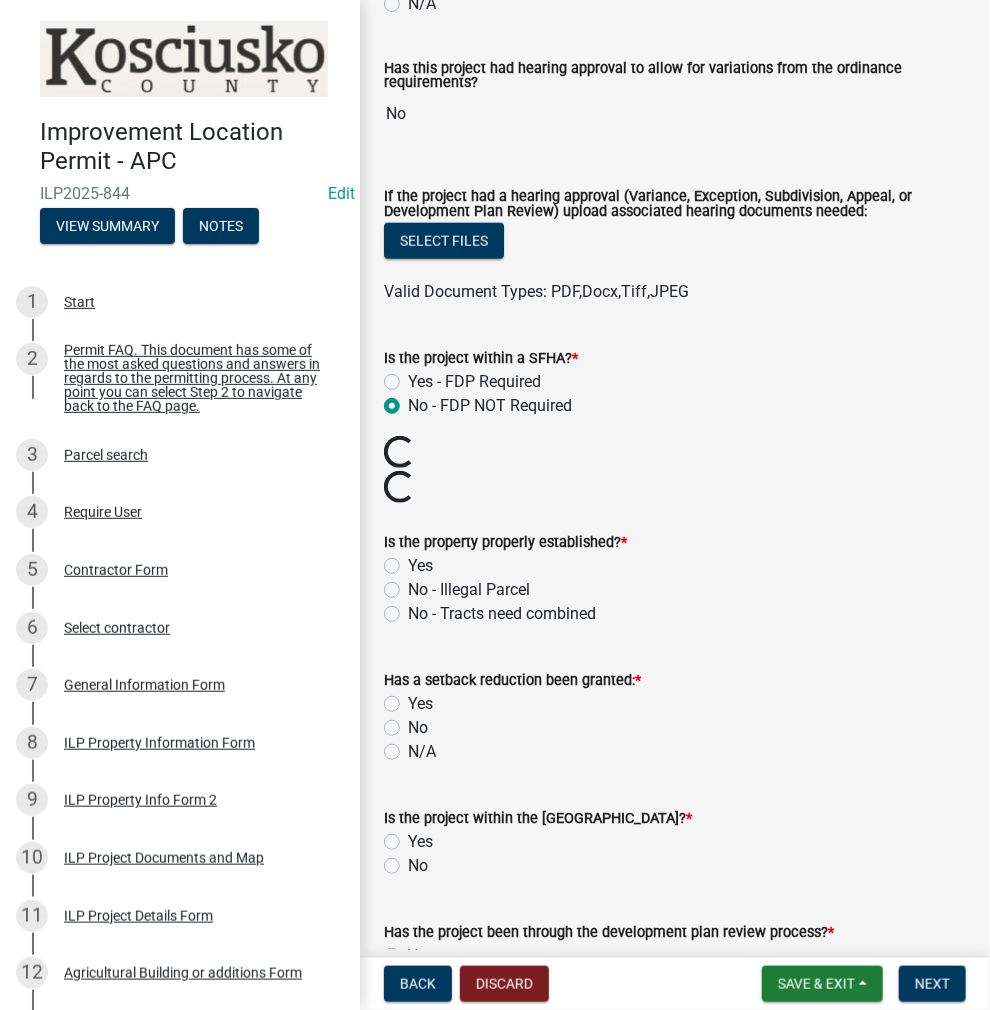 click on "Yes" 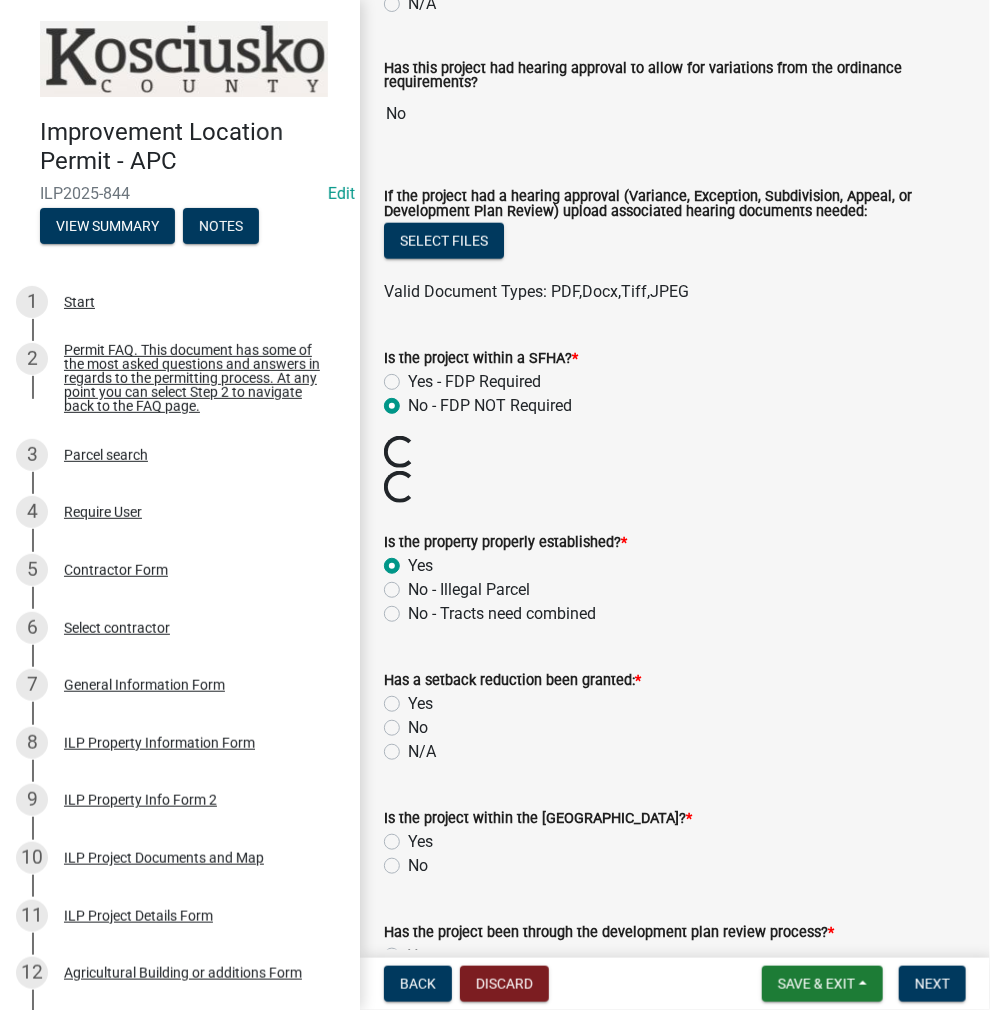radio on "true" 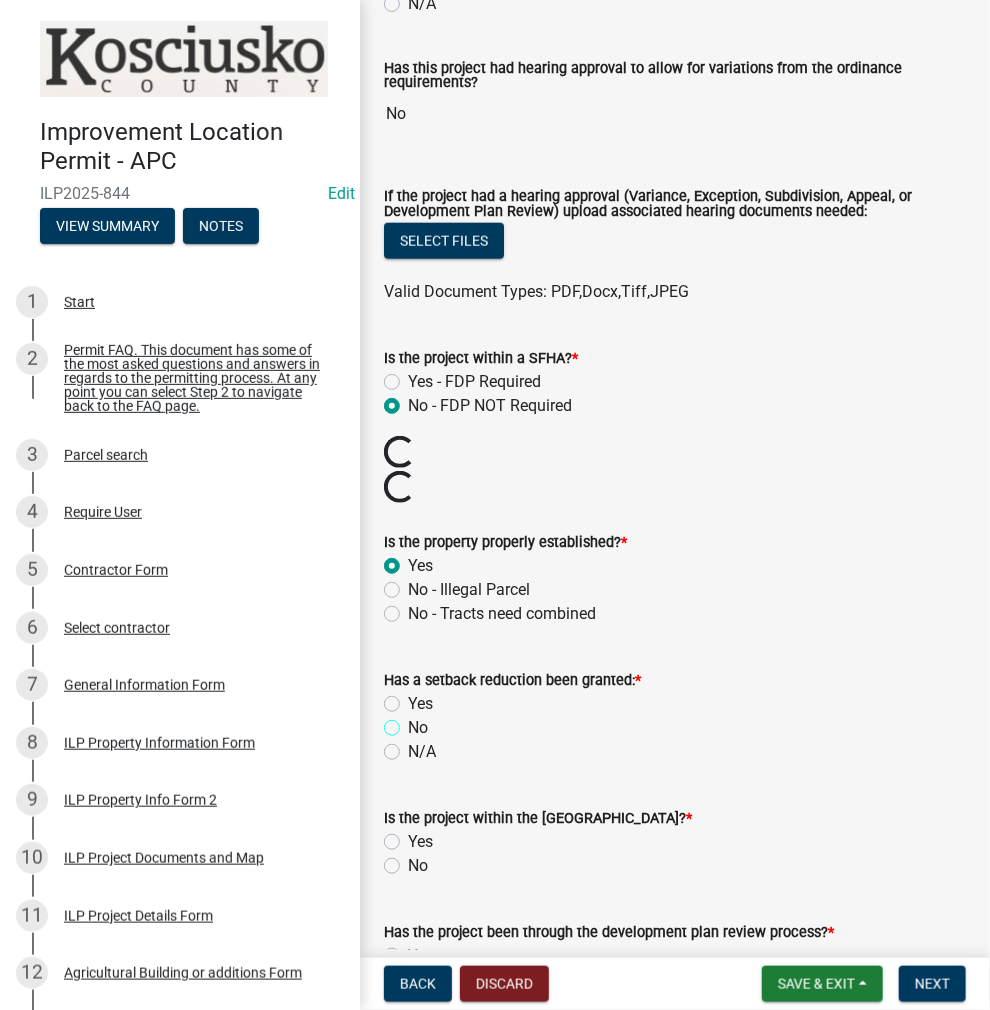 click on "No" at bounding box center [414, 722] 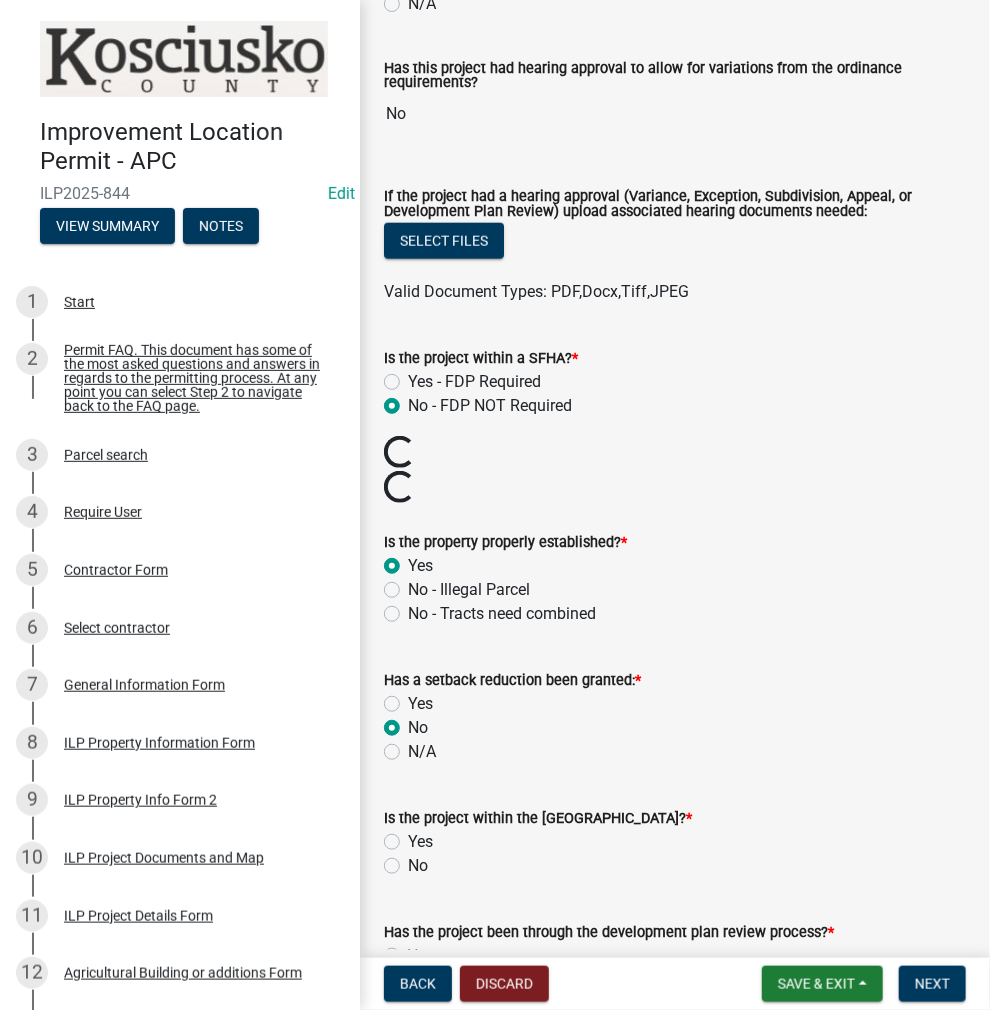 radio on "true" 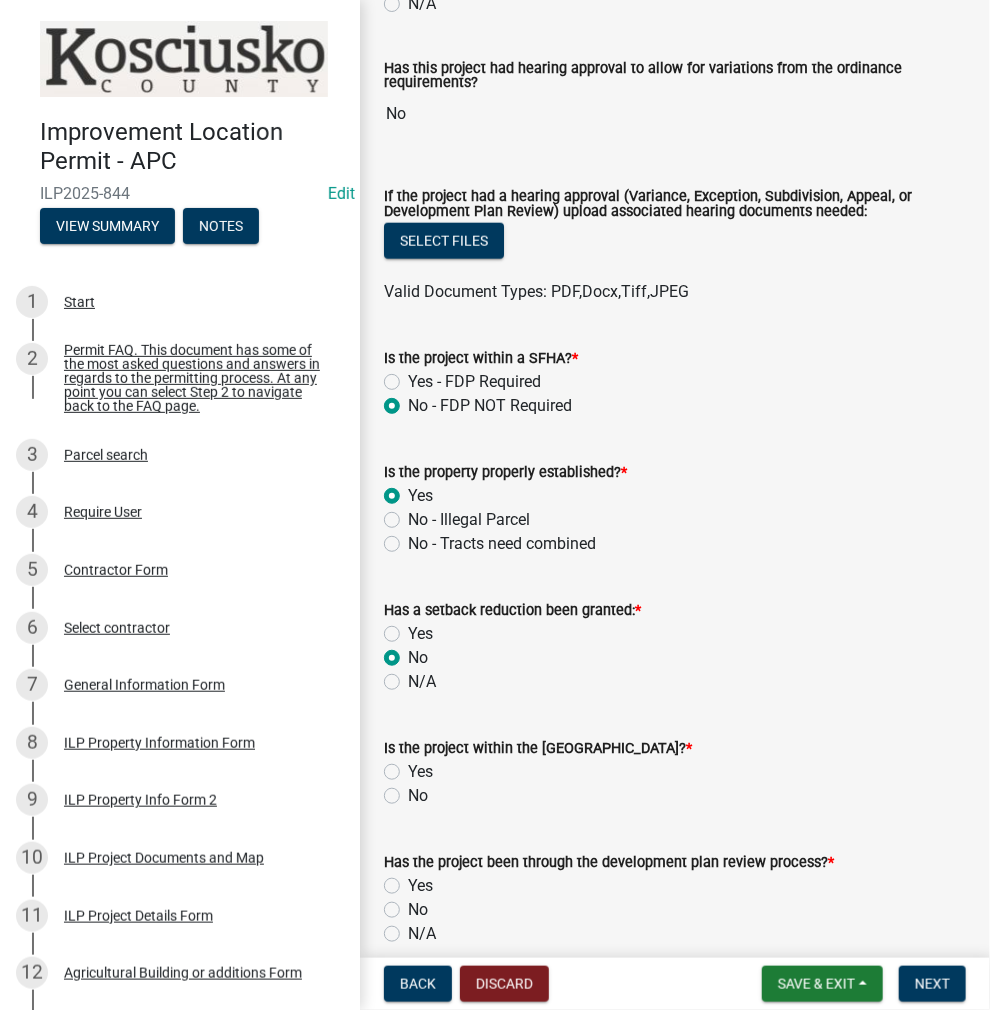 click on "No" 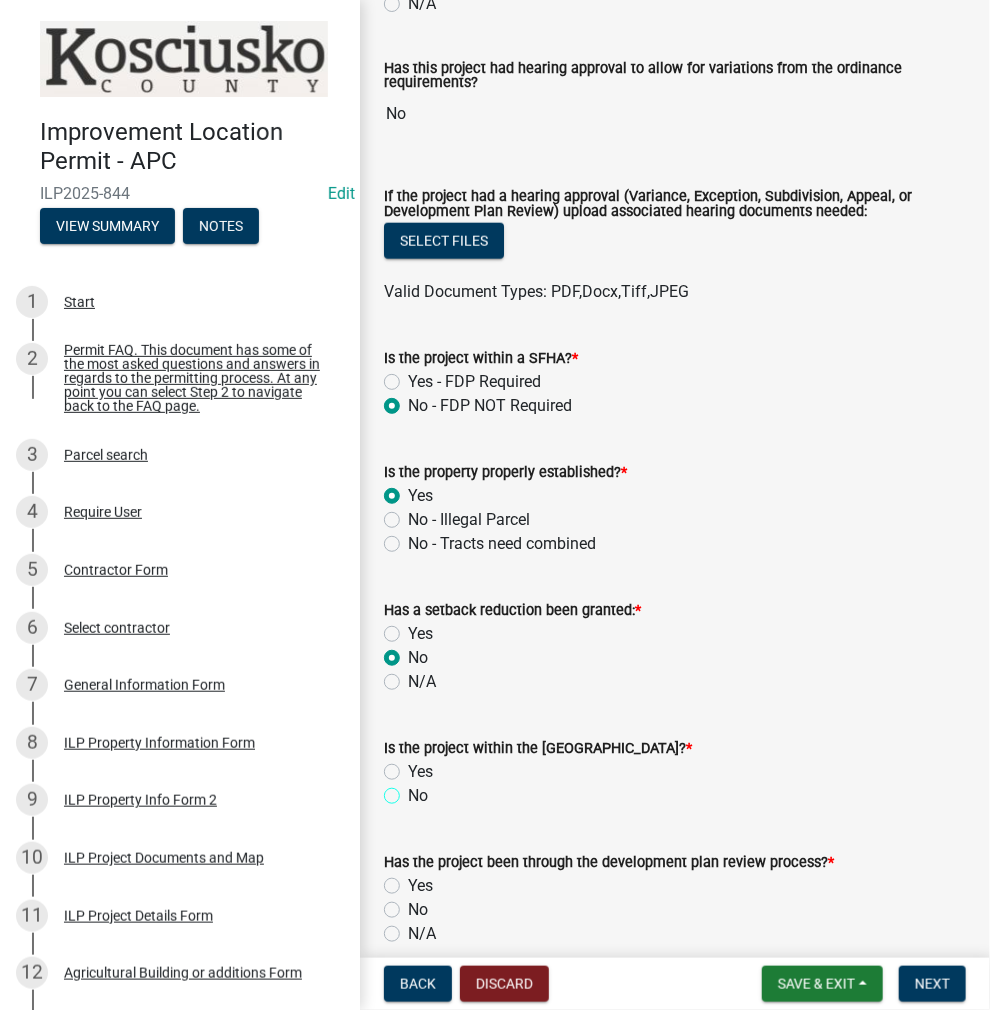 click on "No" at bounding box center (414, 790) 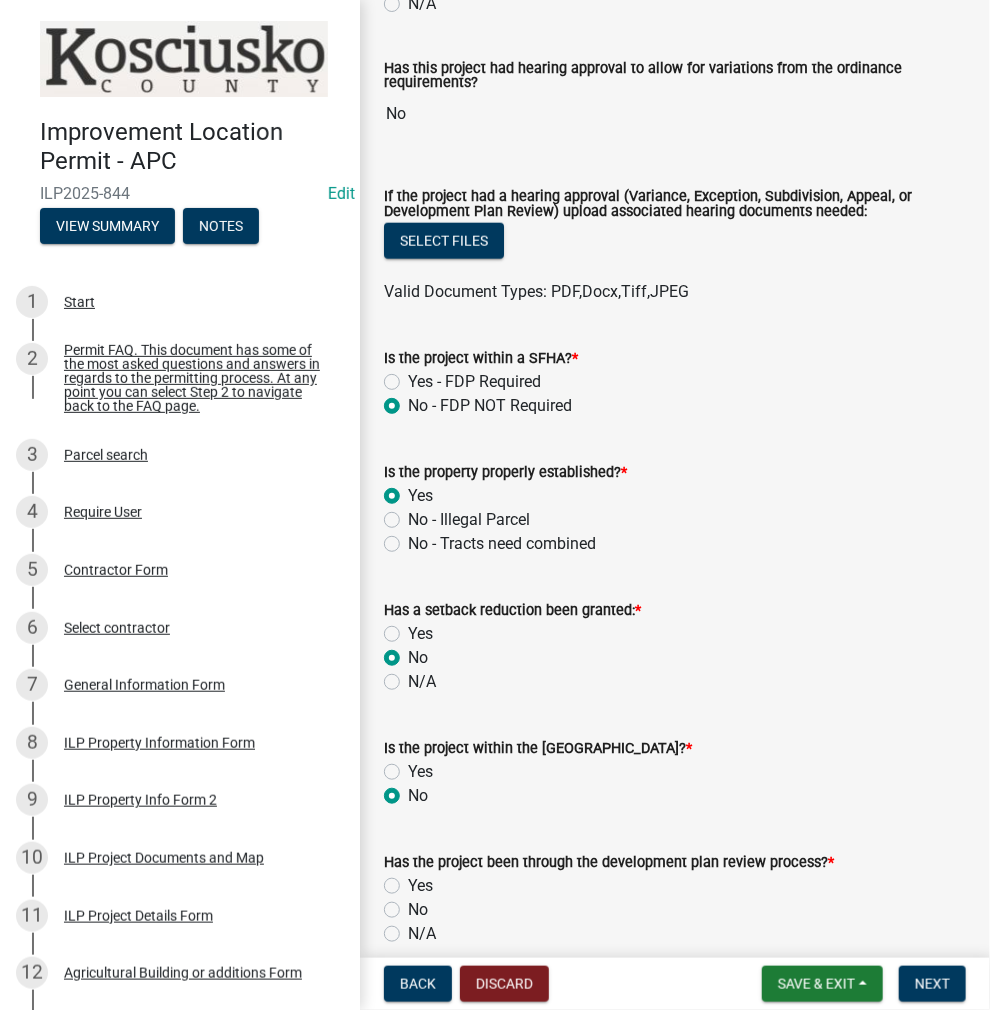 radio on "true" 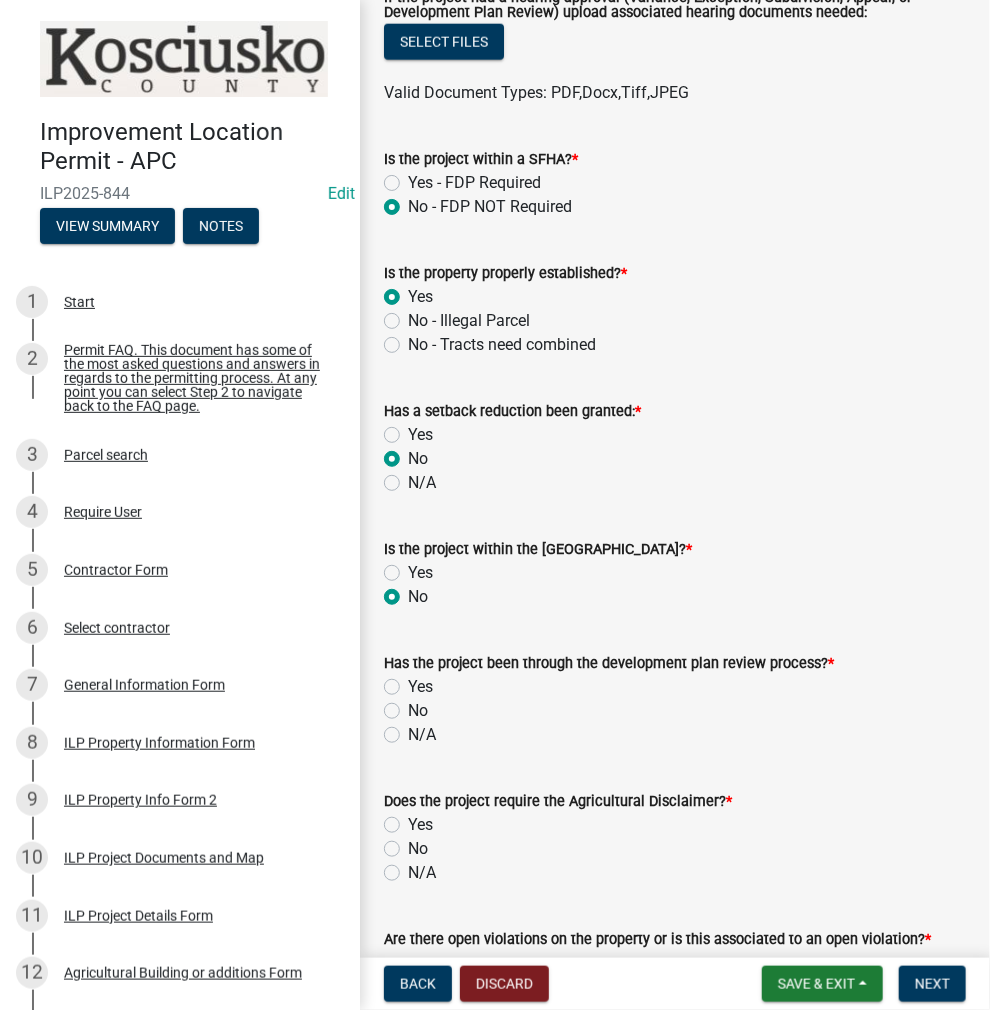 scroll, scrollTop: 800, scrollLeft: 0, axis: vertical 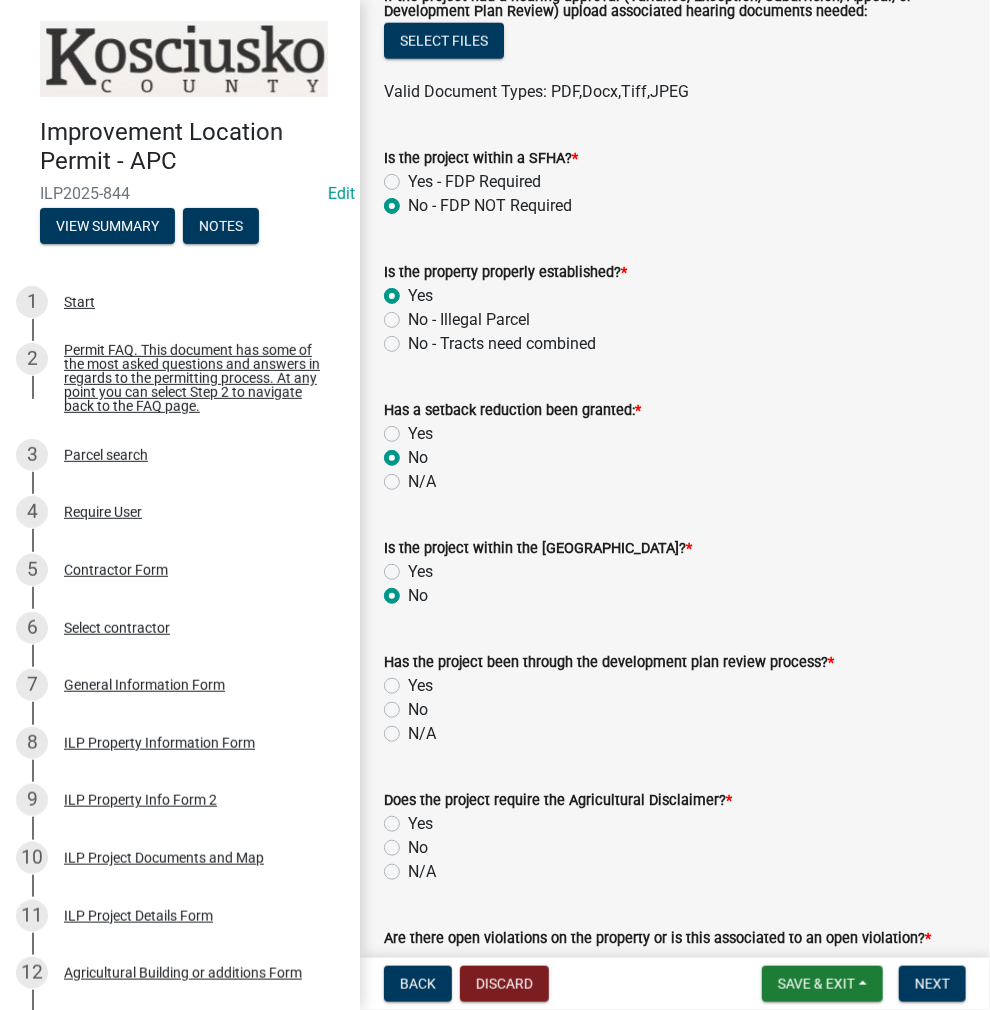 click on "No" 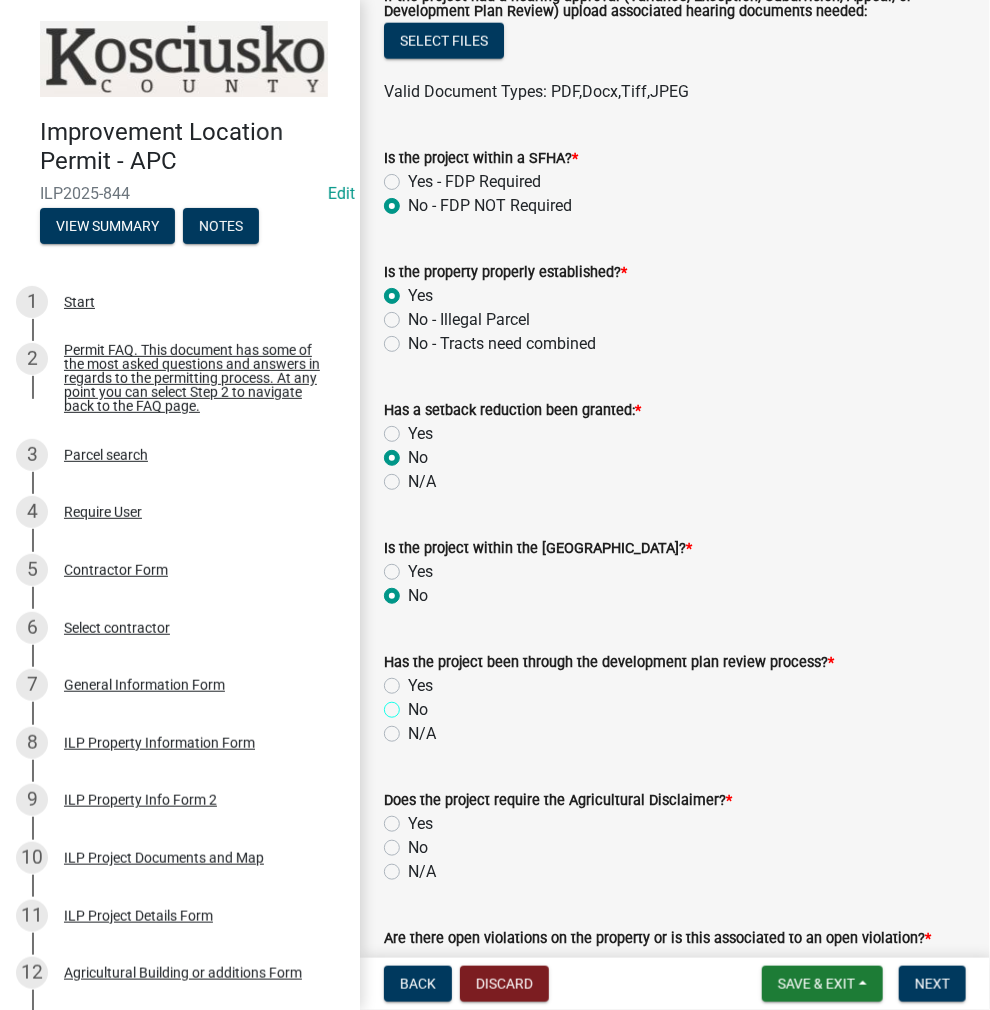 click on "No" at bounding box center (414, 704) 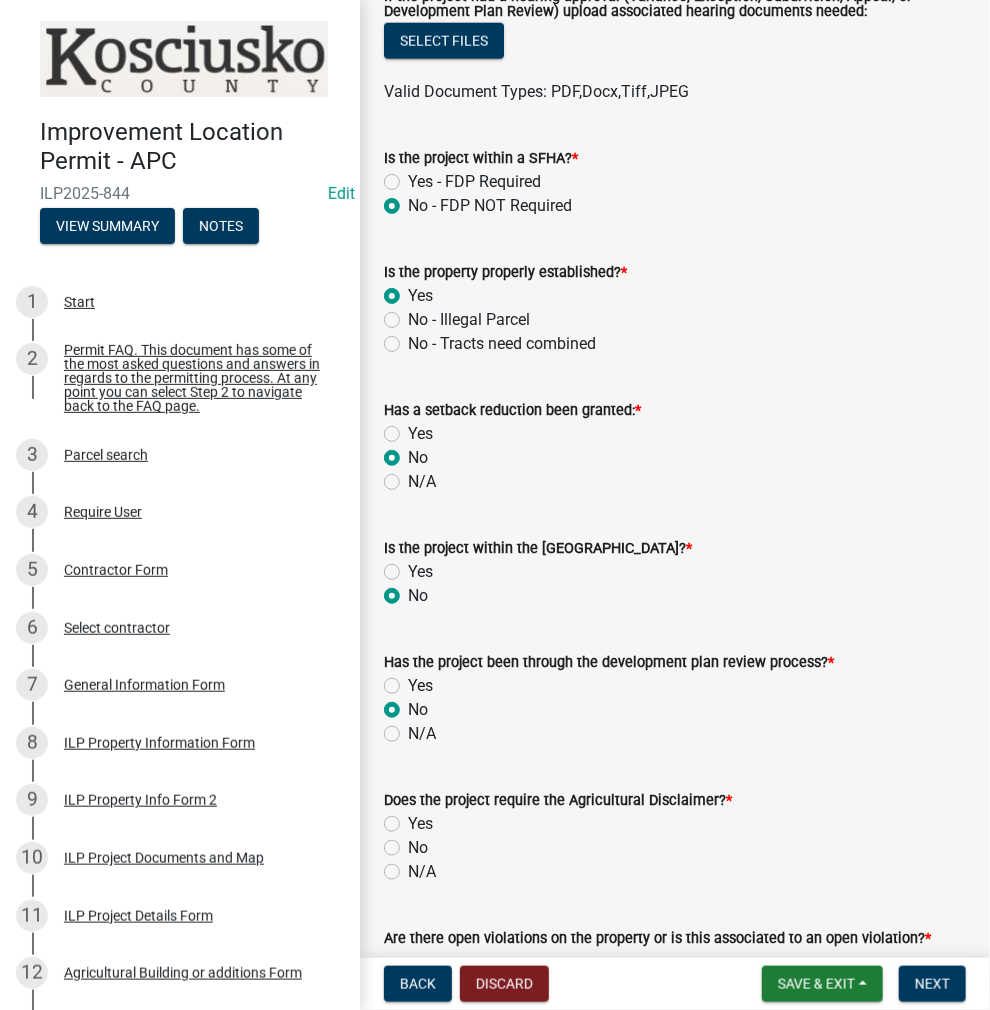 radio on "true" 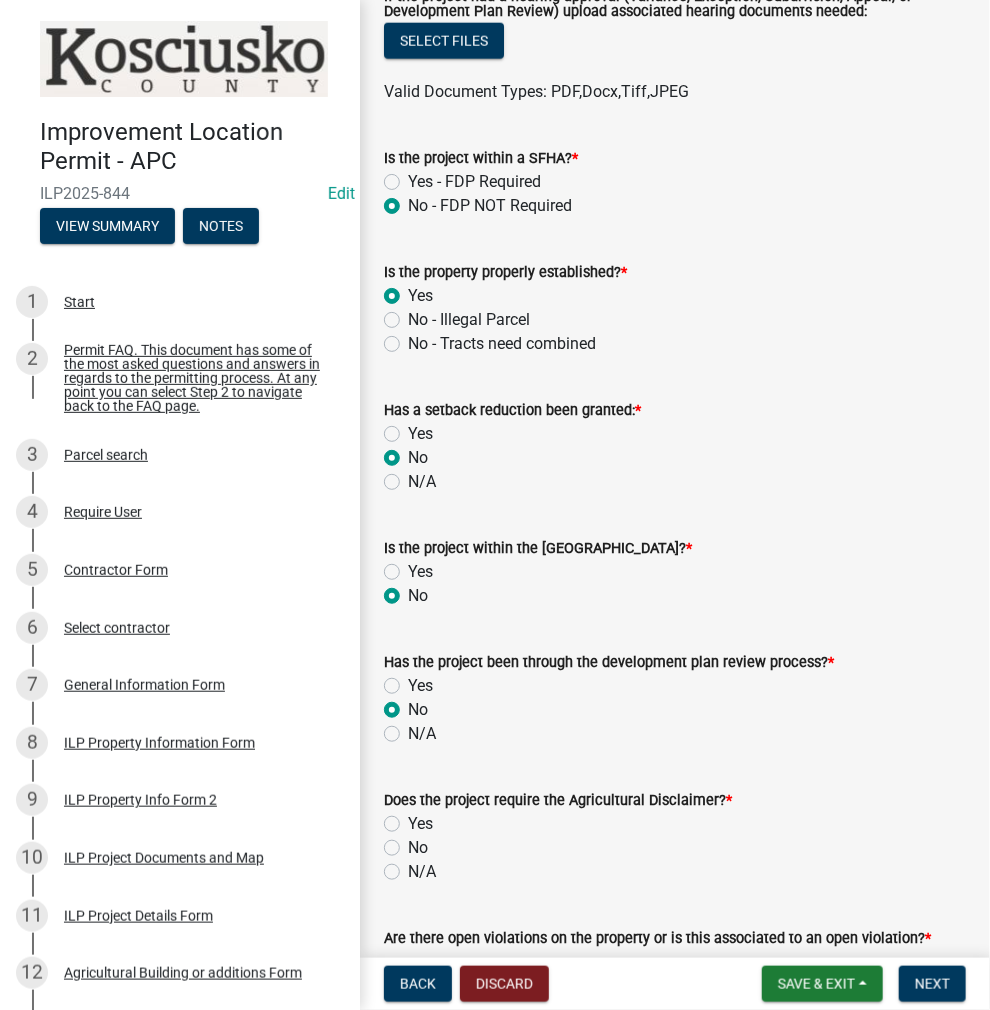 click on "No" 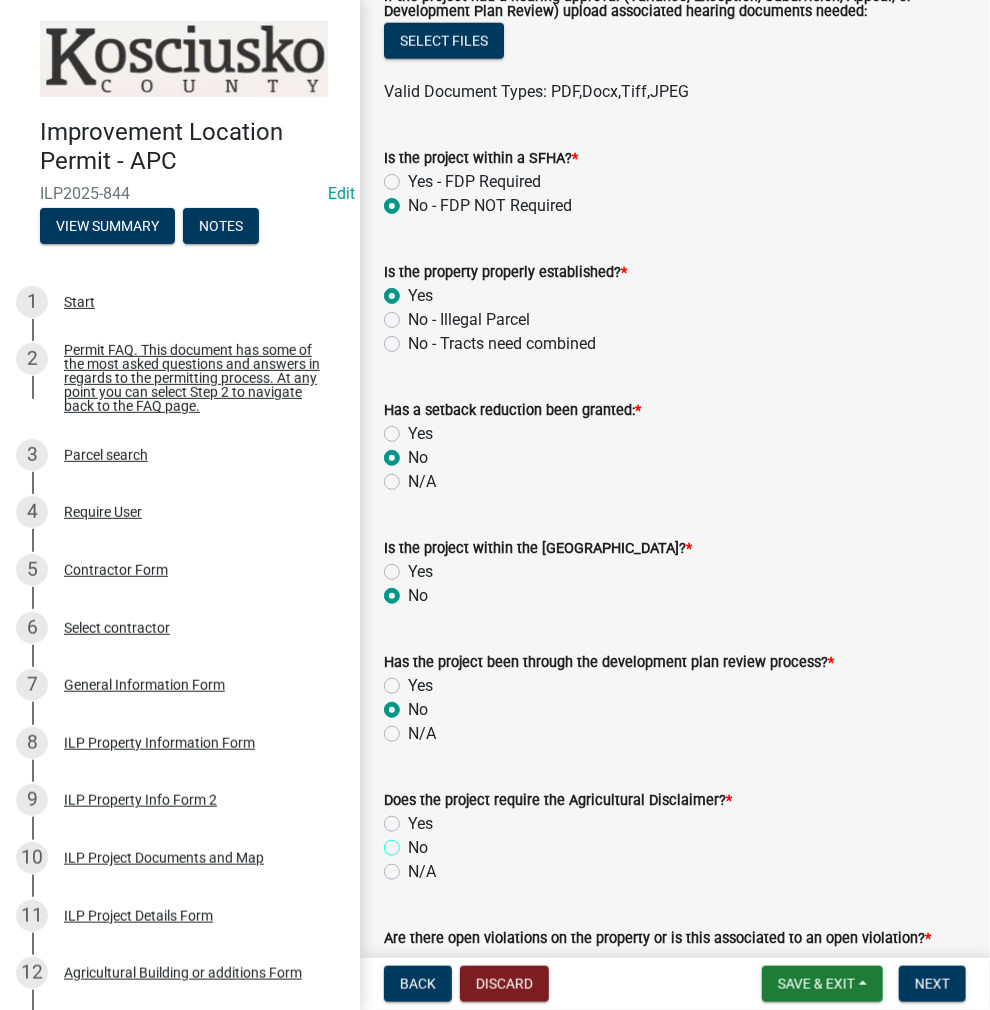 click on "No" at bounding box center (414, 842) 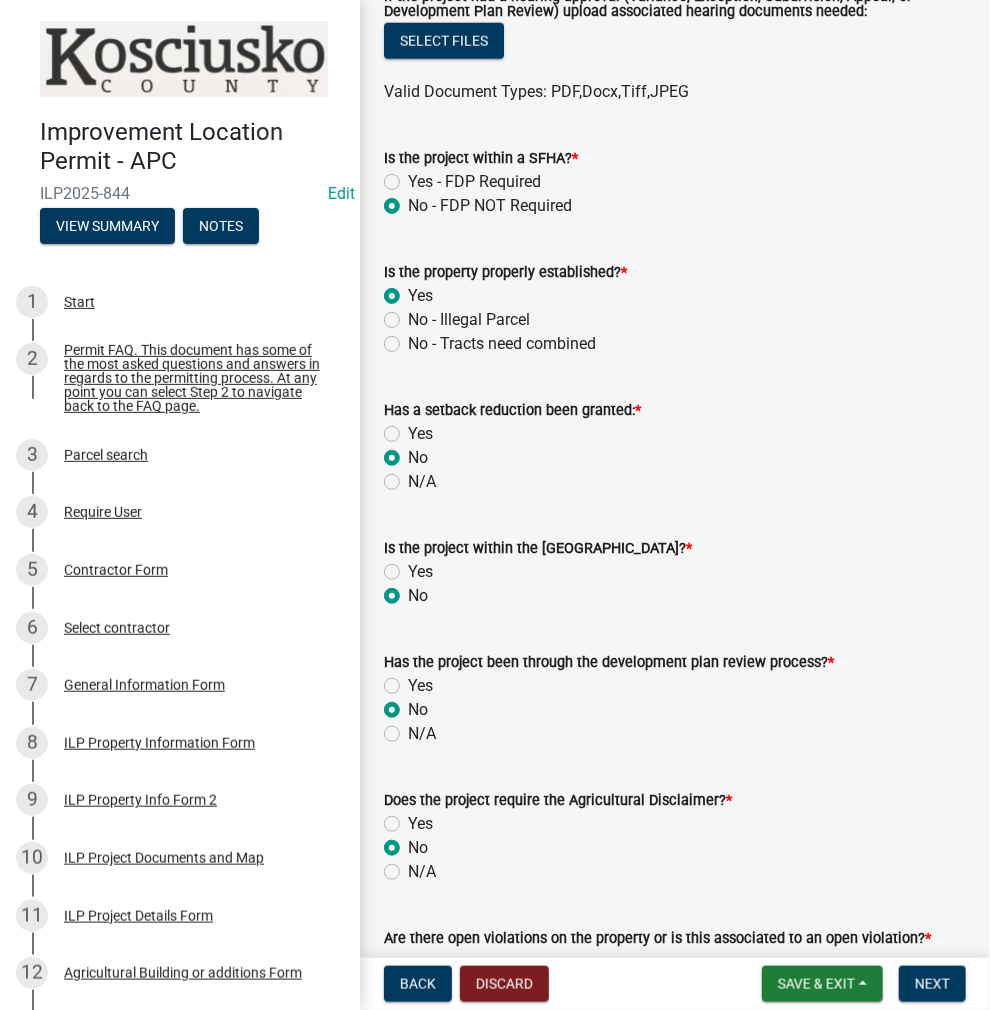 radio on "true" 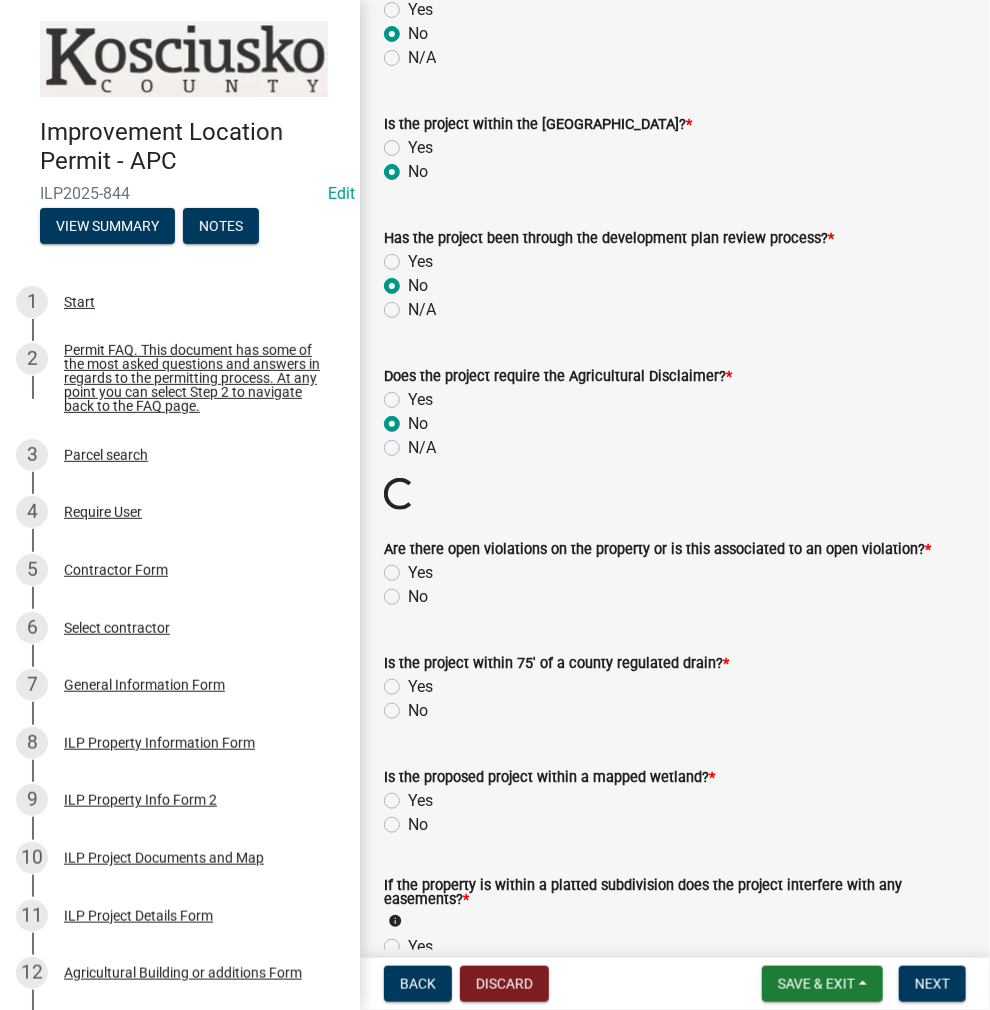 scroll, scrollTop: 1300, scrollLeft: 0, axis: vertical 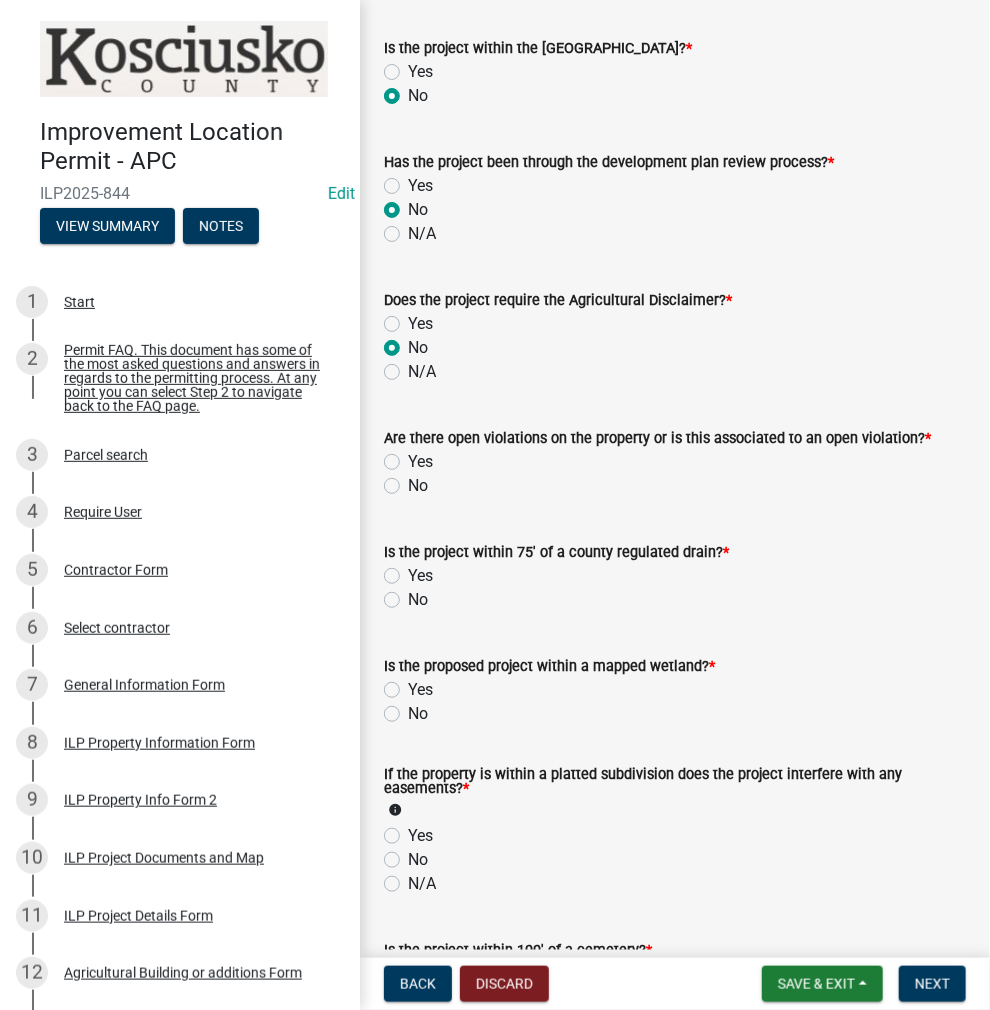 click on "No" 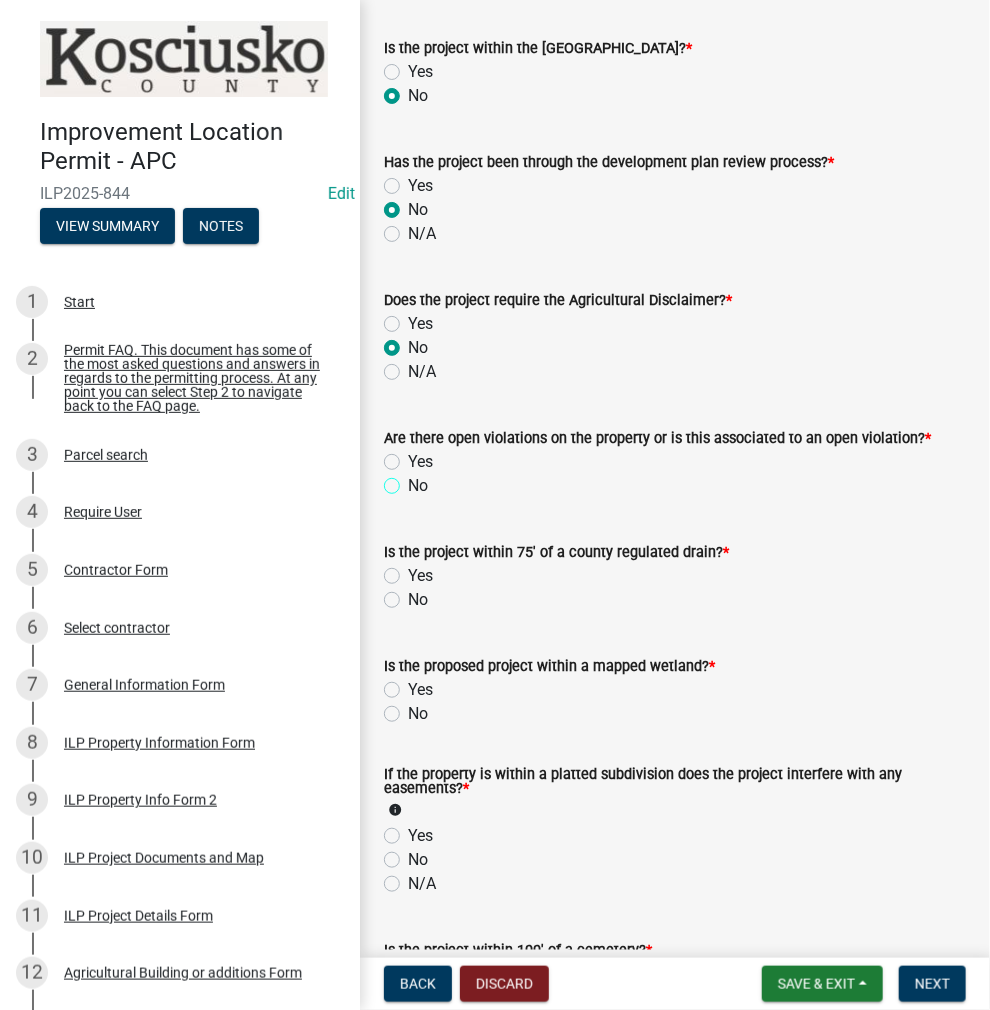 click on "No" at bounding box center [414, 480] 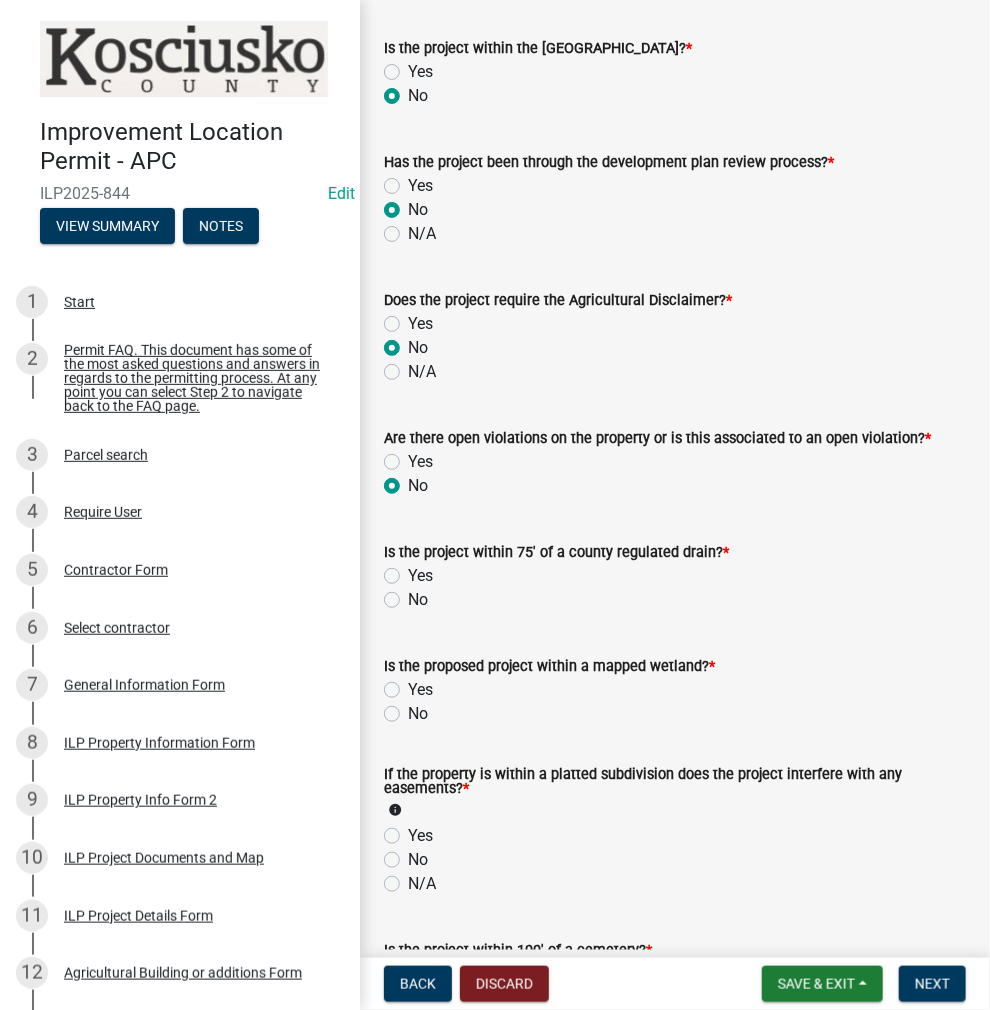 radio on "true" 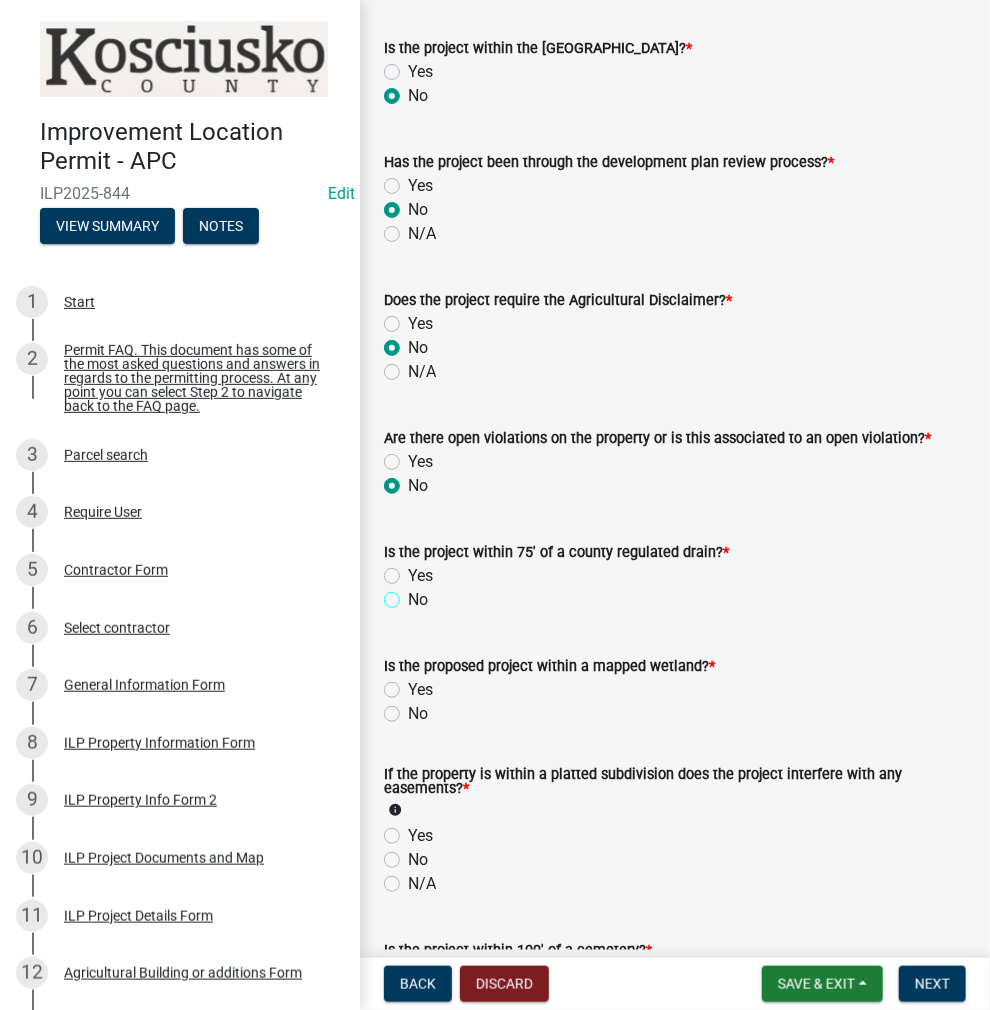 click on "No" at bounding box center (414, 594) 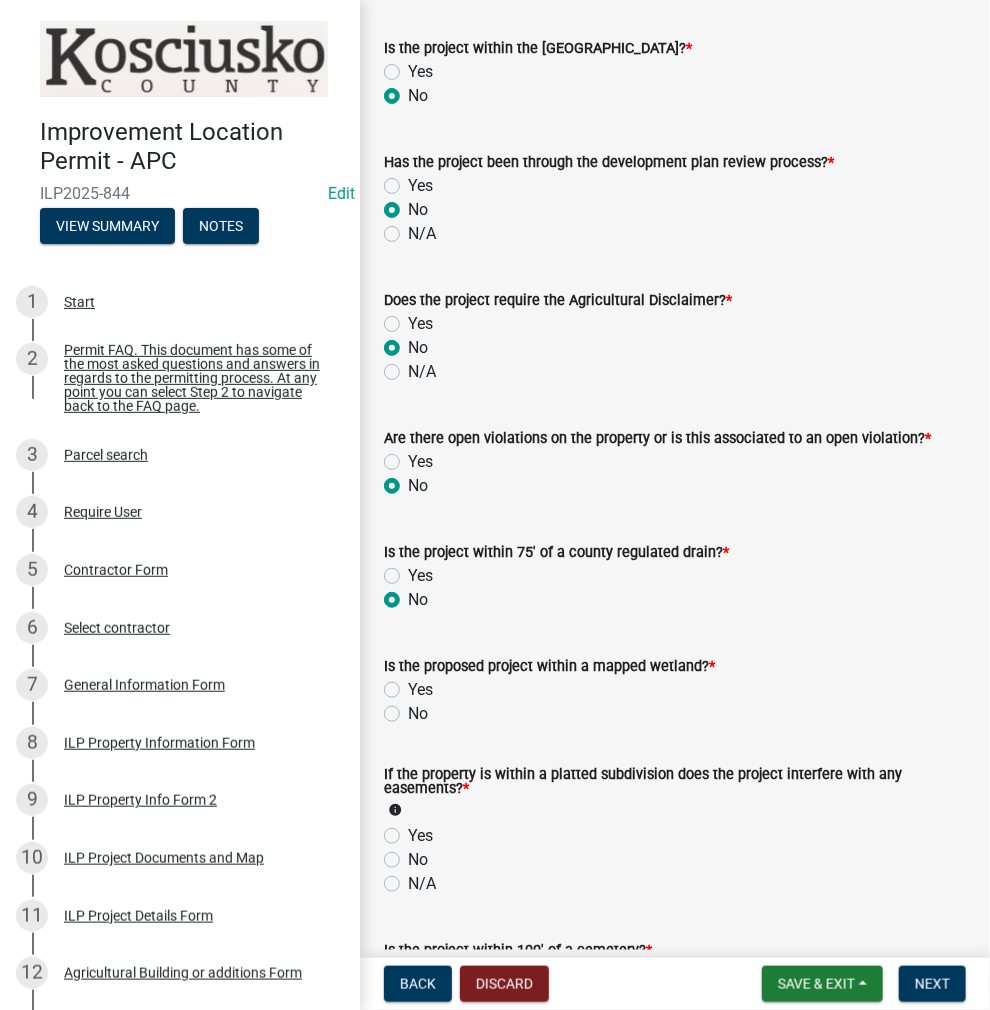 radio on "true" 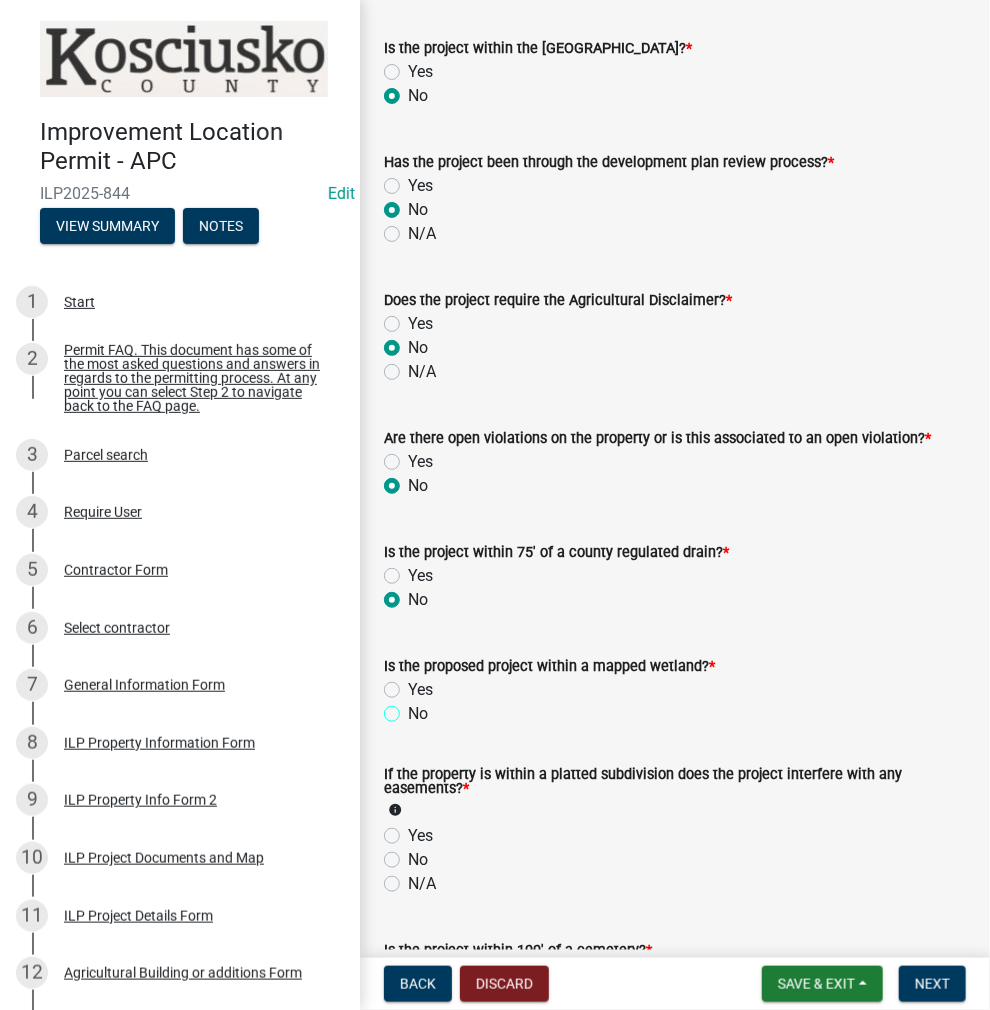 click on "No" at bounding box center (414, 708) 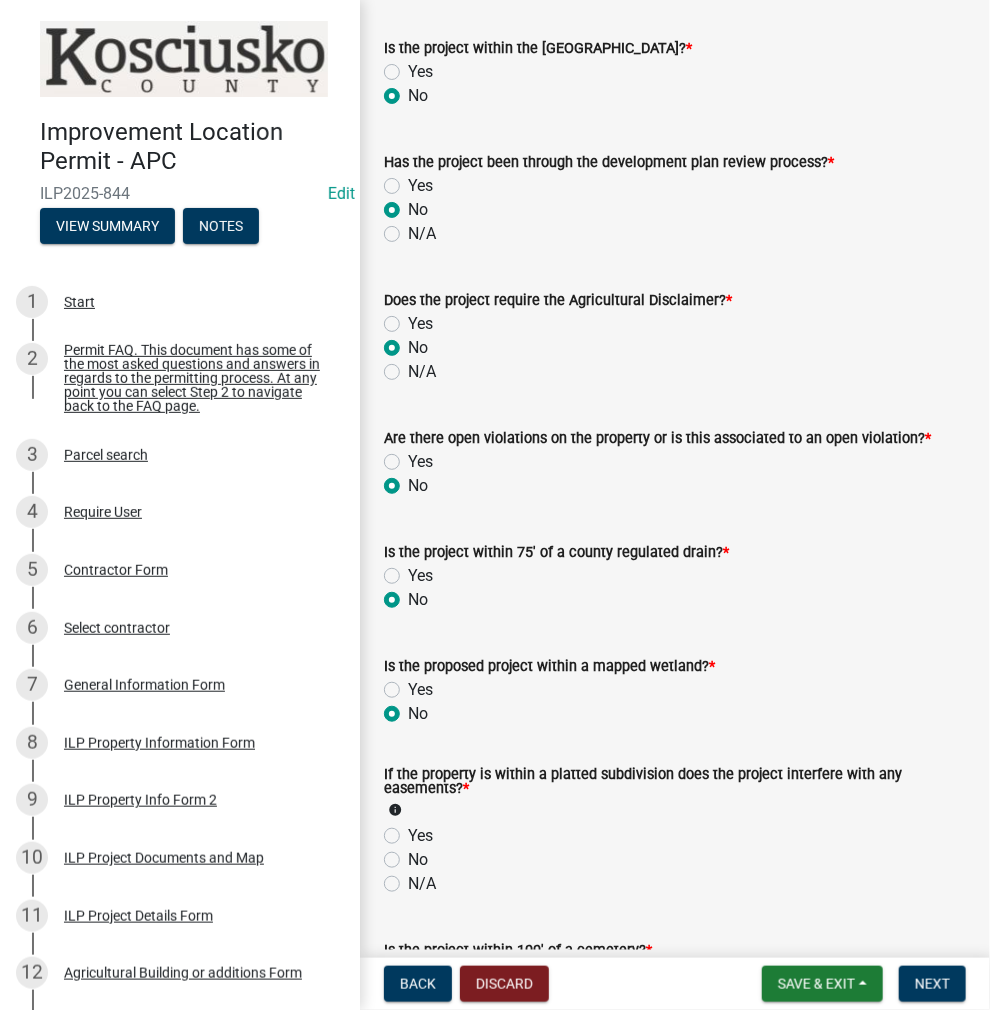 radio on "true" 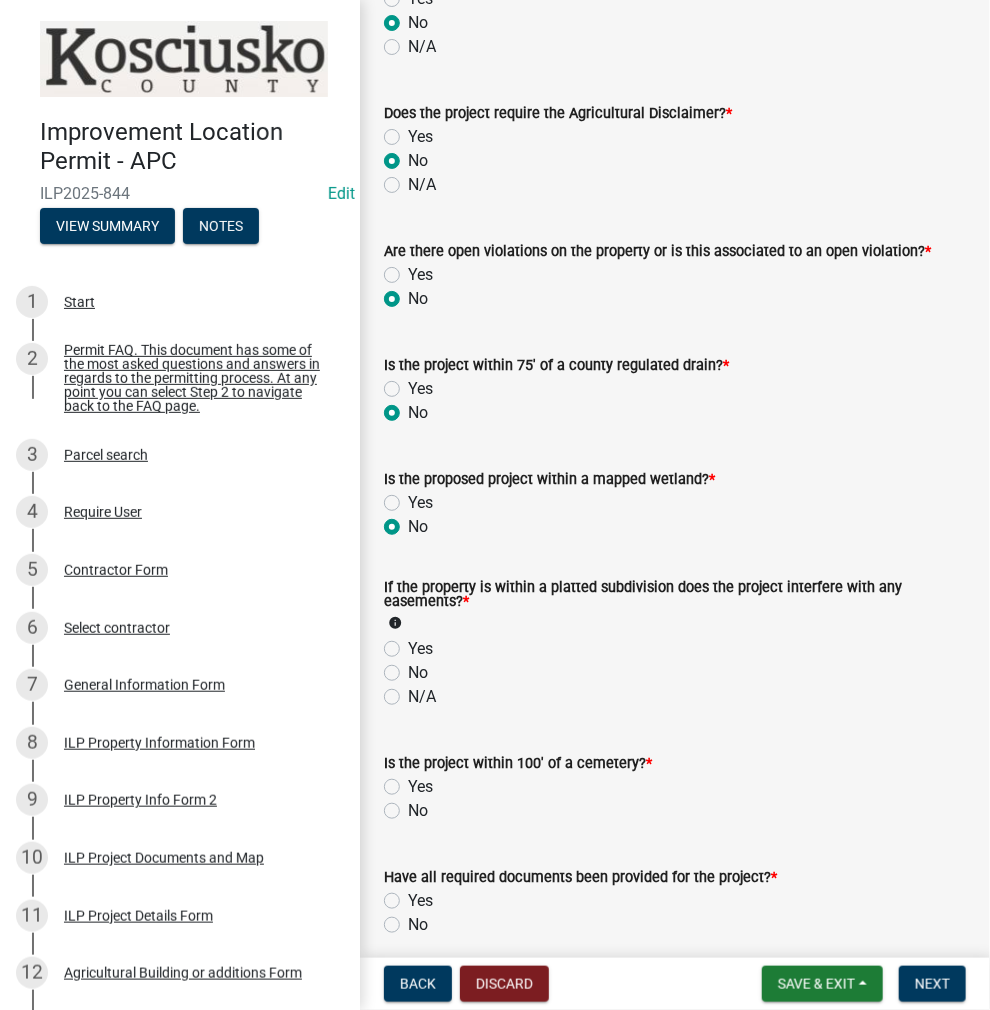 scroll, scrollTop: 1500, scrollLeft: 0, axis: vertical 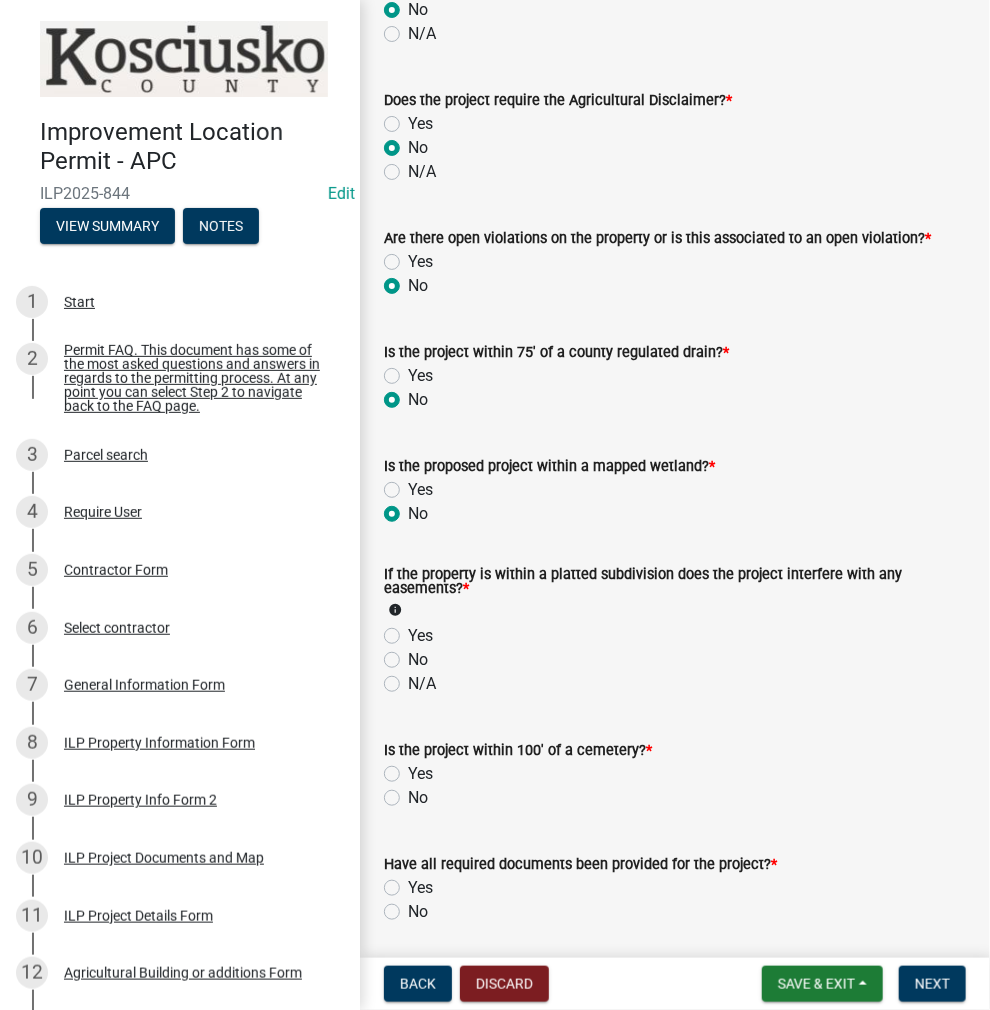 click on "No" 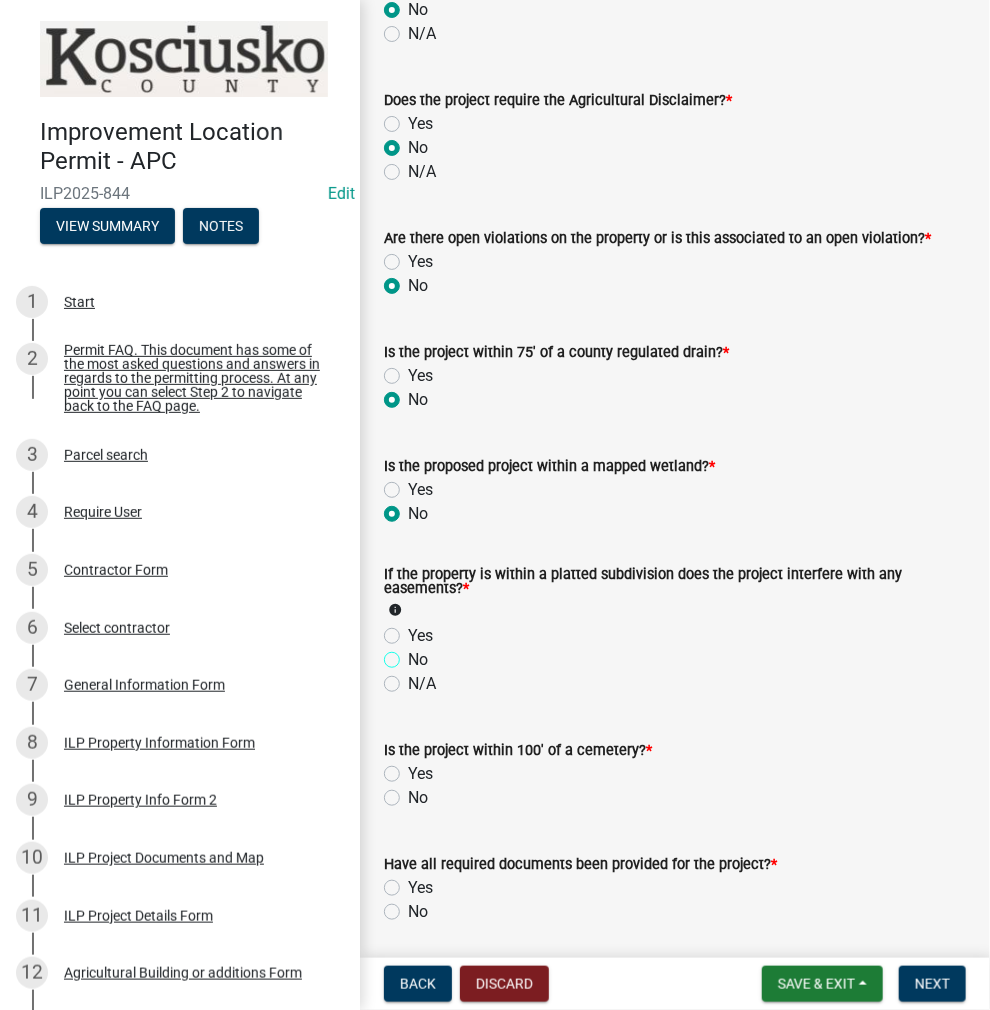 click on "No" at bounding box center (414, 654) 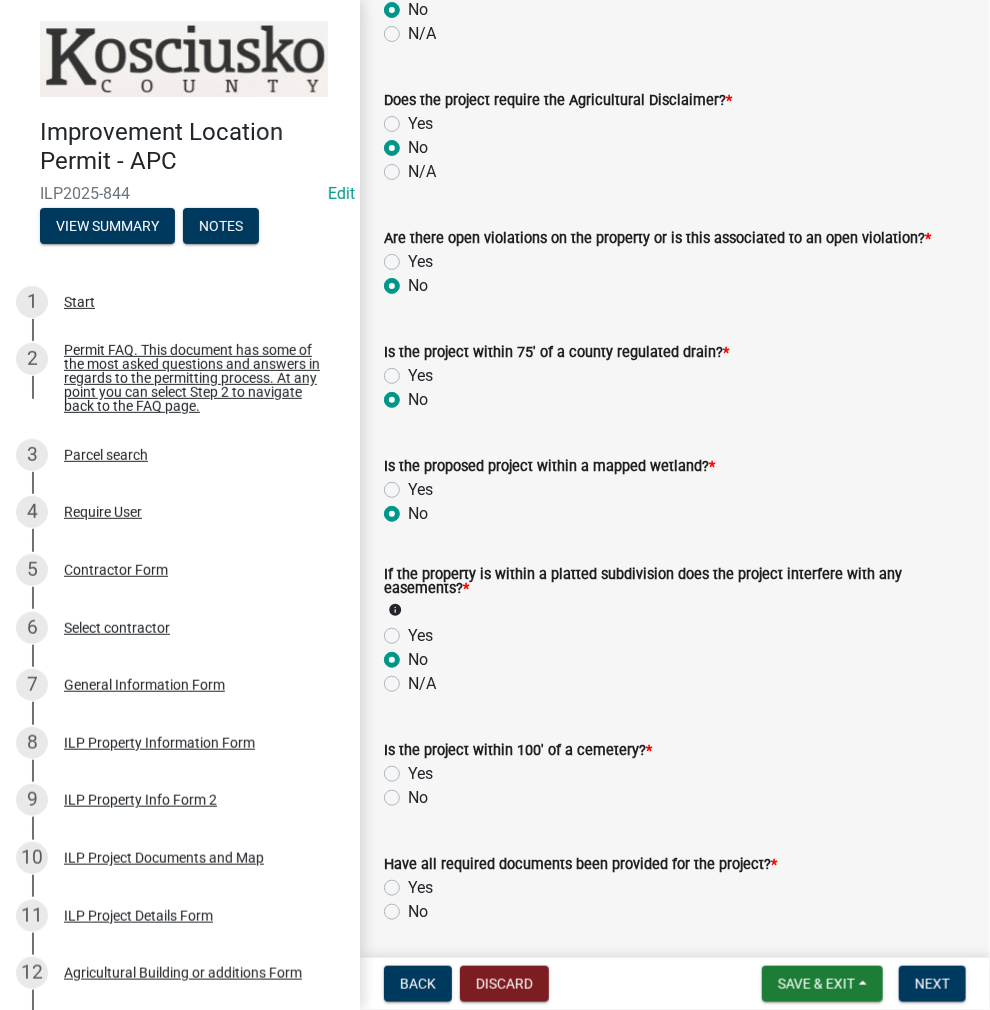 radio on "true" 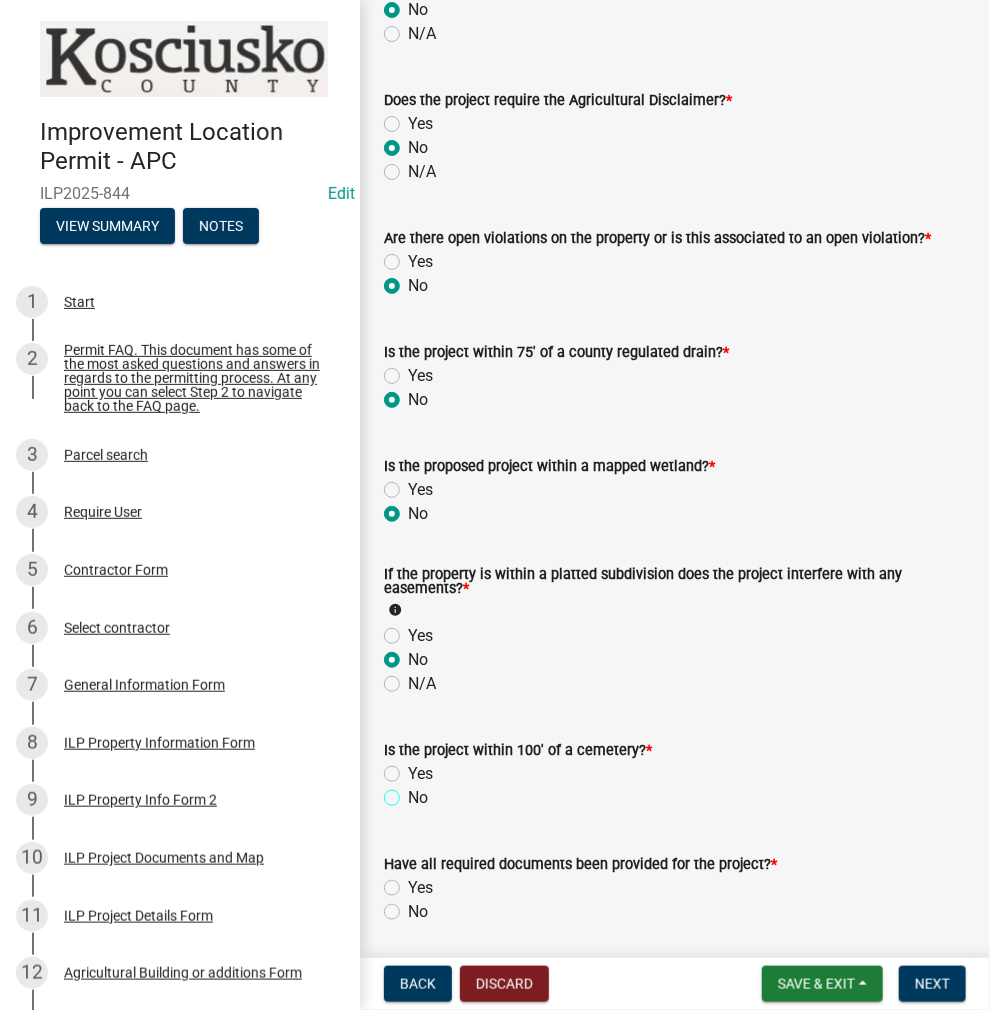 click on "No" at bounding box center (414, 792) 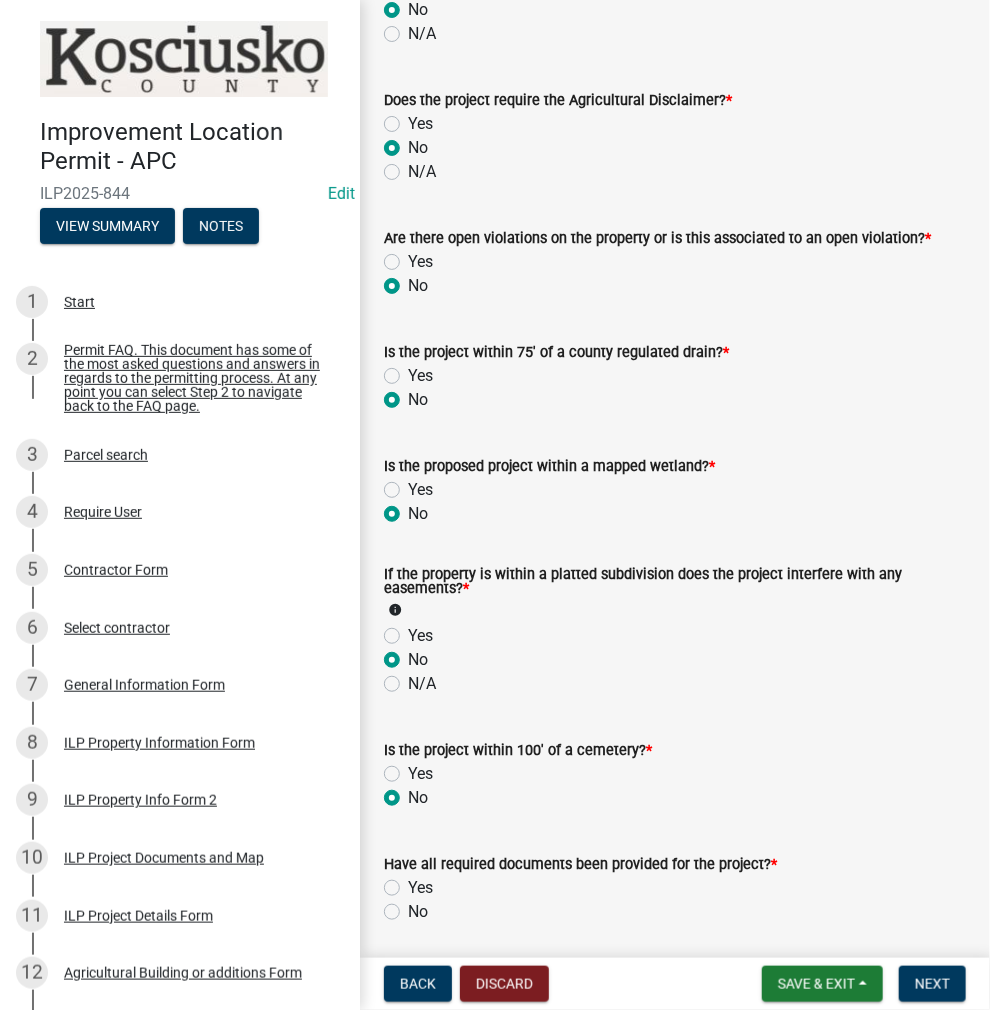 radio on "true" 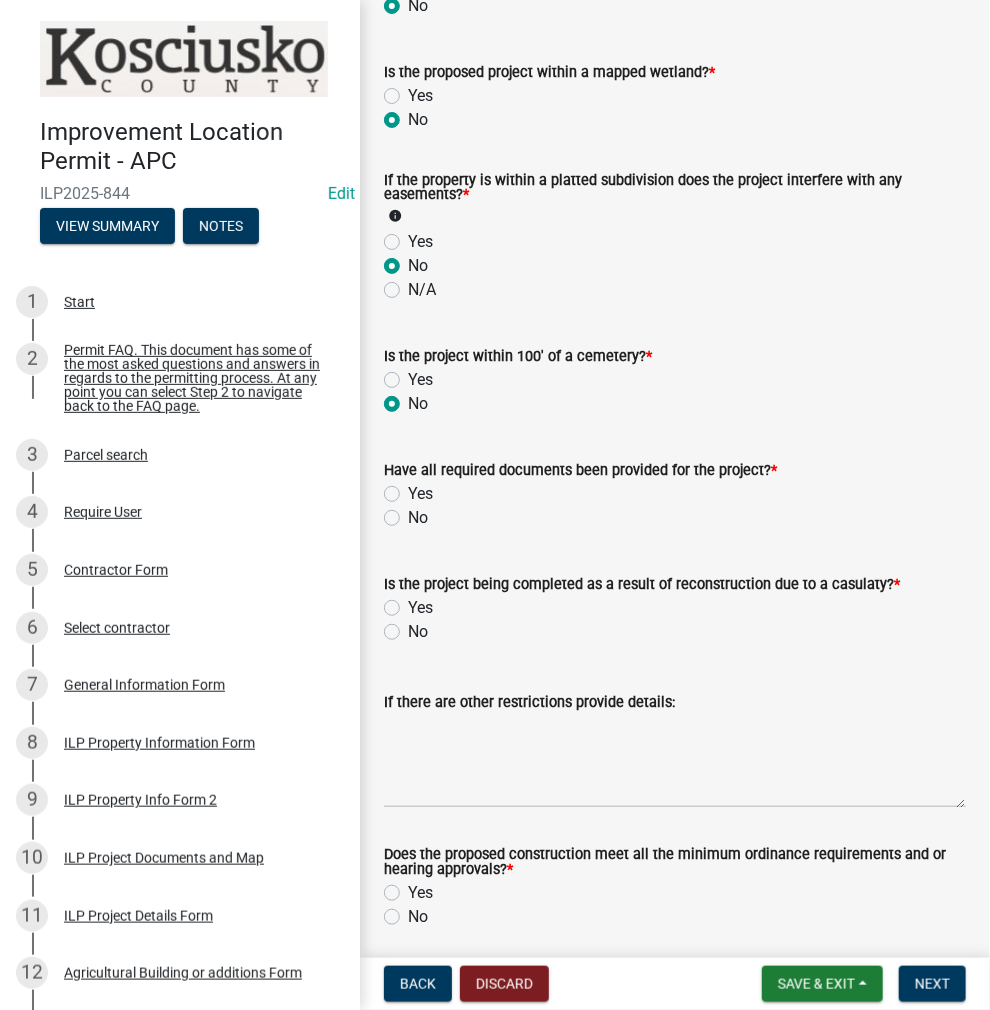scroll, scrollTop: 1900, scrollLeft: 0, axis: vertical 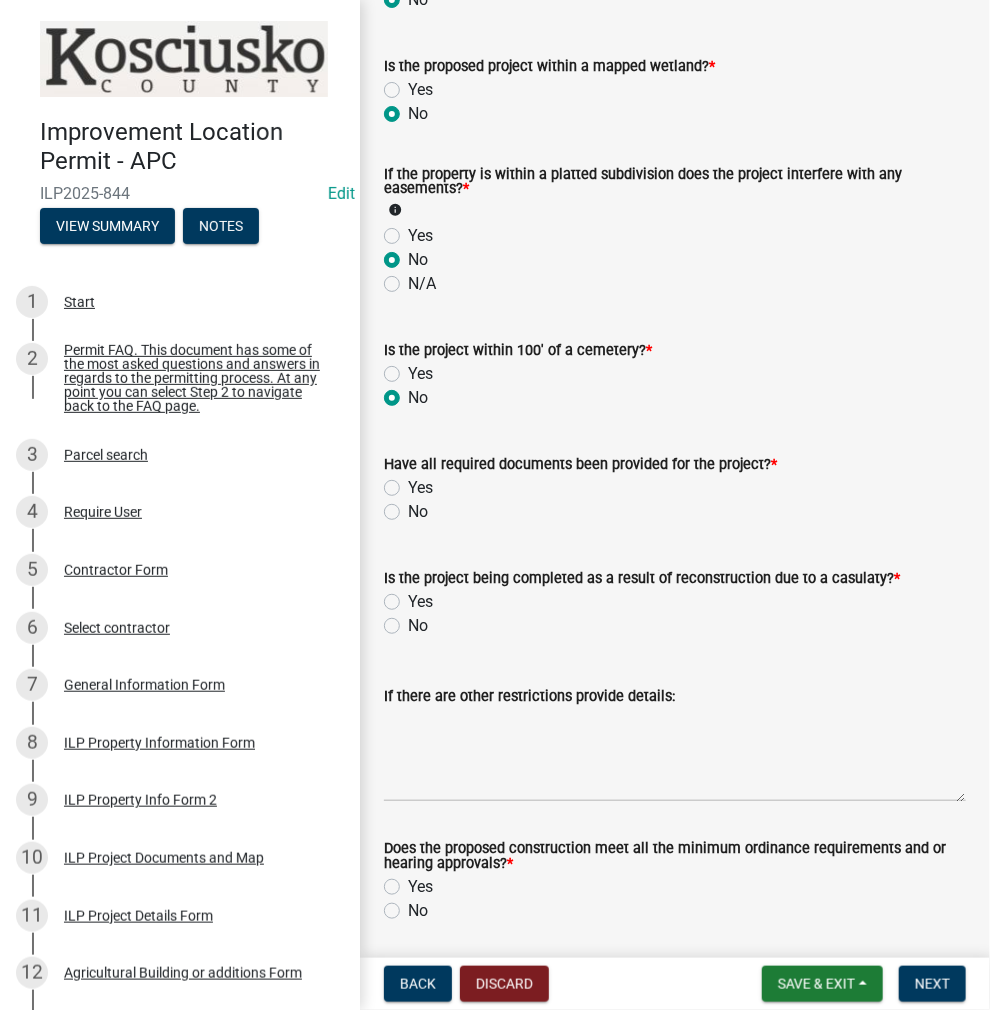 click on "Yes" 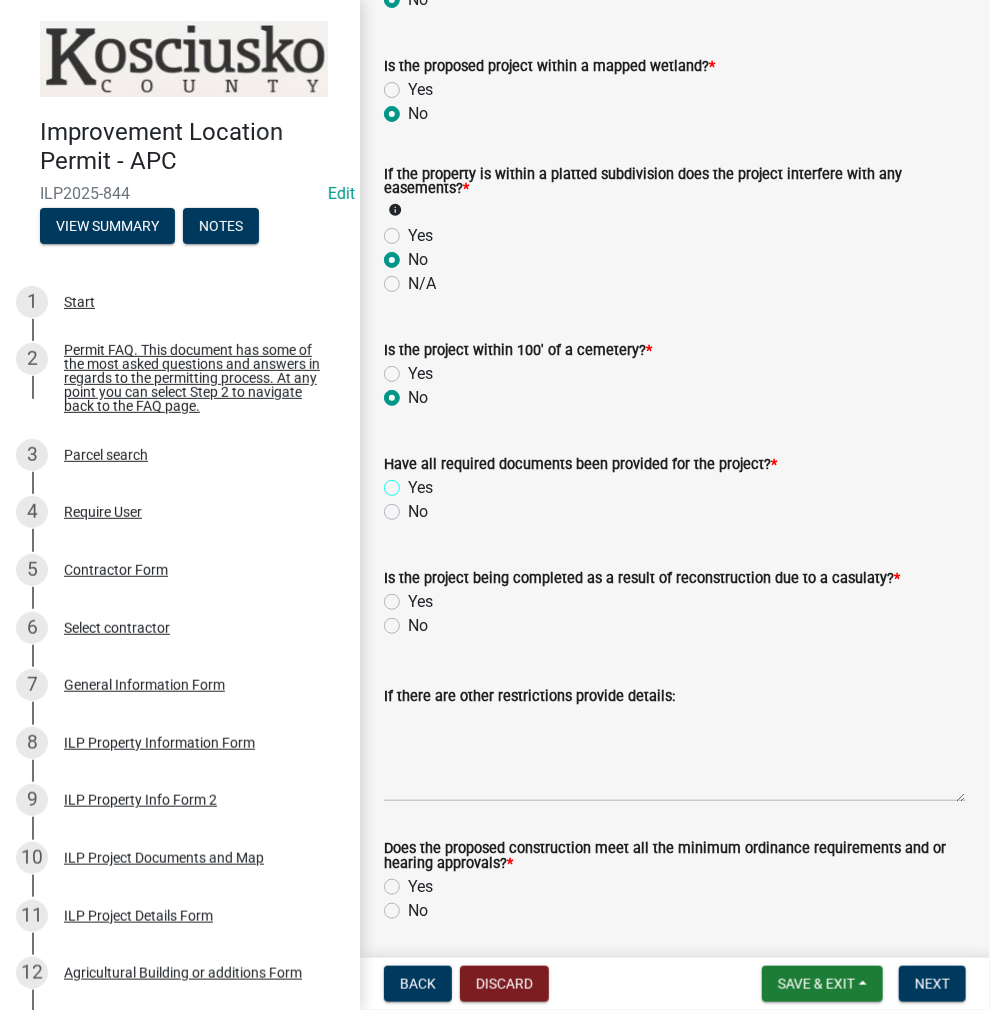 click on "Yes" at bounding box center [414, 482] 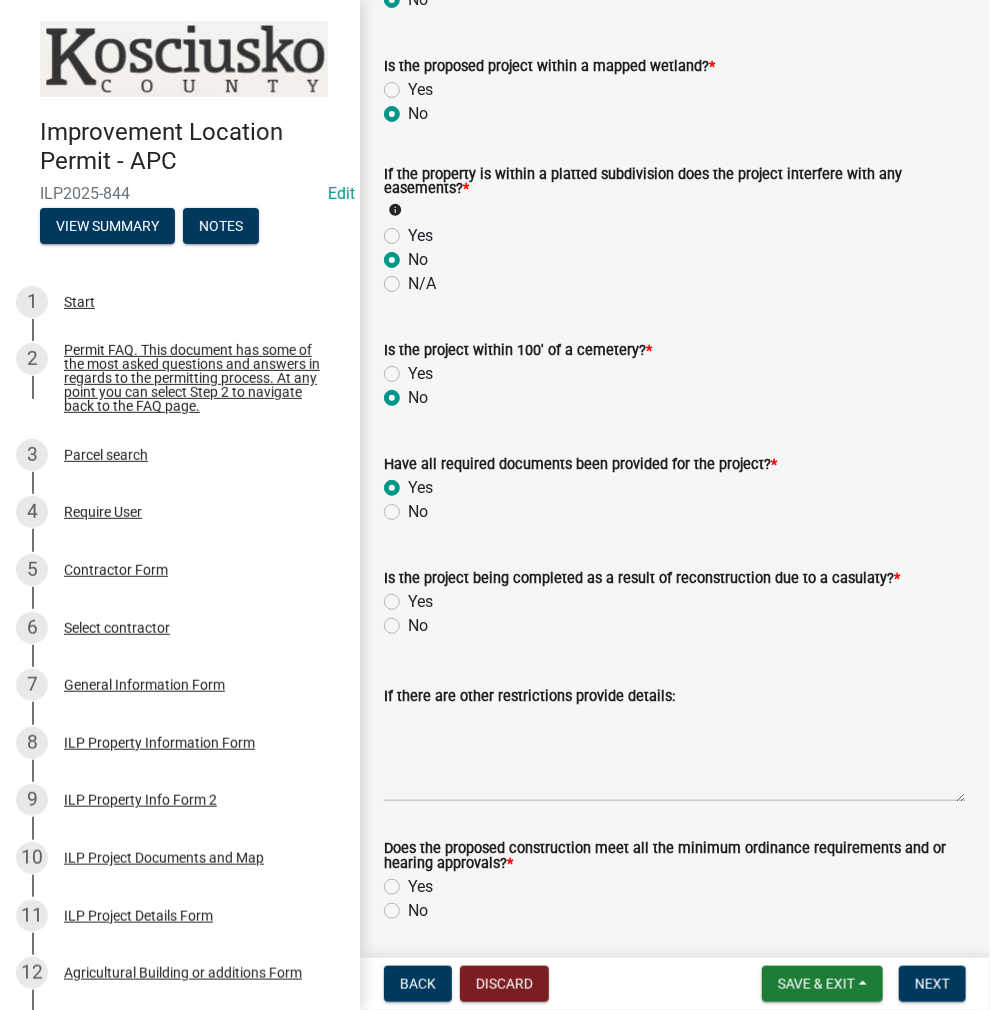 radio on "true" 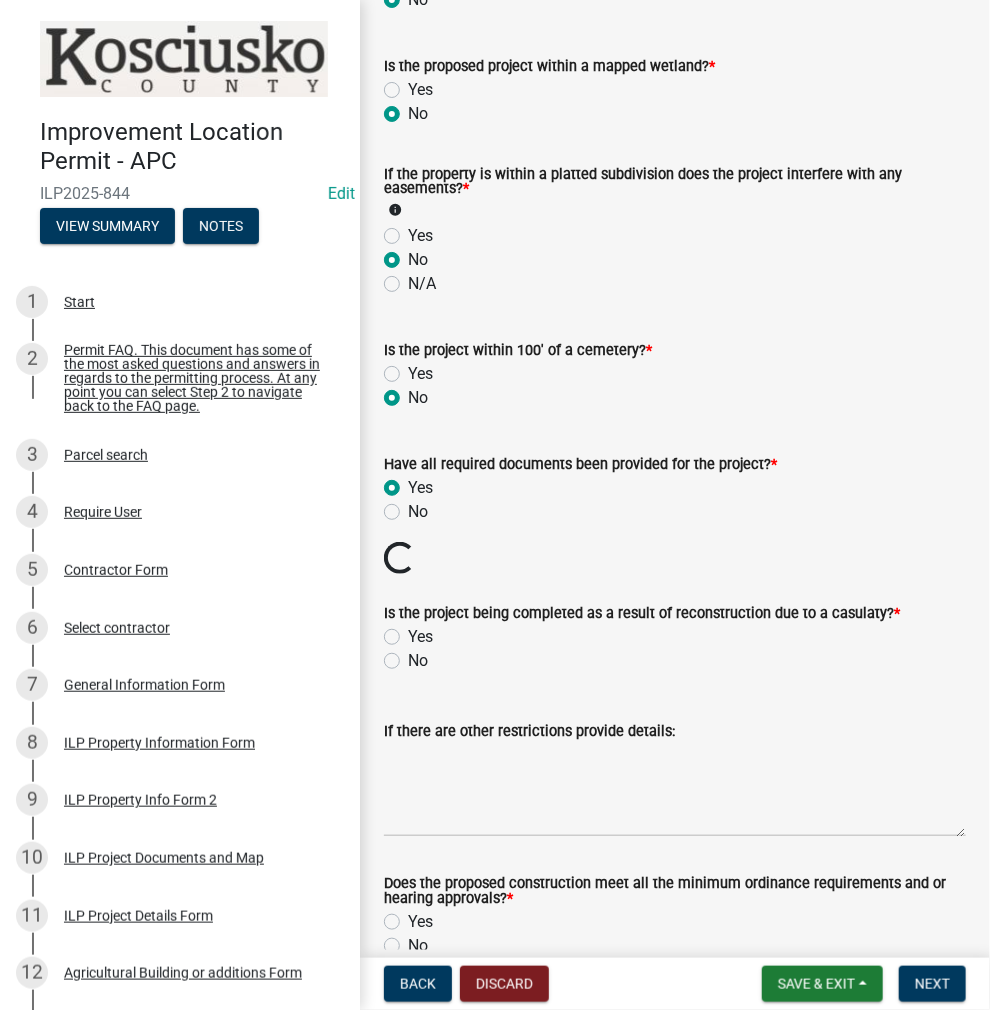 click on "No" 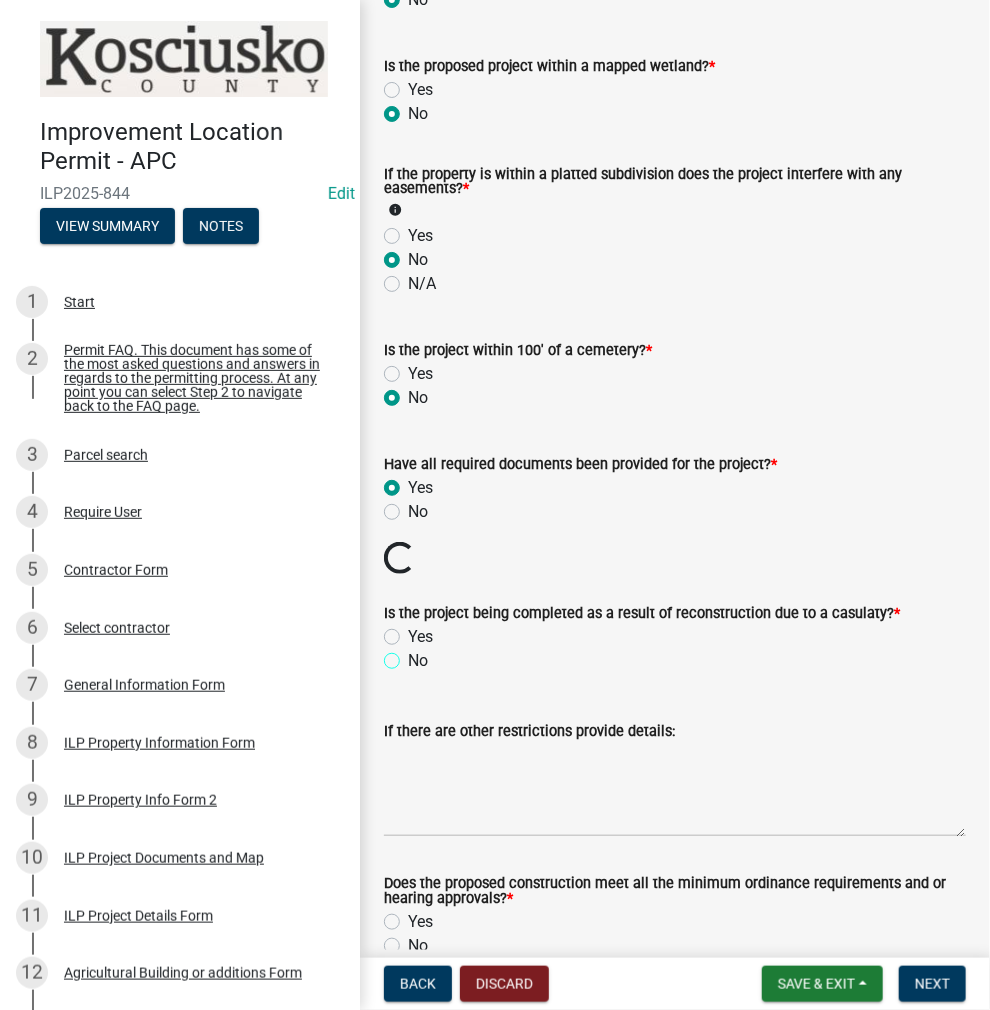 click on "No" at bounding box center (414, 655) 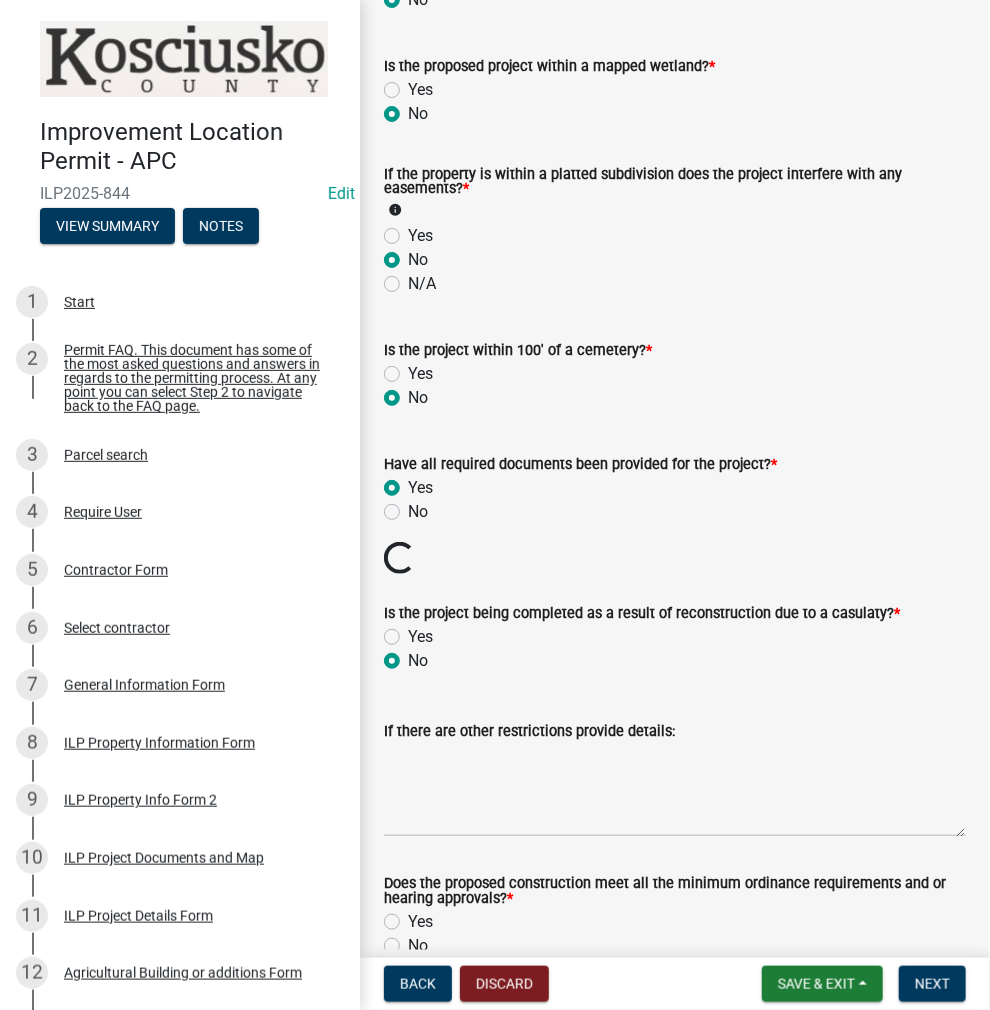 radio on "true" 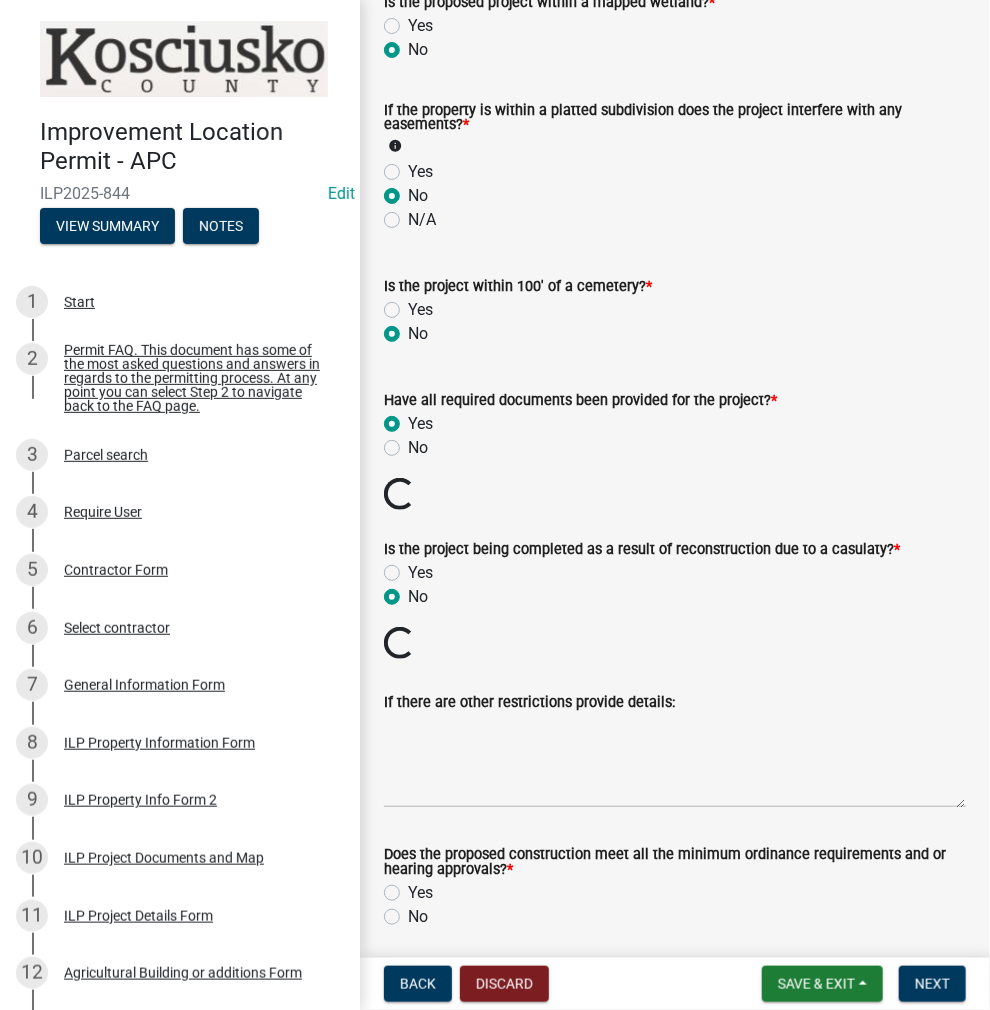 scroll, scrollTop: 2038, scrollLeft: 0, axis: vertical 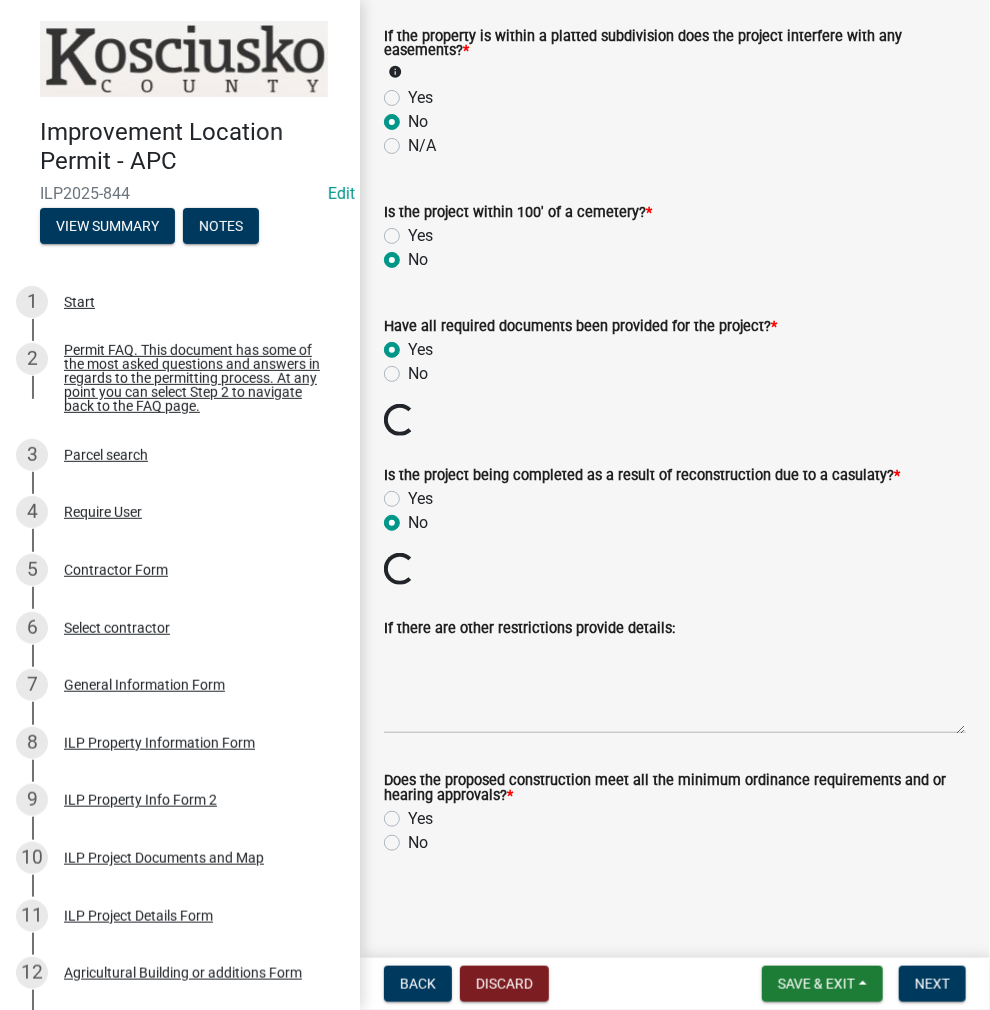 click on "Yes" 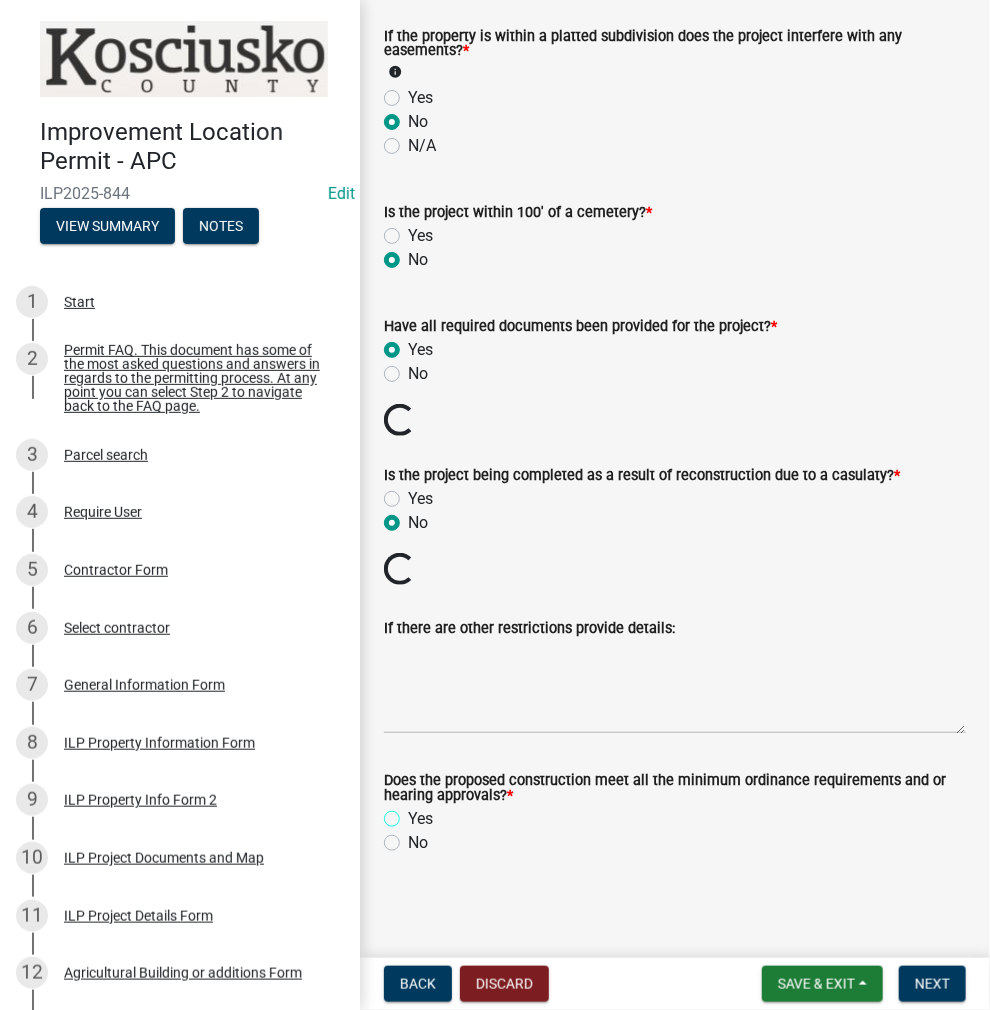click on "Yes" at bounding box center (414, 813) 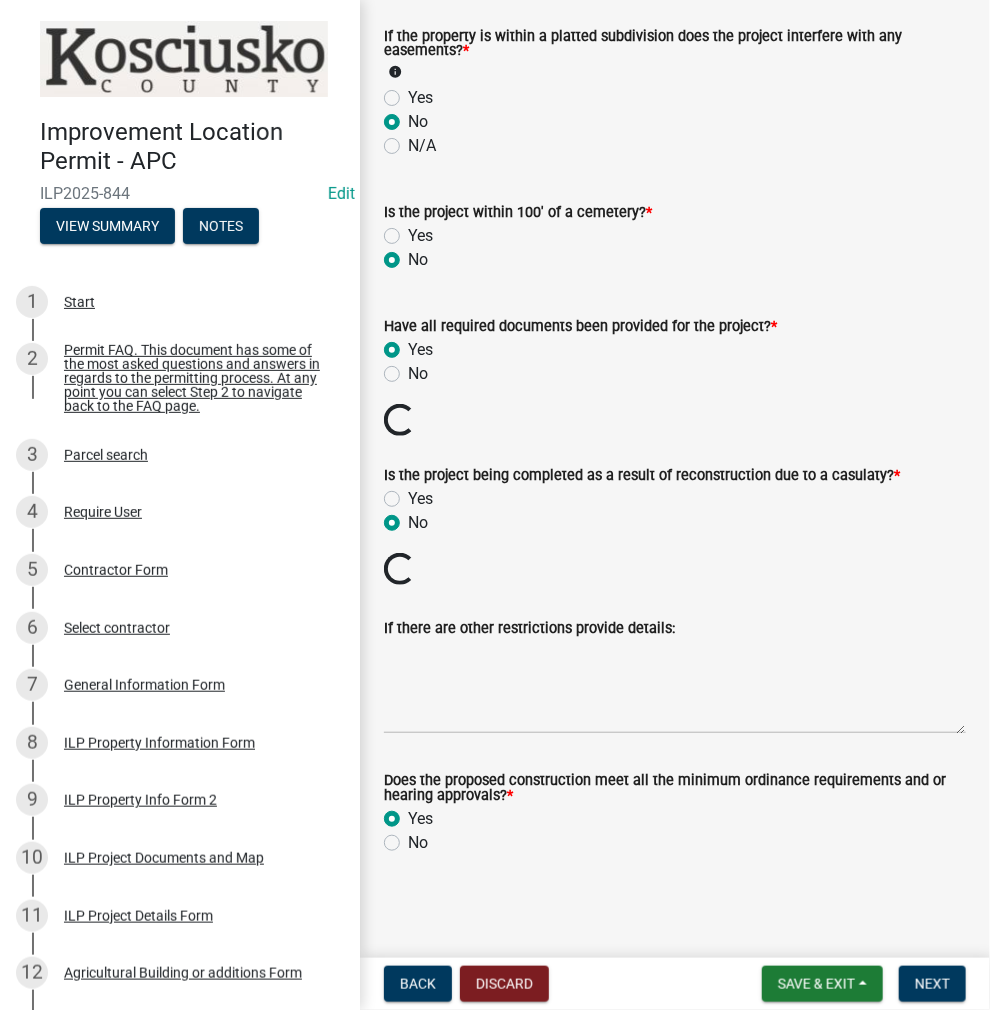 radio on "true" 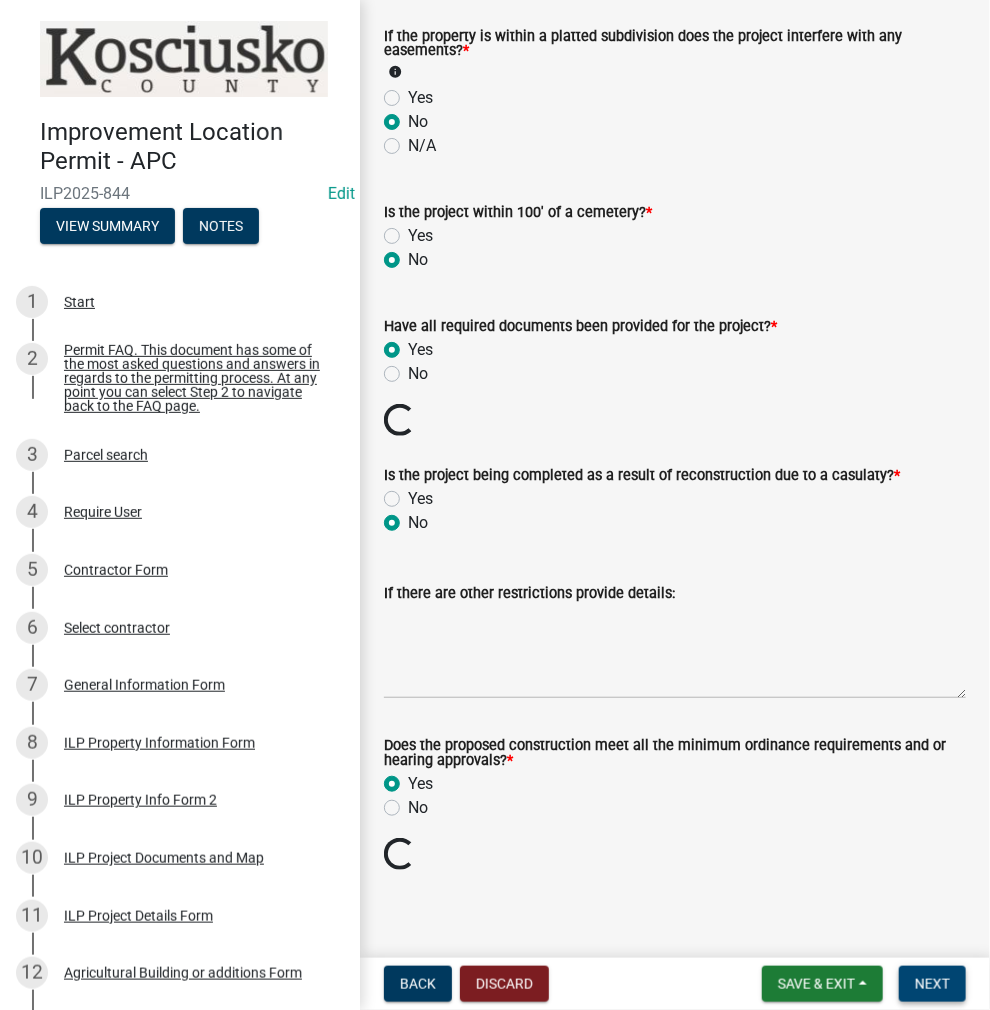 scroll, scrollTop: 1969, scrollLeft: 0, axis: vertical 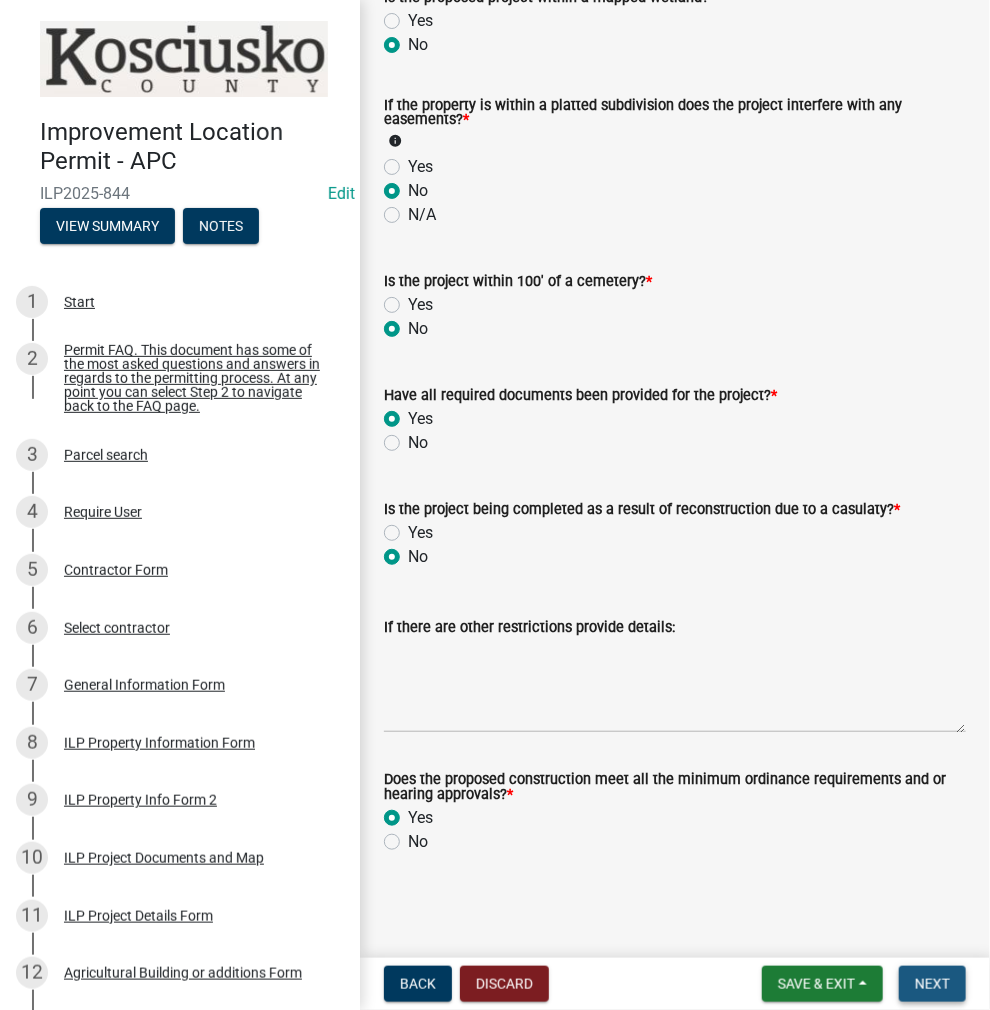 click on "Next" at bounding box center (932, 984) 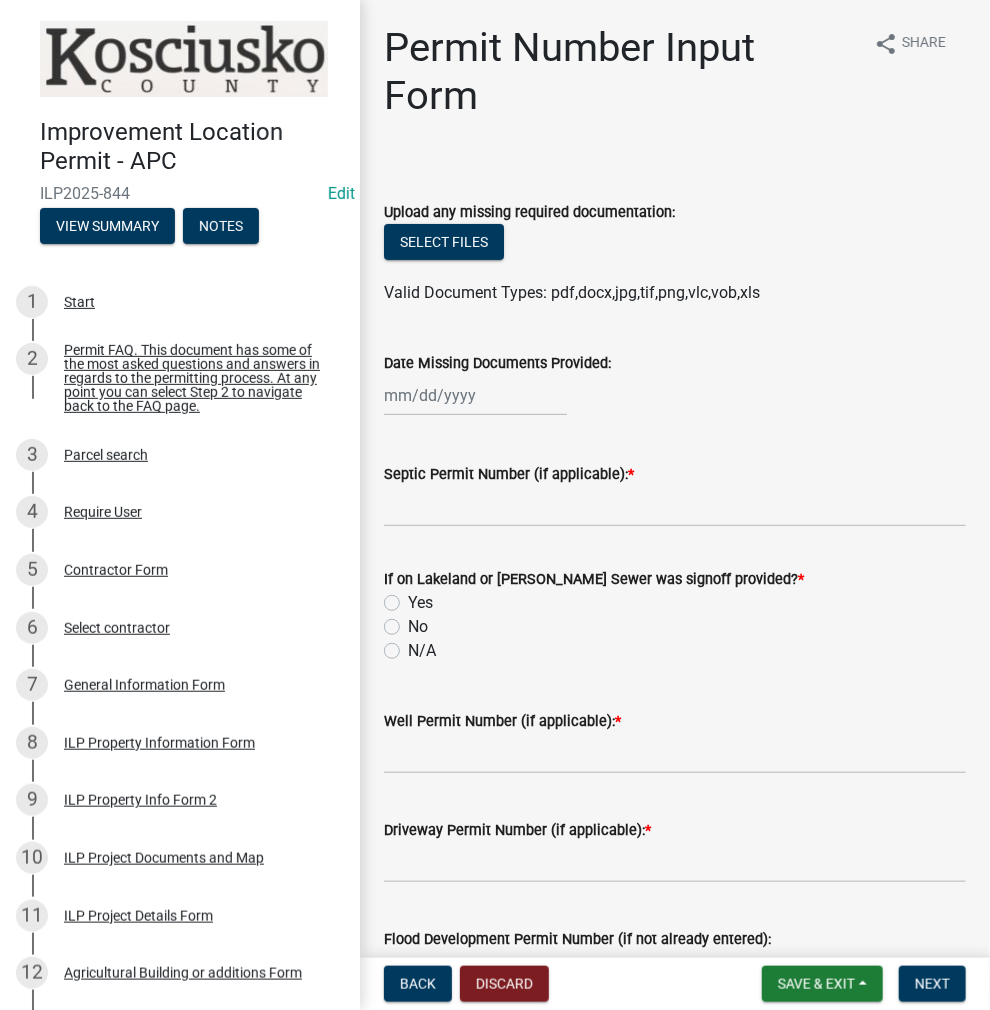 click on "Permit Number Input Form share Share  Upload any missing required documentation:   Select files  Valid Document Types: pdf,docx,jpg,tif,png,vlc,vob,xls  Date Missing Documents Provided:   Septic Permit Number (if applicable):  *  If on Lakeland or Tippy-Chapman Sewer was signoff provided?  *  Yes   No   N/A   Well Permit Number (if applicable):  *  Driveway Permit Number (if applicable):  *  Flood Development Permit Number (if not already entered):   State Release Number (If Applicable):   Development Plan Review Number:   If the project within is 100' of a cemetery provide DNR Response   Select files  Valid Document Types: pdf,docx,jpg,tif,png  Wetland Information:   Select files  Valid Document Types: pdf,docx,jpg,tif,png,vlc,vob,xls  Addition Staff Comments:" 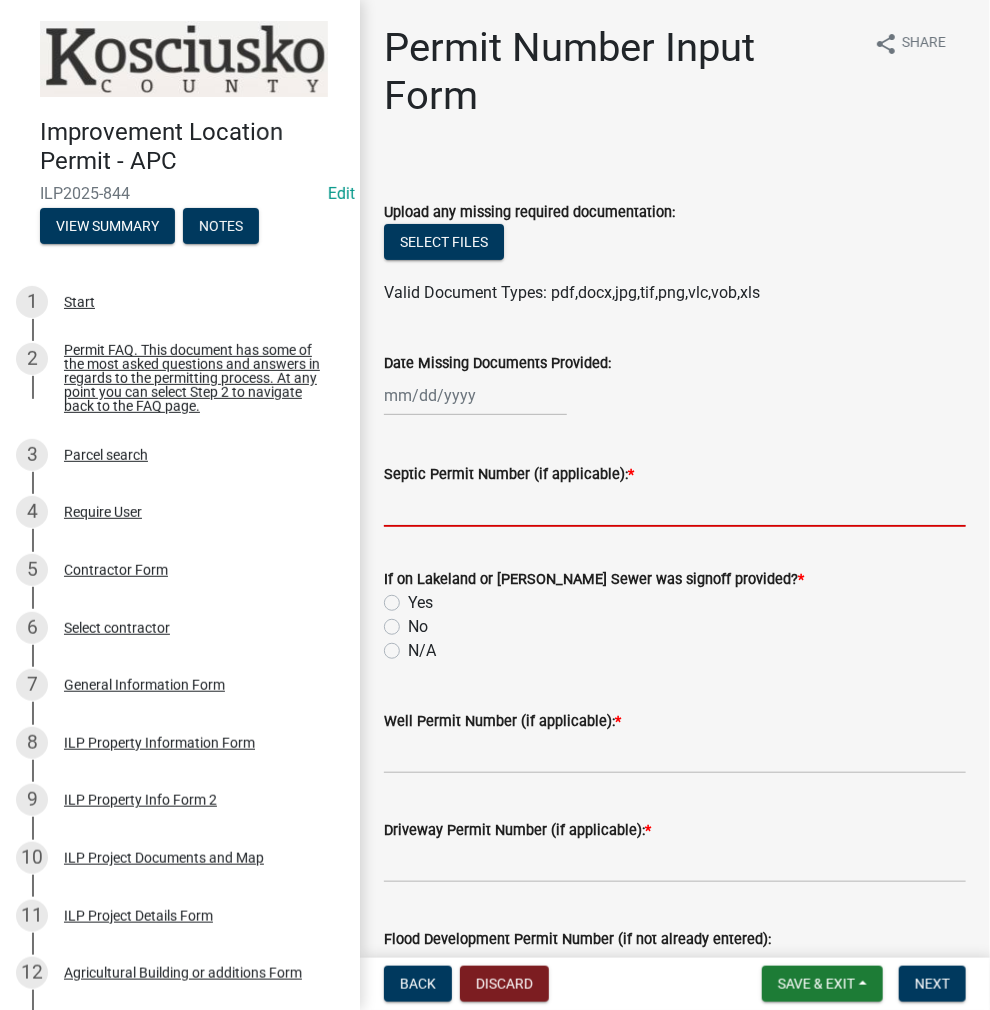 click on "Septic Permit Number (if applicable):  *" at bounding box center (675, 506) 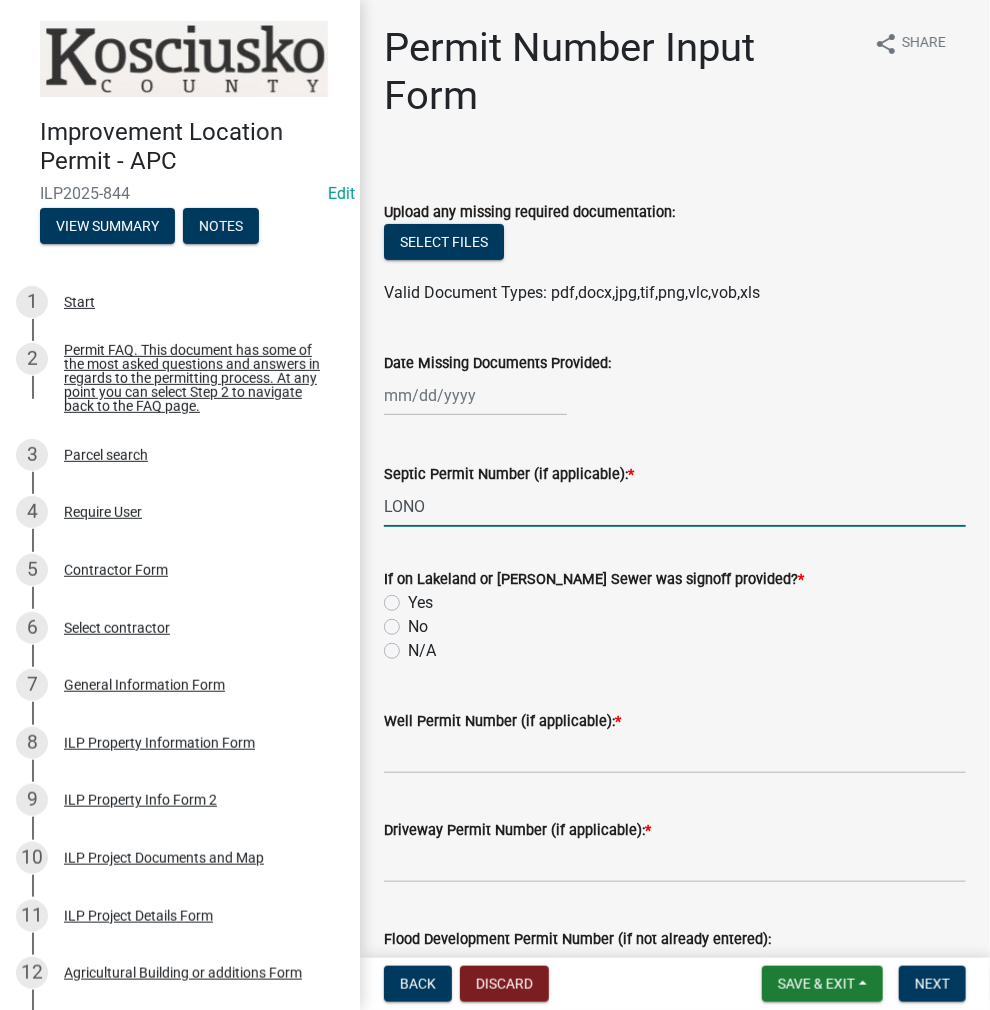 type on "LONO" 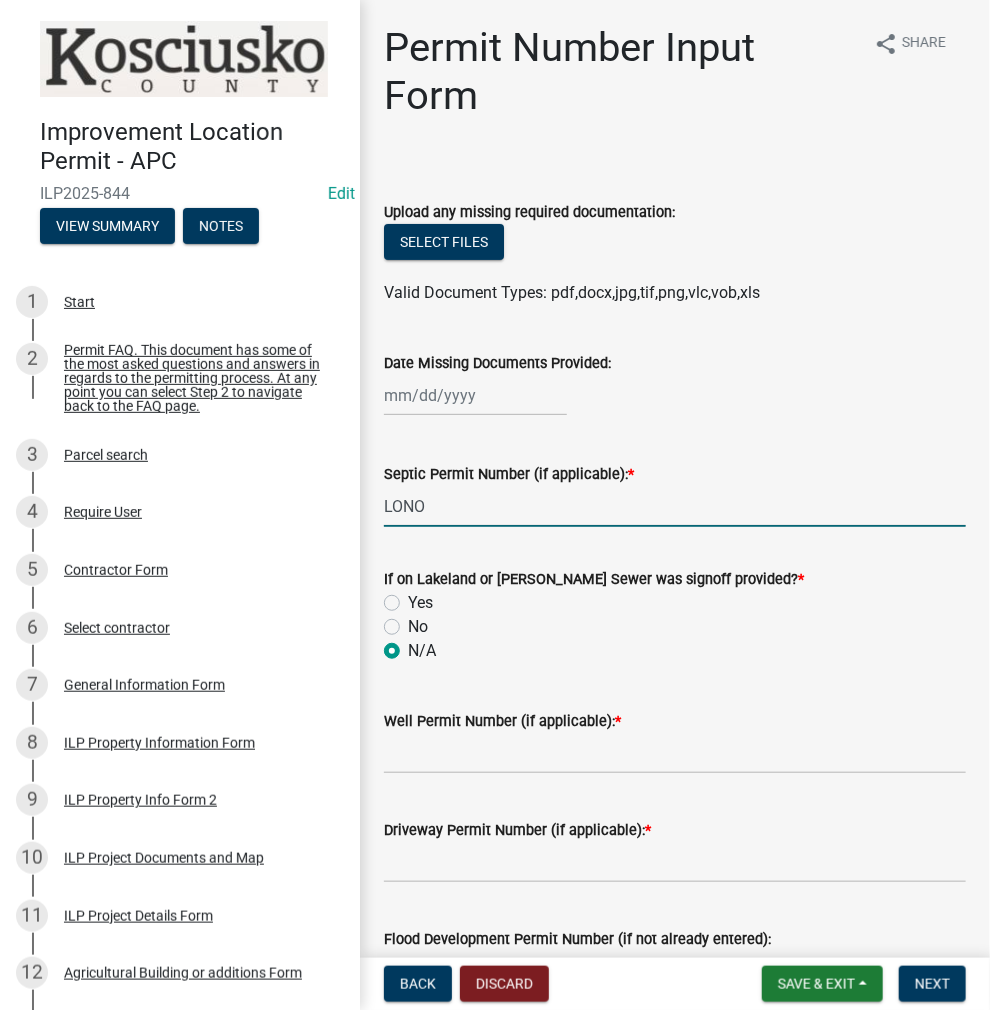 radio on "true" 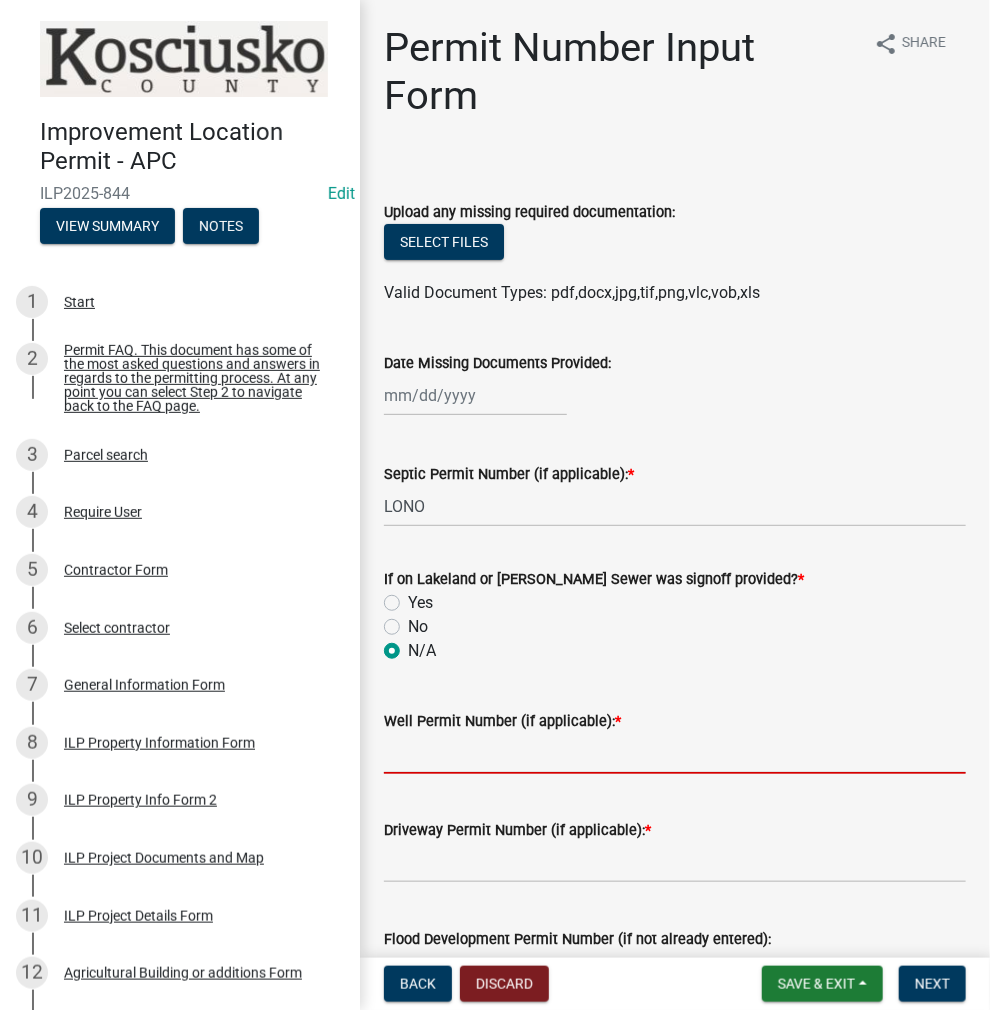 click on "Well Permit Number (if applicable):  *" at bounding box center (675, 753) 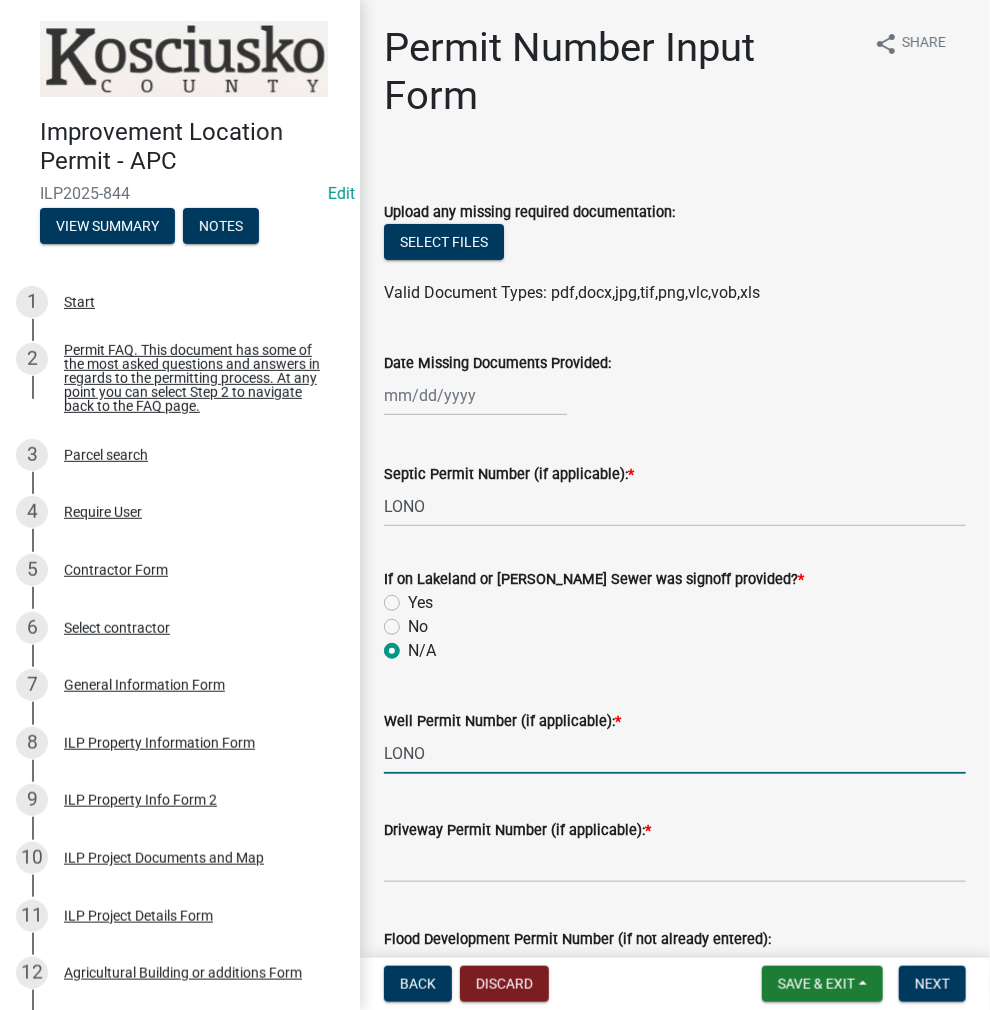 type on "LONO" 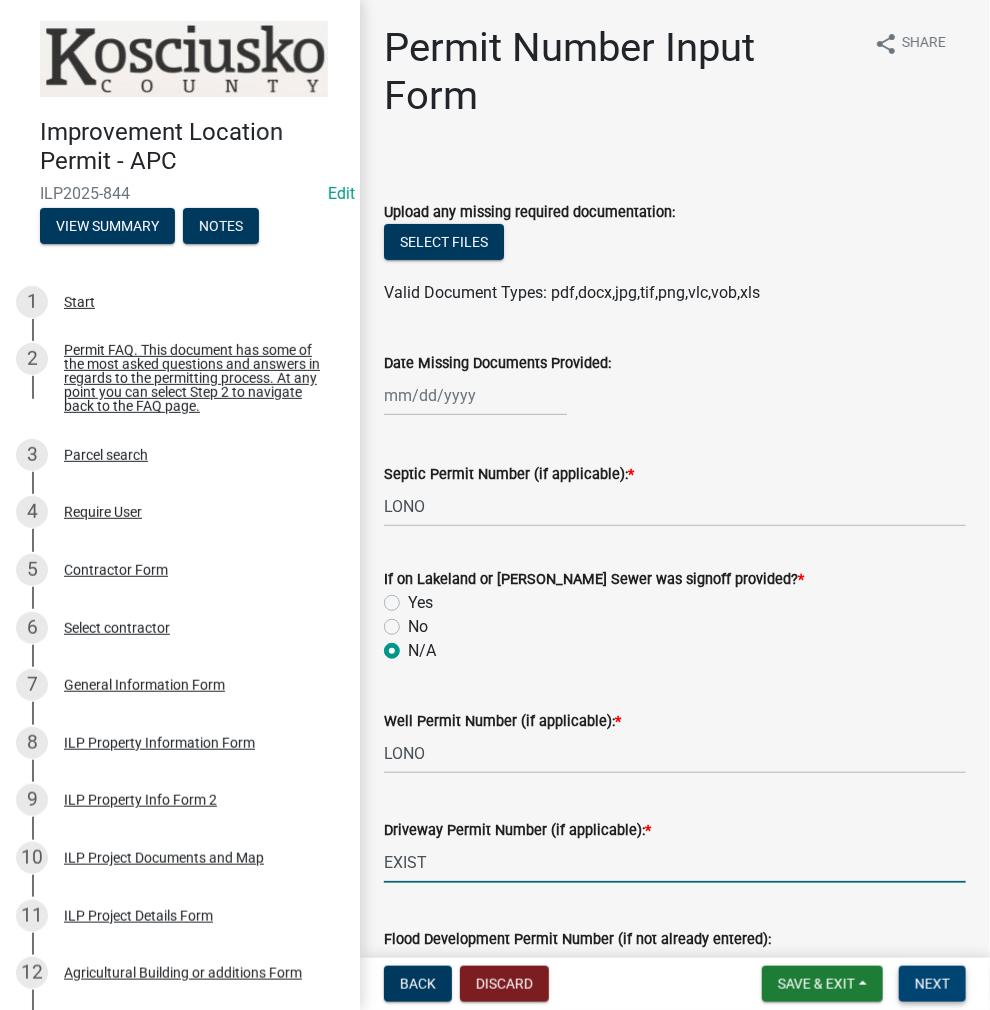 type on "EXIST" 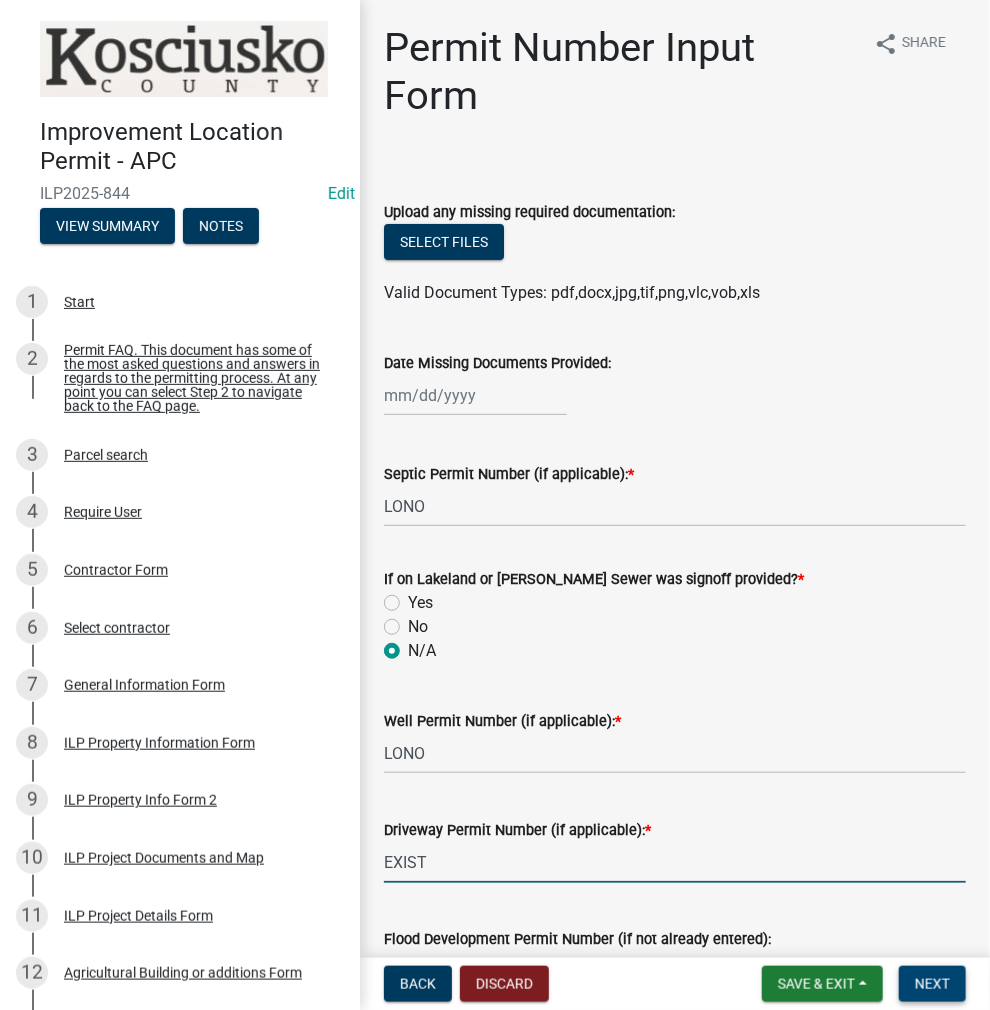 click on "Next" at bounding box center [932, 984] 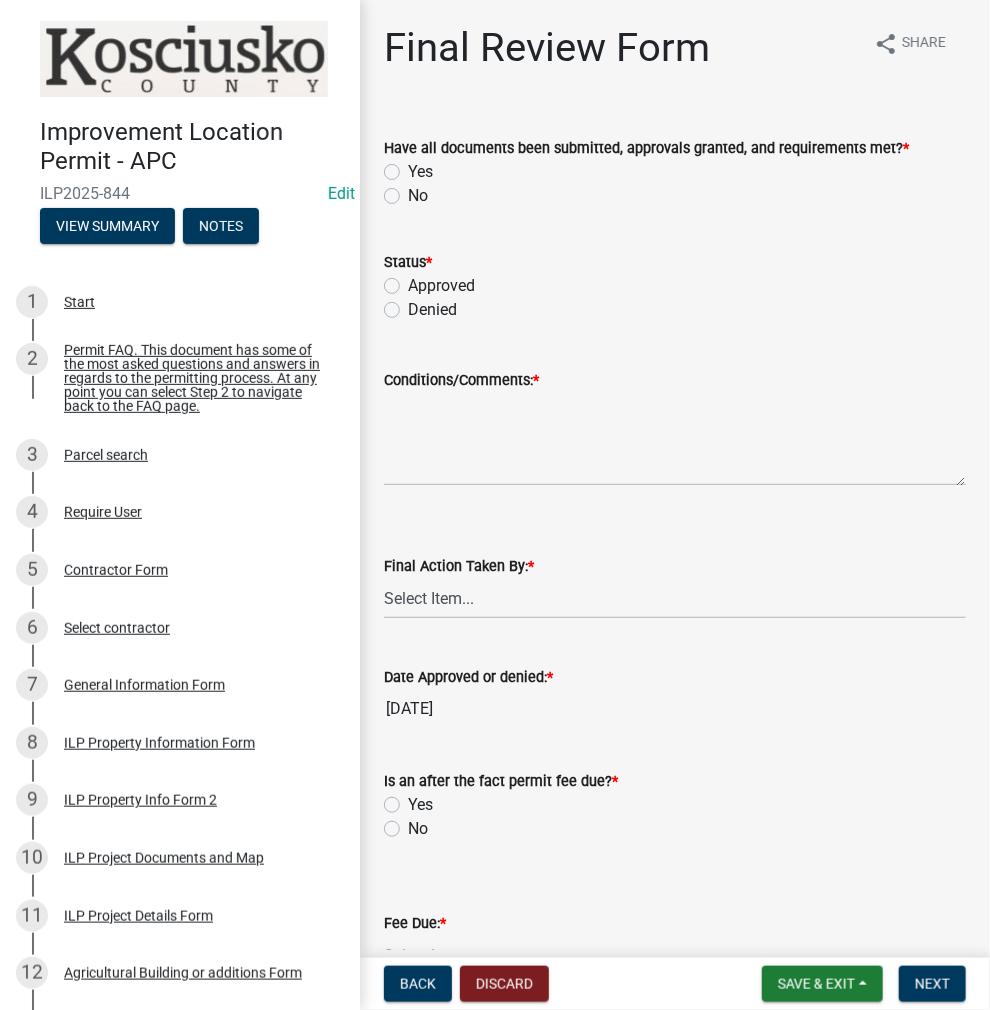 click on "Yes" 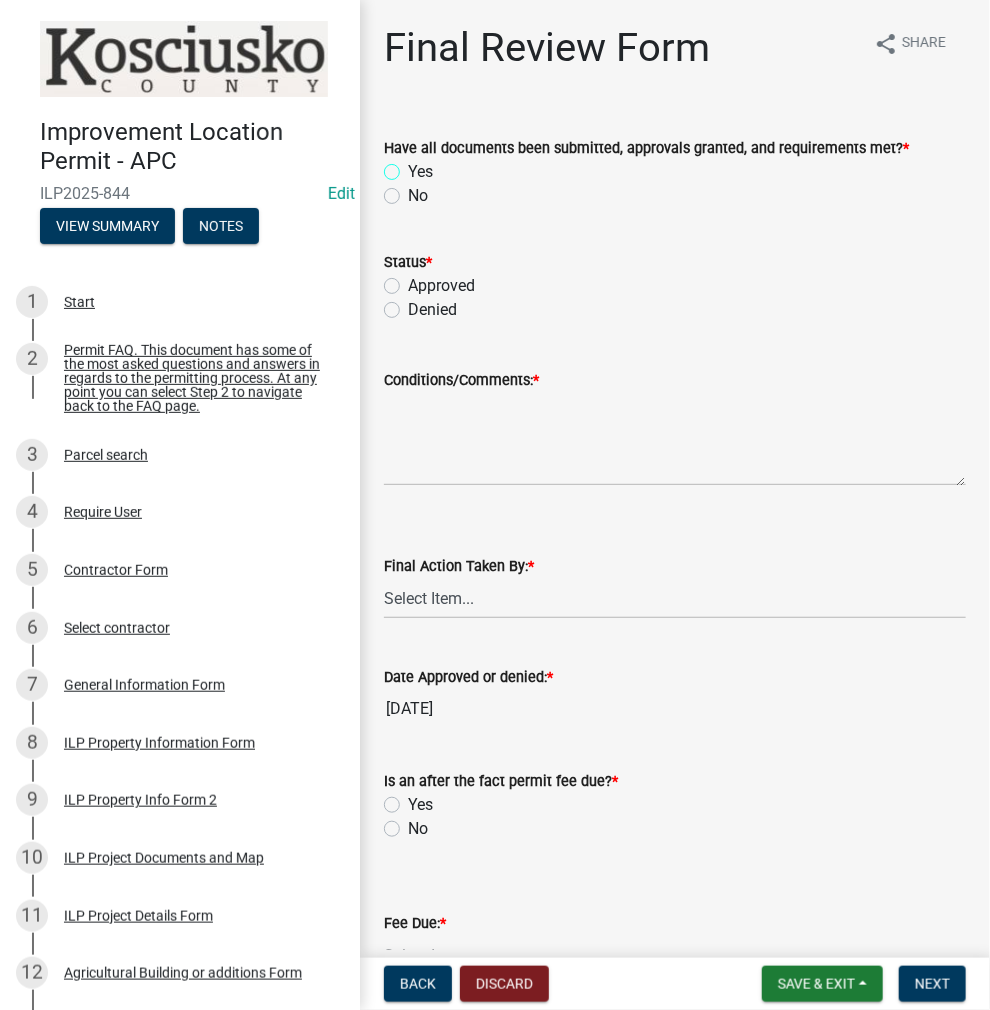 click on "Yes" at bounding box center (414, 166) 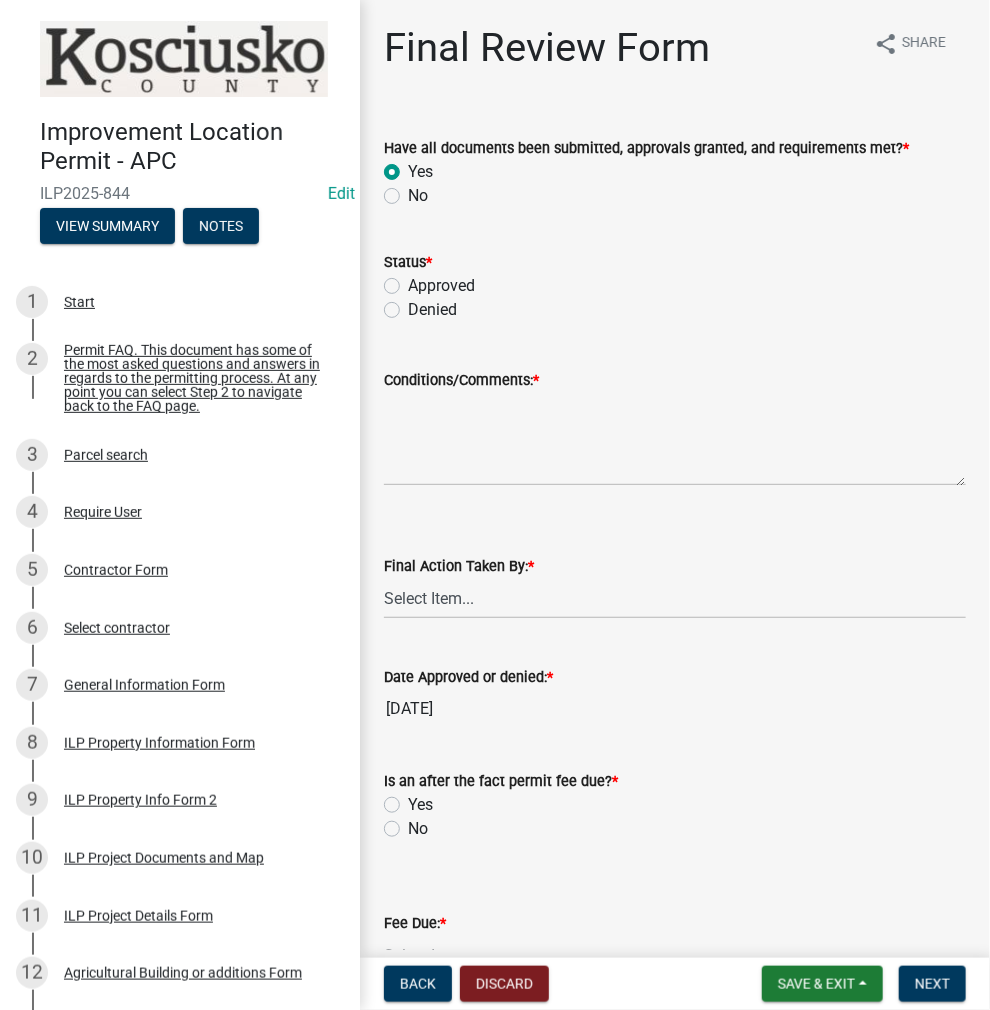 radio on "true" 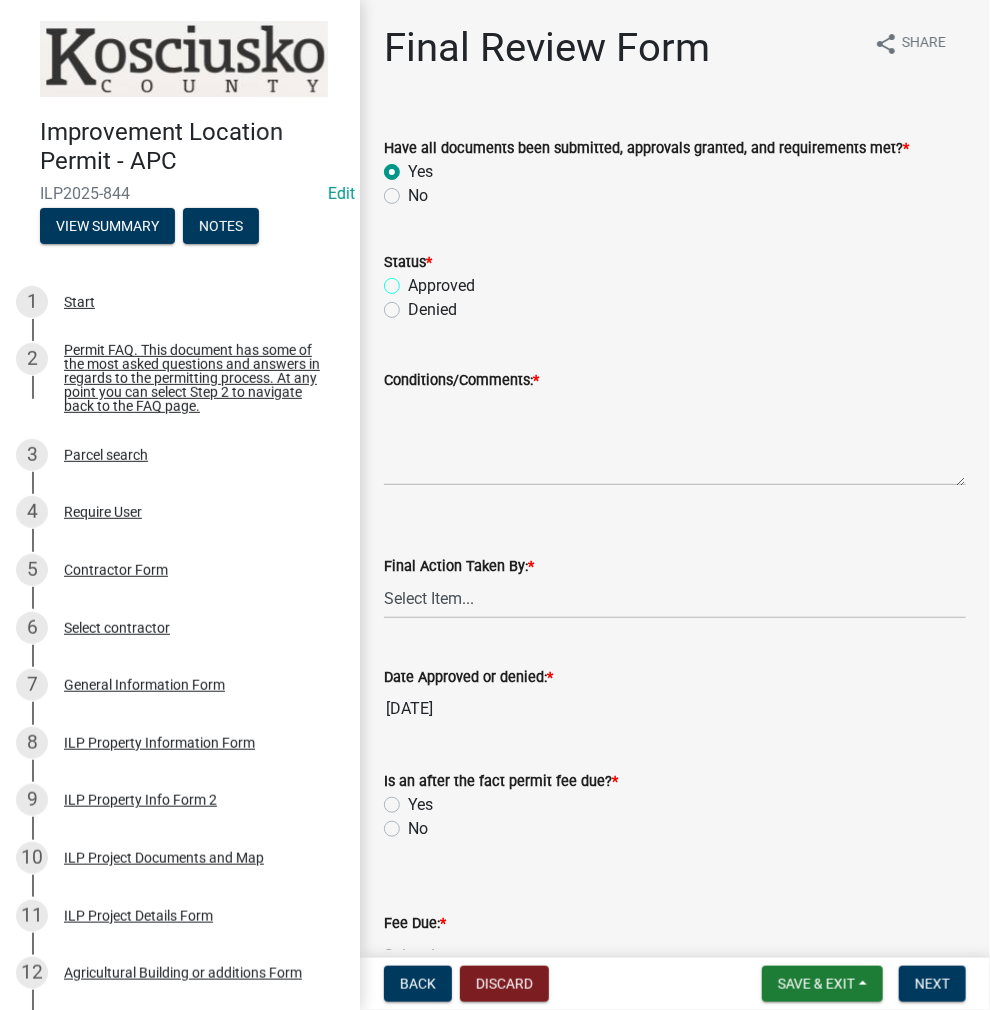 click on "Approved" at bounding box center (414, 280) 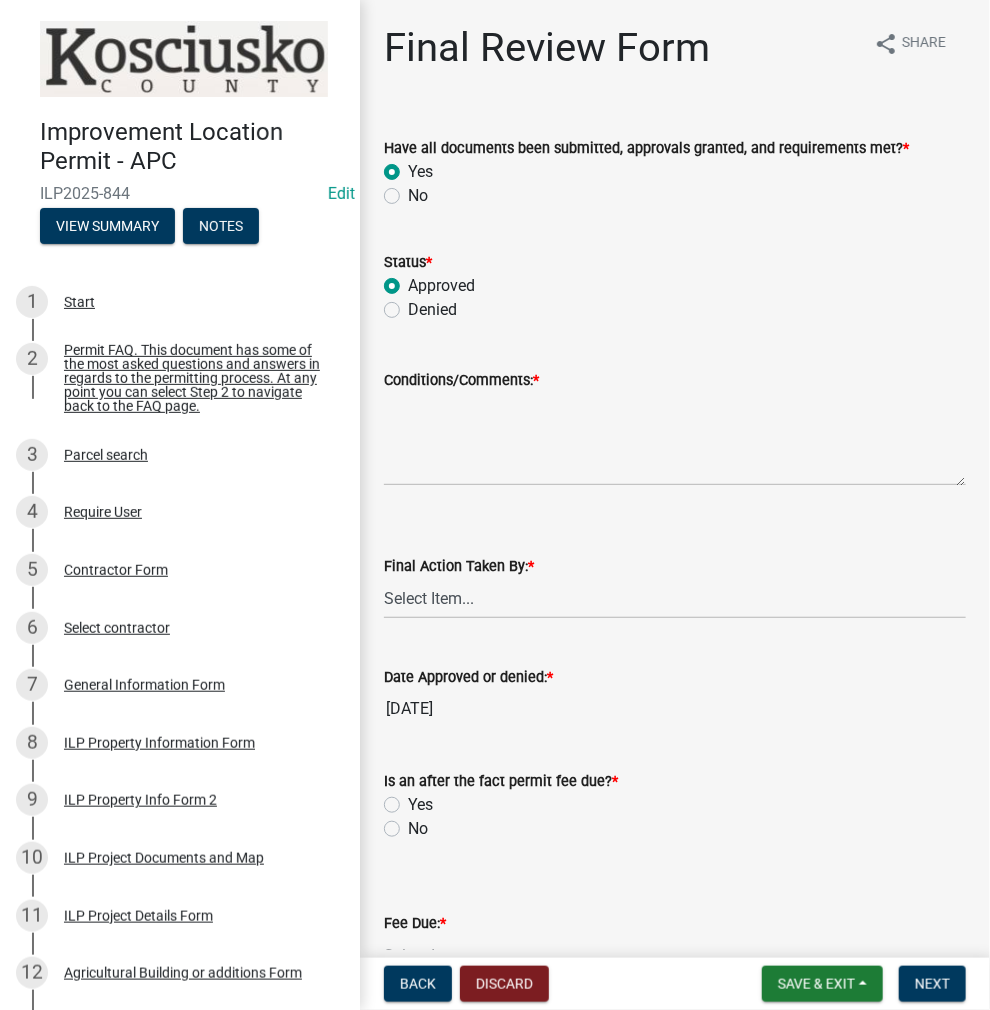 radio on "true" 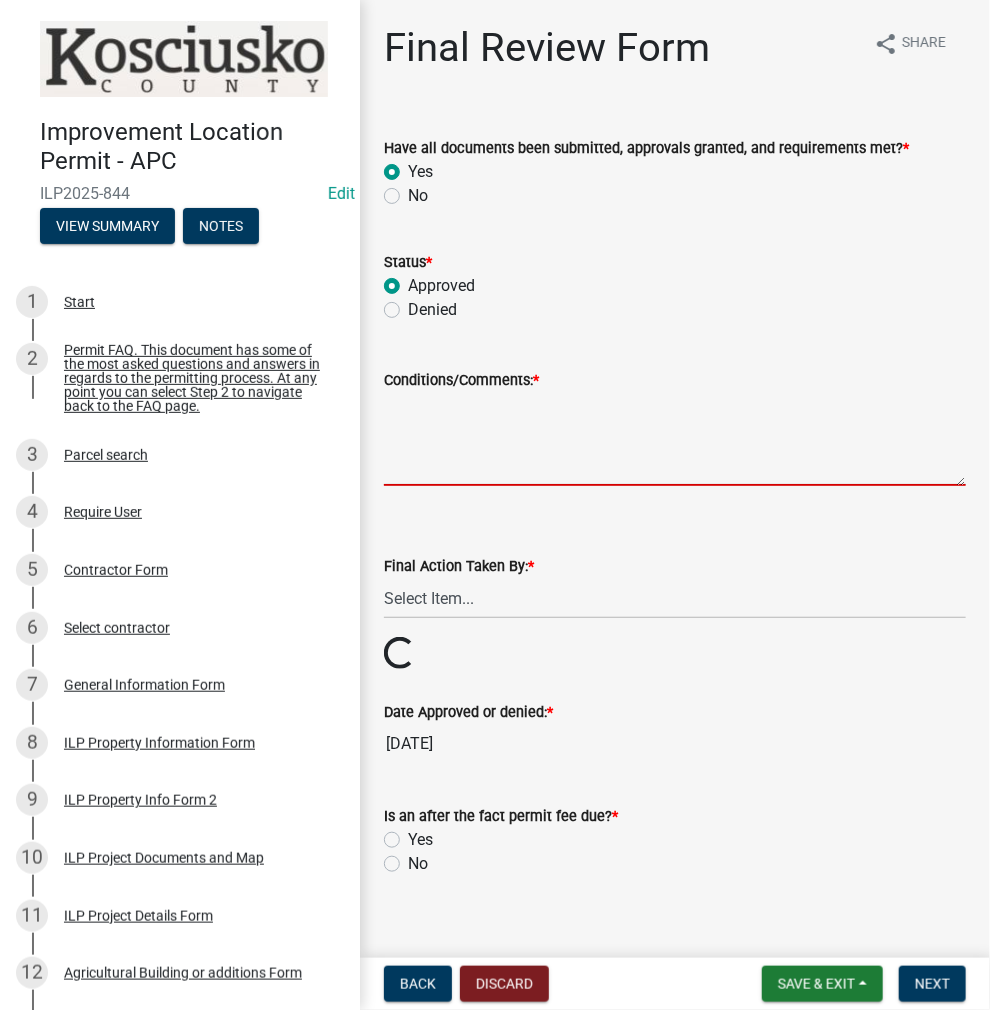 click on "Conditions/Comments:  *" at bounding box center [675, 439] 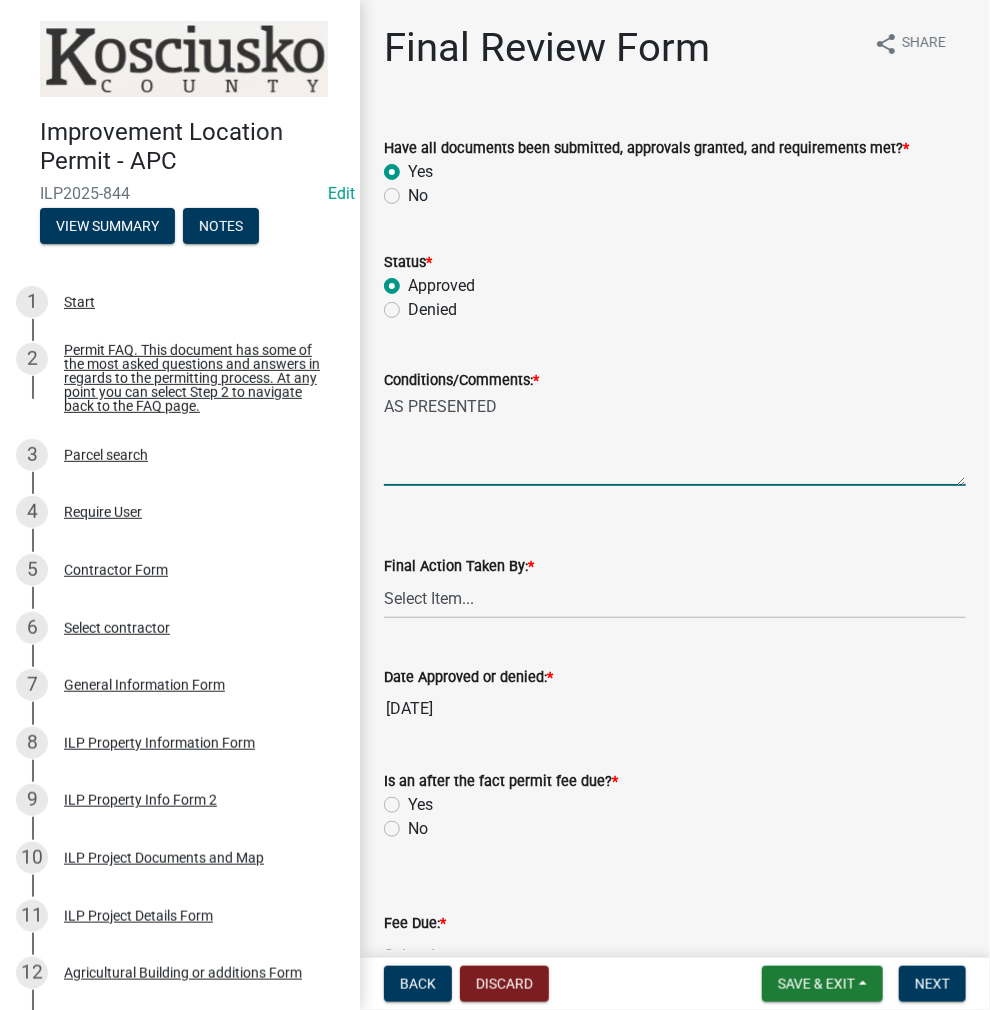 type on "AS PRESENTED" 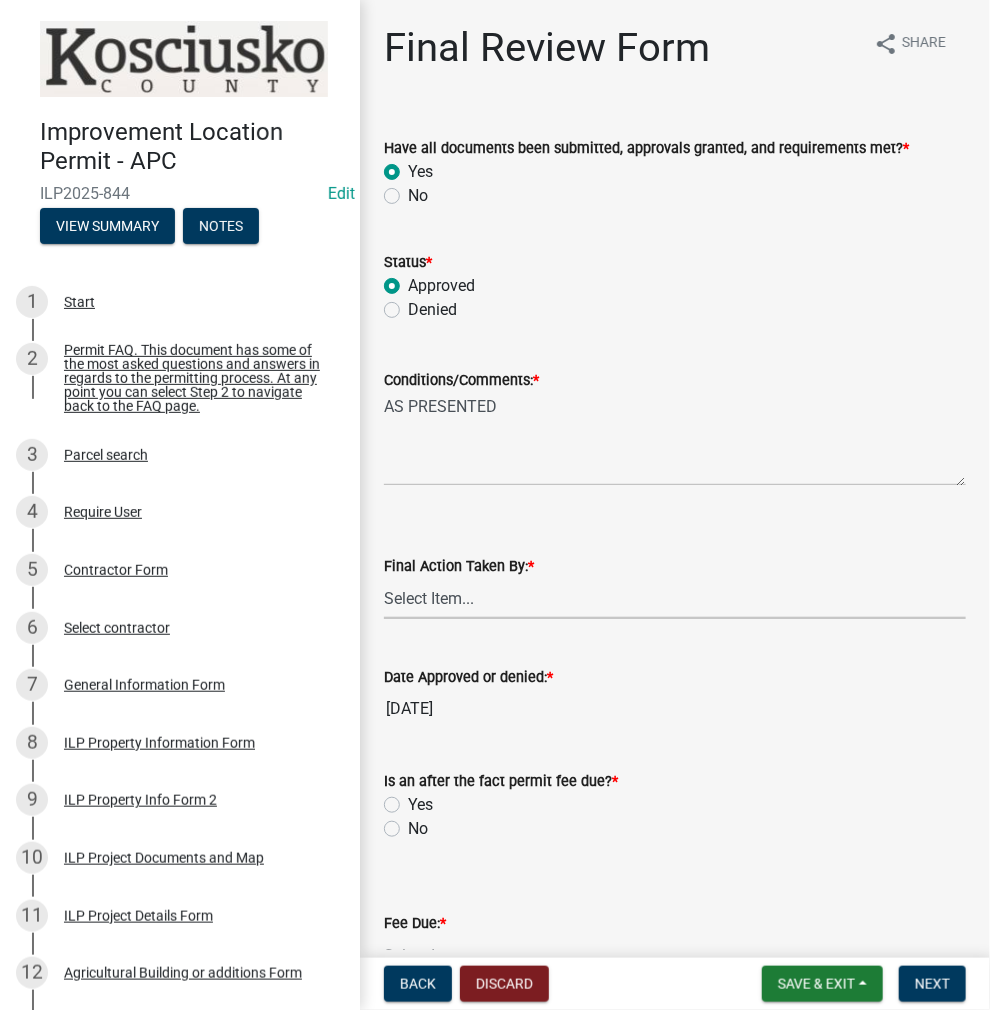 click on "Select Item...   MMS   LT   AT   CS   AH   Vacant" at bounding box center (675, 598) 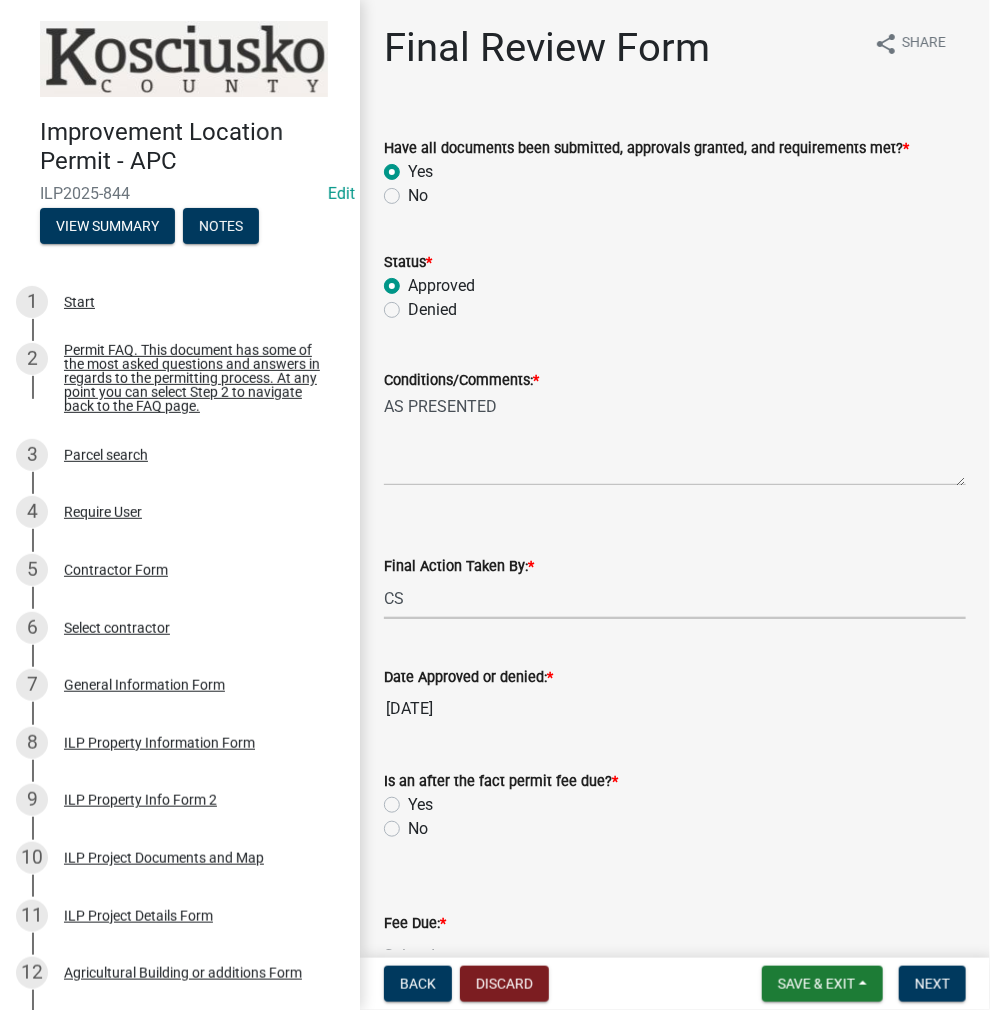 click on "Select Item...   MMS   LT   AT   CS   AH   Vacant" at bounding box center [675, 598] 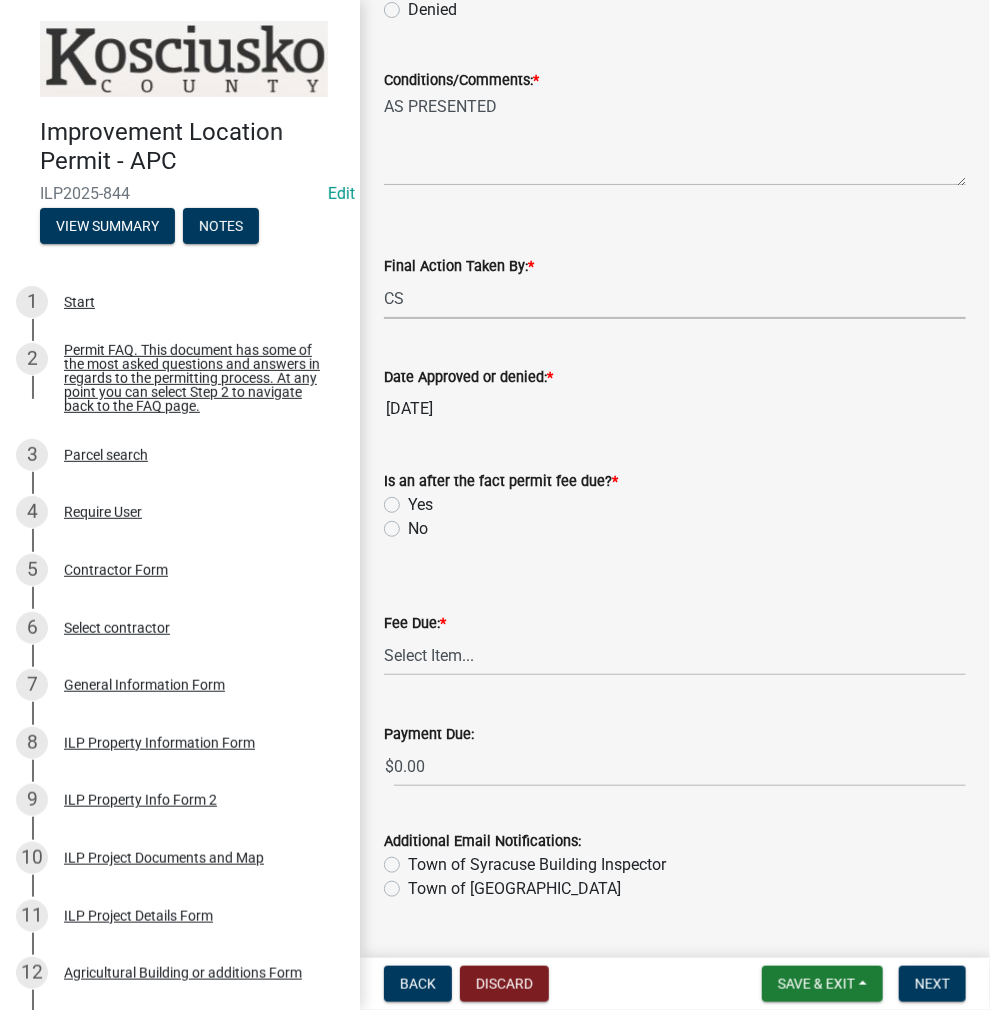 click on "No" 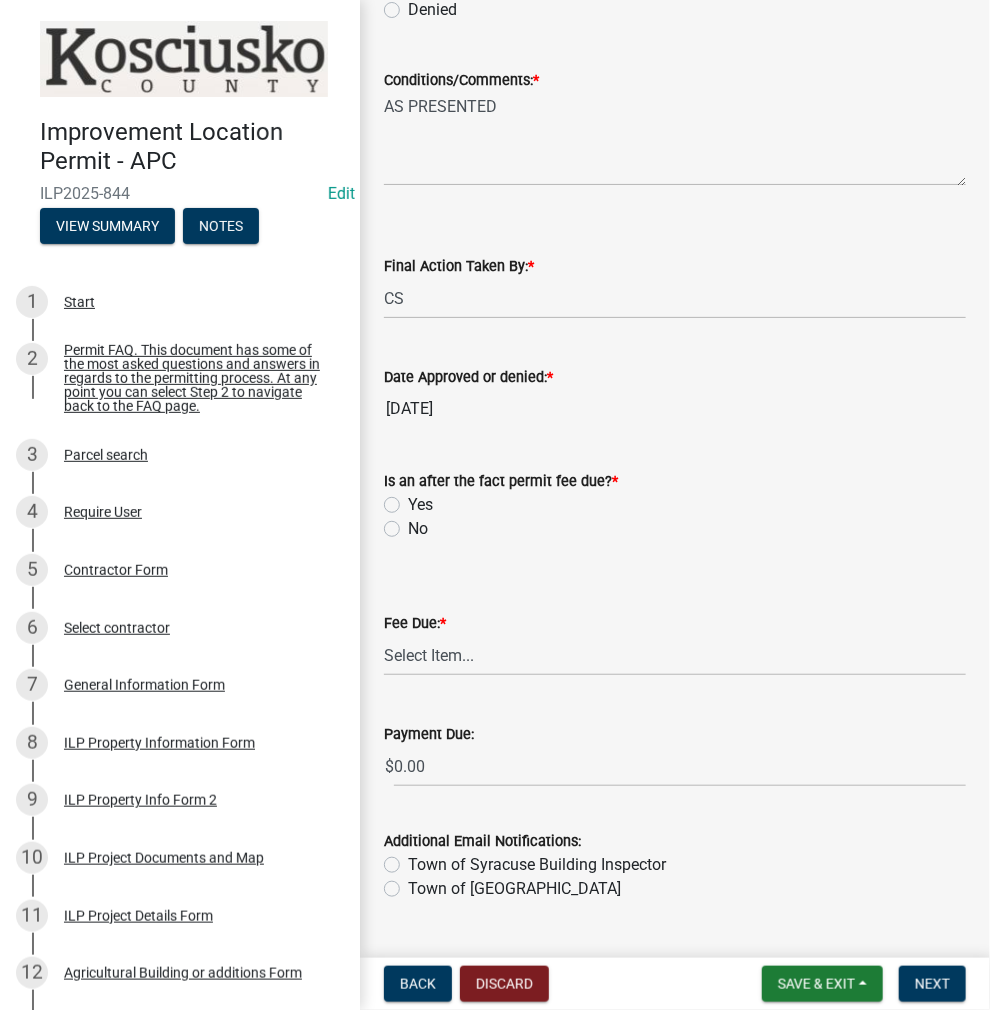 click on "No" 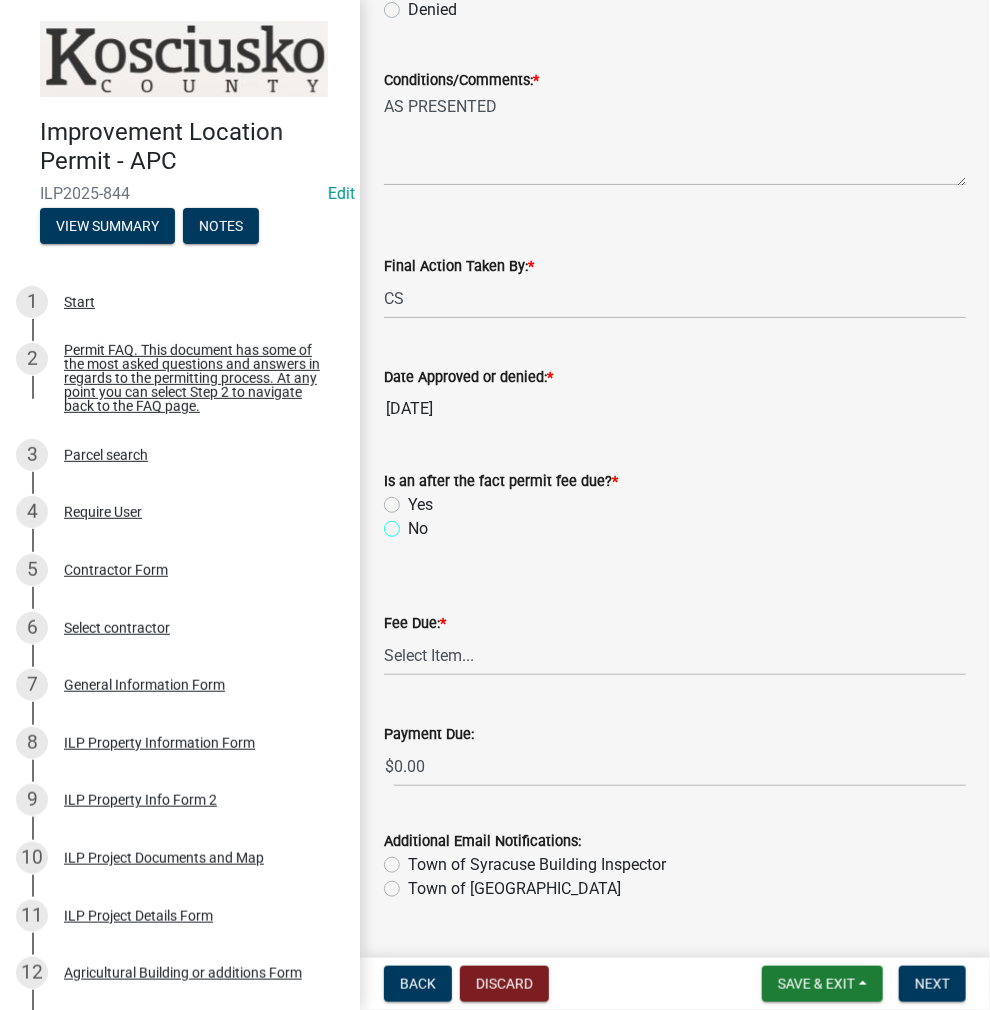 click on "No" at bounding box center [414, 523] 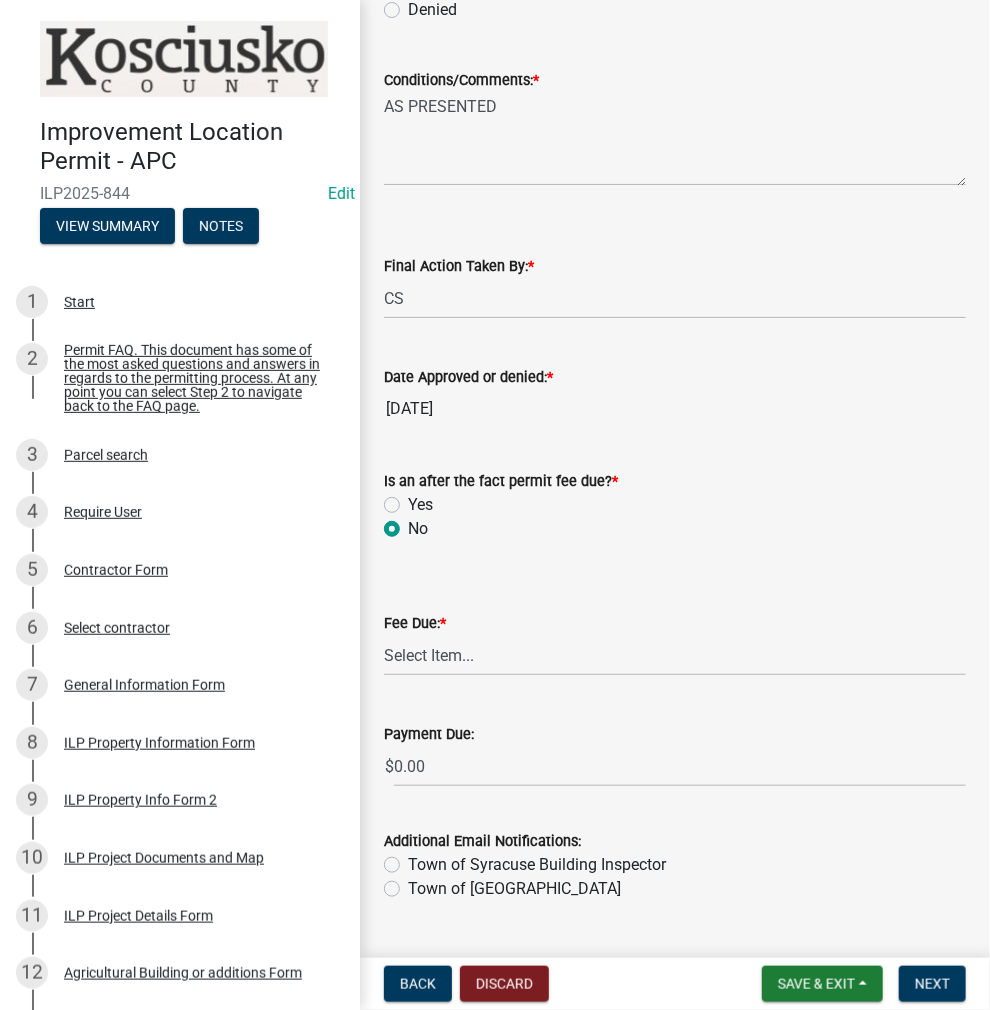 radio on "true" 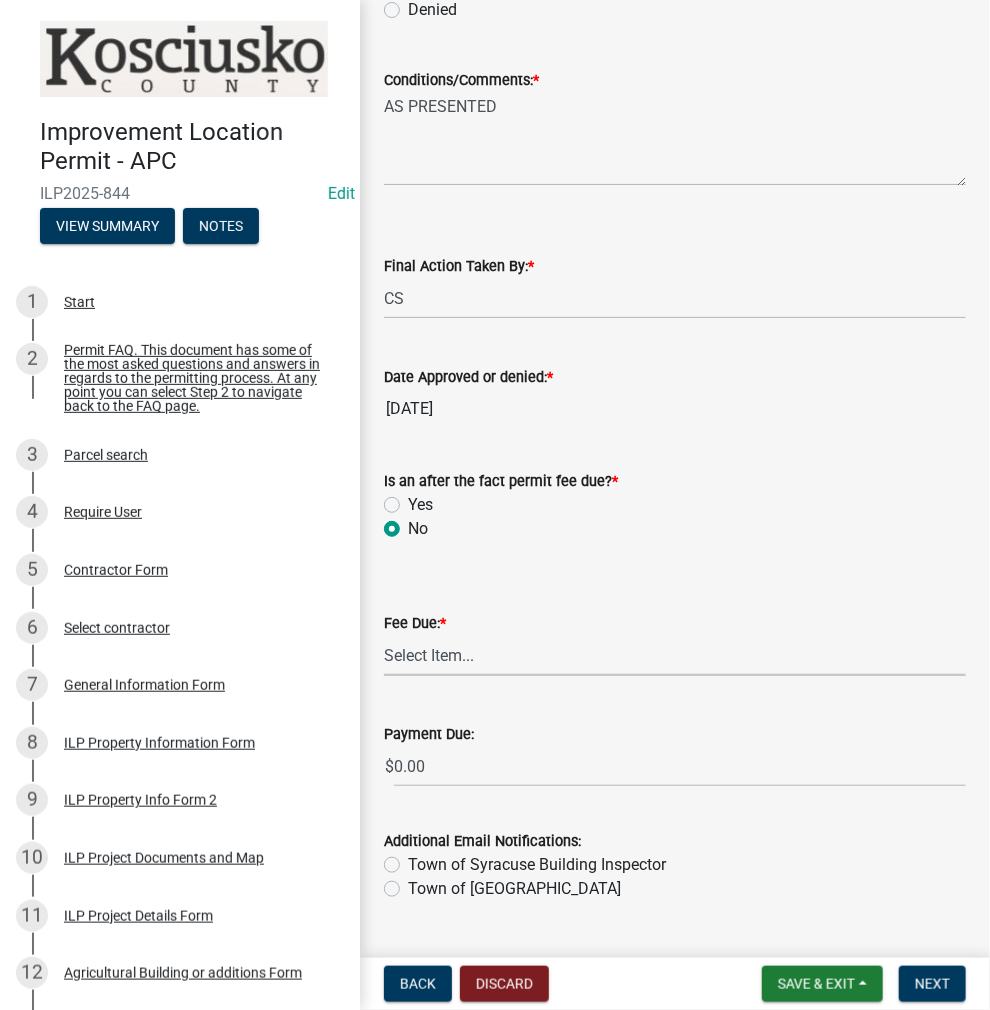 click on "Select Item...   N/A   $10.00   $25.00   $125.00   $250   $500   $500 + $10.00 for every 10 sq. ft. over 5000   $1000" at bounding box center (675, 655) 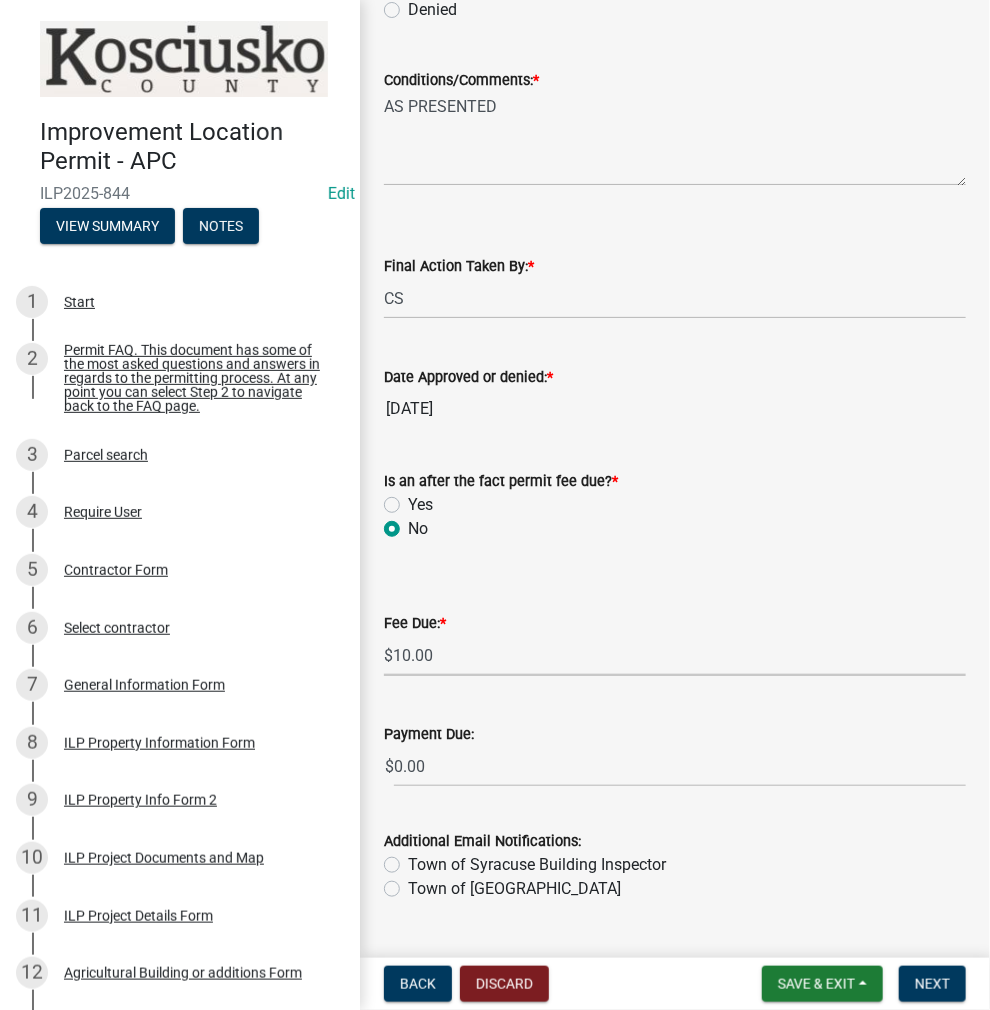click on "Select Item...   N/A   $10.00   $25.00   $125.00   $250   $500   $500 + $10.00 for every 10 sq. ft. over 5000   $1000" at bounding box center [675, 655] 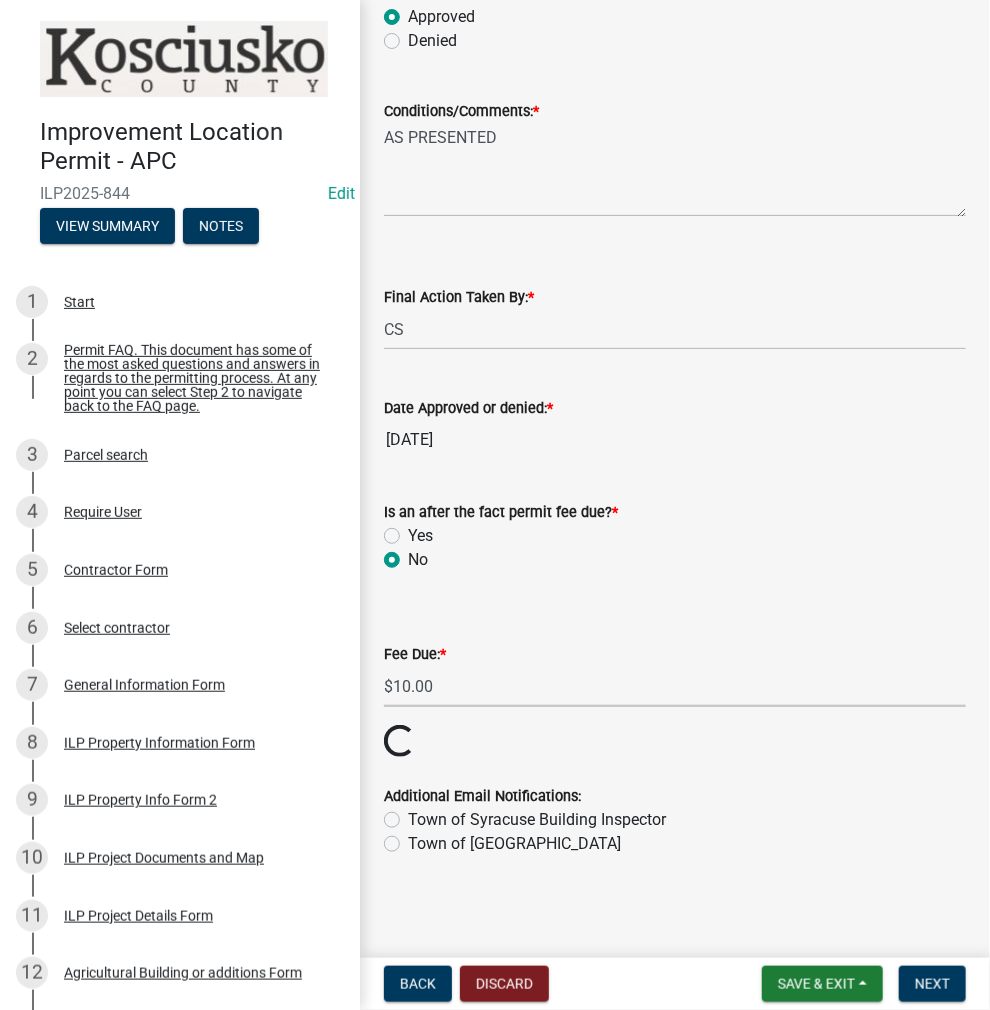 scroll, scrollTop: 300, scrollLeft: 0, axis: vertical 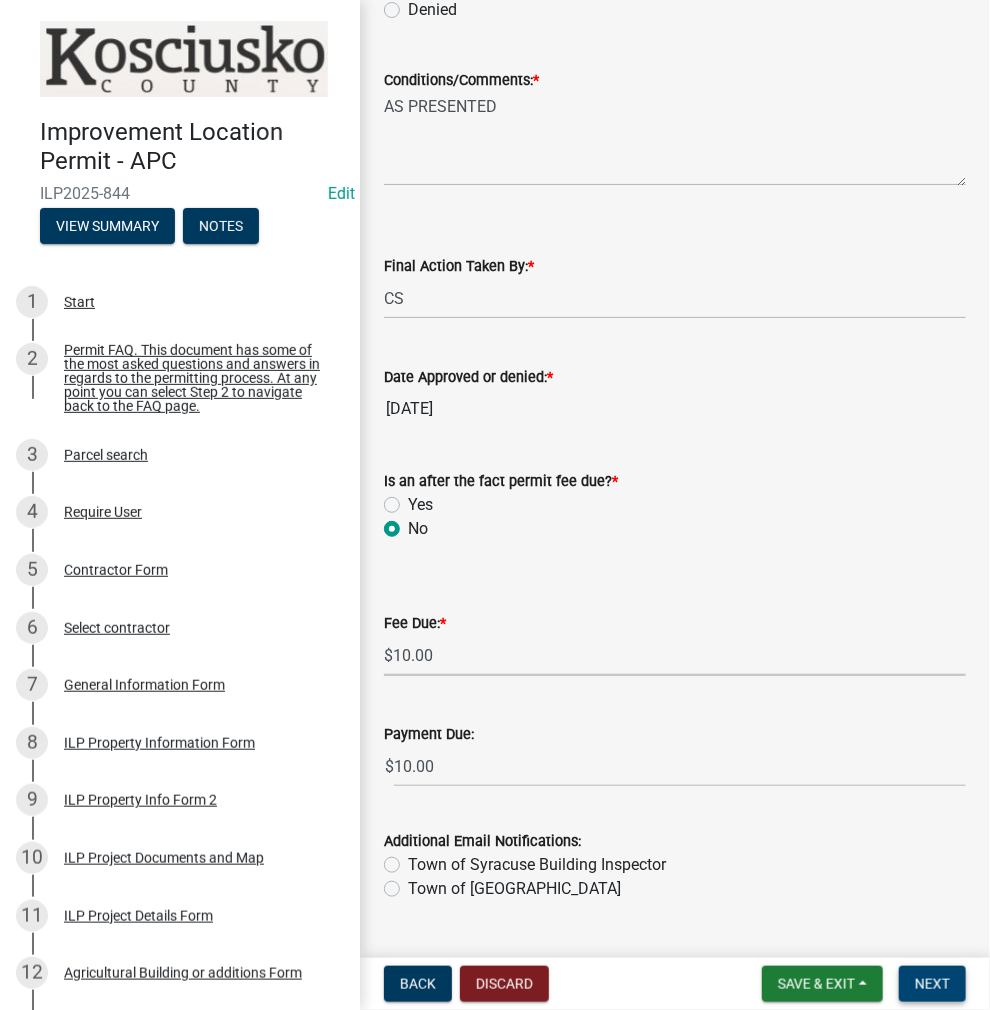 click on "Next" at bounding box center [932, 984] 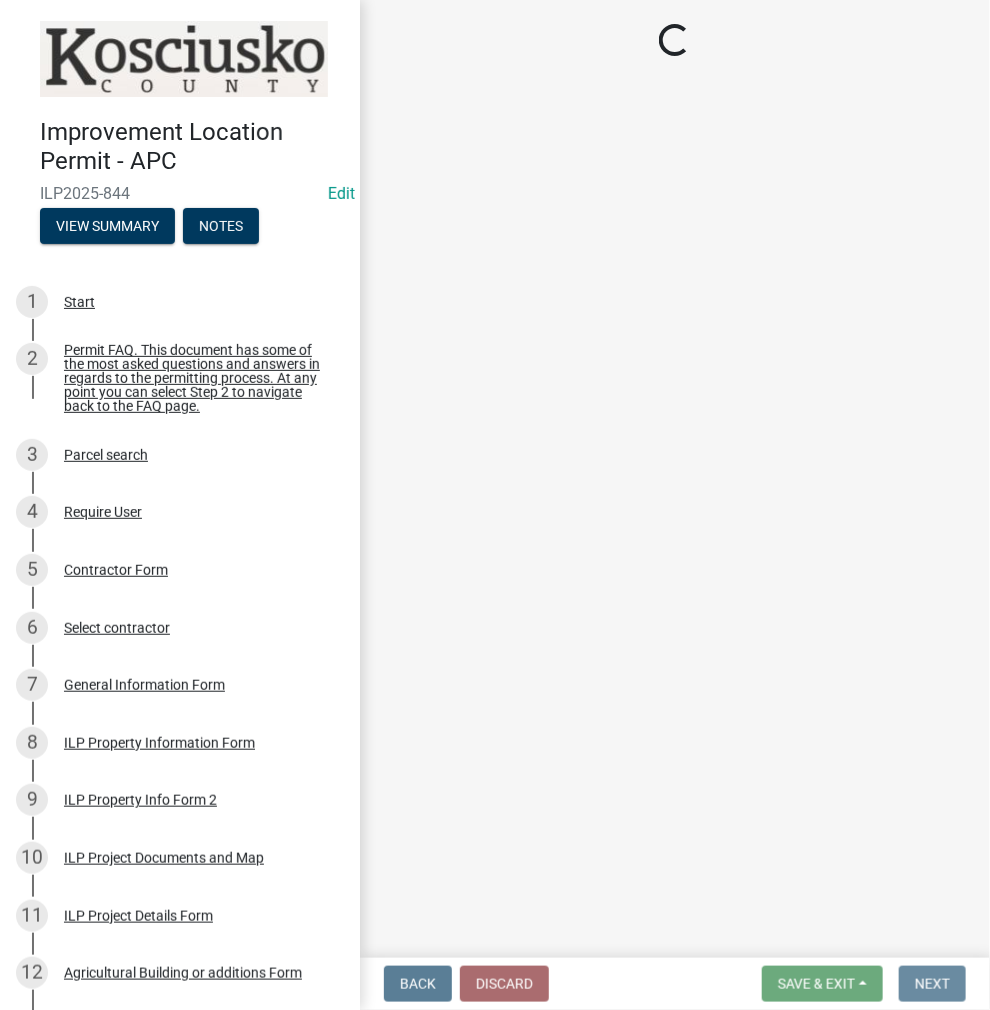 scroll, scrollTop: 0, scrollLeft: 0, axis: both 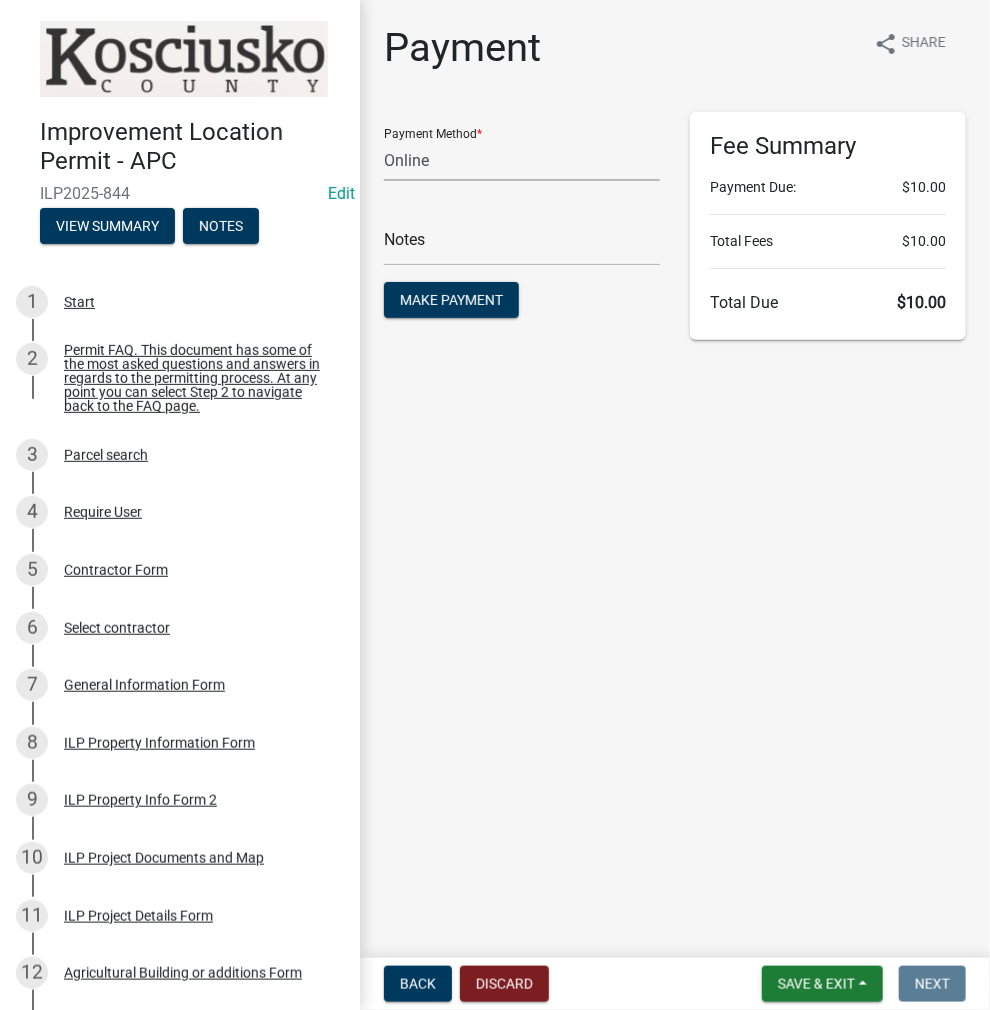 click on "Credit Card POS Check Cash Online" 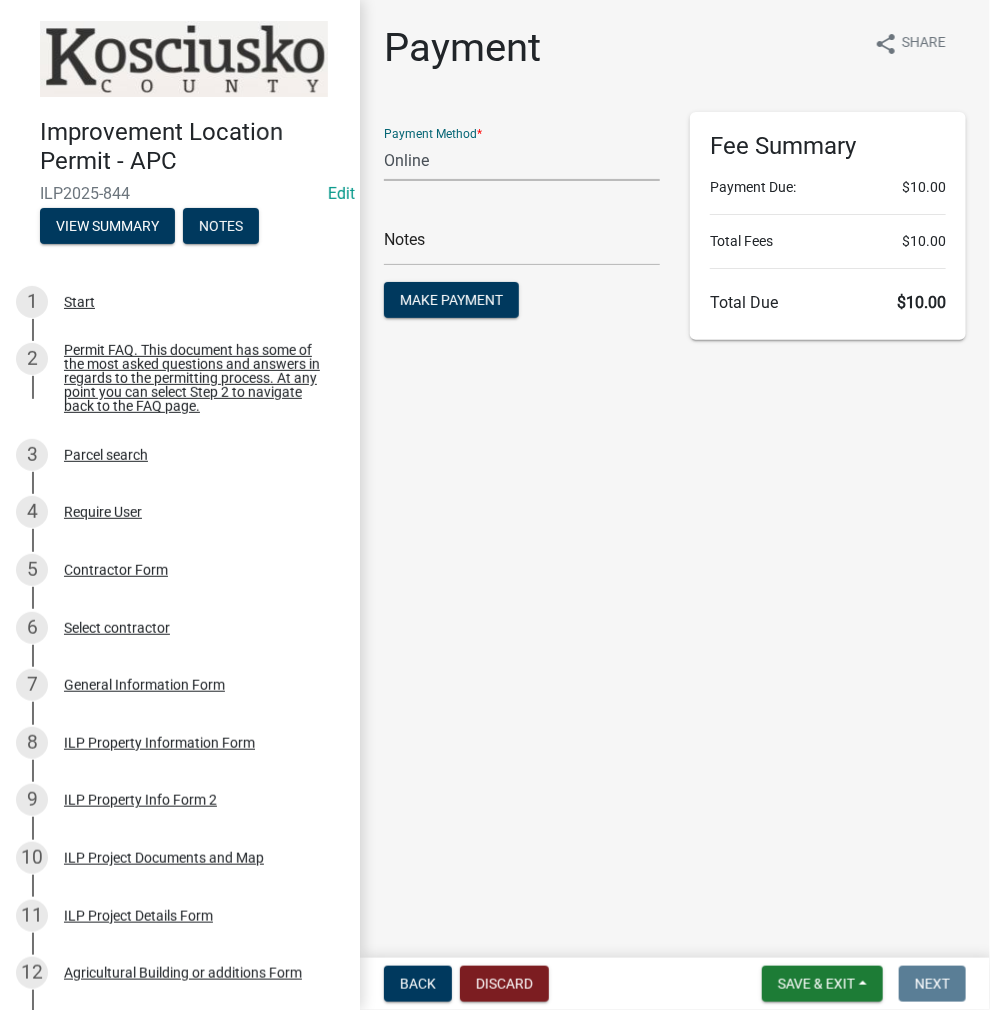 select on "0: 2" 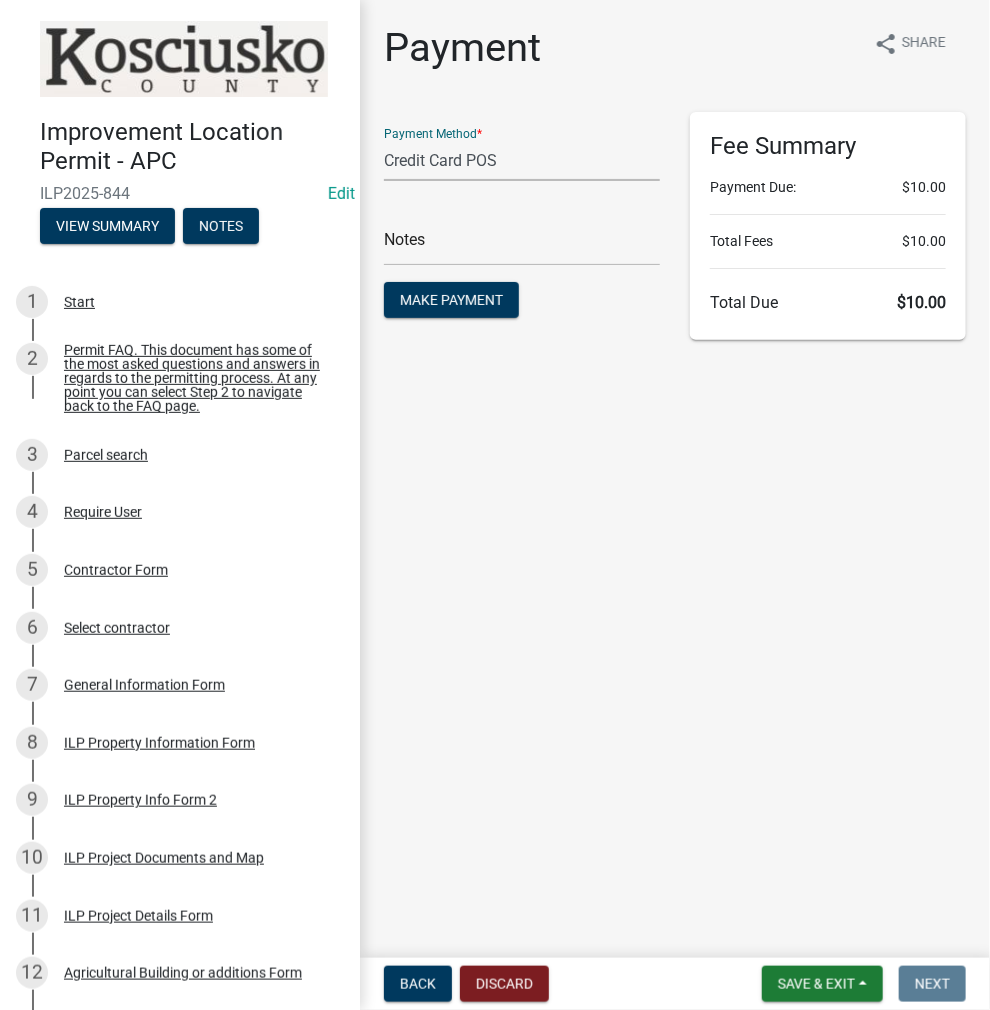 click on "Credit Card POS Check Cash Online" 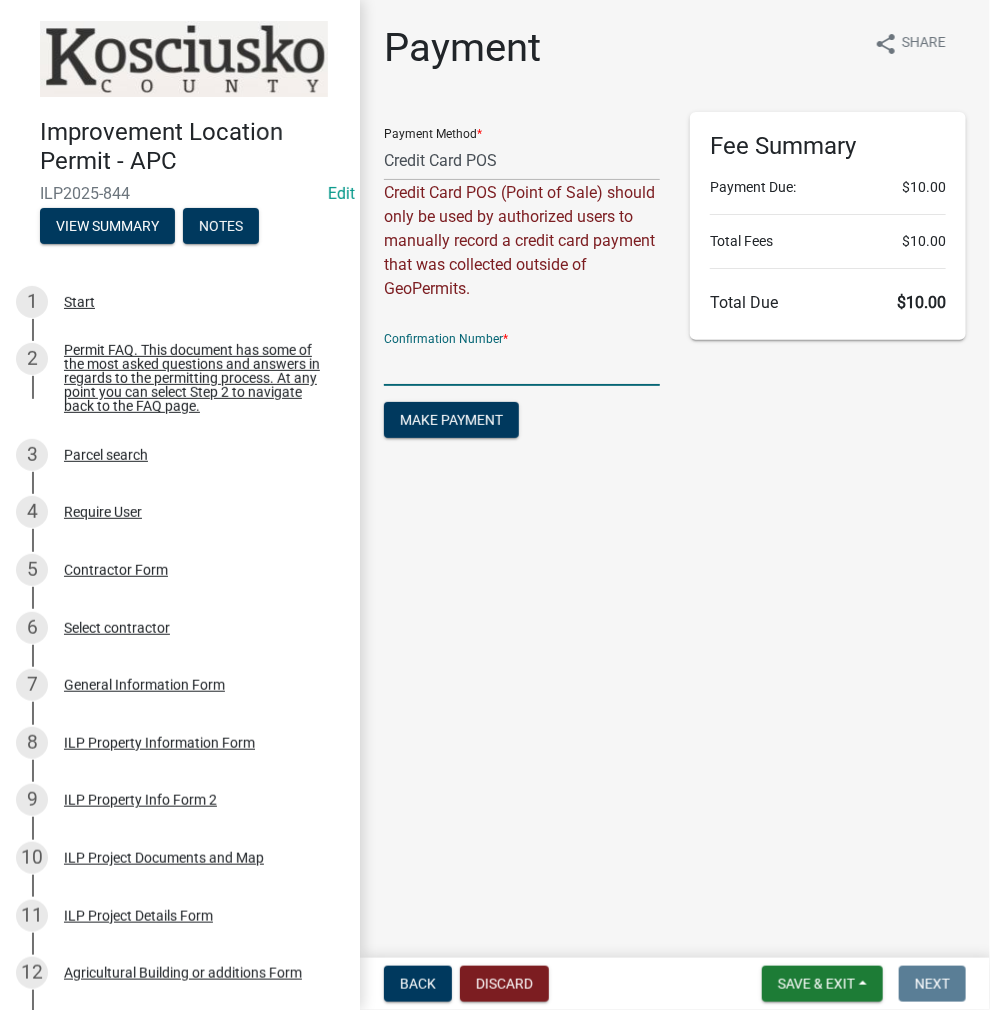 click 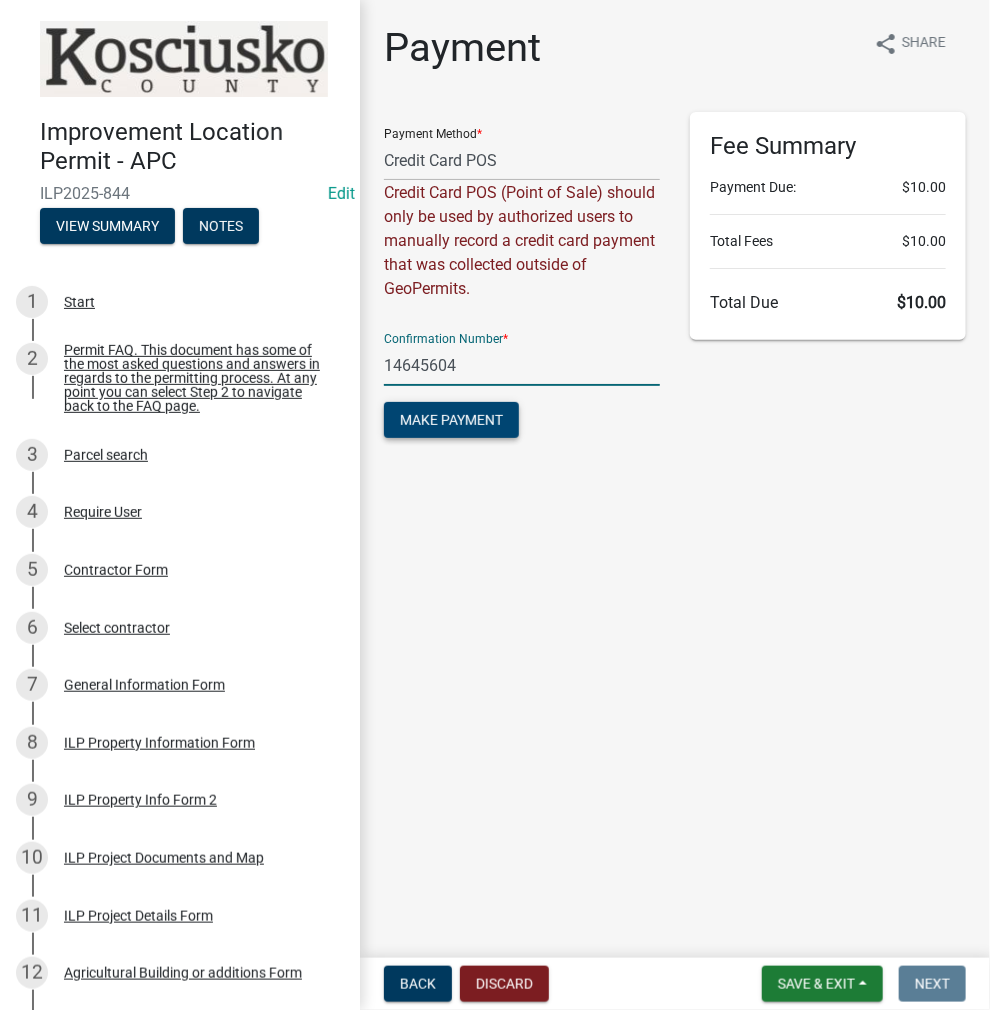 type on "14645604" 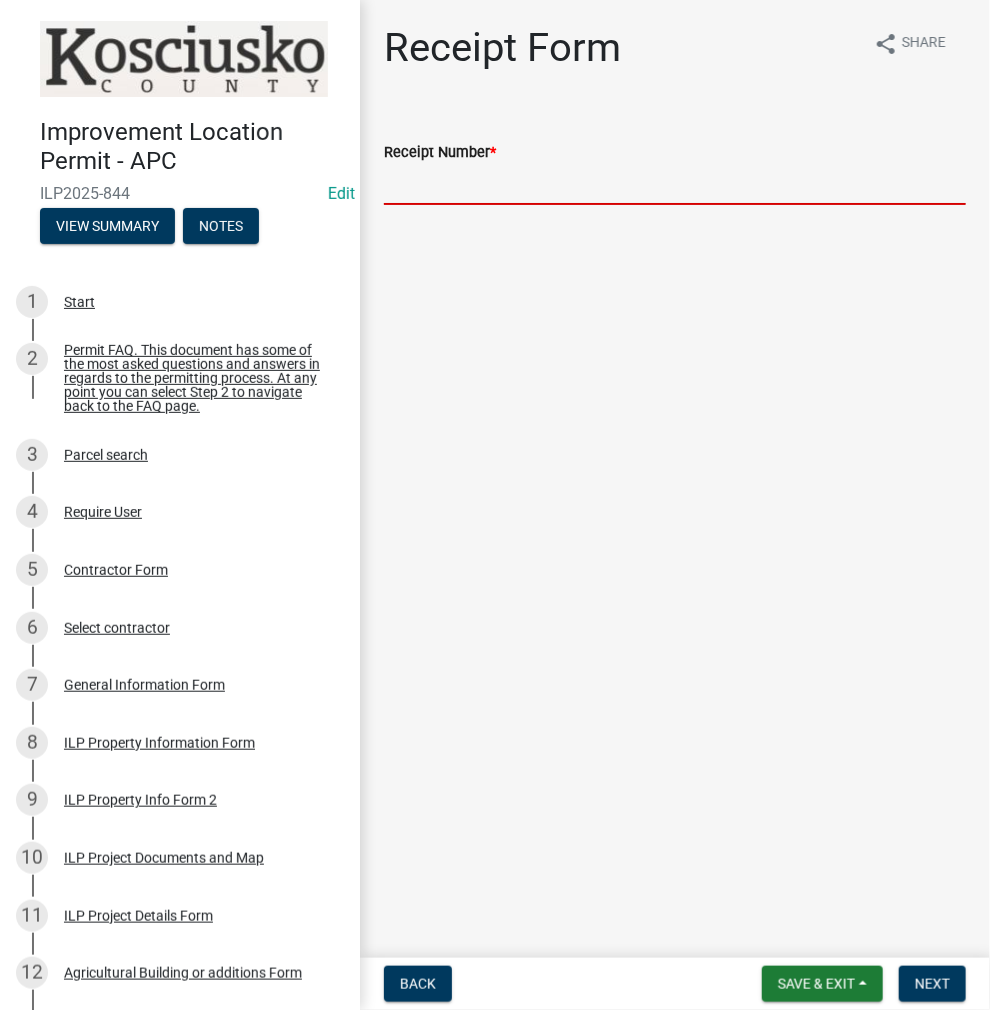 click on "Receipt Number  *" at bounding box center [675, 184] 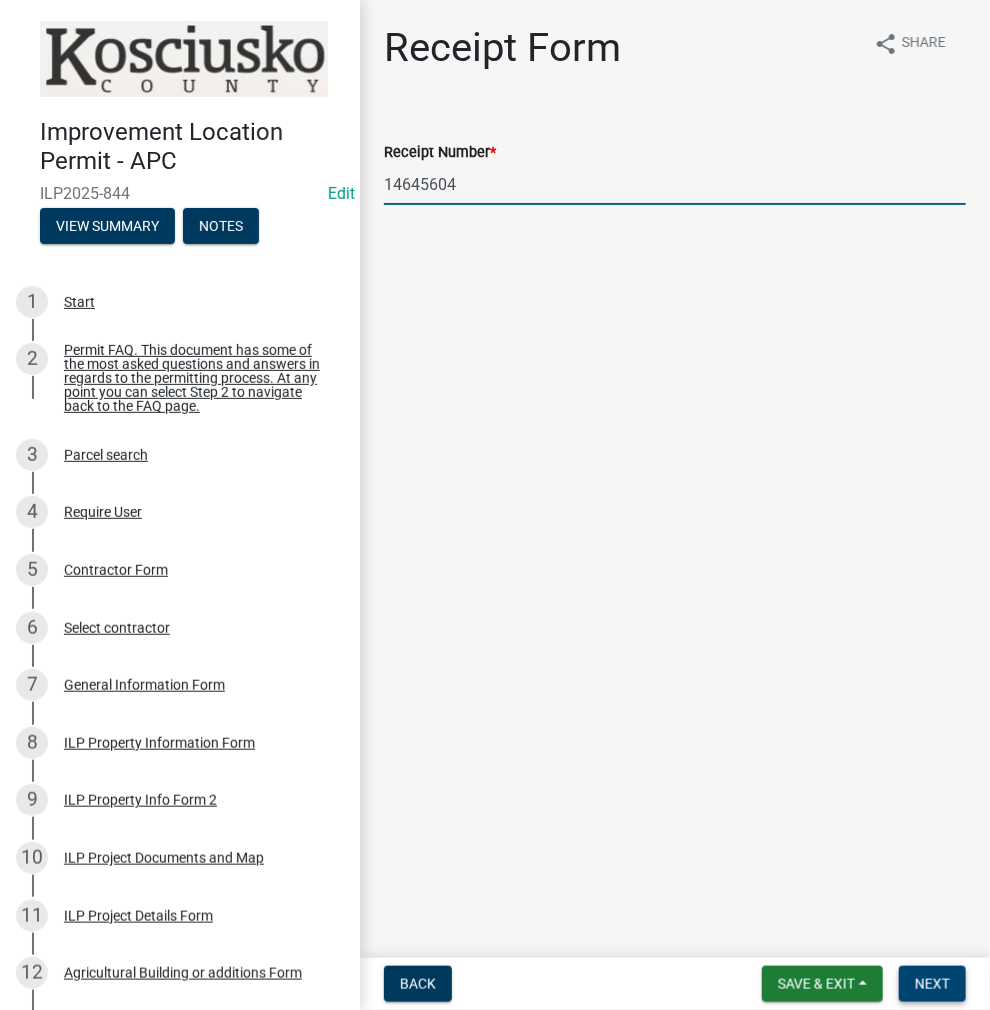 type on "14645604" 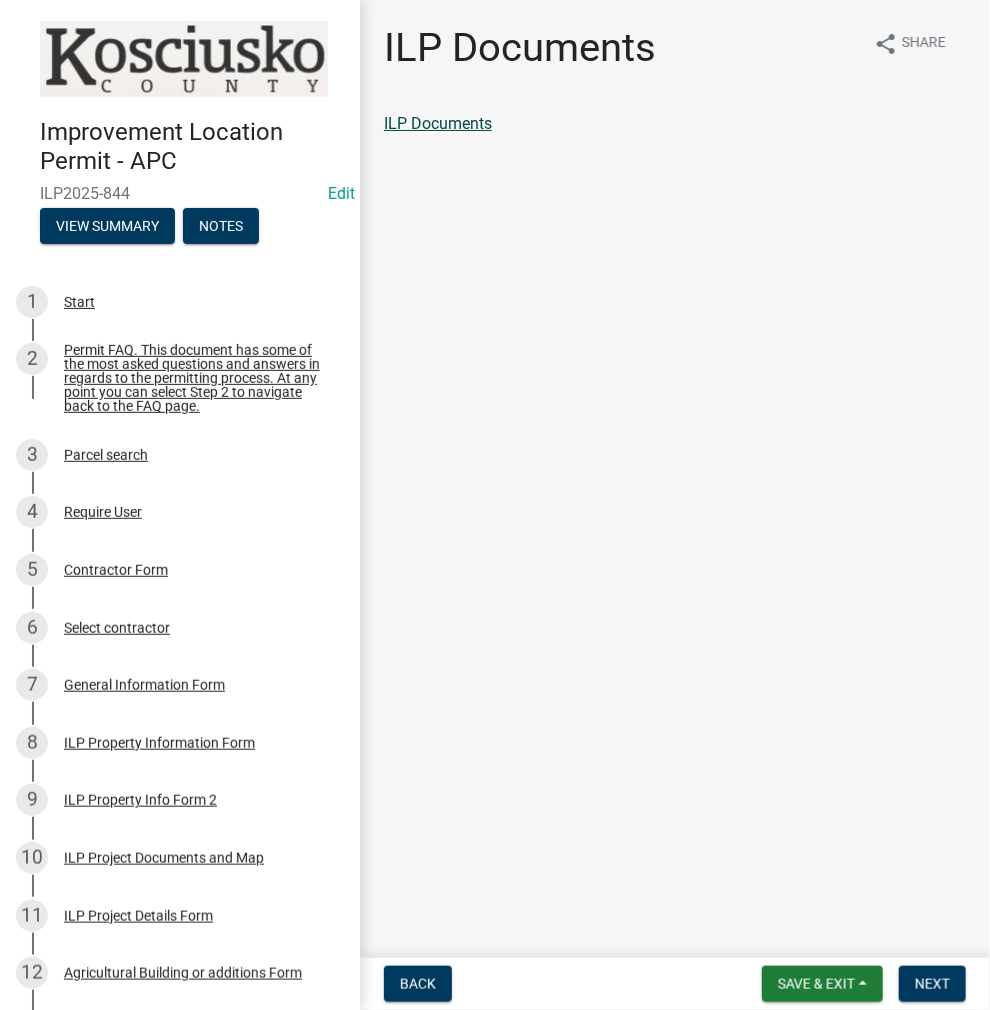 click on "ILP Documents" 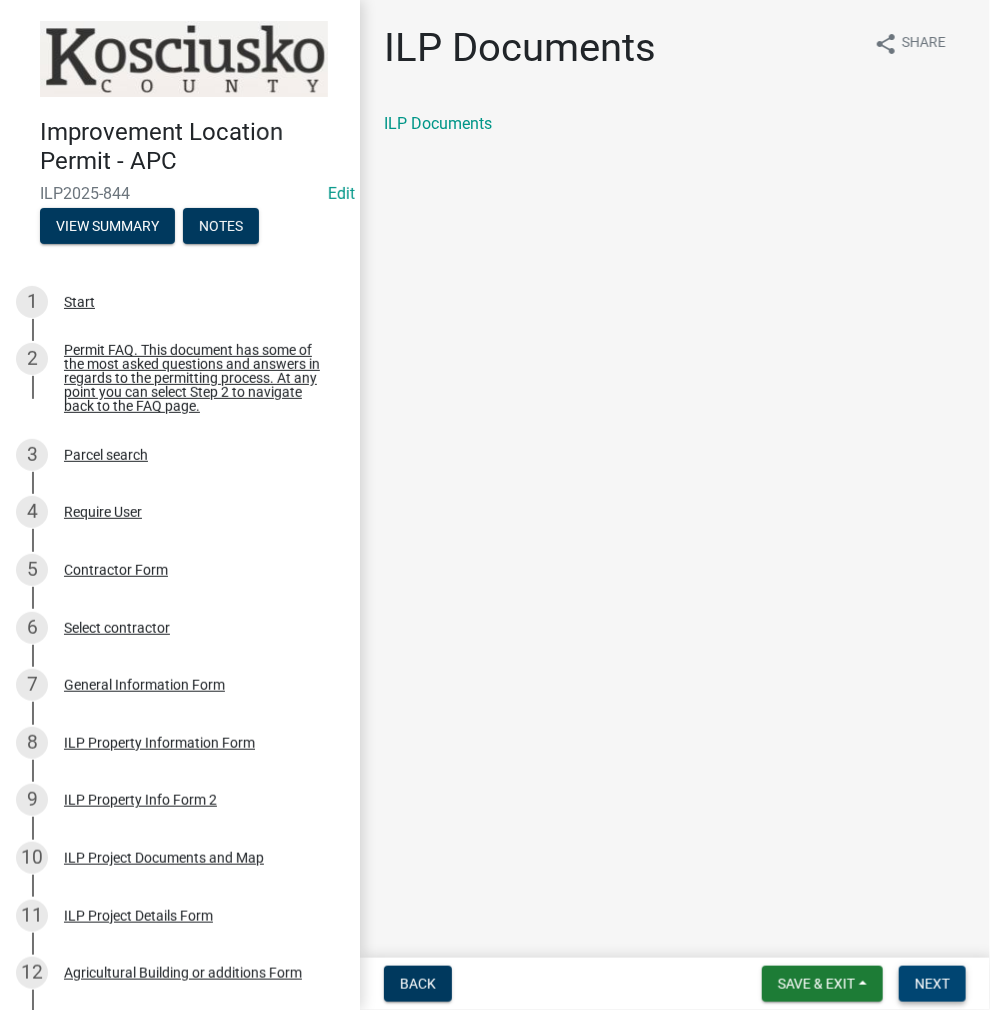 click on "Next" at bounding box center [932, 984] 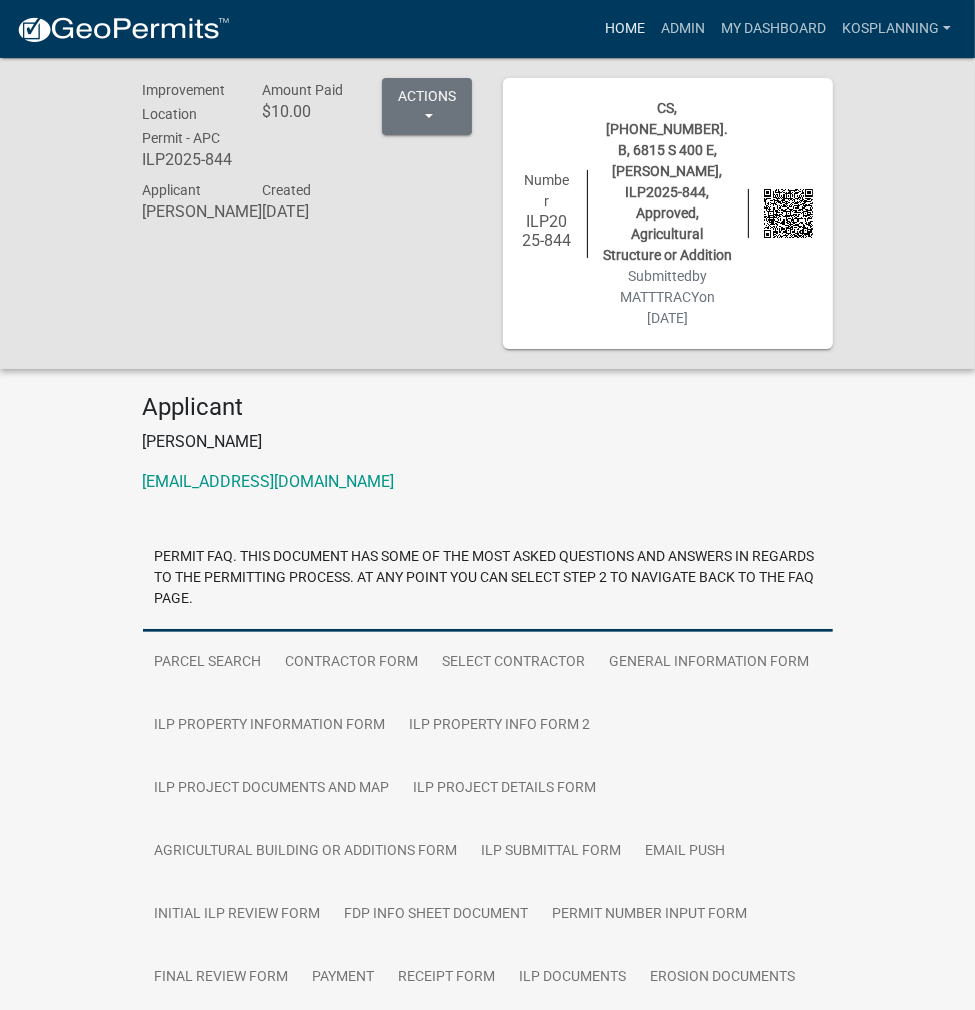 click on "Home" at bounding box center (625, 29) 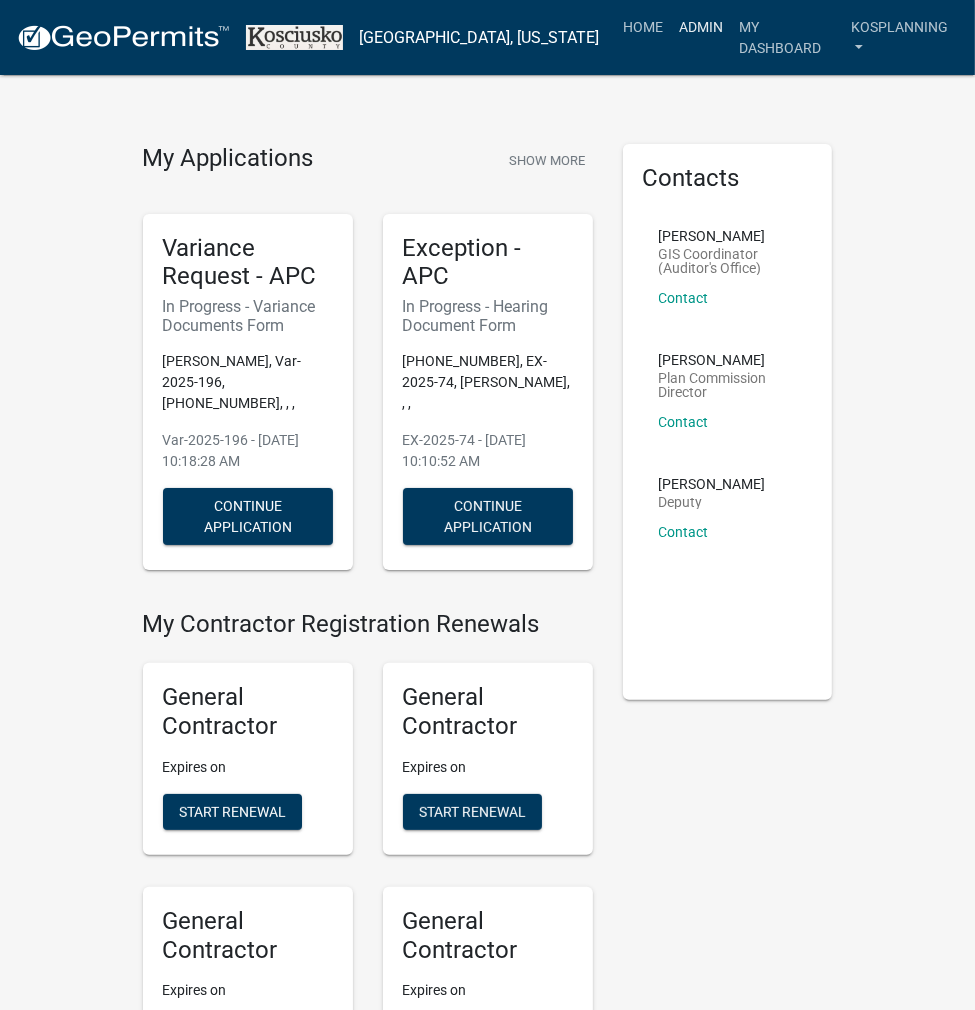 drag, startPoint x: 692, startPoint y: 23, endPoint x: 664, endPoint y: 21, distance: 28.071337 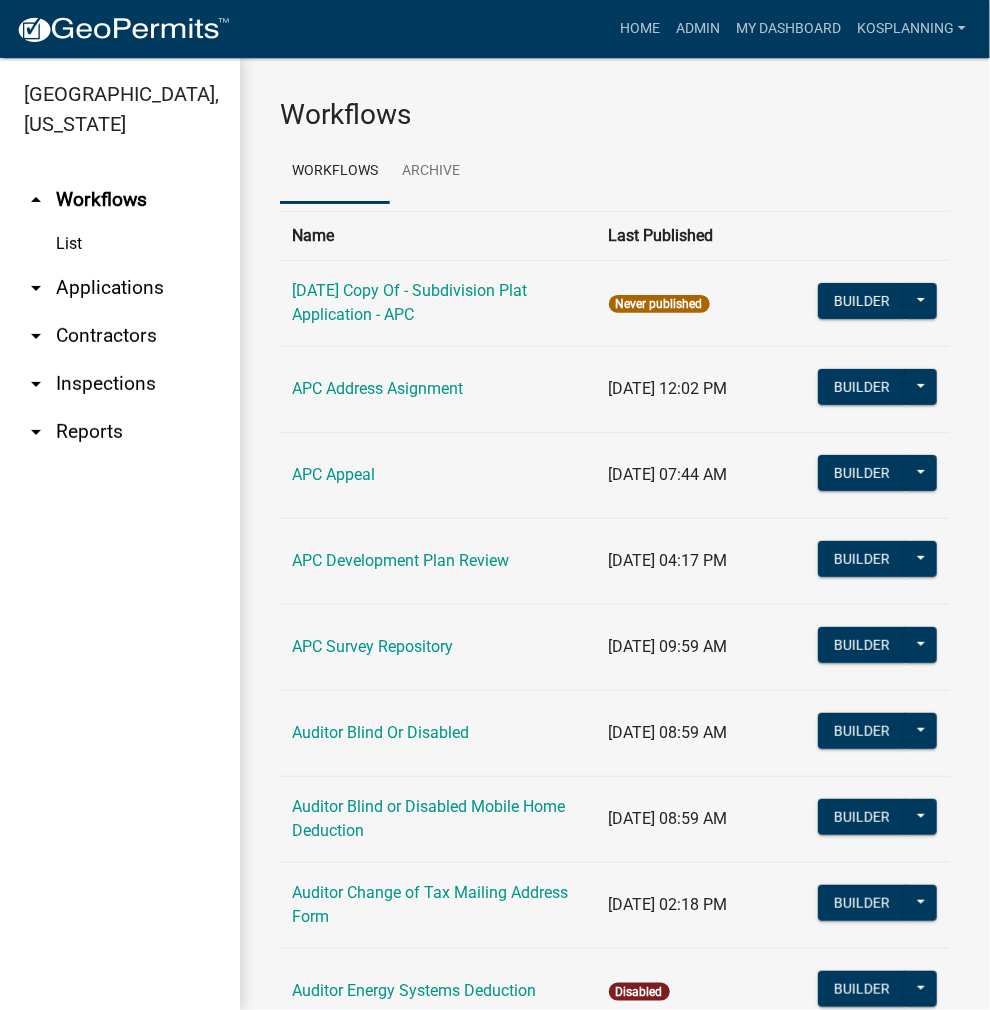 click on "arrow_drop_down   Applications" at bounding box center [120, 288] 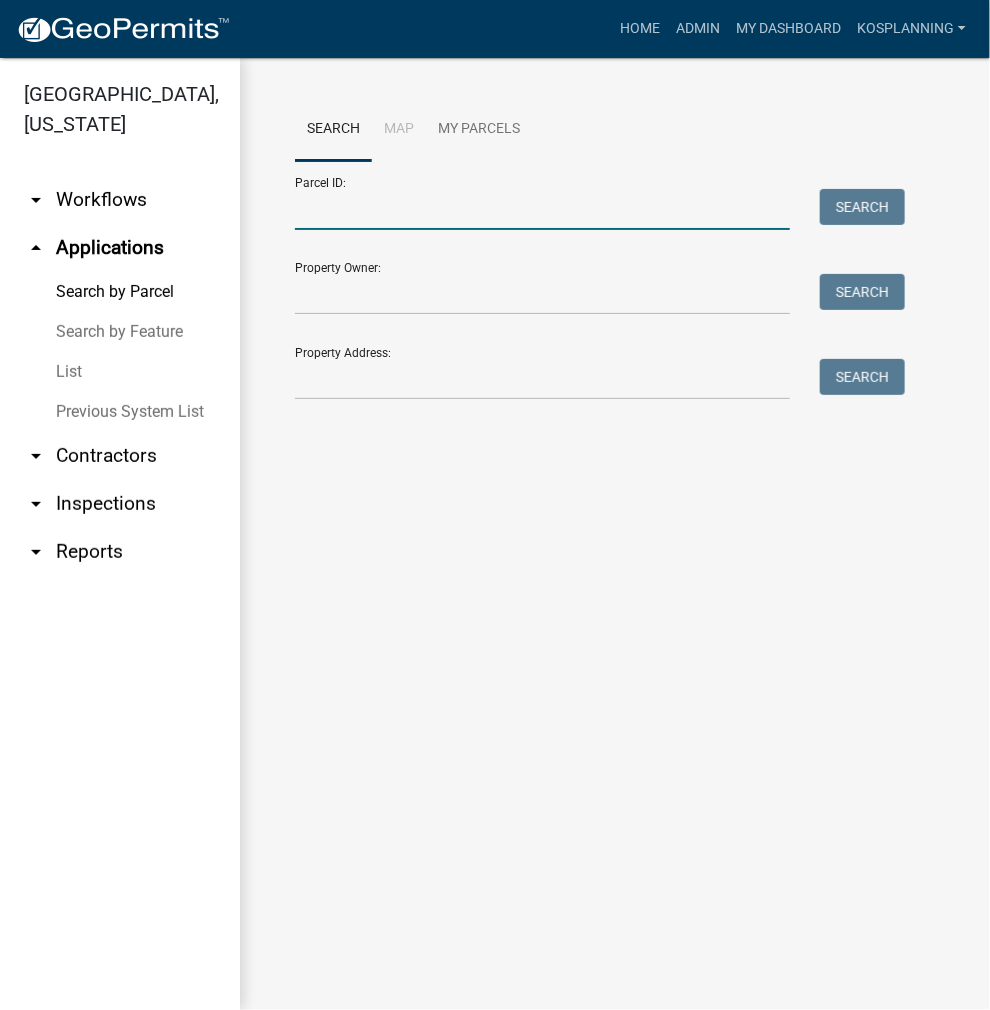 click on "Parcel ID:" at bounding box center (542, 209) 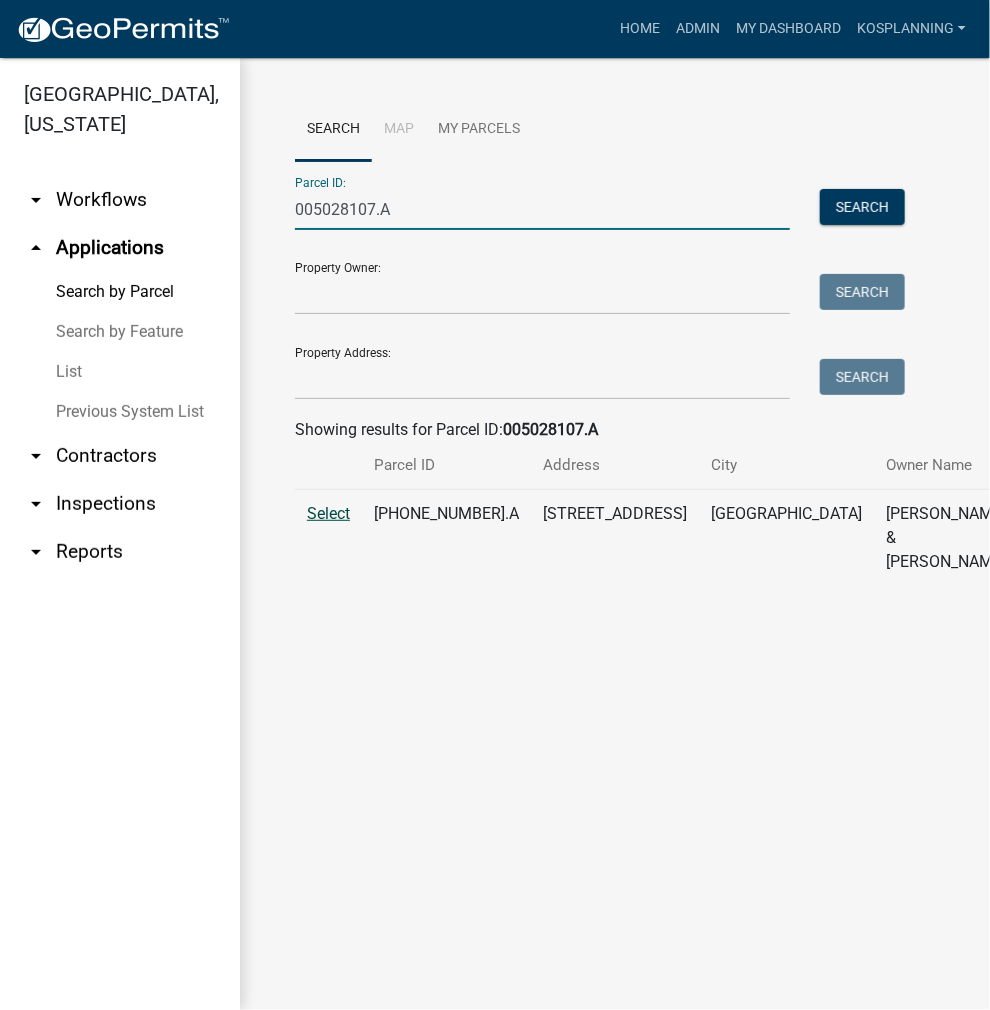 type on "005028107.A" 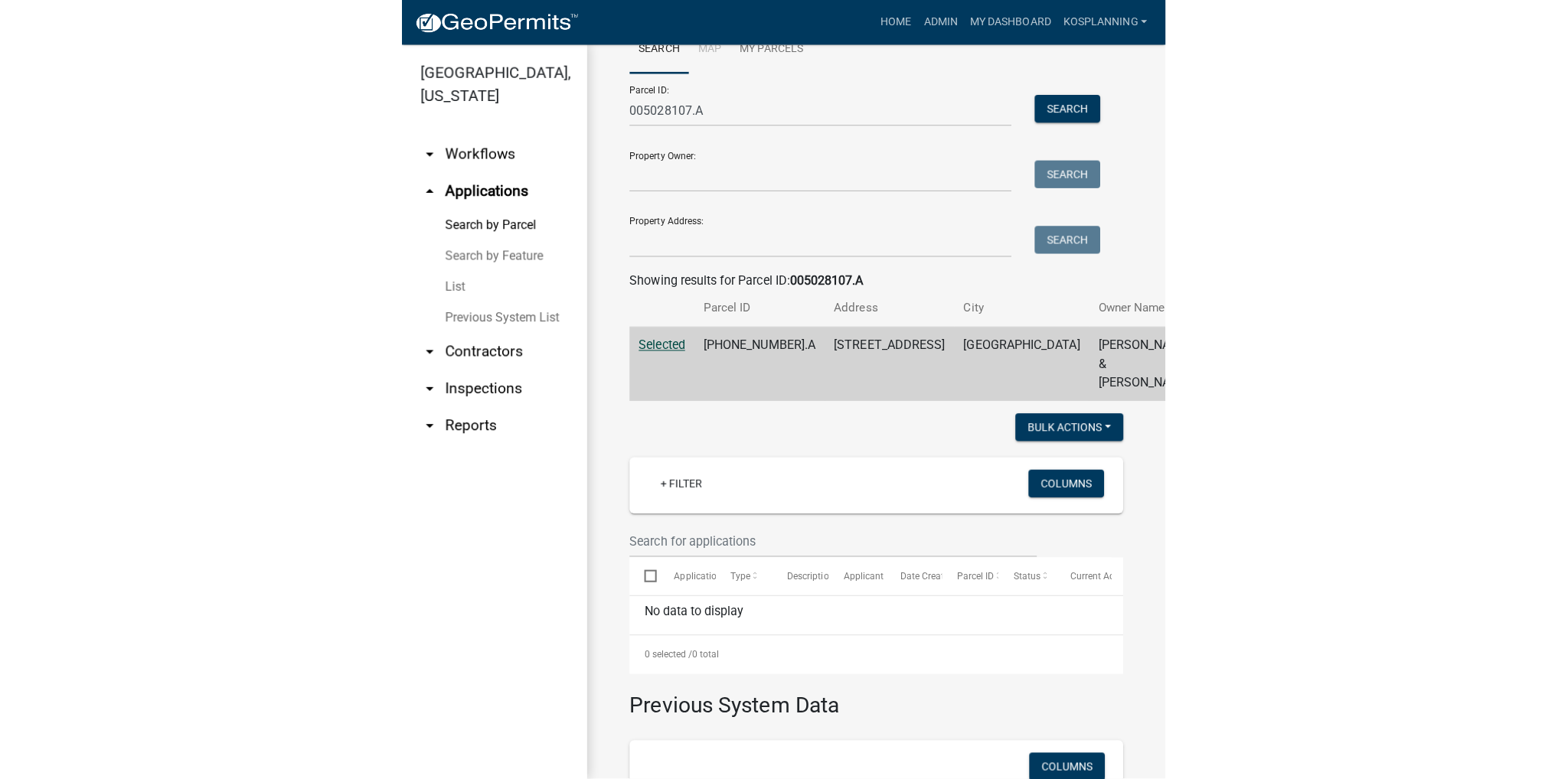 scroll, scrollTop: 0, scrollLeft: 0, axis: both 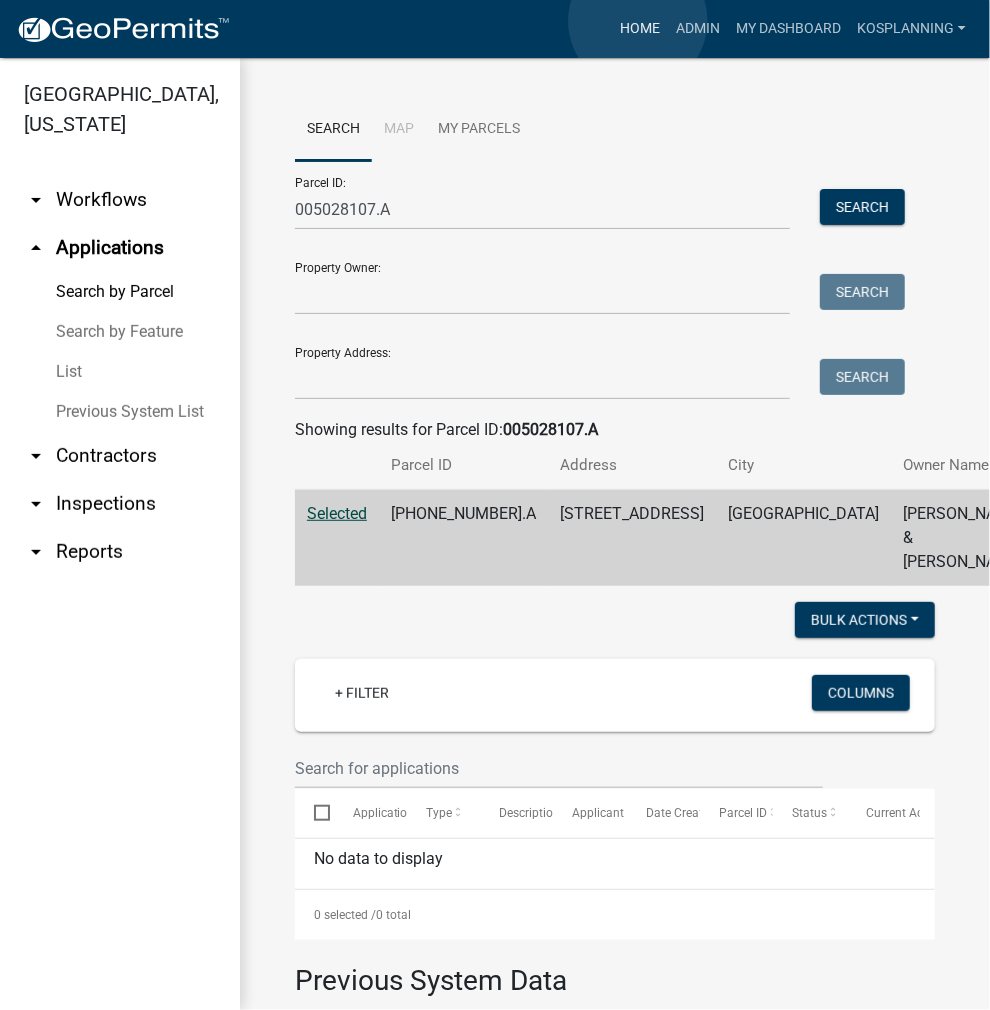 click on "Home" at bounding box center (640, 29) 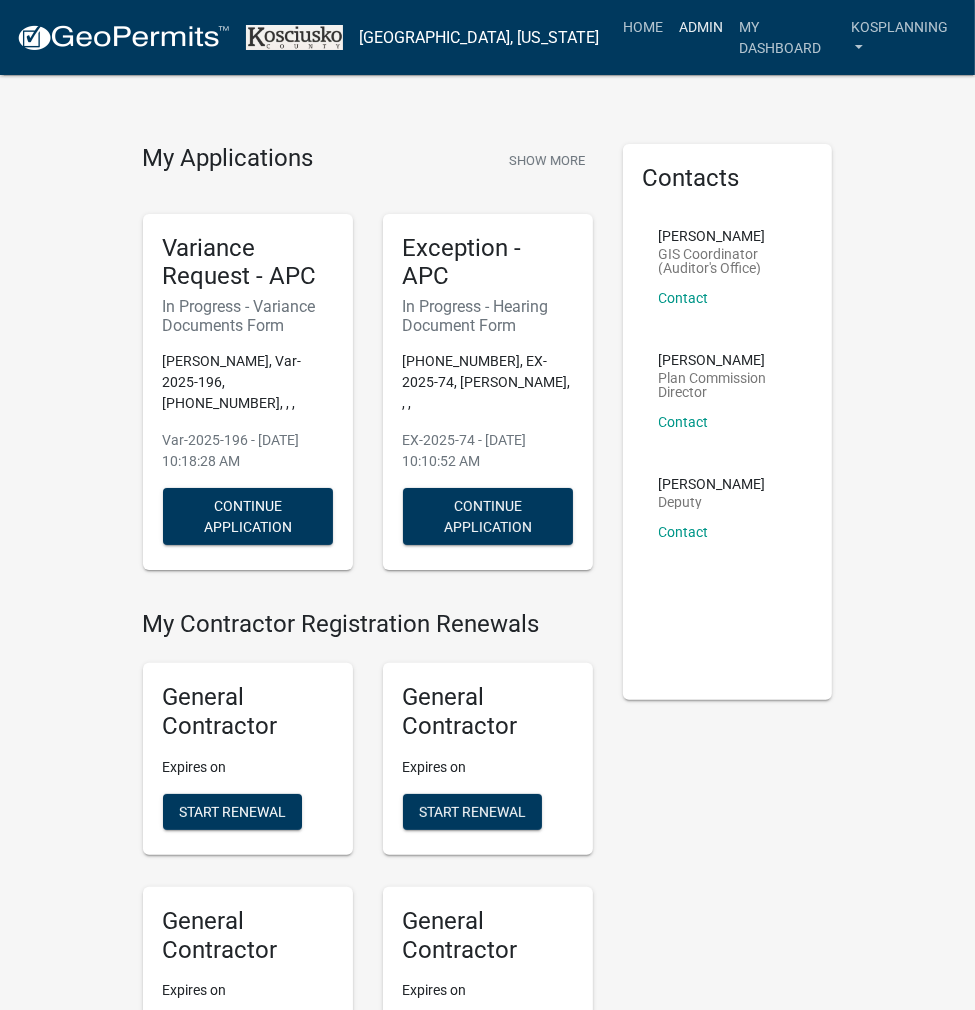 click on "Admin" at bounding box center [701, 27] 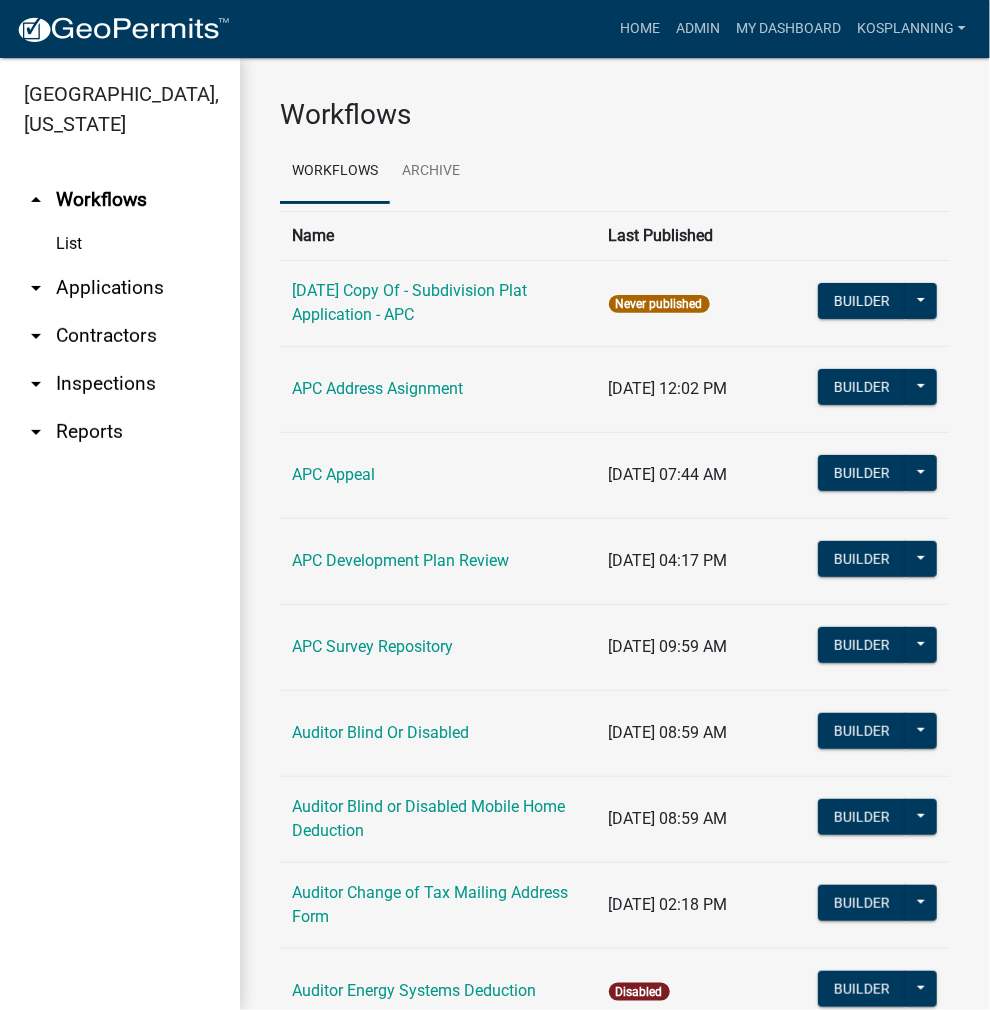 click on "arrow_drop_down   Contractors" at bounding box center (120, 336) 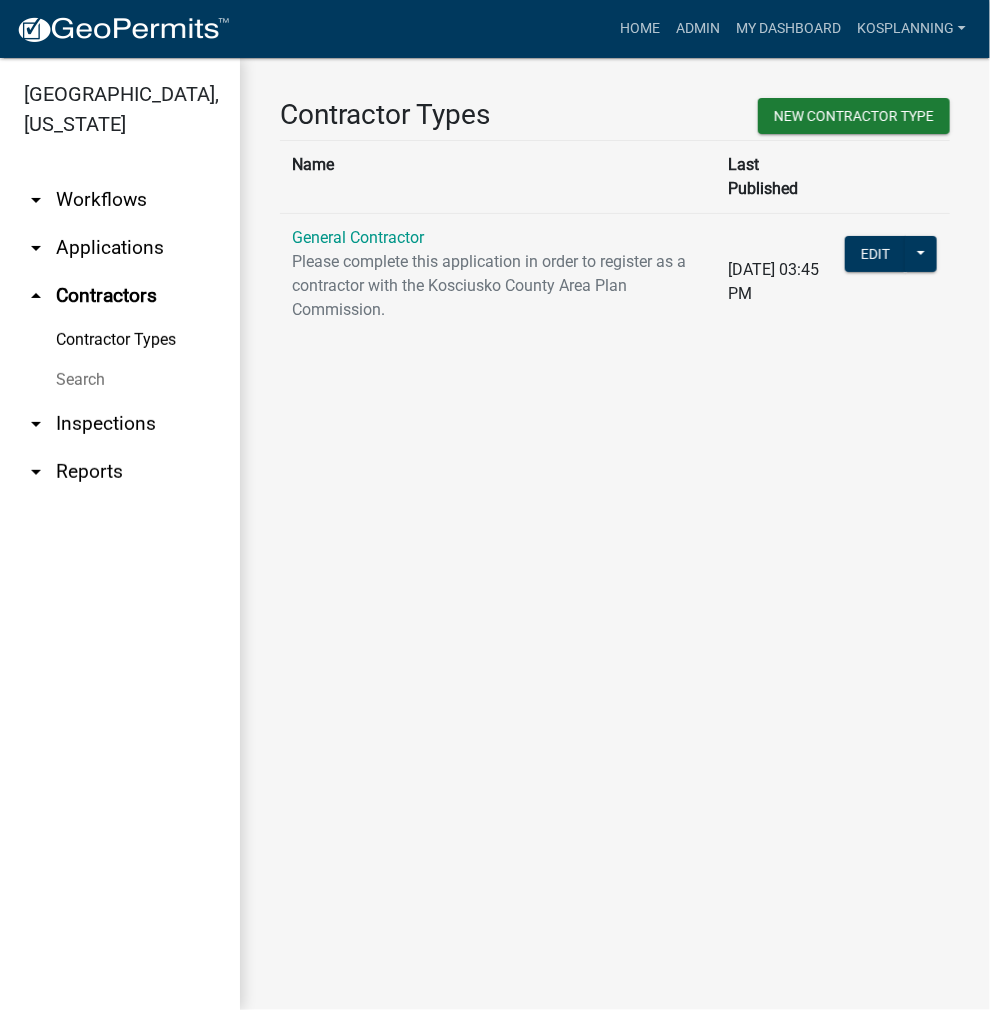 click on "General Contractor  Please complete this application in order to register as a contractor with the Kosciusko County Area Plan Commission." 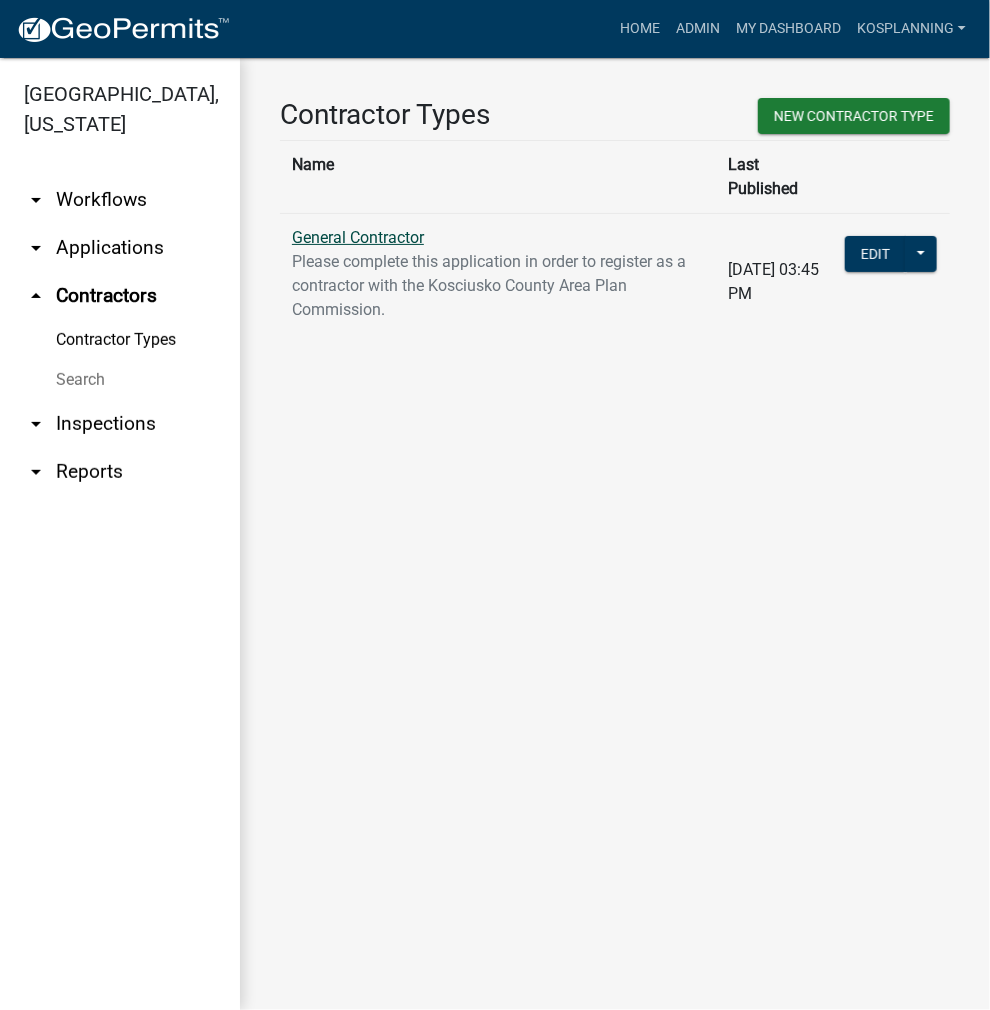 click on "General Contractor" 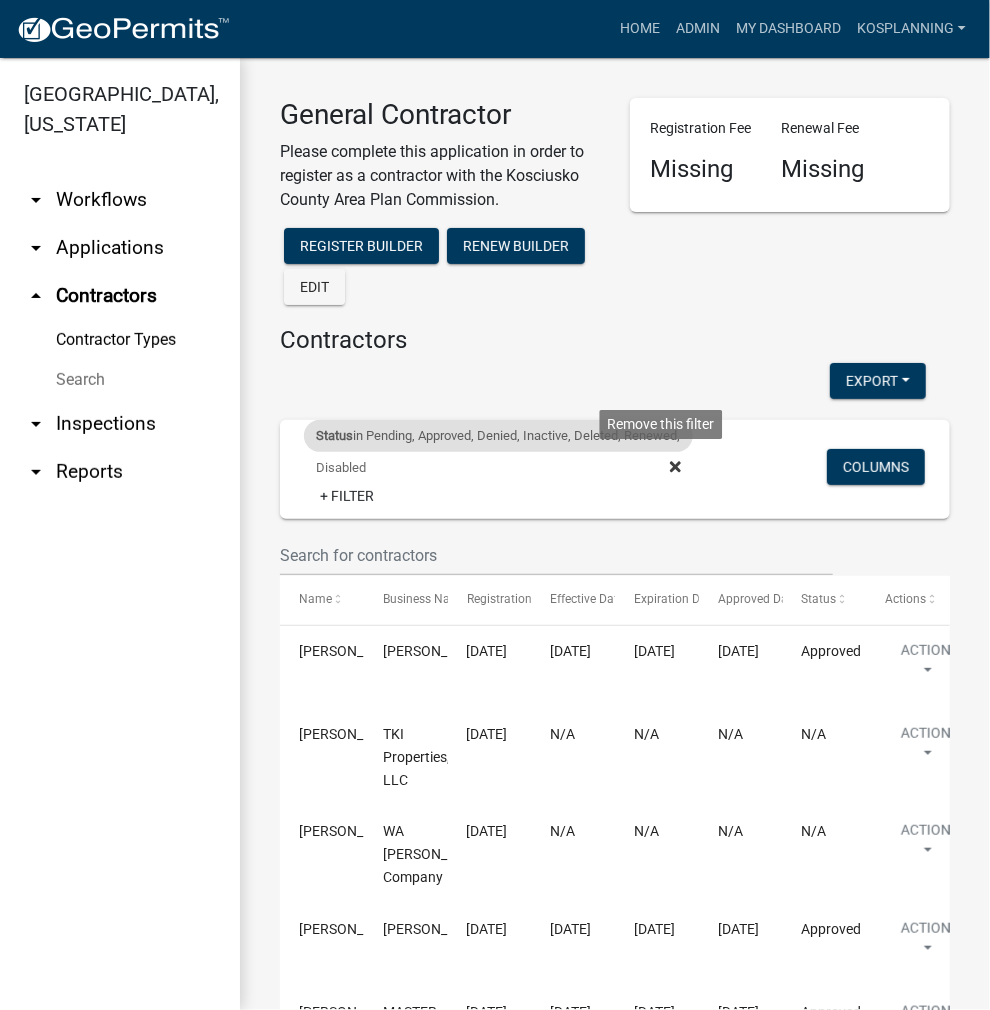 click 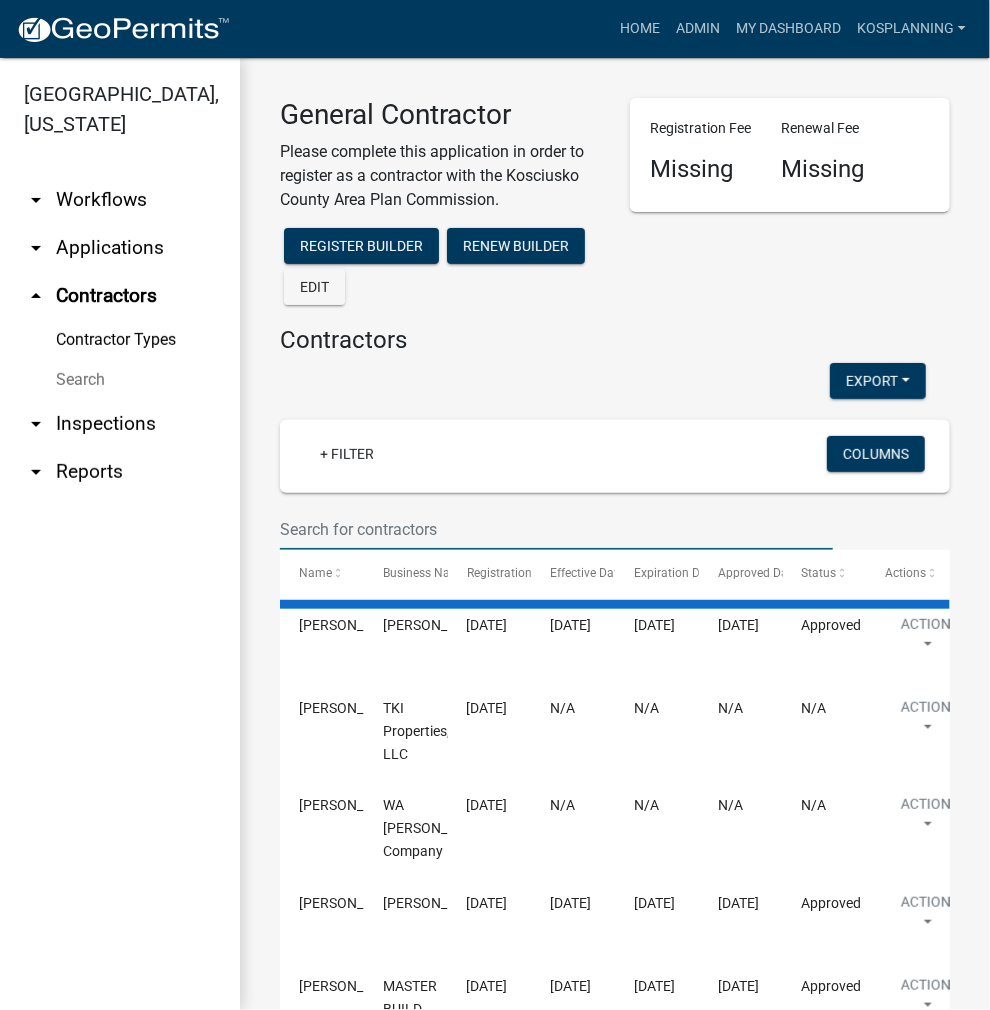 click at bounding box center [556, 529] 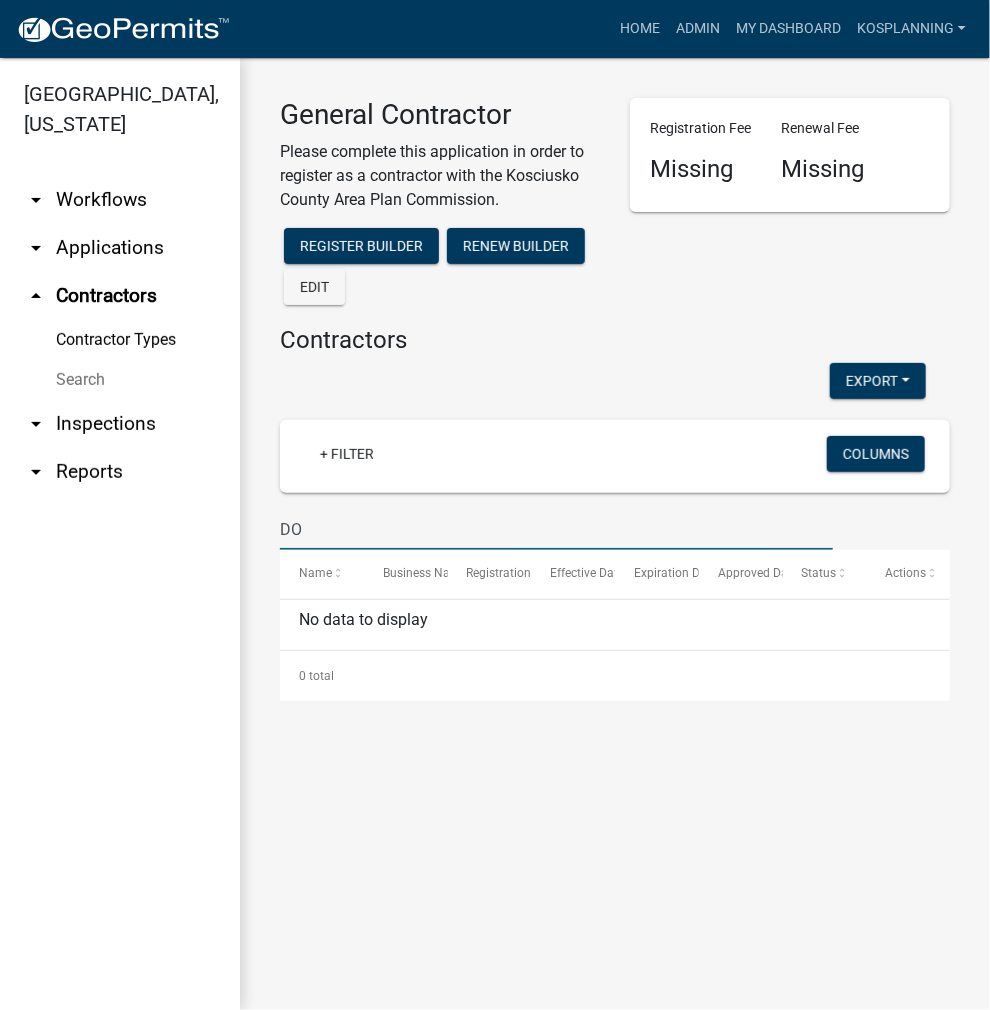 type on "D" 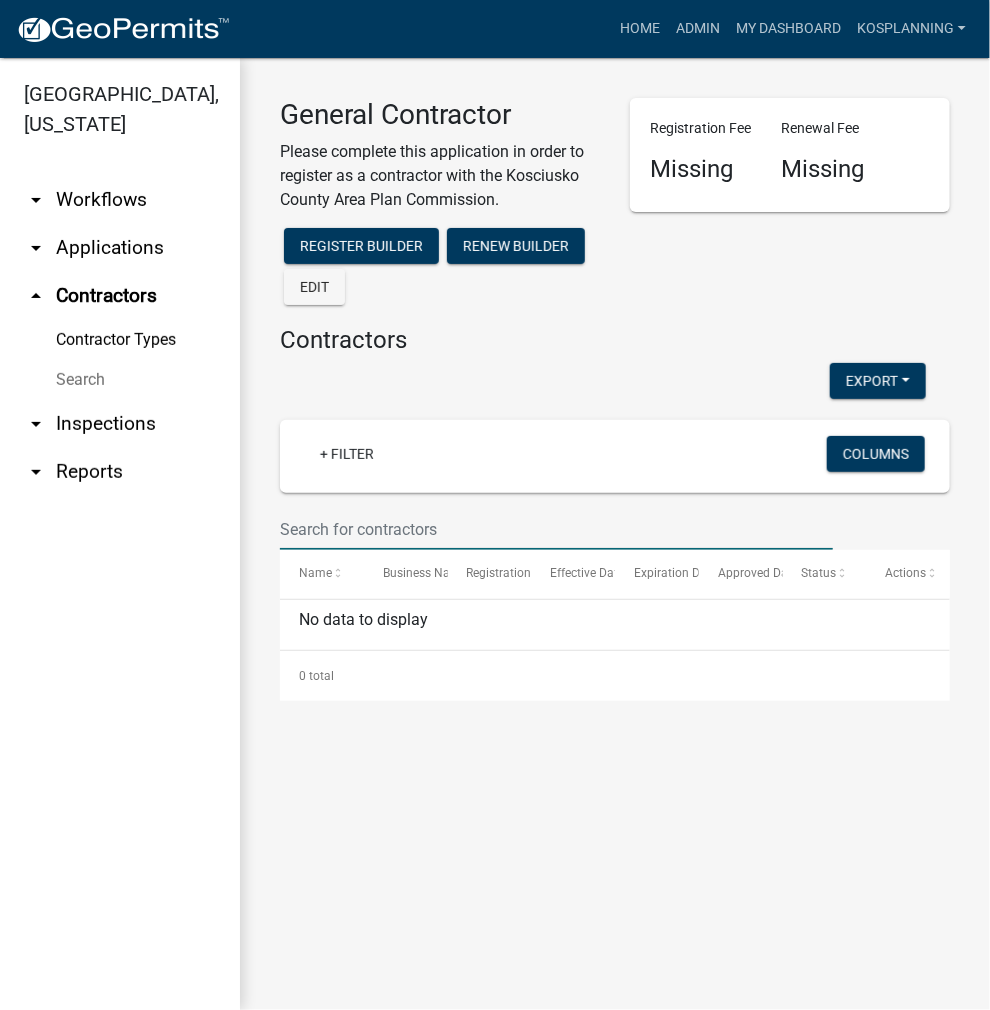 type on "O" 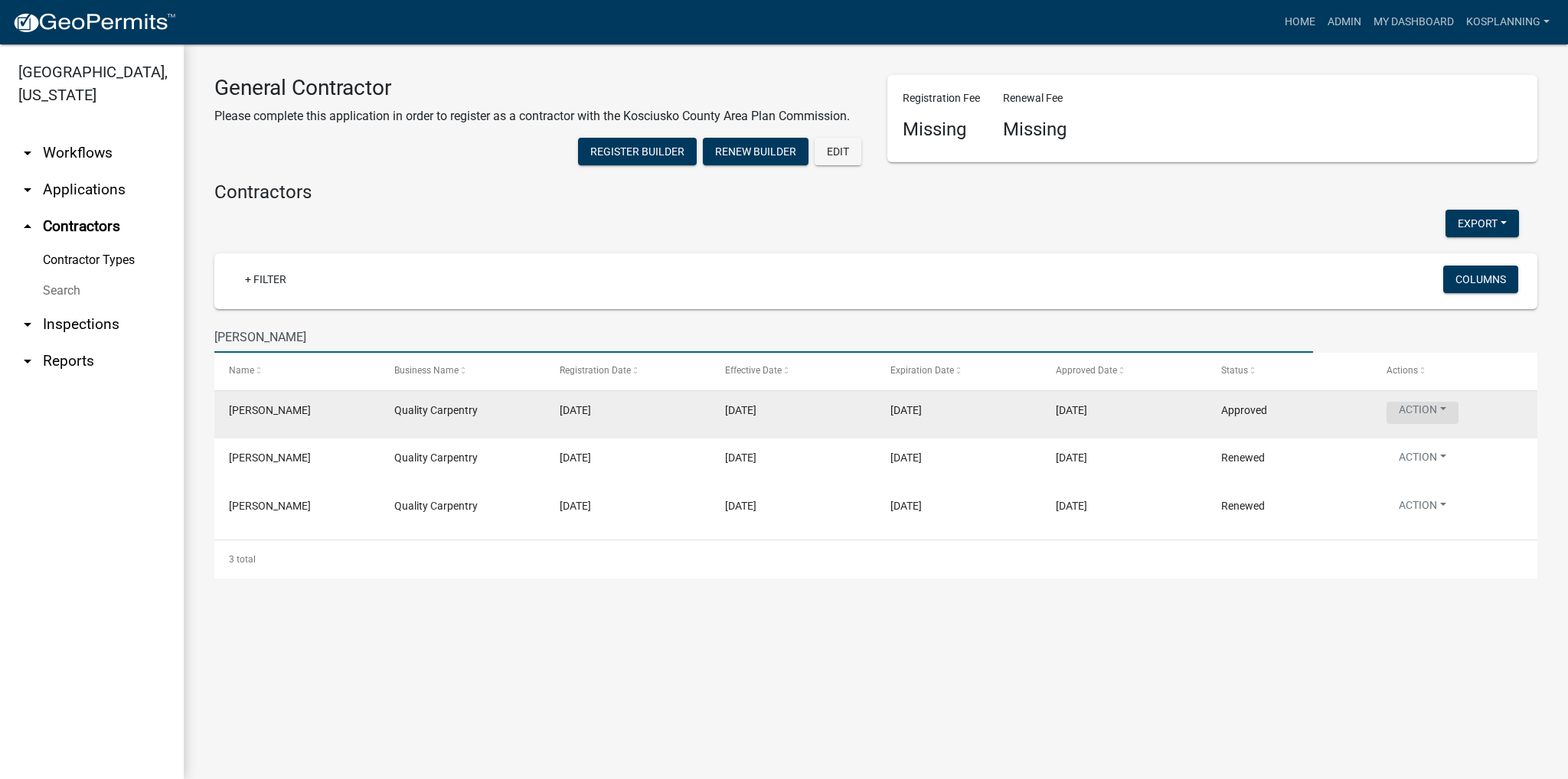 type on "POLITANO" 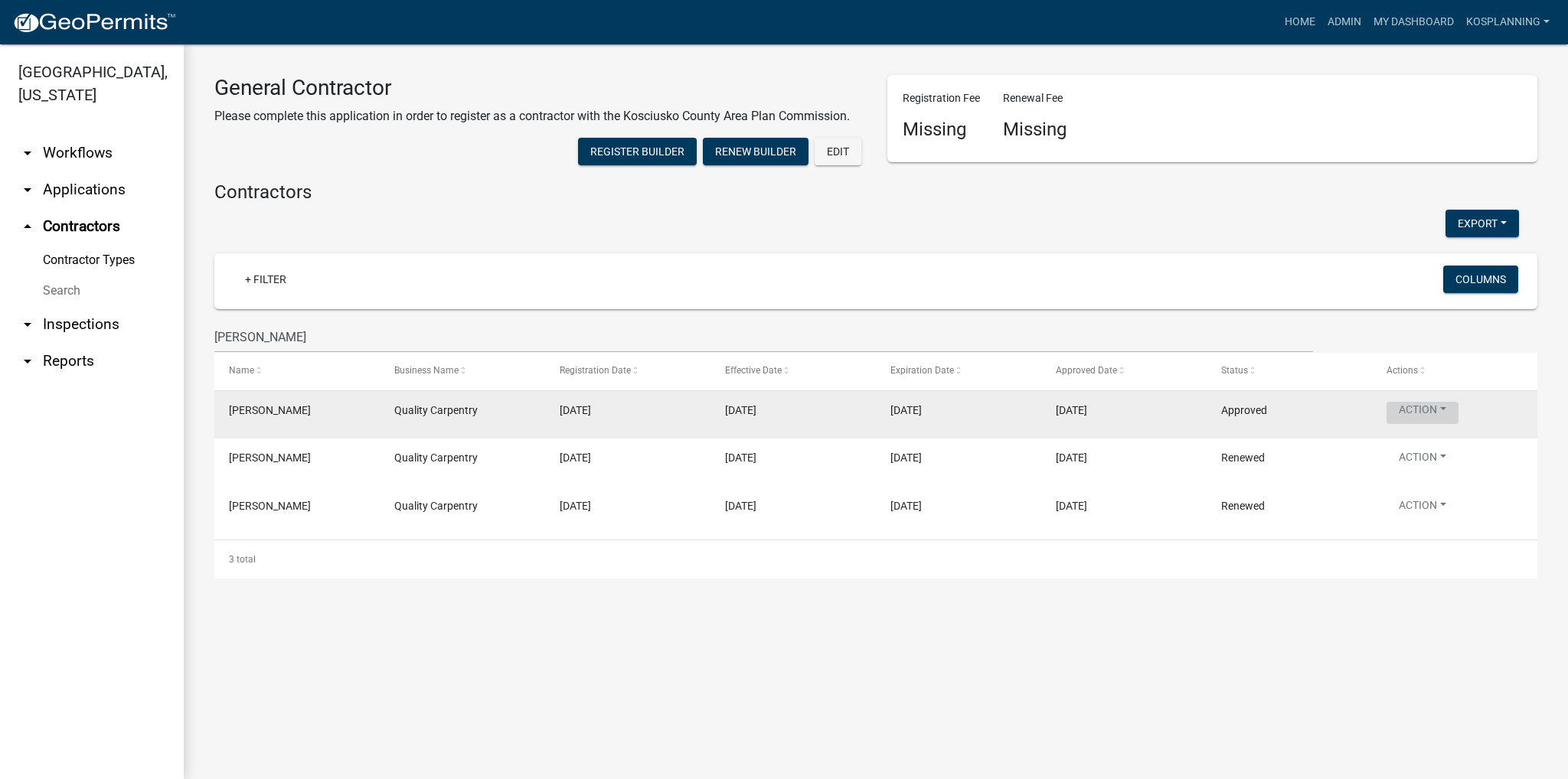 click on "Action" at bounding box center (1423, 412) 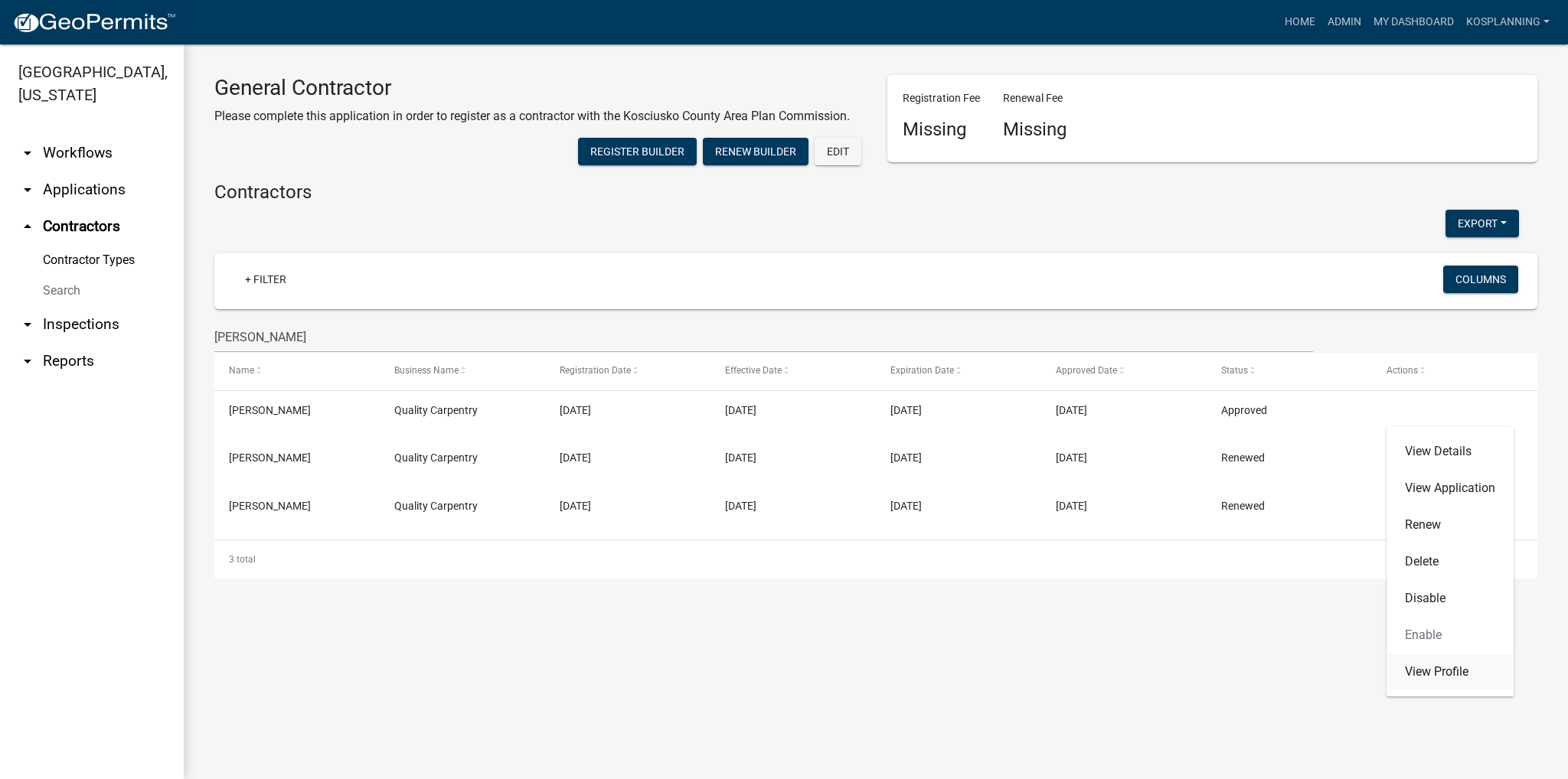 click on "View Profile" at bounding box center (1450, 672) 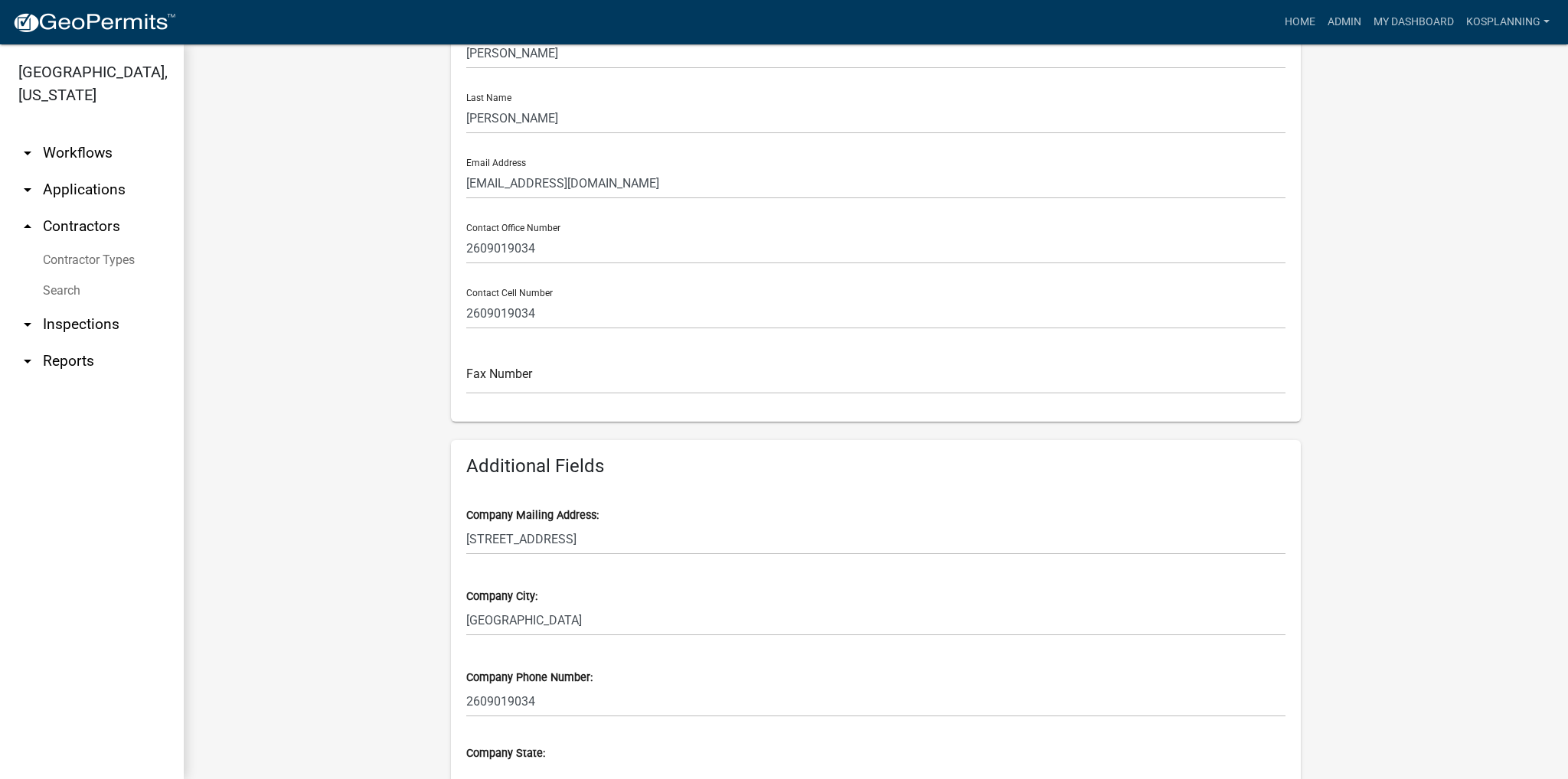 scroll, scrollTop: 459, scrollLeft: 0, axis: vertical 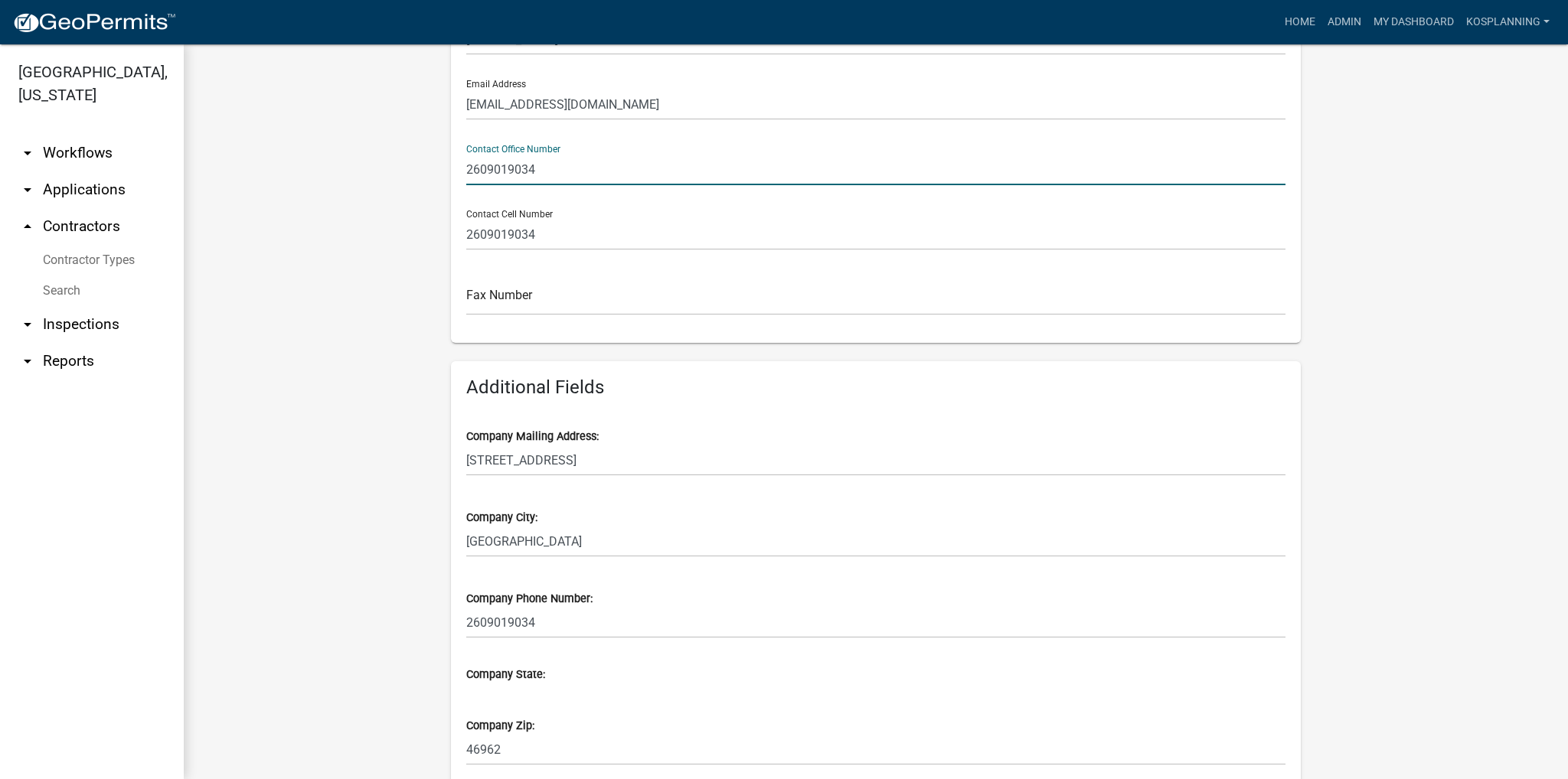drag, startPoint x: 541, startPoint y: 167, endPoint x: 432, endPoint y: 170, distance: 109.04128 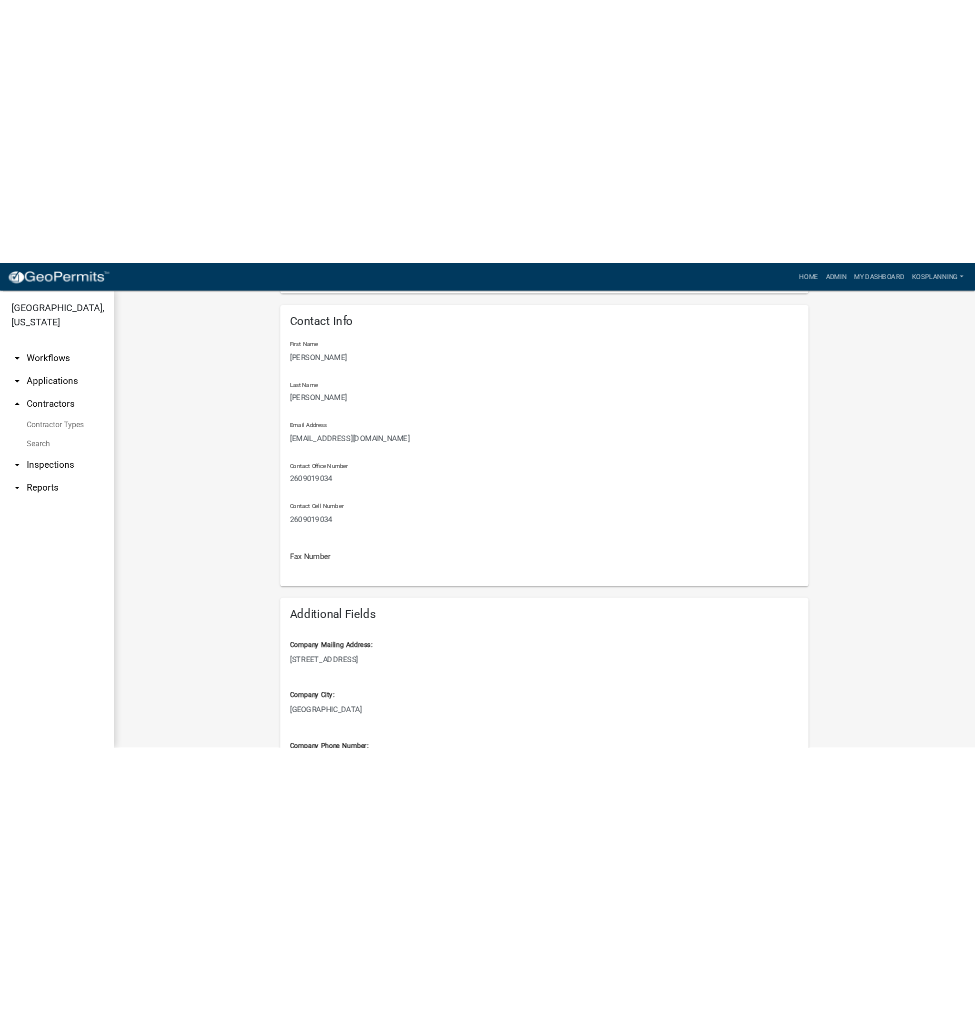 scroll, scrollTop: 200, scrollLeft: 0, axis: vertical 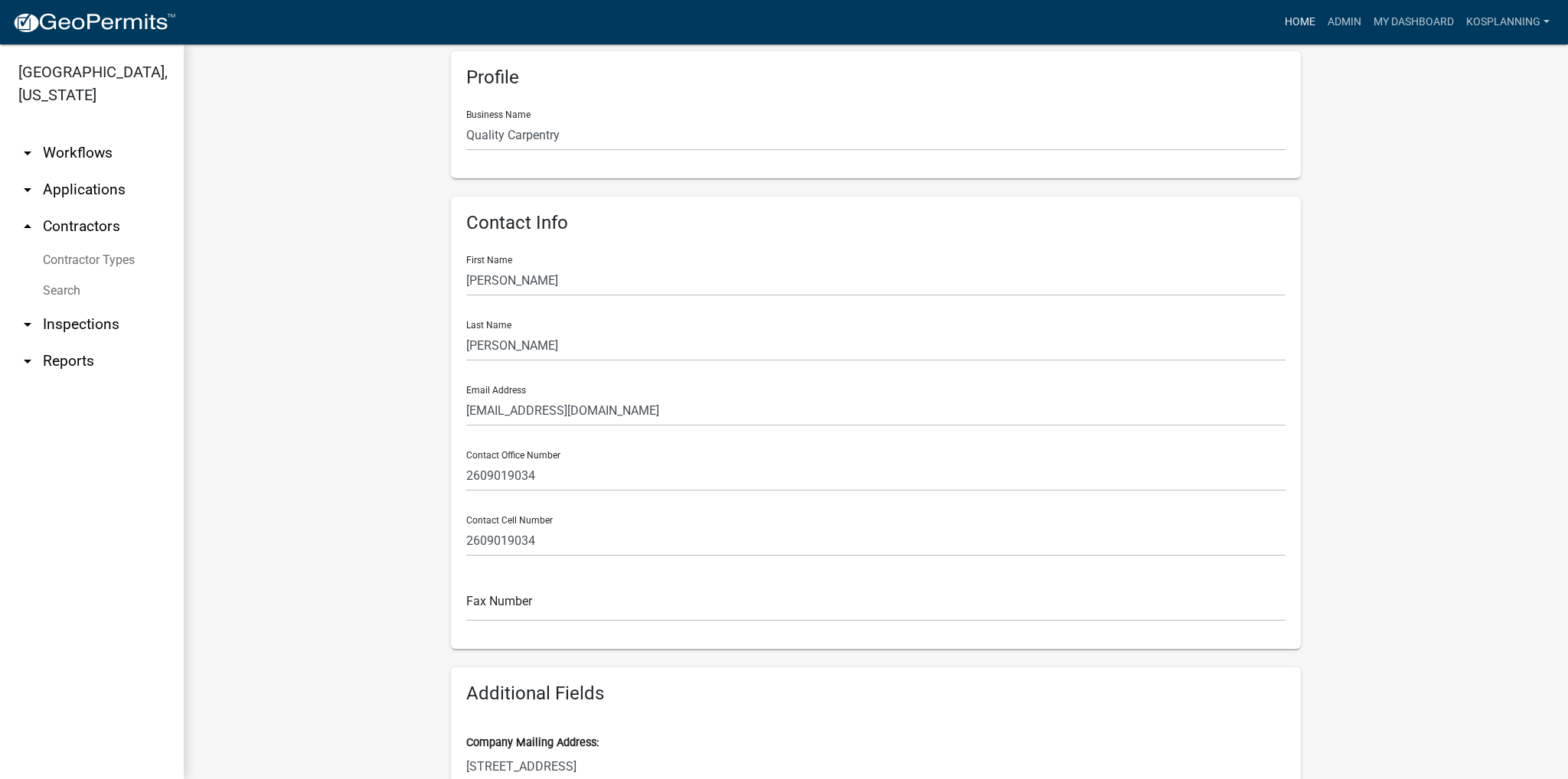 click on "Home" at bounding box center (1300, 22) 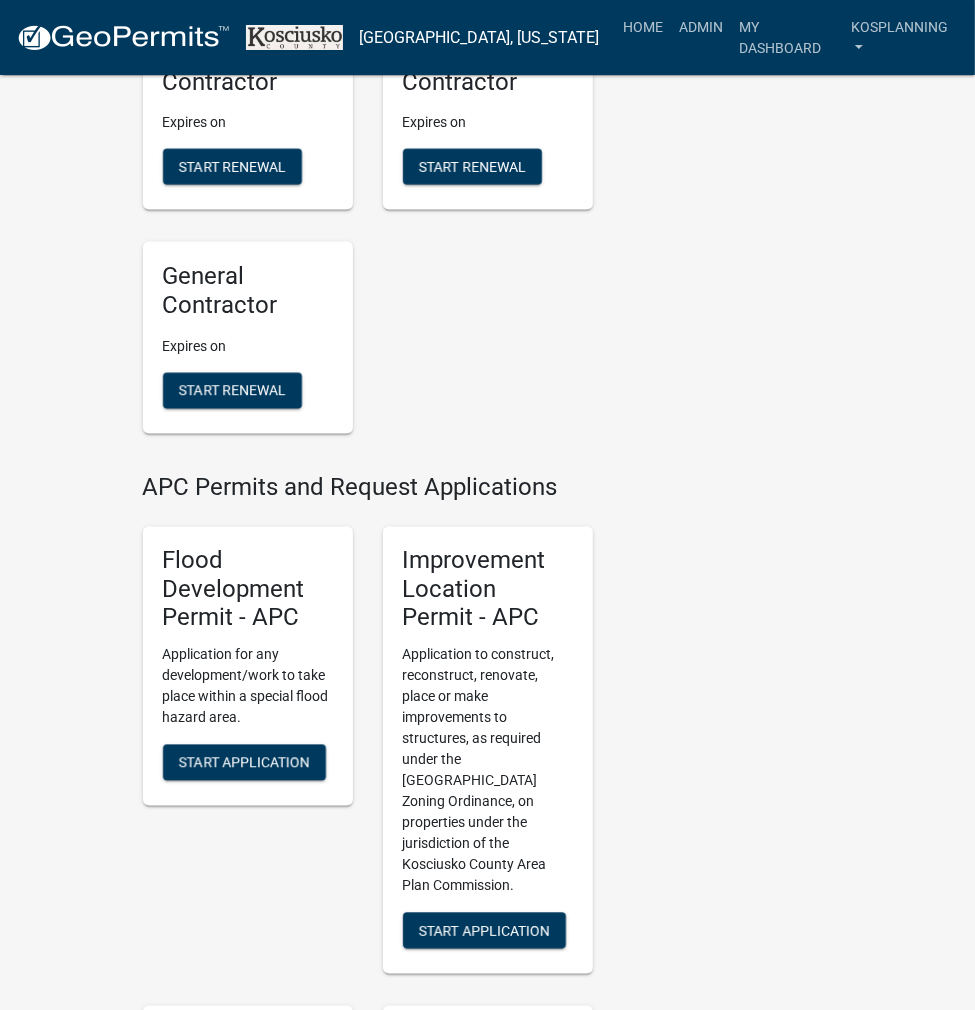 scroll, scrollTop: 2100, scrollLeft: 0, axis: vertical 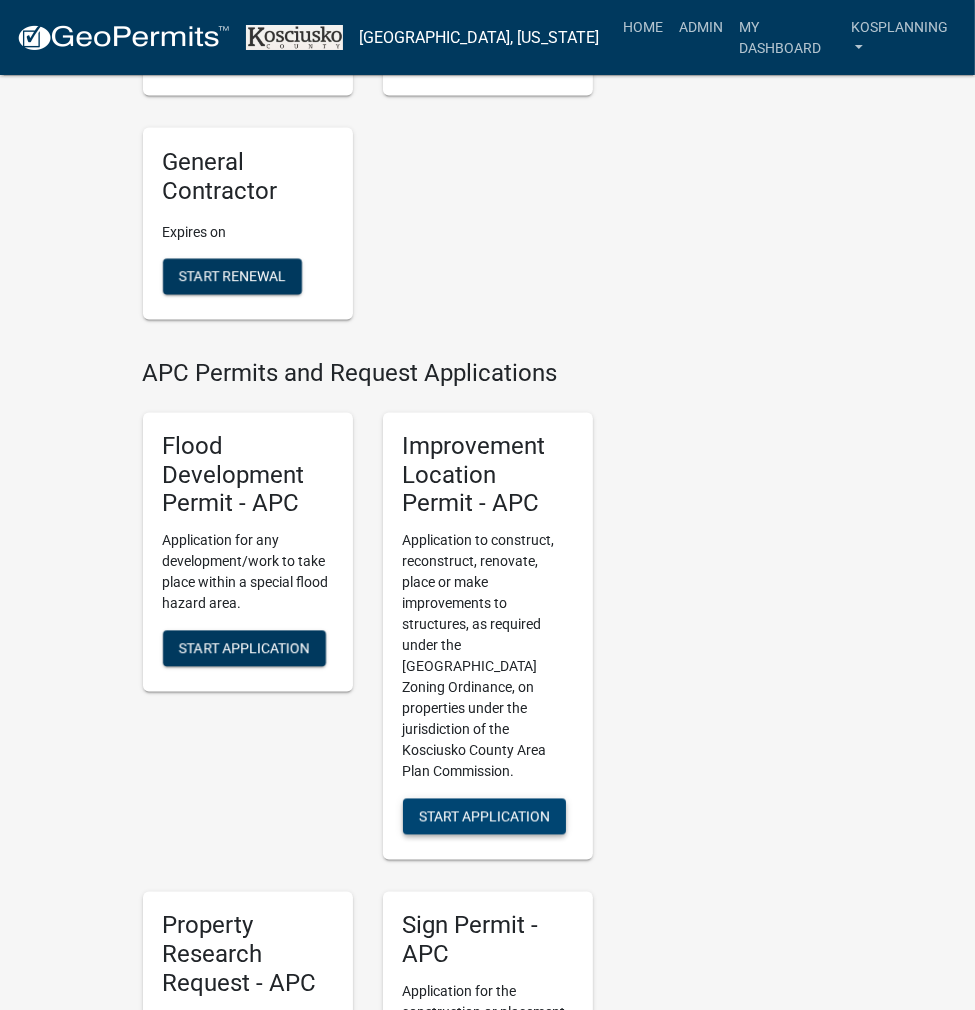 click on "Start Application" at bounding box center (484, 817) 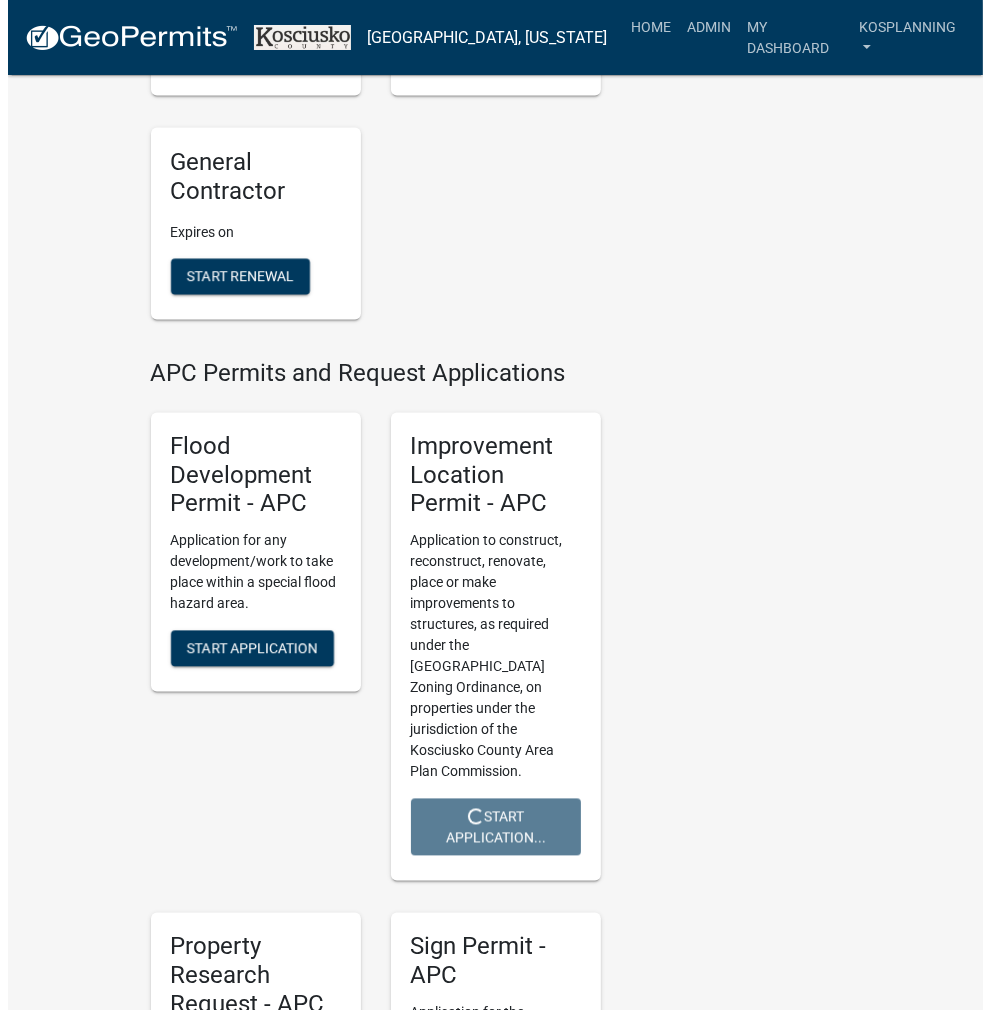 scroll, scrollTop: 0, scrollLeft: 0, axis: both 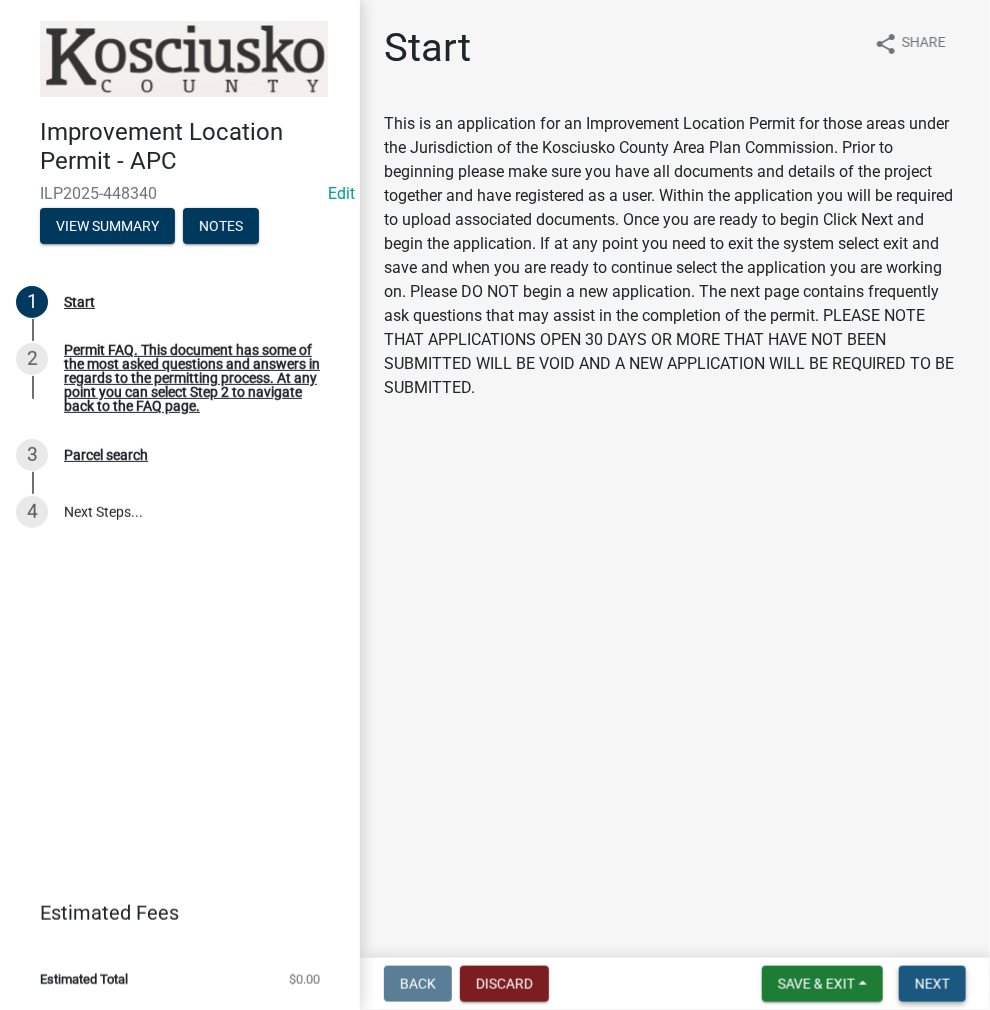 click on "Next" at bounding box center [932, 984] 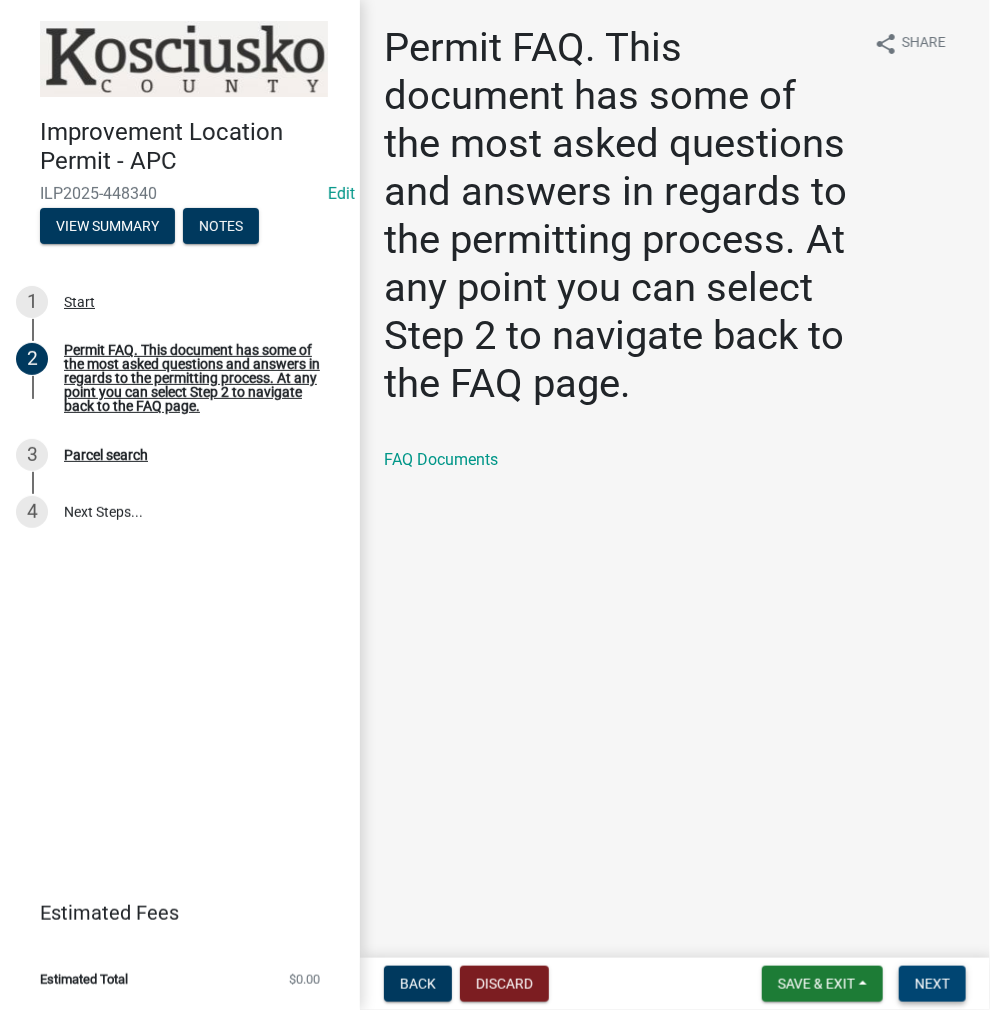 click on "Next" at bounding box center (932, 984) 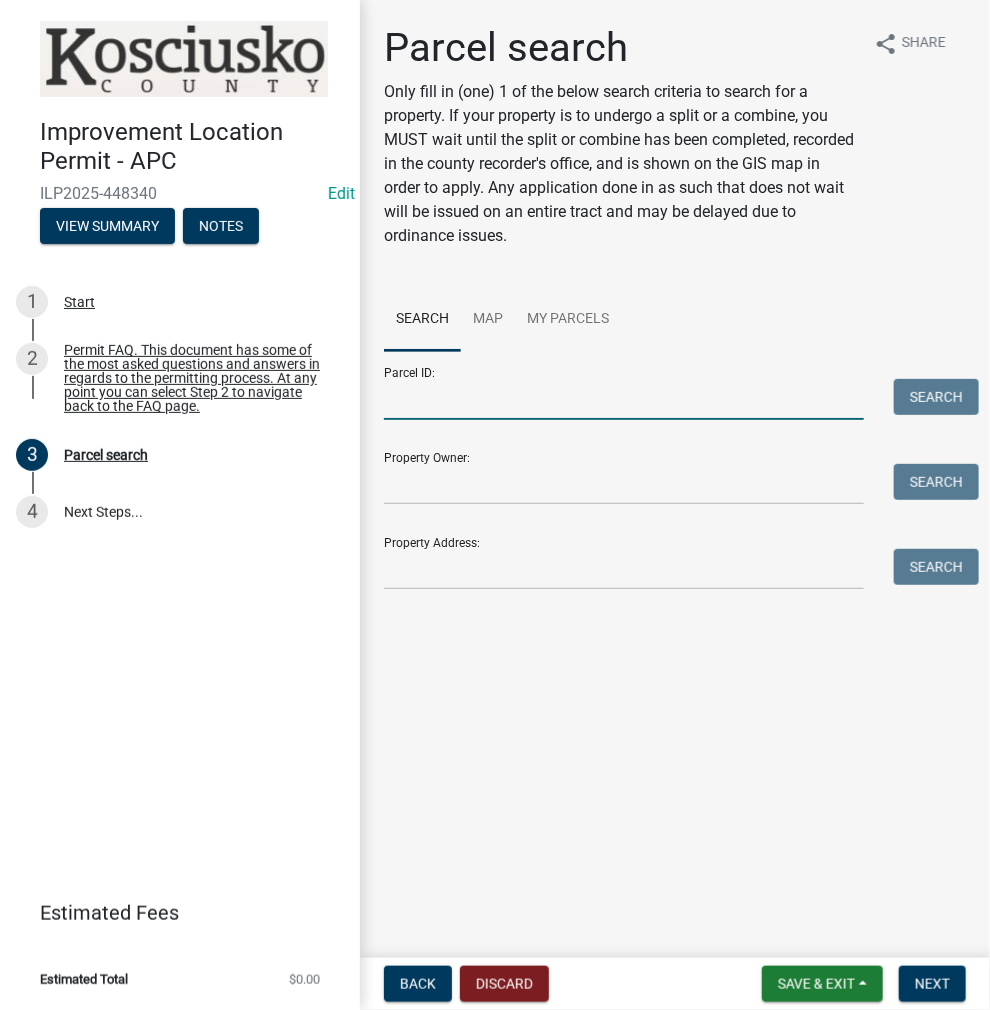 click on "Parcel ID:" at bounding box center [624, 399] 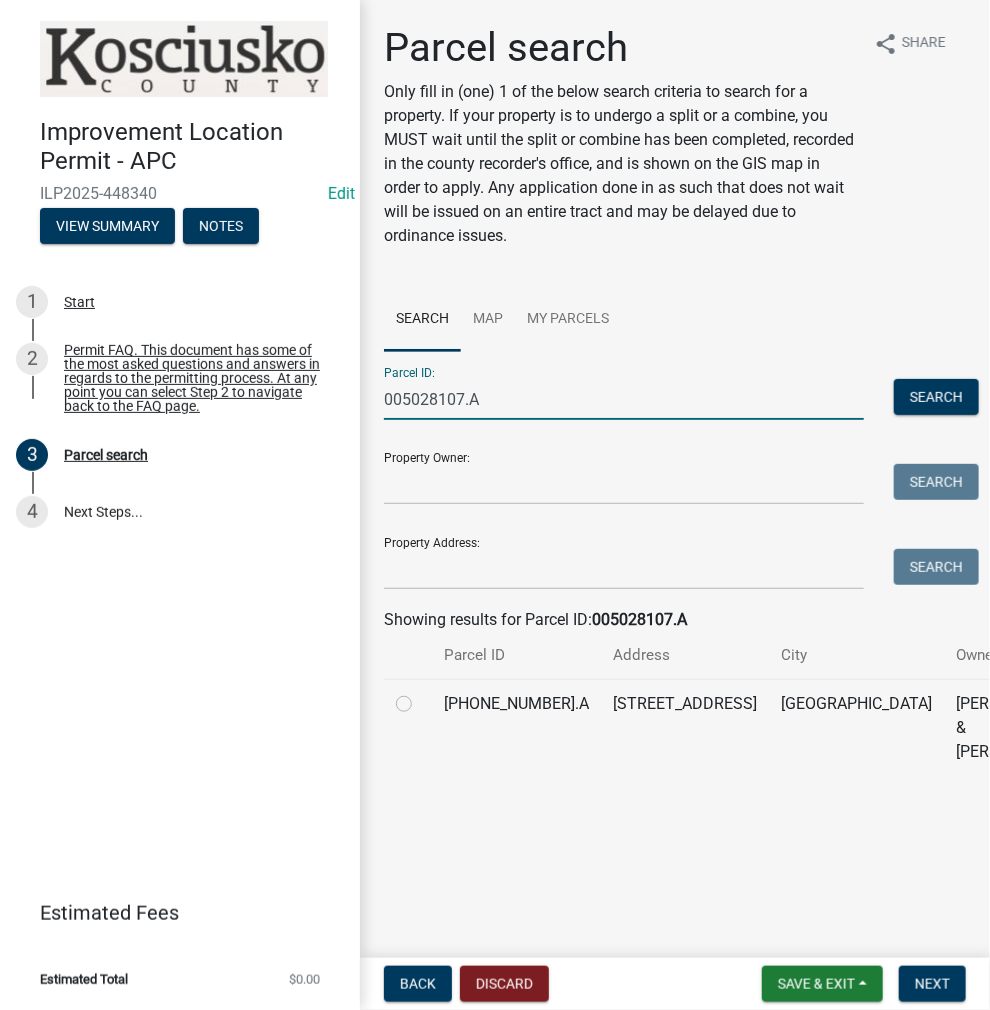 type on "005028107.A" 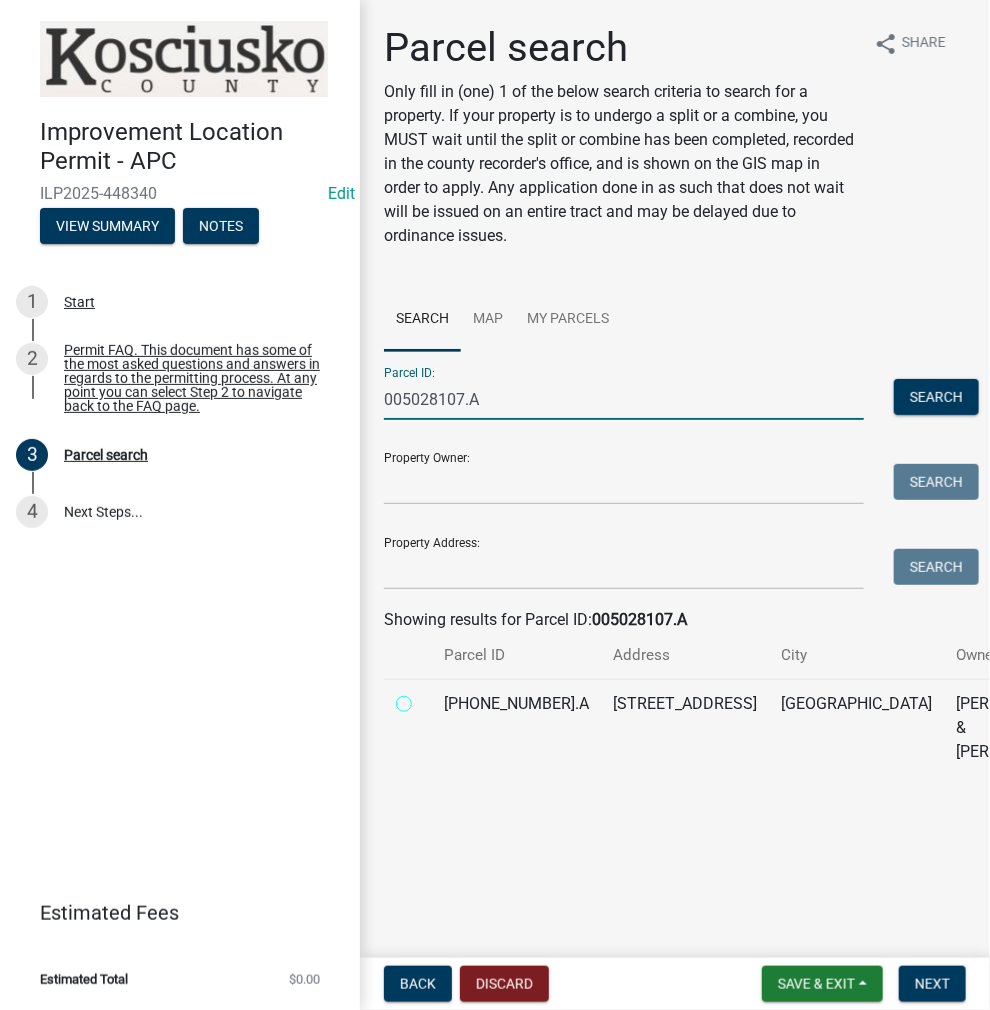 click at bounding box center [426, 698] 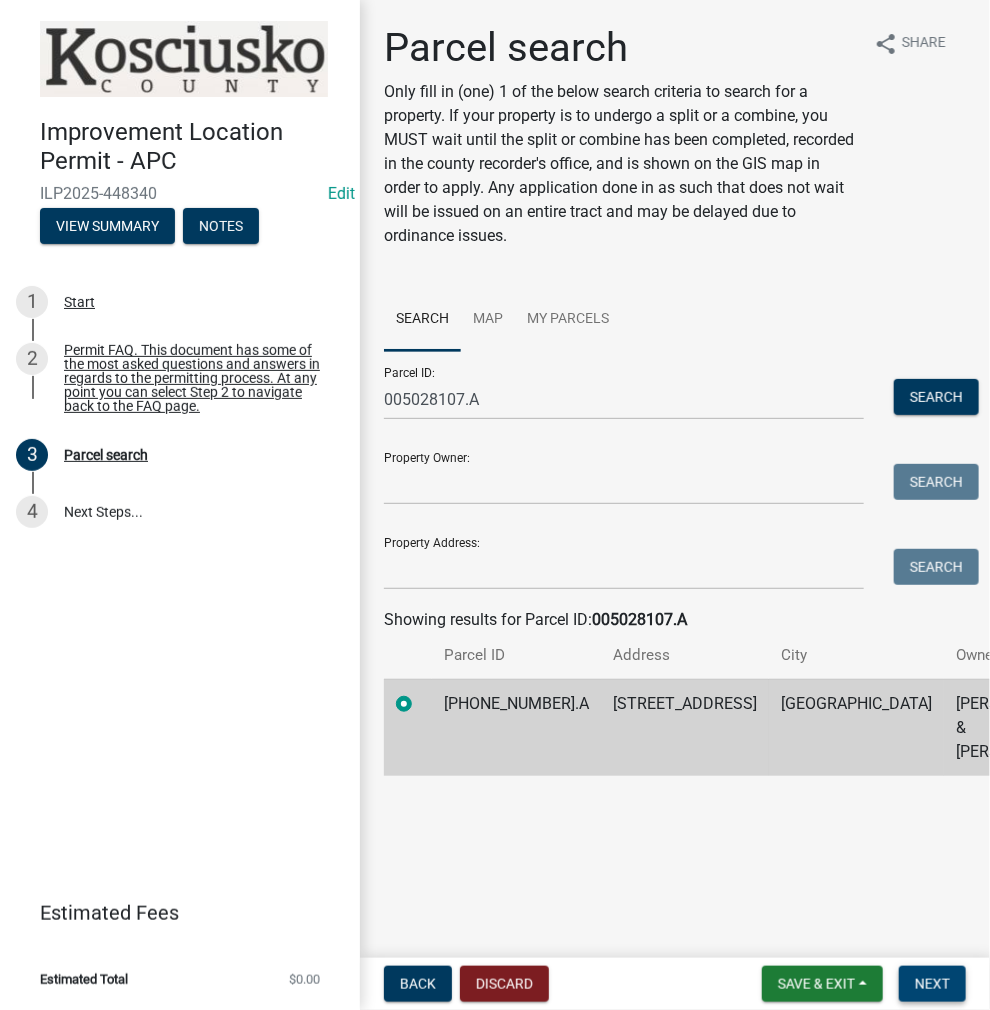 click on "Next" at bounding box center [932, 984] 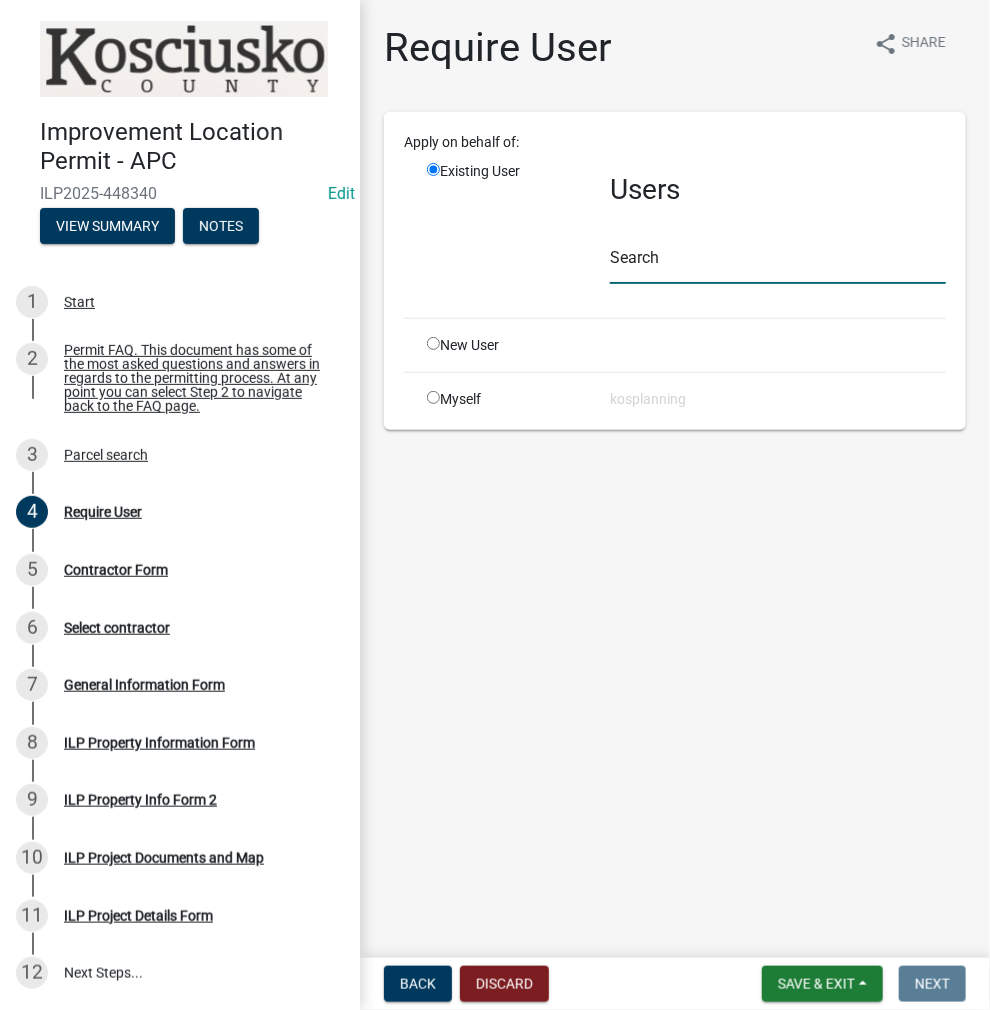 click 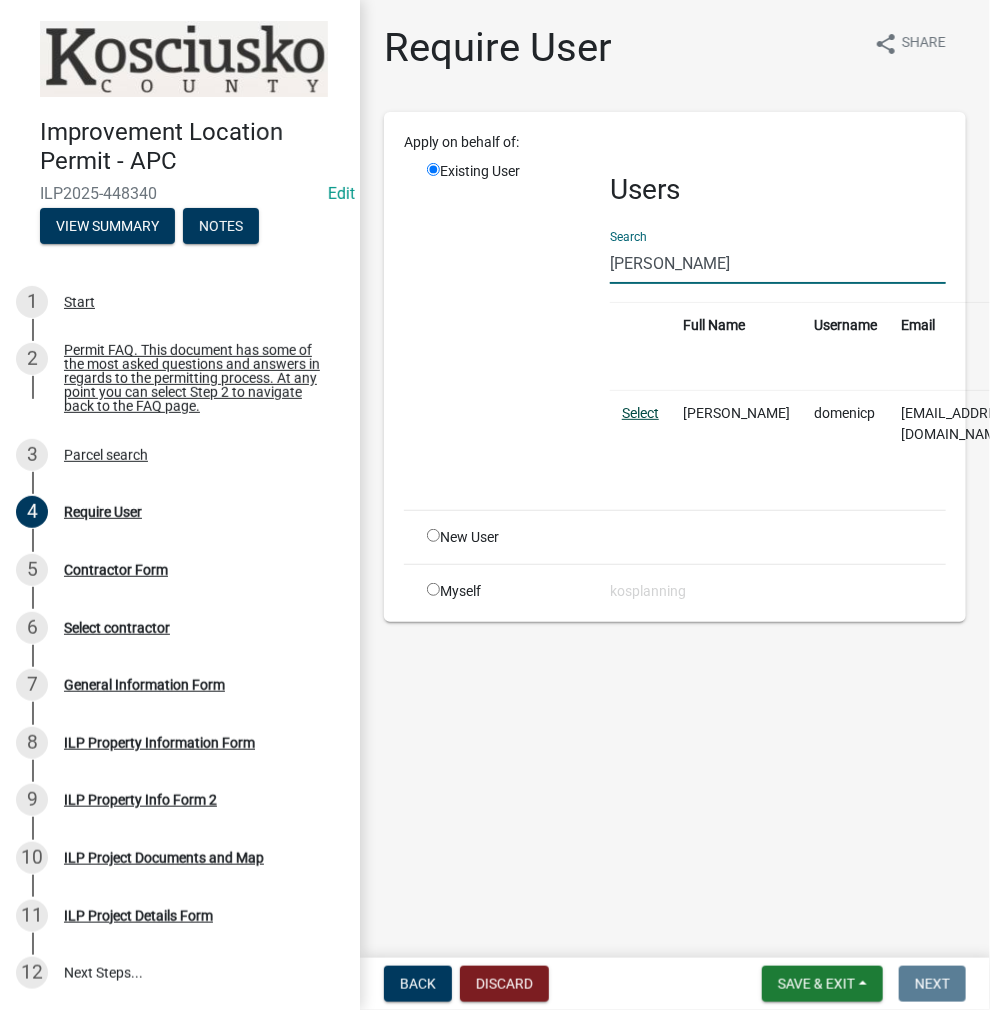 type on "[PERSON_NAME]" 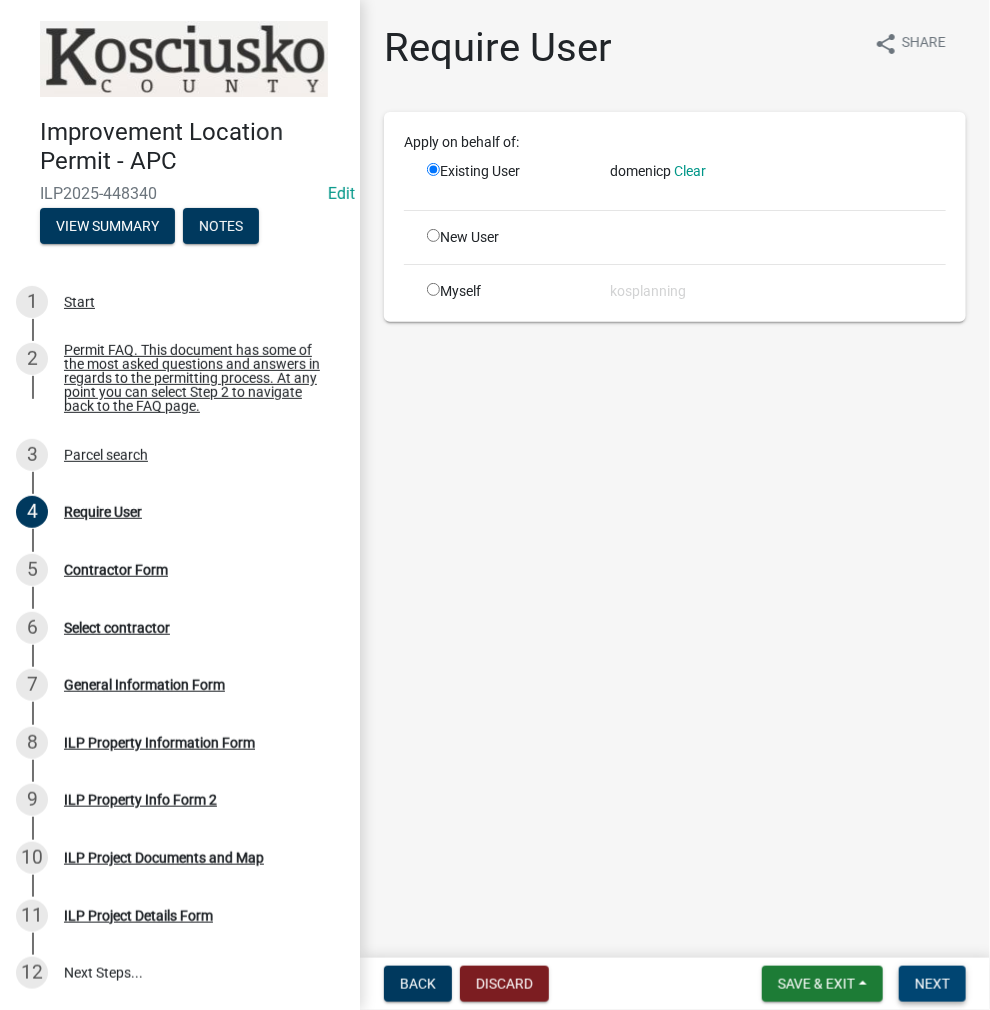 click on "Next" at bounding box center (932, 984) 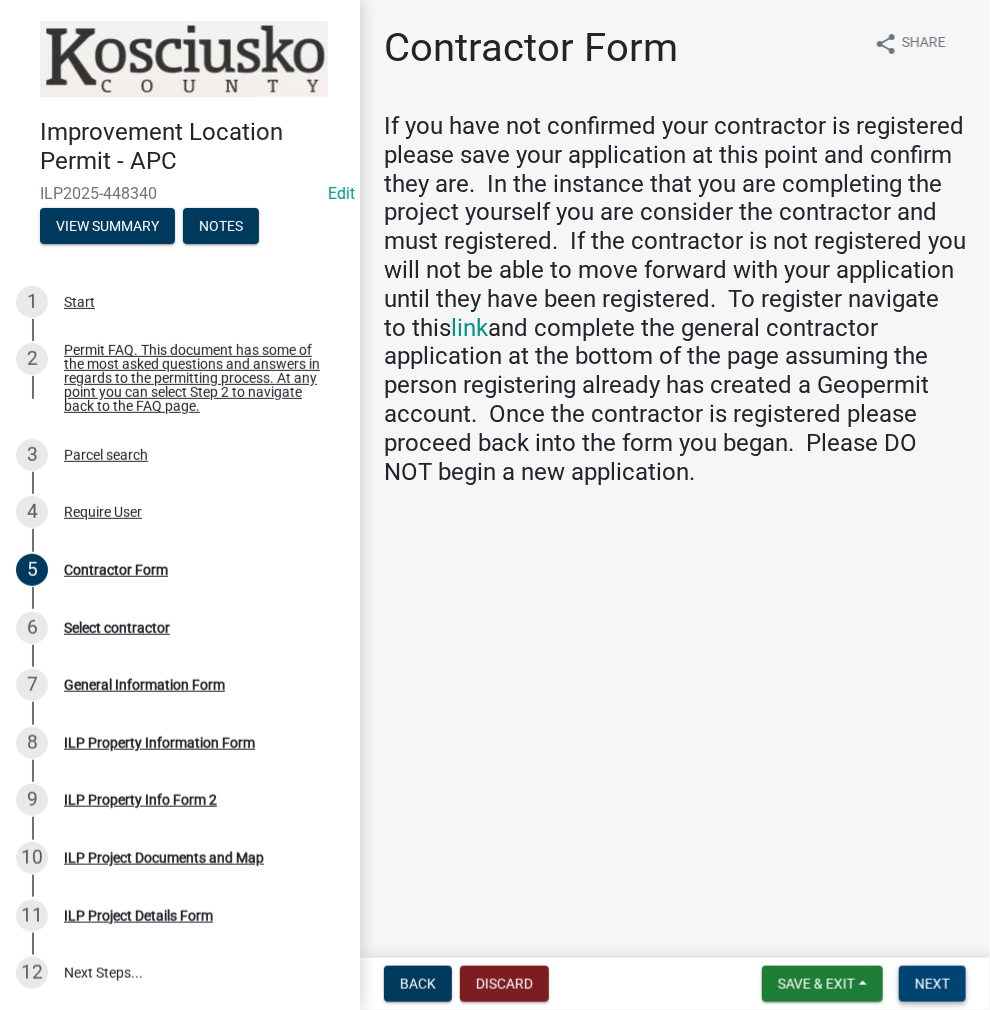 click on "Next" at bounding box center [932, 984] 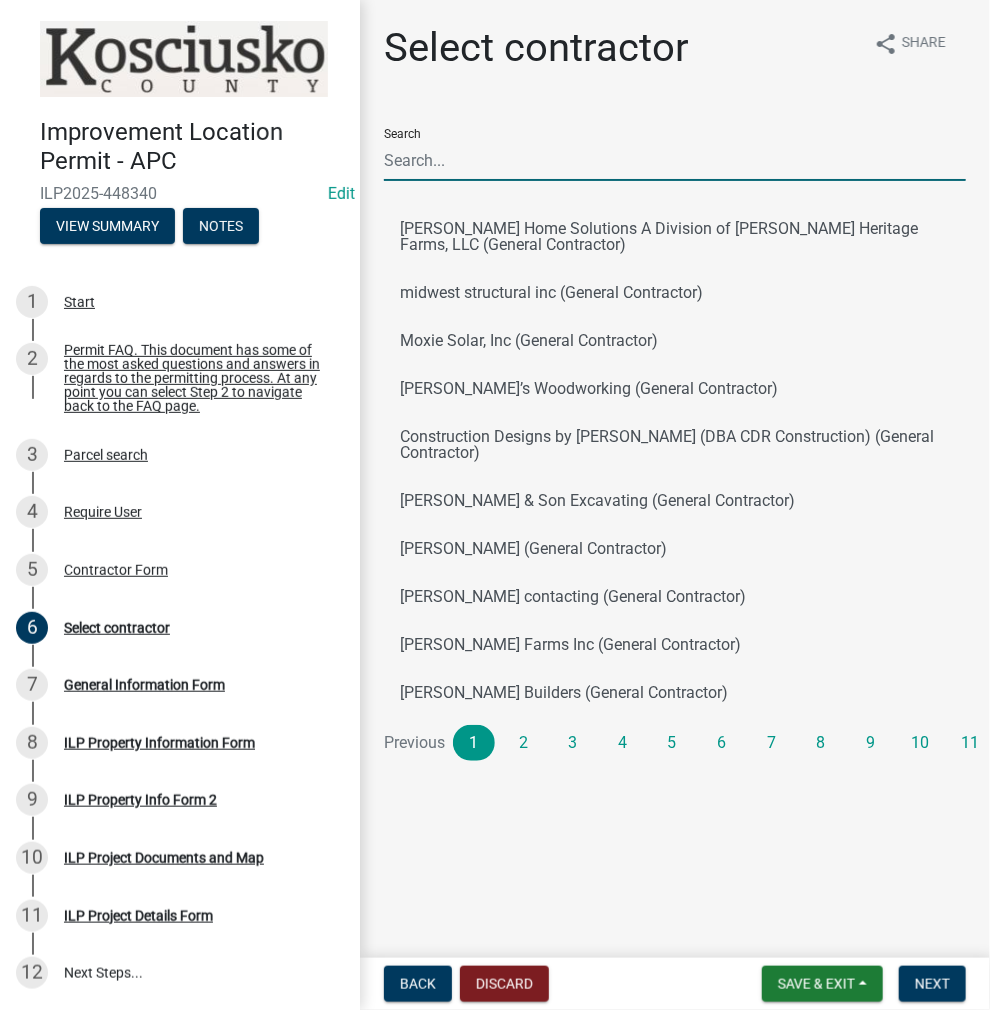 click on "Search" at bounding box center [675, 160] 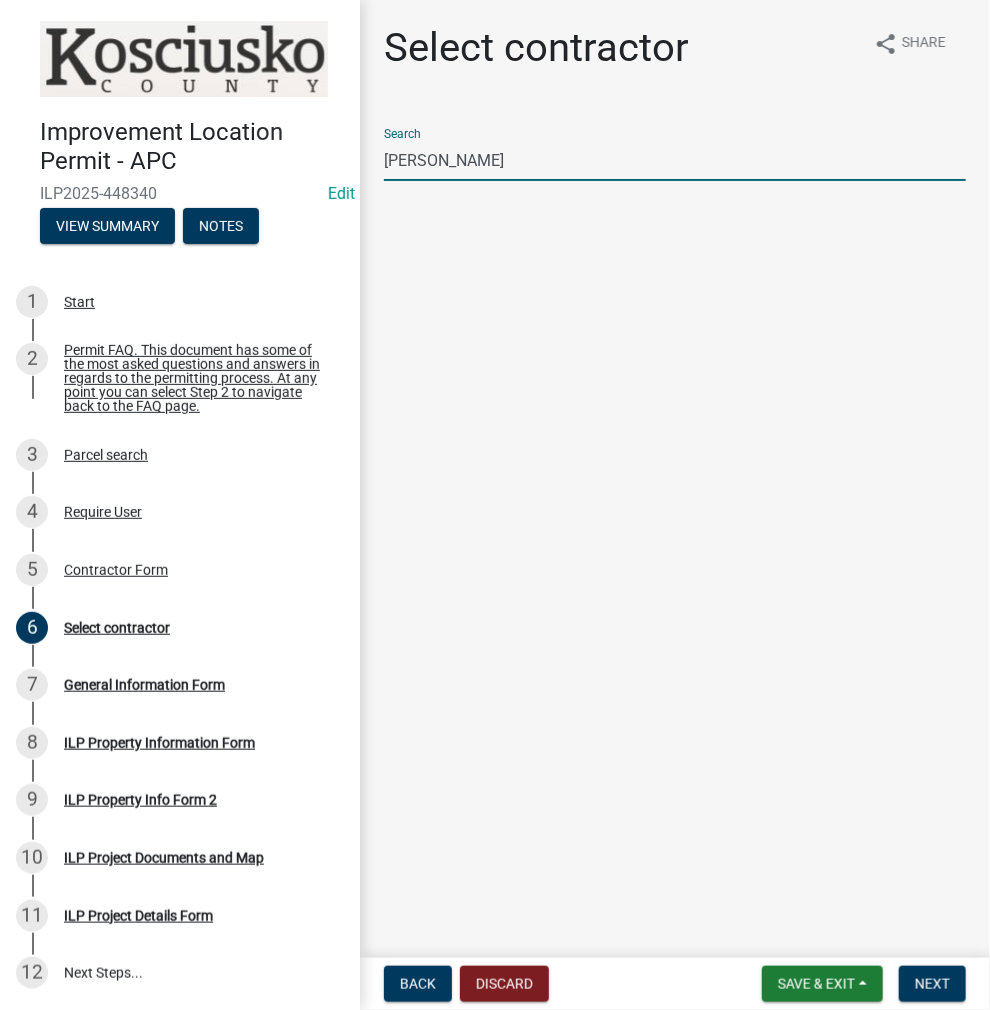 drag, startPoint x: 580, startPoint y: 169, endPoint x: 344, endPoint y: 170, distance: 236.00212 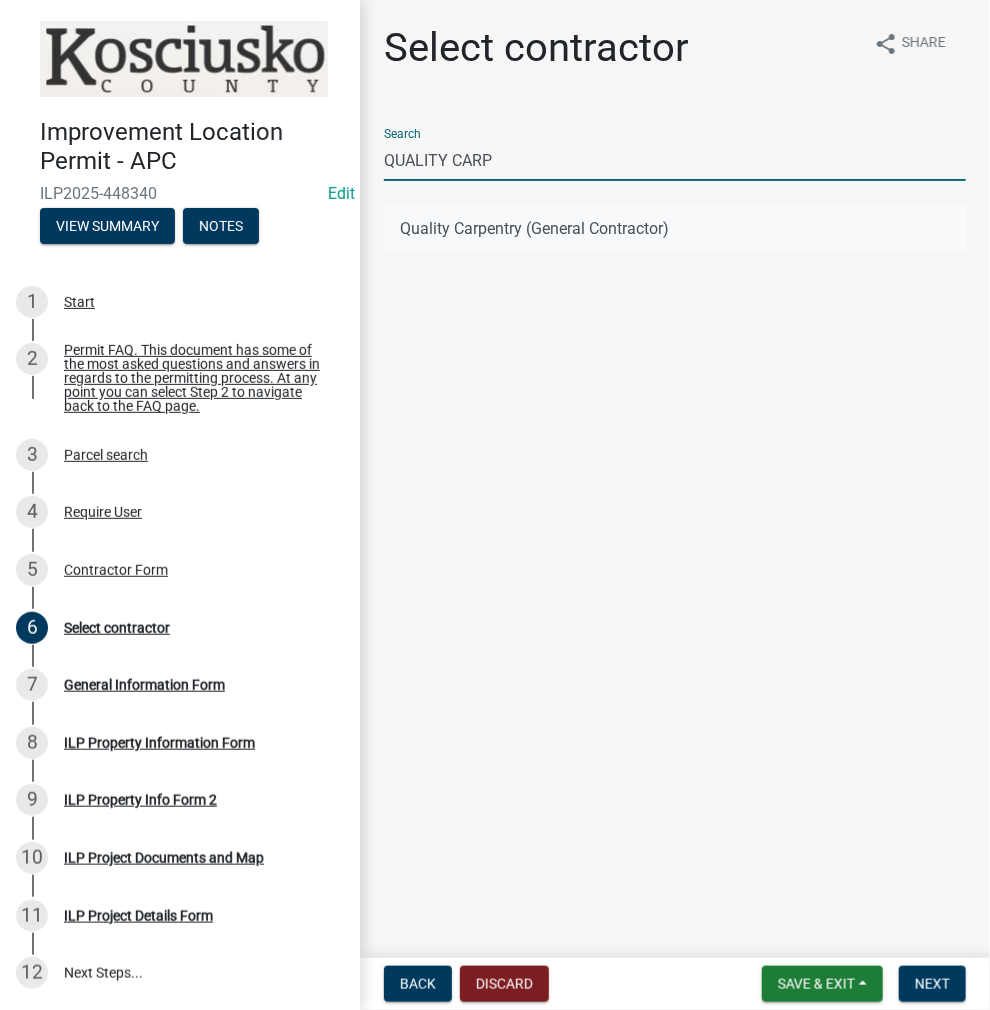 type on "QUALITY CARP" 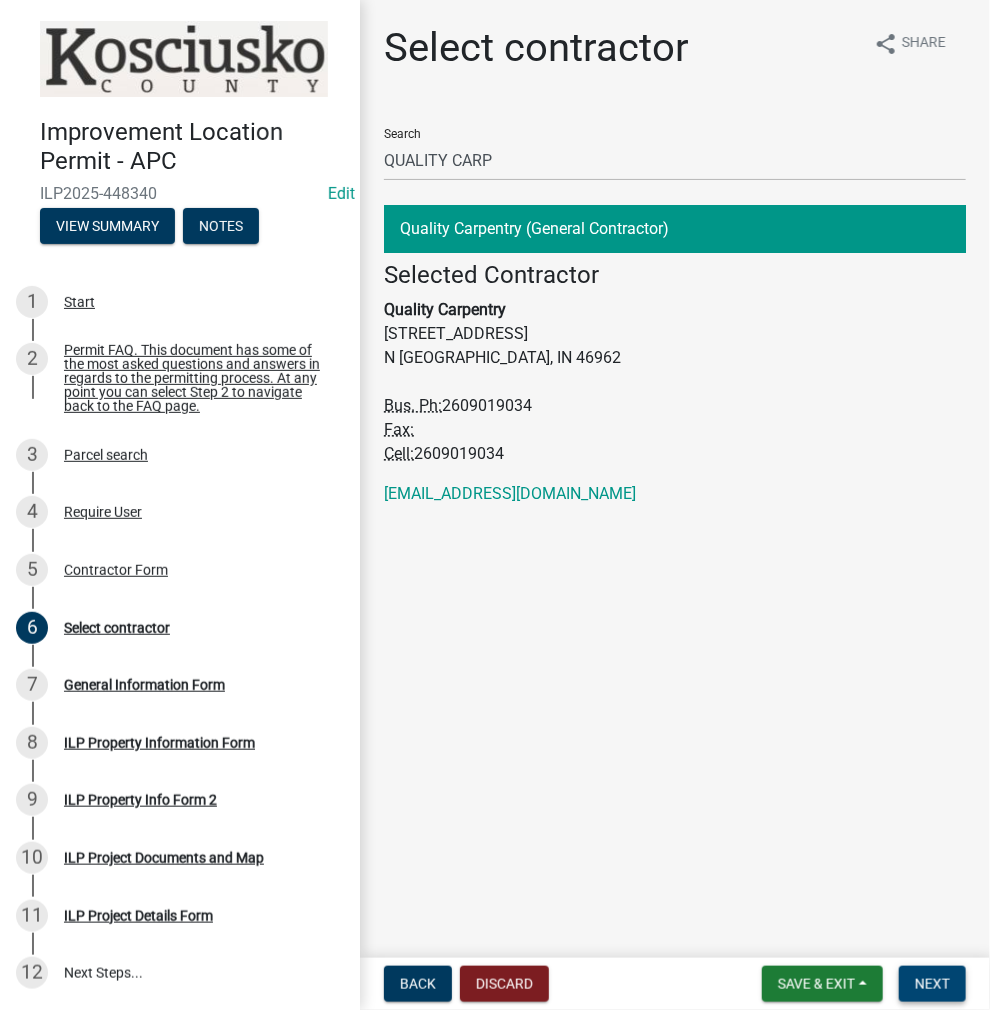 click on "Next" at bounding box center (932, 984) 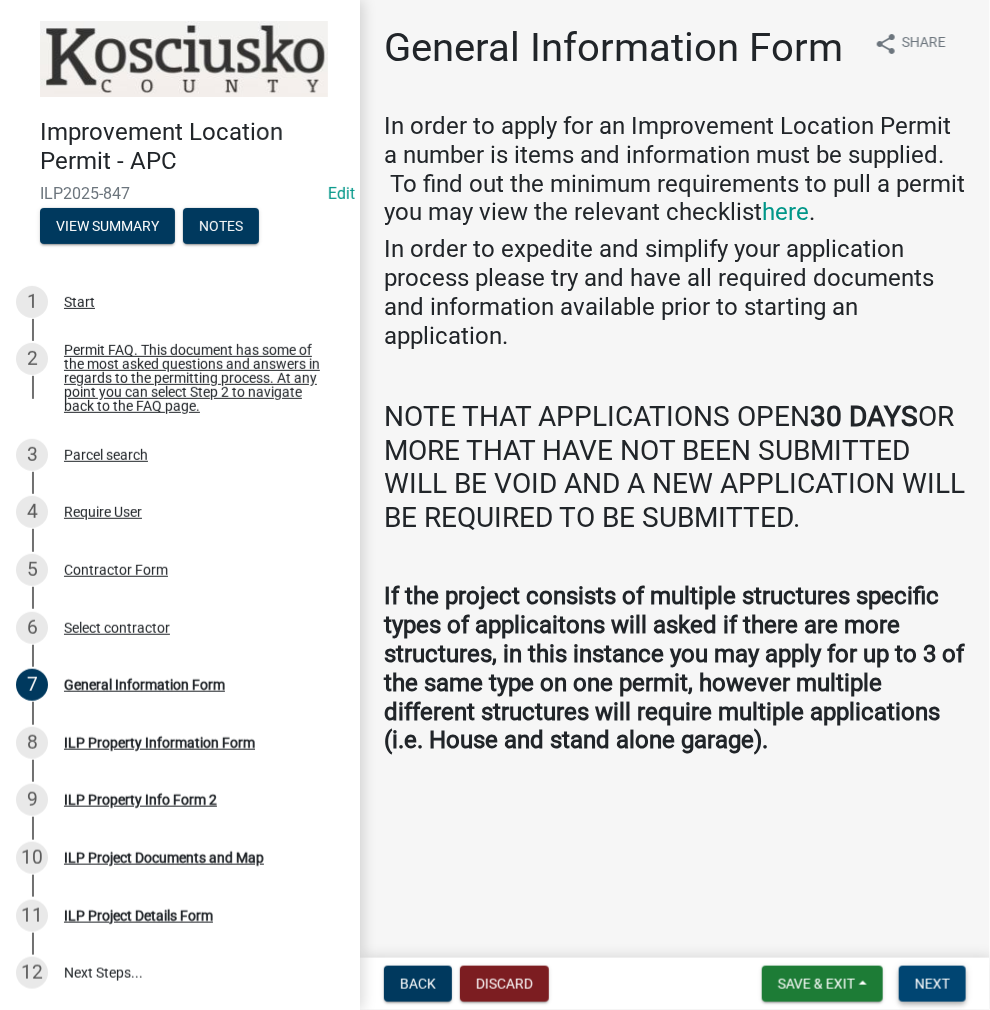click on "Next" at bounding box center (932, 984) 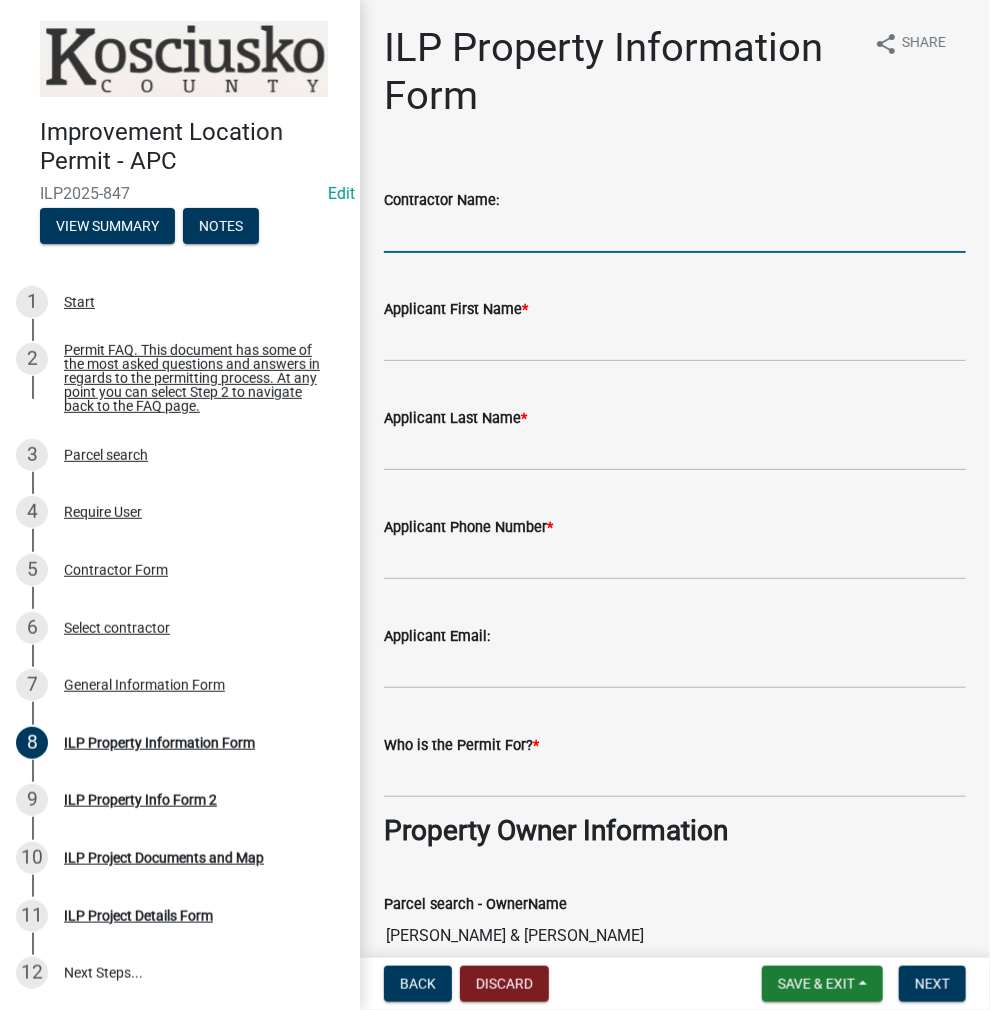 click on "Contractor Name:" at bounding box center [675, 232] 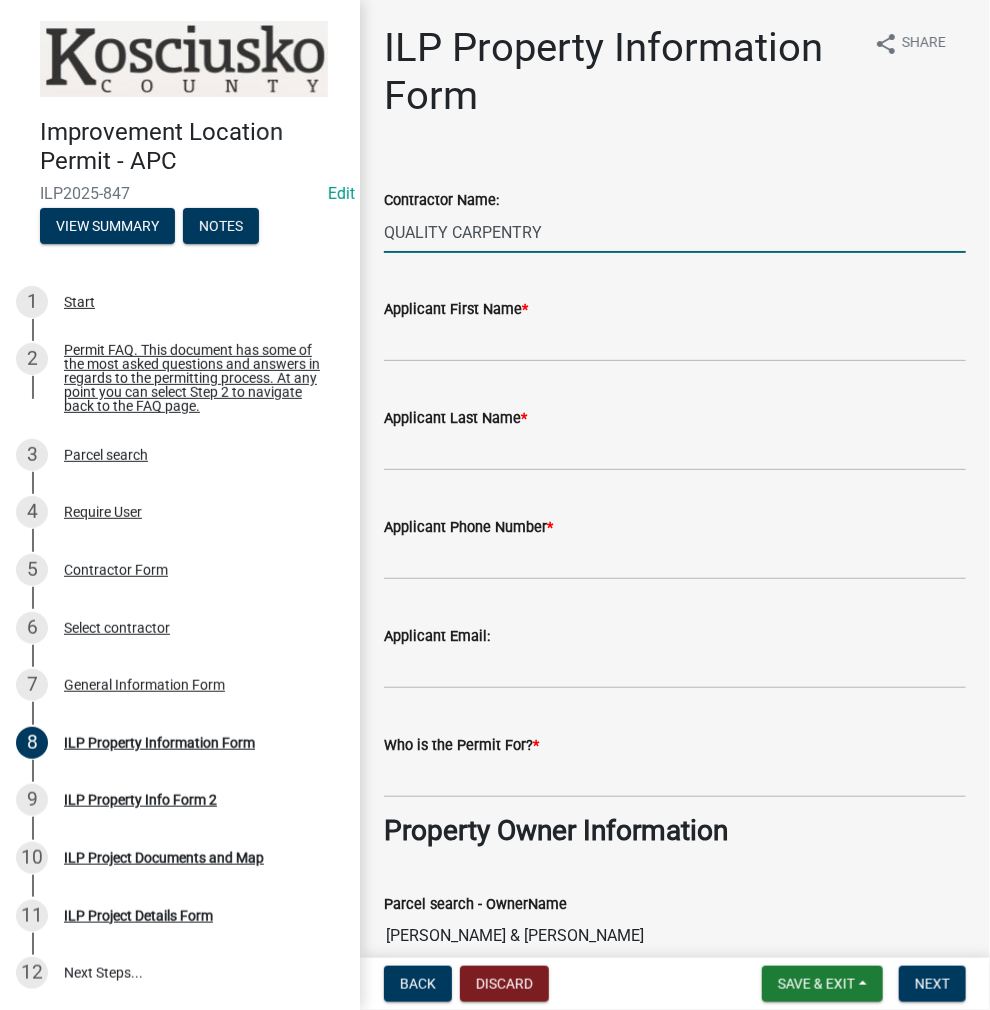 type on "QUALITY CARPENTRY" 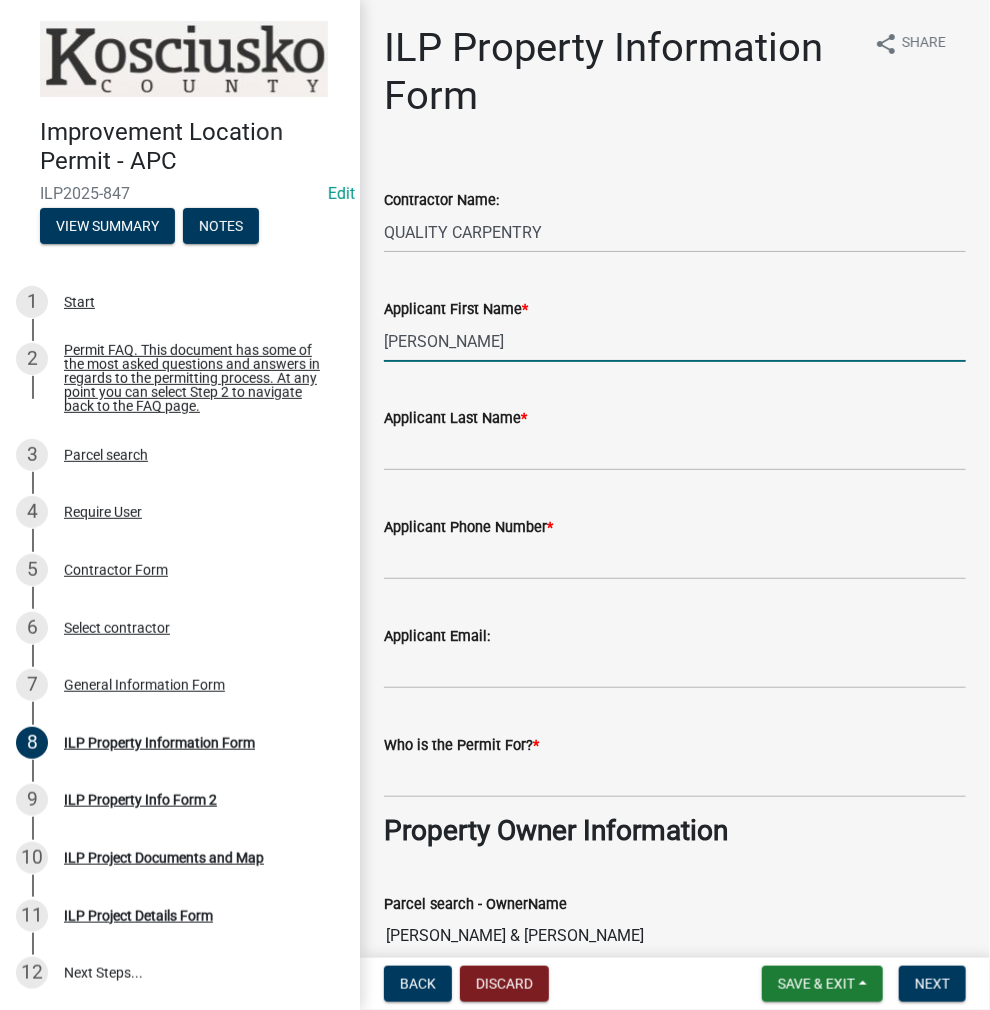 type on "RONALD GOELZ" 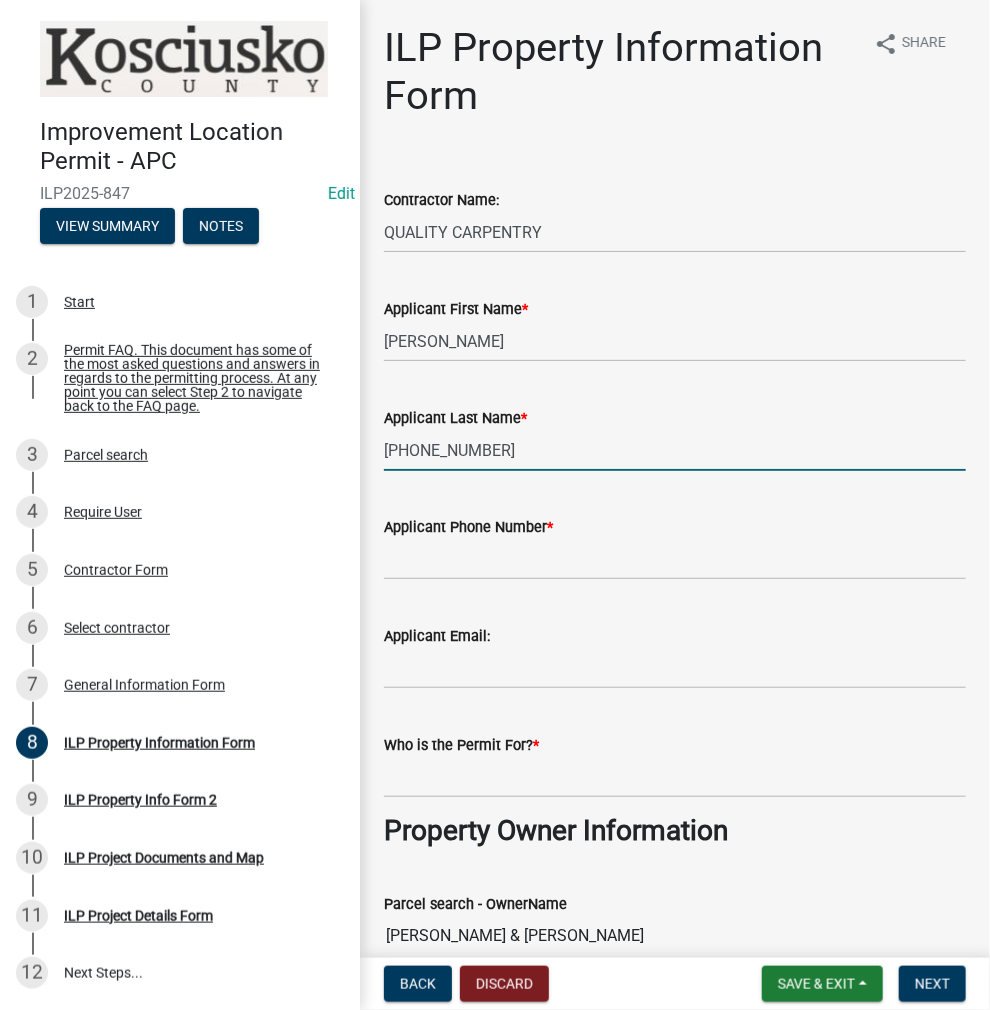 type on "317-363-3588" 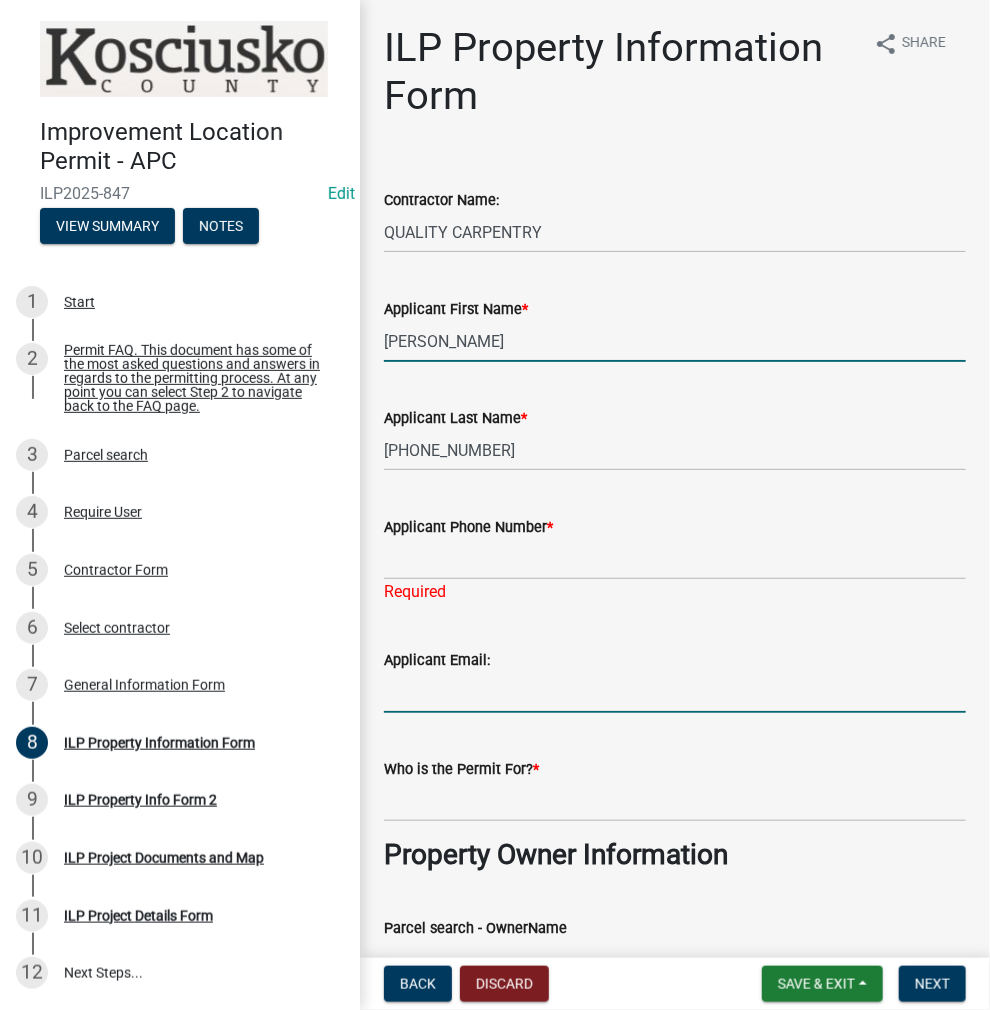 click on "RONALD GOELZ" at bounding box center [675, 341] 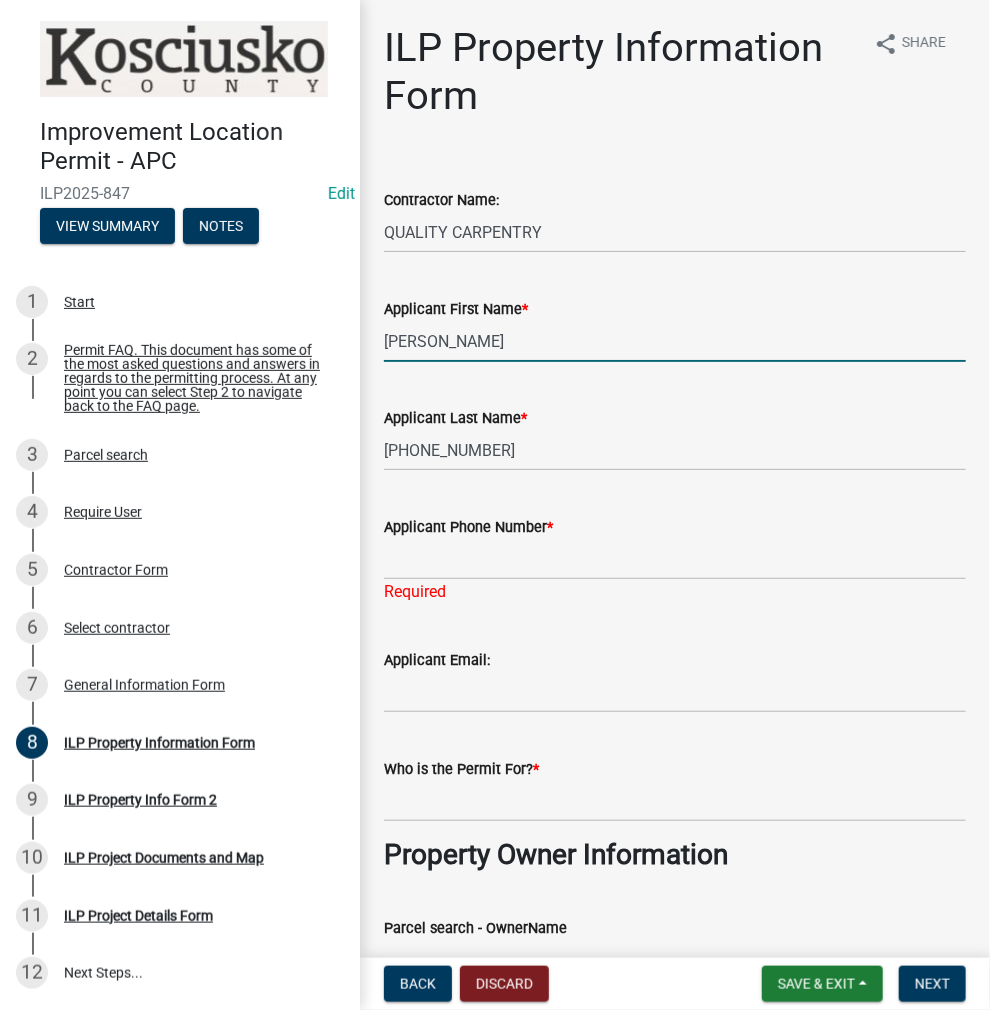 type on "RONALD" 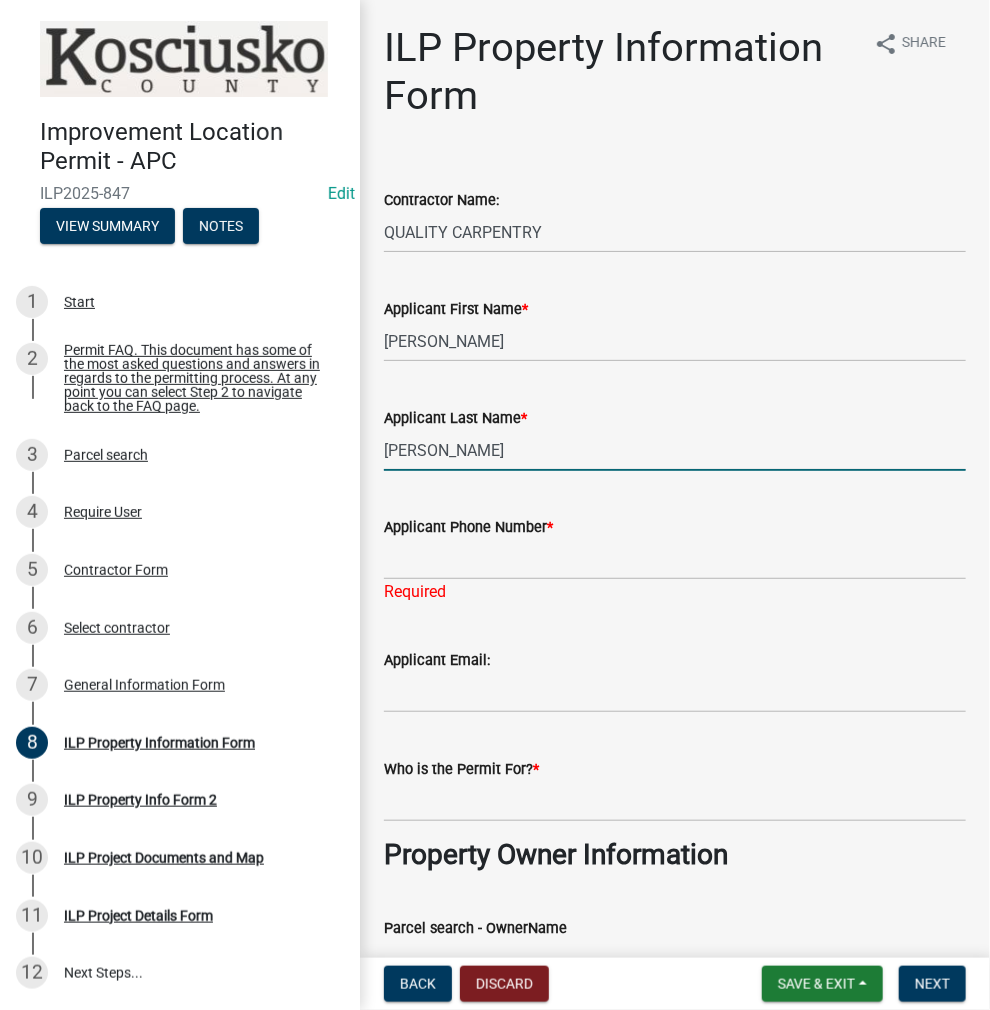type on "GOELZ" 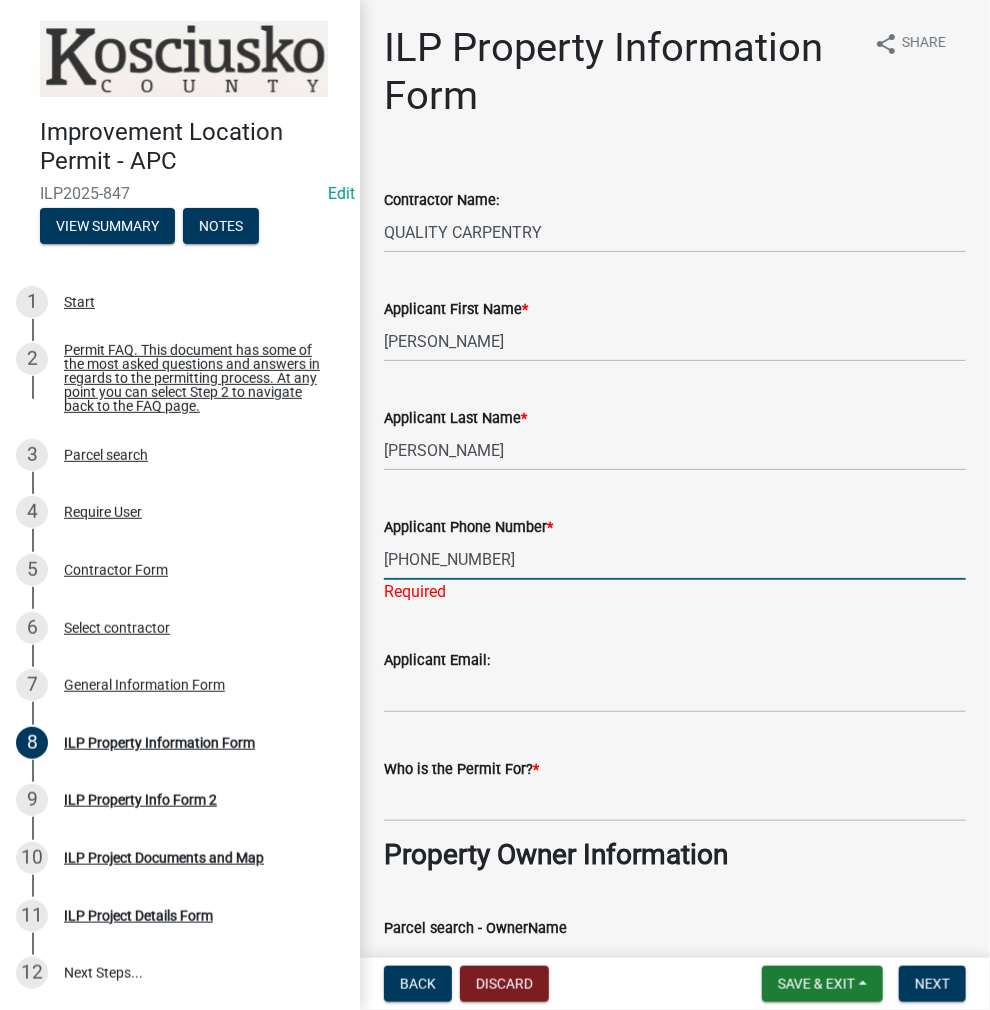 type on "317-363-3588" 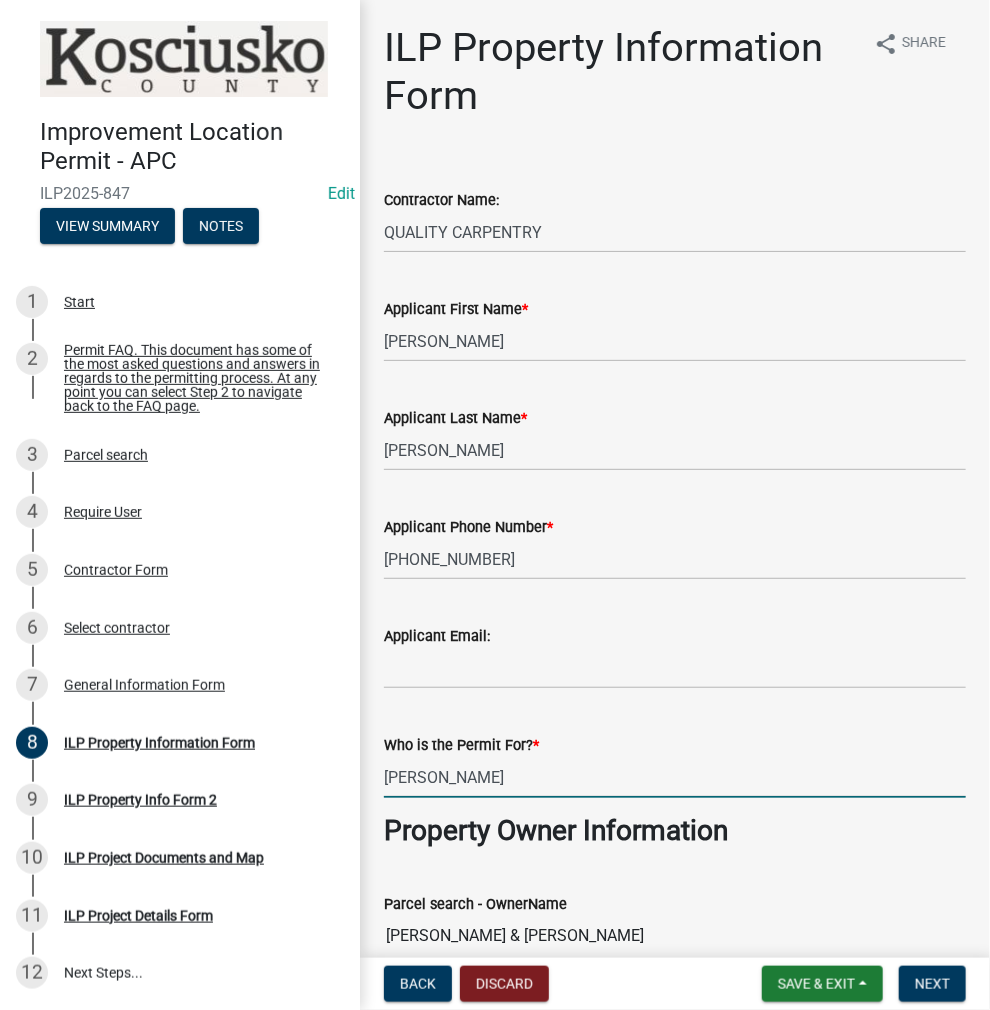 type on "RONALD GOELZ" 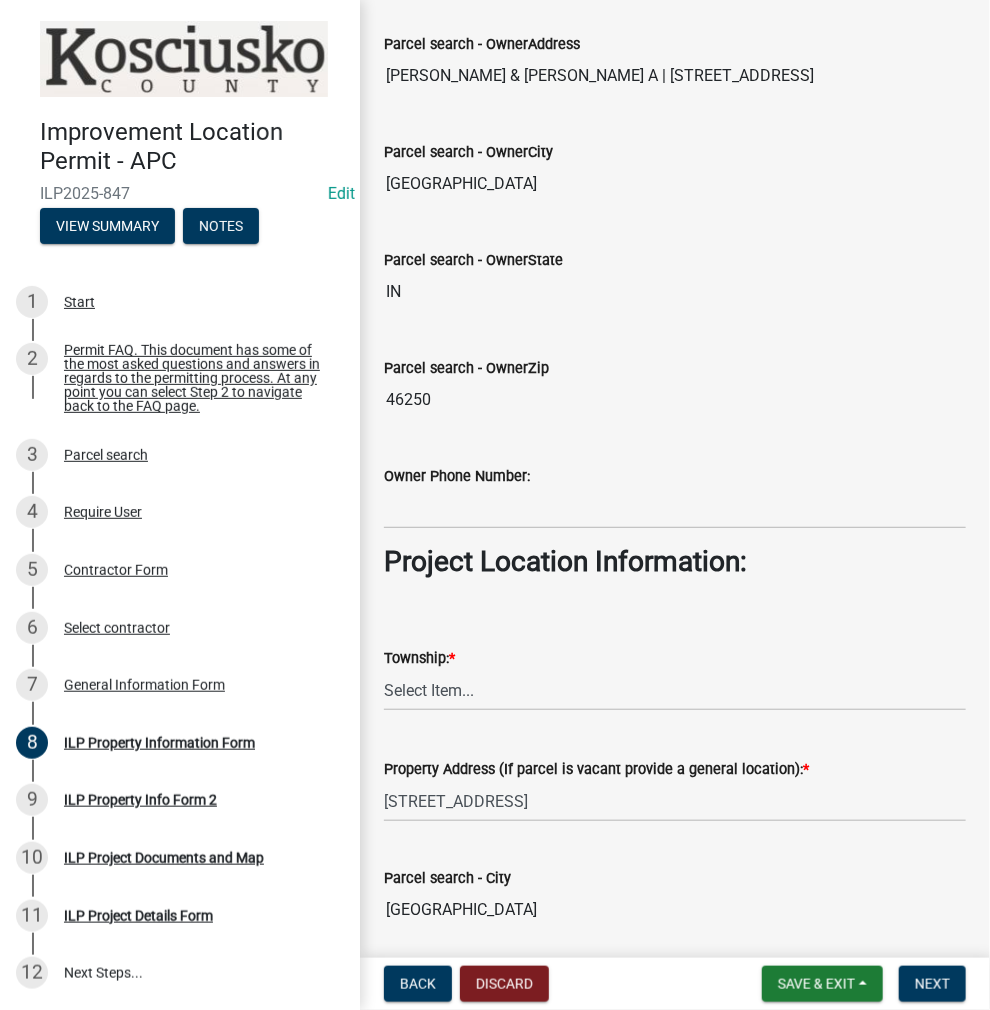 scroll, scrollTop: 1268, scrollLeft: 0, axis: vertical 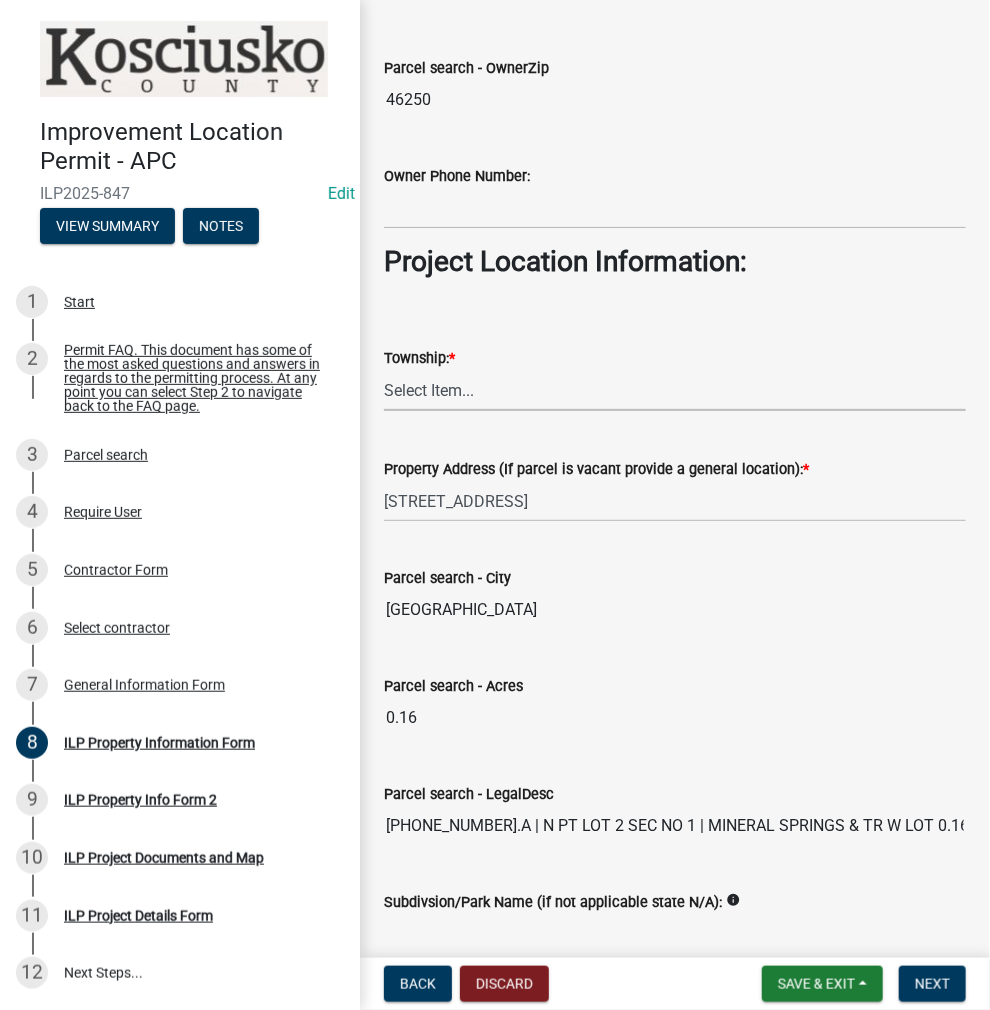click on "Select Item...   Benton - Elkhart Co   Clay   Etna   Franklin   Harrison   Jackson   Jefferson   Lake   Monroe   Plain   Prairie   Scott   Seward   Tippecanoe   Turkey Creek   Van Buren   Washington   Wayne" at bounding box center [675, 390] 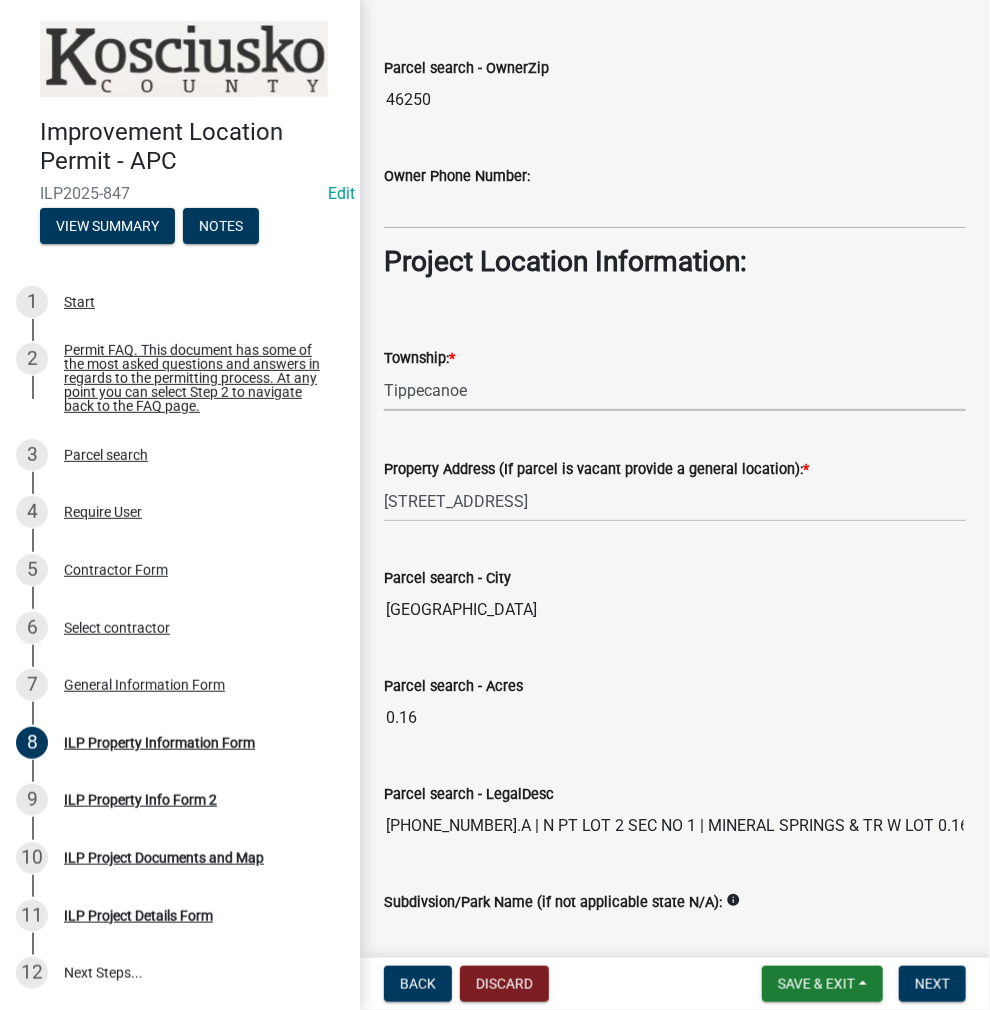 click on "Select Item...   Benton - Elkhart Co   Clay   Etna   Franklin   Harrison   Jackson   Jefferson   Lake   Monroe   Plain   Prairie   Scott   Seward   Tippecanoe   Turkey Creek   Van Buren   Washington   Wayne" at bounding box center [675, 390] 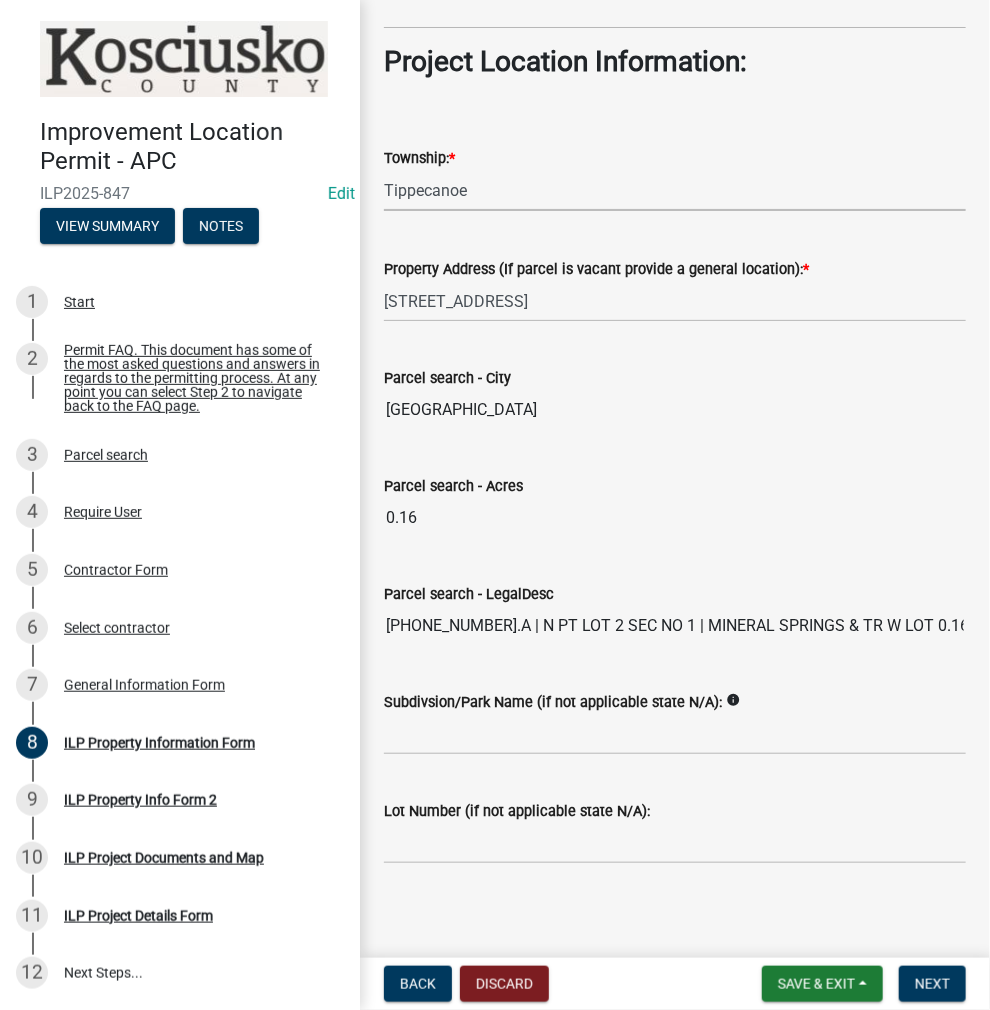 scroll, scrollTop: 1472, scrollLeft: 0, axis: vertical 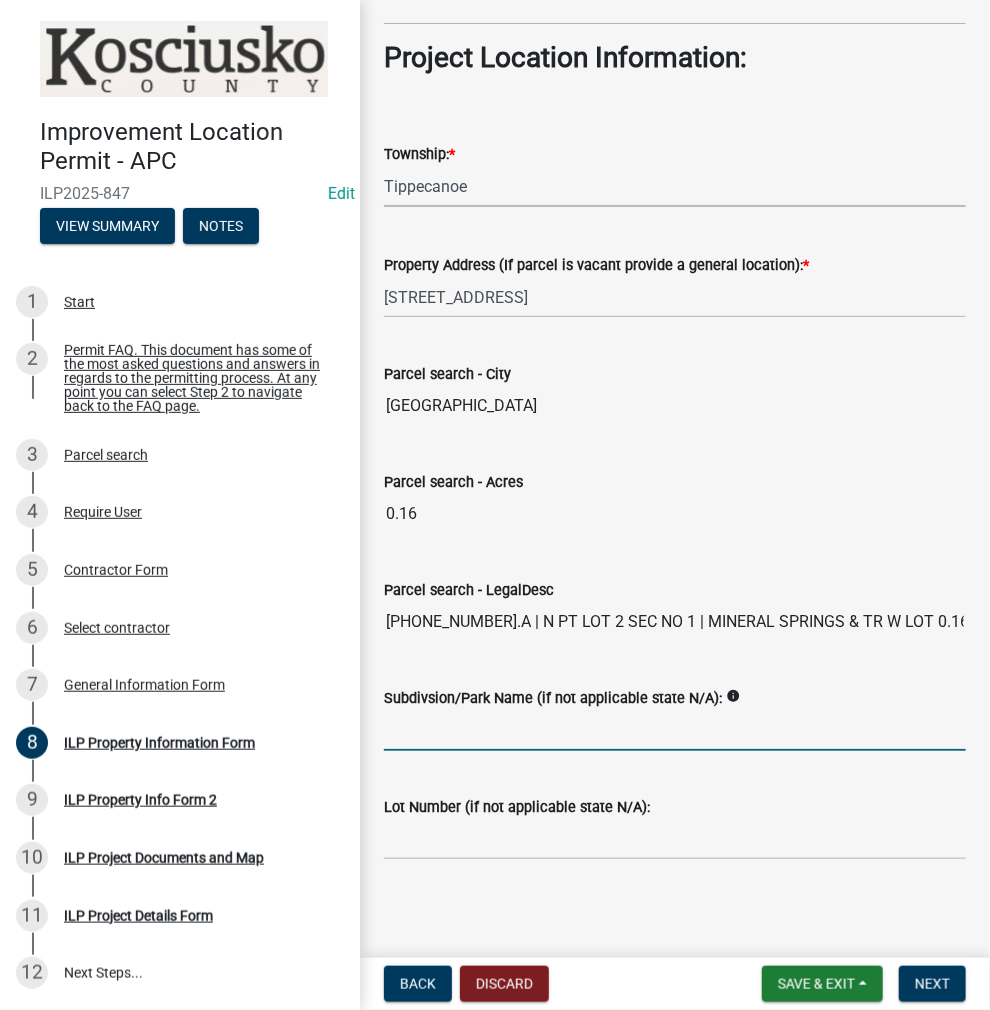 click on "Subdivsion/Park Name (if not applicable state N/A):" at bounding box center [675, 730] 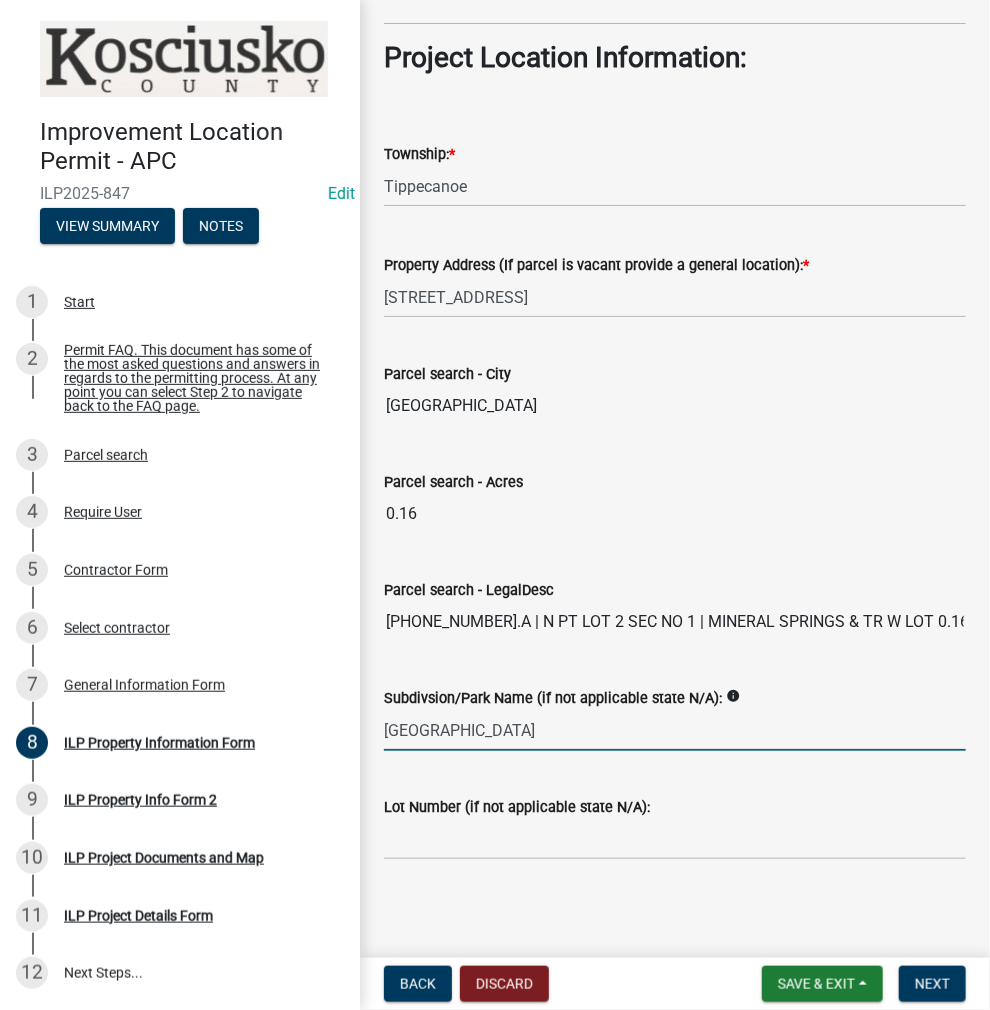 type on "MINERAL SPRINGS" 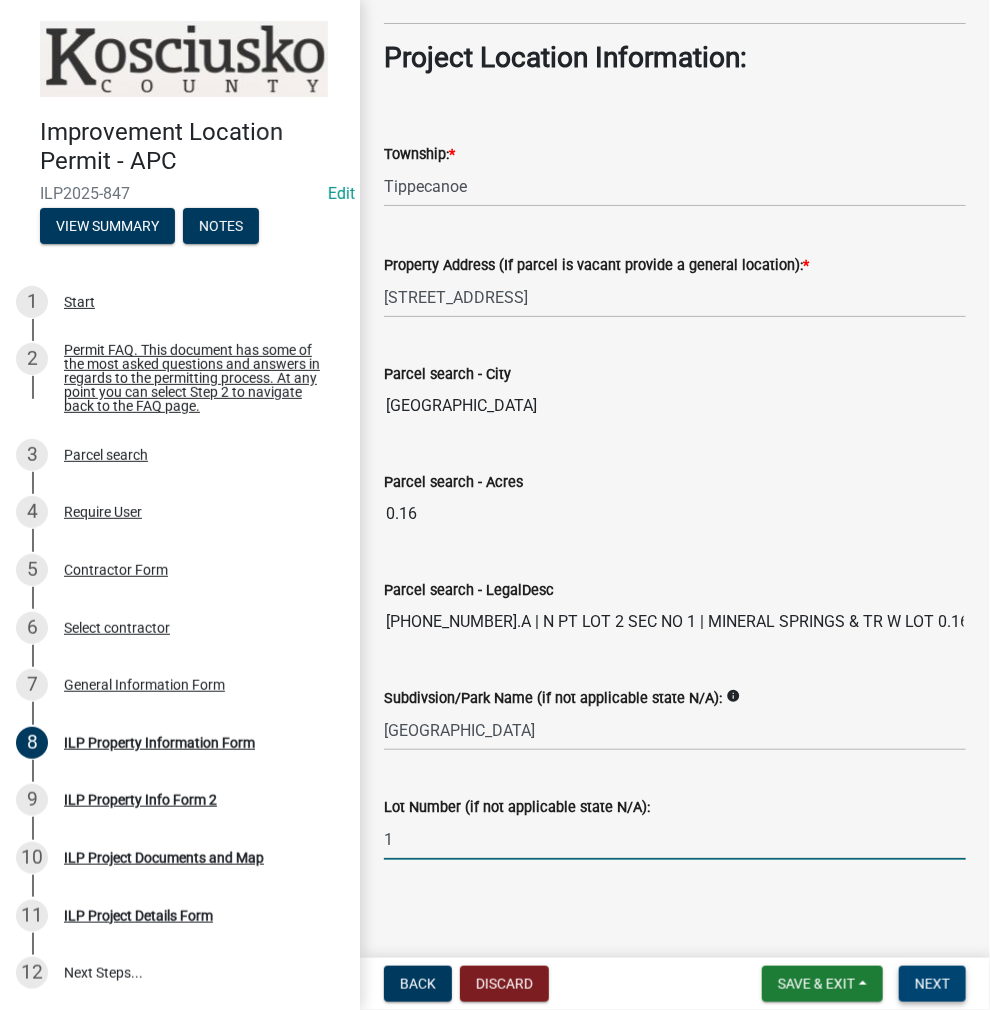 type on "1" 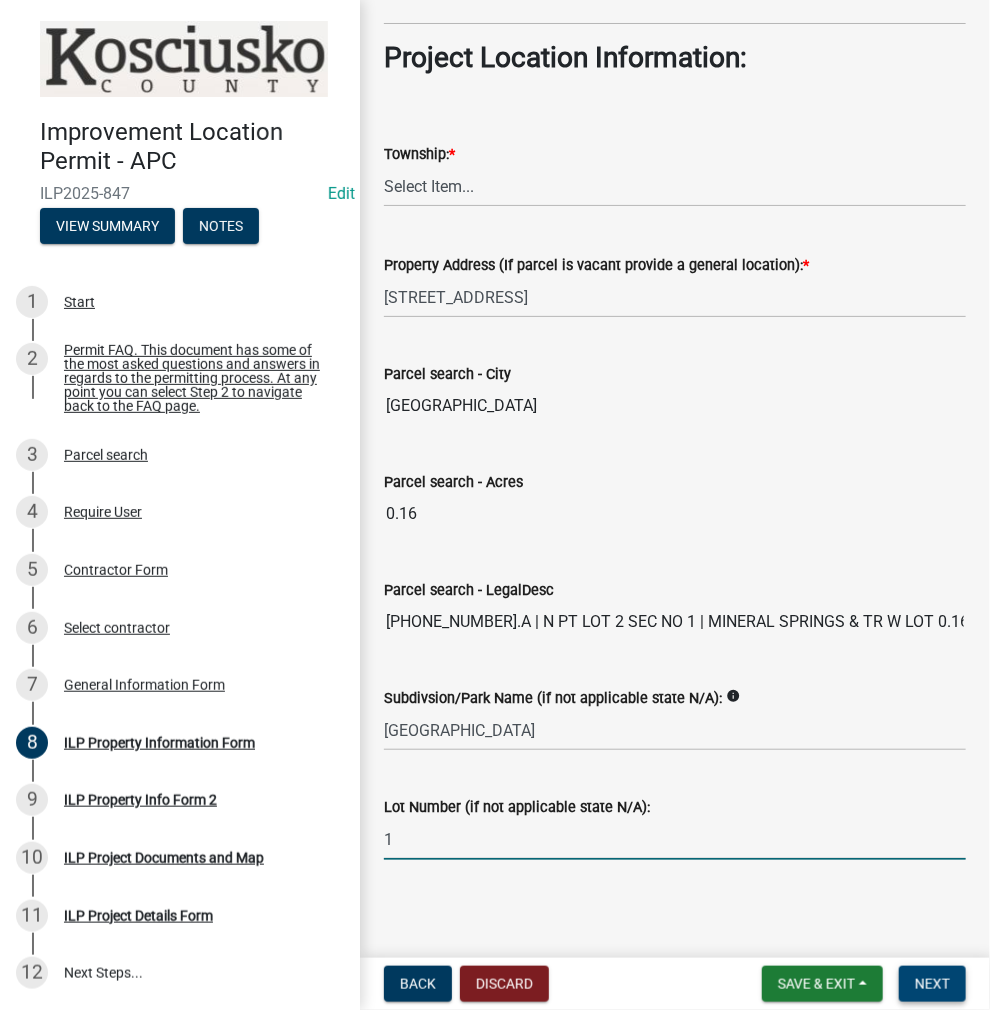 scroll, scrollTop: 0, scrollLeft: 0, axis: both 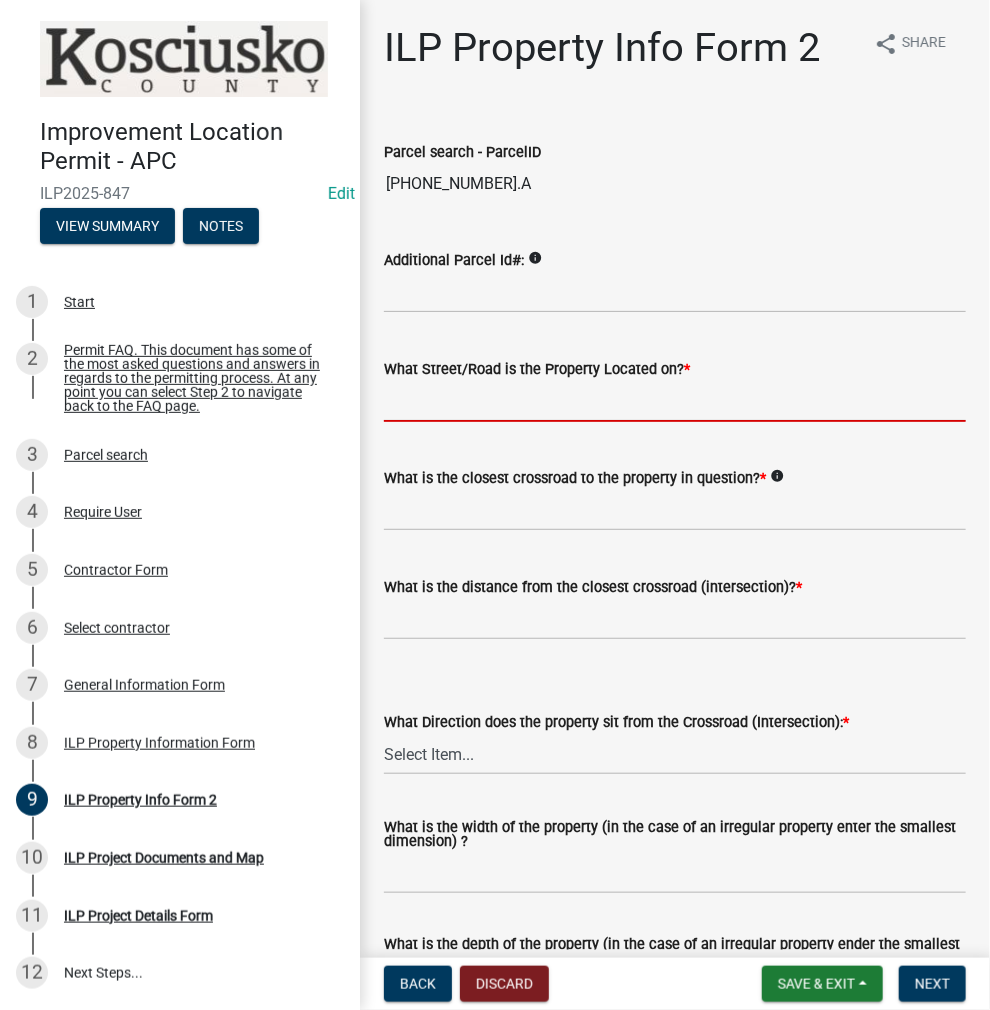 click on "What Street/Road is the Property Located on?  *" at bounding box center [675, 401] 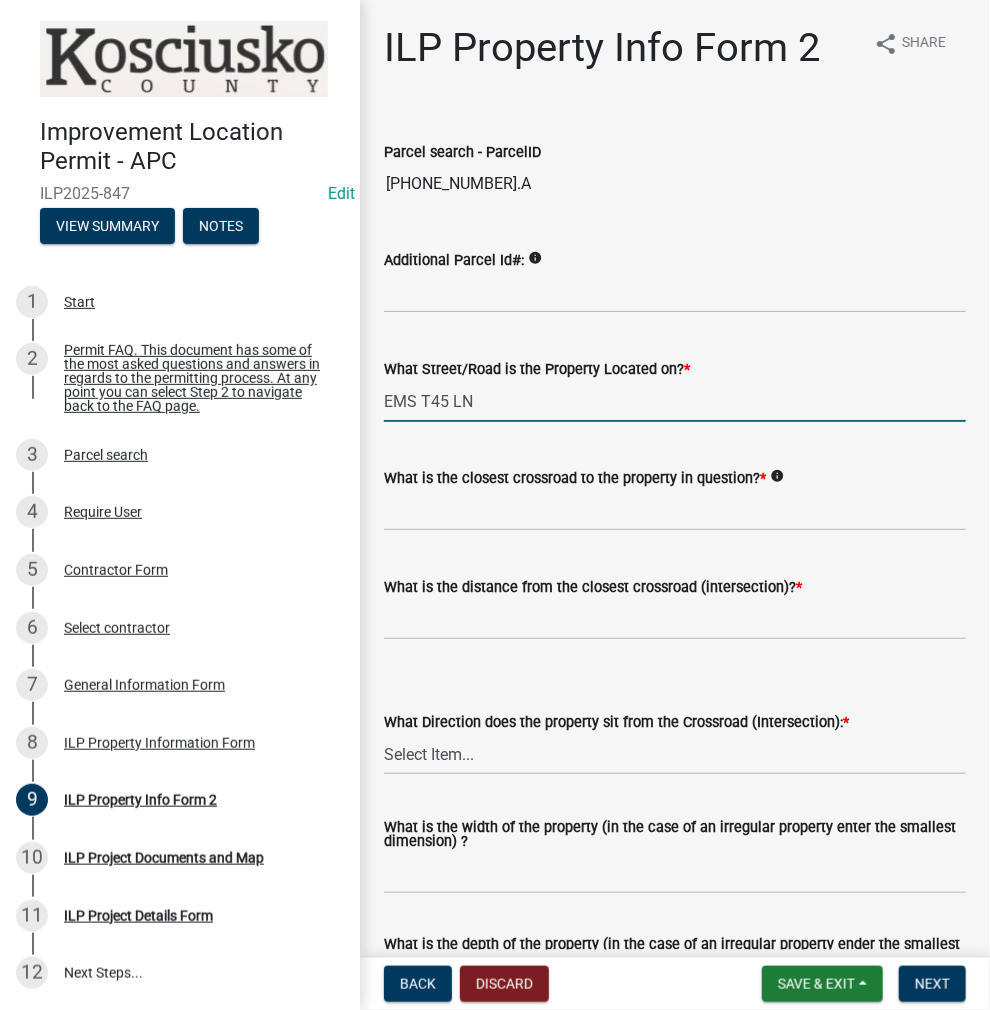 type on "EMS T45 LN" 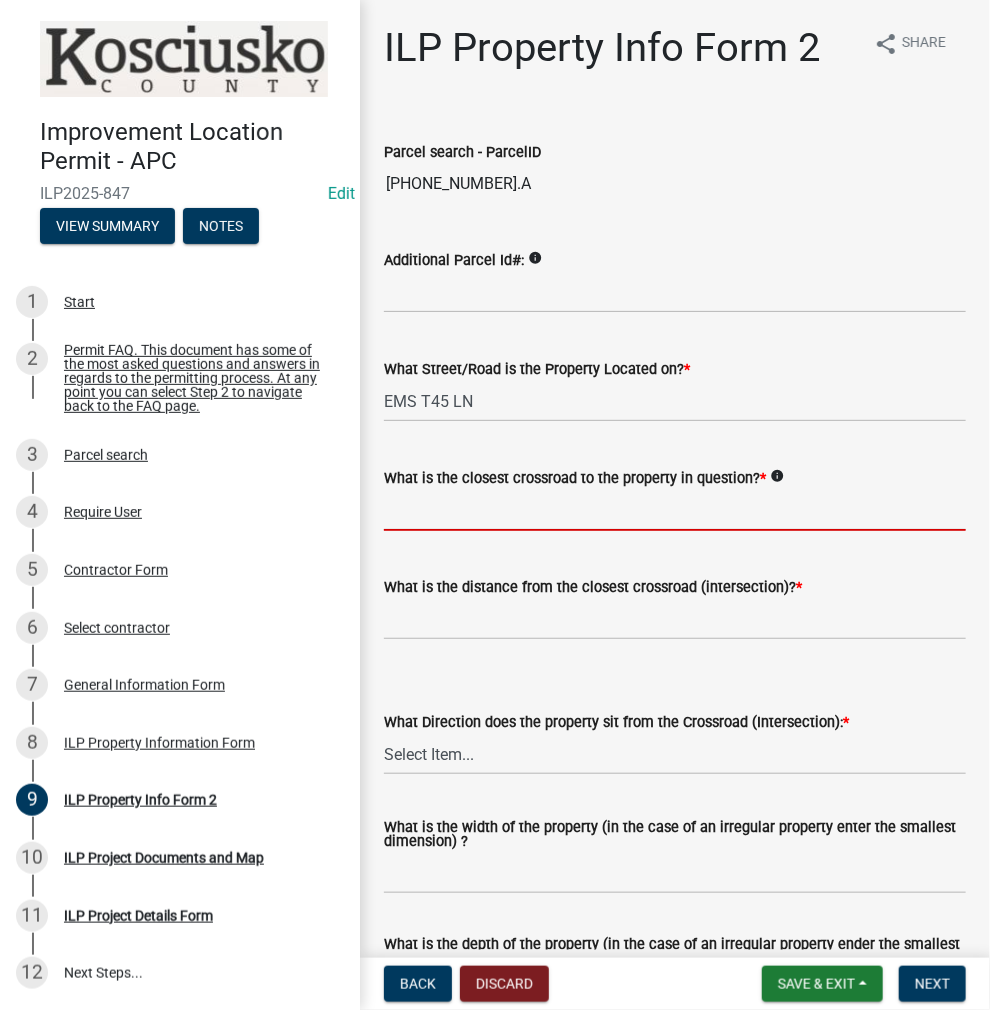 click on "What is the closest crossroad to the property in question?  *" at bounding box center [675, 510] 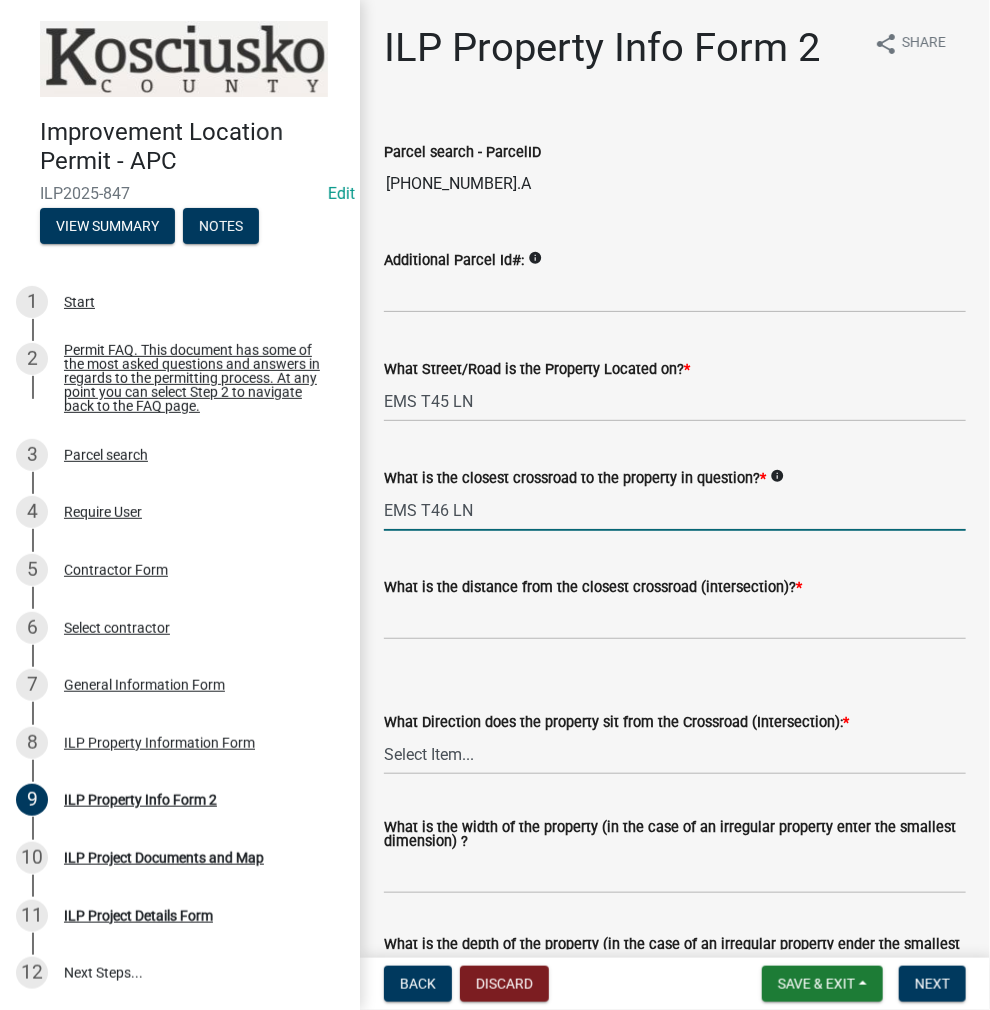 type on "EMS T46 LN" 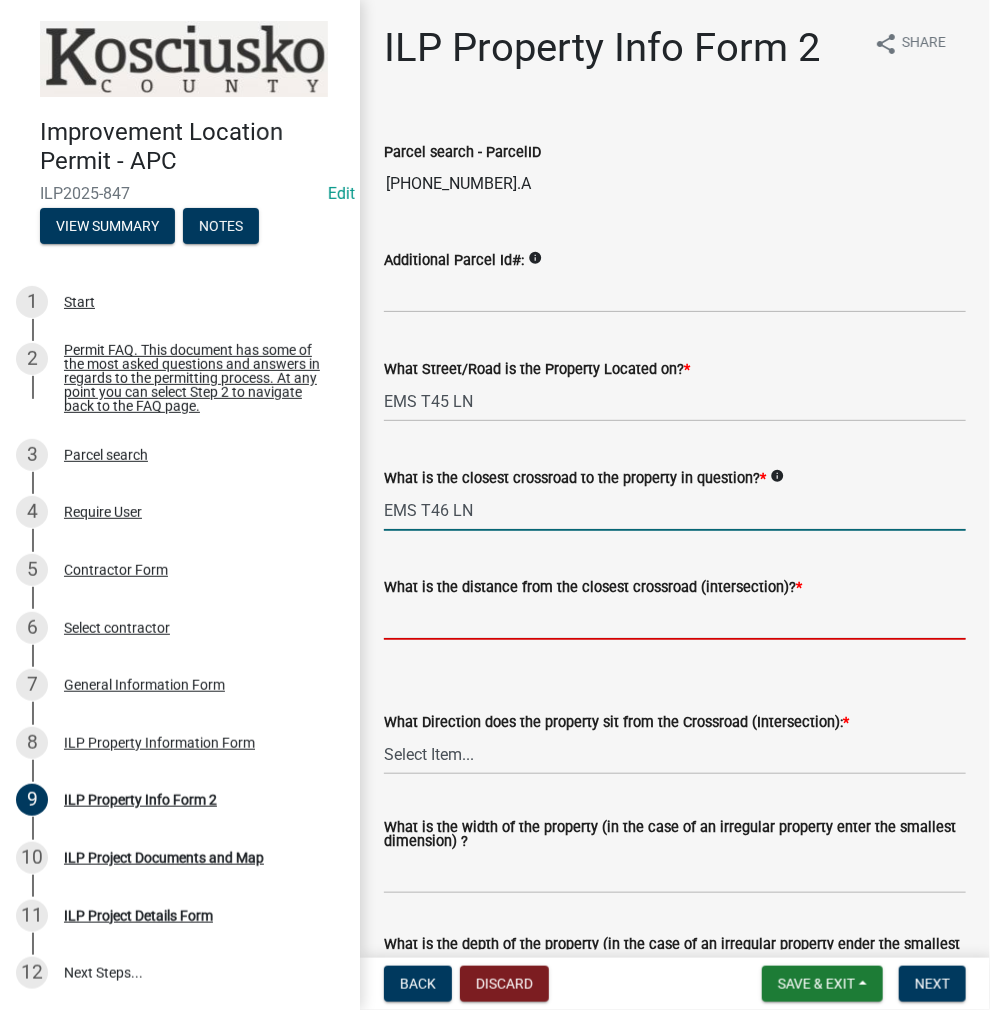click 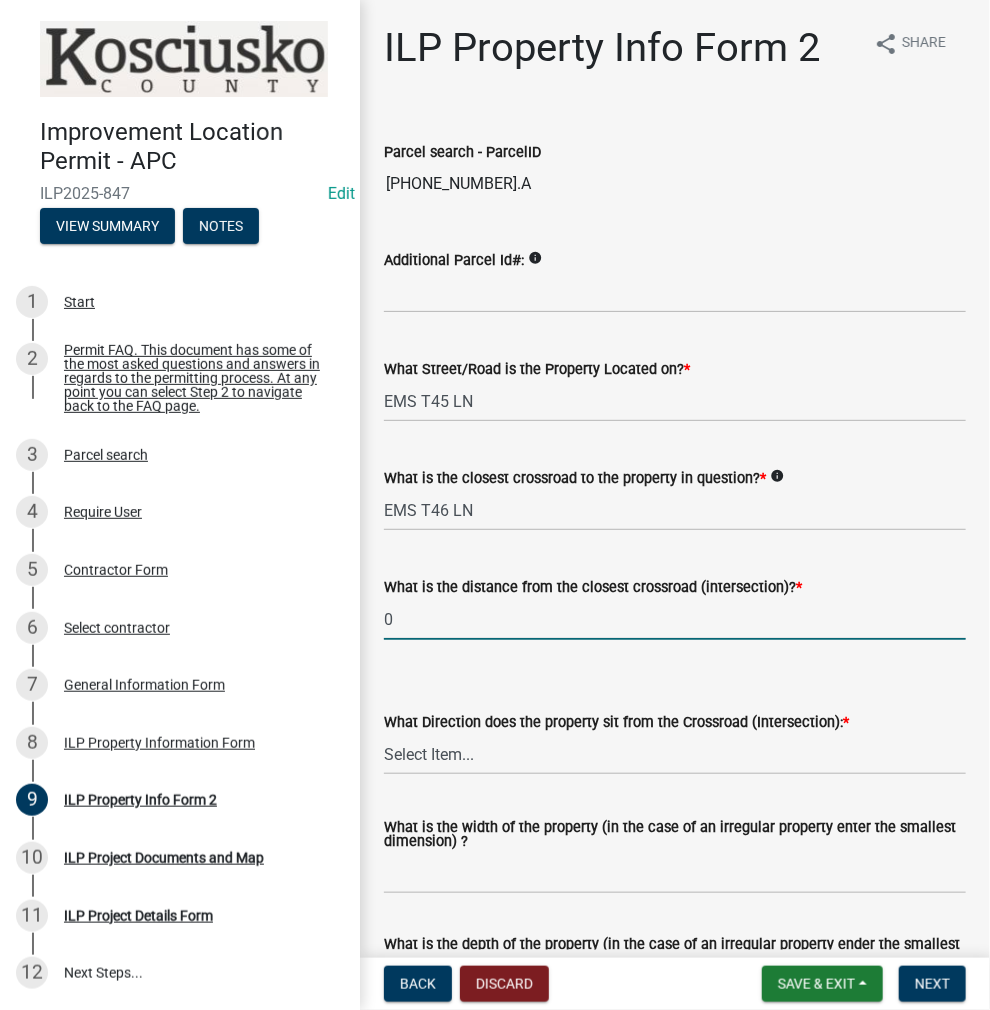 type on "0" 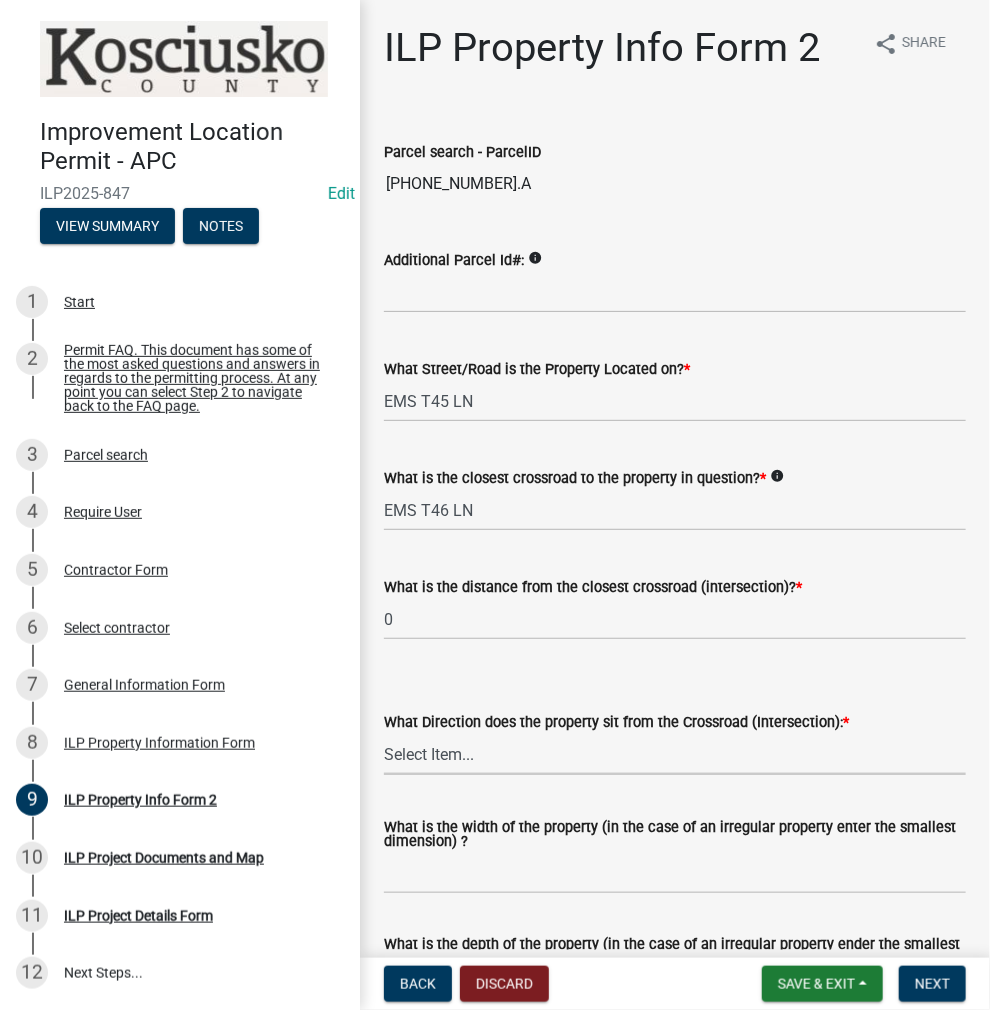 click on "Select Item...   N   NE   NW   S   SE   SW   E   W" at bounding box center [675, 754] 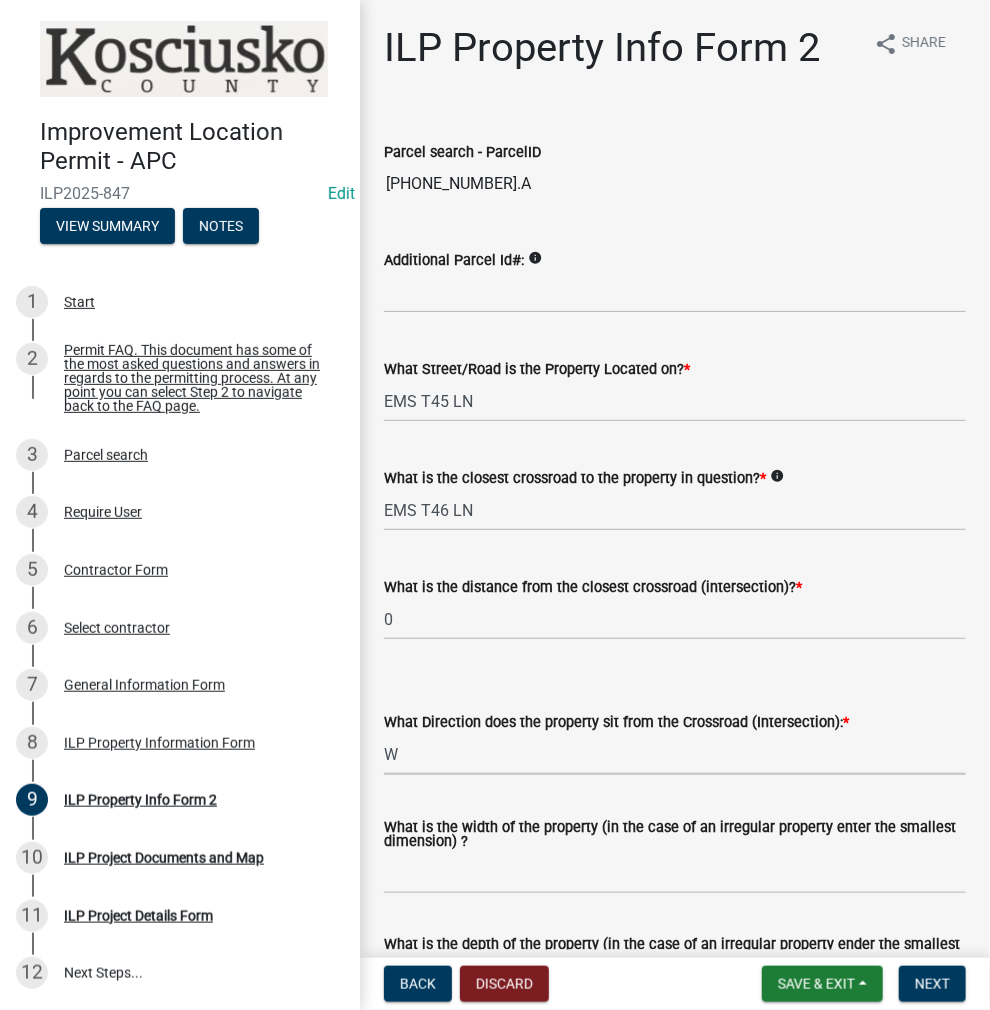 click on "Select Item...   N   NE   NW   S   SE   SW   E   W" at bounding box center [675, 754] 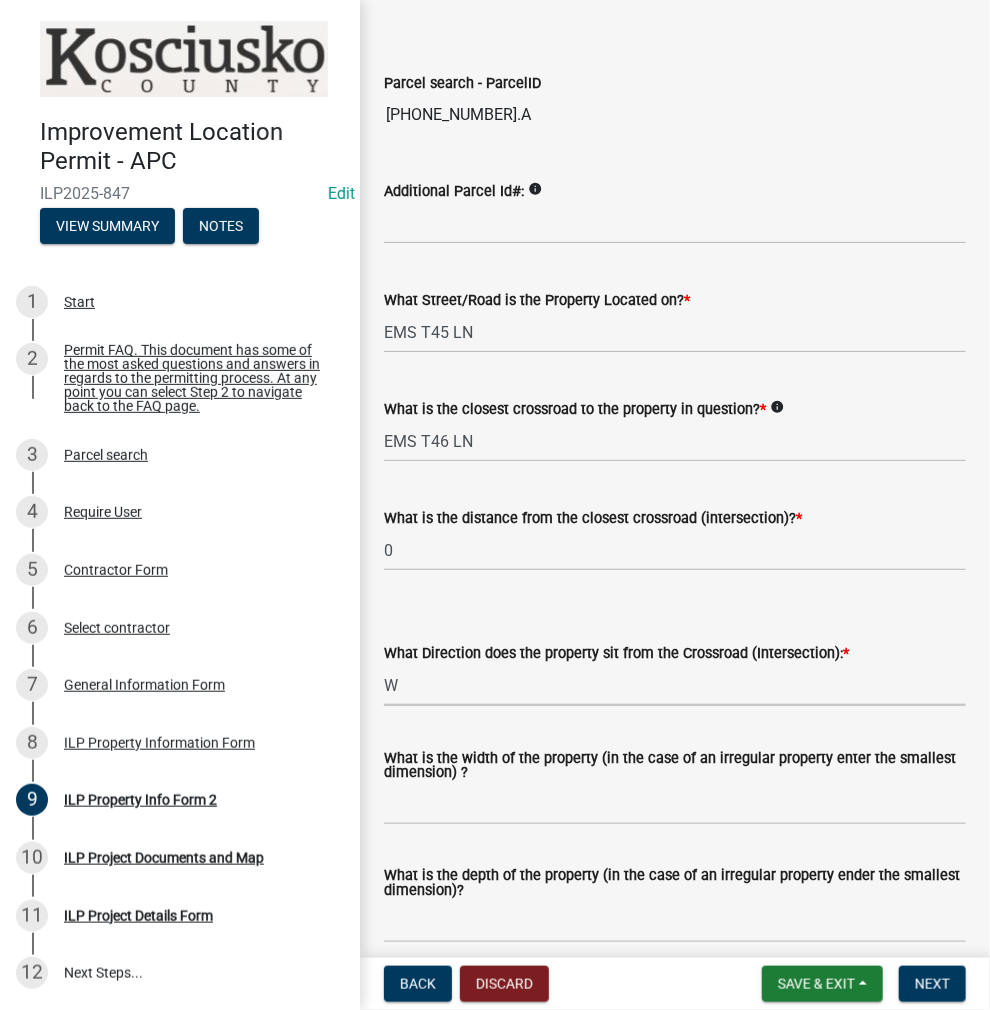 scroll, scrollTop: 400, scrollLeft: 0, axis: vertical 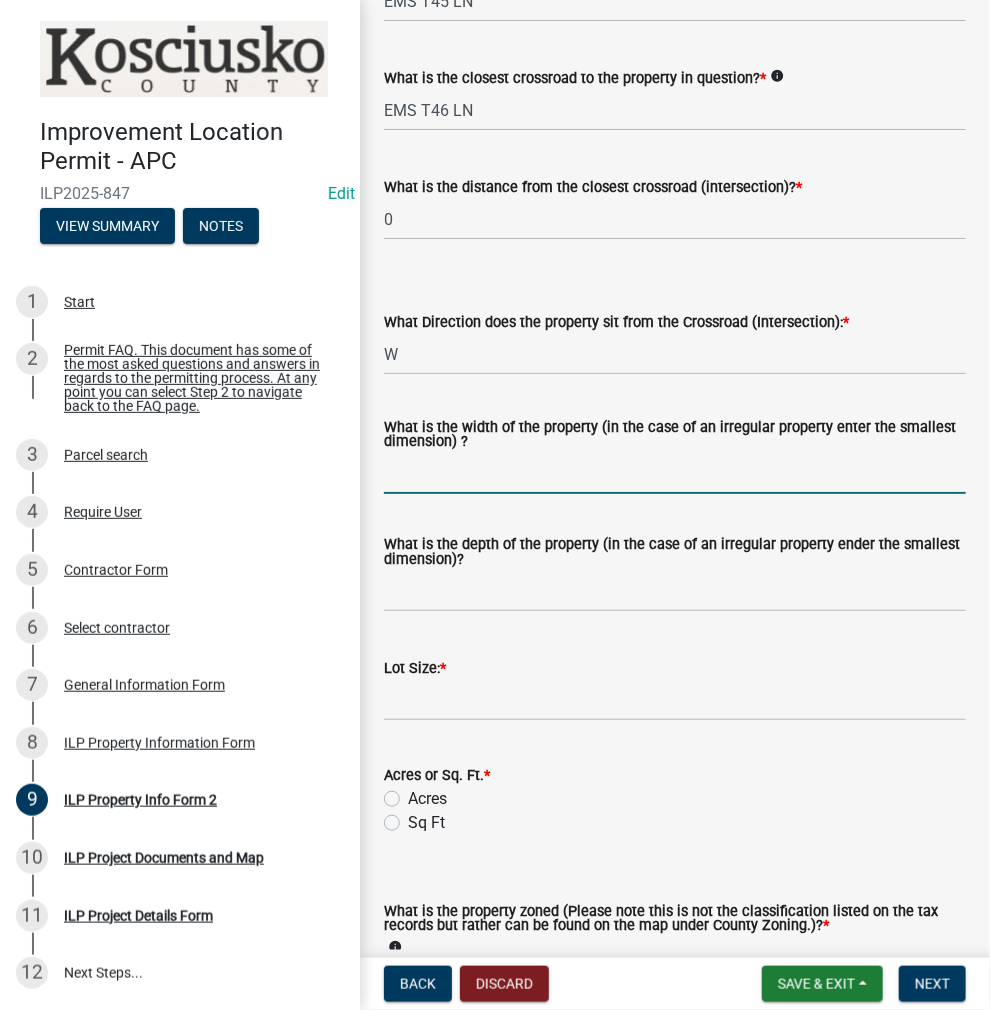 click on "What is the width of the property (in the case of an irregular property enter the smallest dimension) ?" at bounding box center [675, 473] 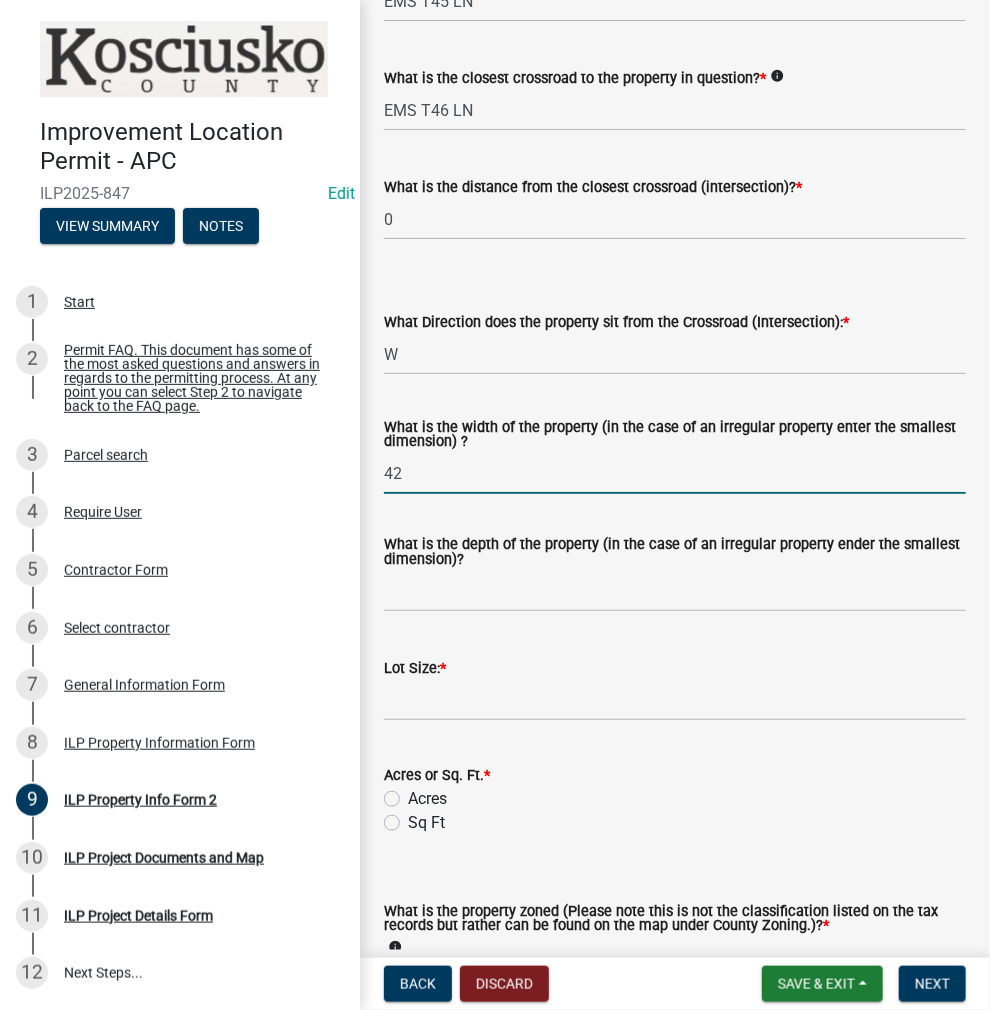 type on "42" 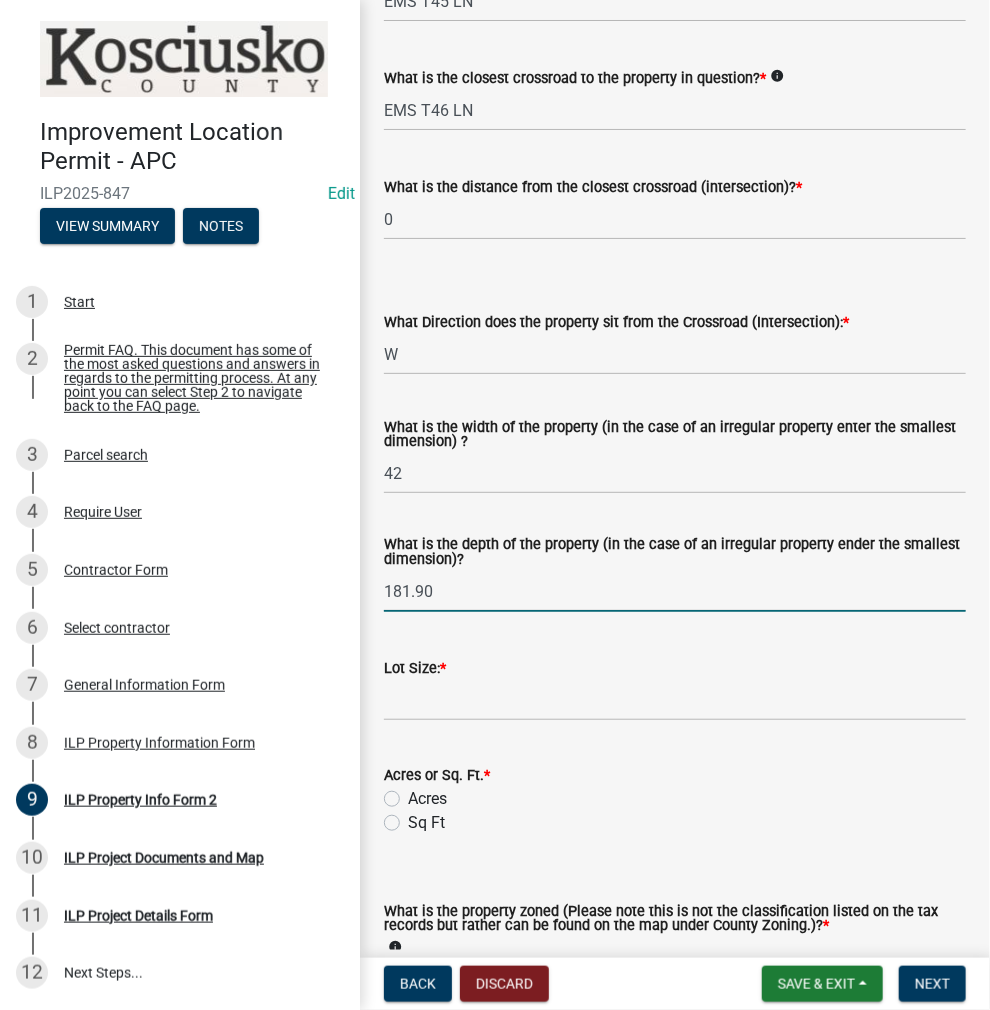 type on "181.90" 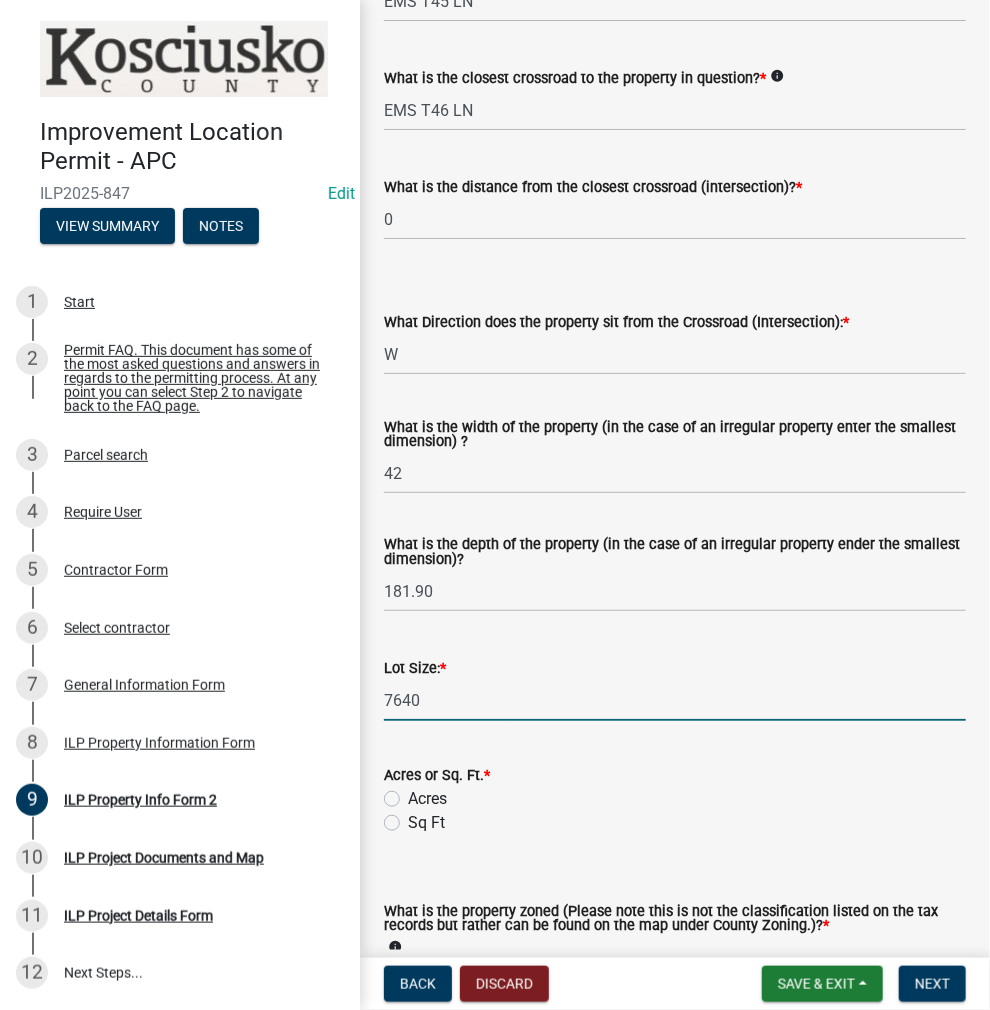 type on "7640" 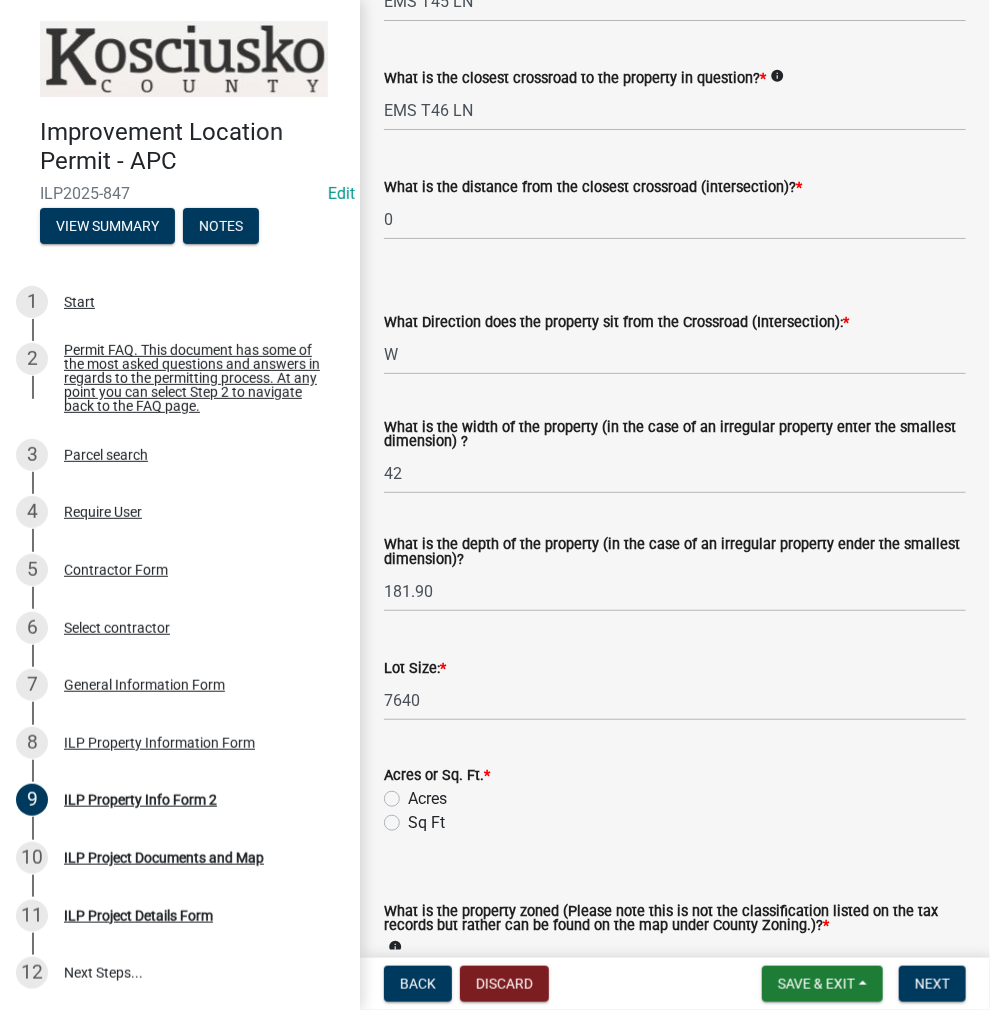 click on "Acres" 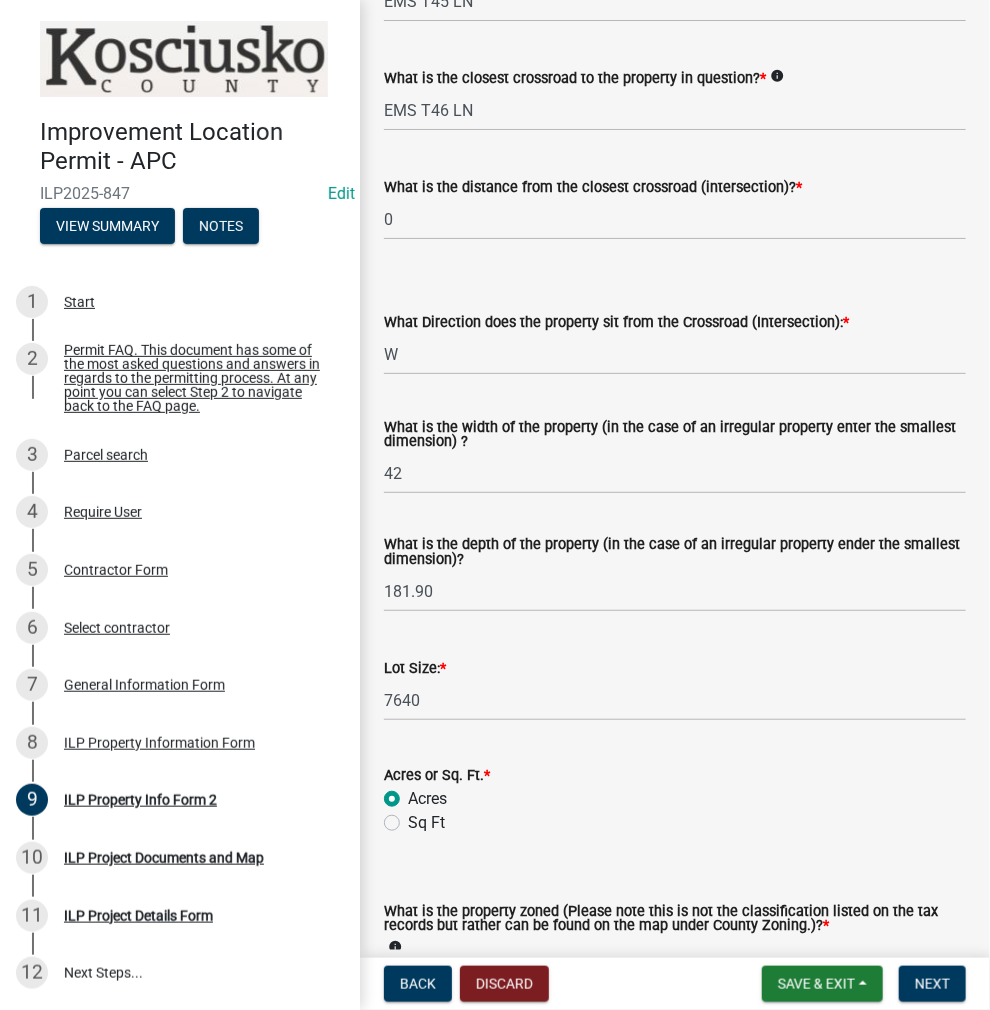 radio on "true" 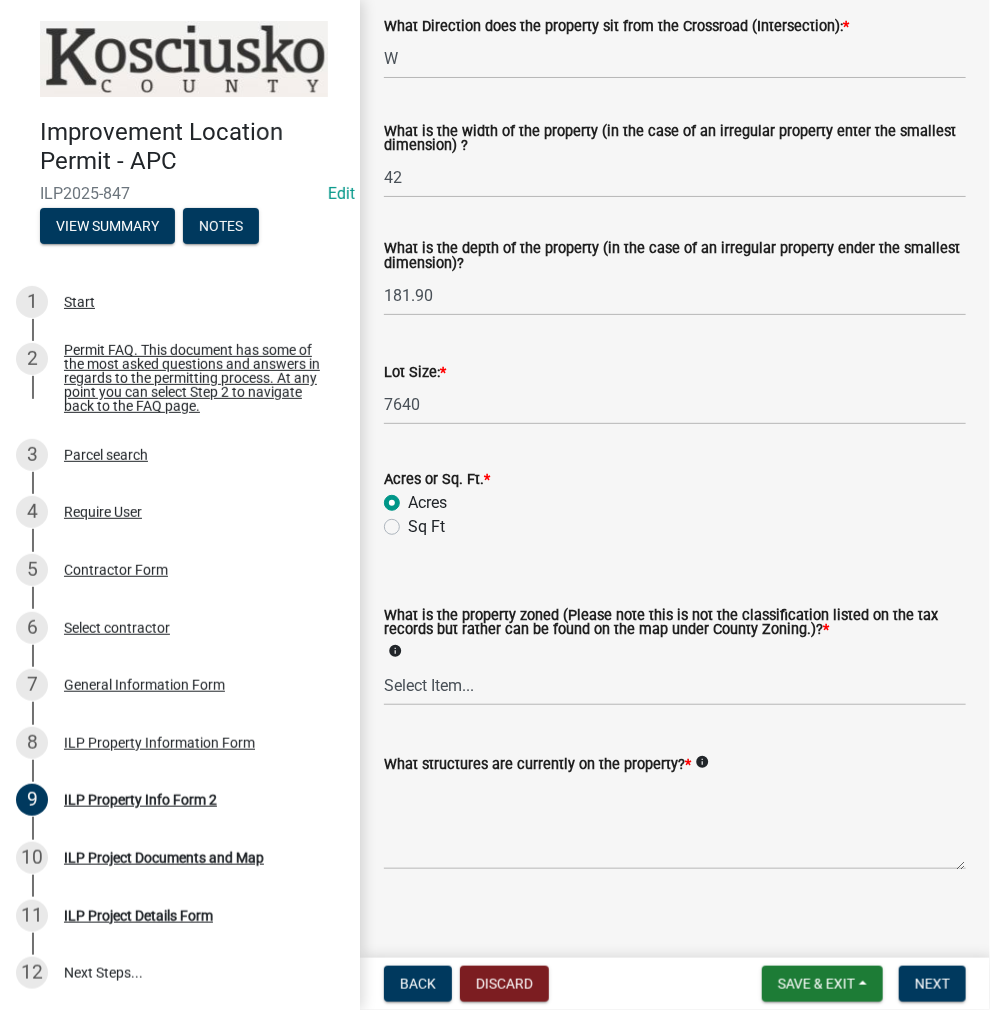 scroll, scrollTop: 700, scrollLeft: 0, axis: vertical 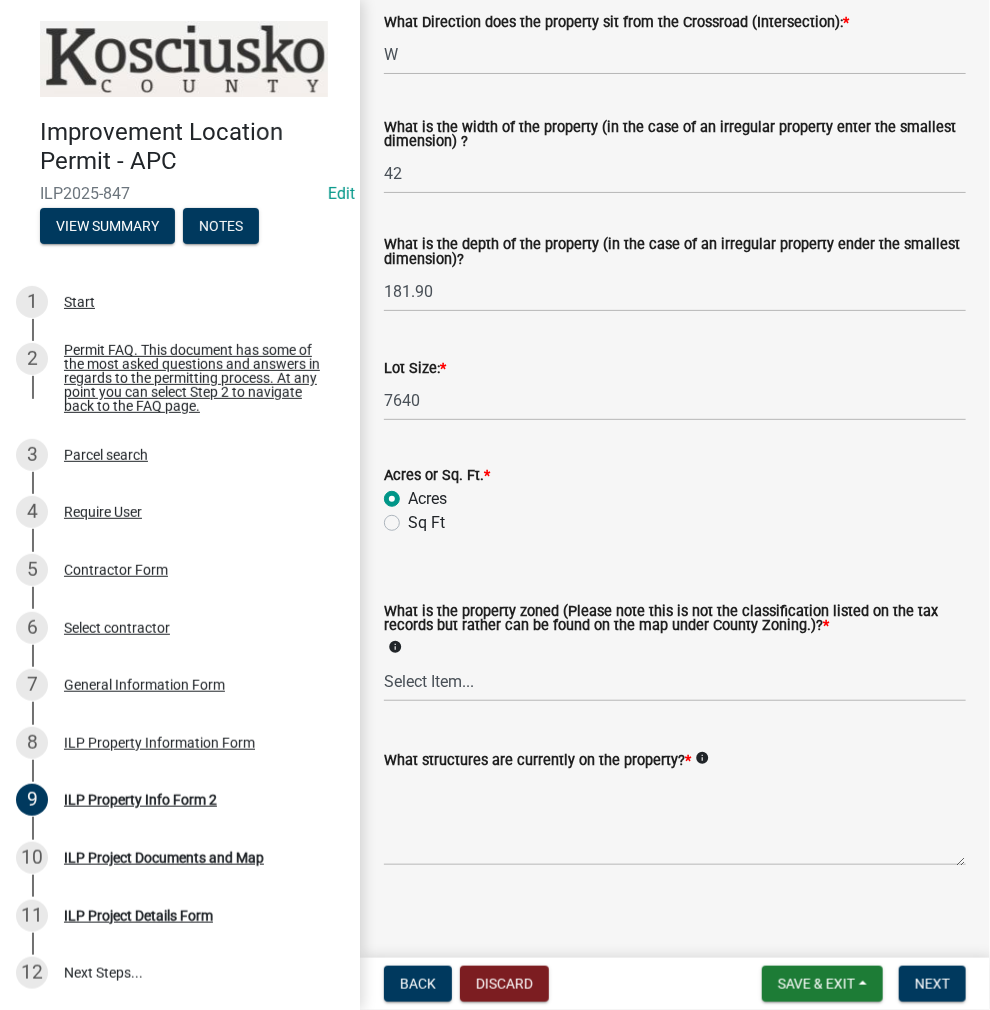 click on "Sq Ft" 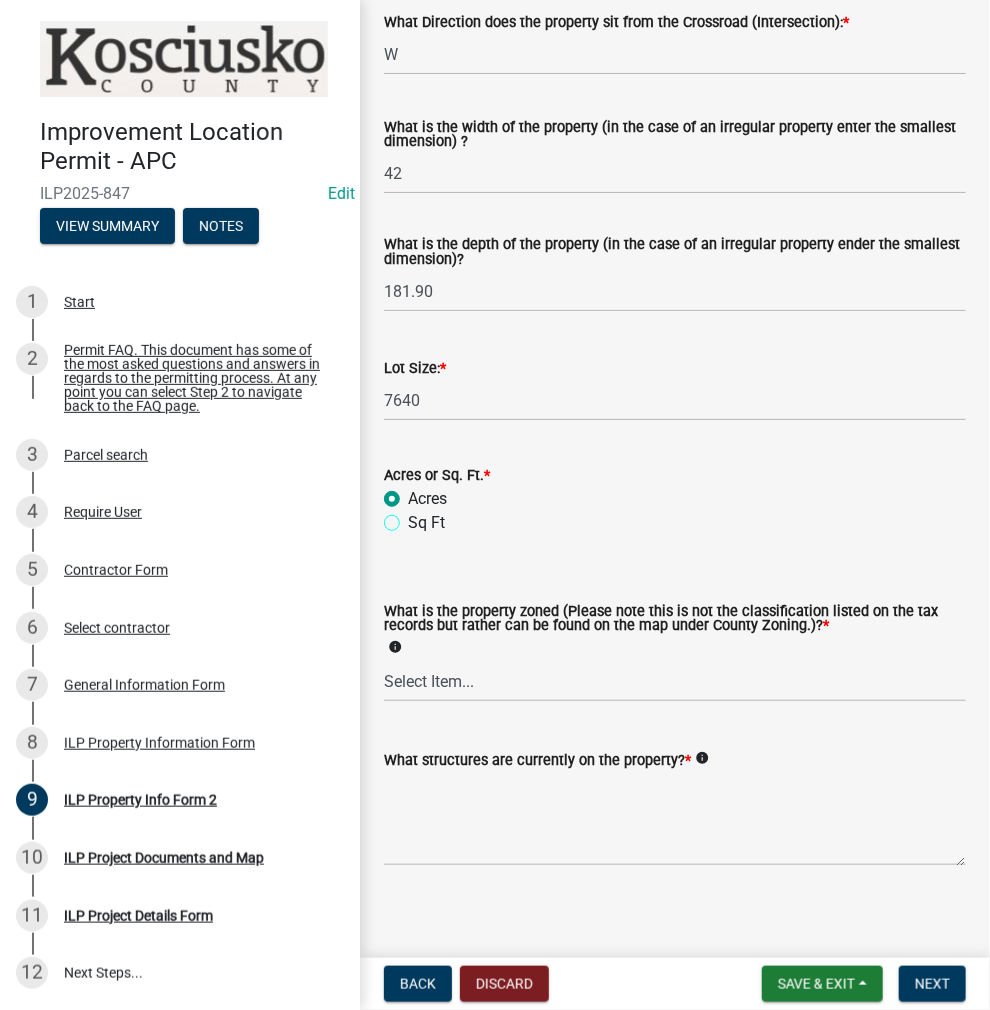 click on "Sq Ft" at bounding box center (414, 517) 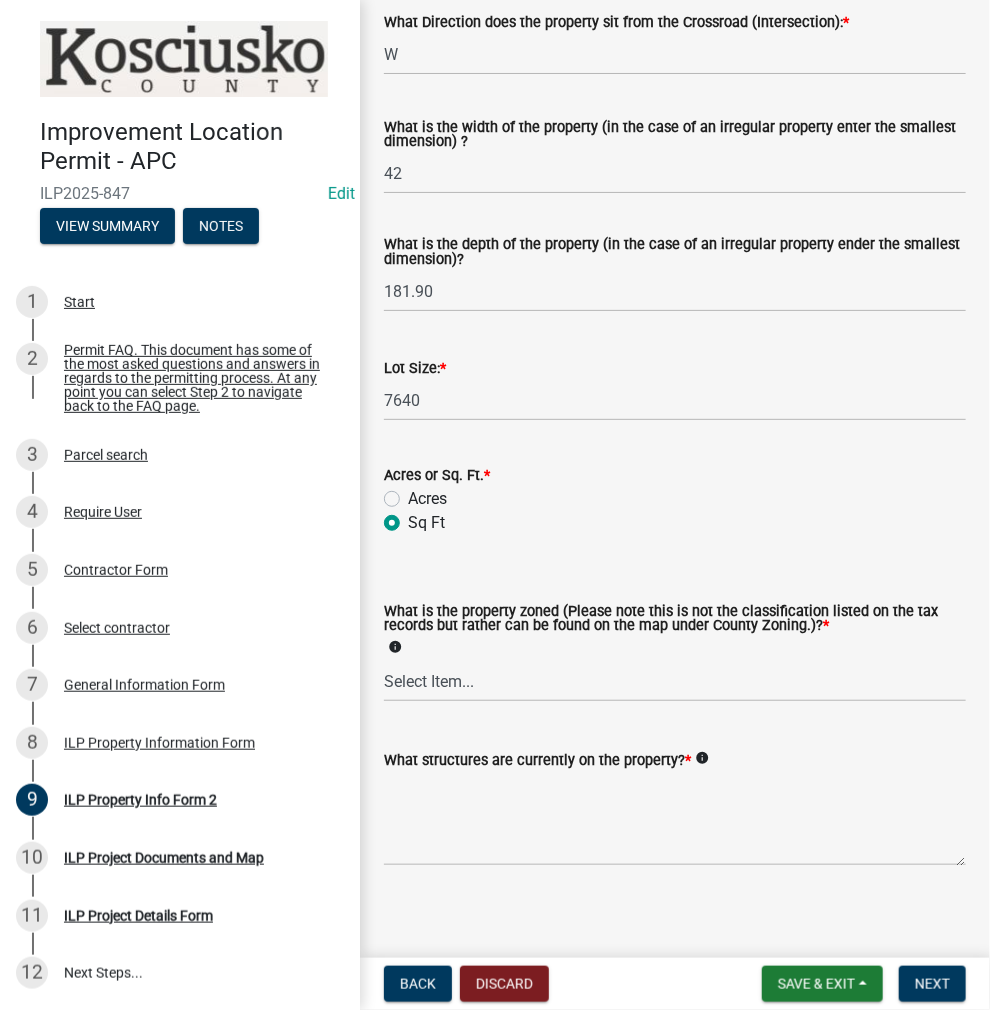 radio on "true" 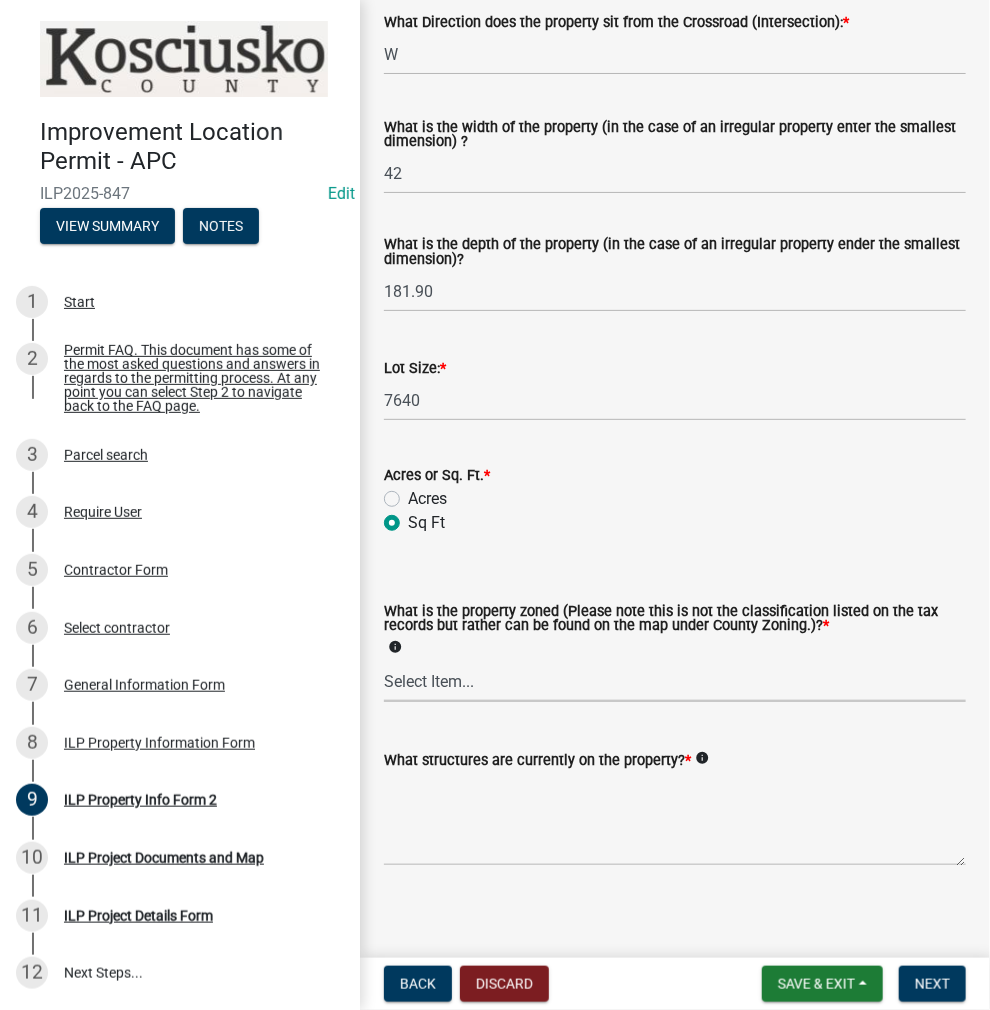 click on "Select Item...   Agricultural   Agricultural 2   Commercial   Environmental   Industrial 1   Industrial 2   Industrial 3   Public Use   Residential" at bounding box center [675, 681] 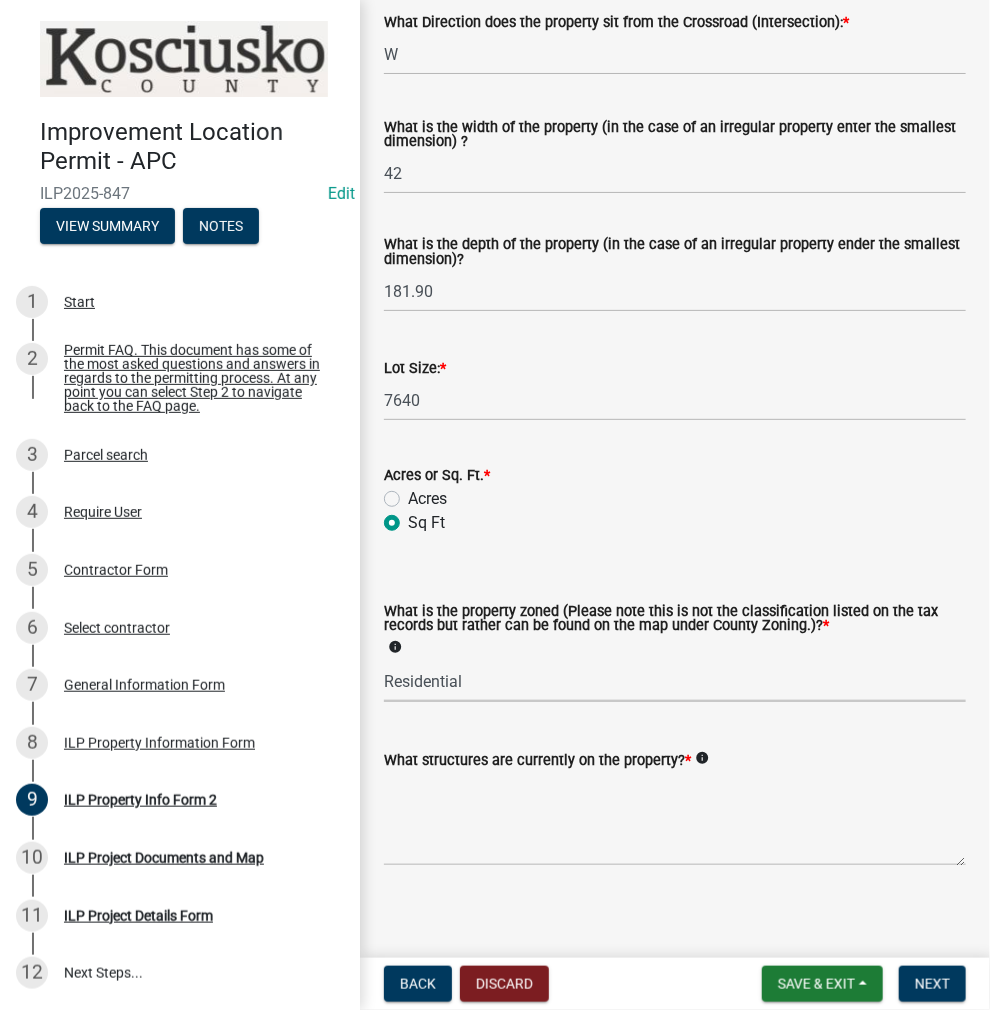 click on "Select Item...   Agricultural   Agricultural 2   Commercial   Environmental   Industrial 1   Industrial 2   Industrial 3   Public Use   Residential" at bounding box center [675, 681] 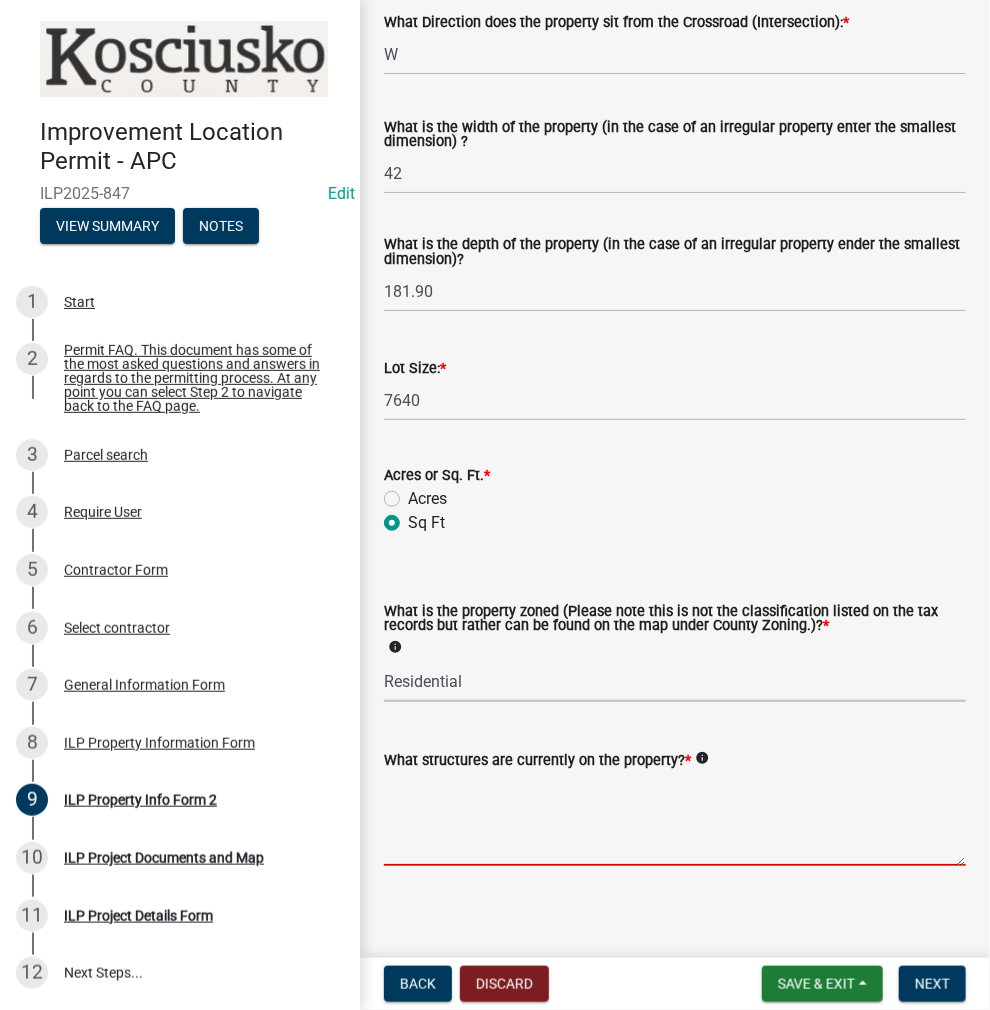click on "What structures are currently on the property?  *" at bounding box center (675, 819) 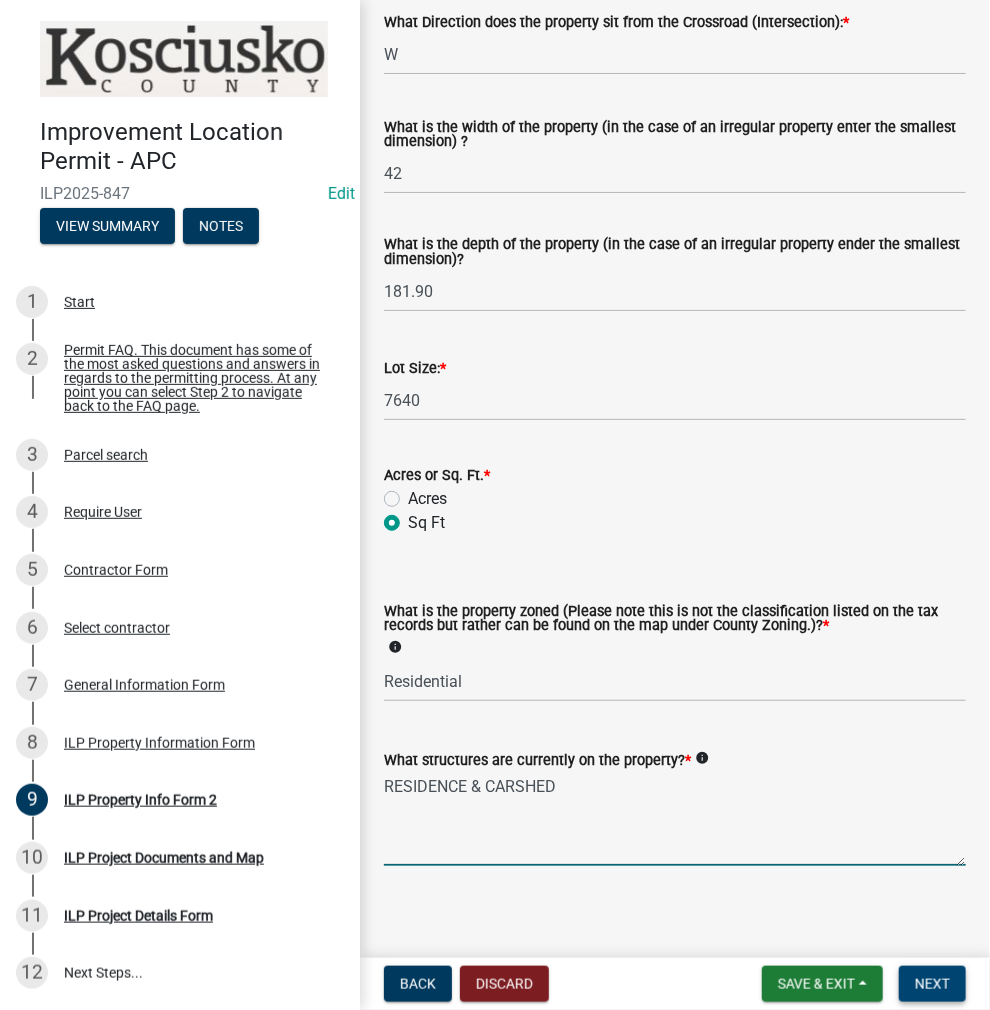 type on "RESIDENCE & CARSHED" 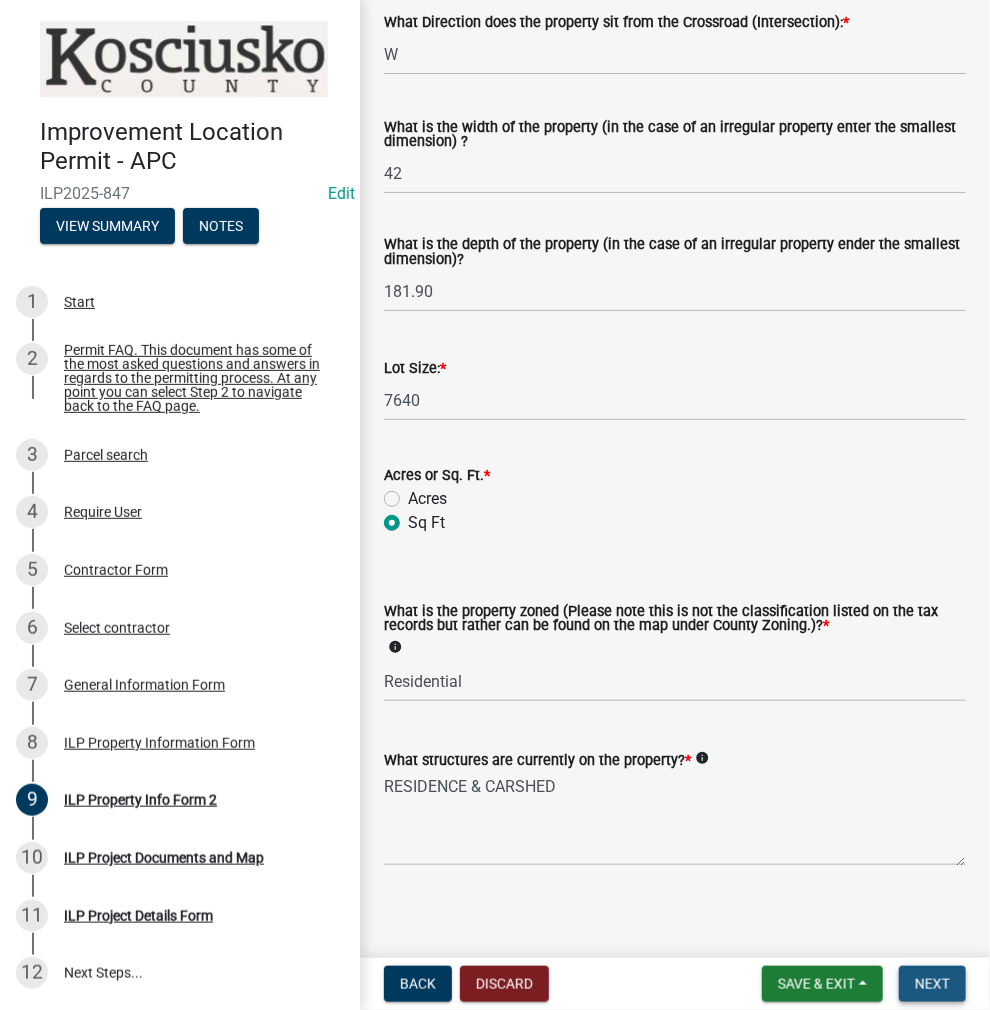click on "Next" at bounding box center [932, 984] 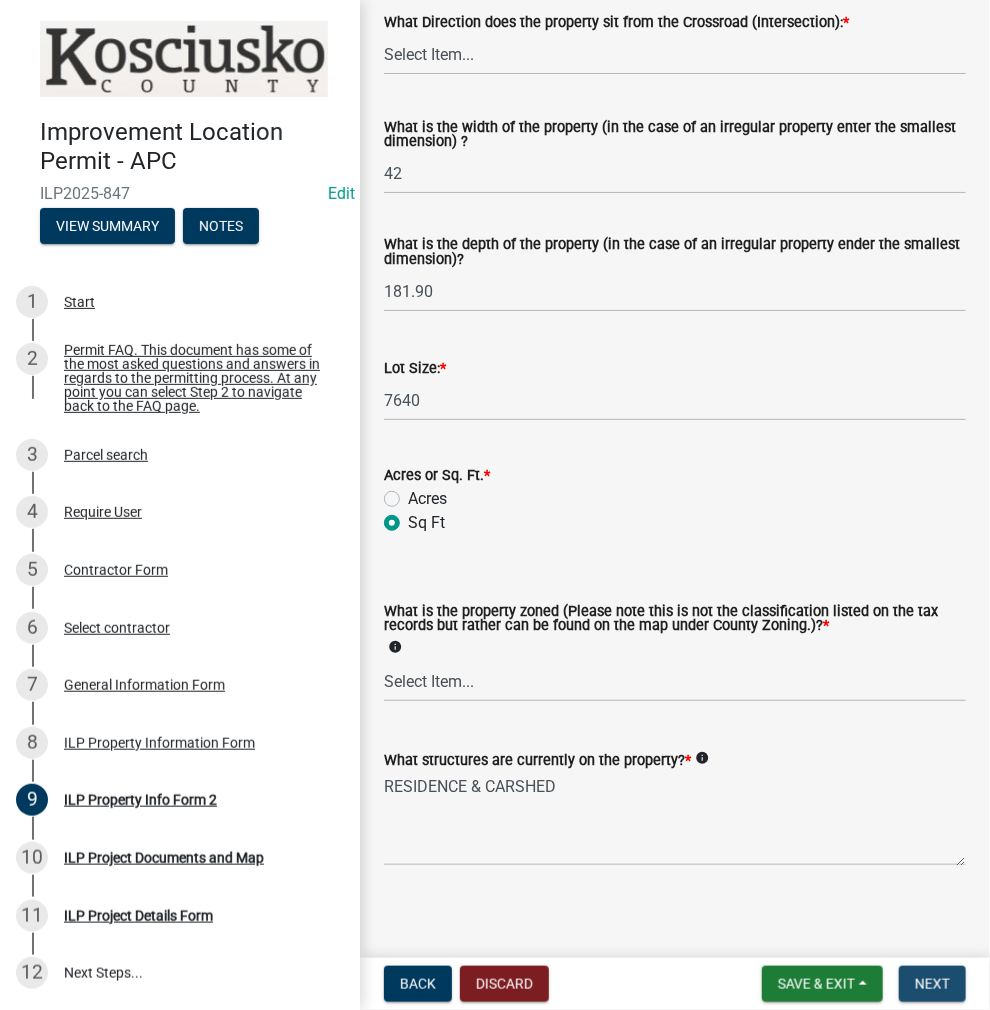 scroll, scrollTop: 0, scrollLeft: 0, axis: both 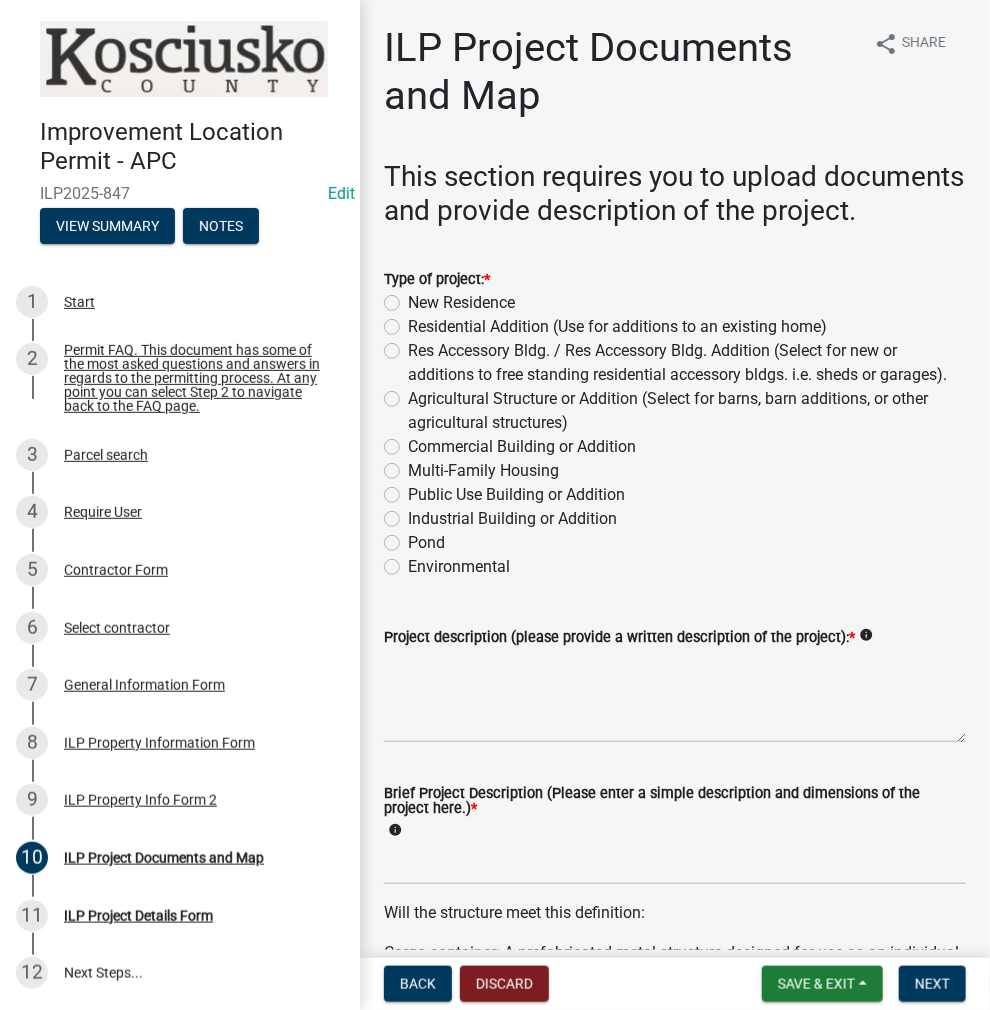 click on "Residential Addition (Use for additions to an existing home)" 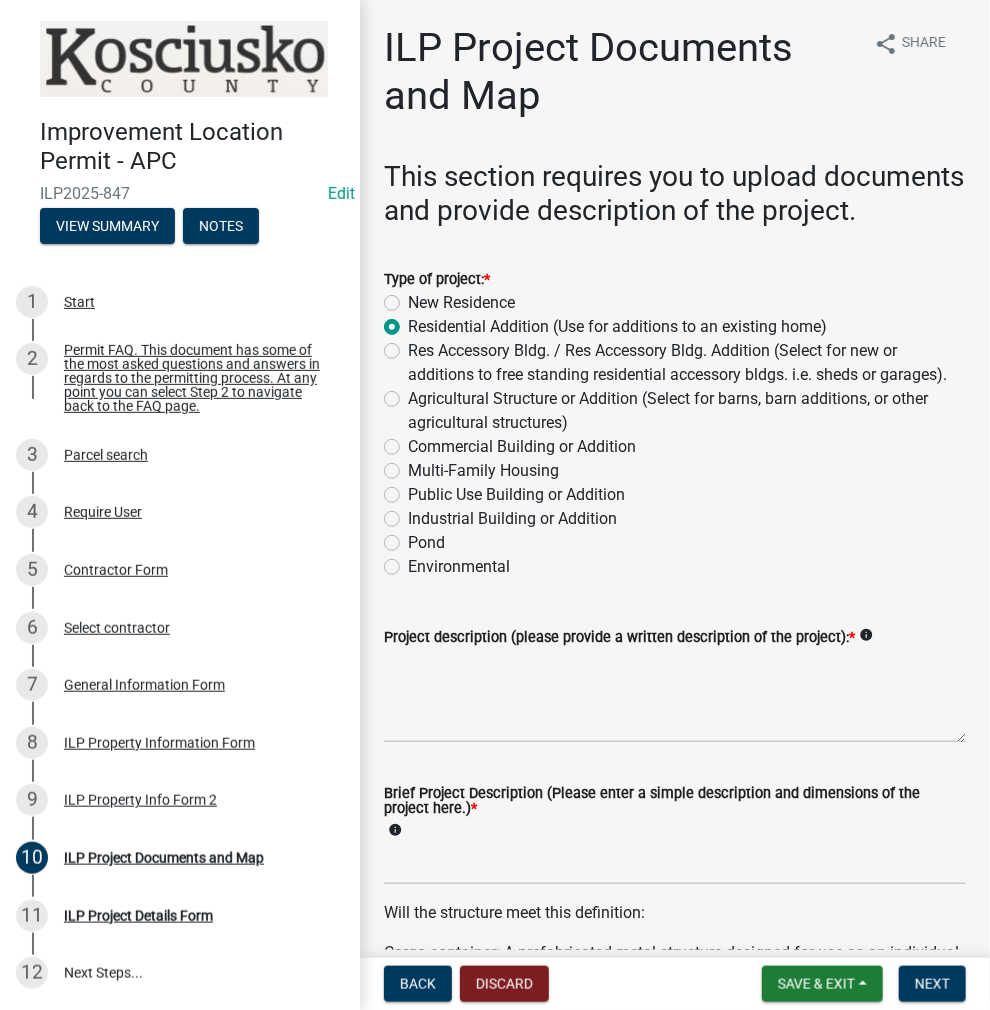 radio on "true" 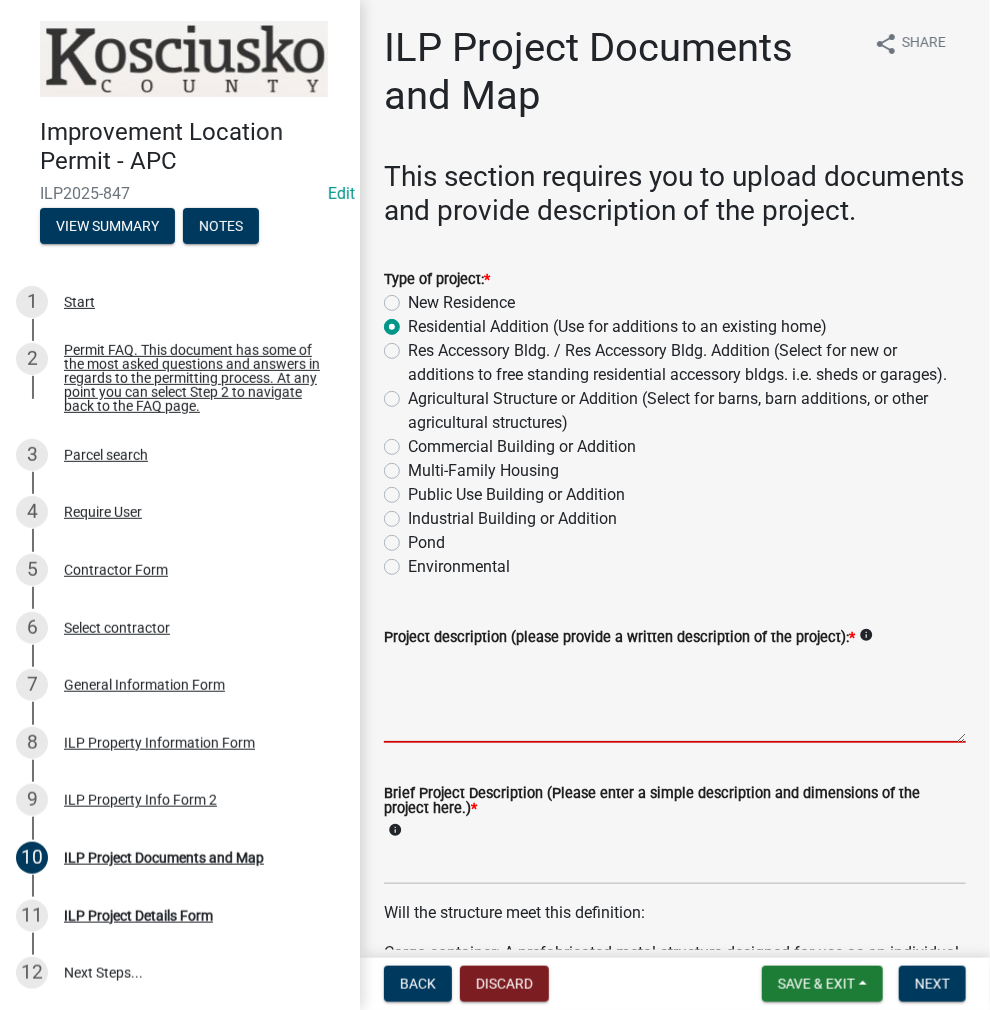 click on "Project description (please provide a written description of the project):  *" at bounding box center (675, 696) 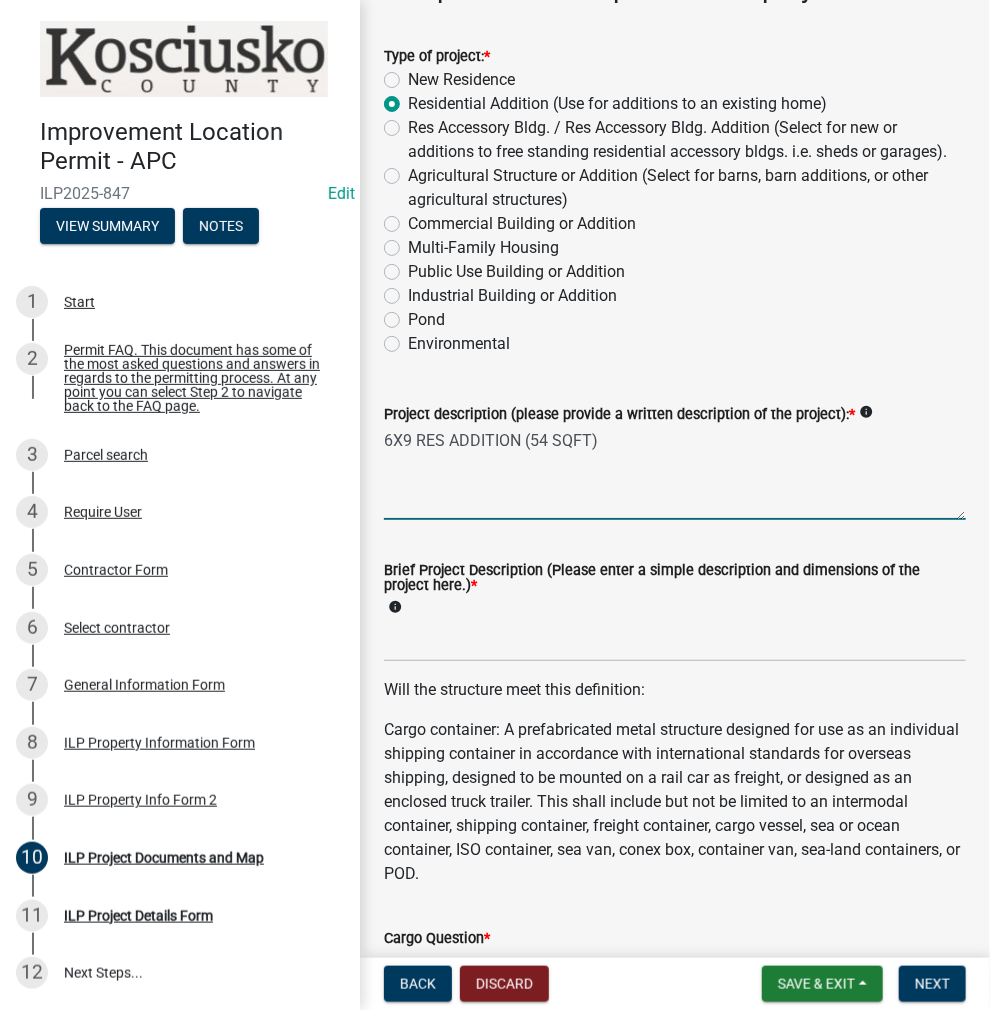 scroll, scrollTop: 400, scrollLeft: 0, axis: vertical 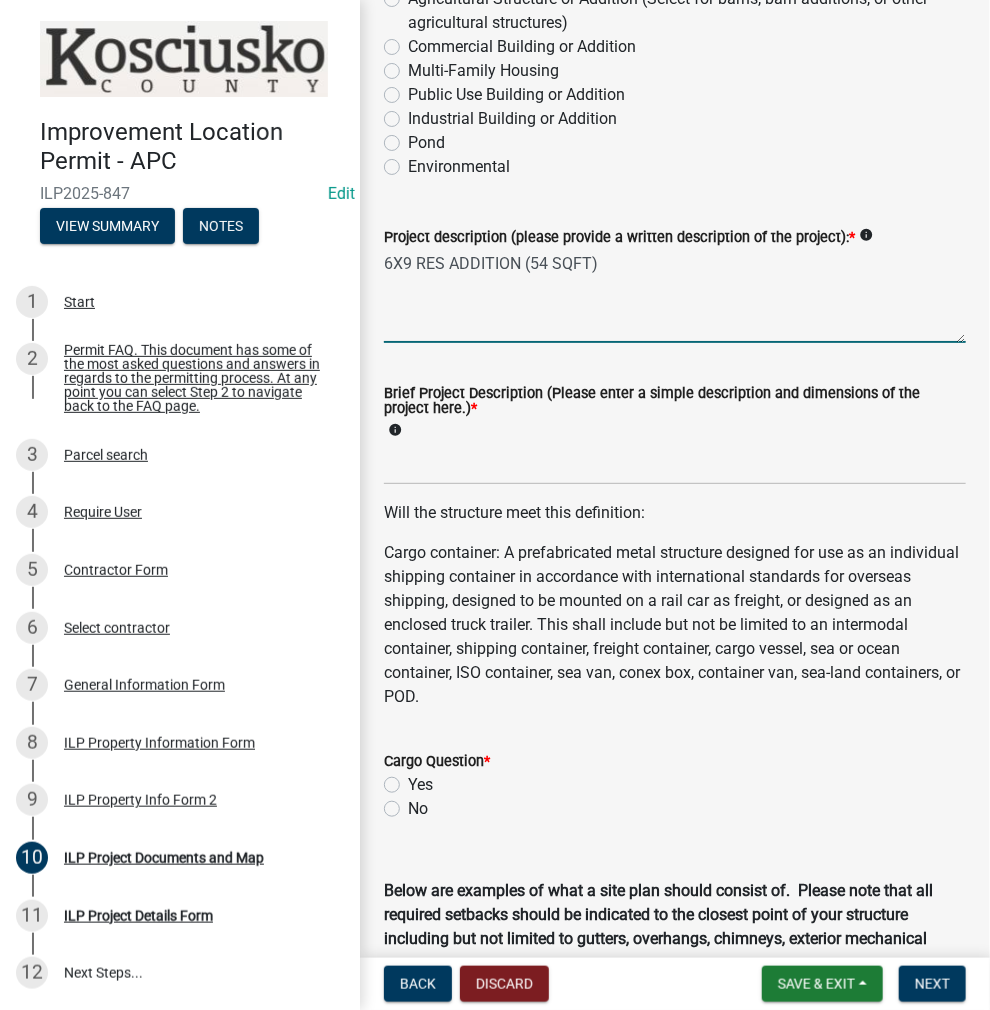 type on "6X9 RES ADDITION (54 SQFT)" 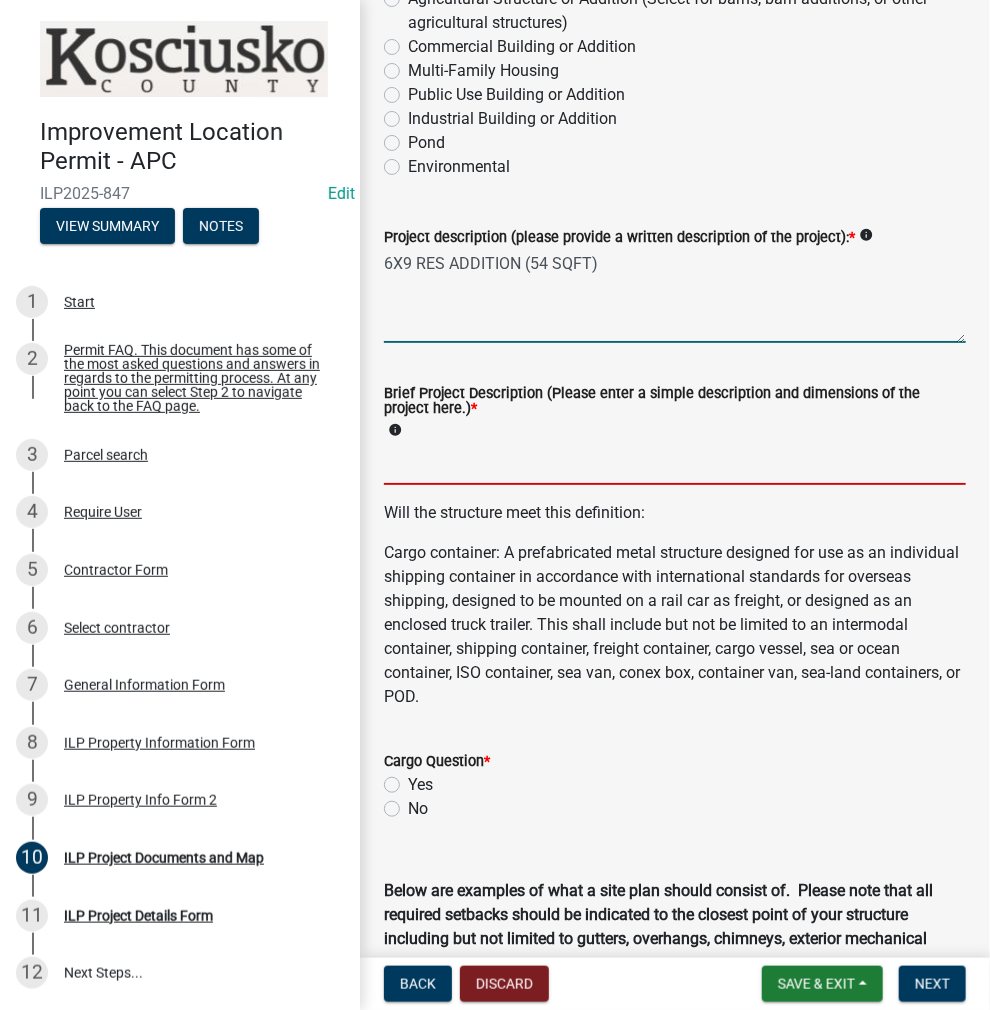 drag, startPoint x: 415, startPoint y: 513, endPoint x: 433, endPoint y: 496, distance: 24.758837 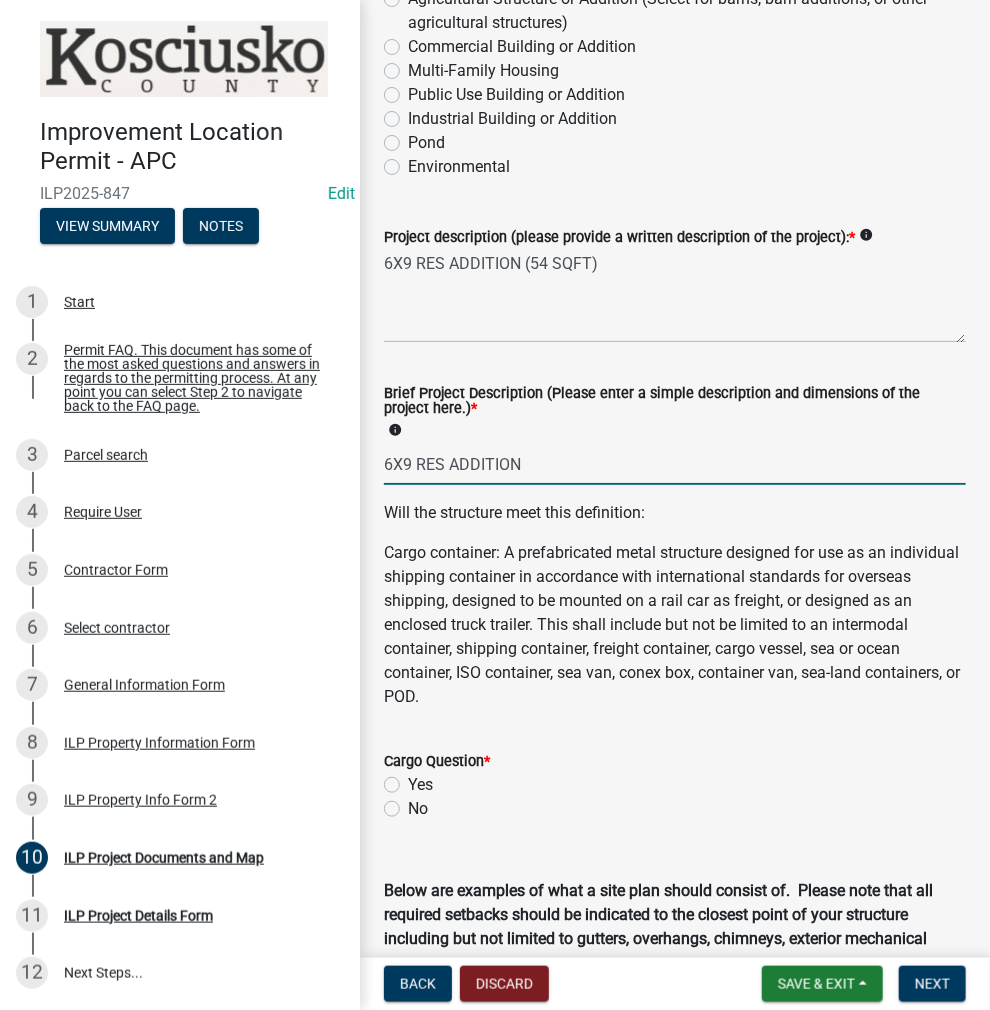 type on "6X9 RES ADDITION" 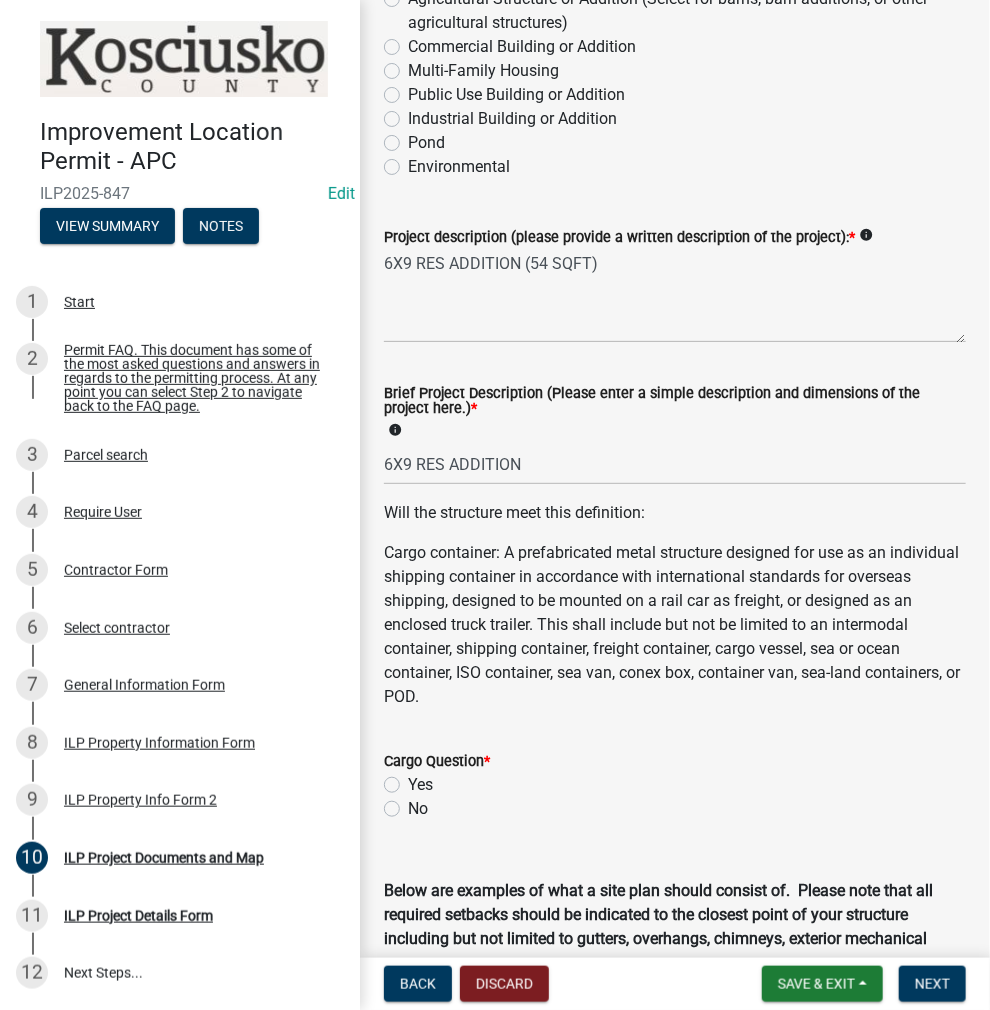 click on "No" 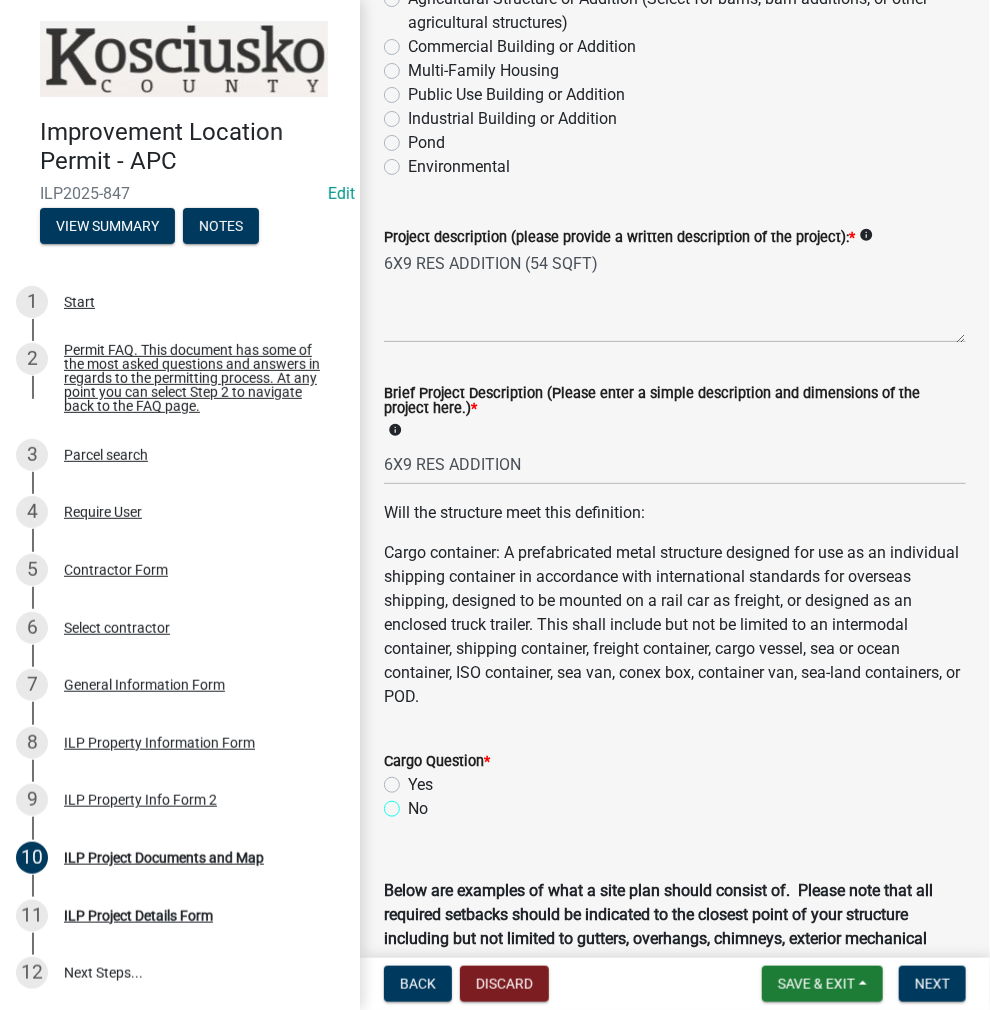 click on "No" at bounding box center (414, 803) 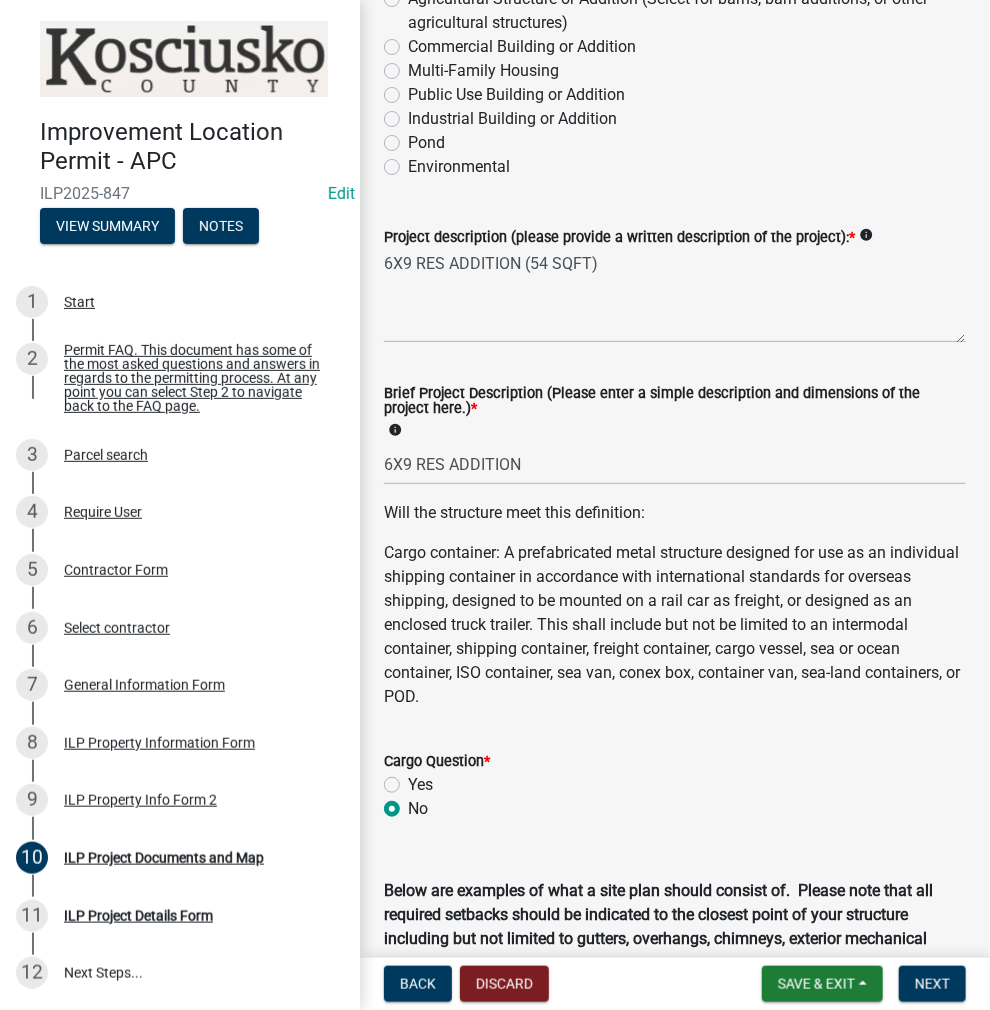 radio on "true" 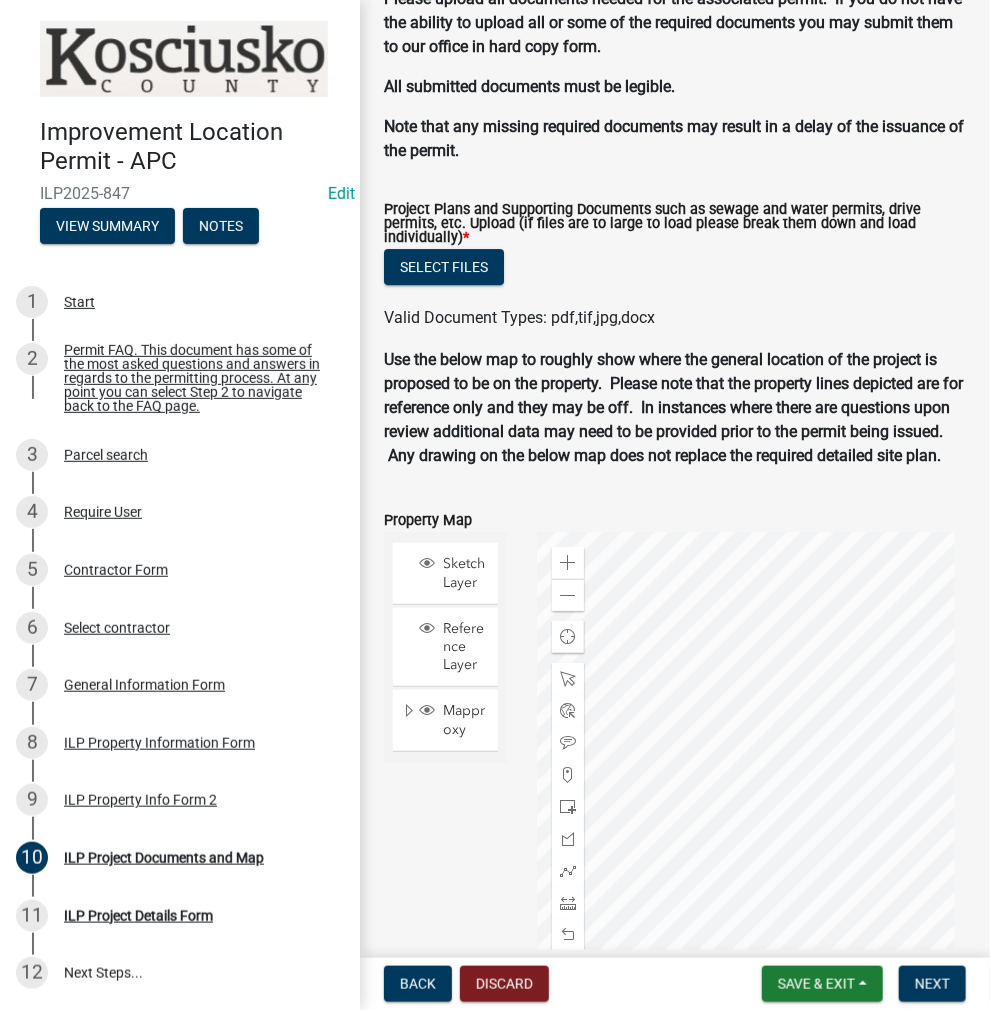 scroll, scrollTop: 2200, scrollLeft: 0, axis: vertical 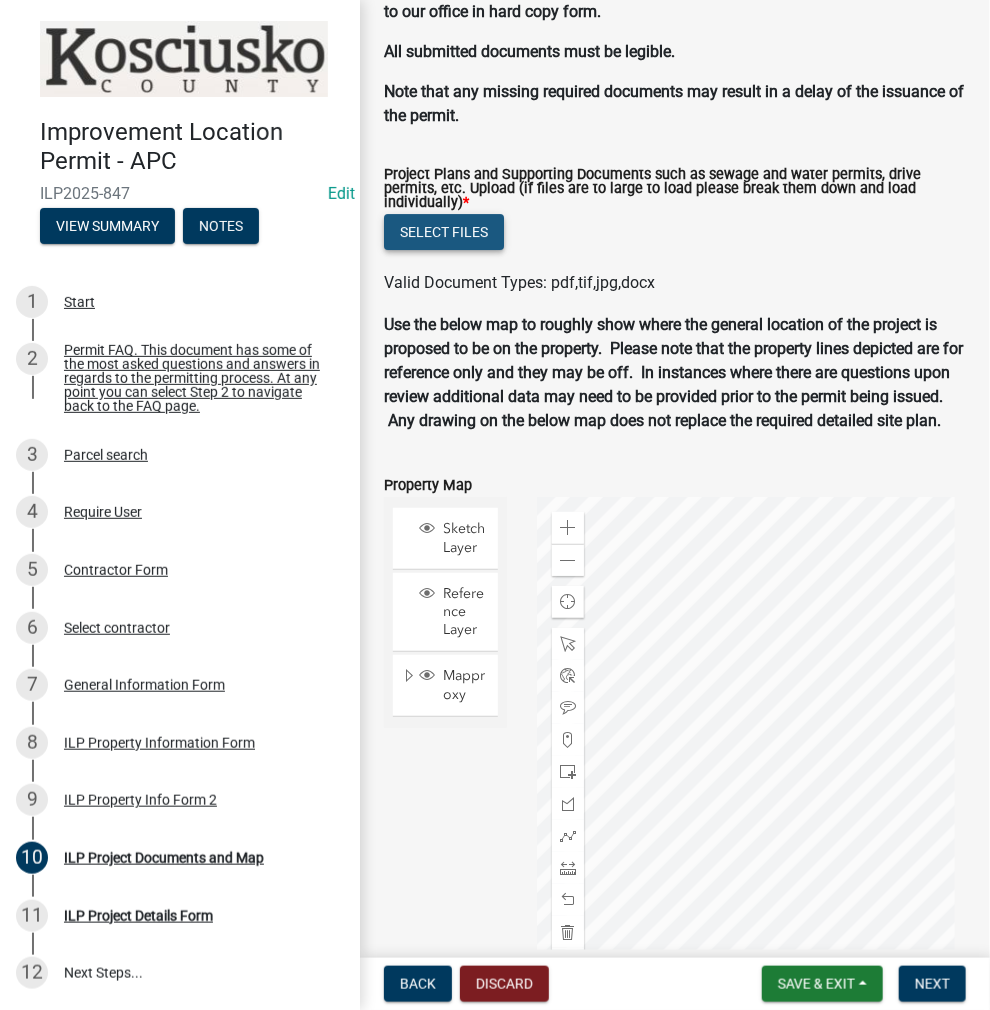 click on "Select files" 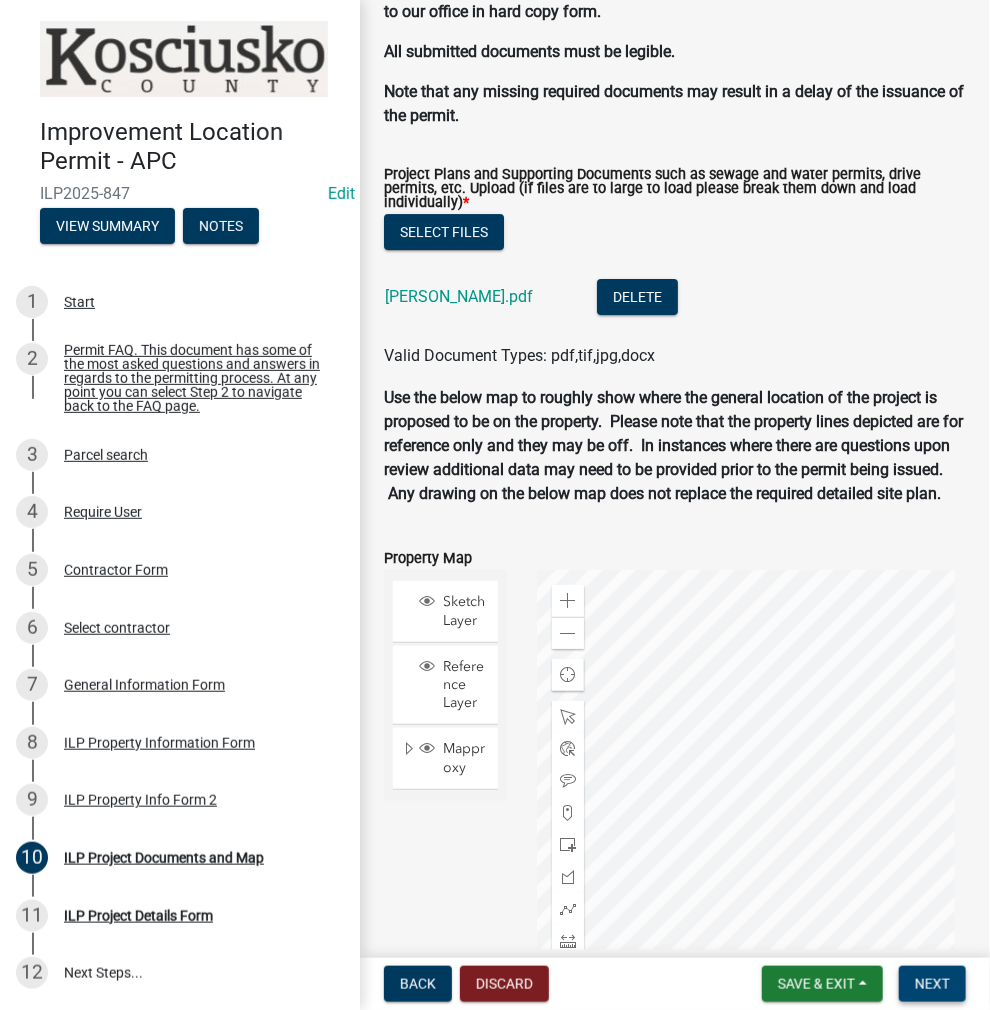 click on "Next" at bounding box center (932, 984) 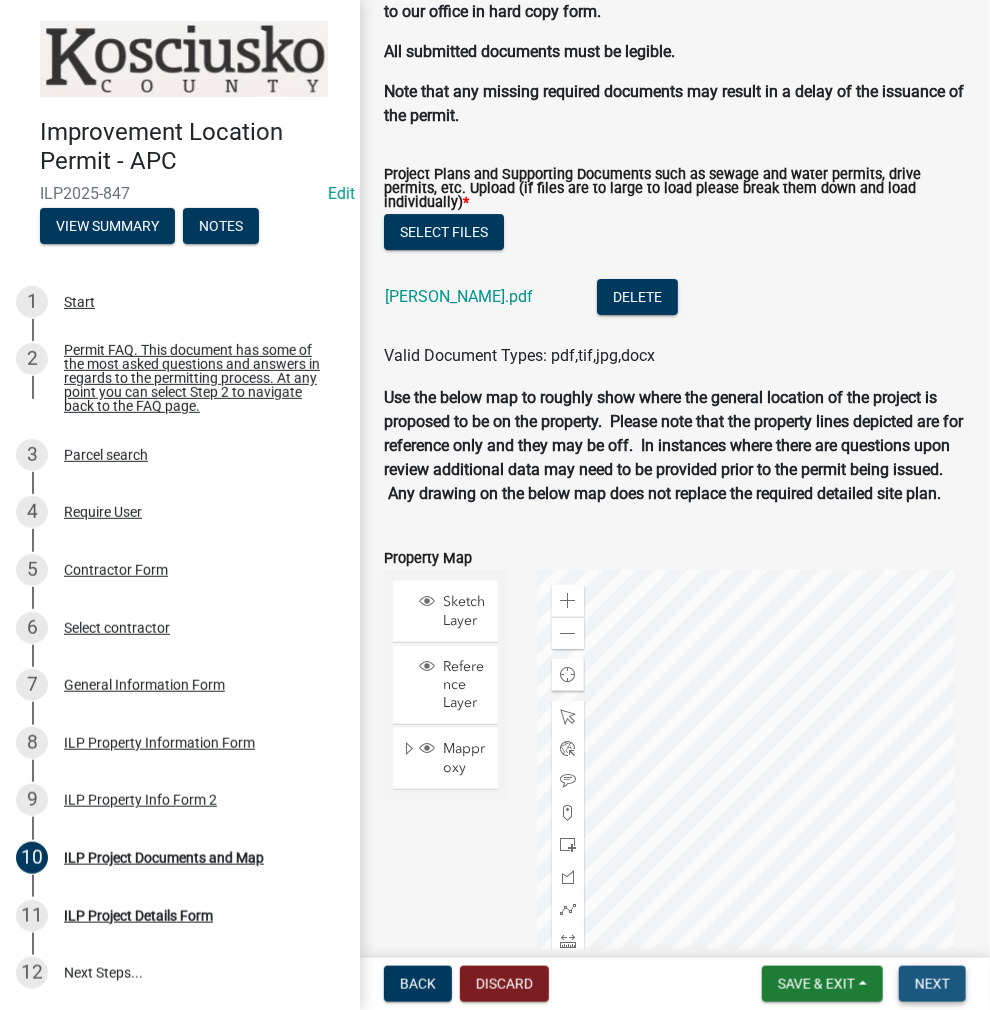 scroll, scrollTop: 0, scrollLeft: 0, axis: both 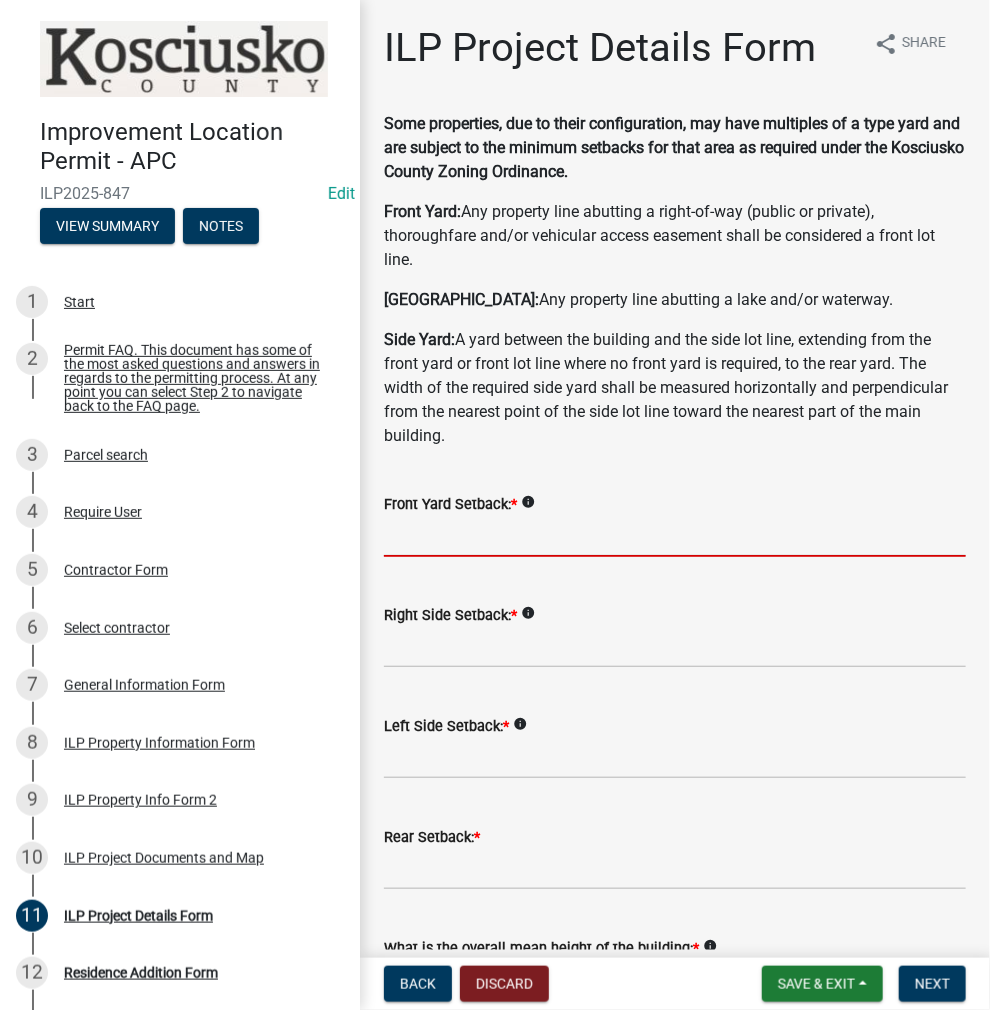 click 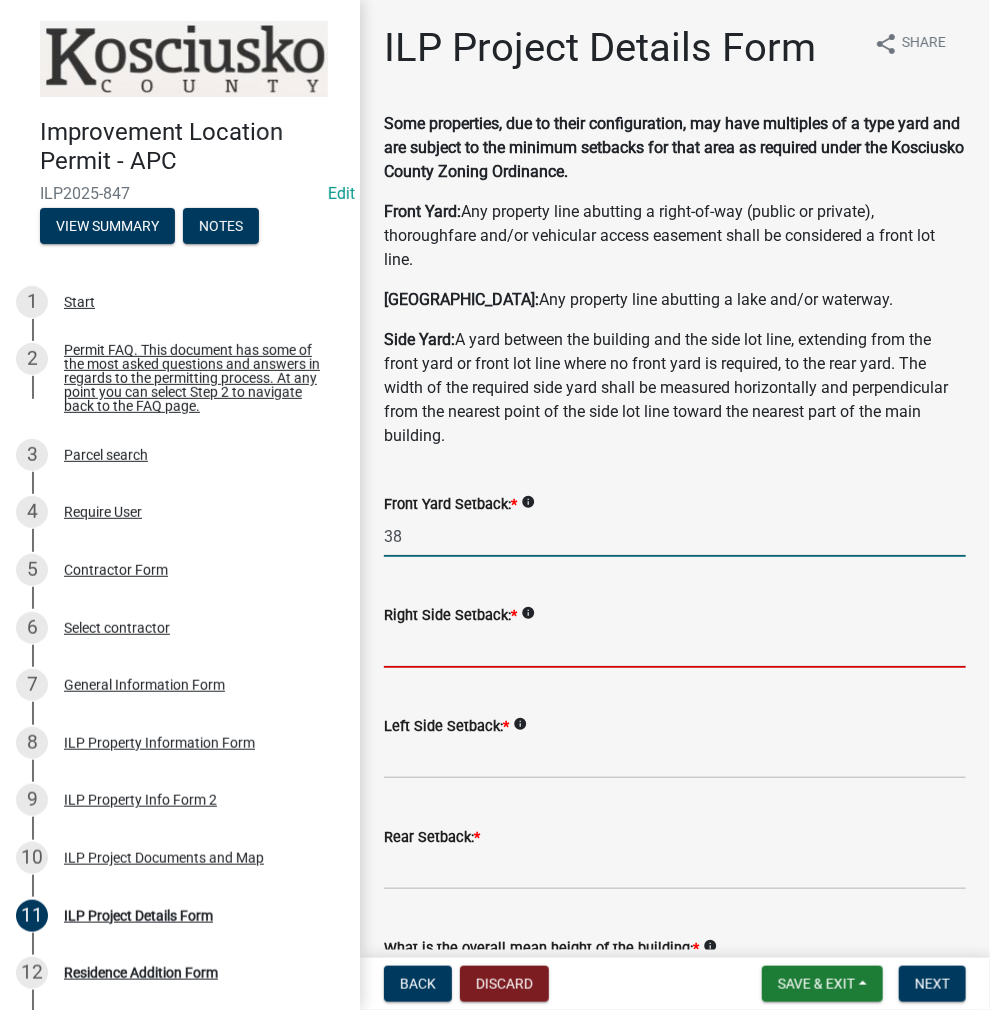 type on "38.0" 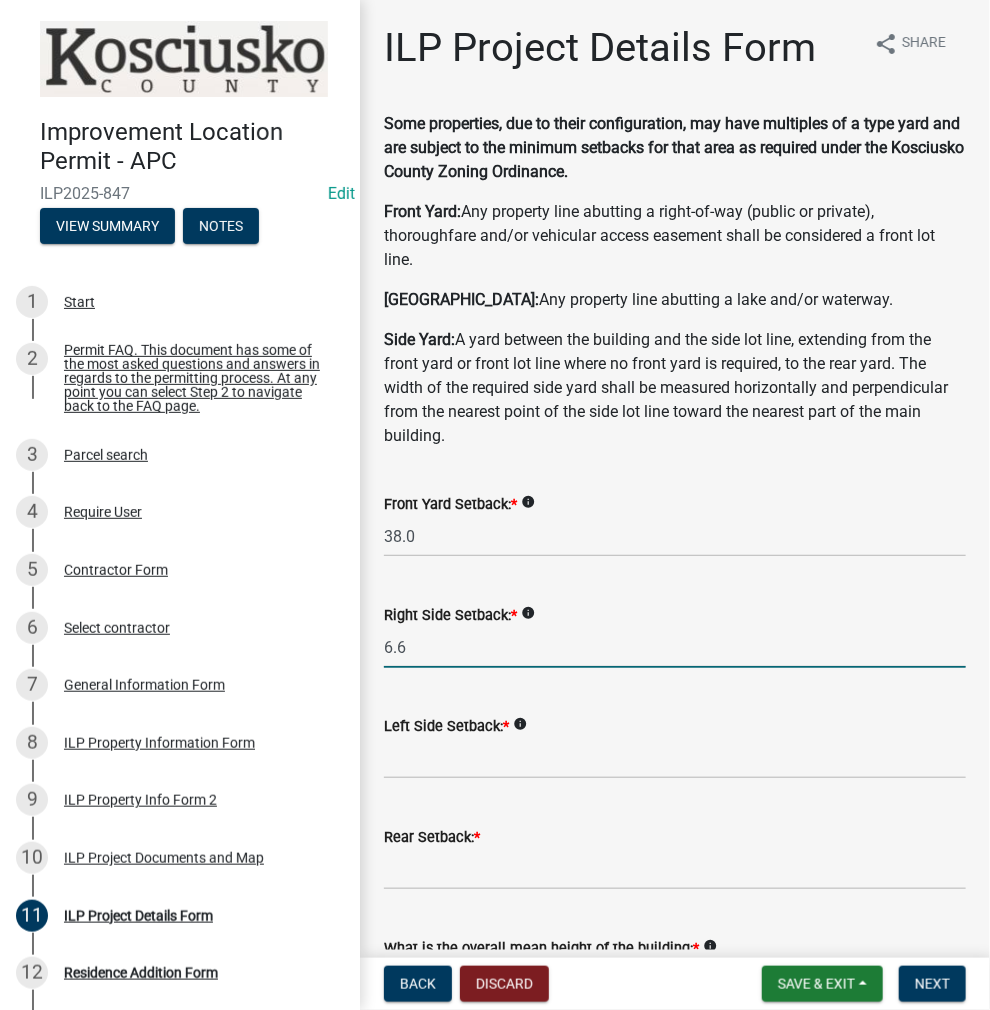 type on "6.6" 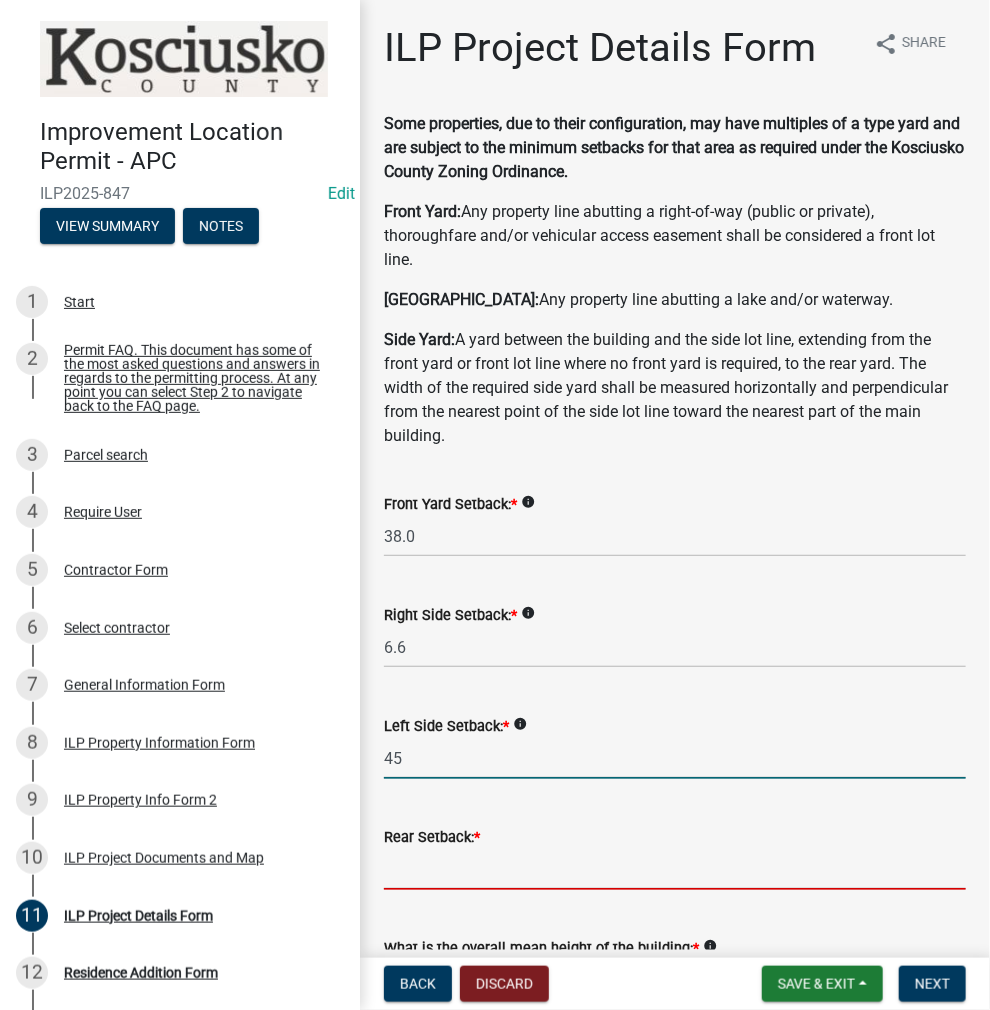 type on "45.0" 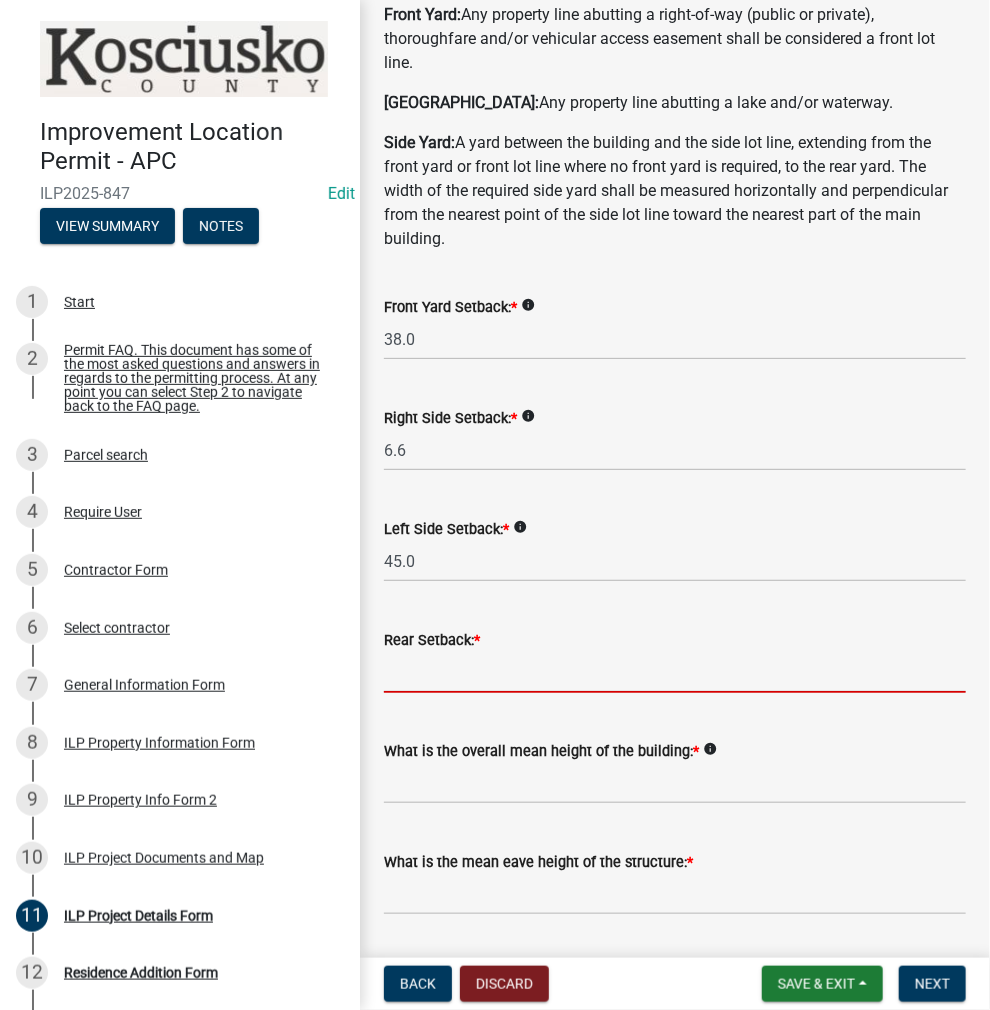 scroll, scrollTop: 200, scrollLeft: 0, axis: vertical 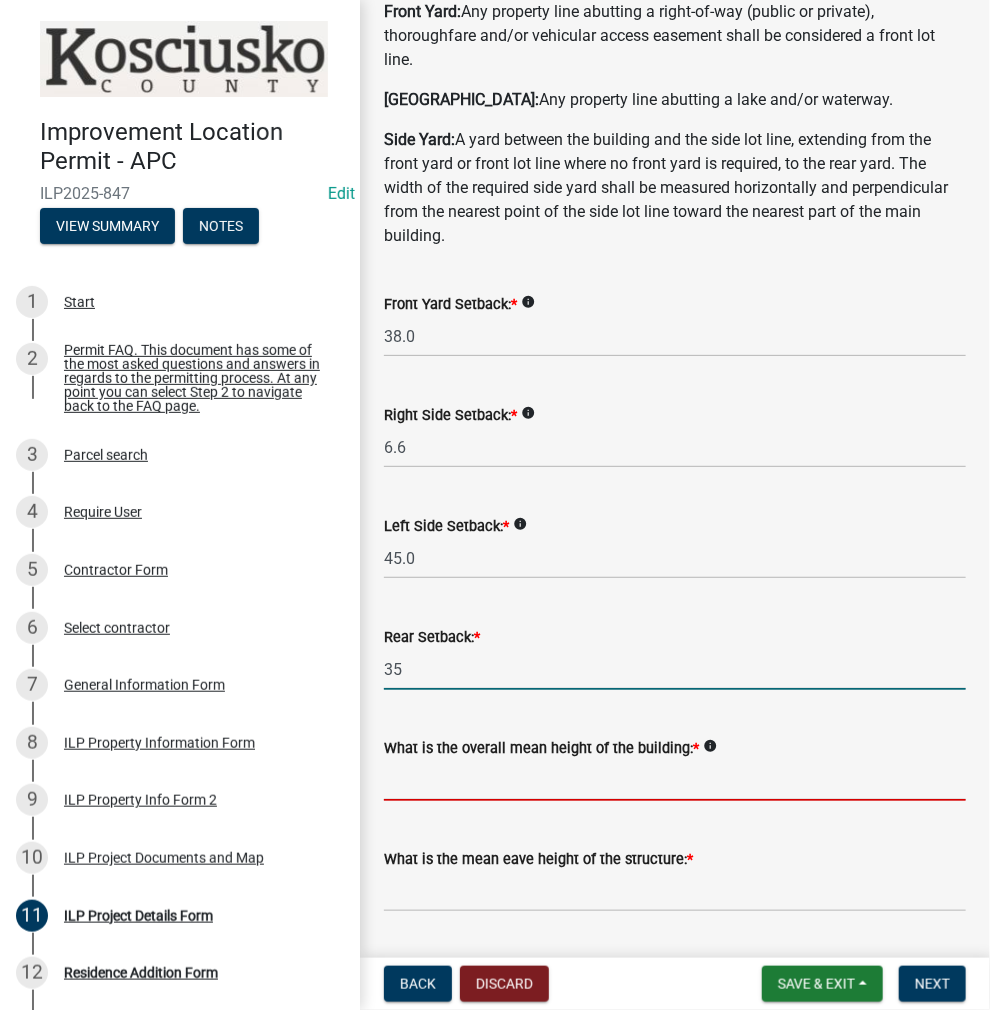 type on "35.0" 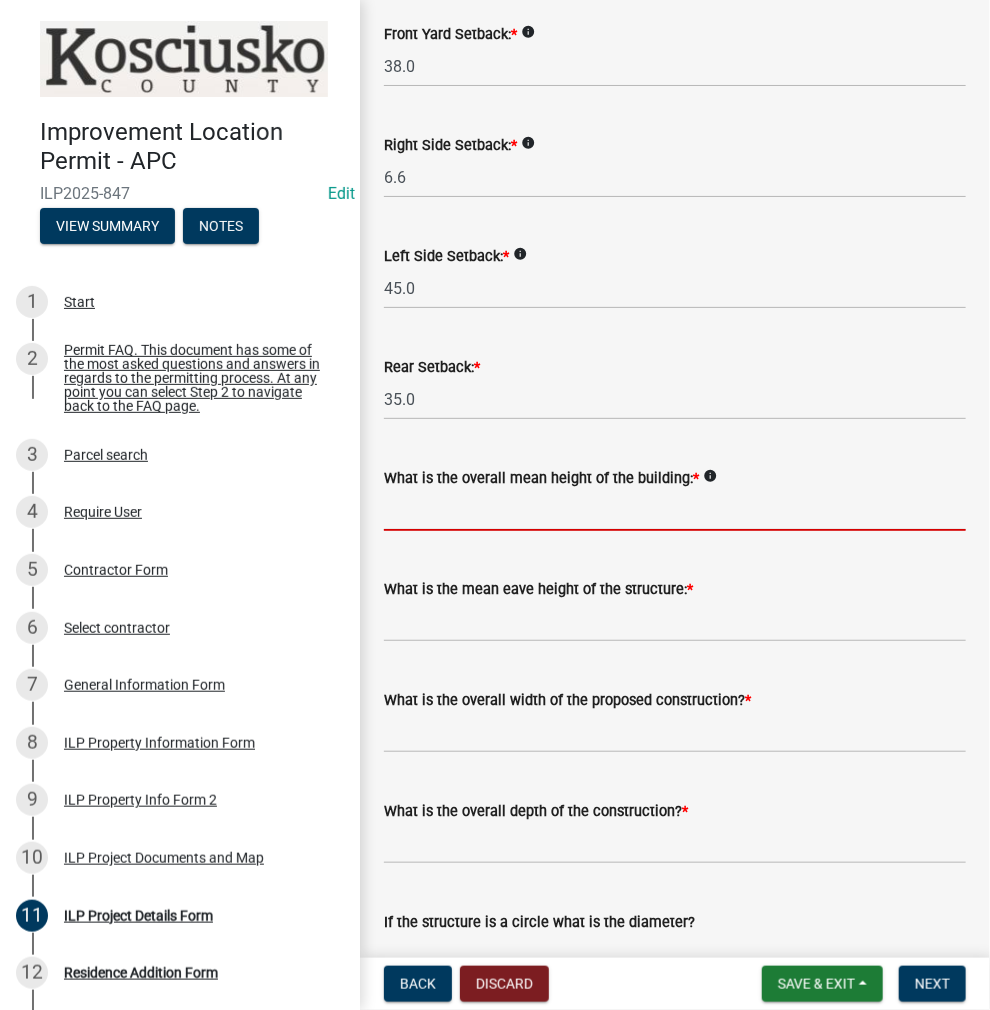 scroll, scrollTop: 500, scrollLeft: 0, axis: vertical 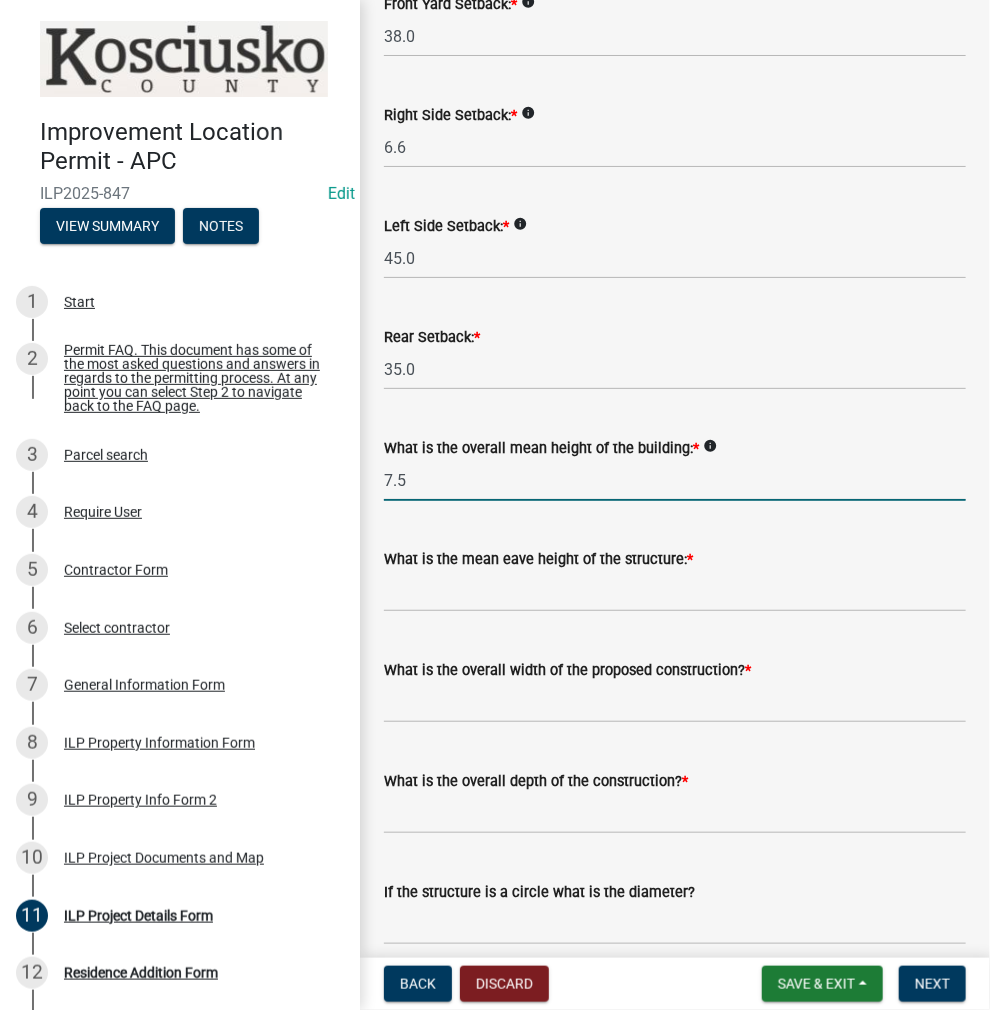 type on "7.5" 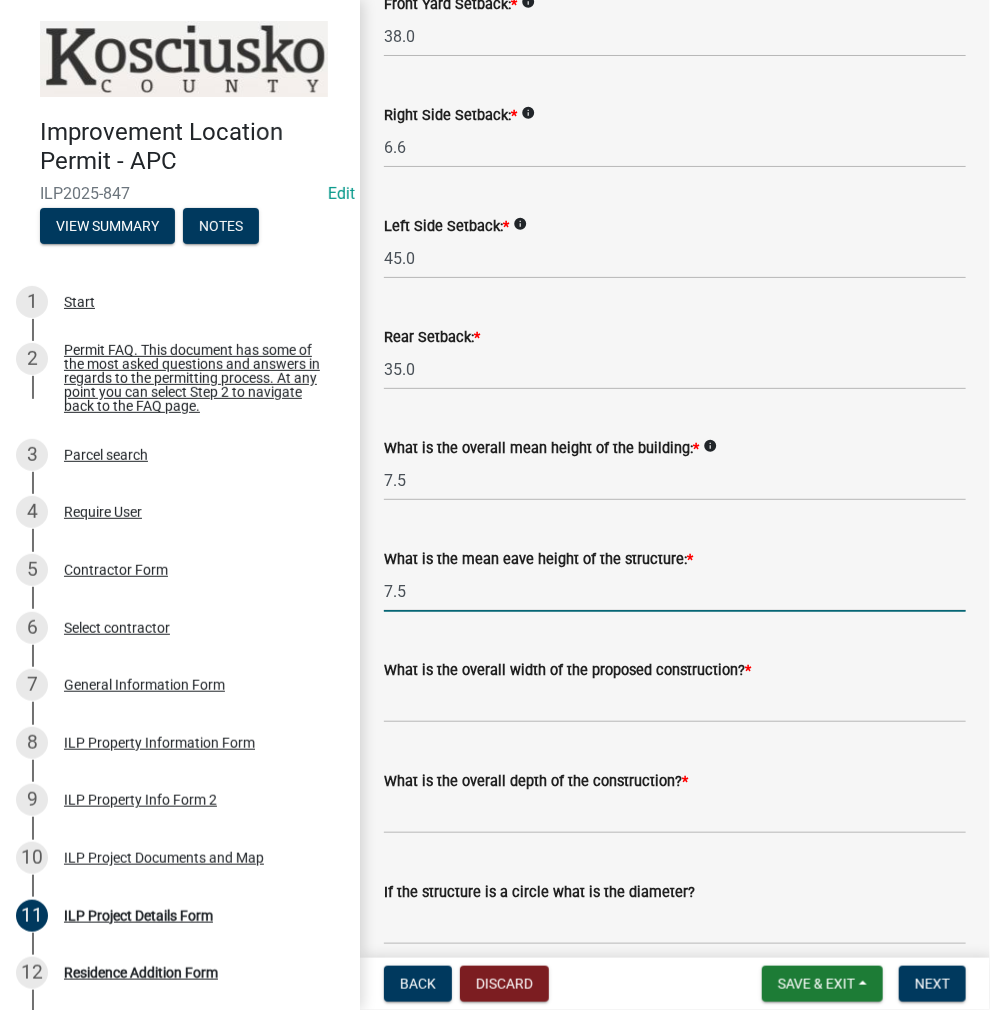 type on "7.5" 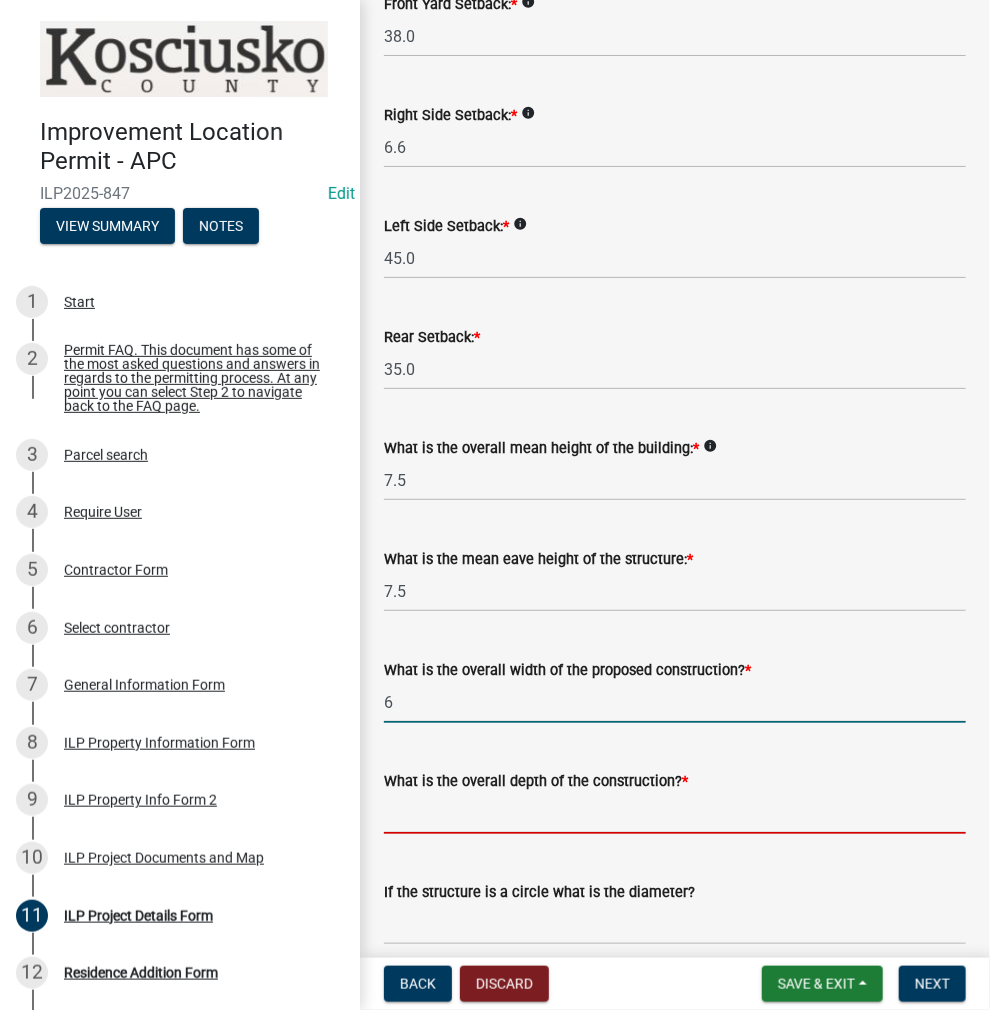 type on "6.00" 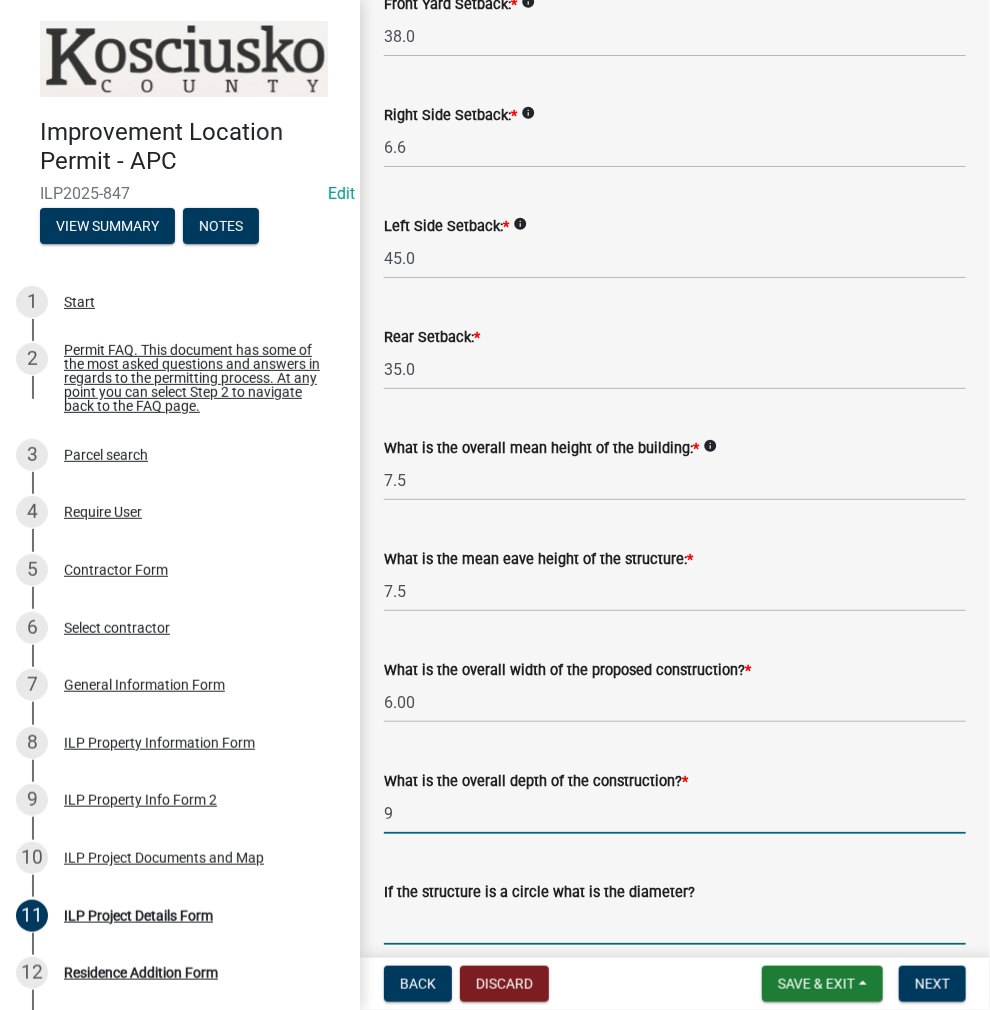 type on "9.00" 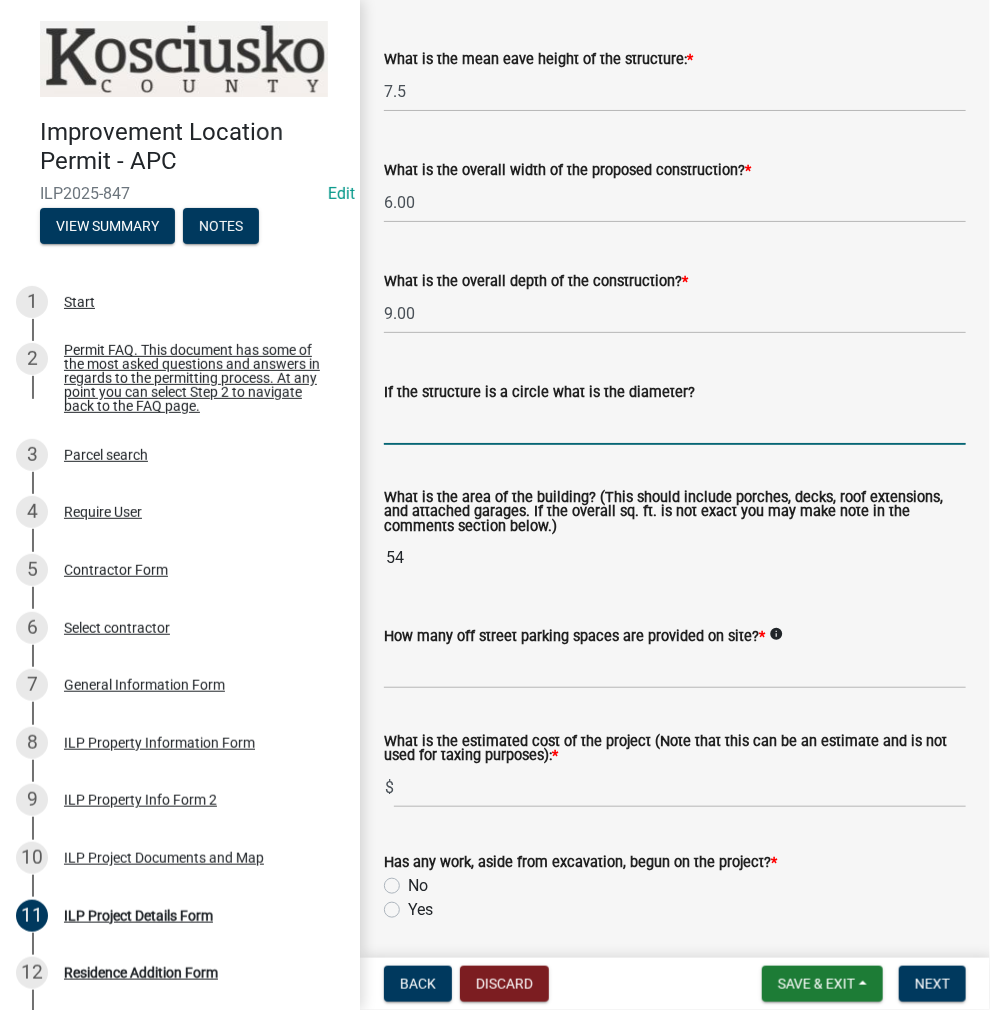 scroll, scrollTop: 1200, scrollLeft: 0, axis: vertical 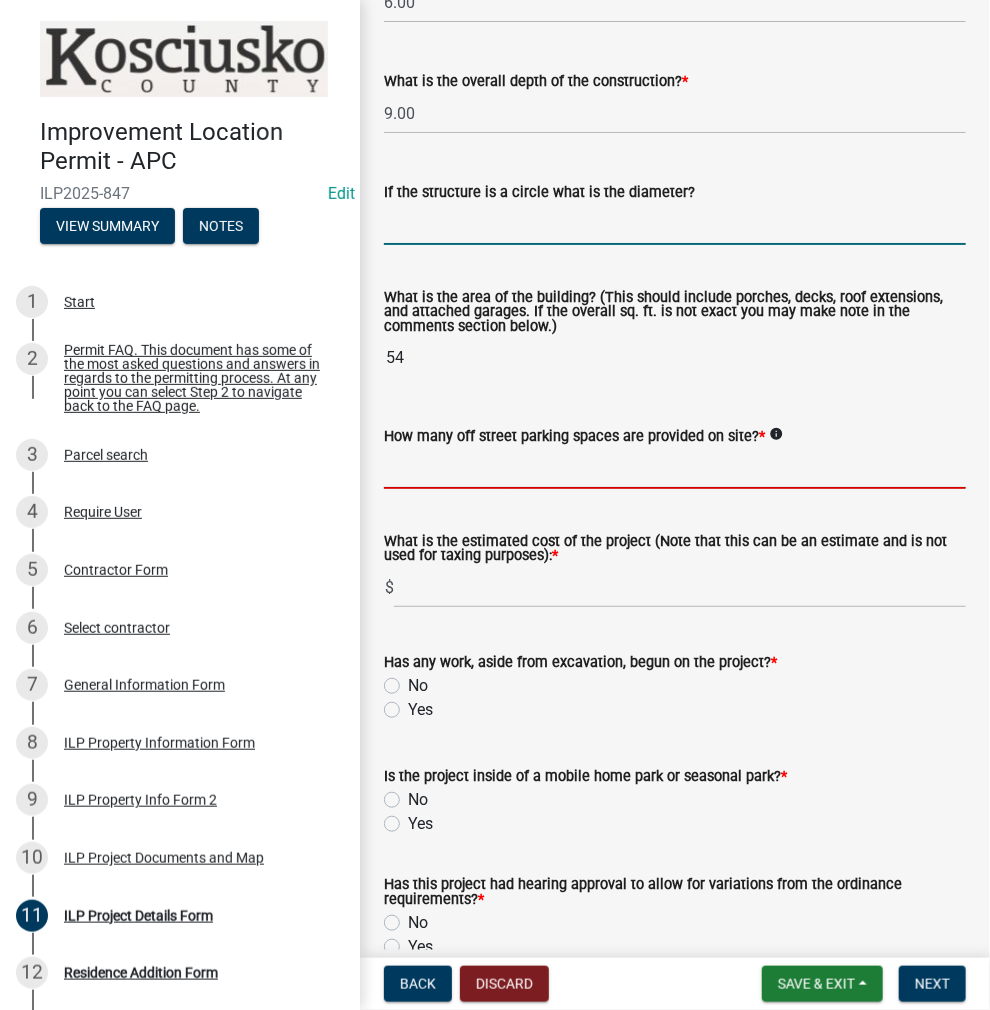 click 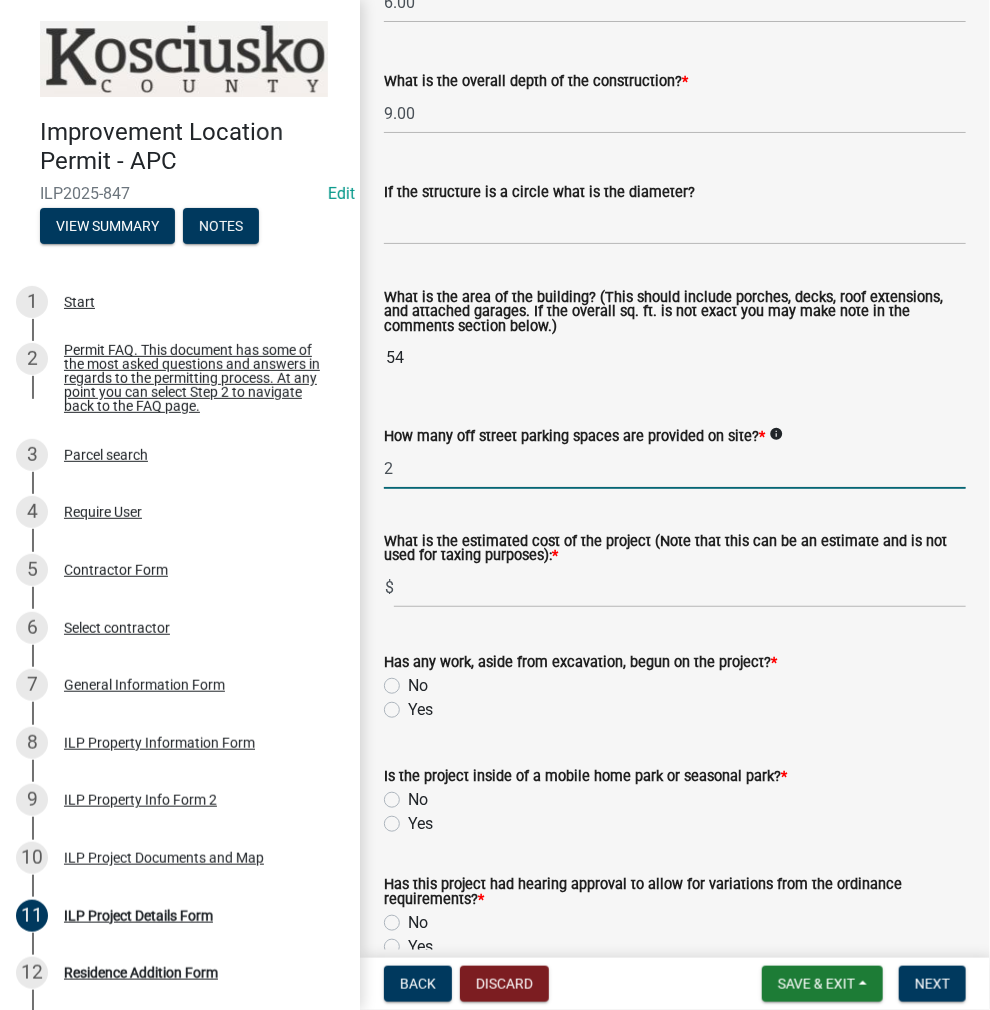 type on "2" 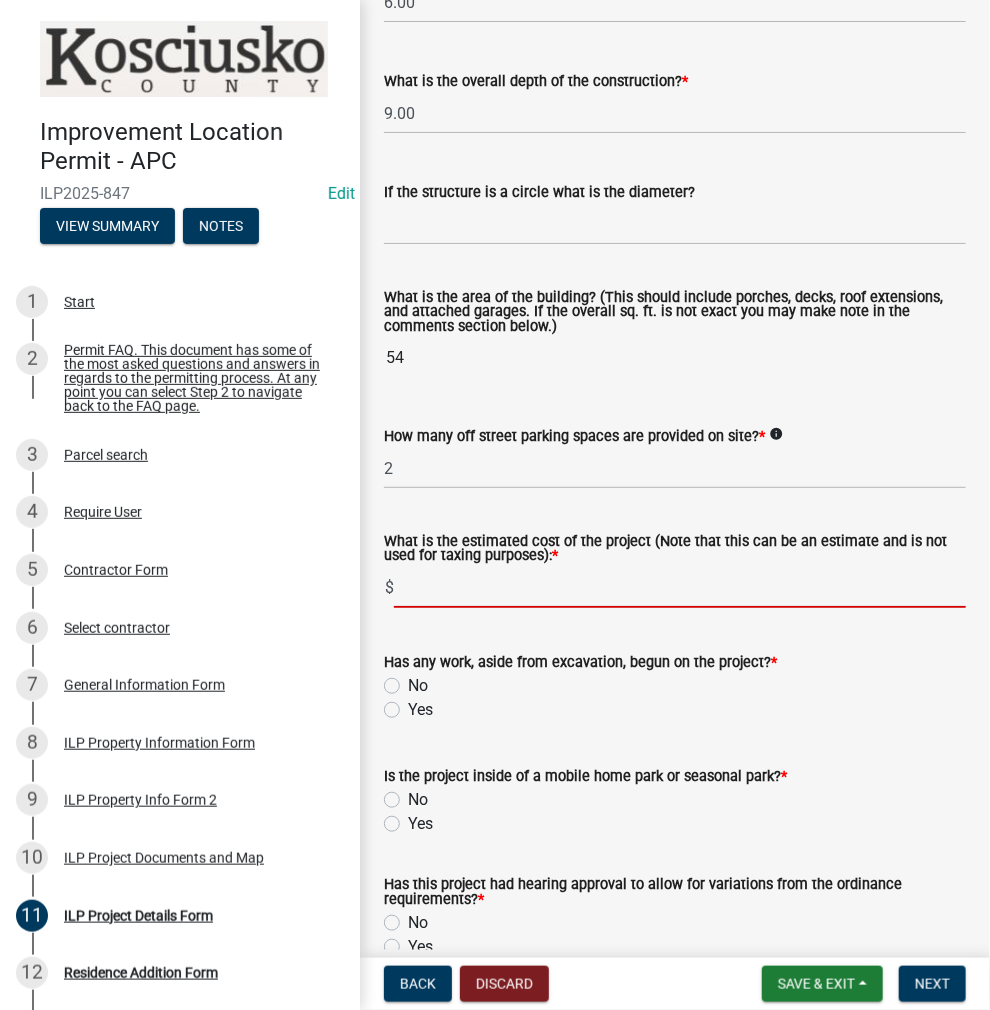 scroll, scrollTop: 1400, scrollLeft: 0, axis: vertical 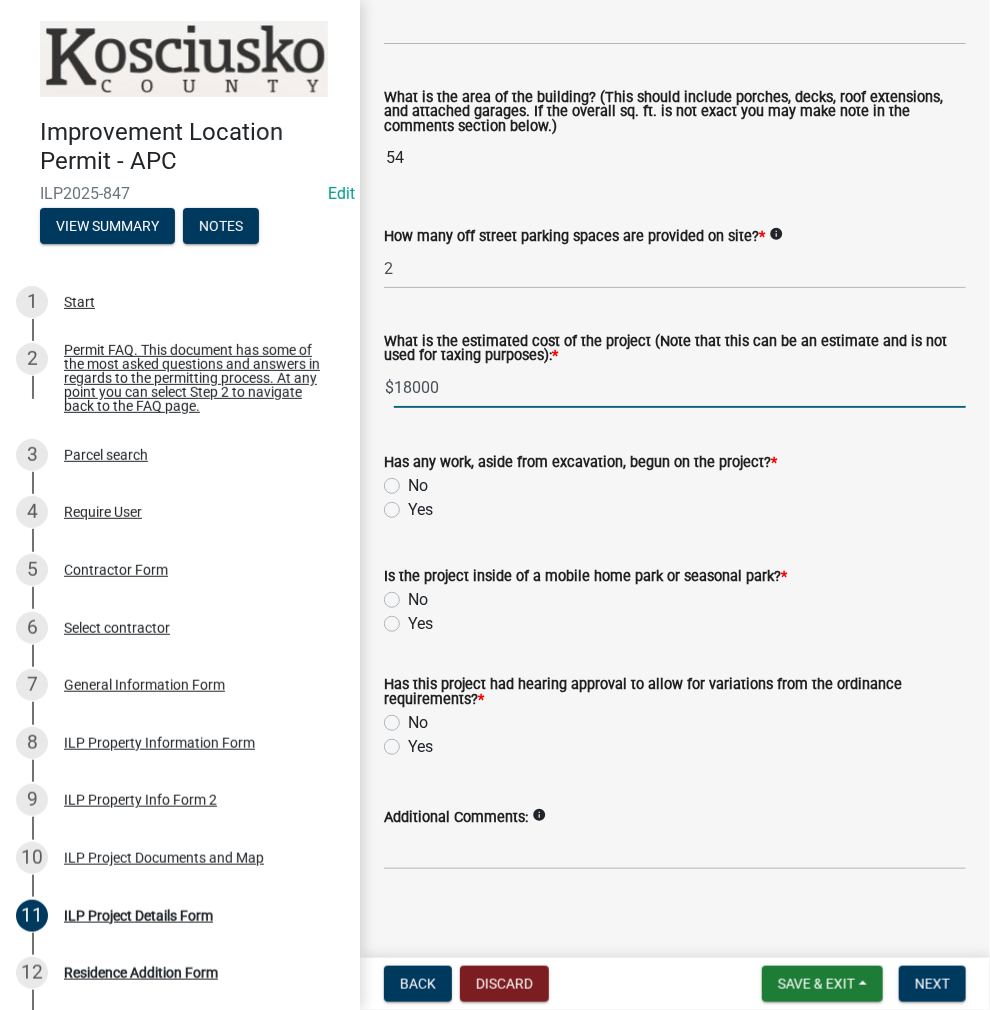 type on "18000" 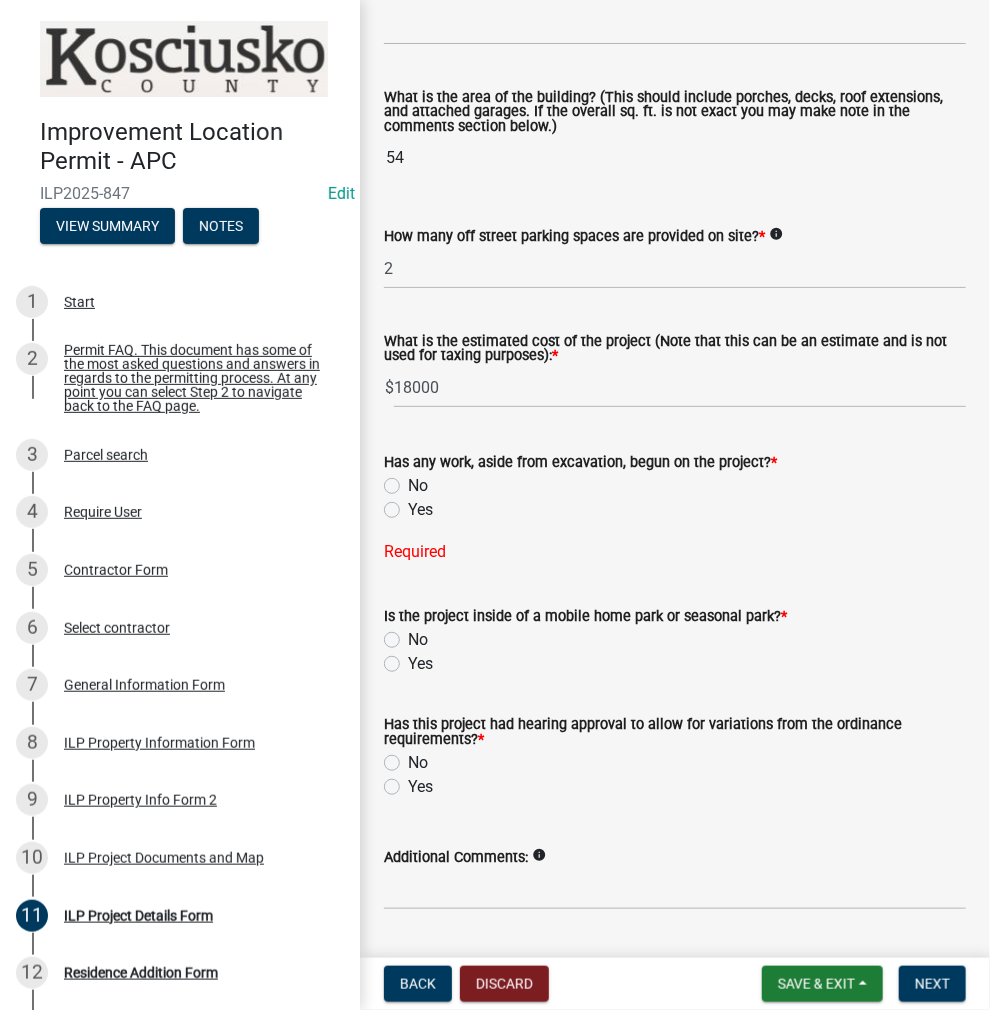 click on "No" 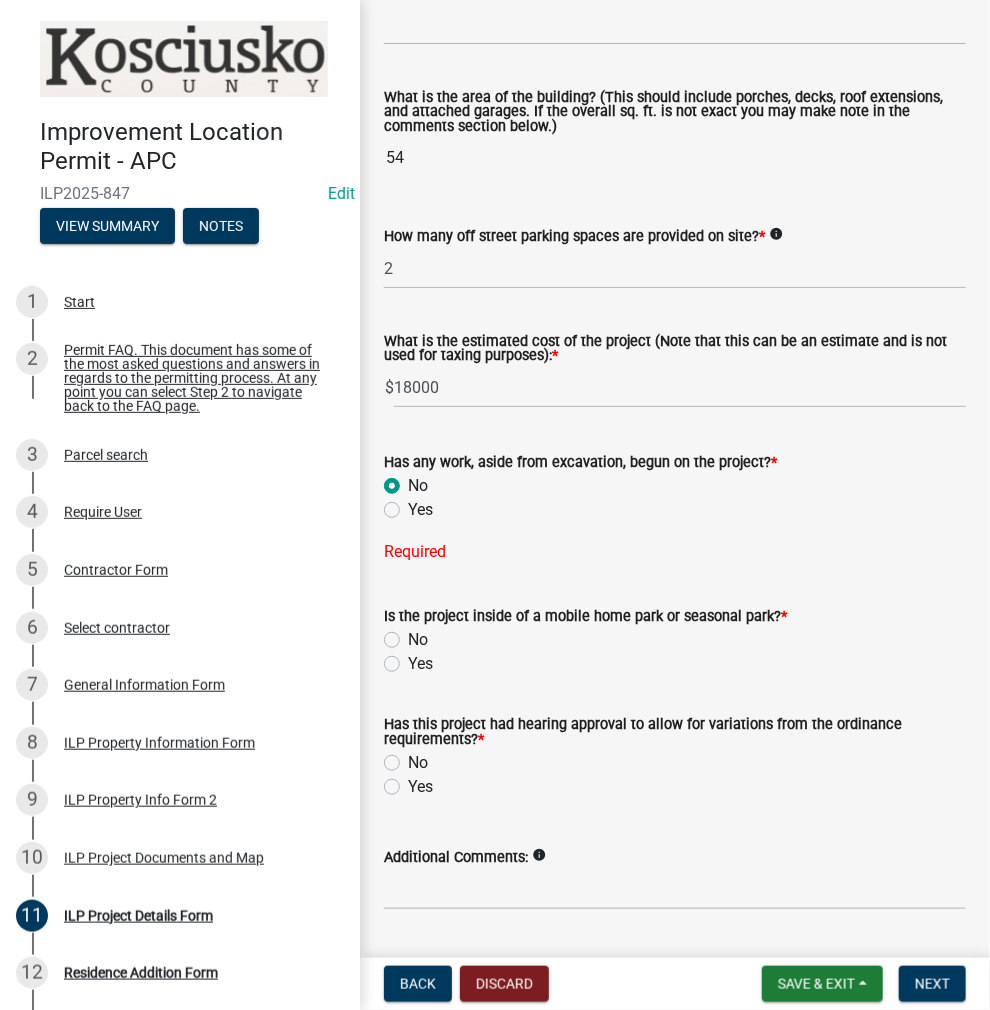 radio on "true" 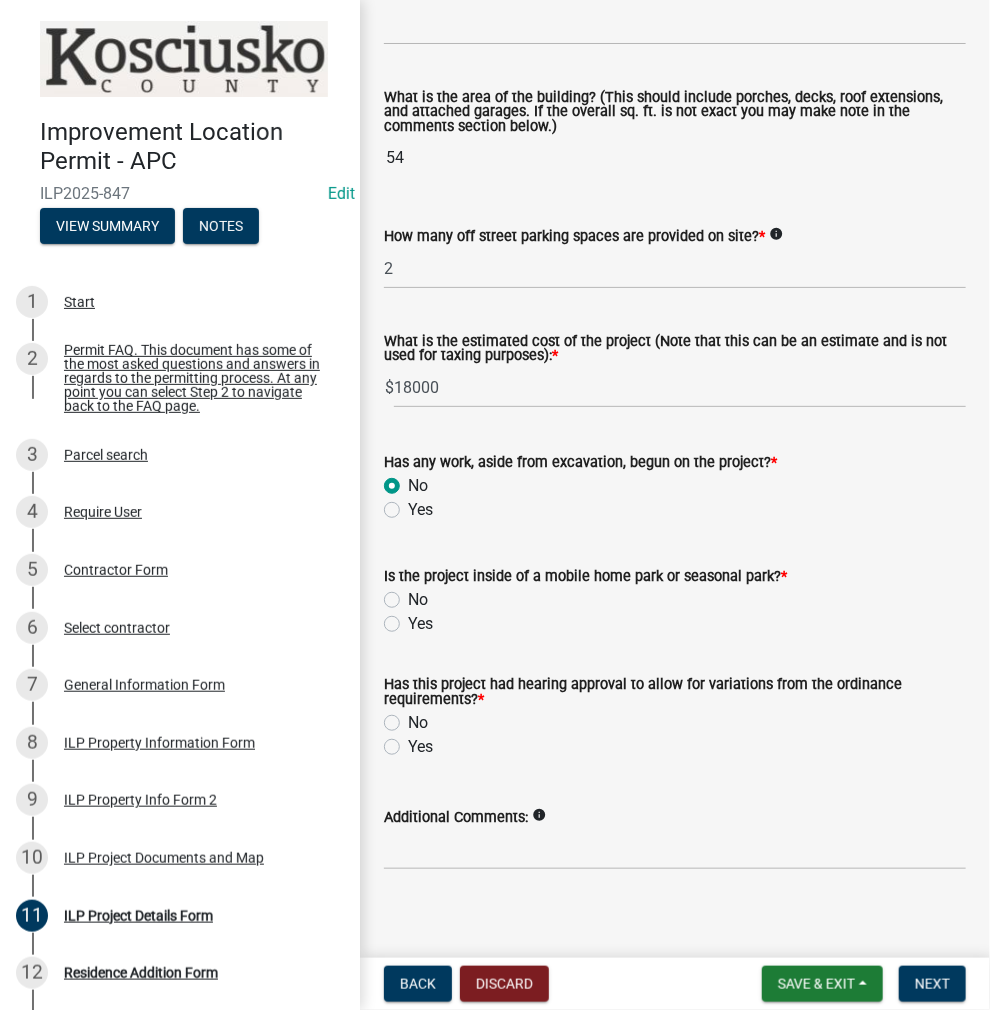 scroll, scrollTop: 1414, scrollLeft: 0, axis: vertical 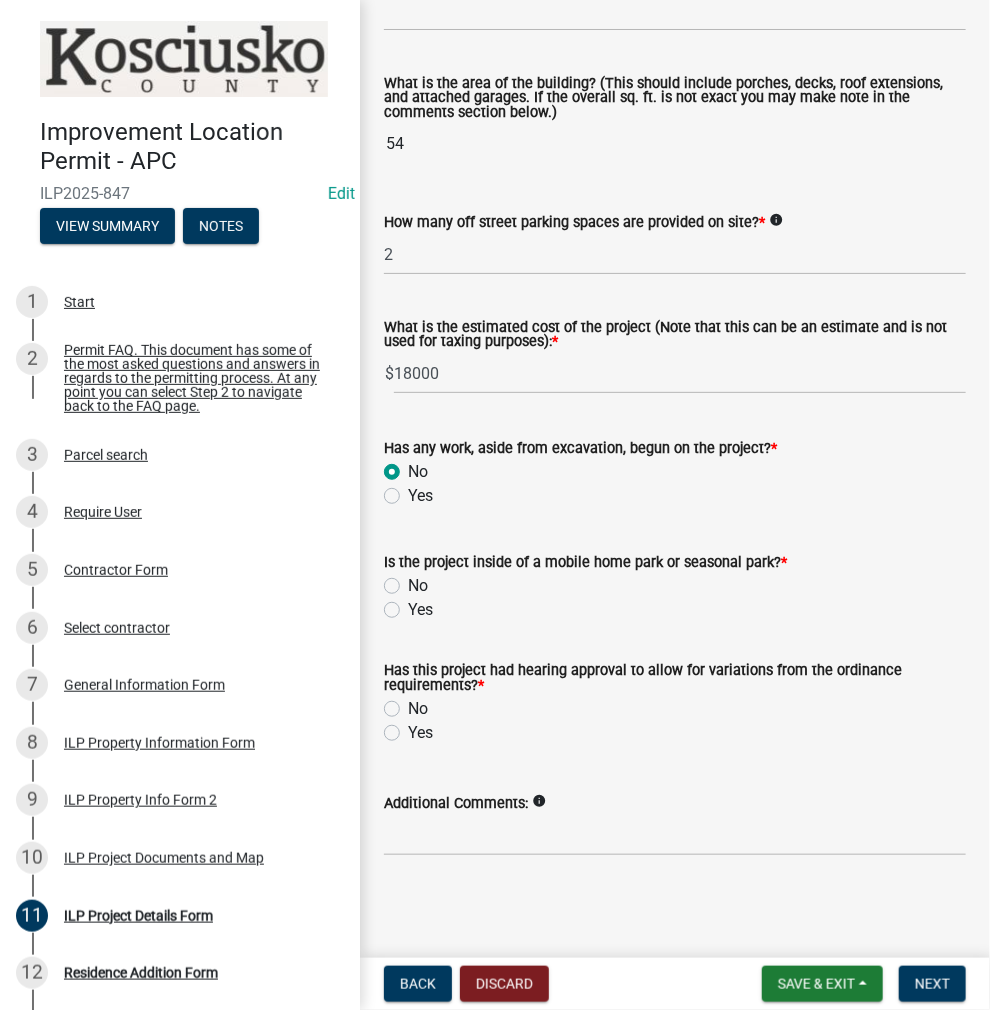 click on "No" 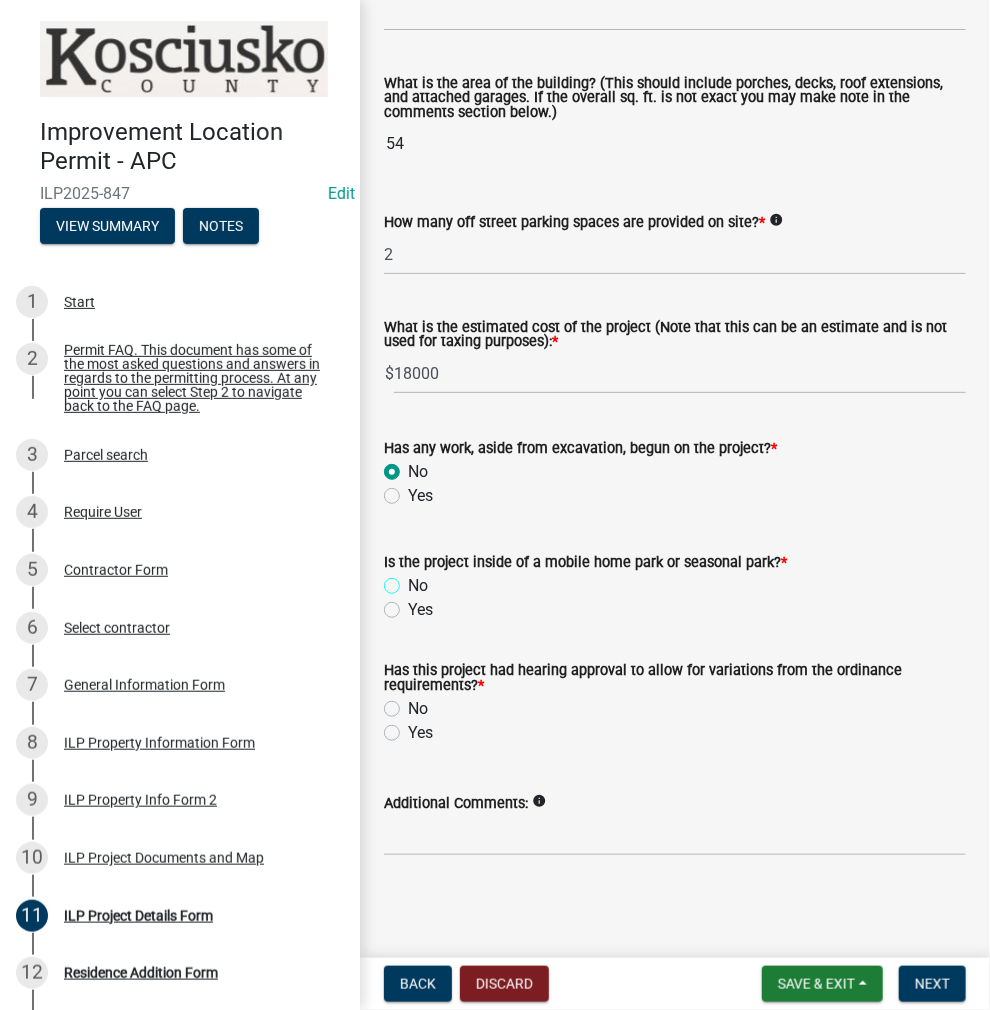click on "No" at bounding box center [414, 580] 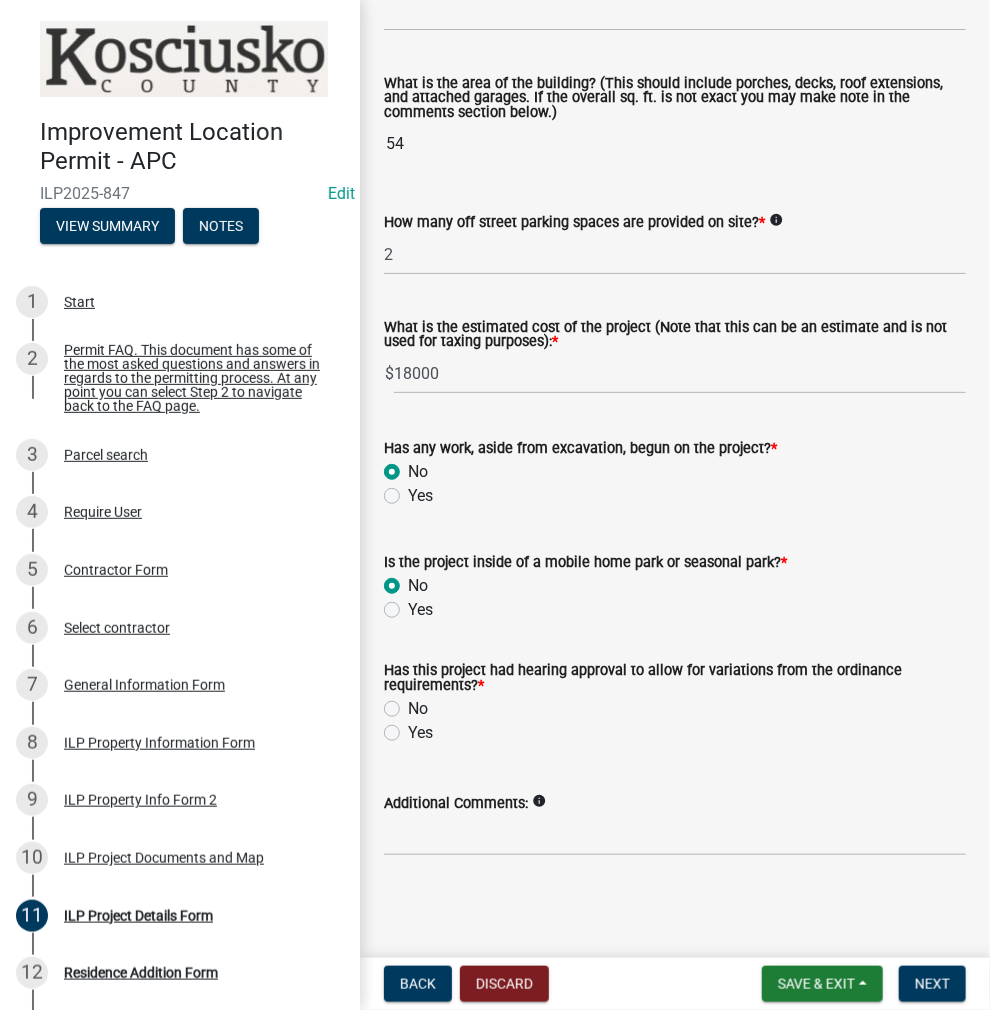 radio on "true" 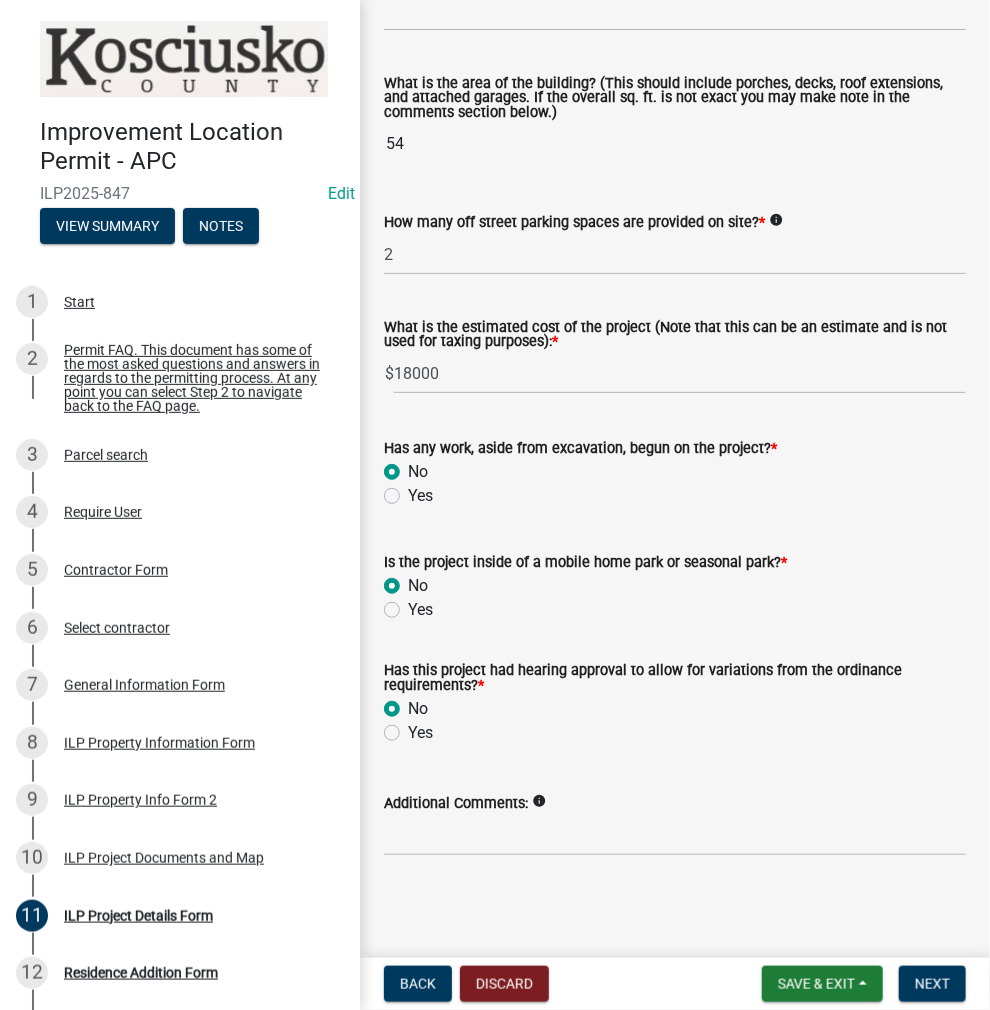 radio on "true" 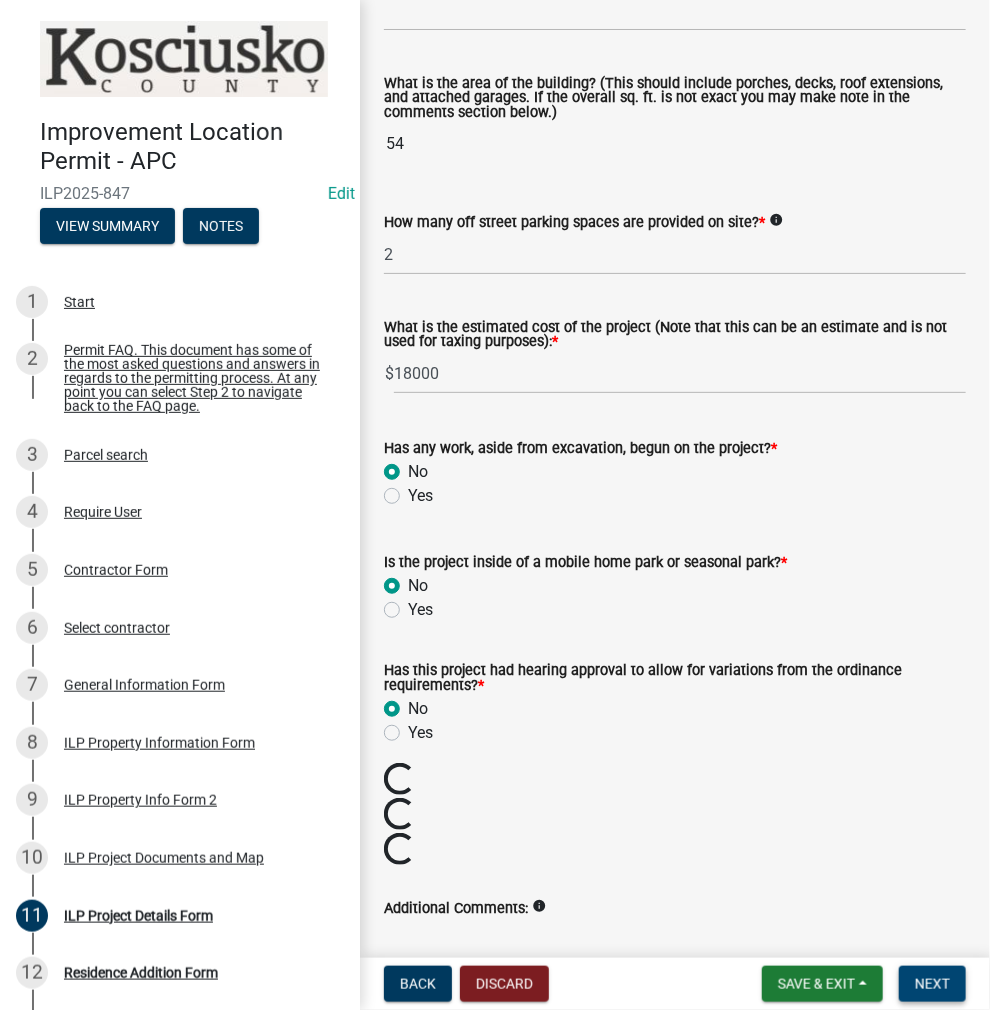 click on "Next" at bounding box center (932, 984) 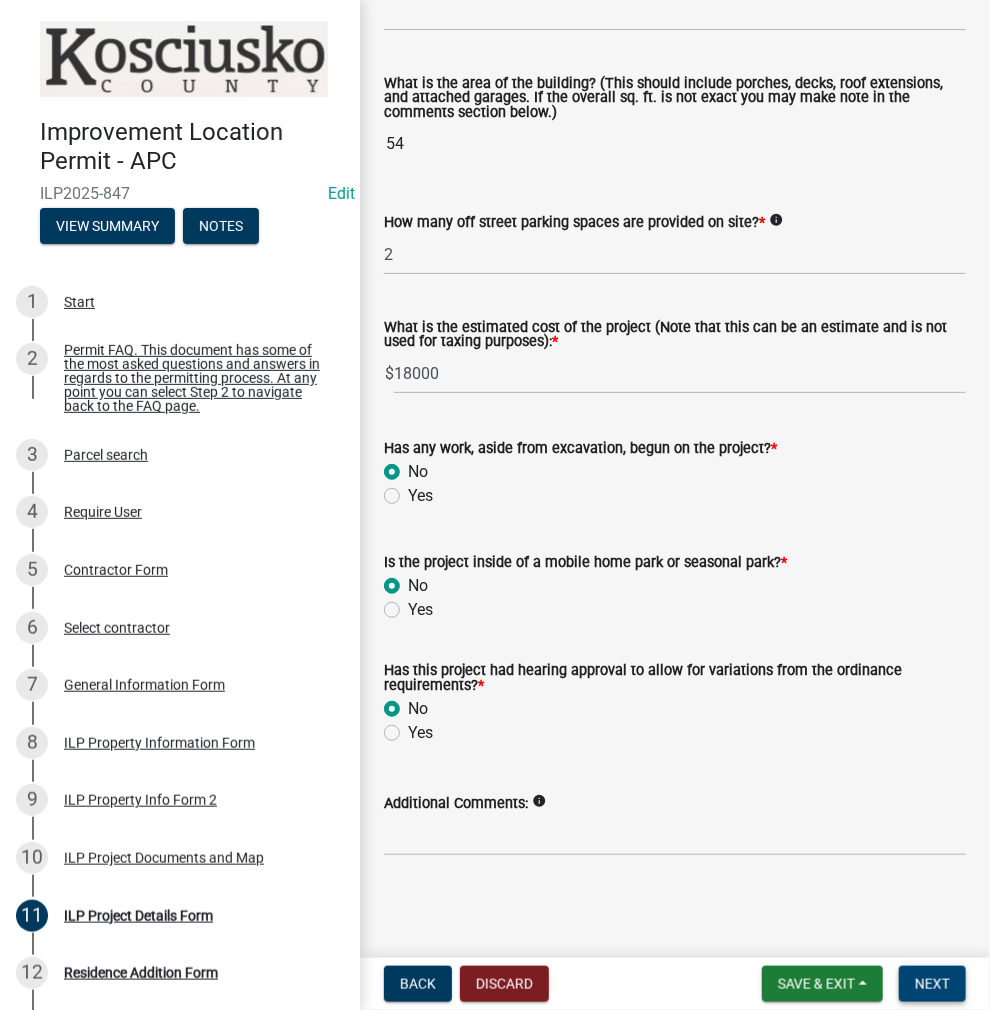click on "Next" at bounding box center (932, 984) 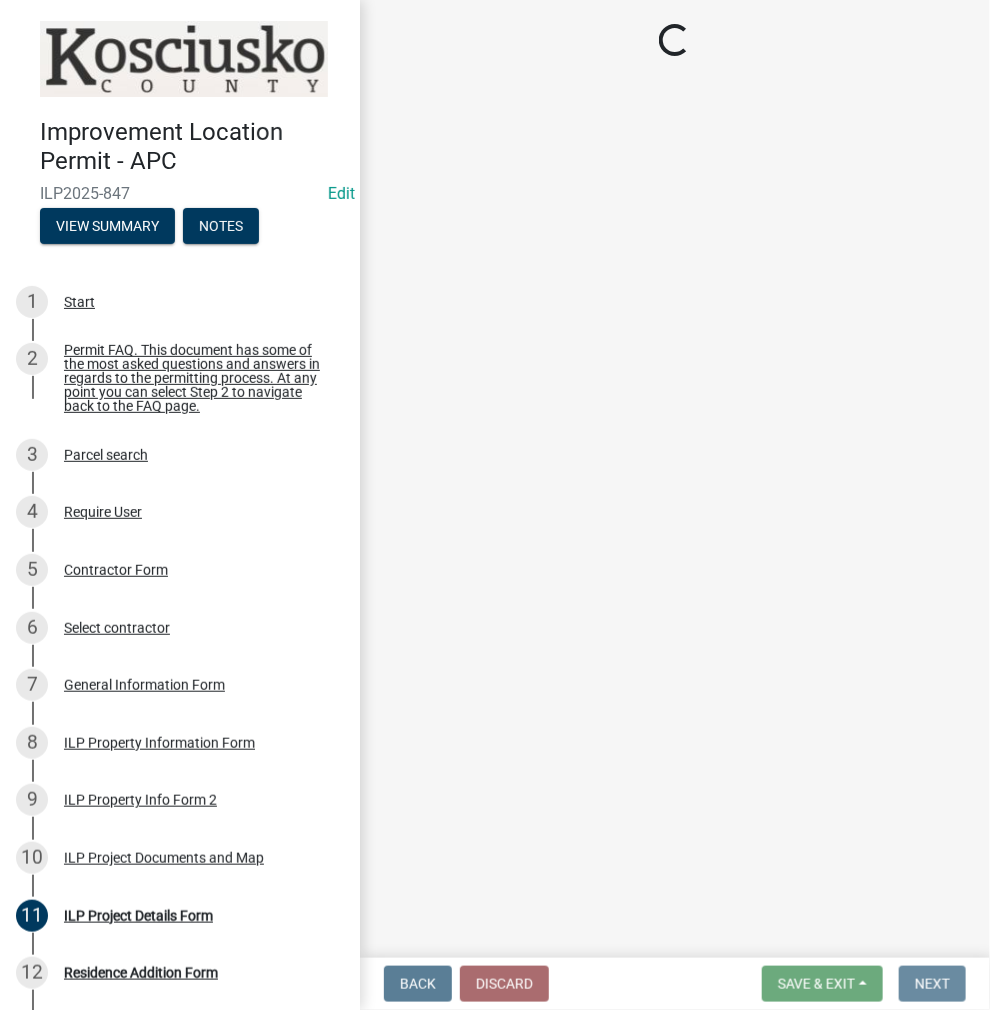 scroll, scrollTop: 0, scrollLeft: 0, axis: both 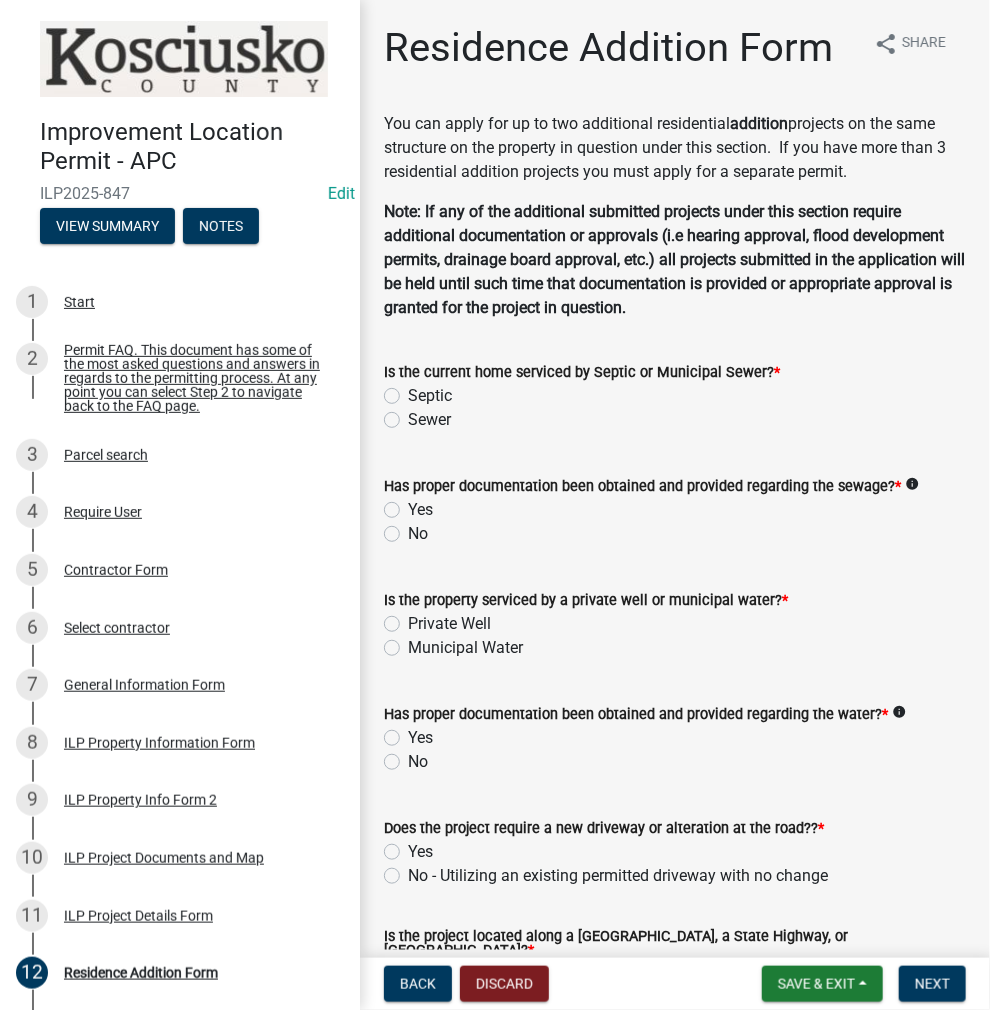 click on "Sewer" 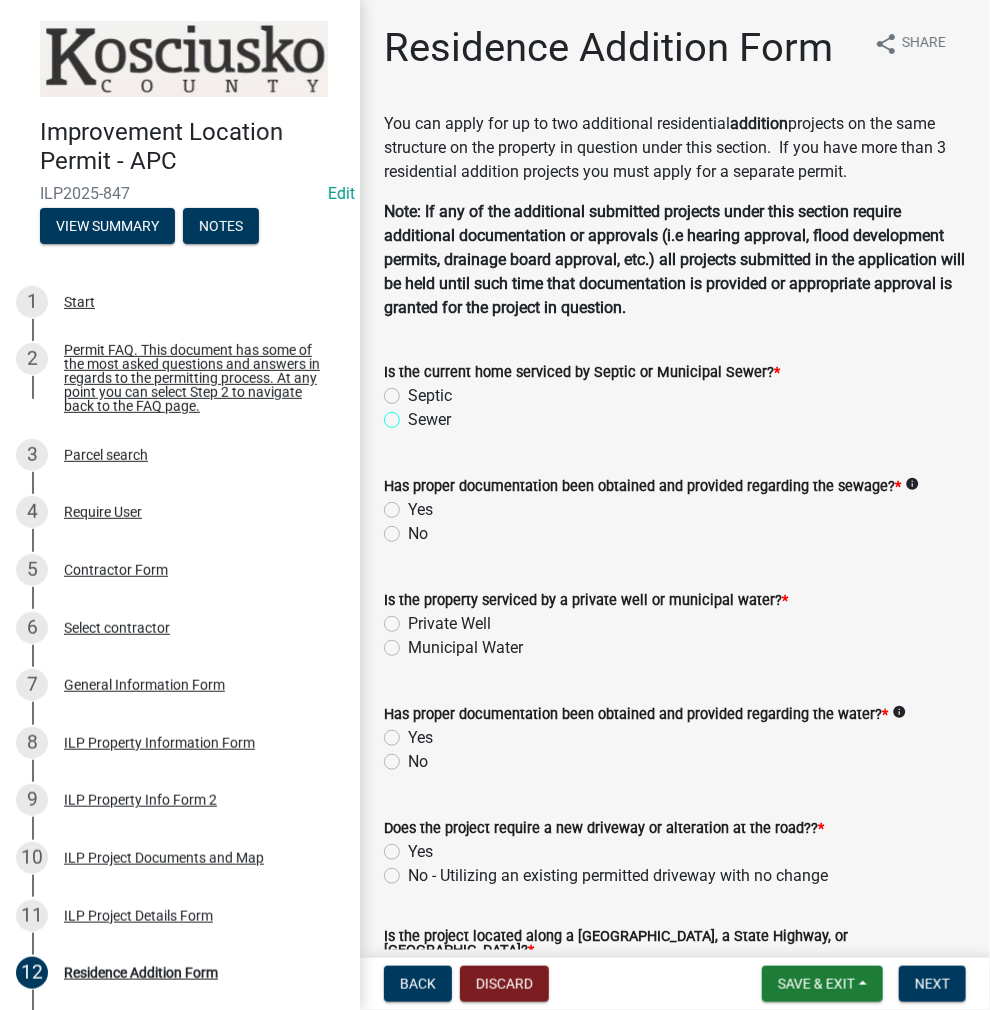 click on "Sewer" at bounding box center (414, 414) 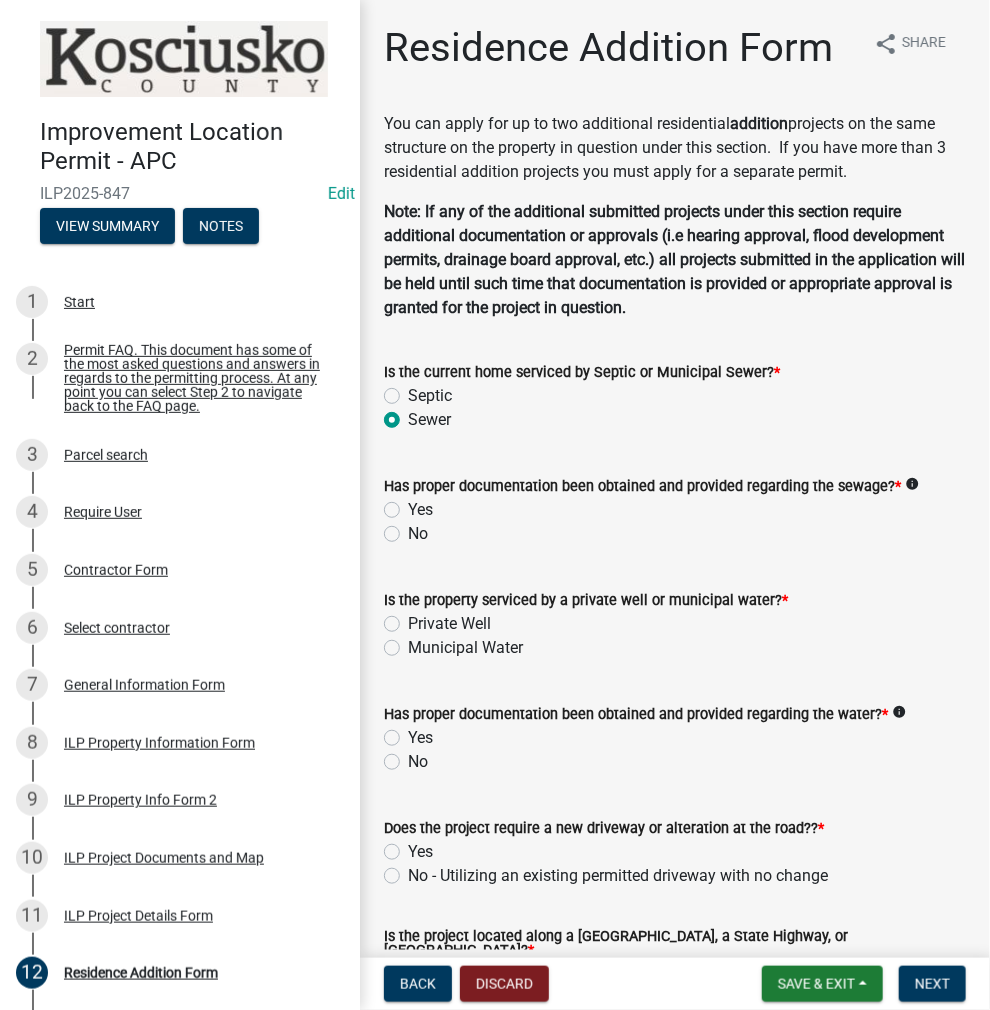 radio on "true" 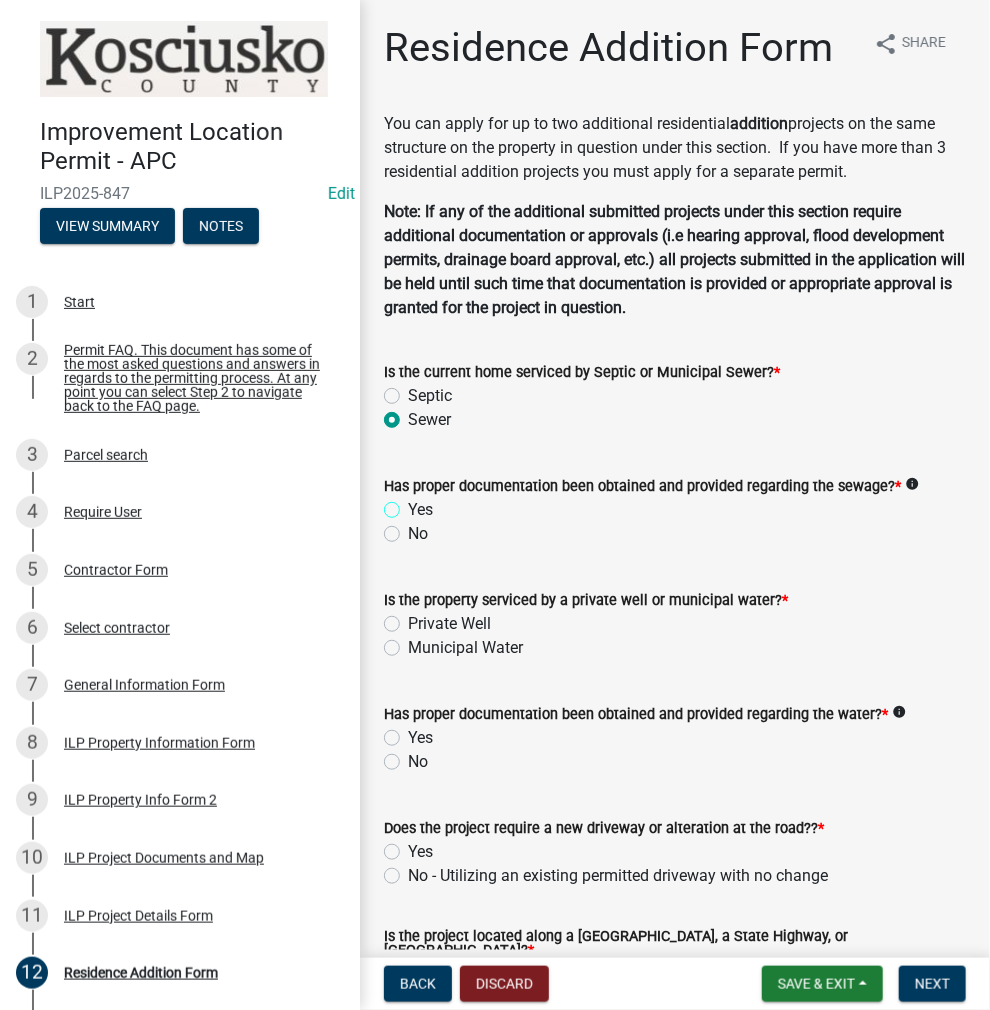click on "Yes" at bounding box center (414, 504) 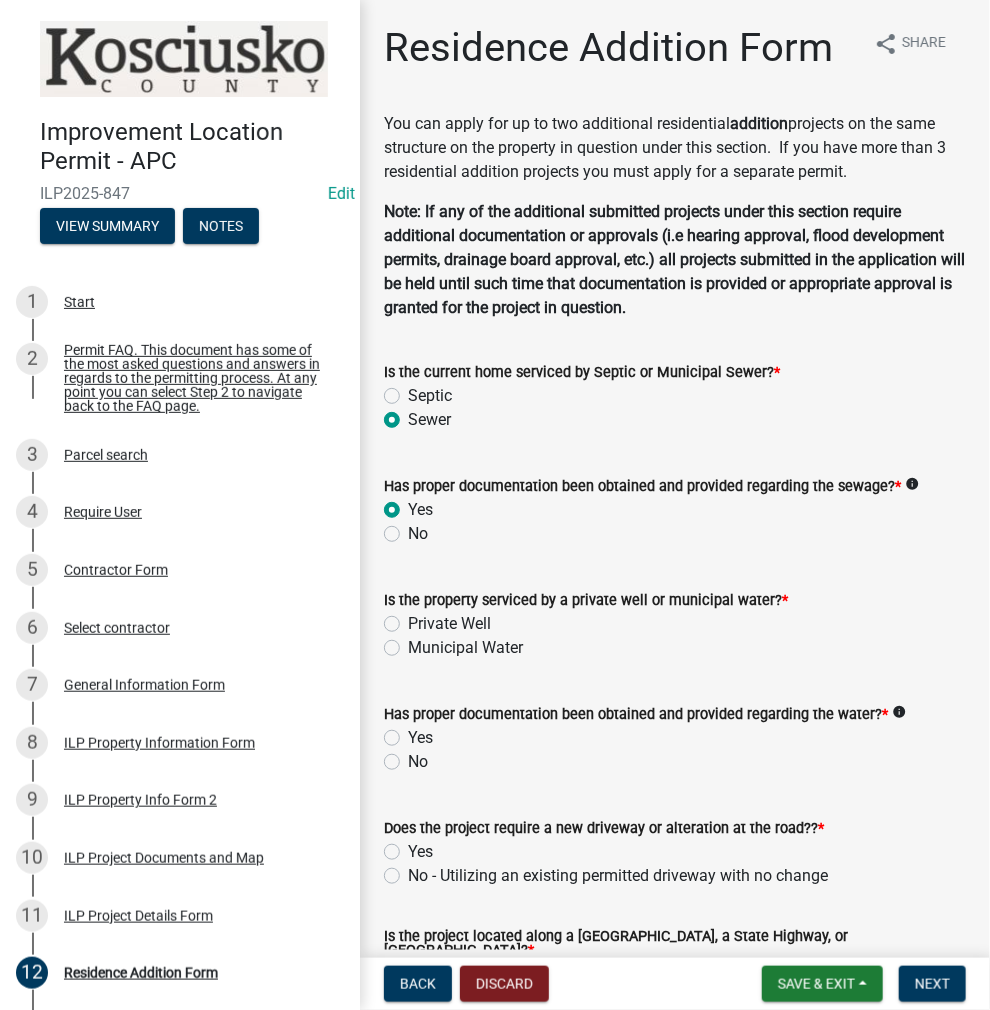 radio on "true" 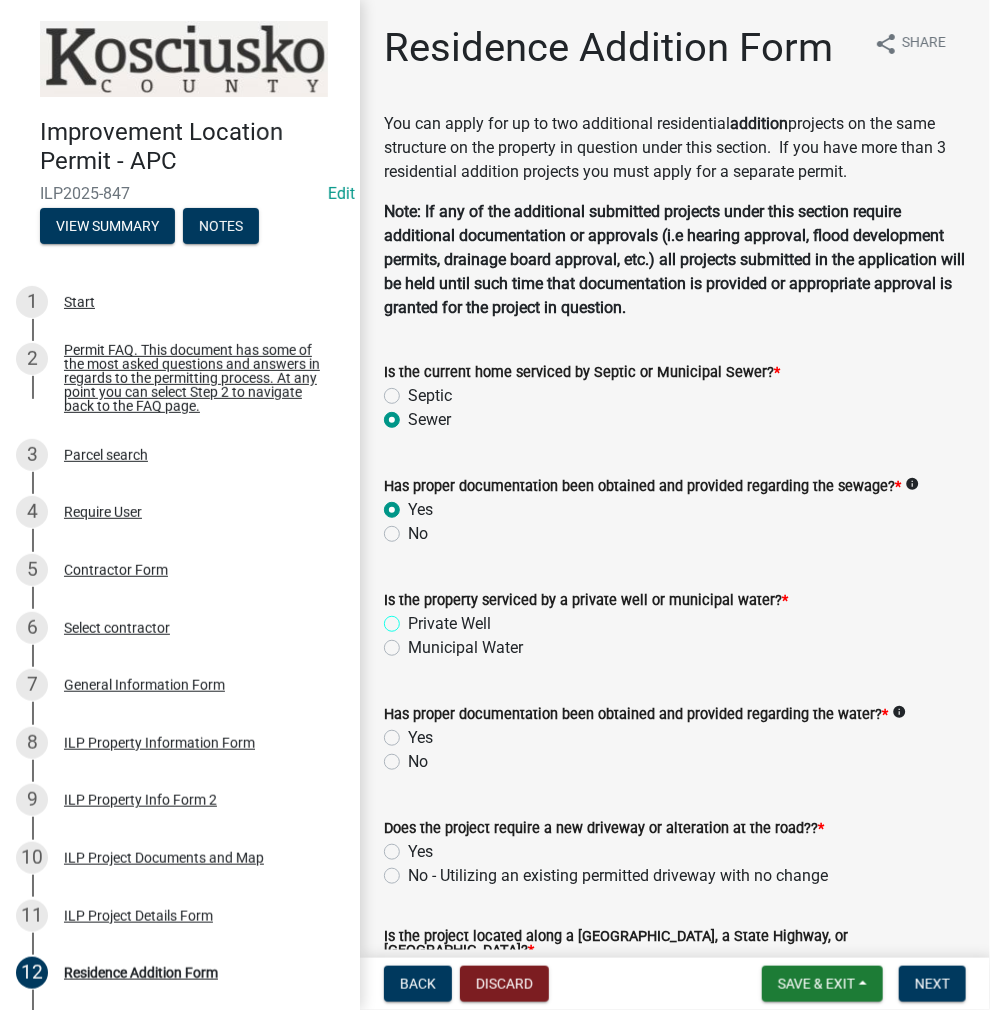 click on "Private Well" at bounding box center [414, 618] 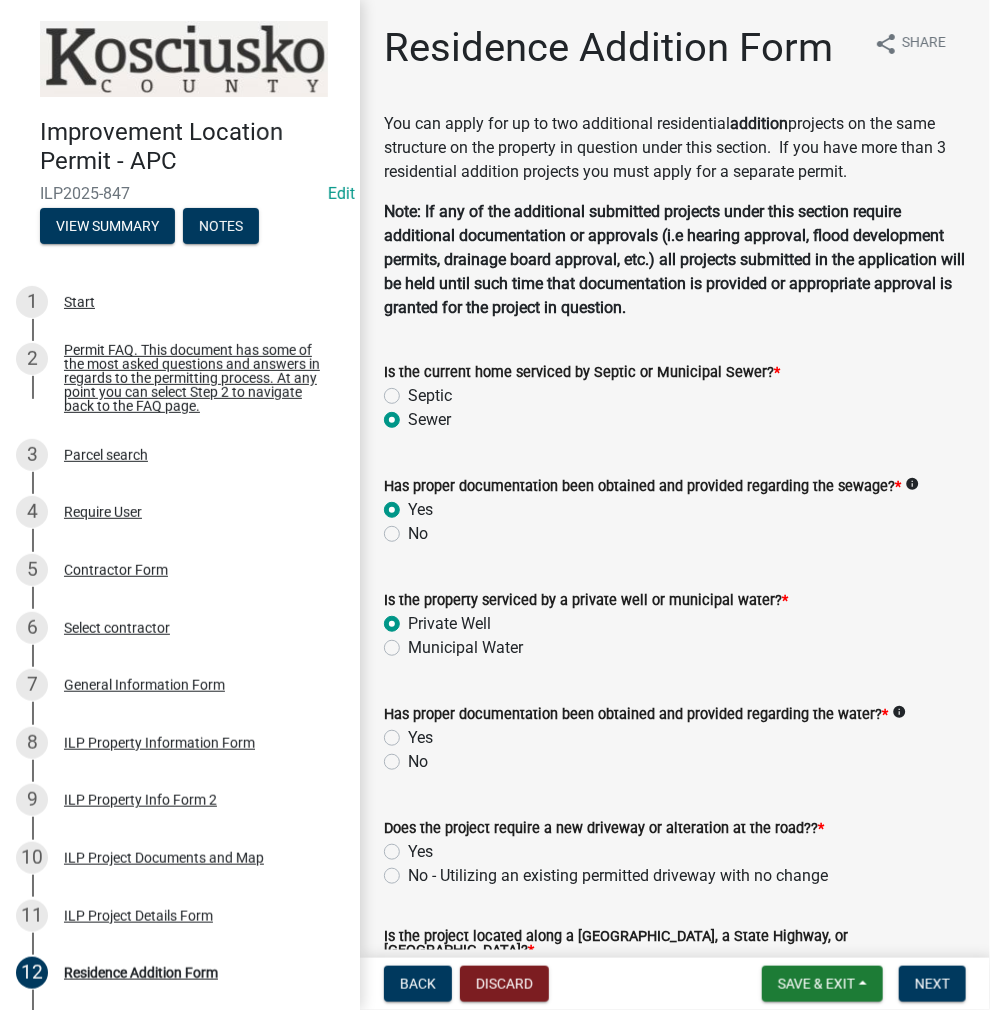 radio on "true" 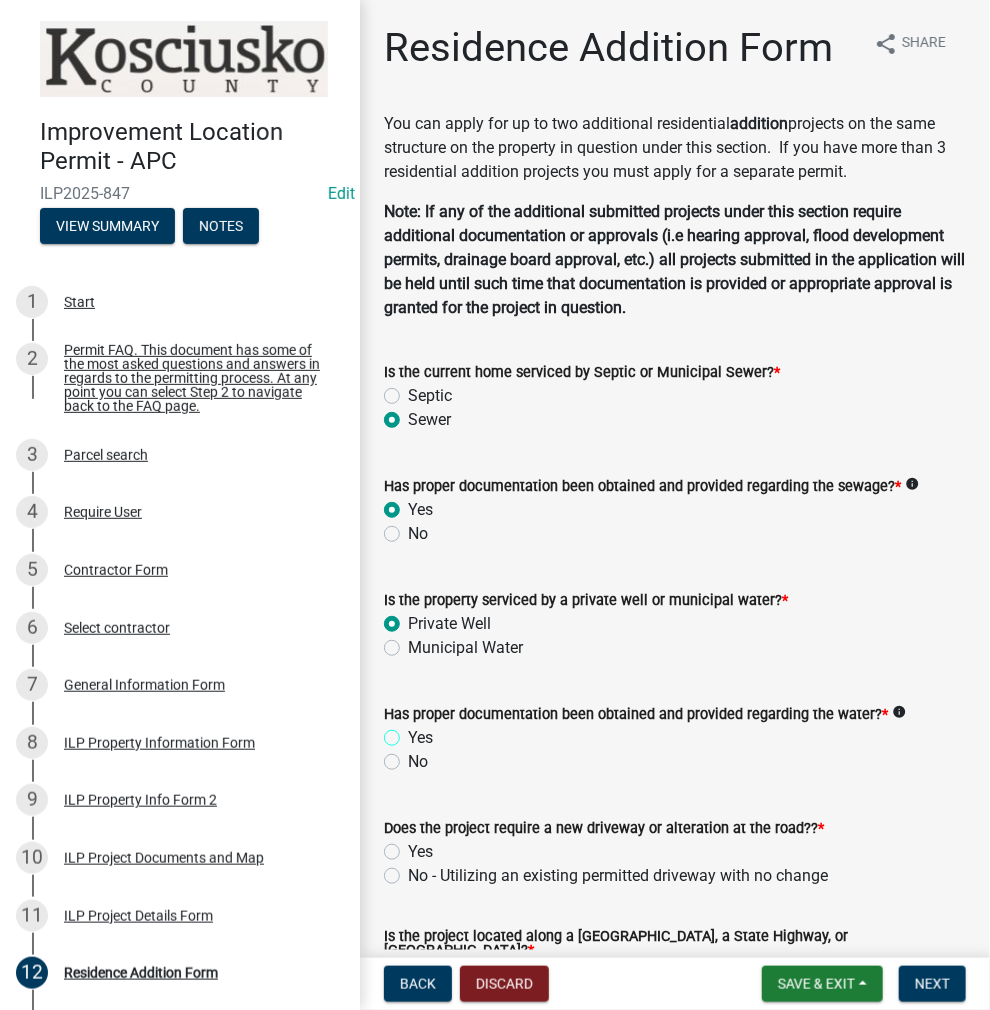 click on "Yes" at bounding box center [414, 732] 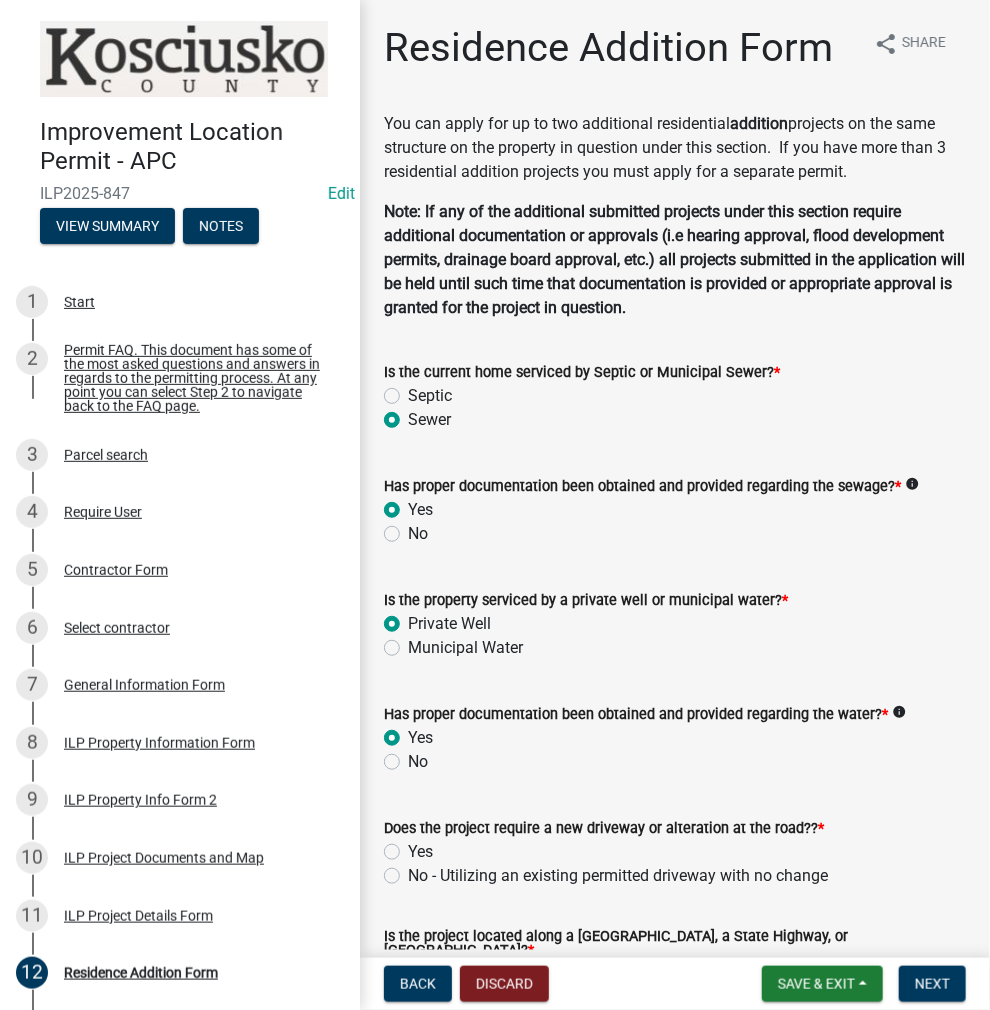 radio on "true" 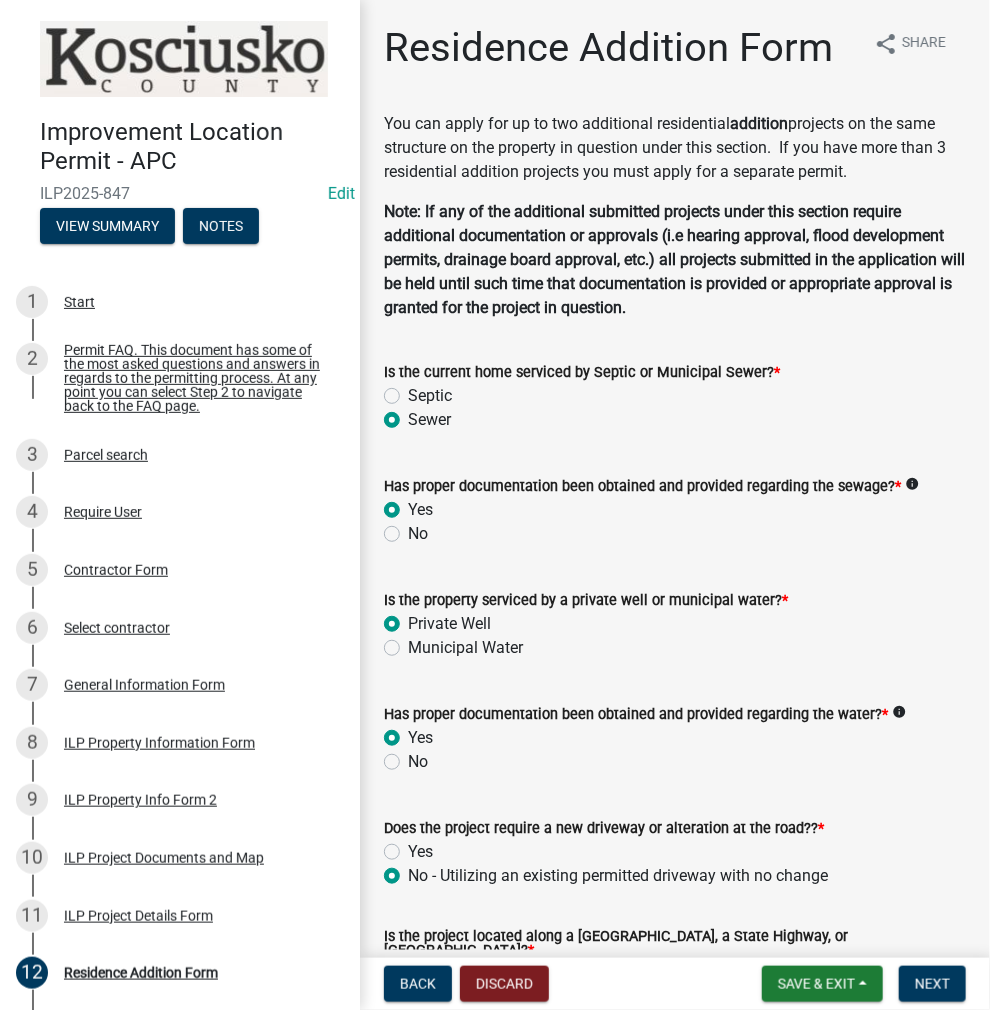 radio on "true" 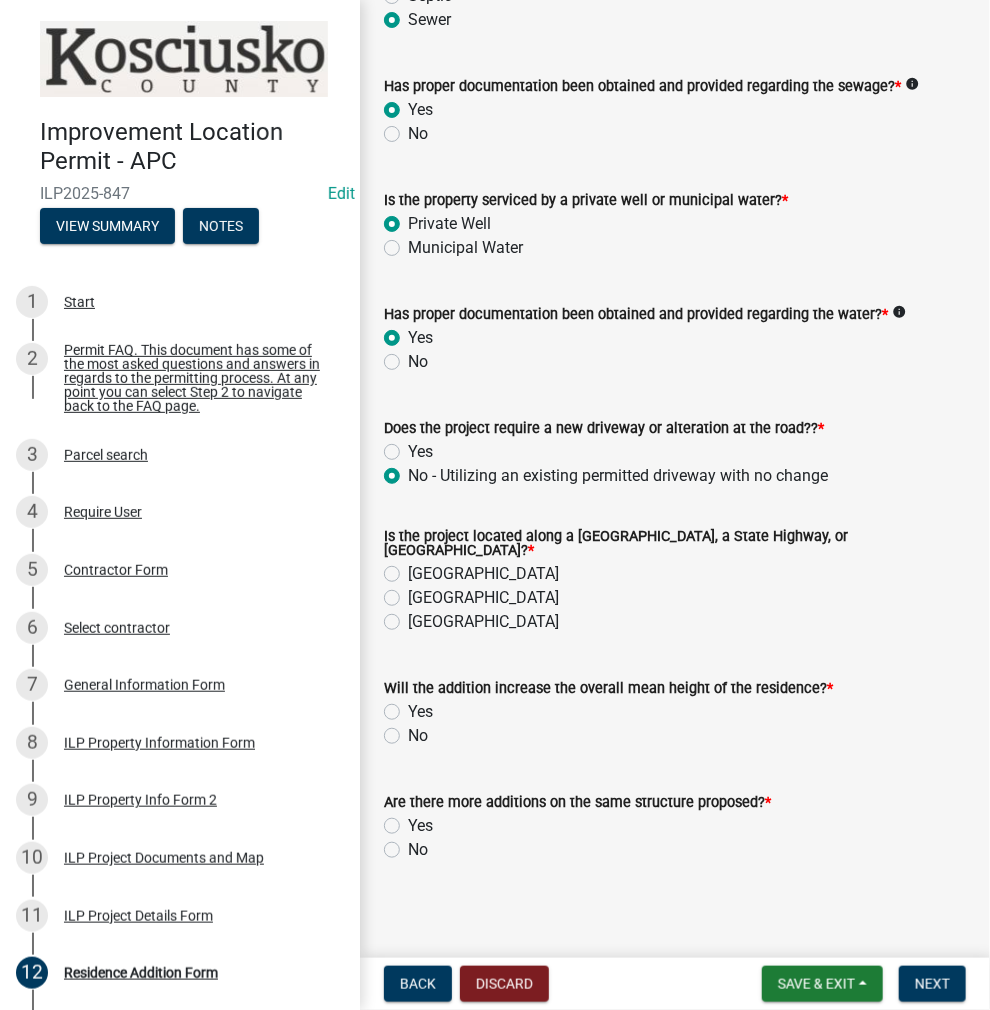 click on "County Road" 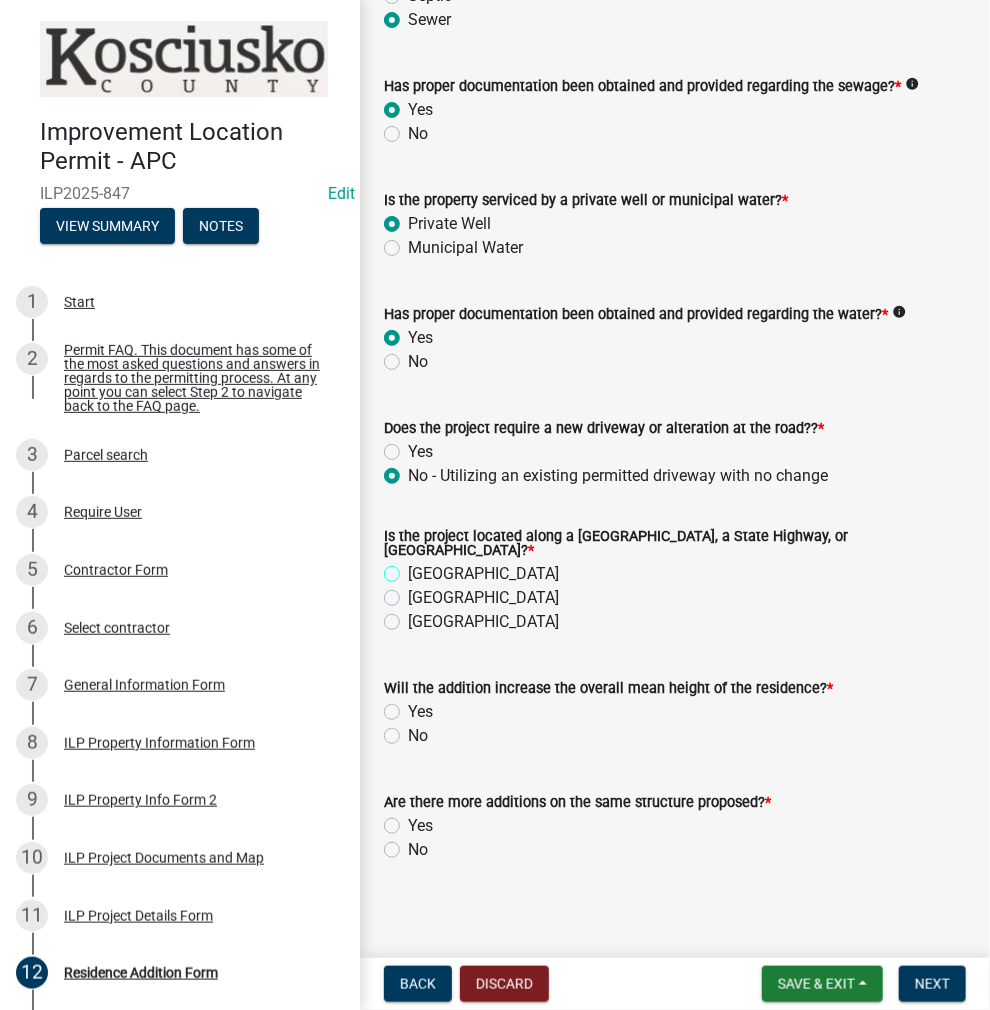 click on "County Road" at bounding box center (414, 568) 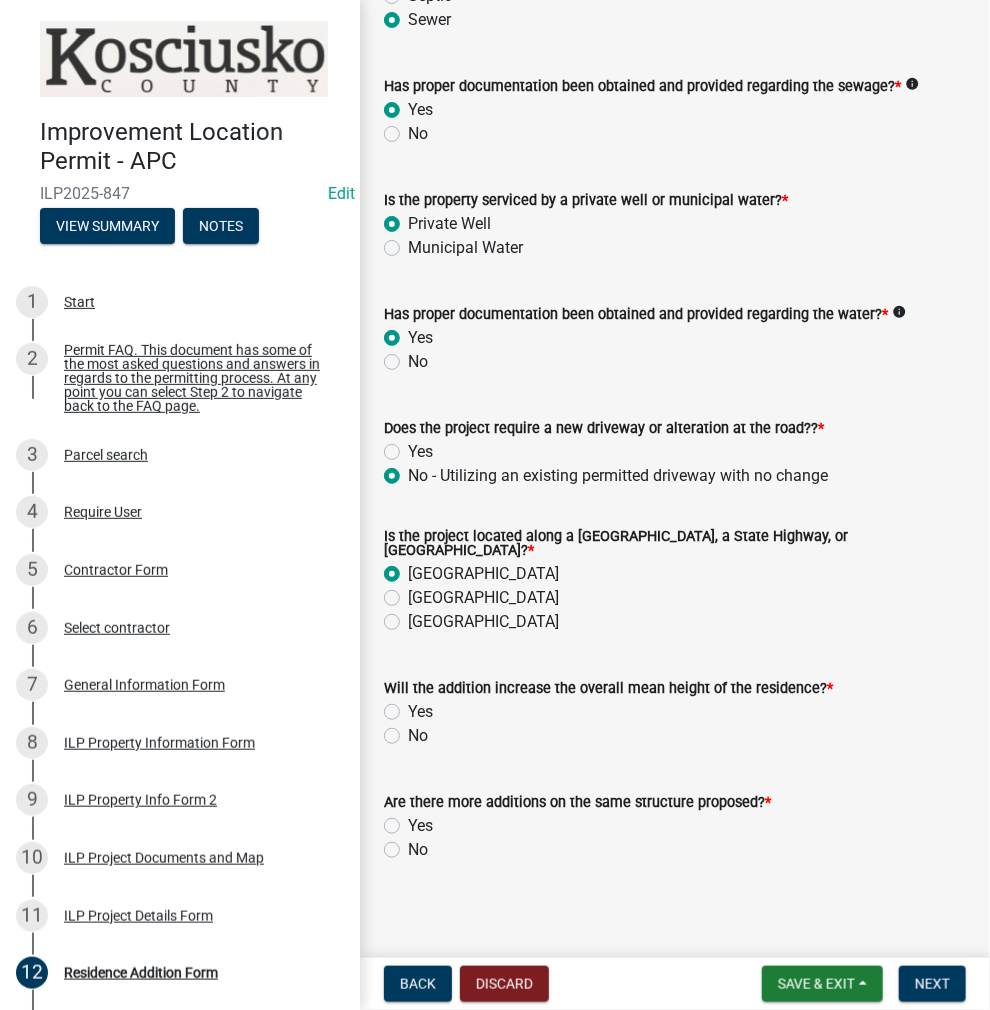 radio on "true" 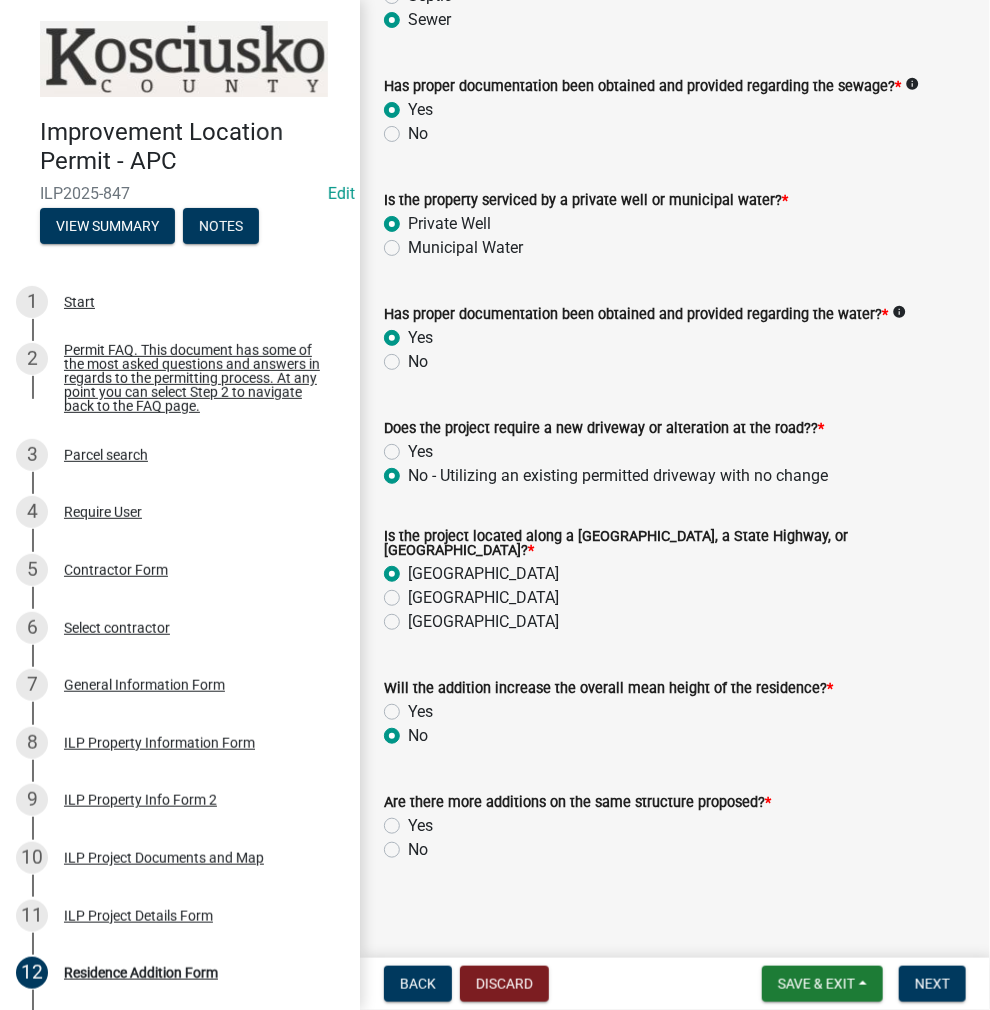 radio on "true" 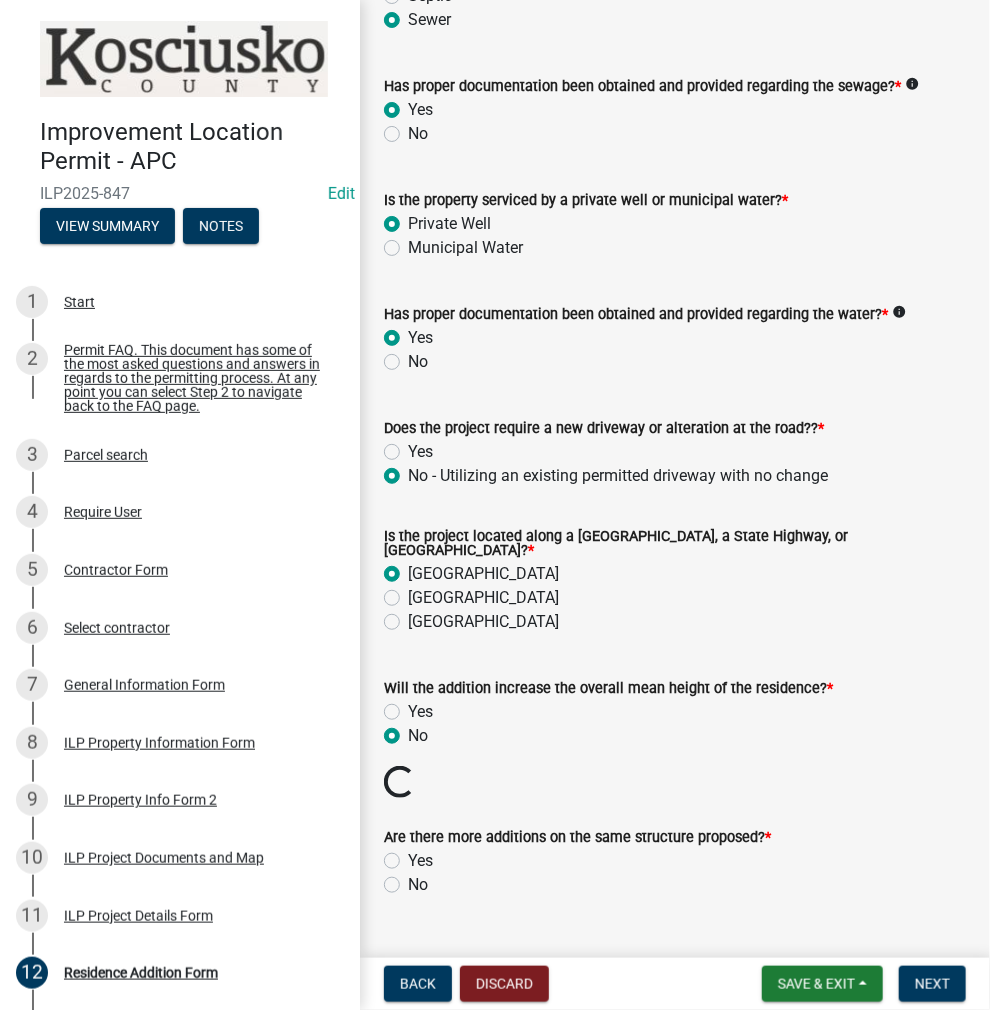 click on "No" 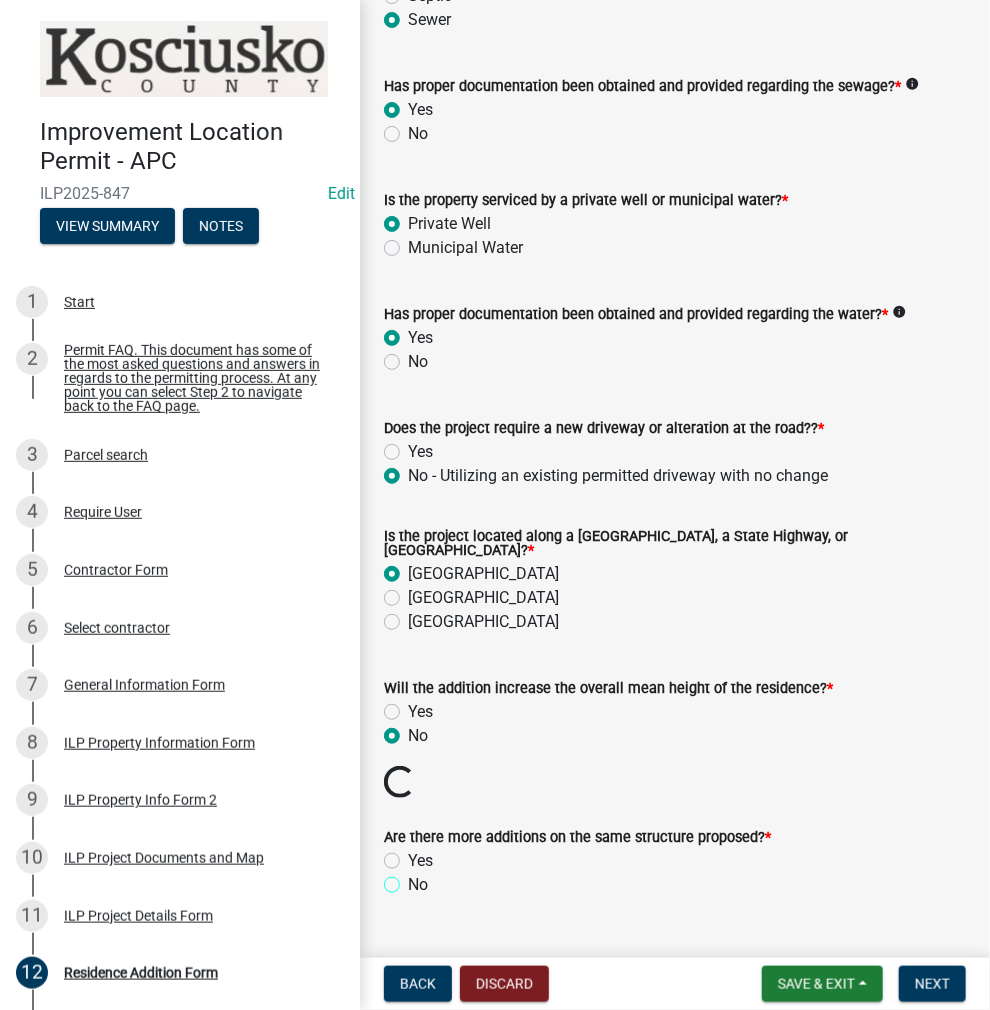 click on "No" at bounding box center [414, 879] 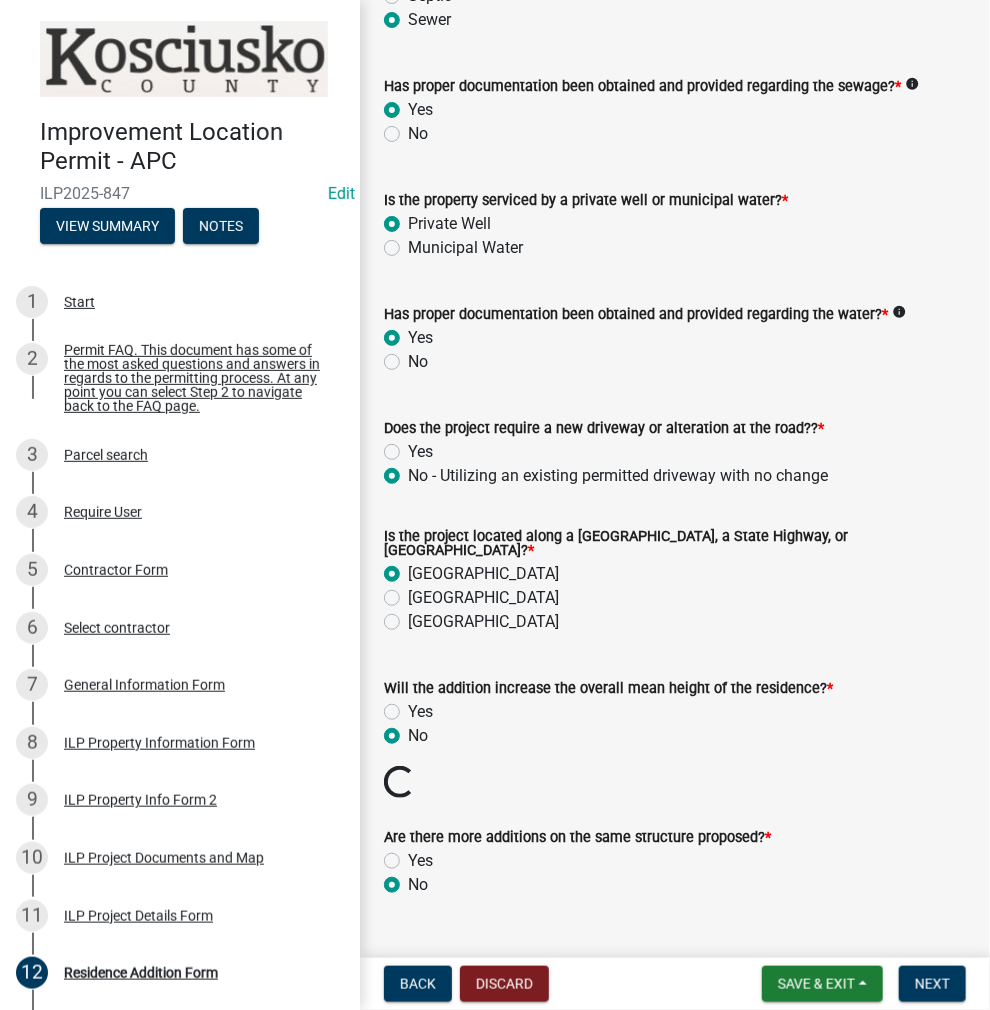 radio on "true" 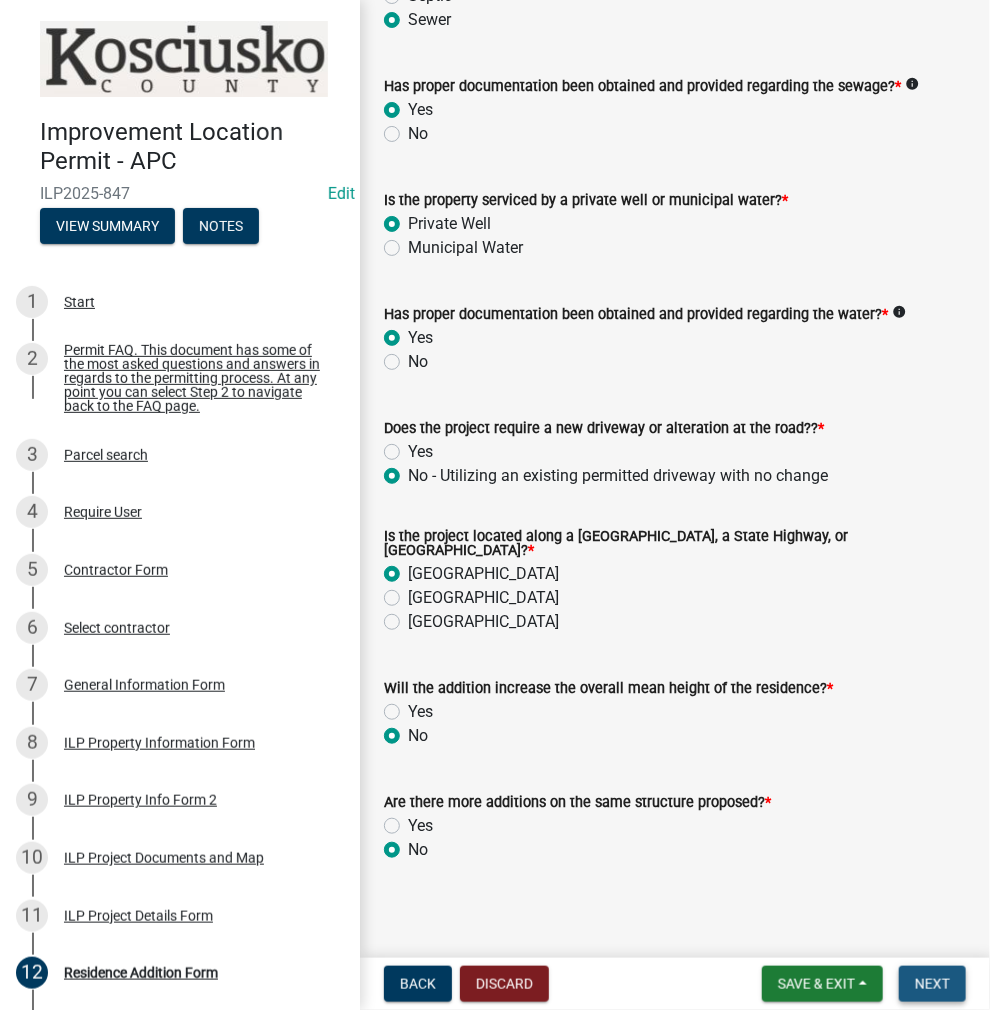 click on "Next" at bounding box center [932, 984] 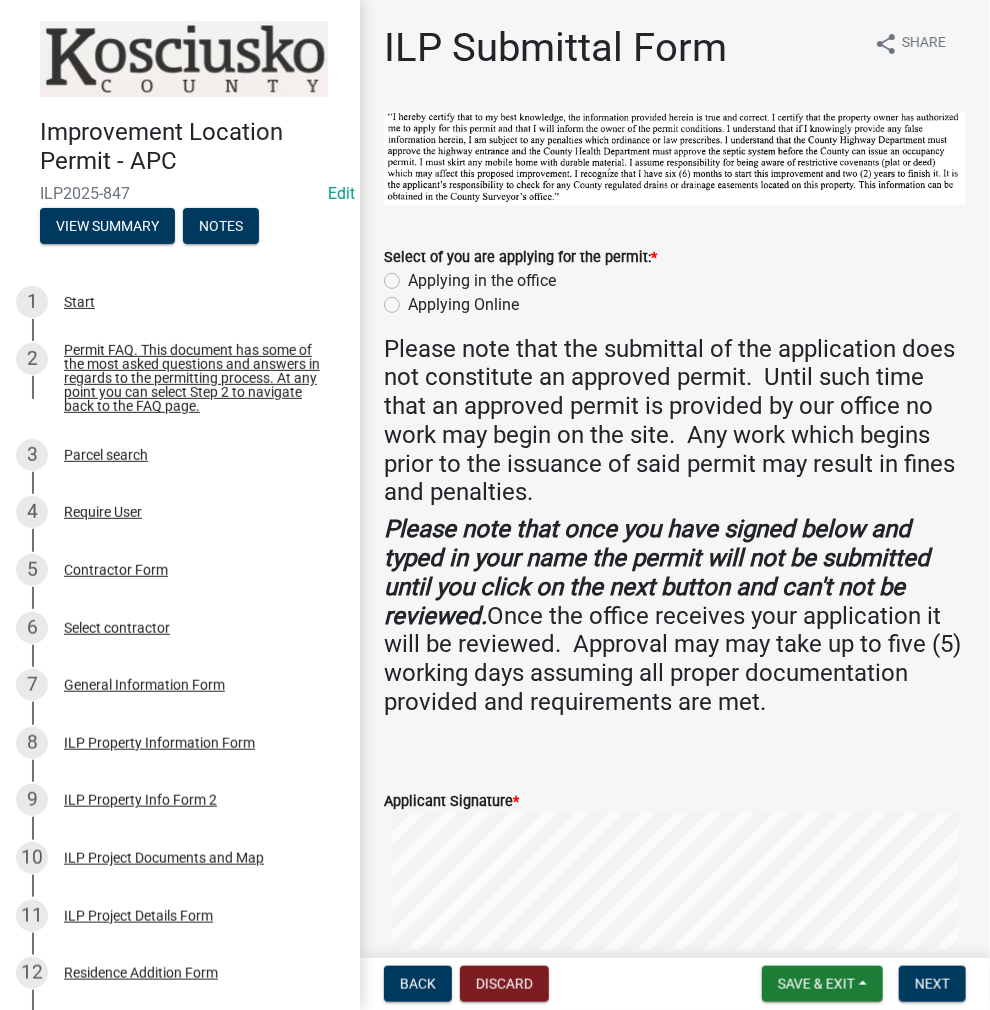 click on "Applying in the office" 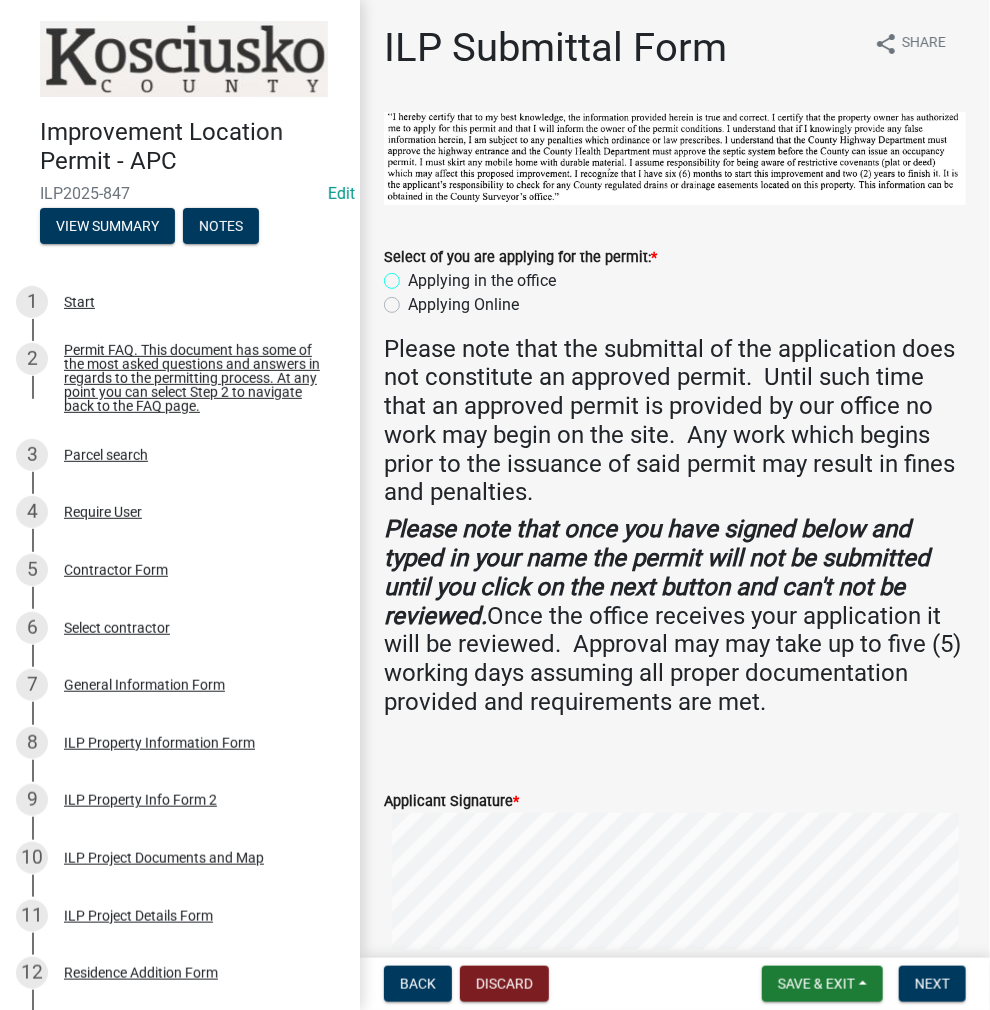 click on "Applying in the office" at bounding box center [414, 275] 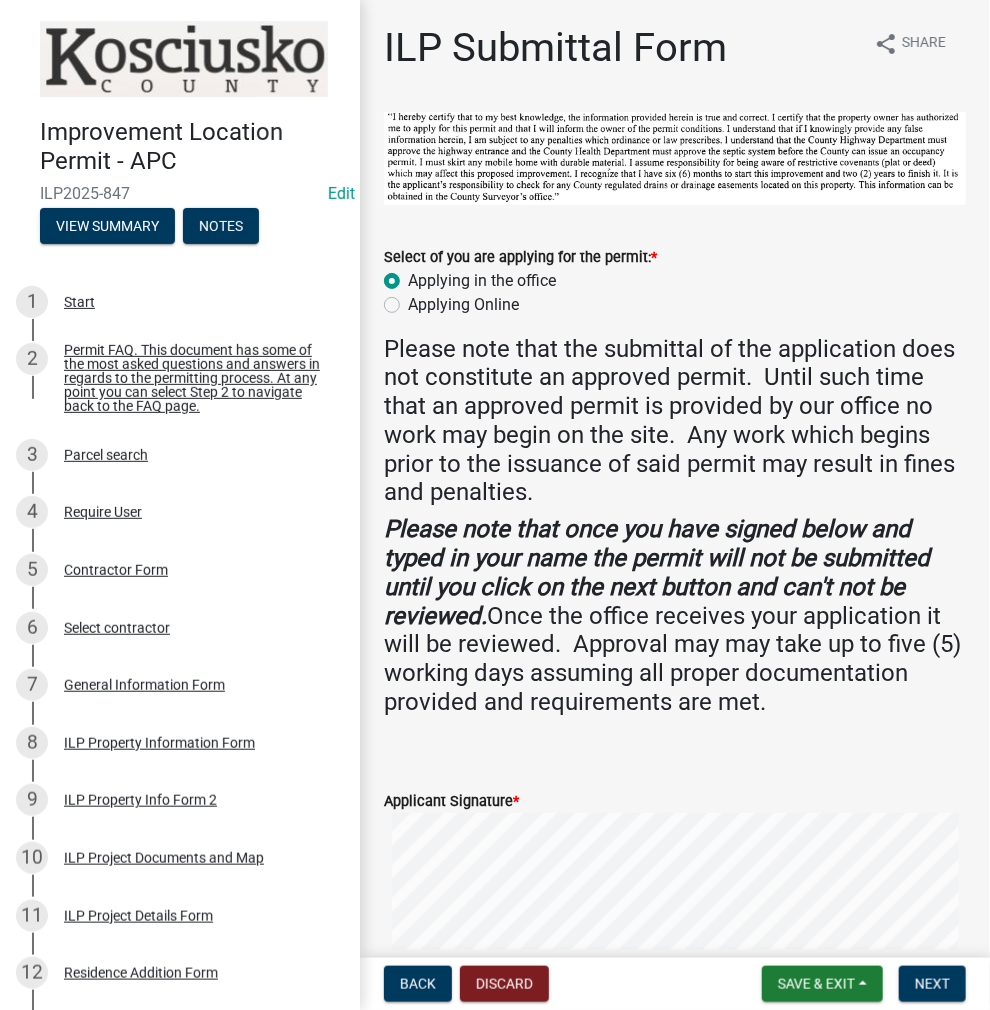 radio on "true" 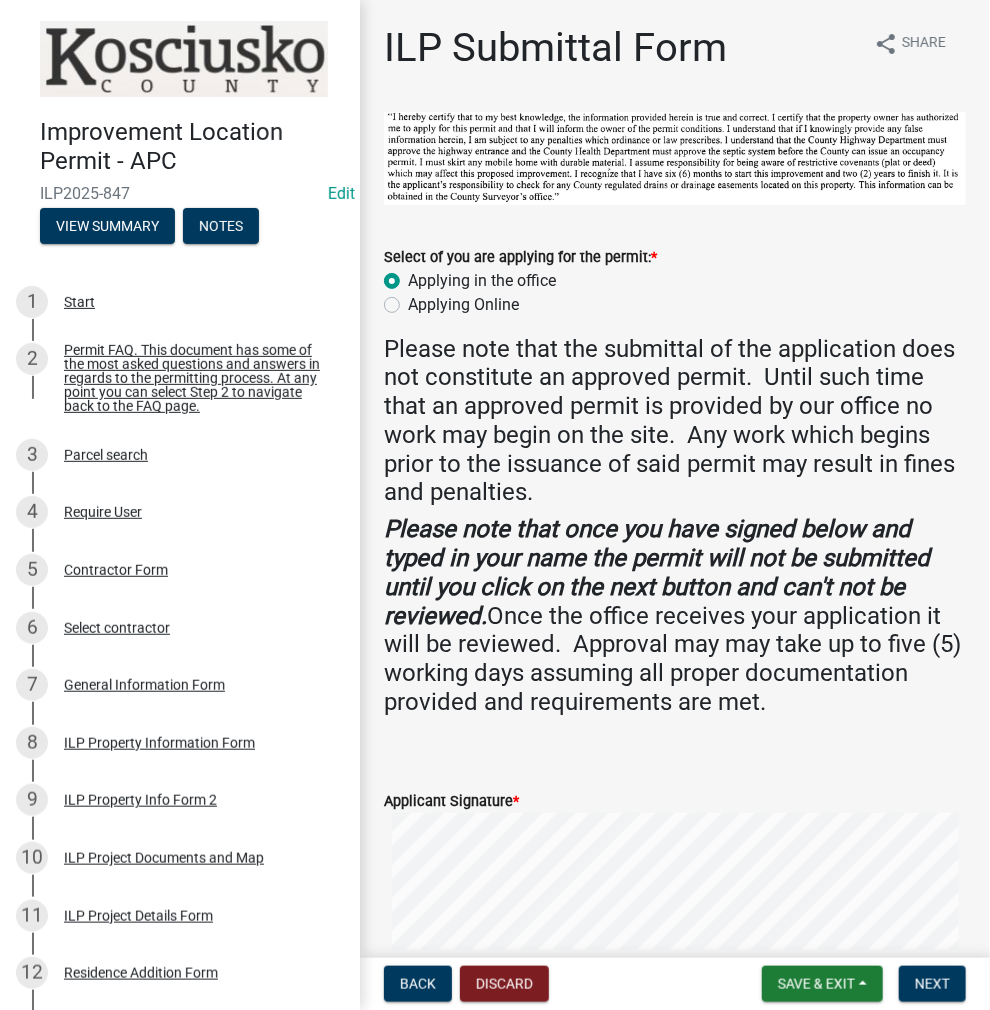scroll, scrollTop: 362, scrollLeft: 0, axis: vertical 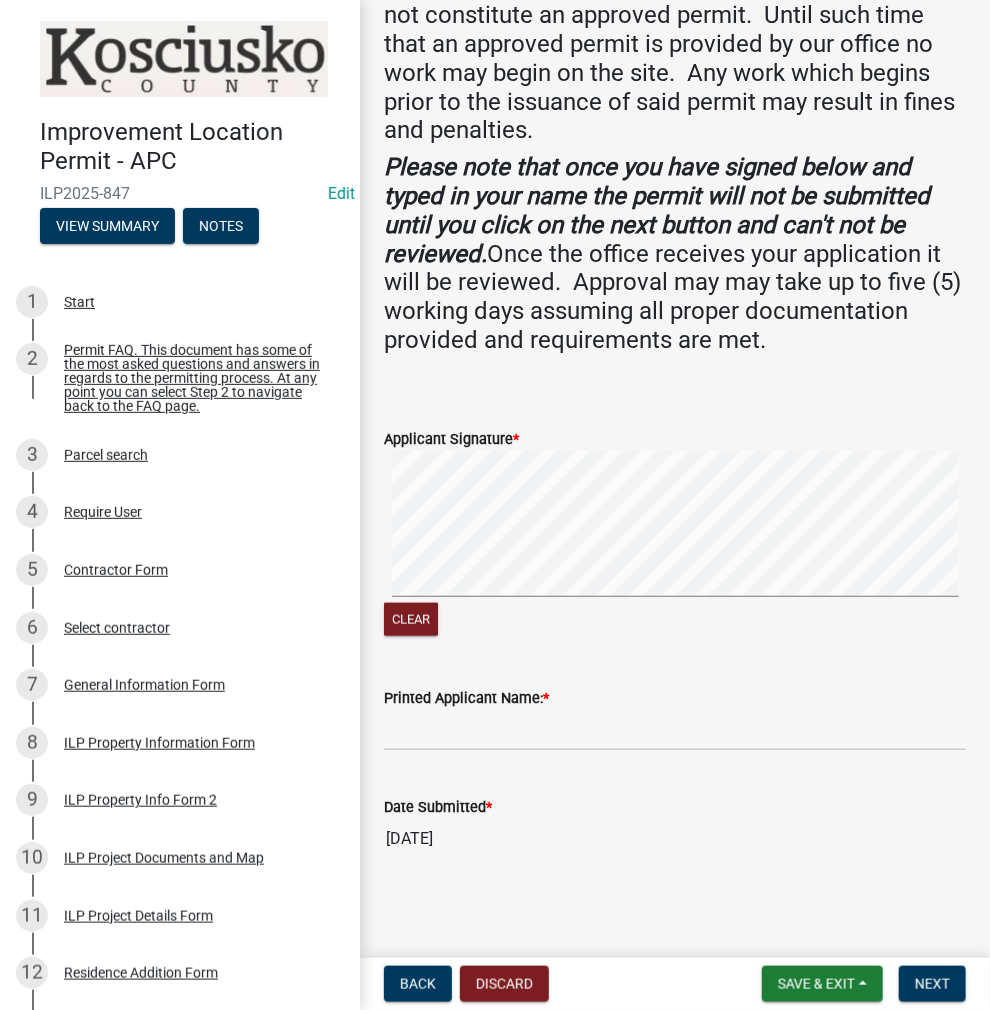 click on "Applicant Signature  *  Clear" 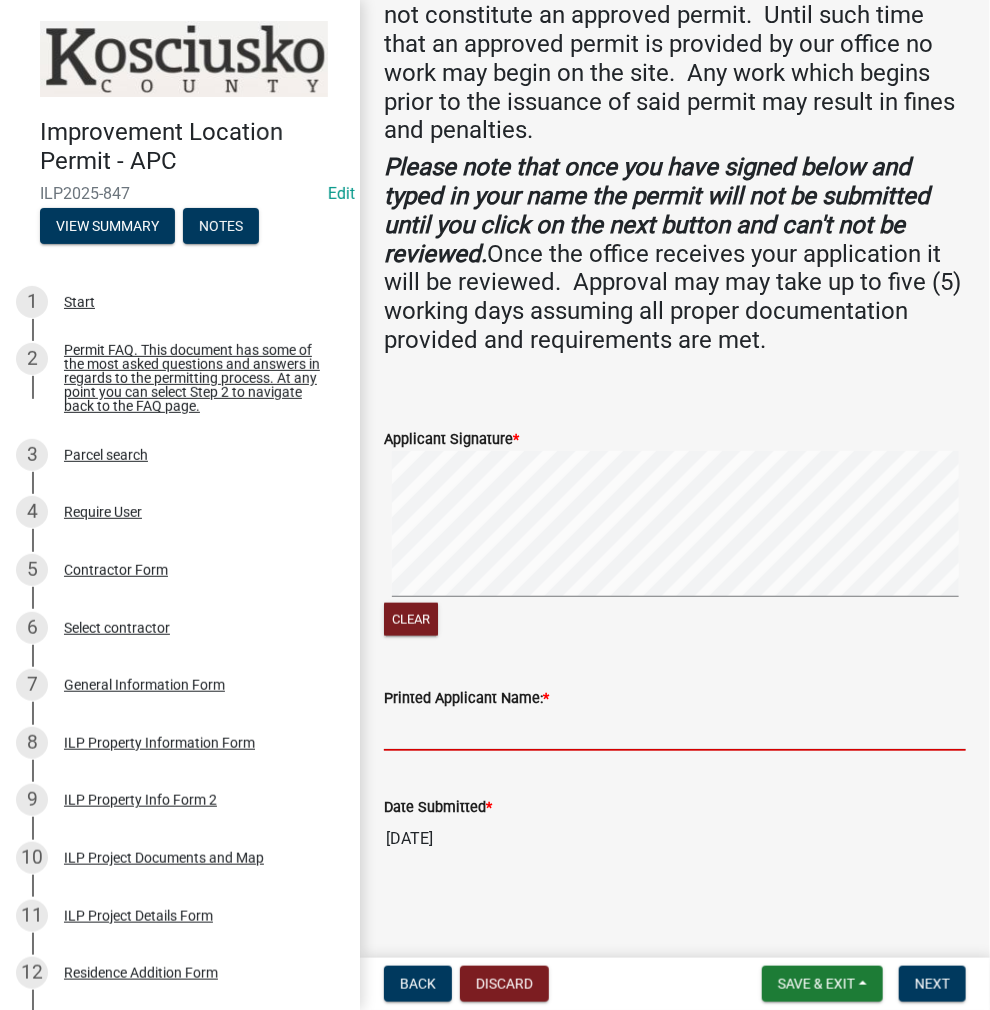 click on "Printed Applicant Name:  *" at bounding box center [675, 730] 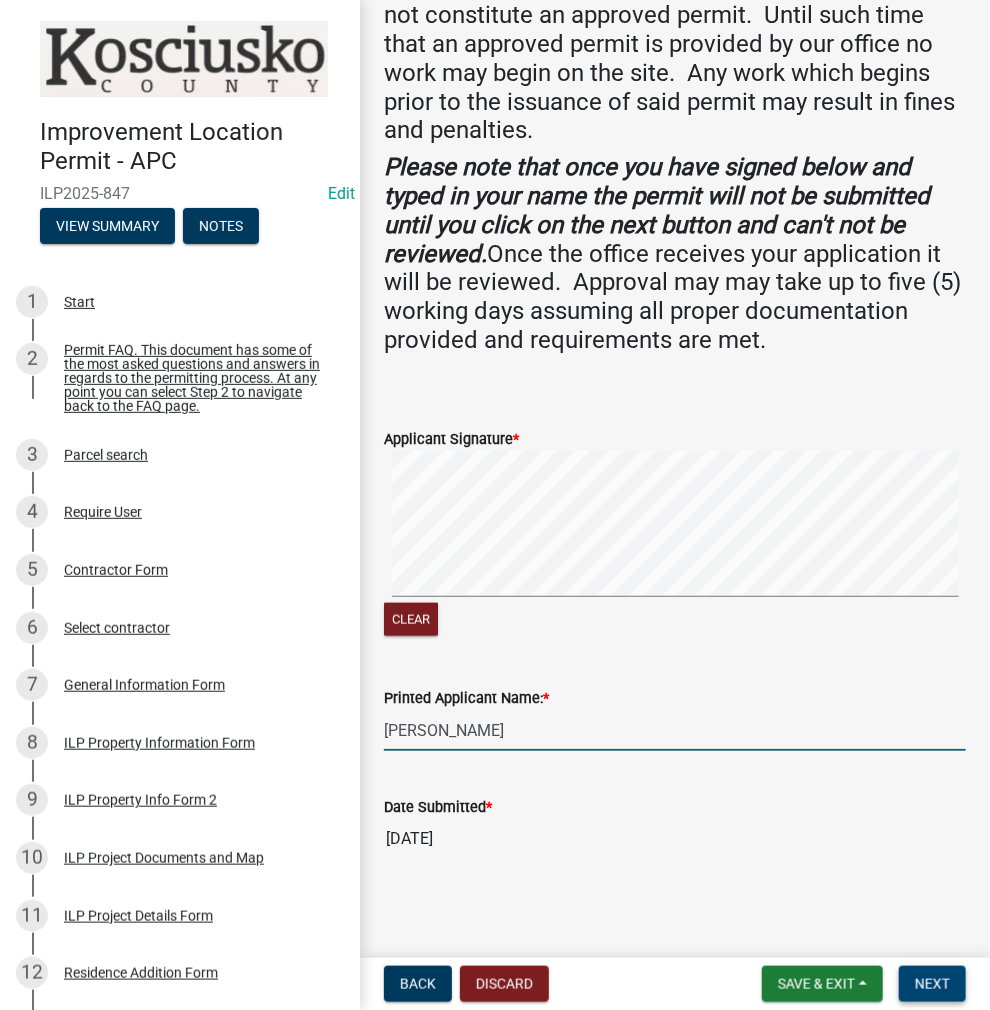 type on "RONALD GOELZ" 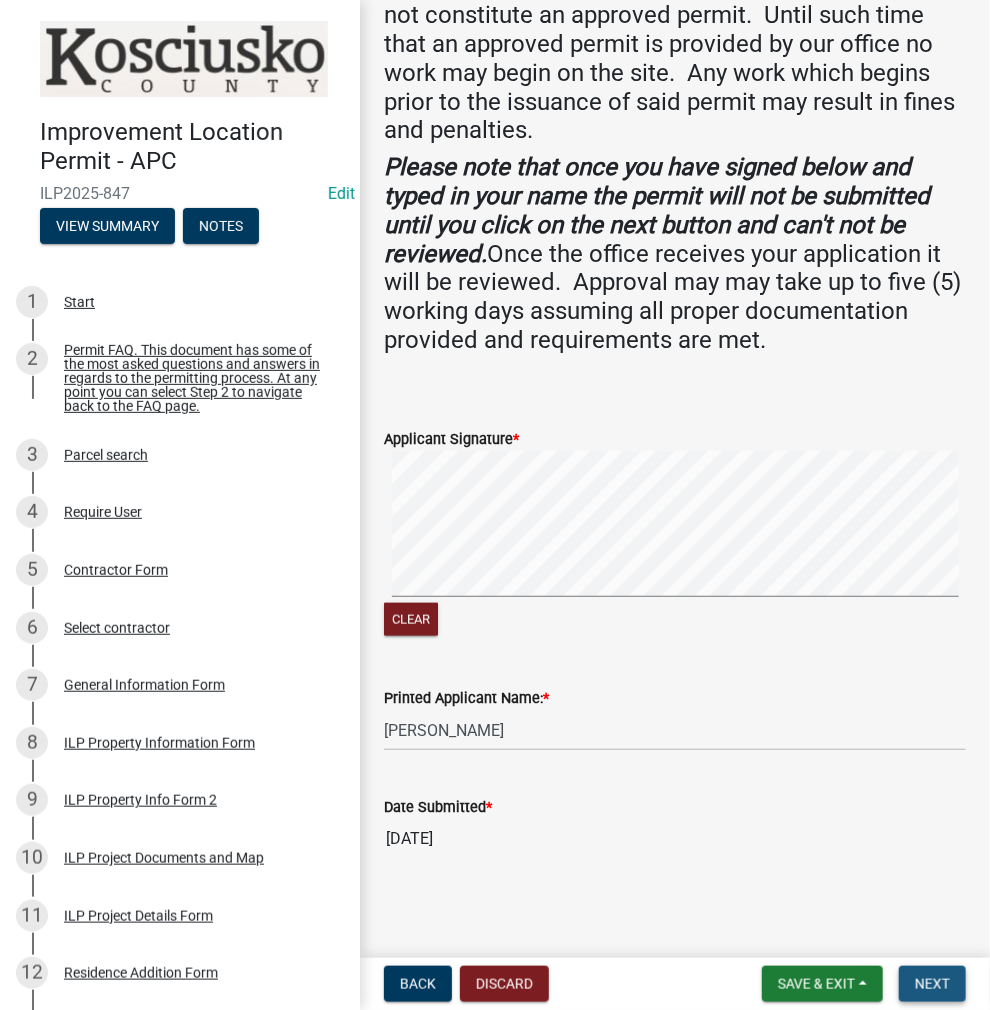 click on "Next" at bounding box center (932, 984) 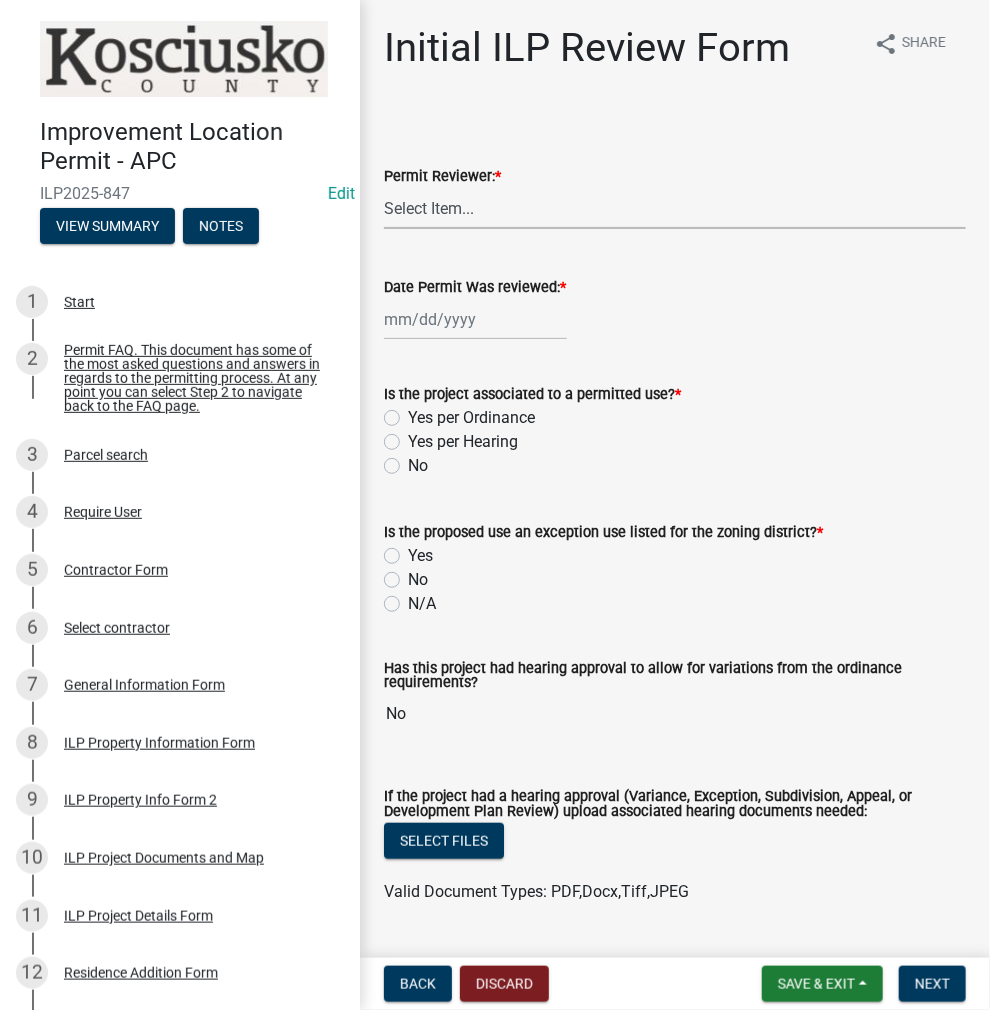 drag, startPoint x: 452, startPoint y: 202, endPoint x: 452, endPoint y: 219, distance: 17 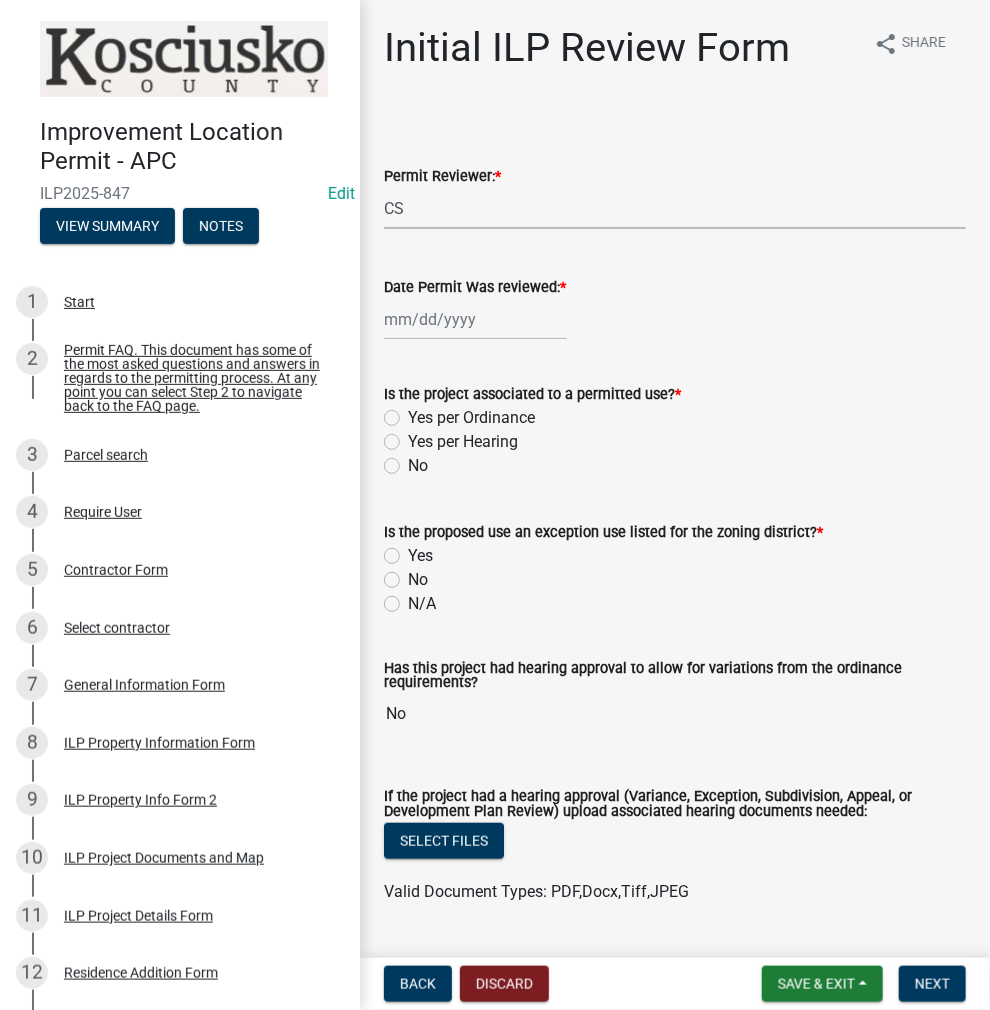 click on "Select Item...   MMS   LT   AT   CS   AH   Vacant" at bounding box center (675, 208) 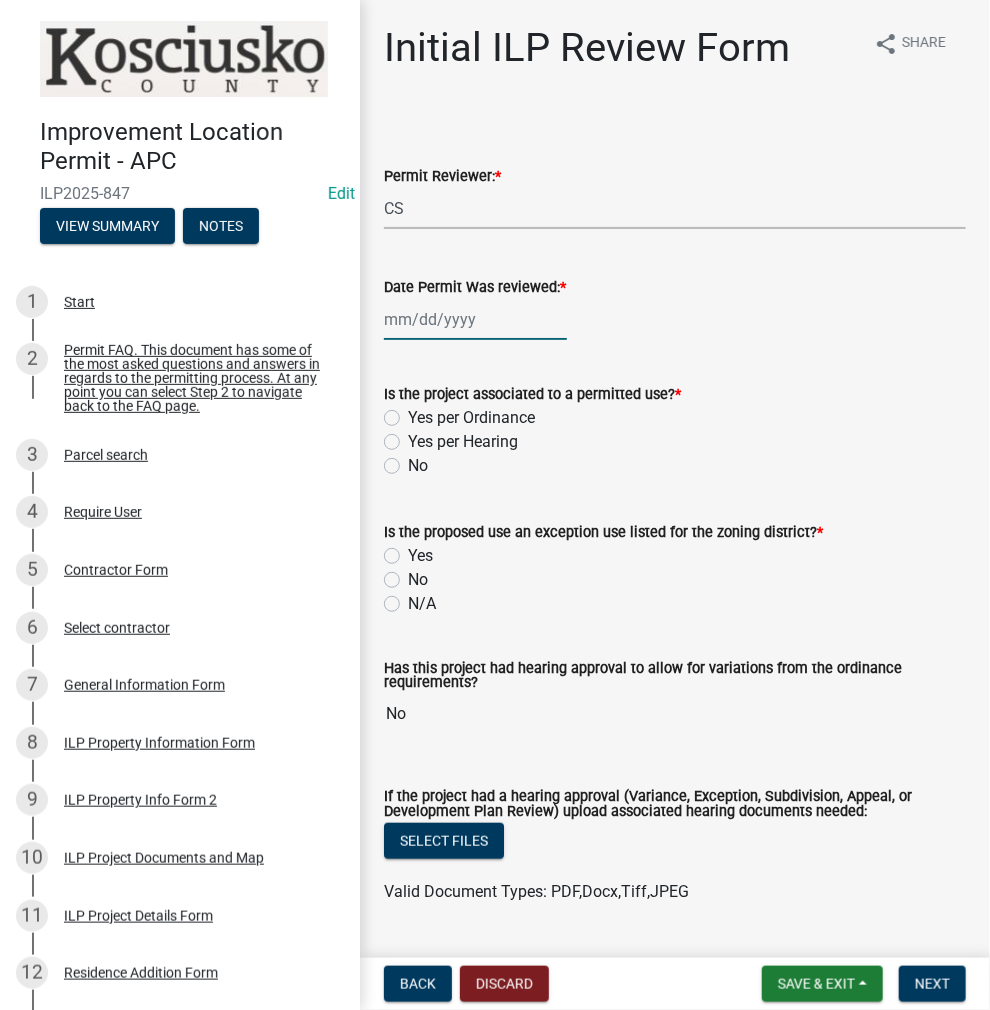 click 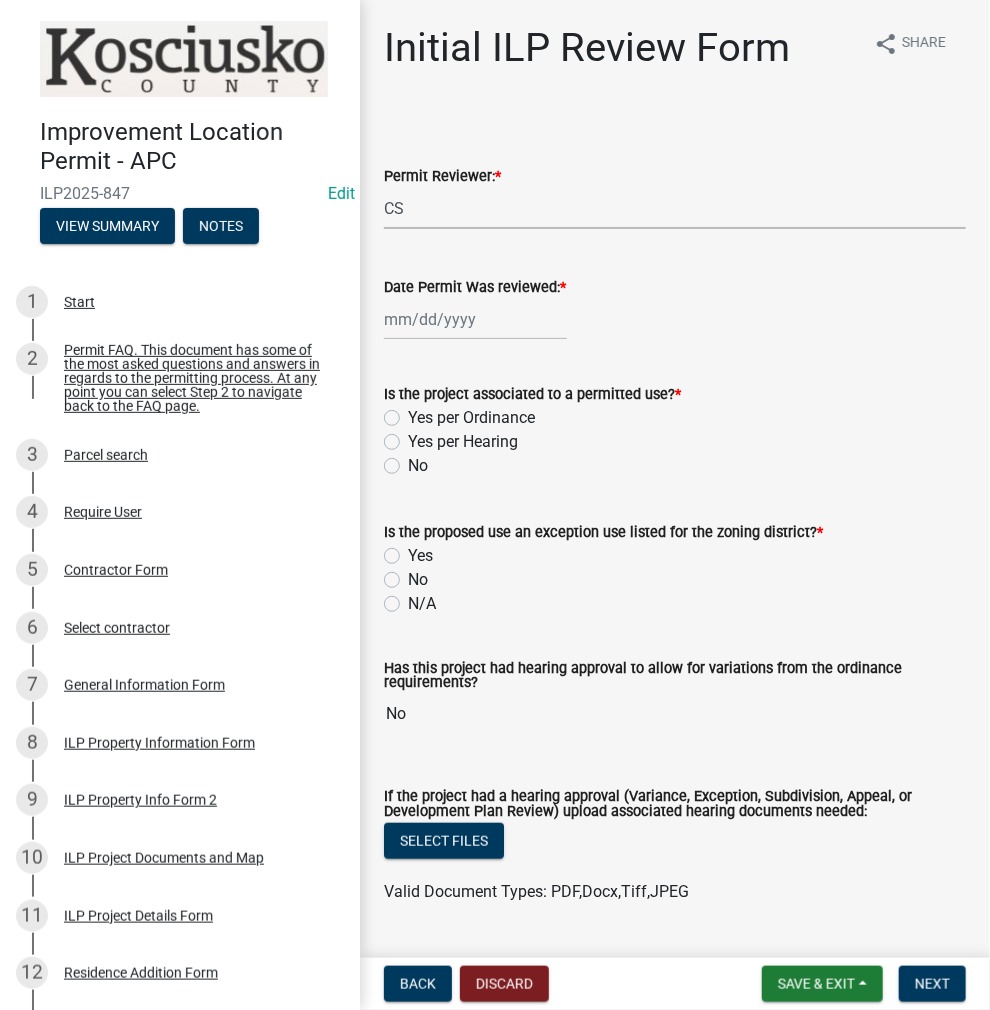 select on "7" 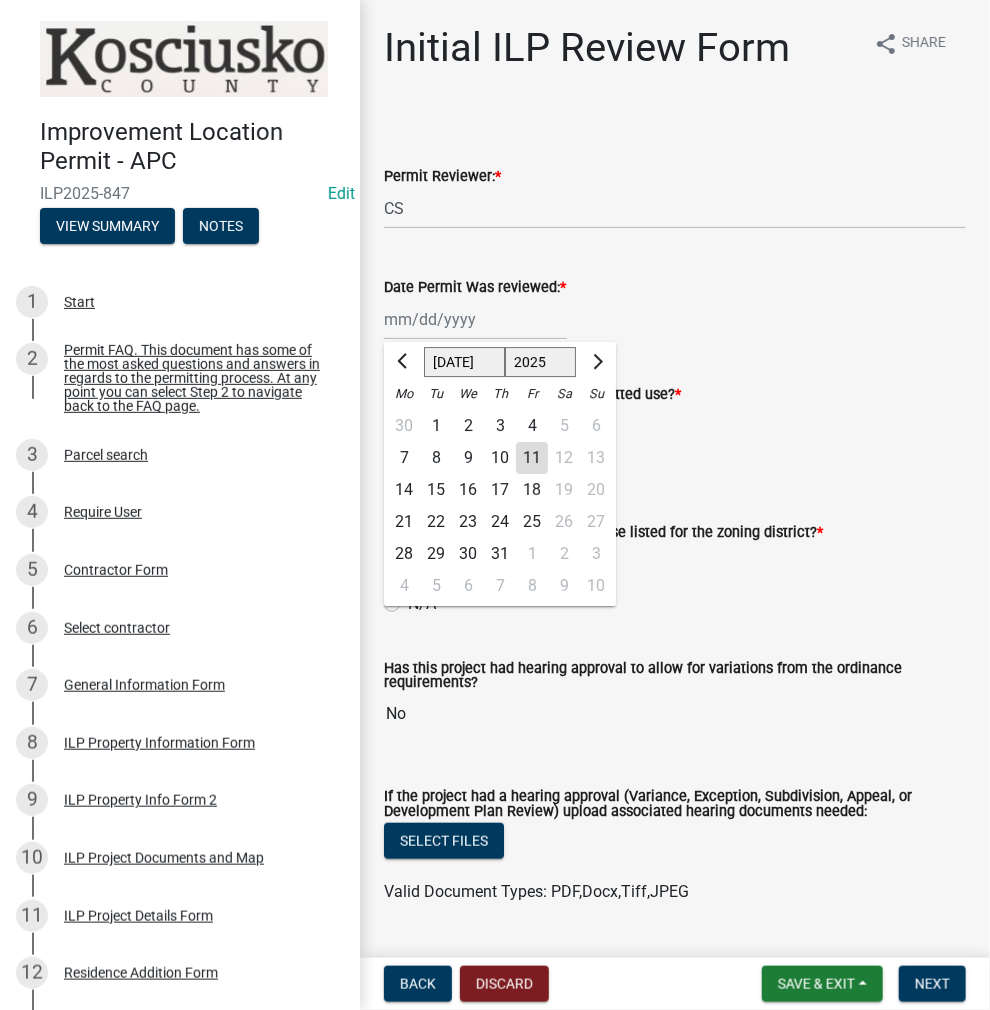 click on "11" 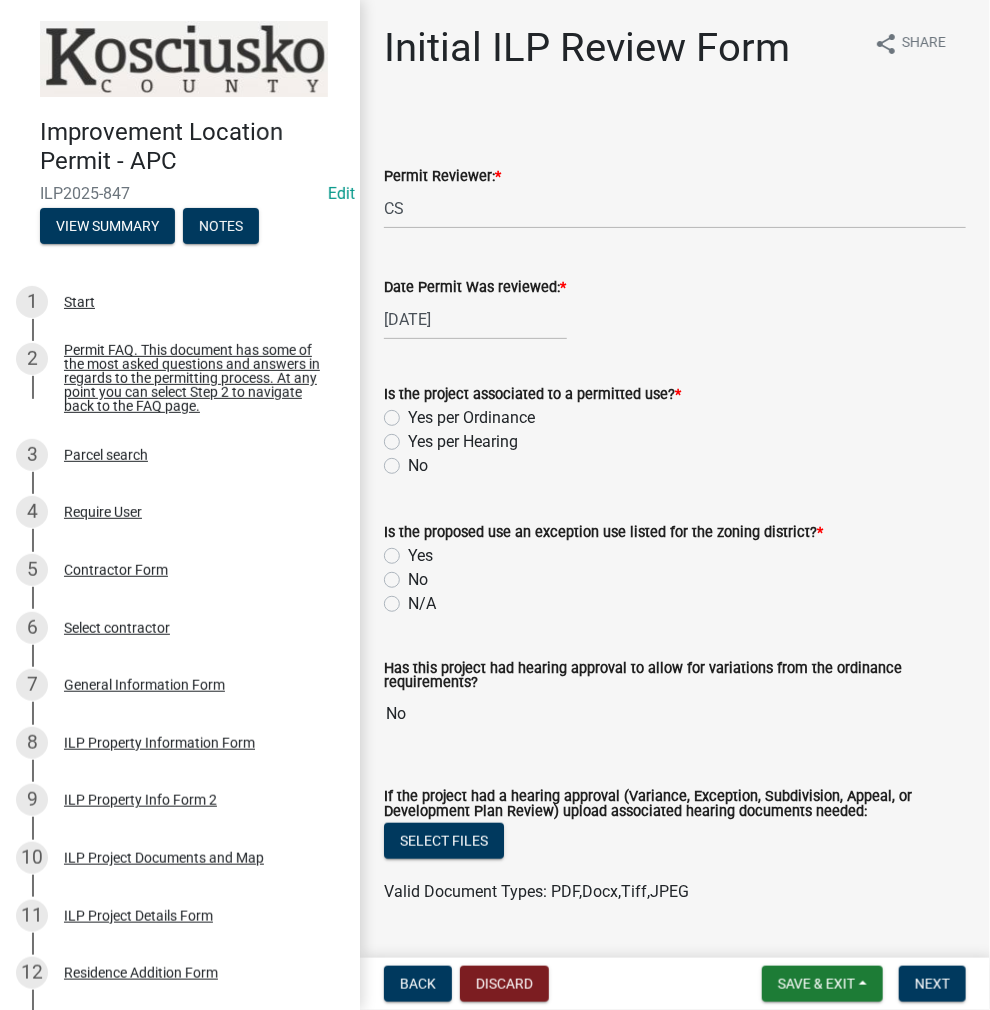 click on "Is the project associated to a permitted use?  *  Yes per Ordinance   Yes per Hearing   No" 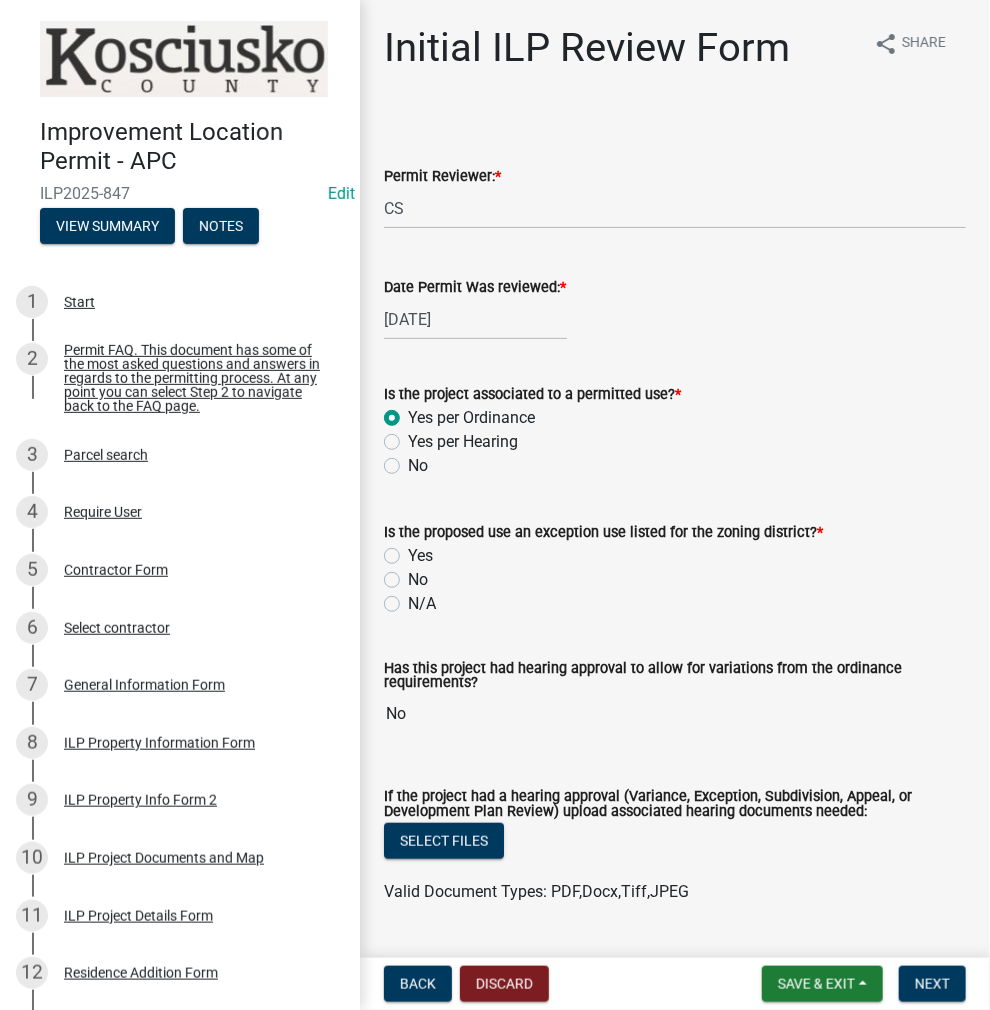 radio on "true" 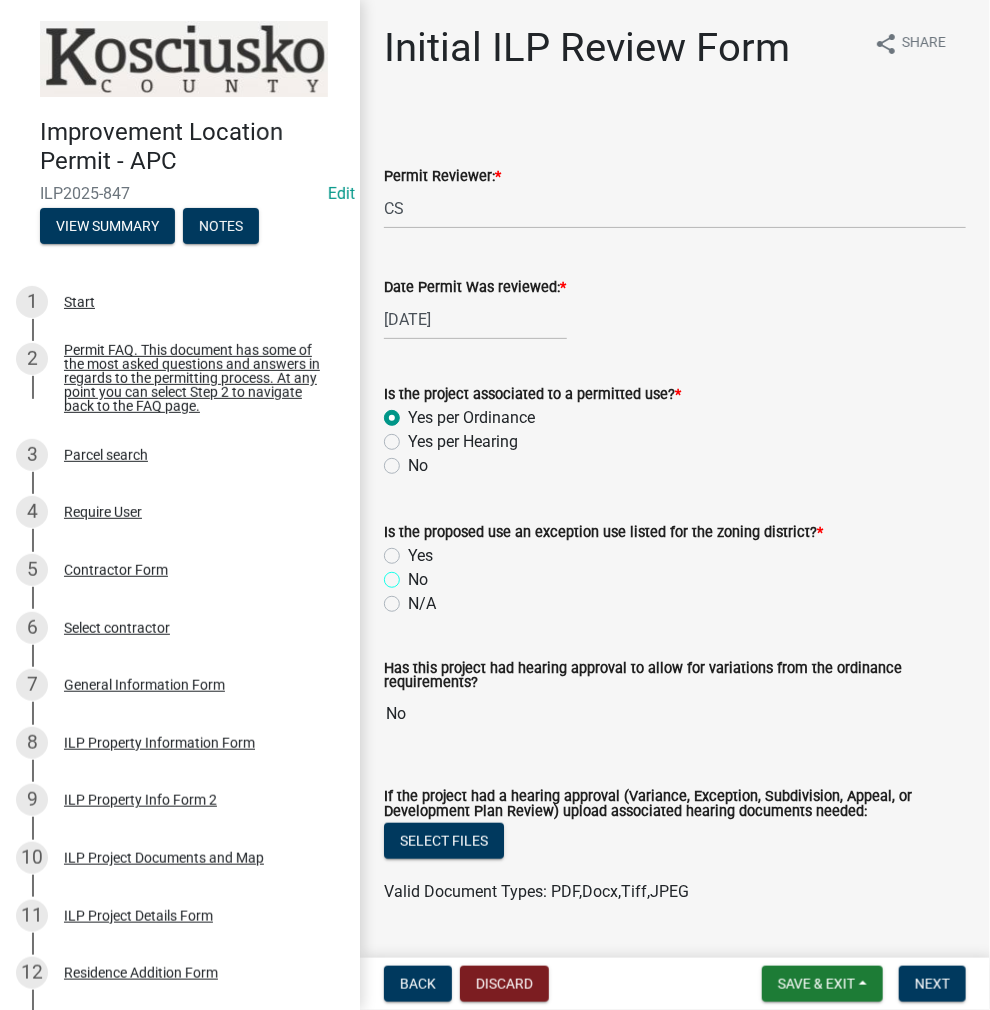 click on "No" at bounding box center (414, 574) 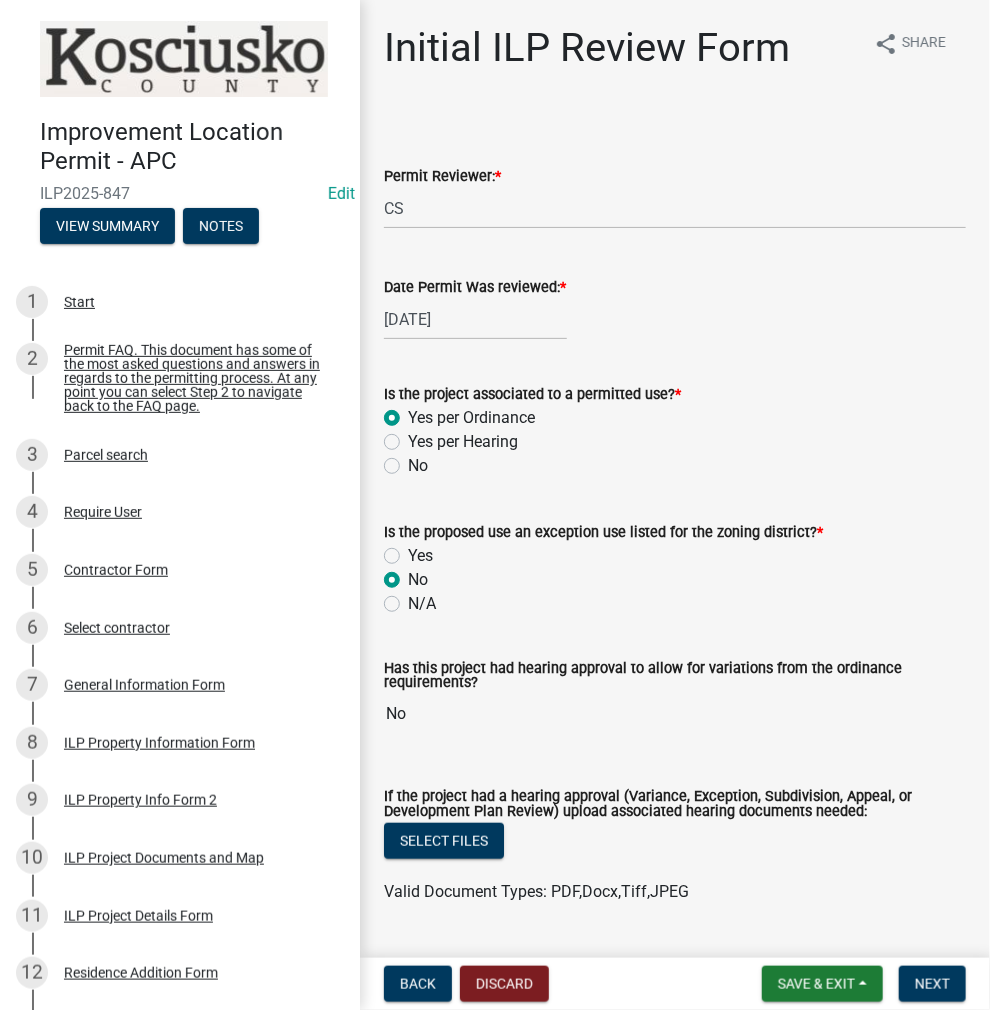 radio on "true" 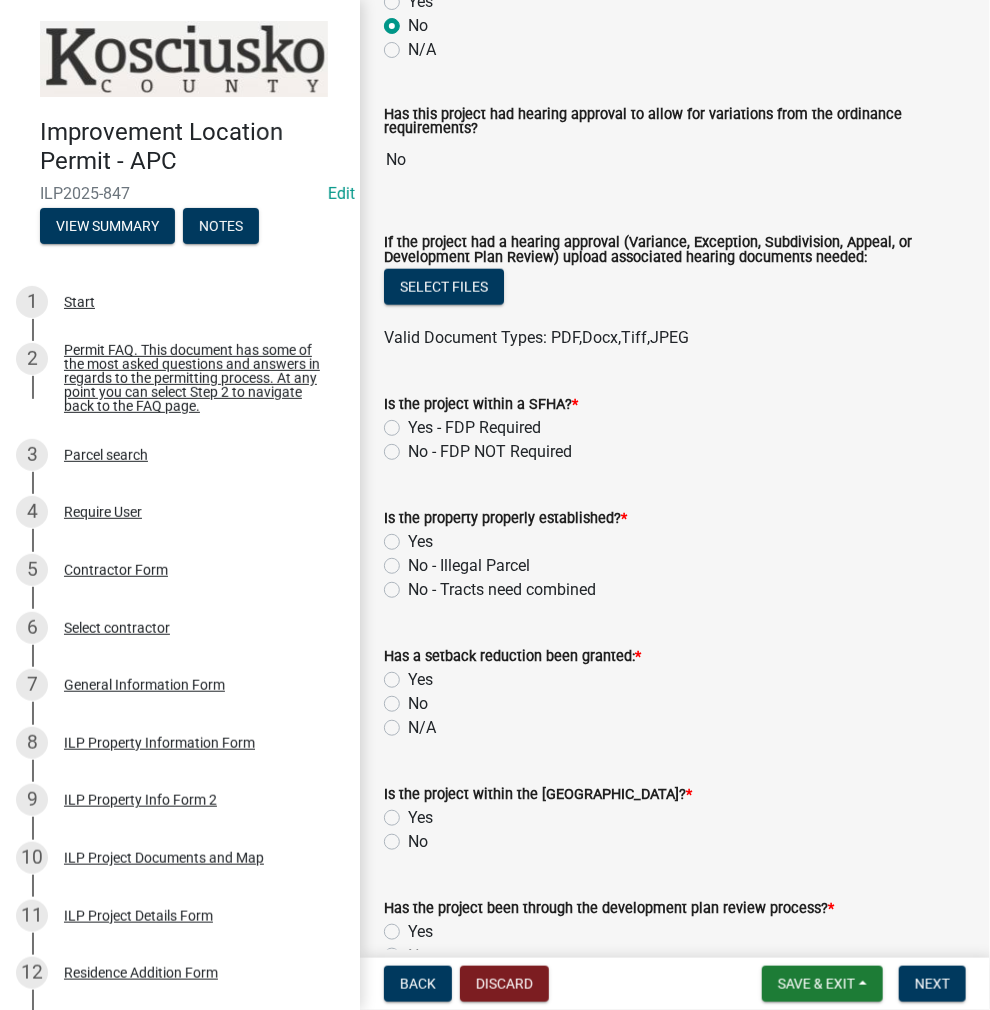 scroll, scrollTop: 600, scrollLeft: 0, axis: vertical 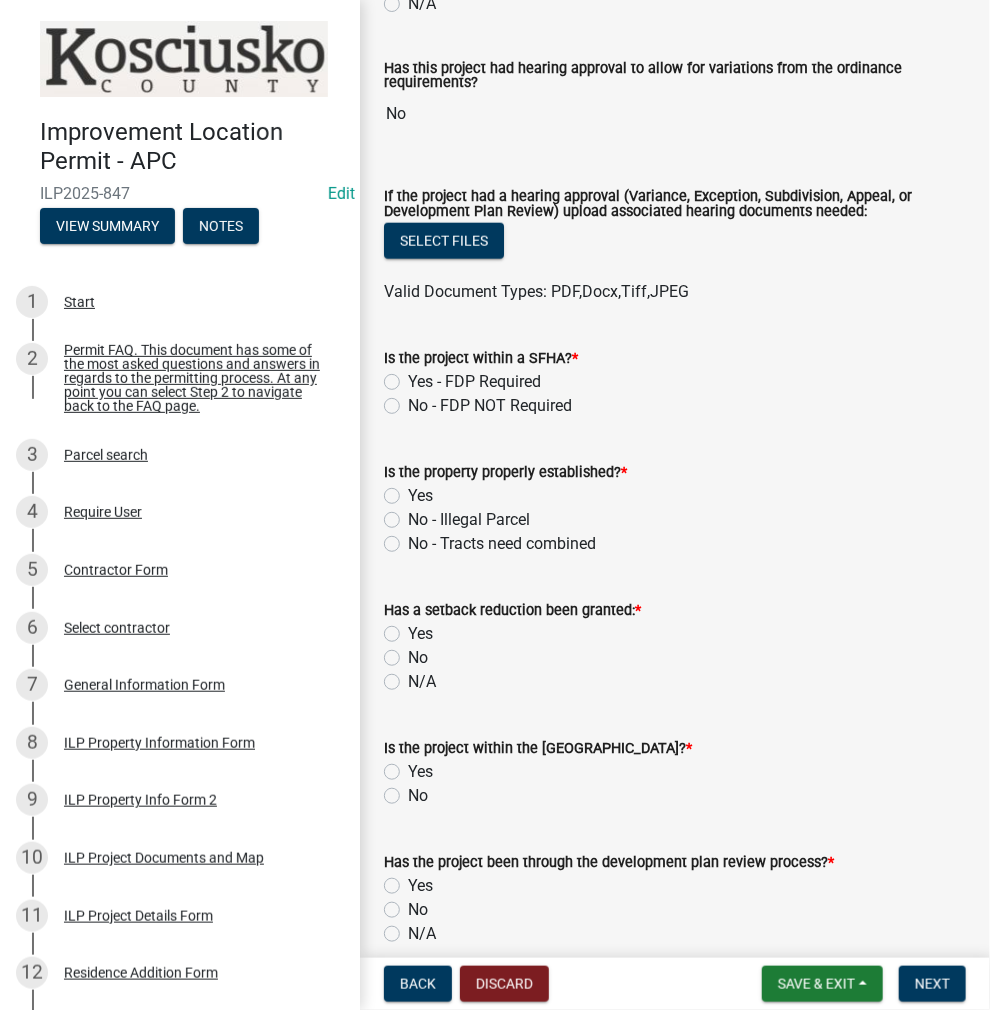 click on "No - FDP NOT Required" 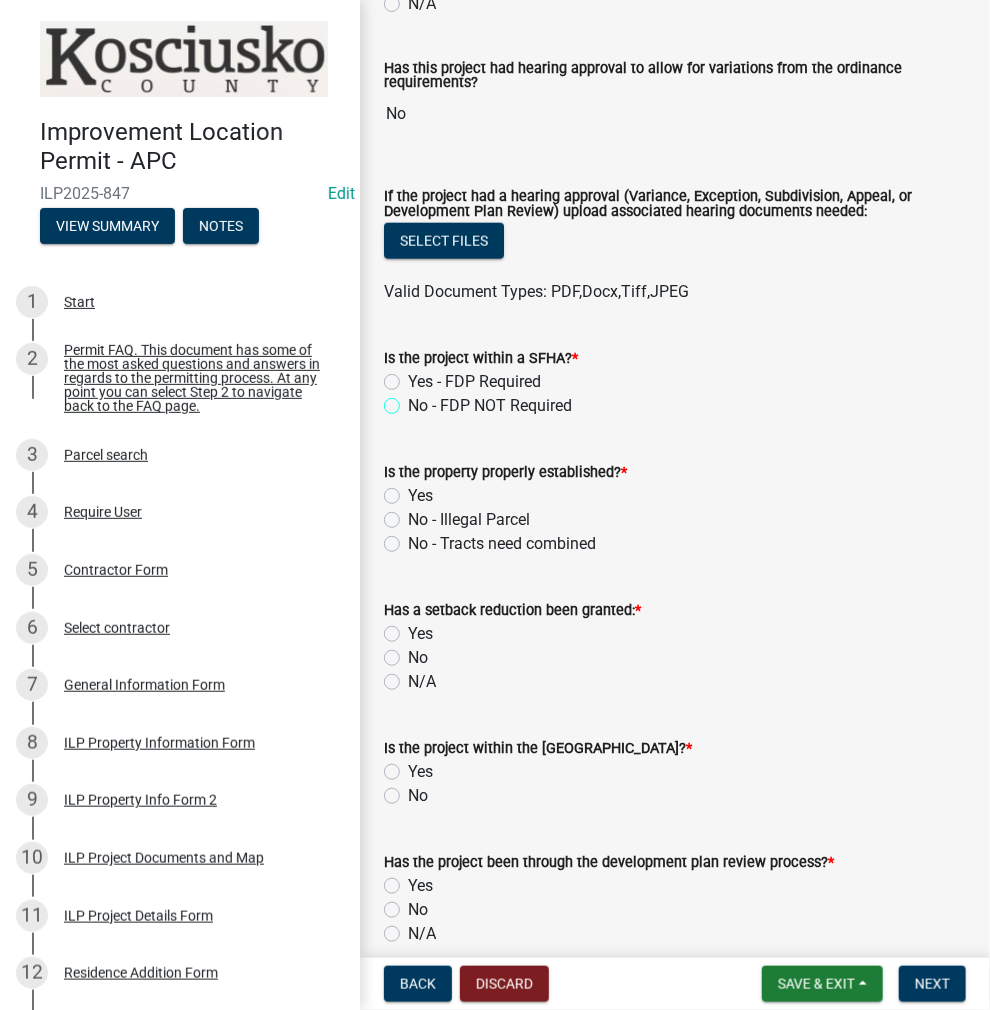 click on "No - FDP NOT Required" at bounding box center [414, 400] 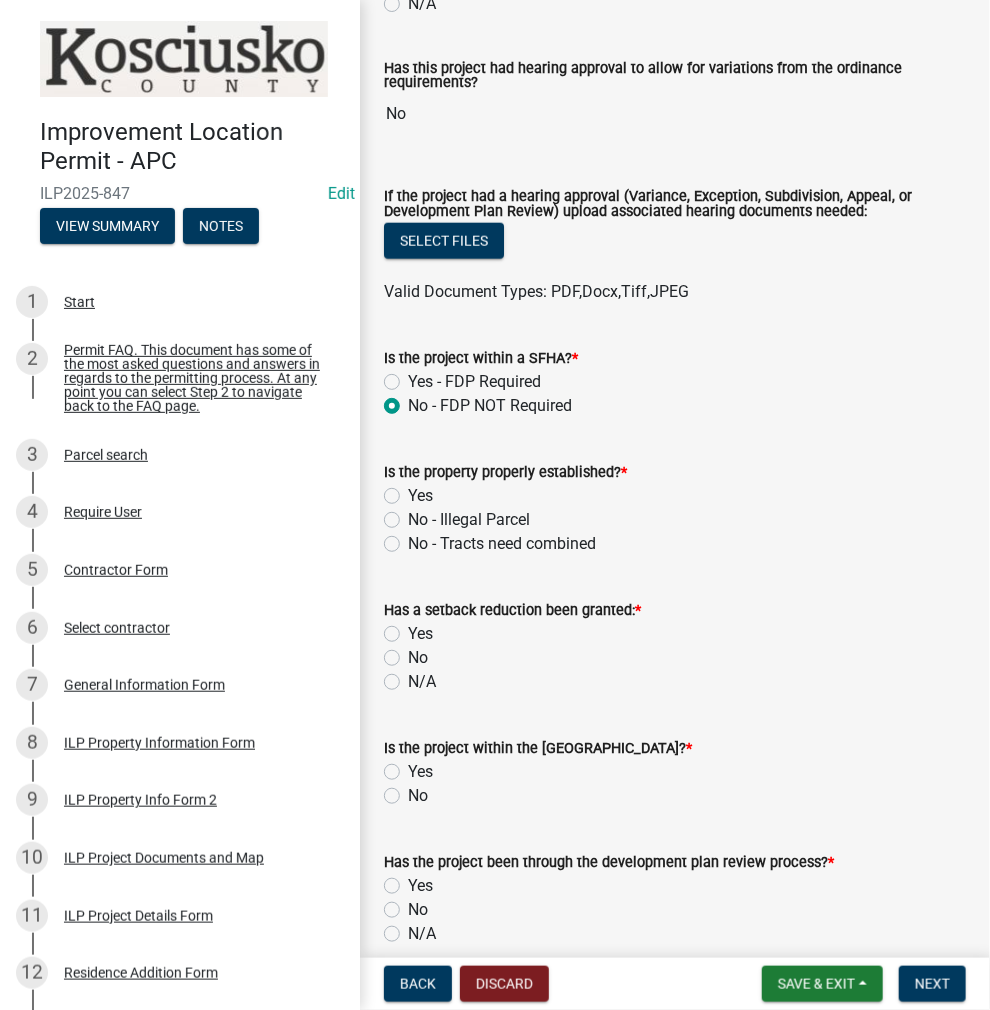 radio on "true" 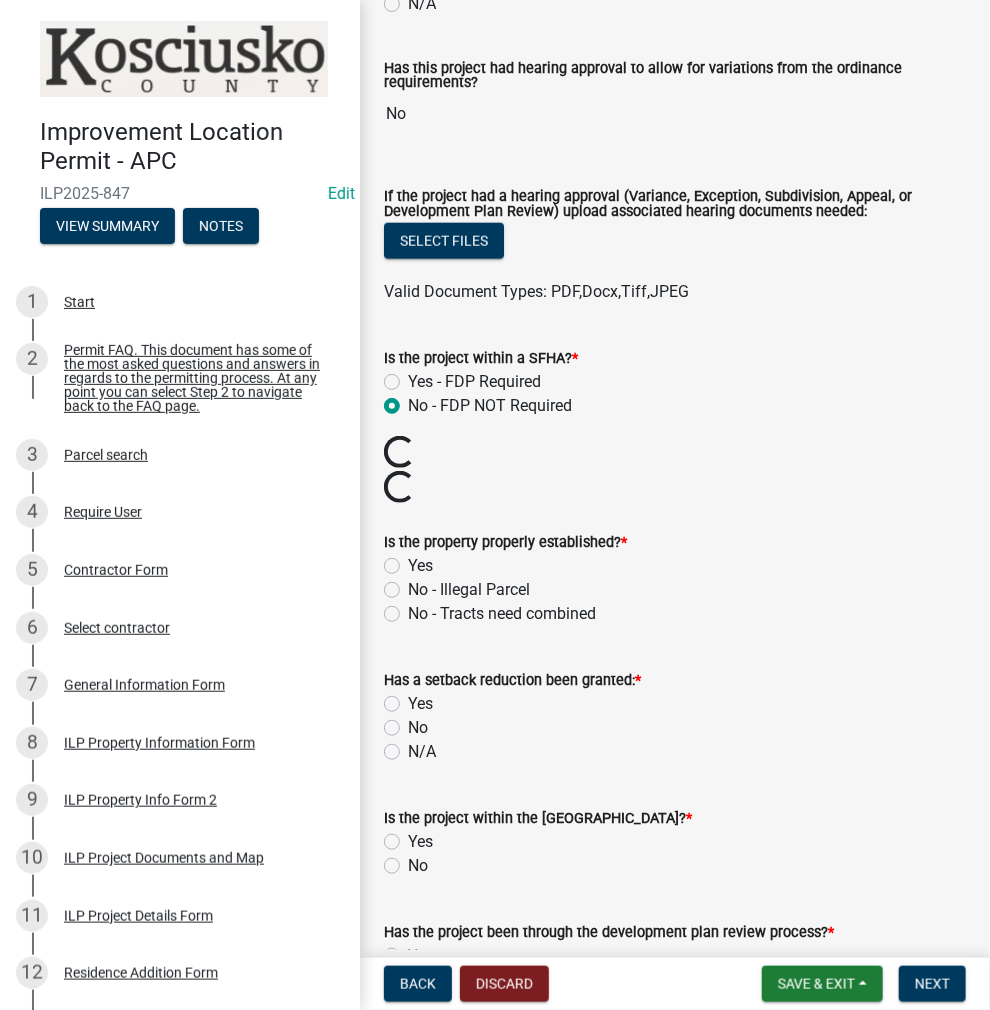 click on "Yes" 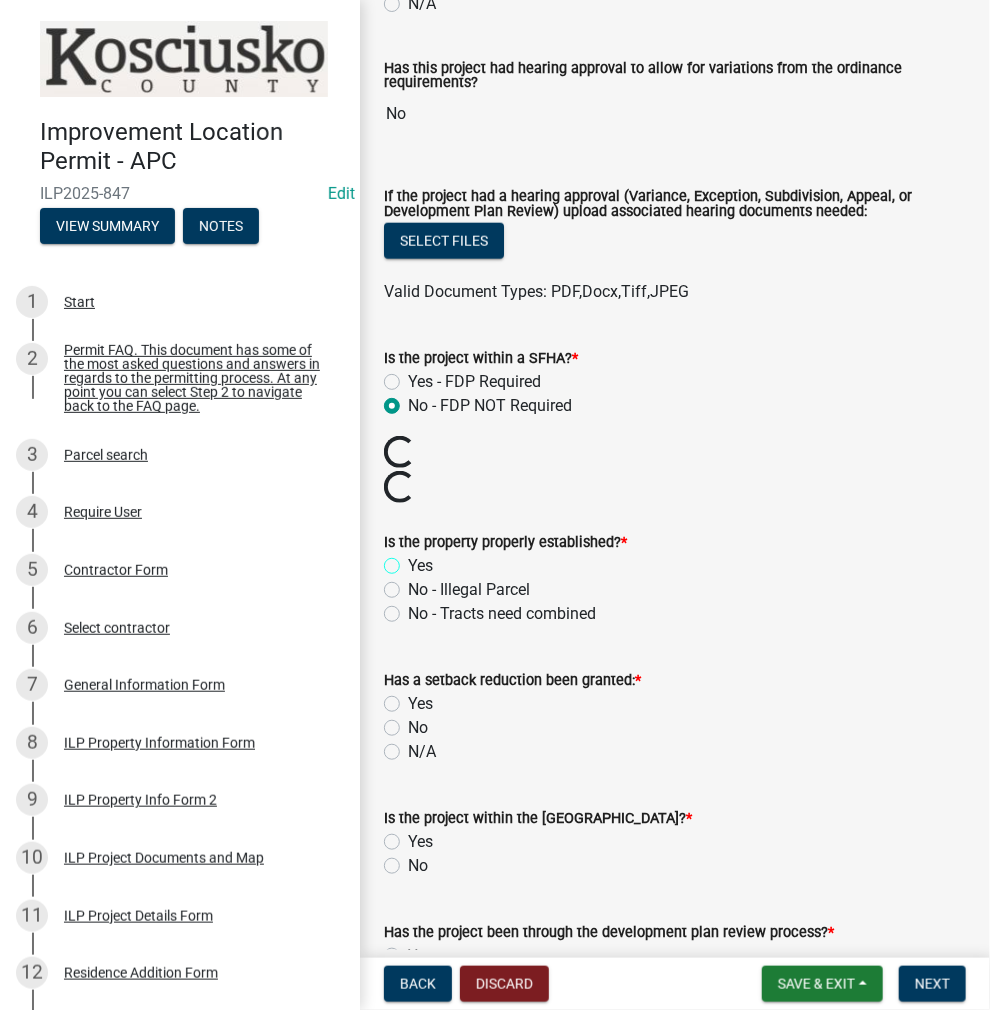 click on "Yes" at bounding box center [414, 560] 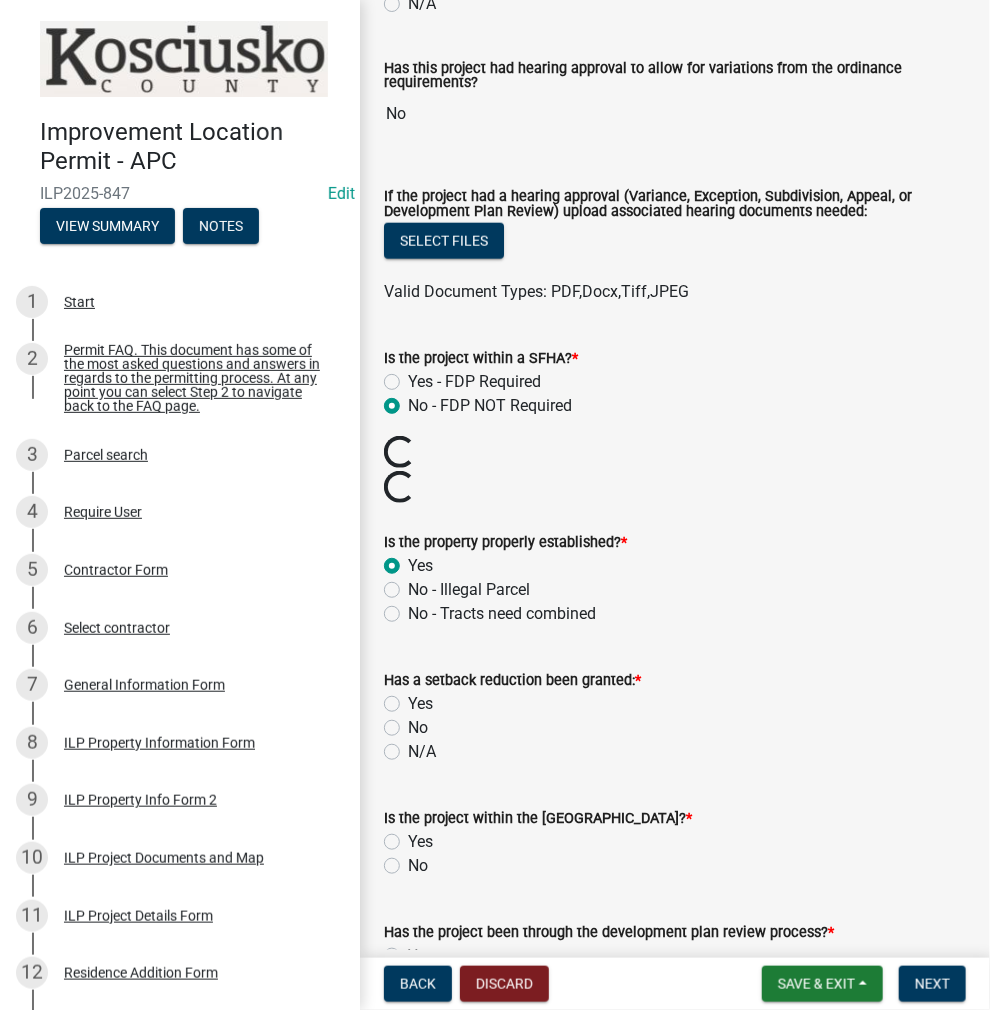 radio on "true" 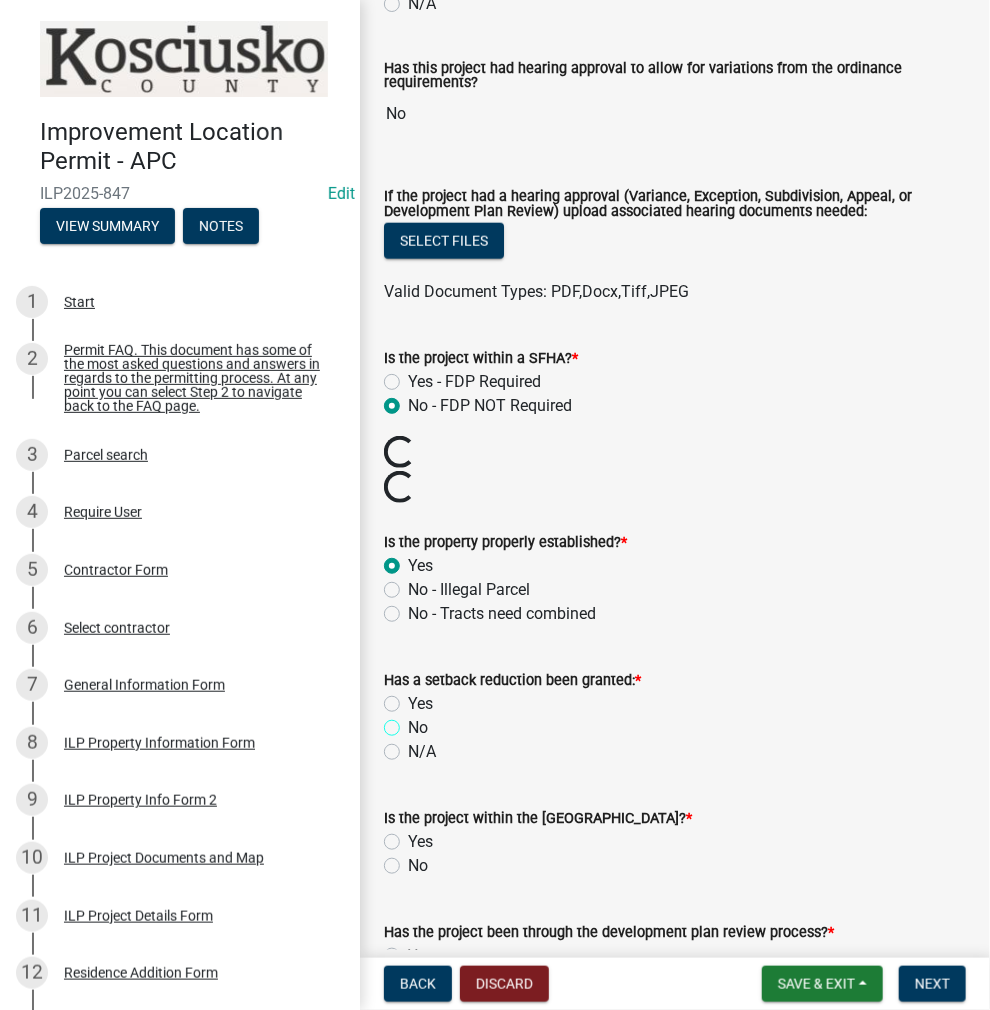 click on "No" at bounding box center (414, 722) 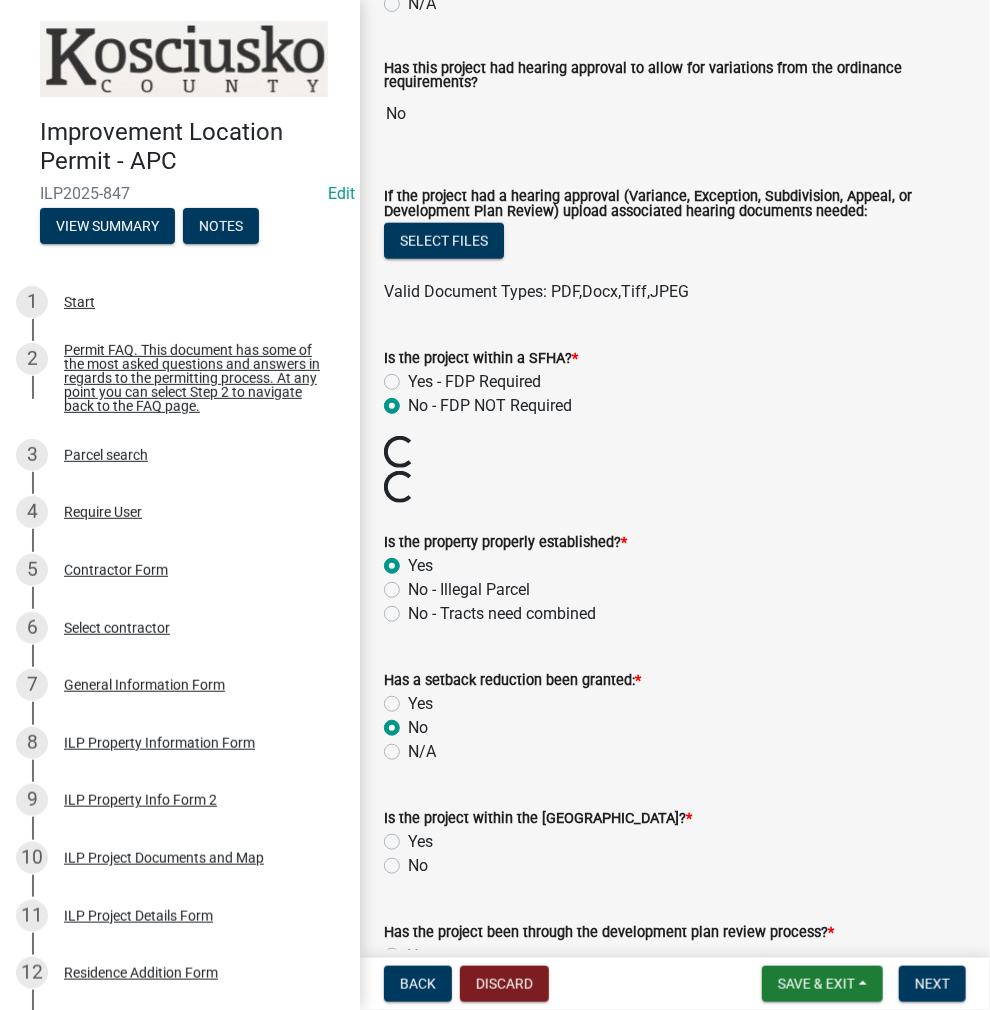 radio on "true" 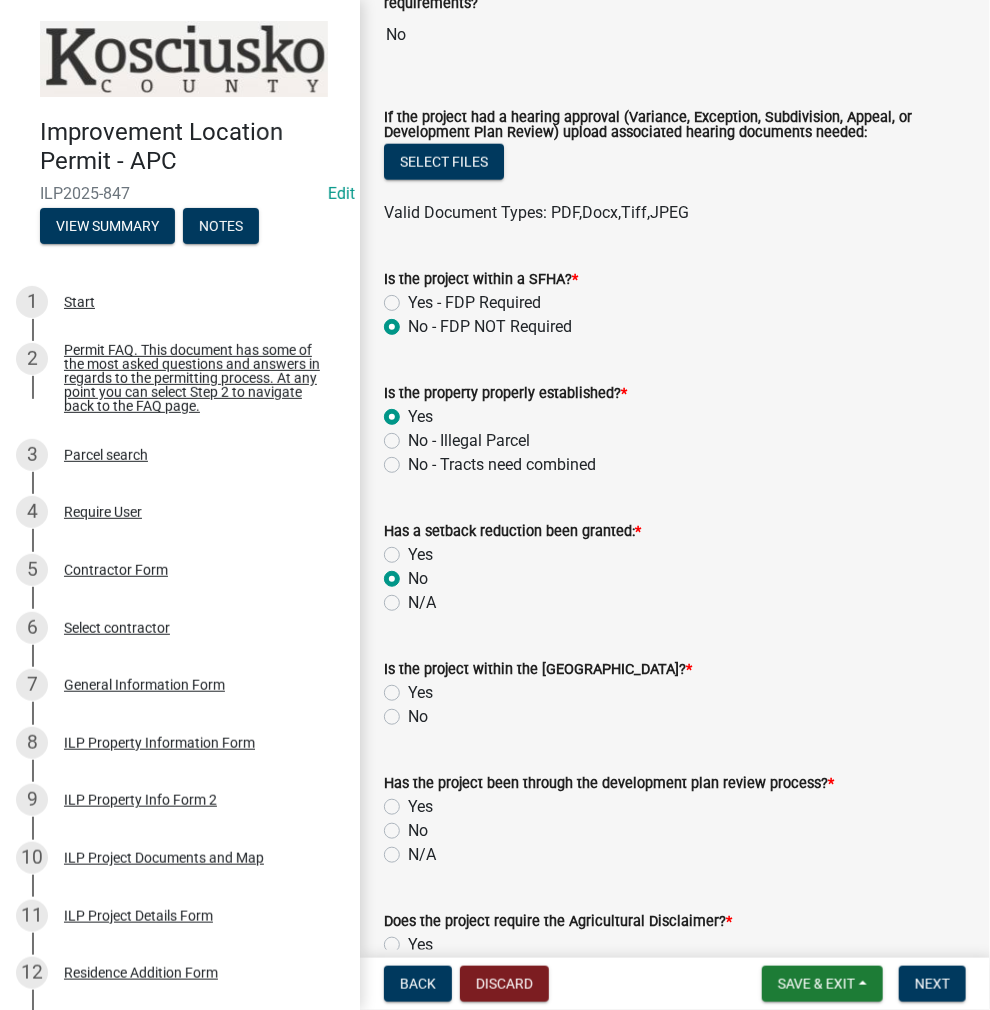 scroll, scrollTop: 800, scrollLeft: 0, axis: vertical 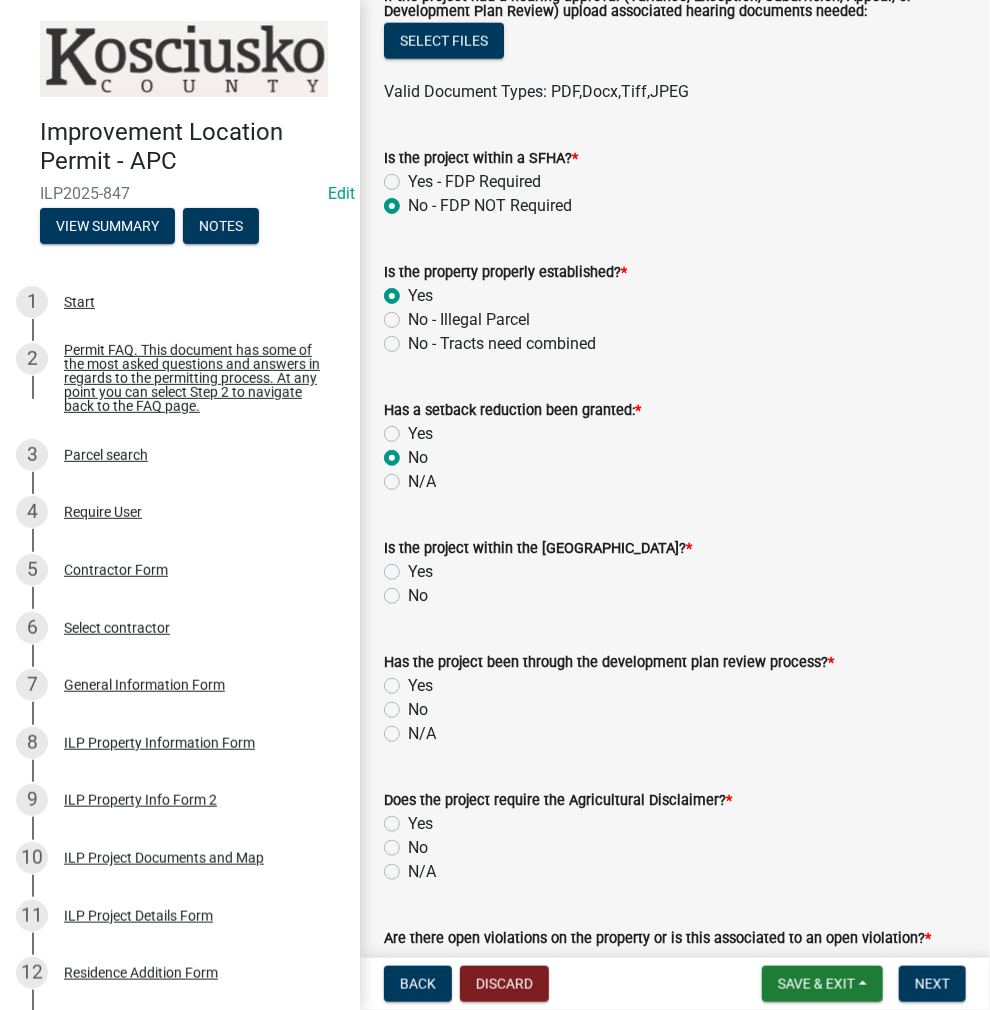 click on "No" 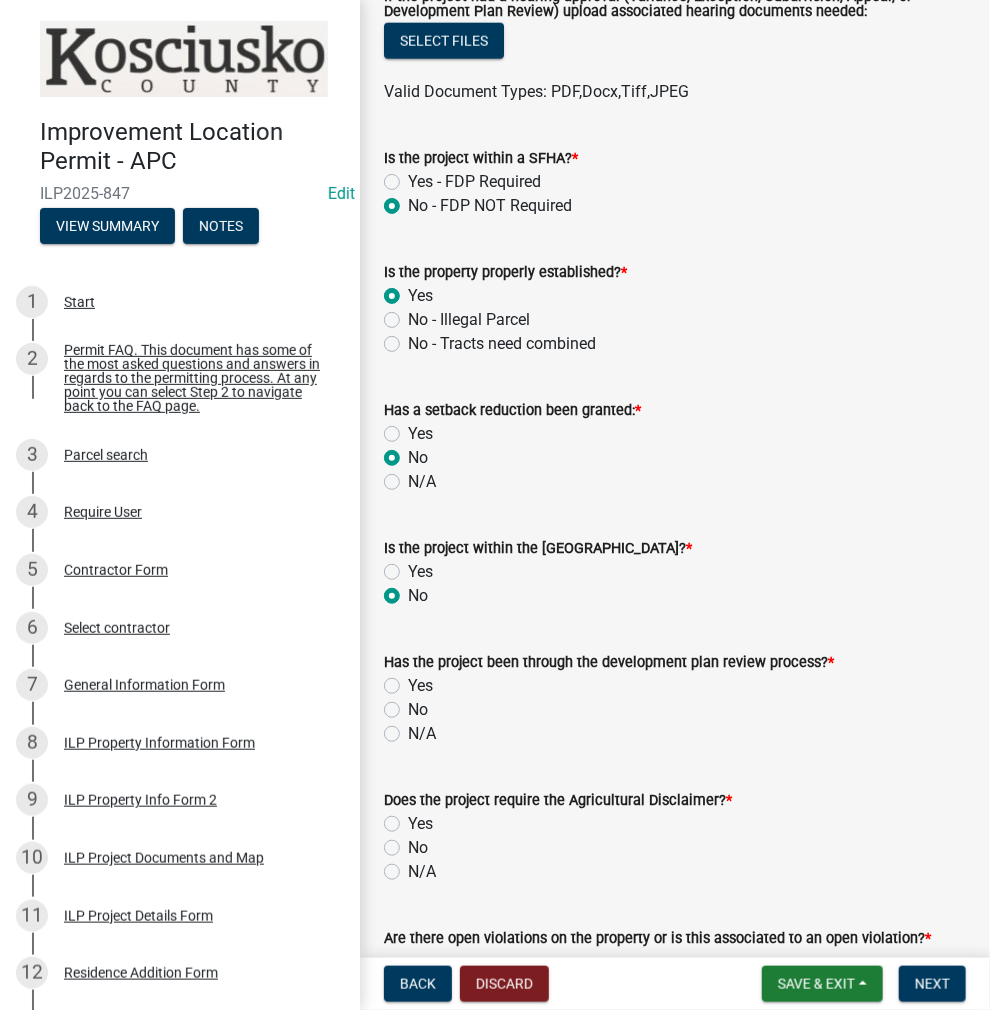 radio on "true" 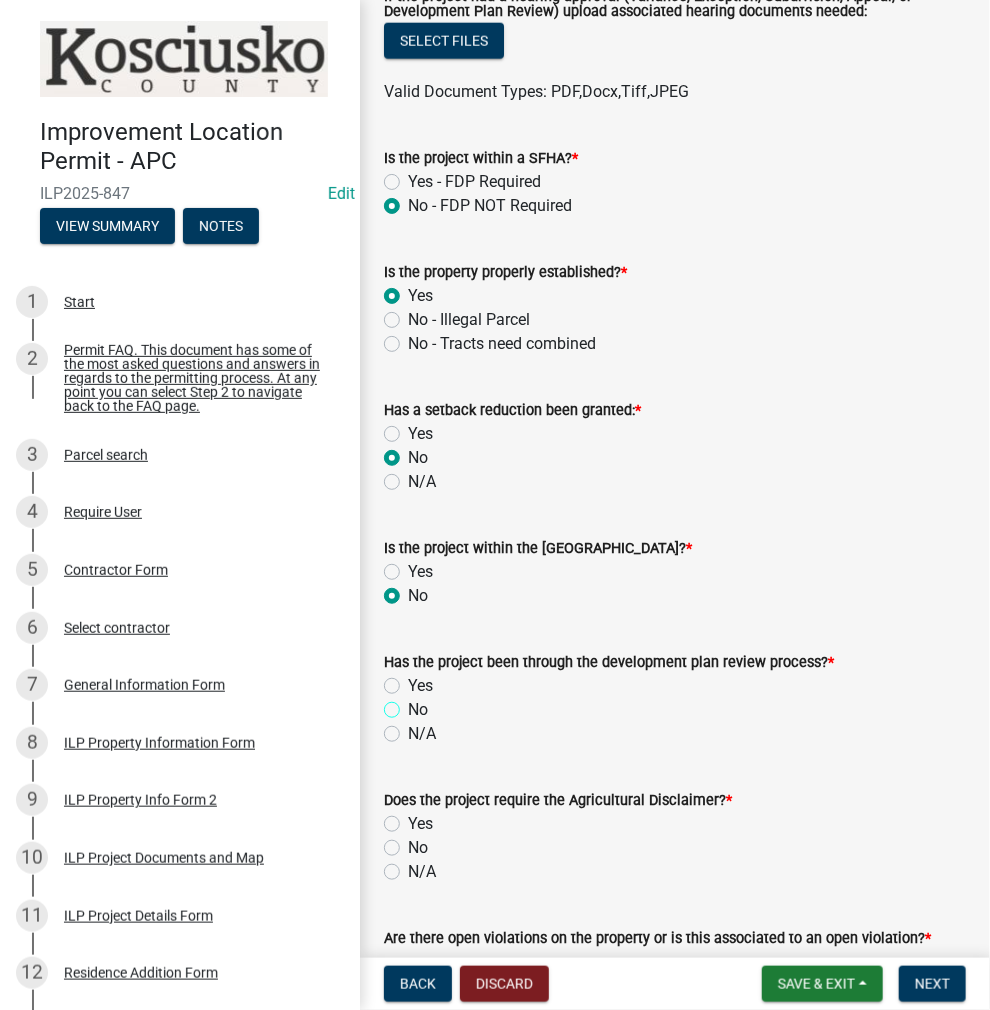 click on "No" at bounding box center [414, 704] 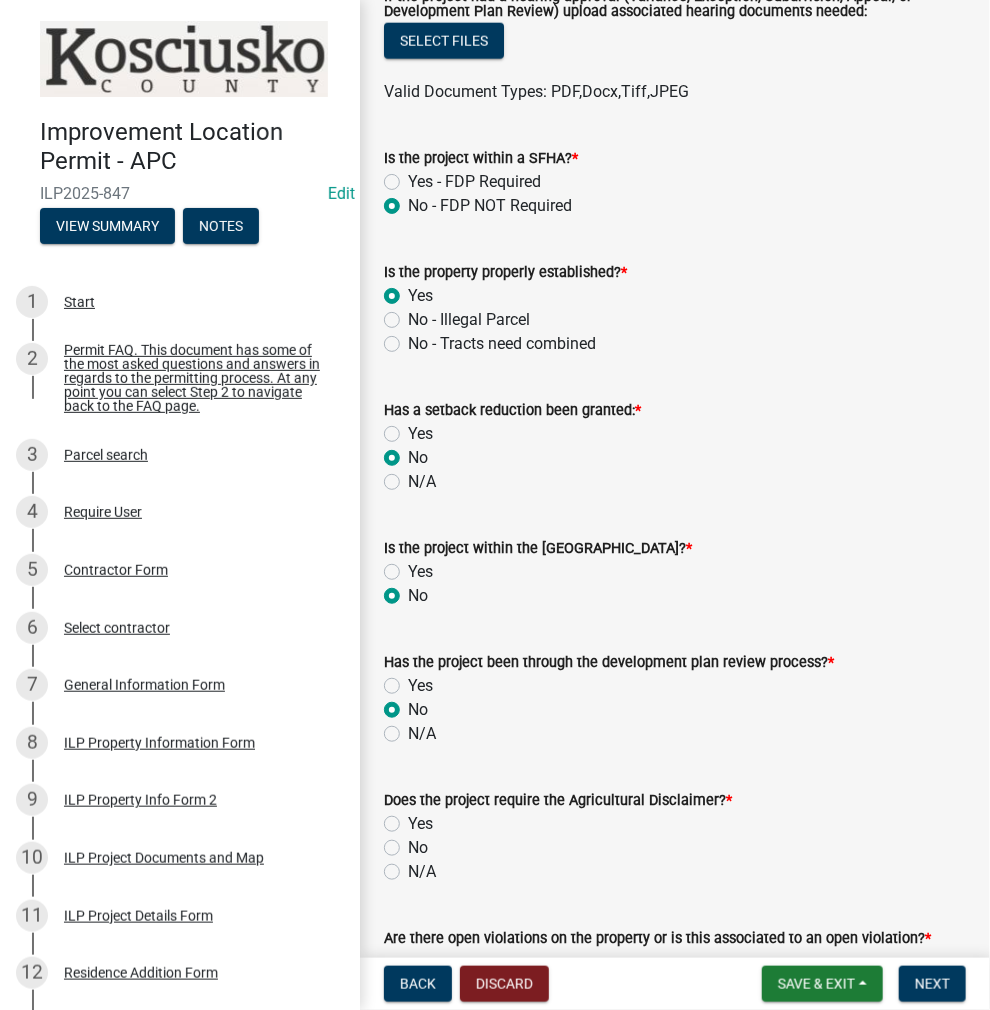 radio on "true" 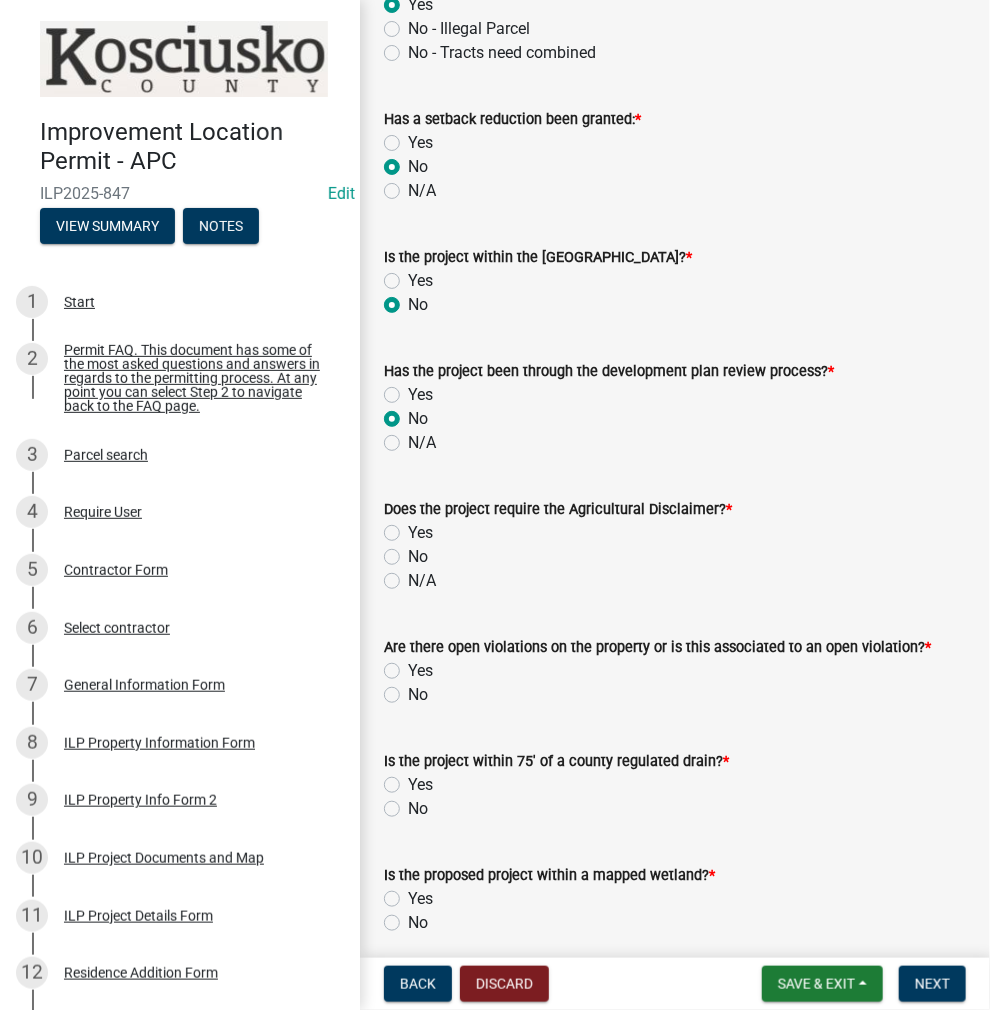 scroll, scrollTop: 1100, scrollLeft: 0, axis: vertical 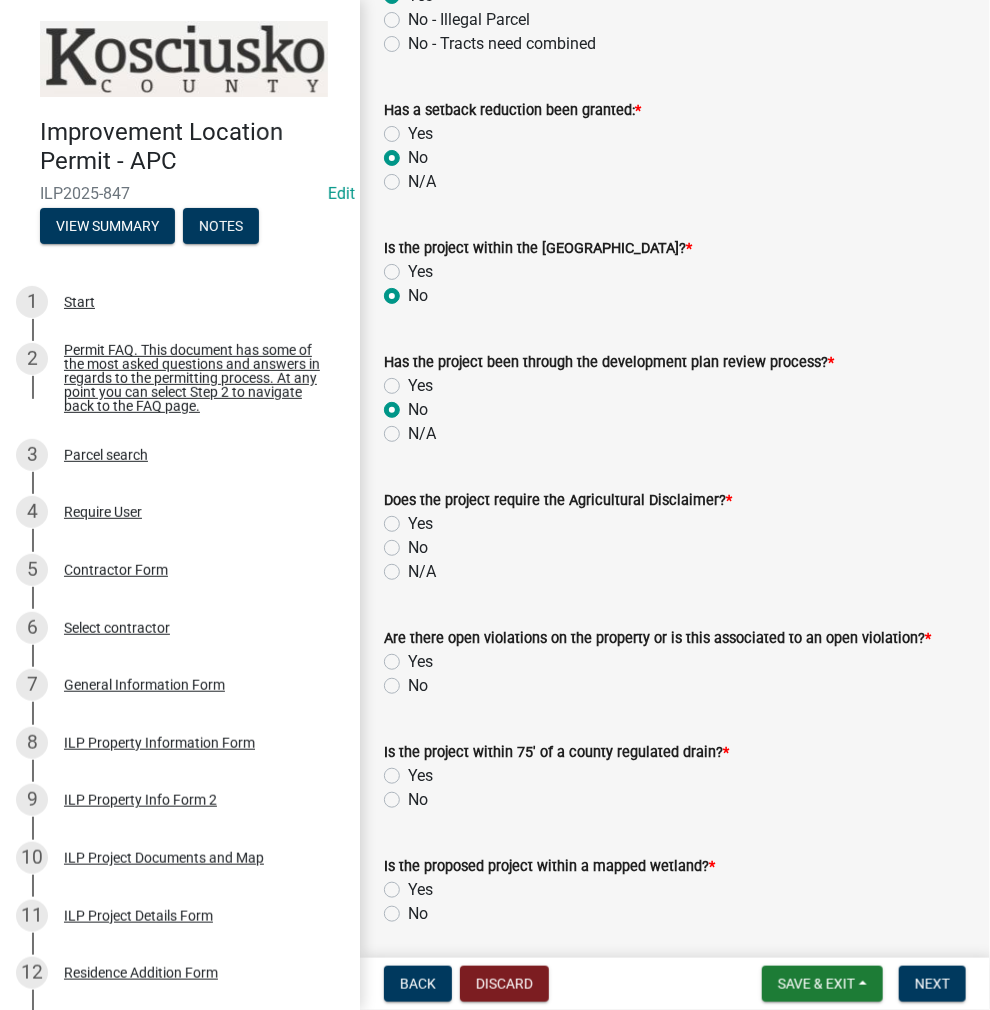 click on "N/A" 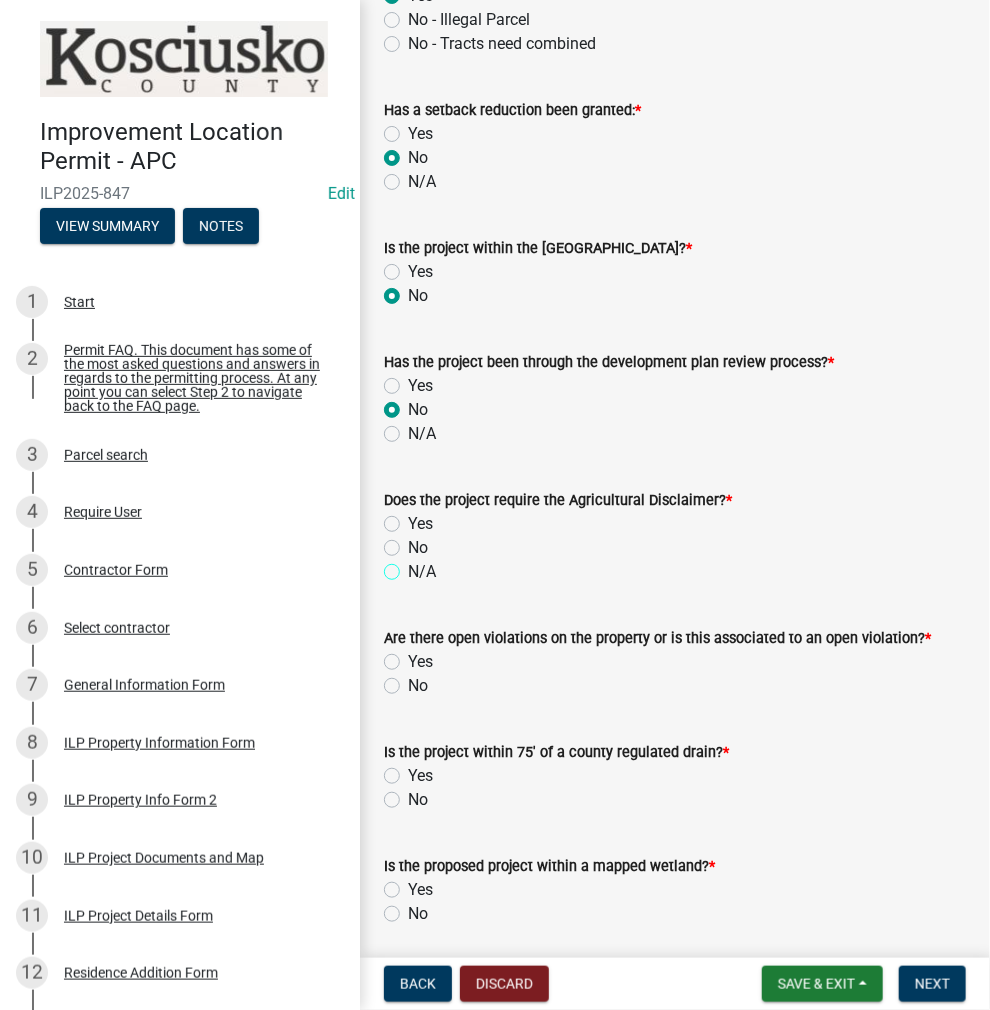 click on "N/A" at bounding box center (414, 566) 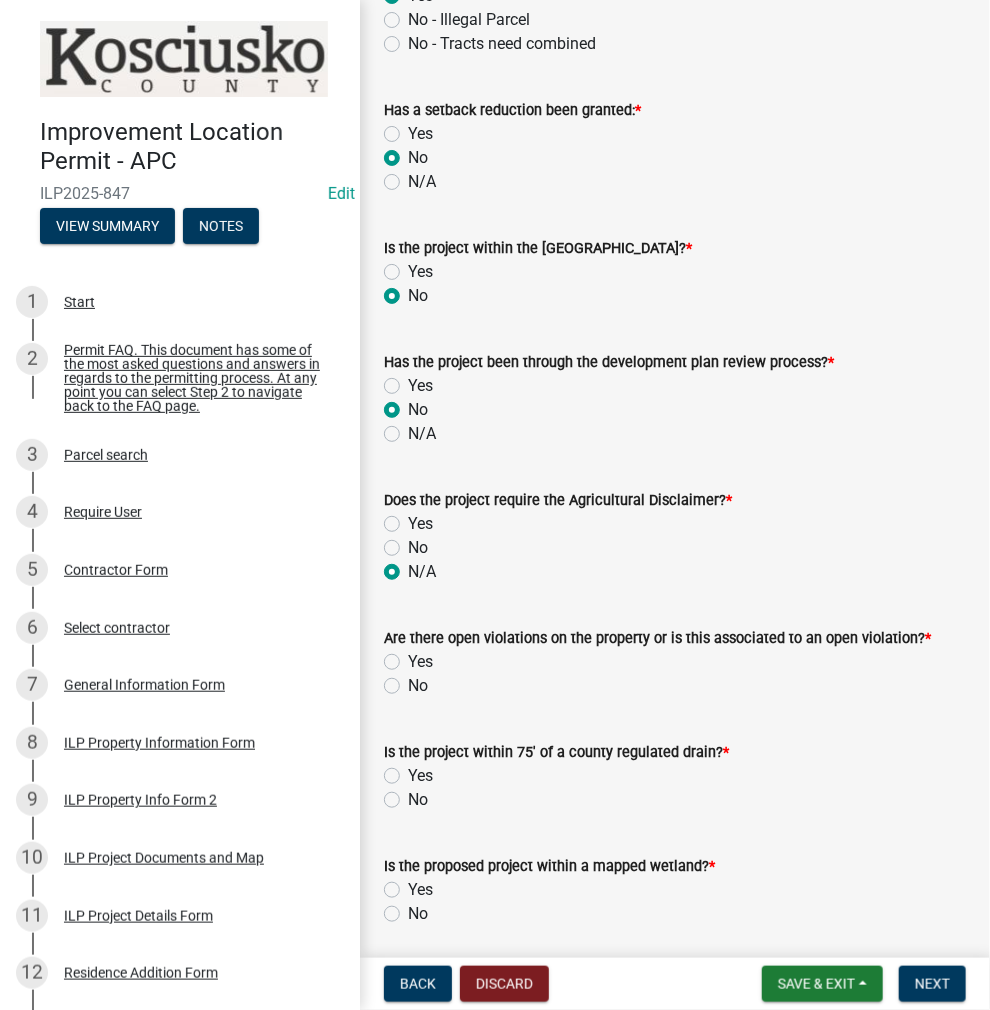 radio on "true" 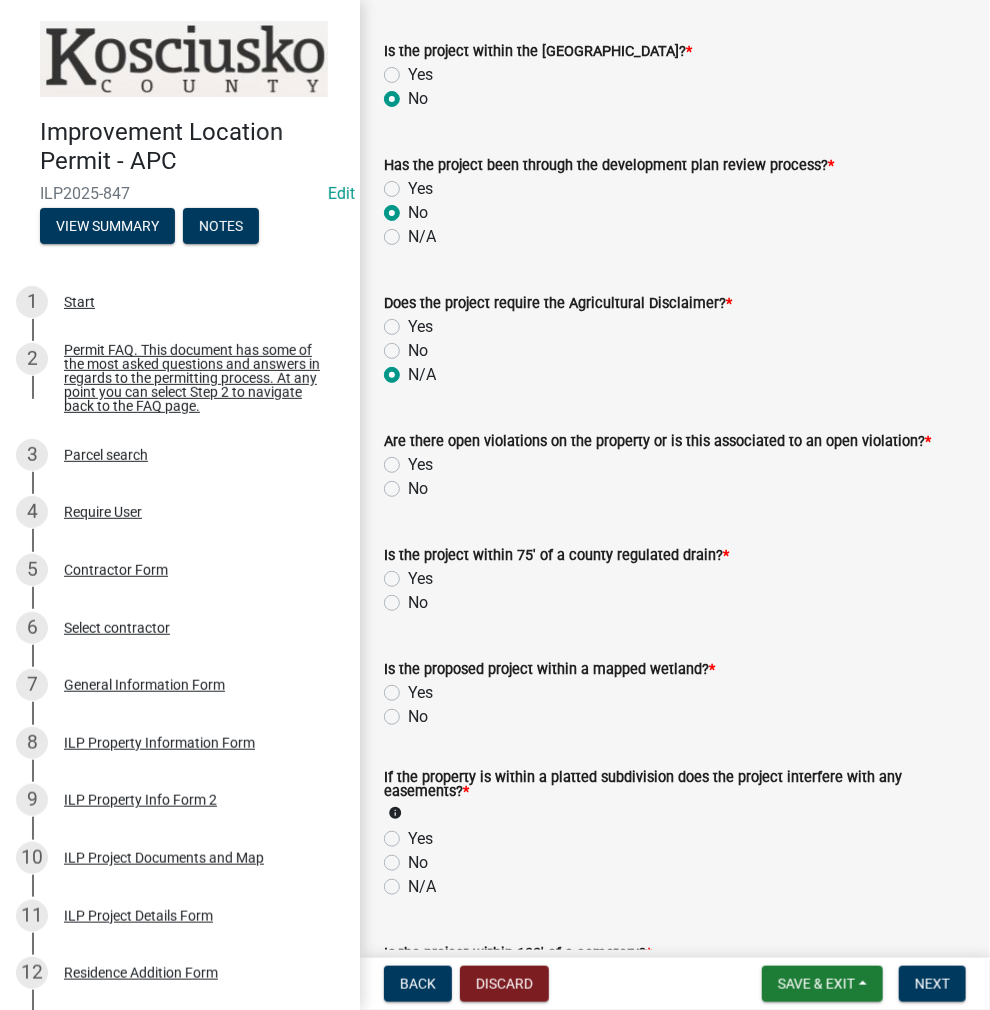 scroll, scrollTop: 1300, scrollLeft: 0, axis: vertical 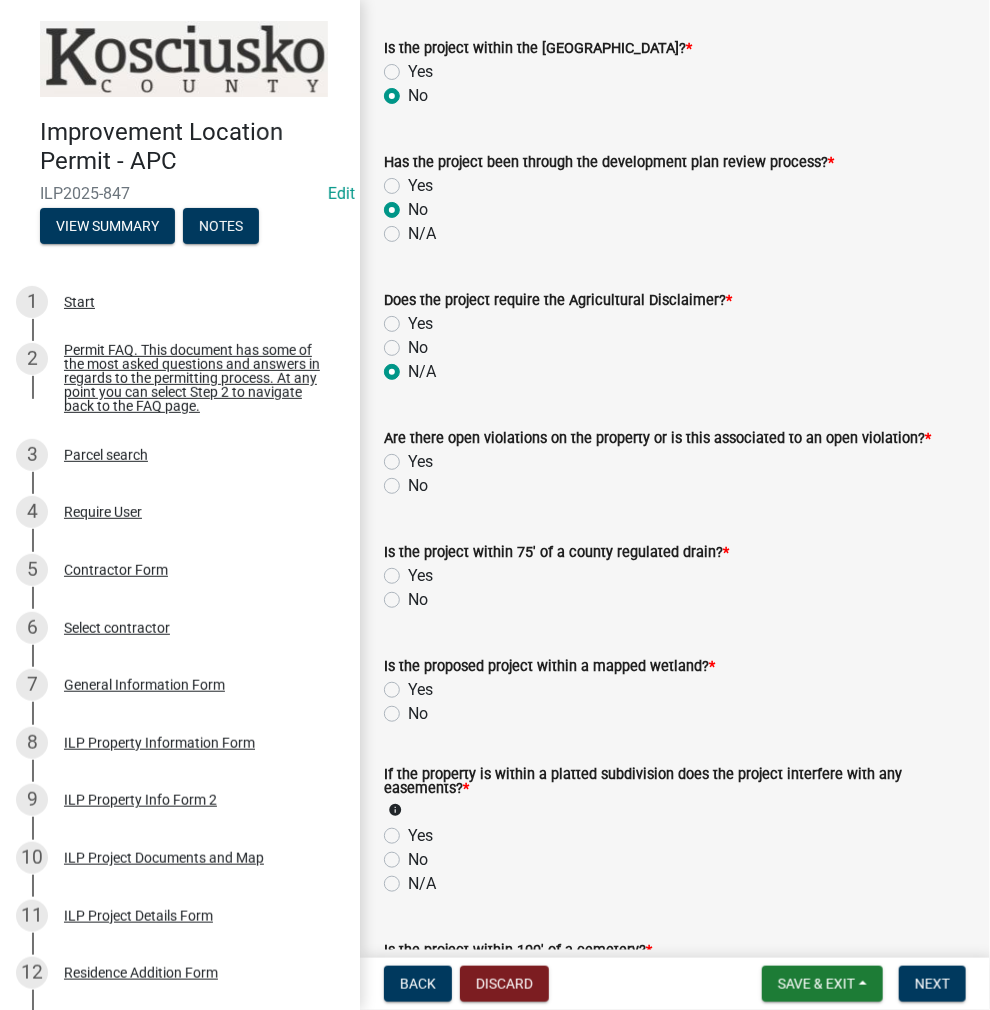 click on "No" 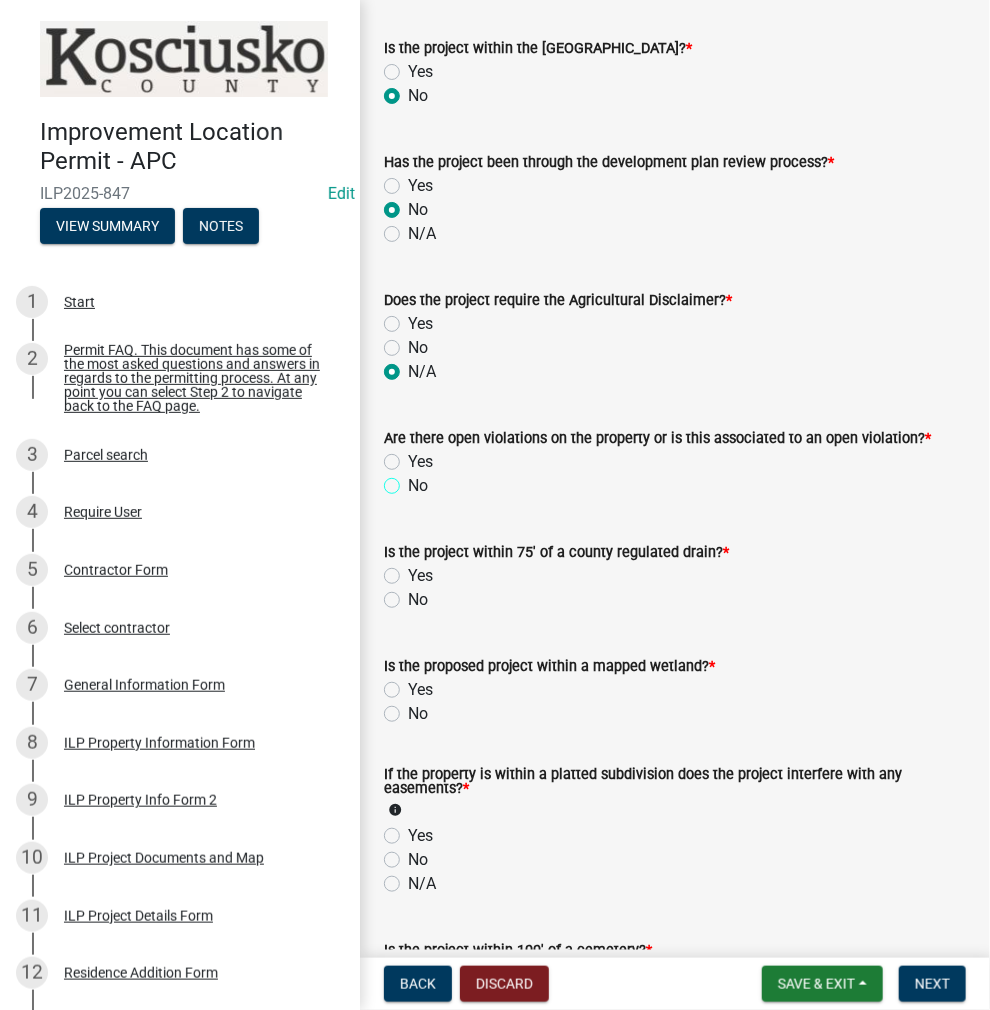 click on "No" at bounding box center (414, 480) 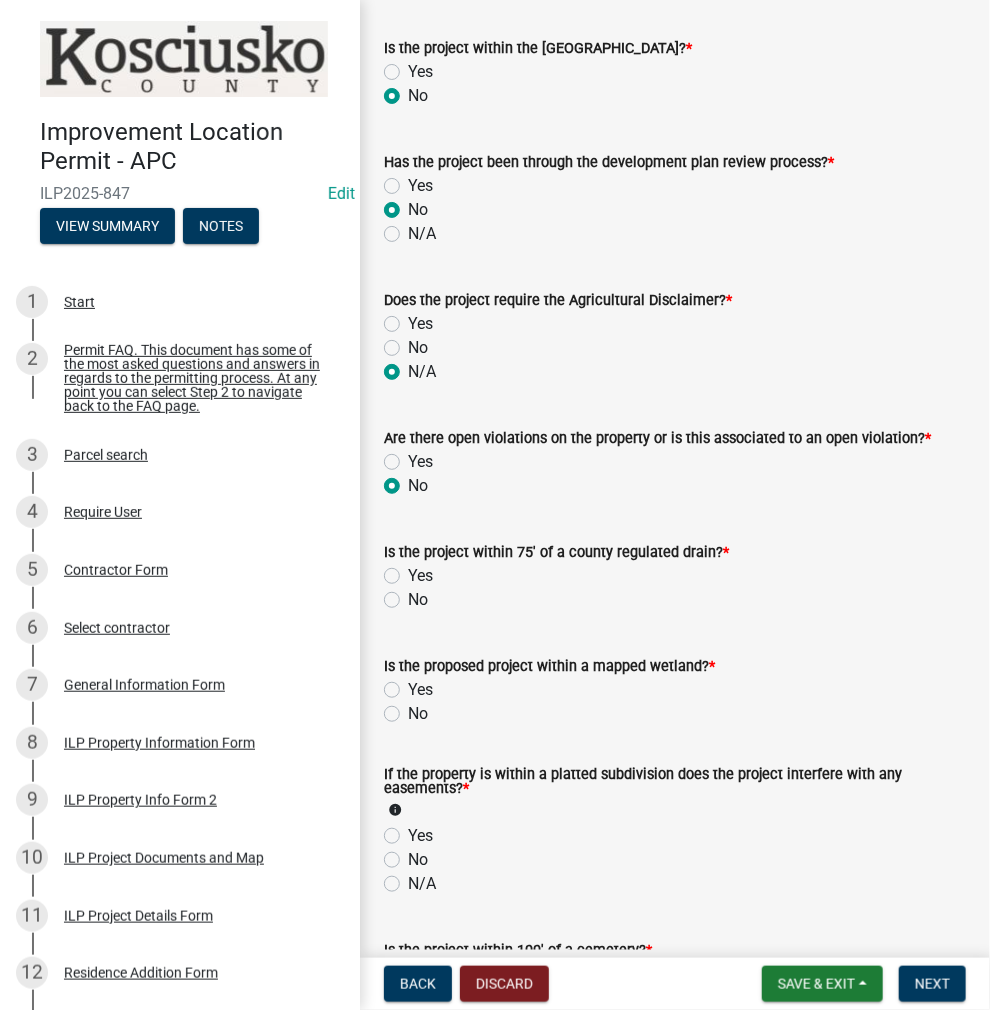 radio on "true" 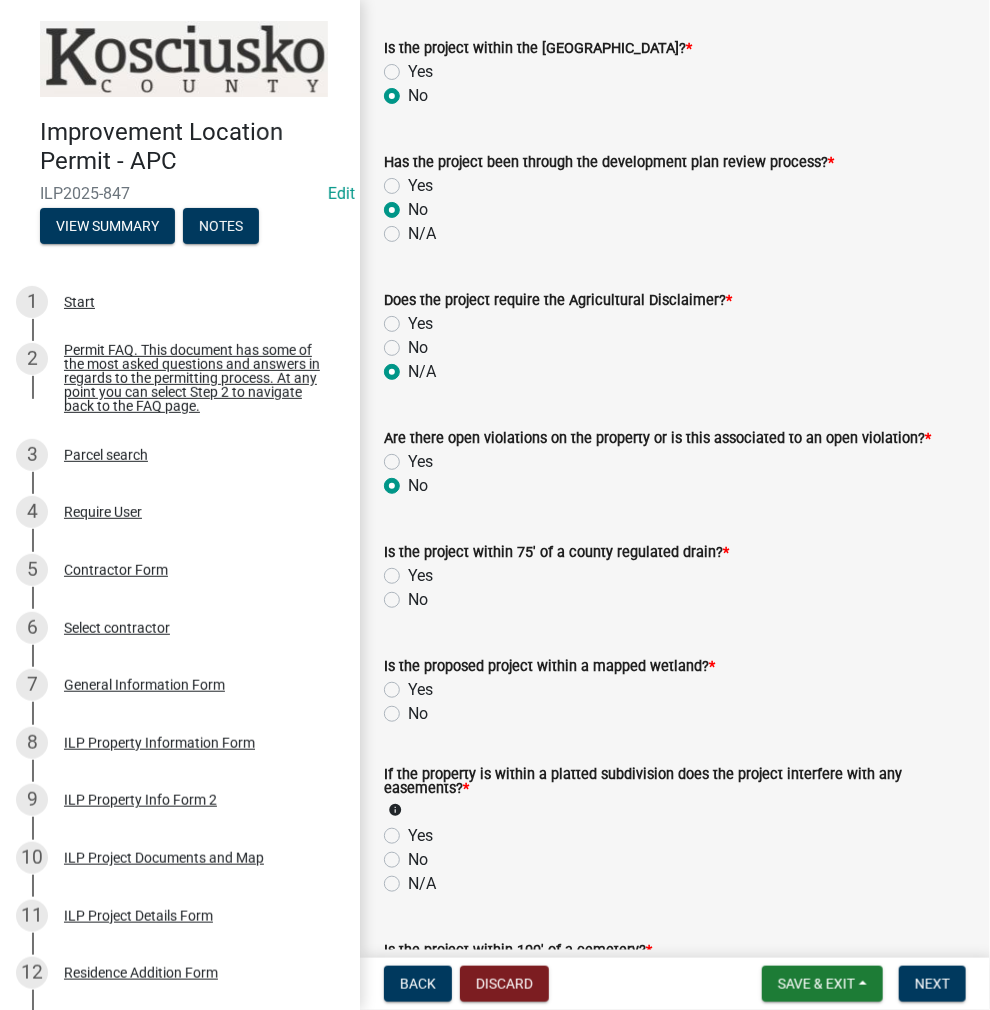 click on "No" 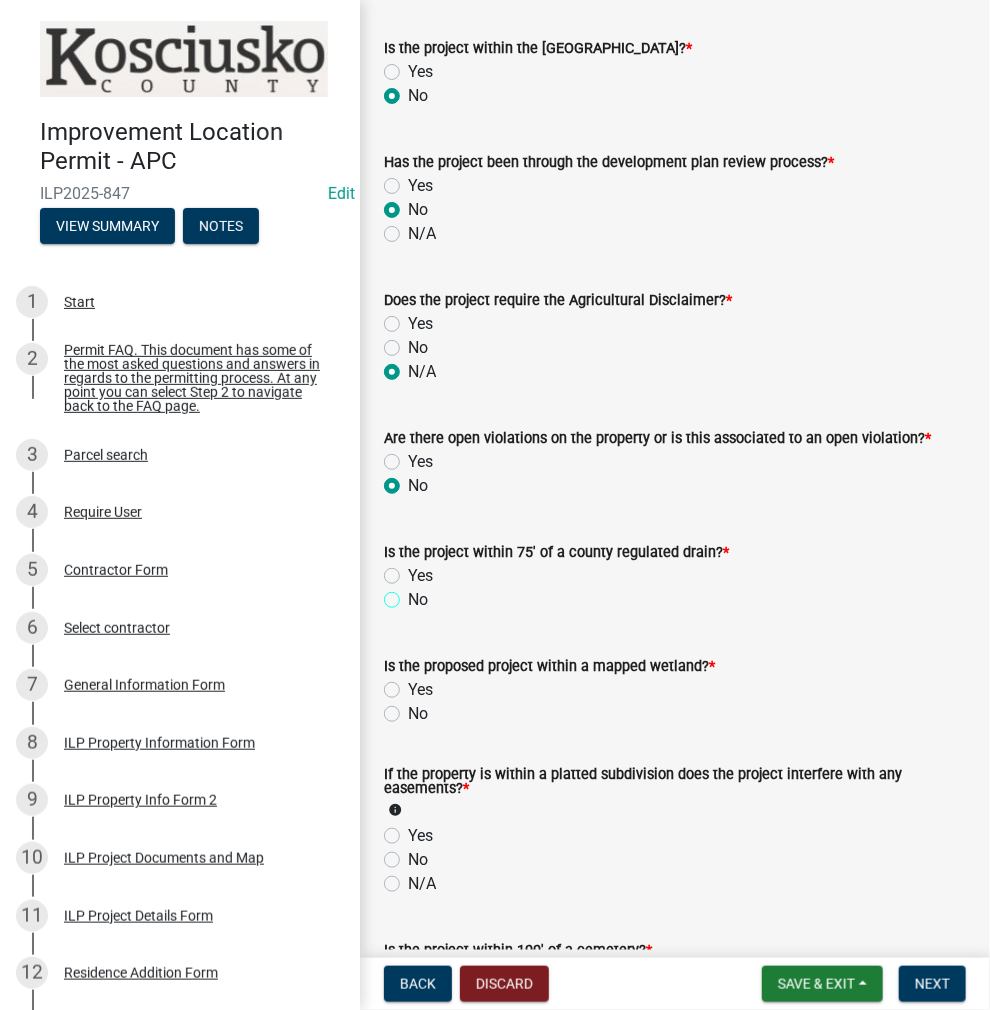 click on "No" at bounding box center [414, 594] 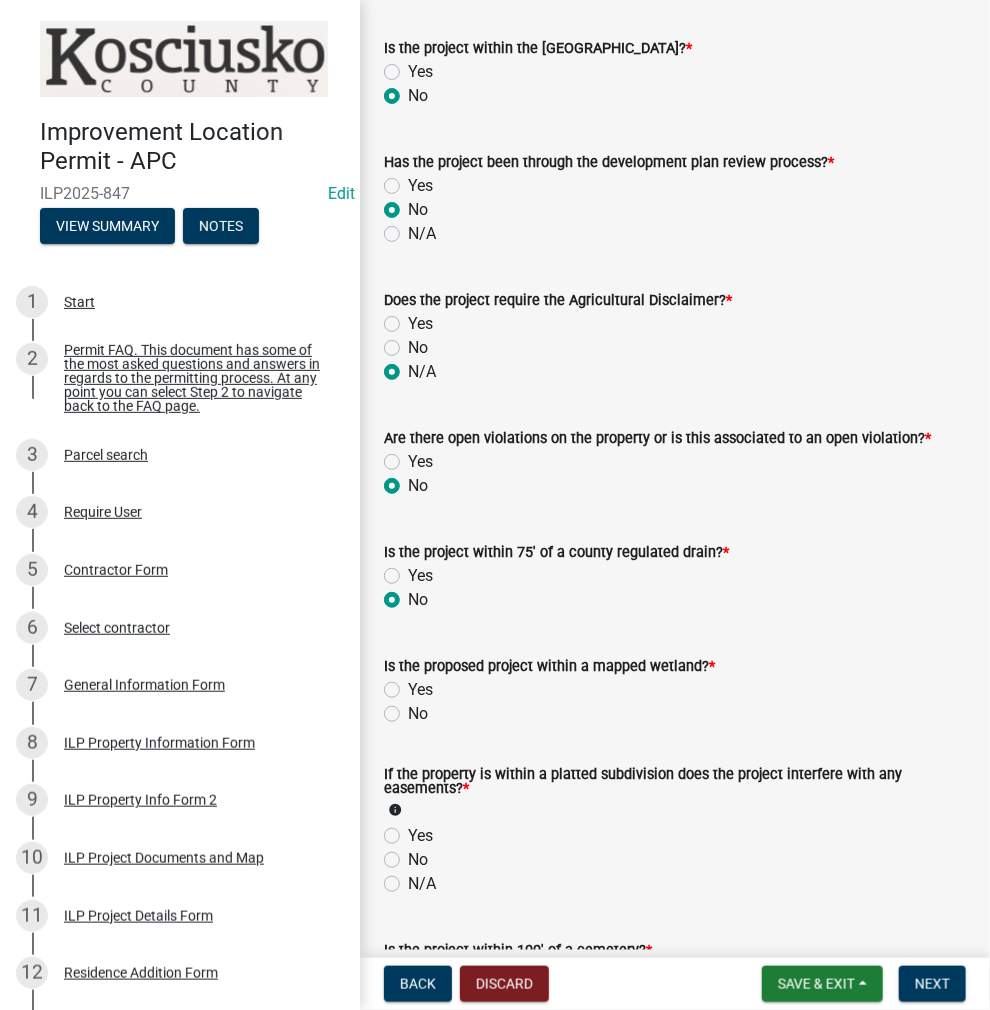 radio on "true" 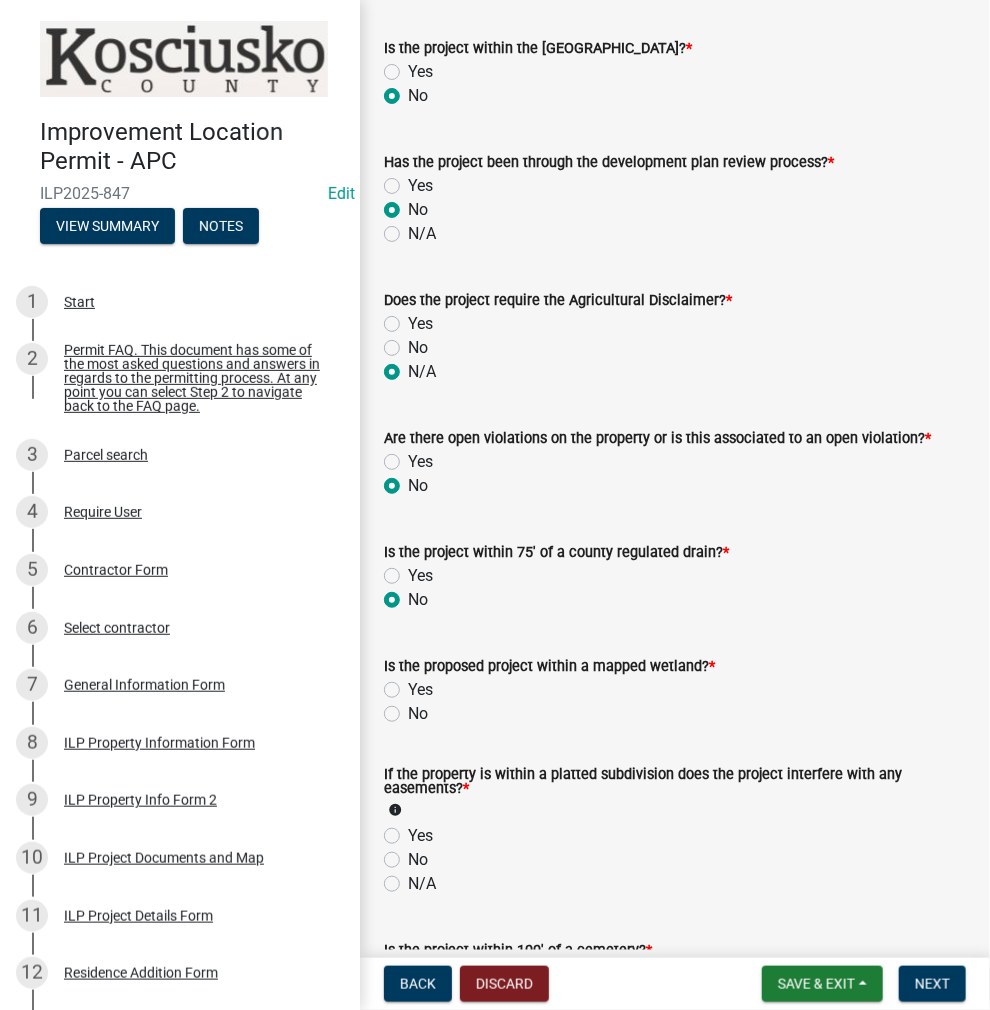 click on "No" 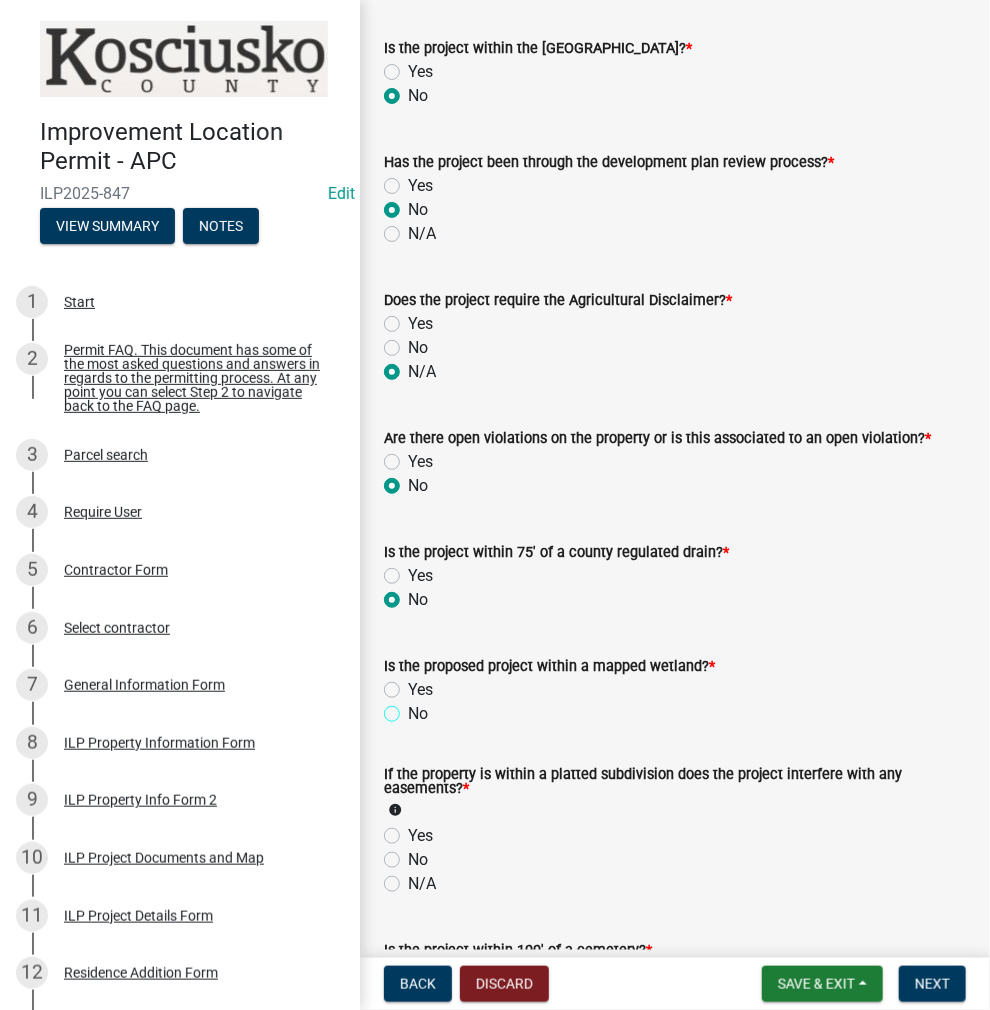 click on "No" at bounding box center (414, 708) 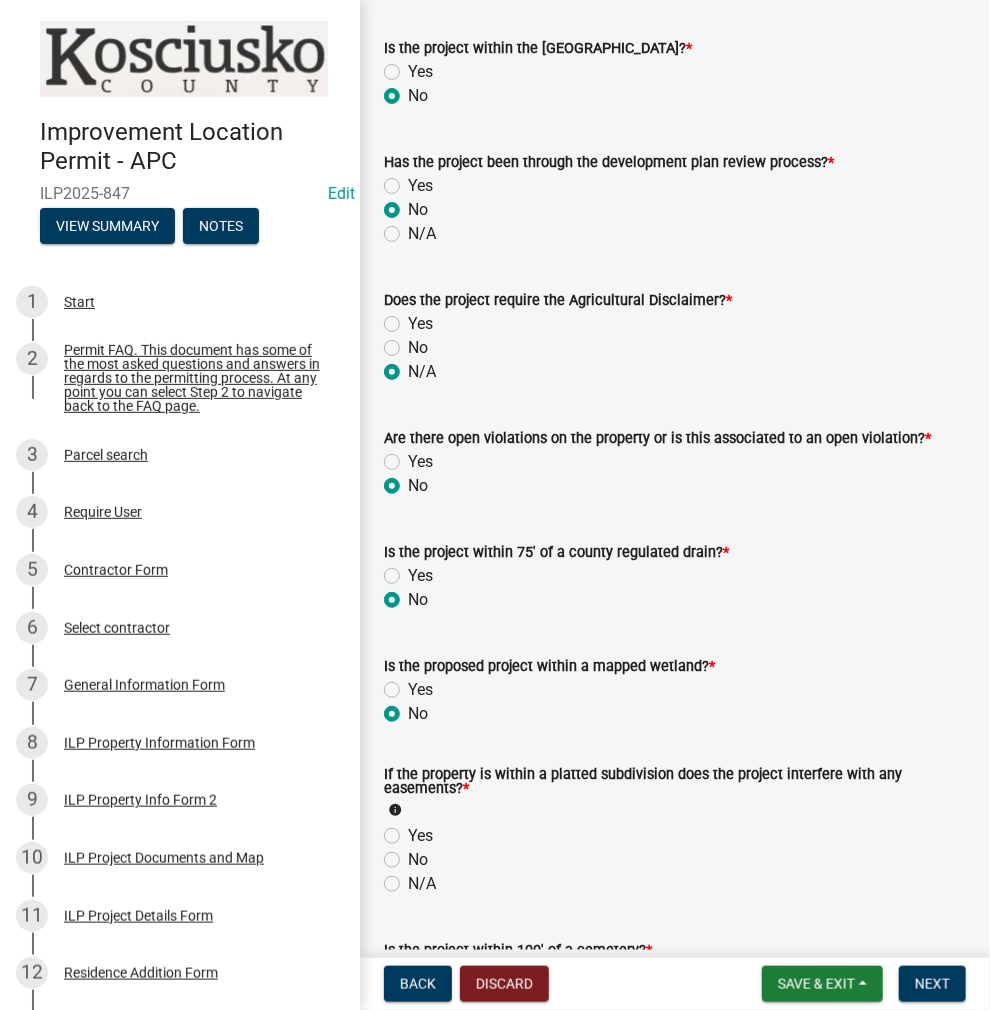 radio on "true" 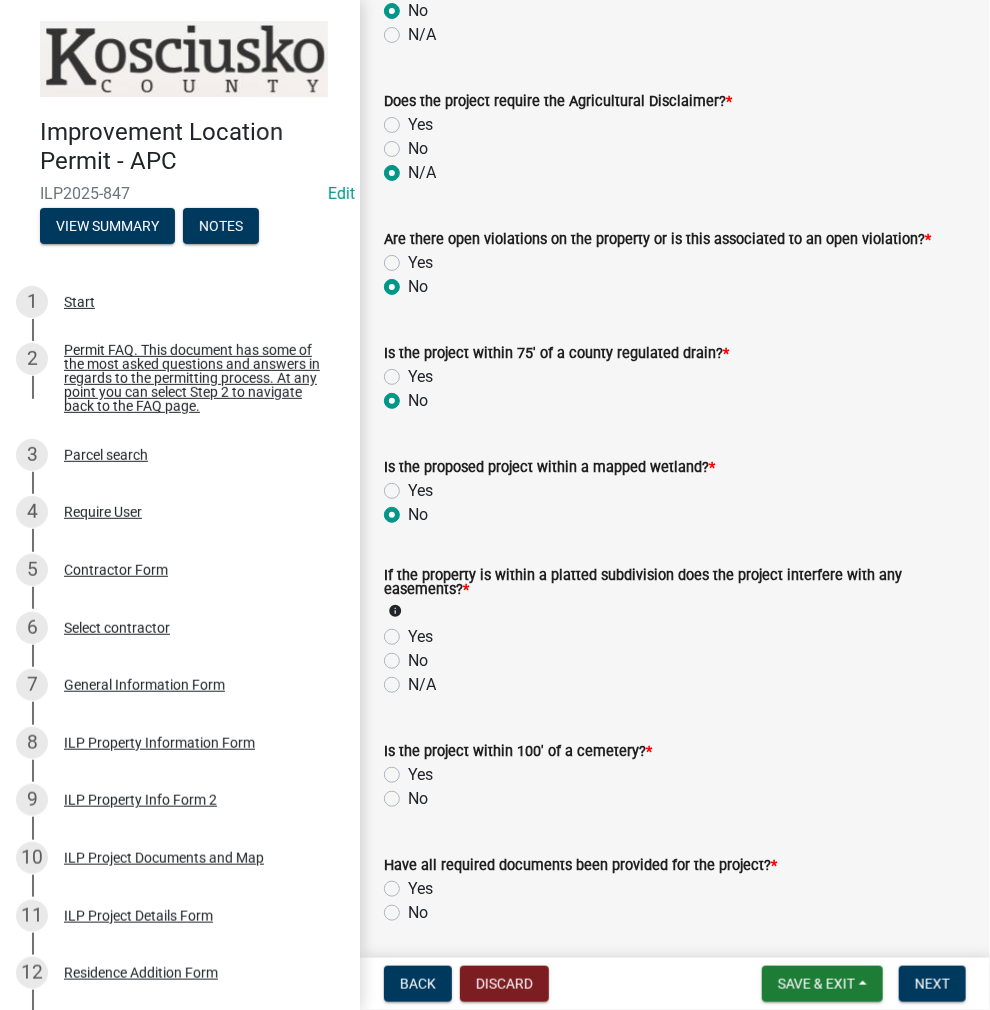 scroll, scrollTop: 1500, scrollLeft: 0, axis: vertical 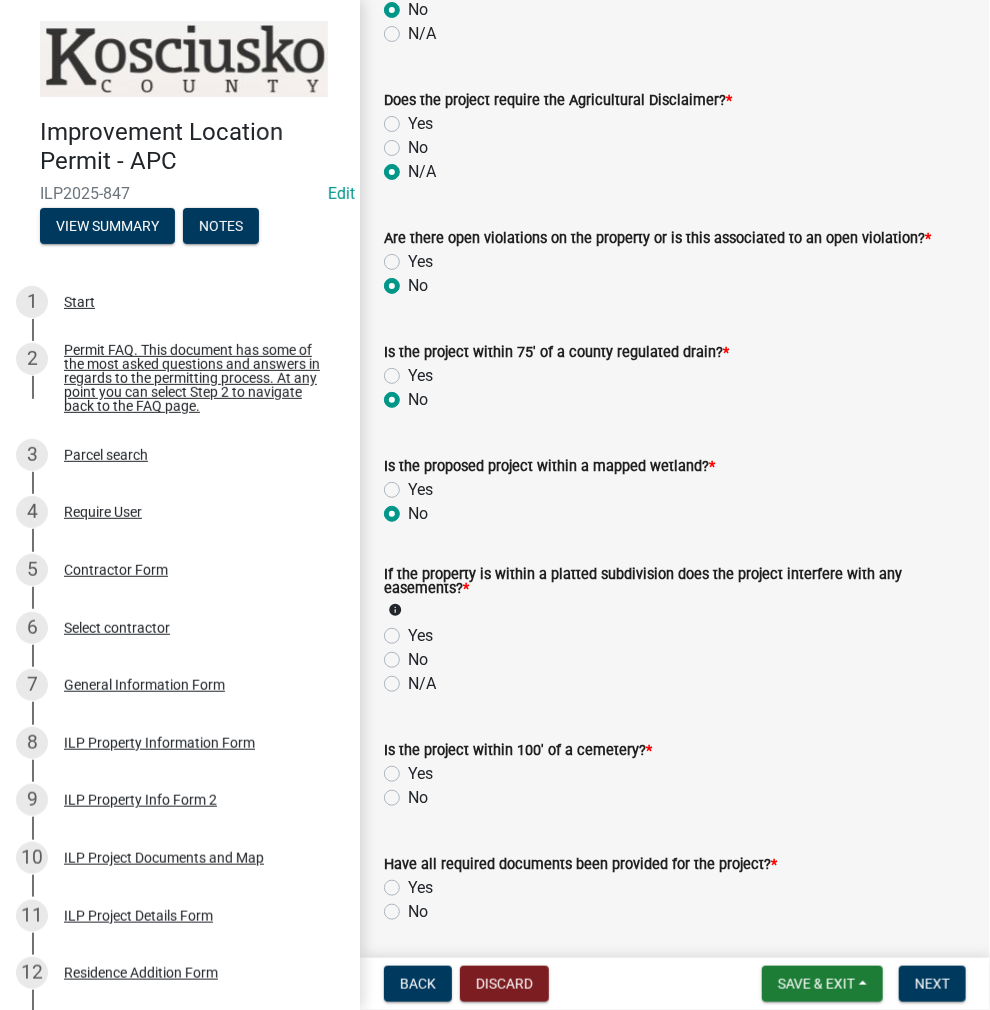 click on "No" 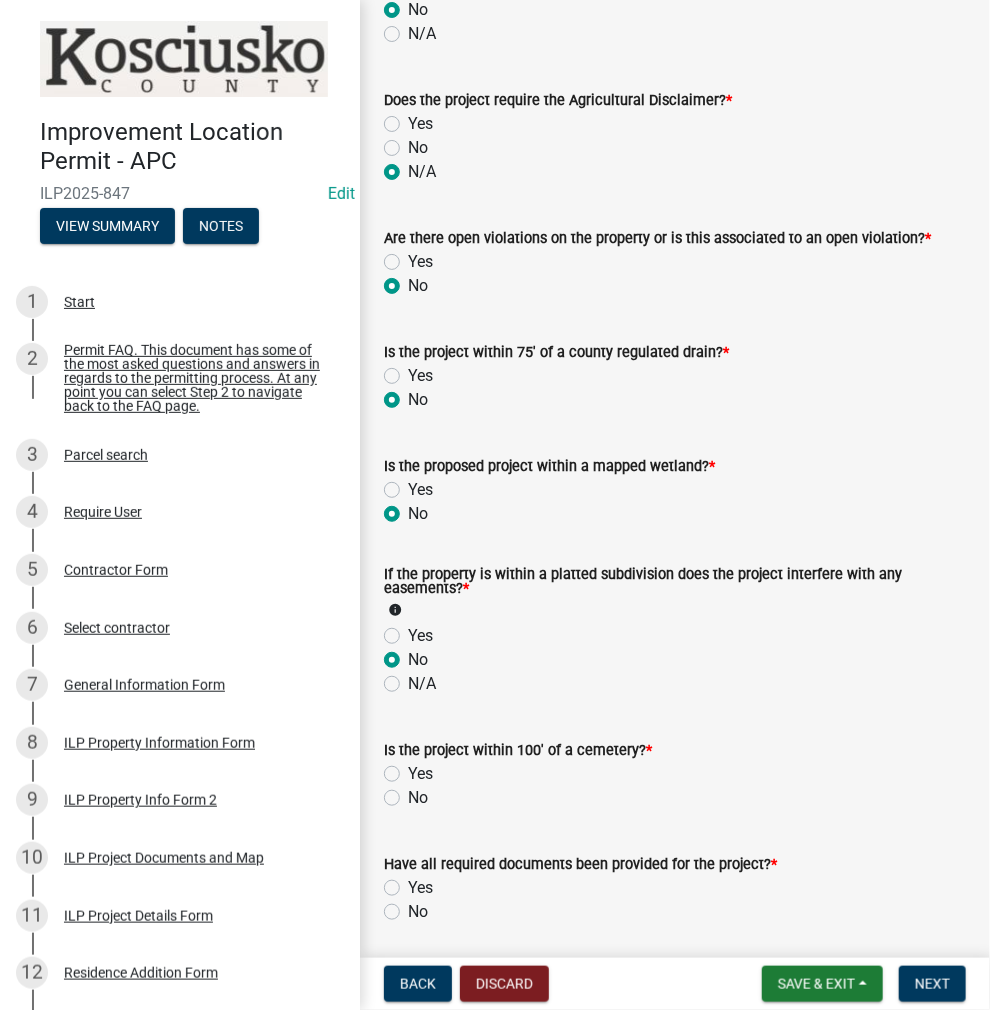 radio on "true" 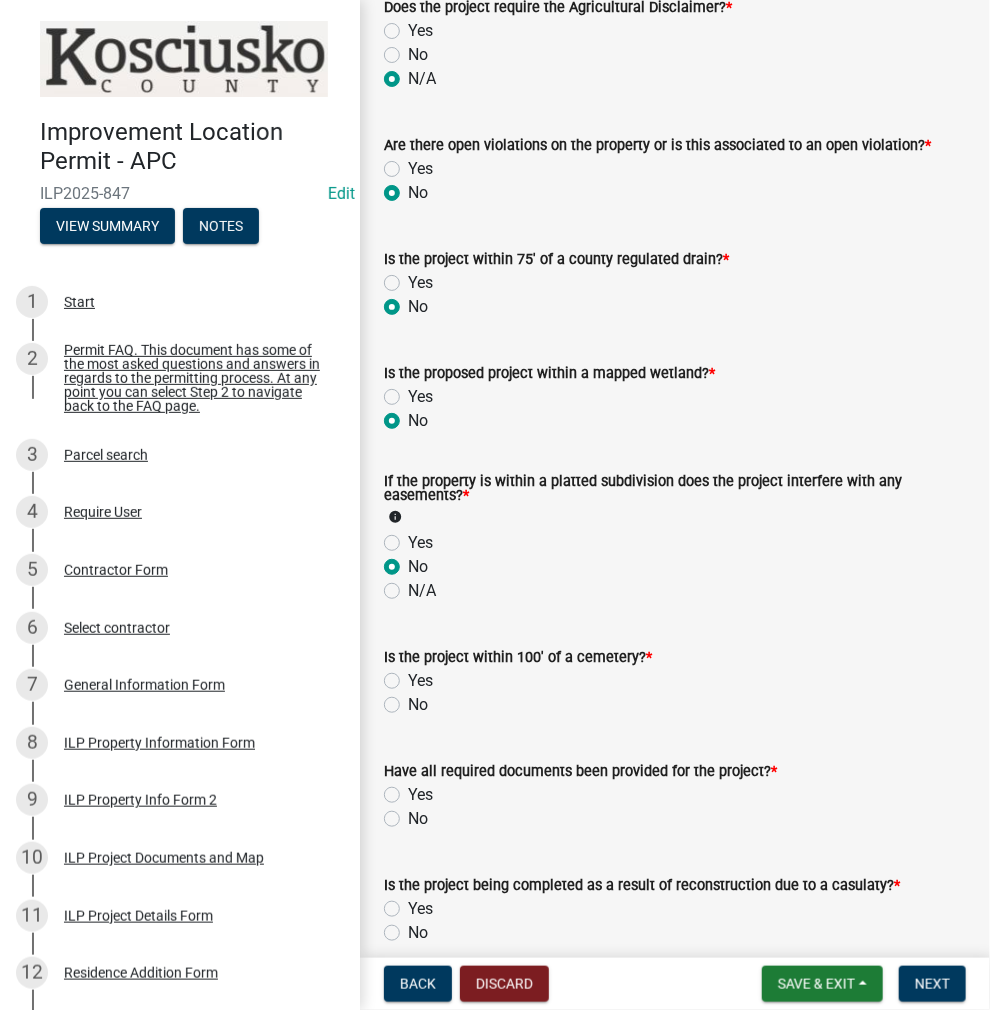 scroll, scrollTop: 1700, scrollLeft: 0, axis: vertical 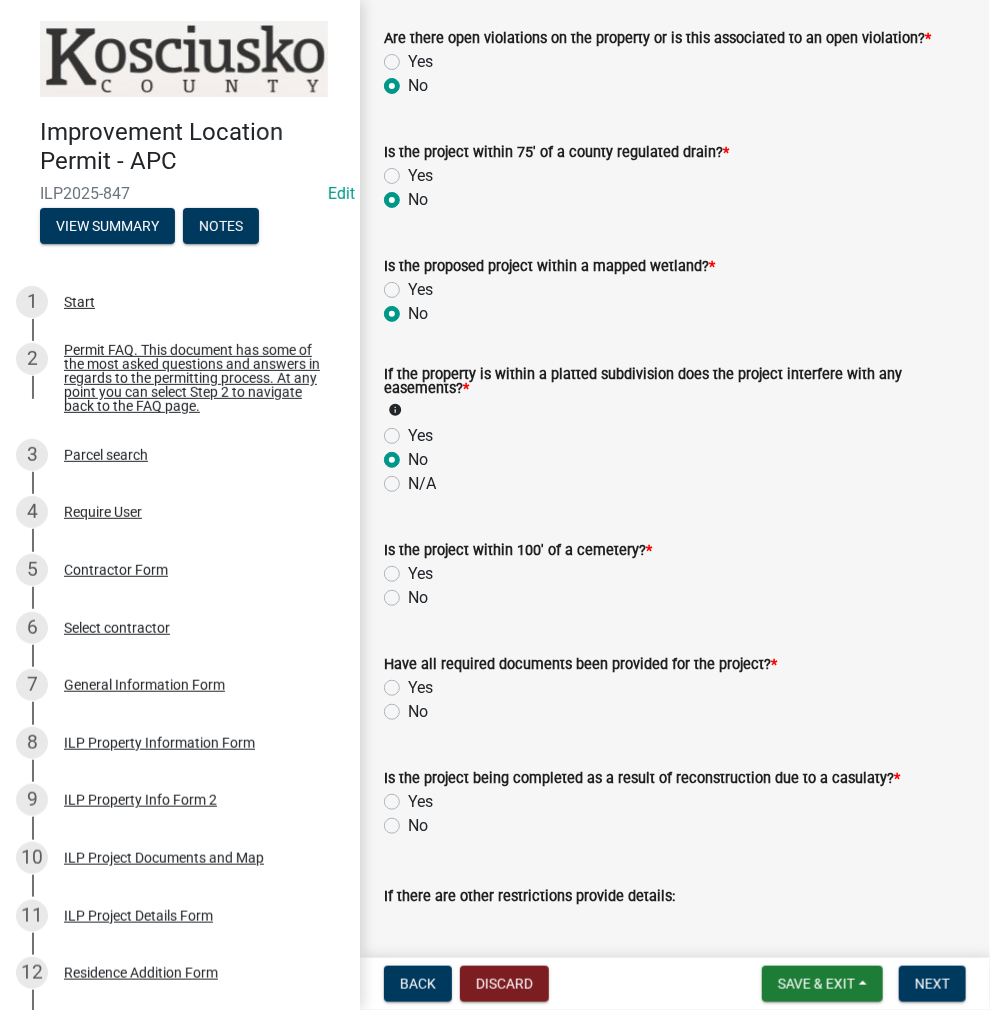 click on "No" 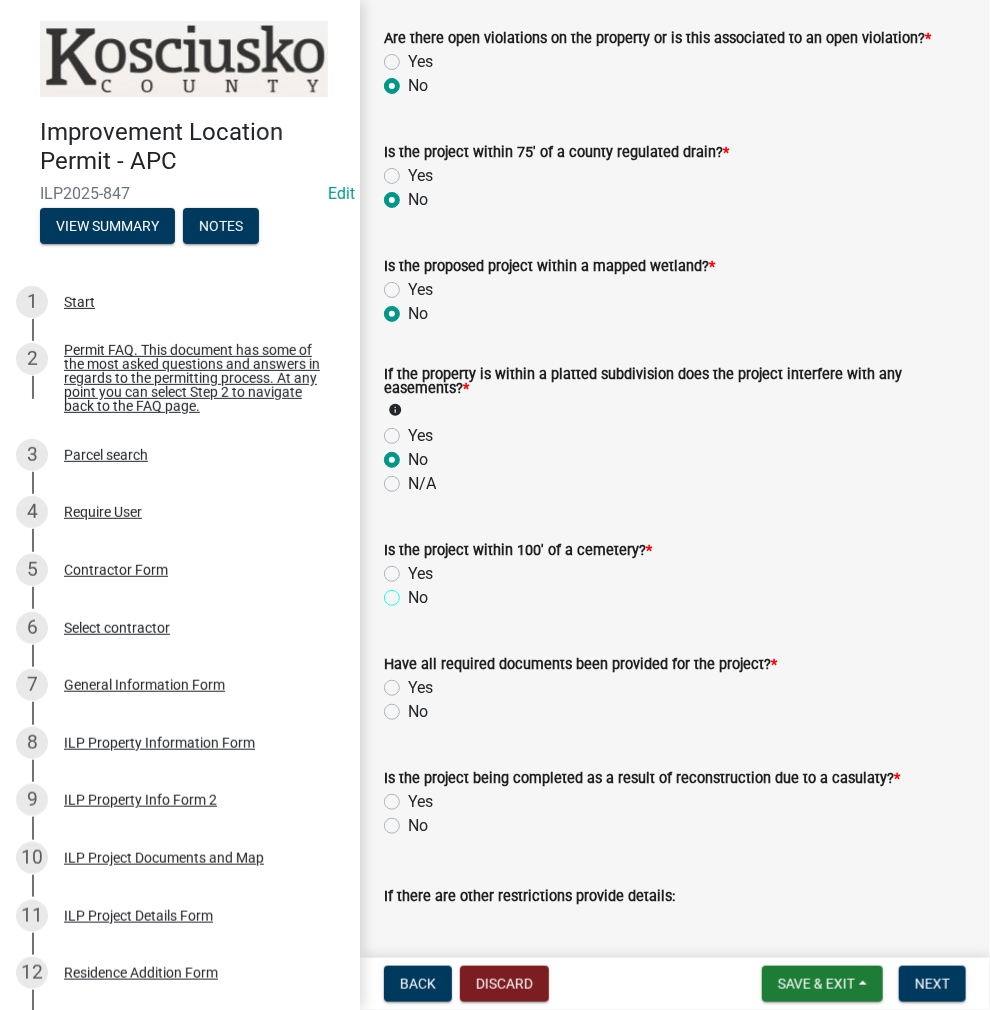click on "No" at bounding box center (414, 592) 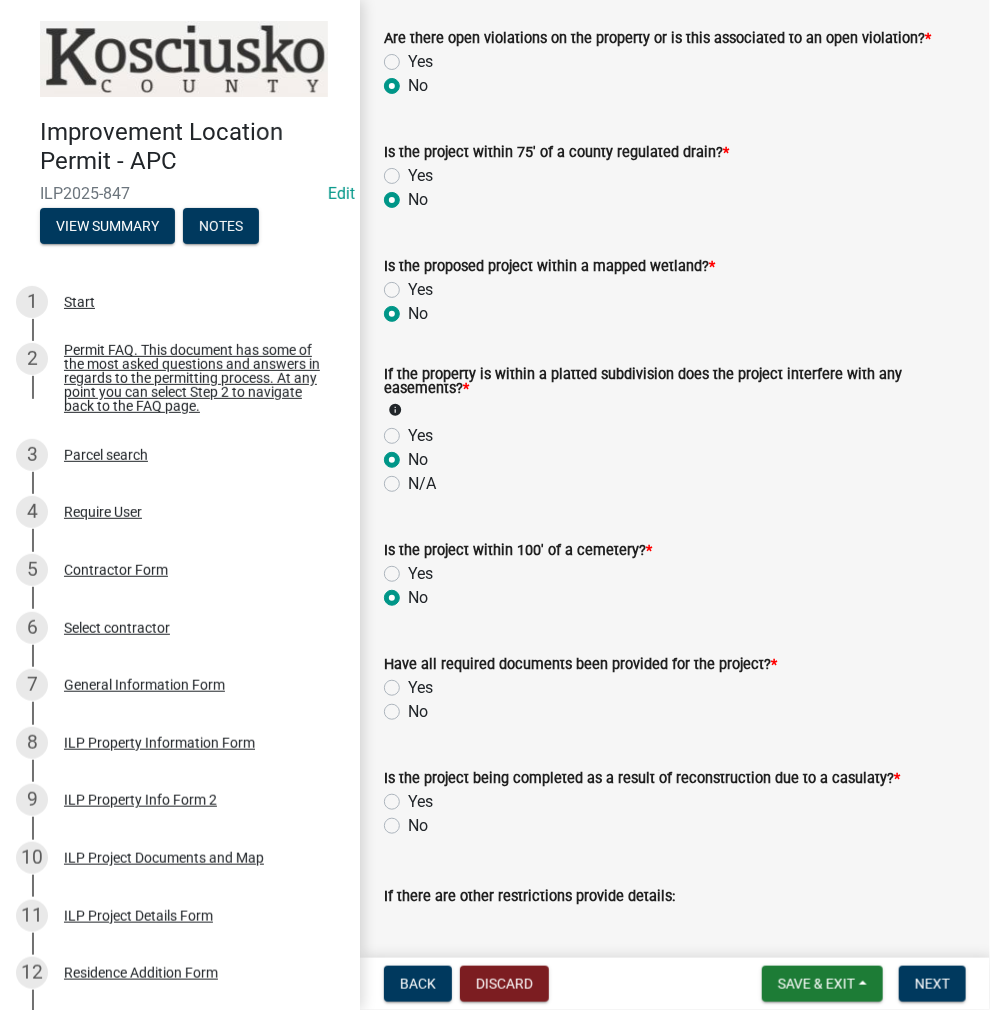radio on "true" 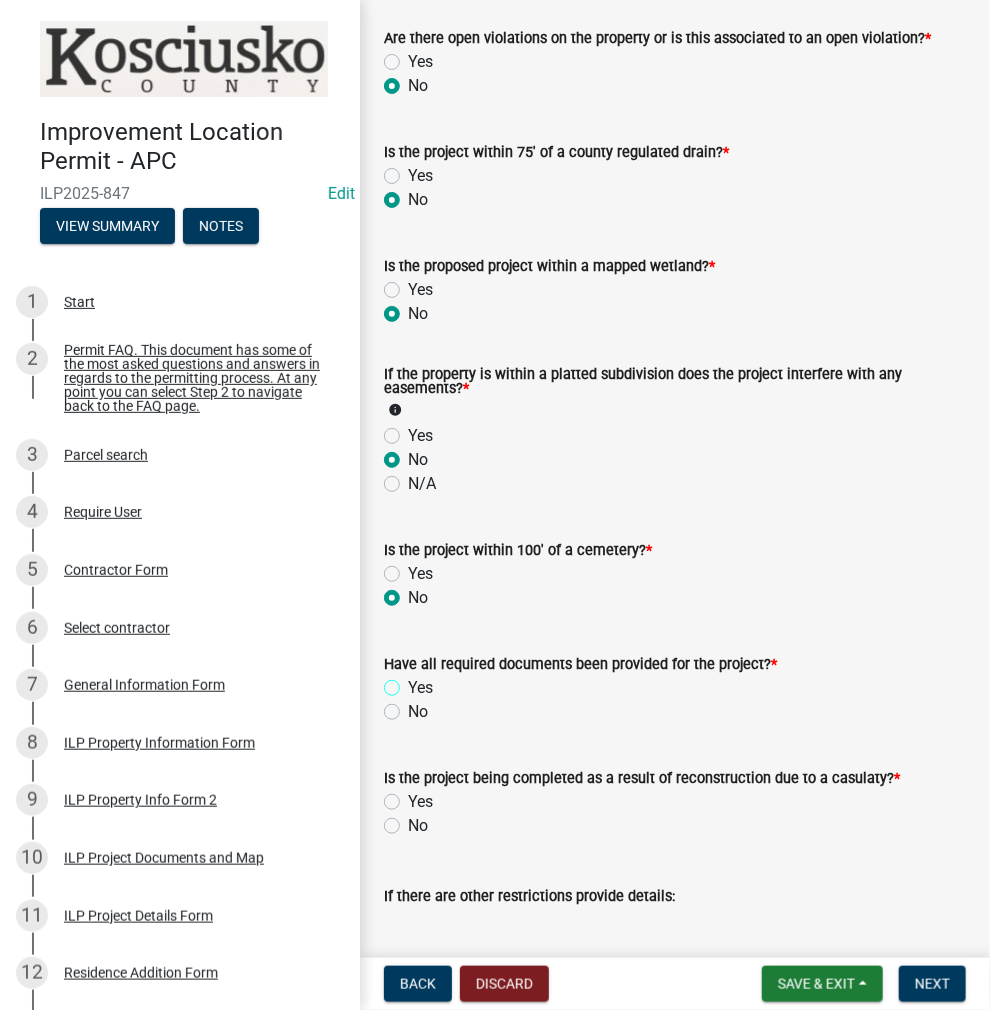 click on "Yes" at bounding box center [414, 682] 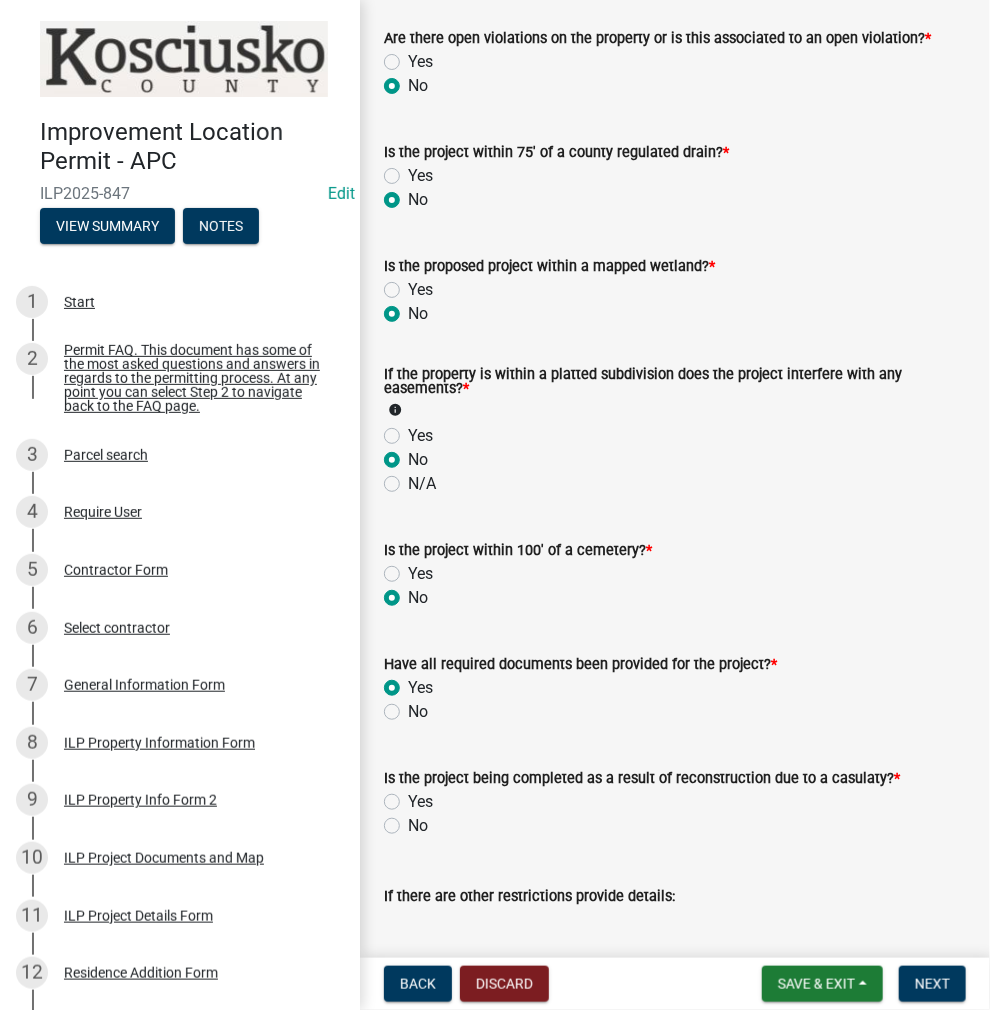 radio on "true" 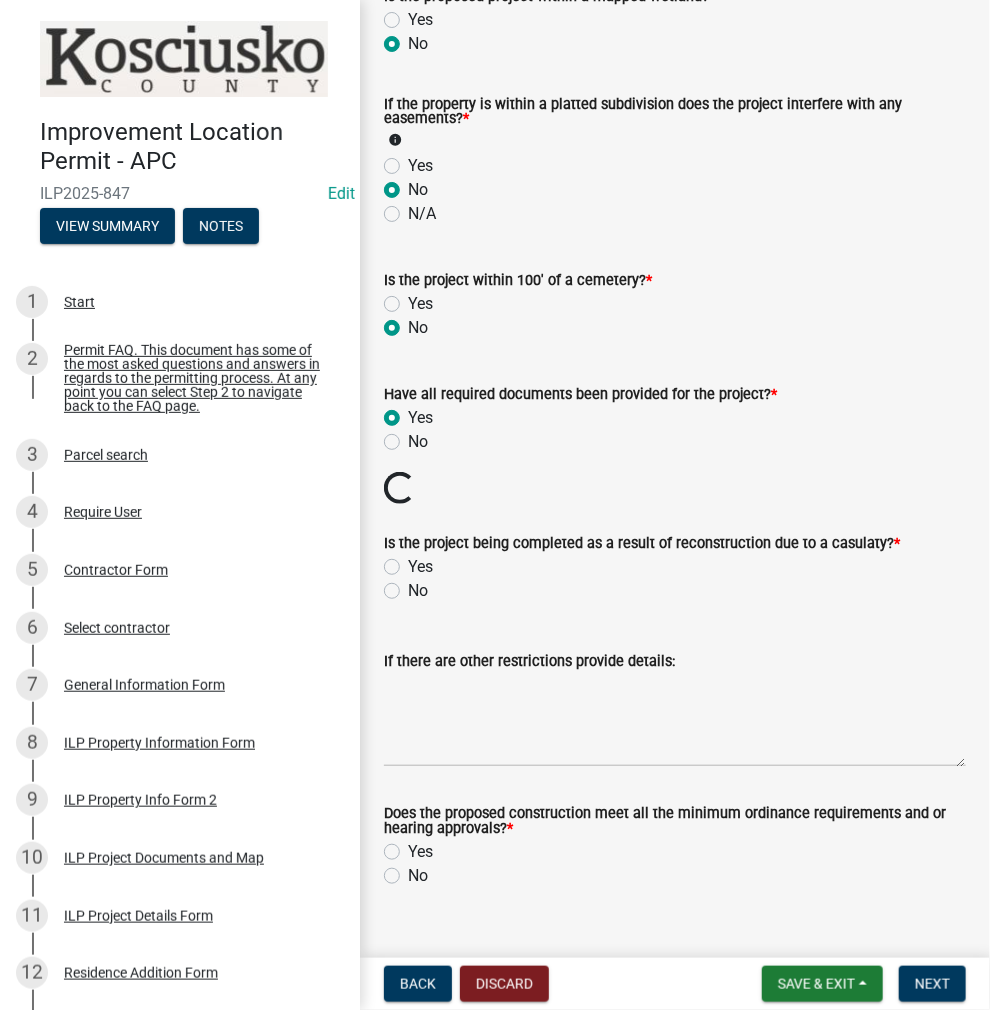 scroll, scrollTop: 2004, scrollLeft: 0, axis: vertical 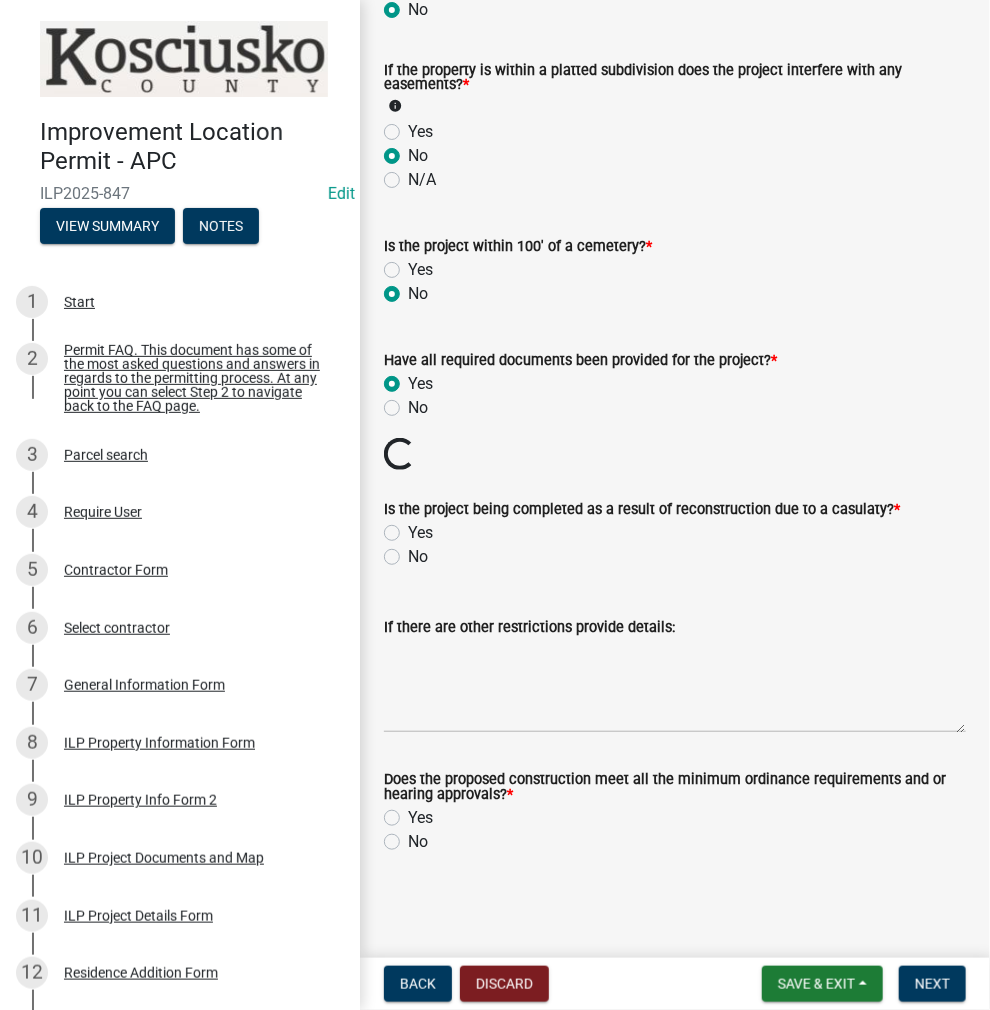 click on "No" 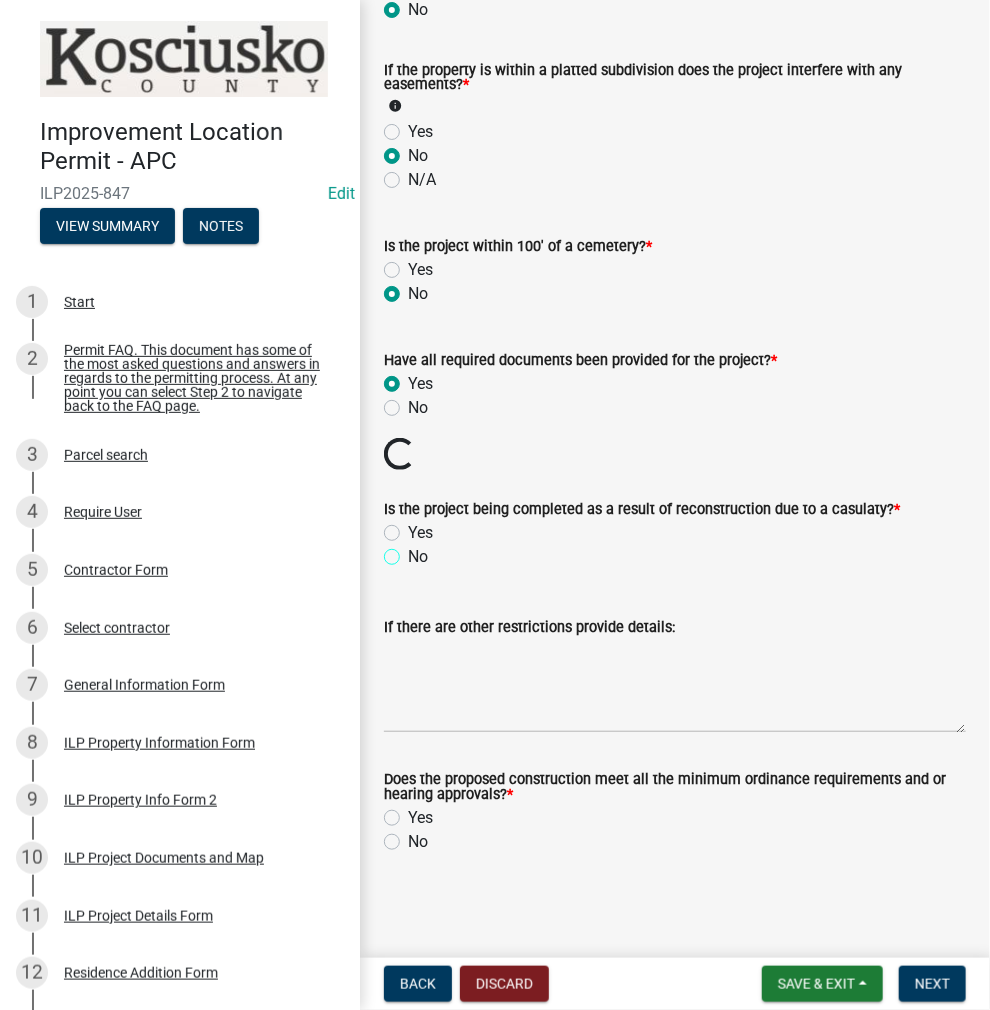 click on "No" at bounding box center (414, 551) 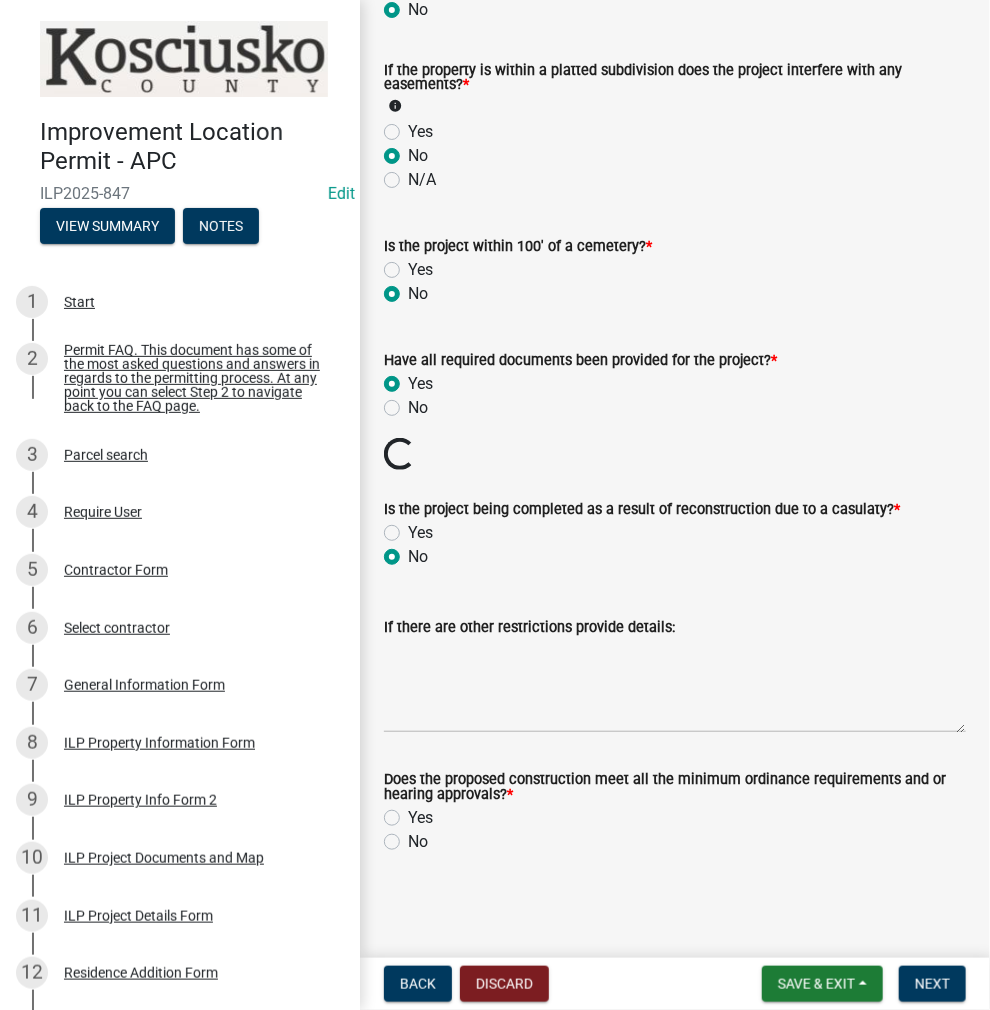 radio on "true" 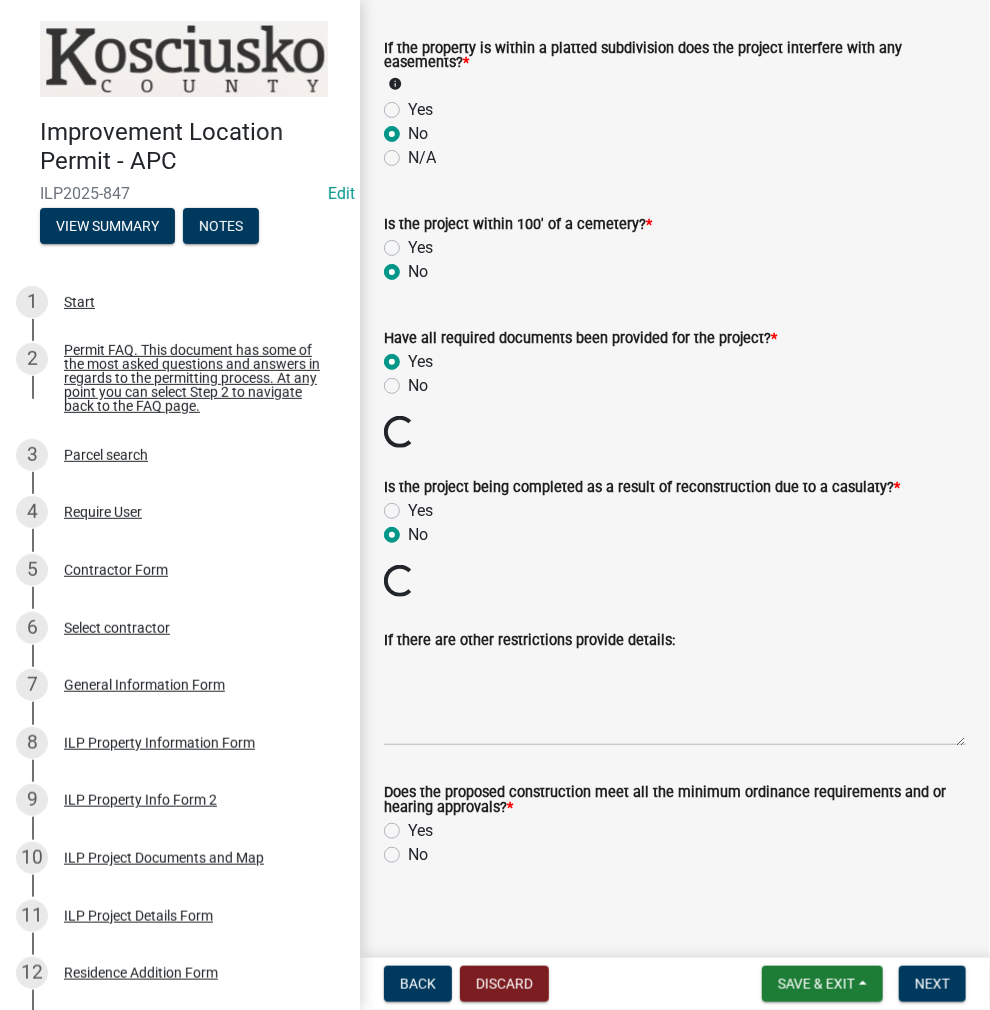 scroll, scrollTop: 2038, scrollLeft: 0, axis: vertical 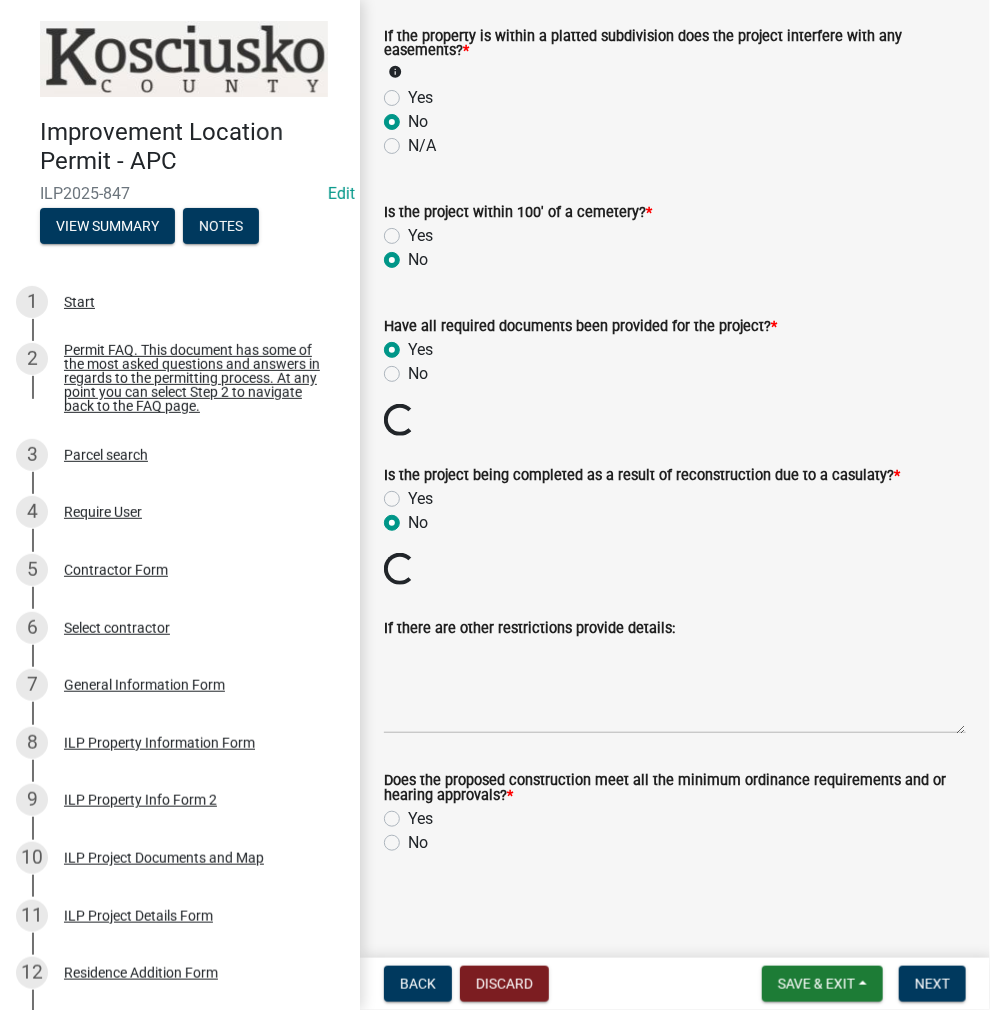 click on "Yes" 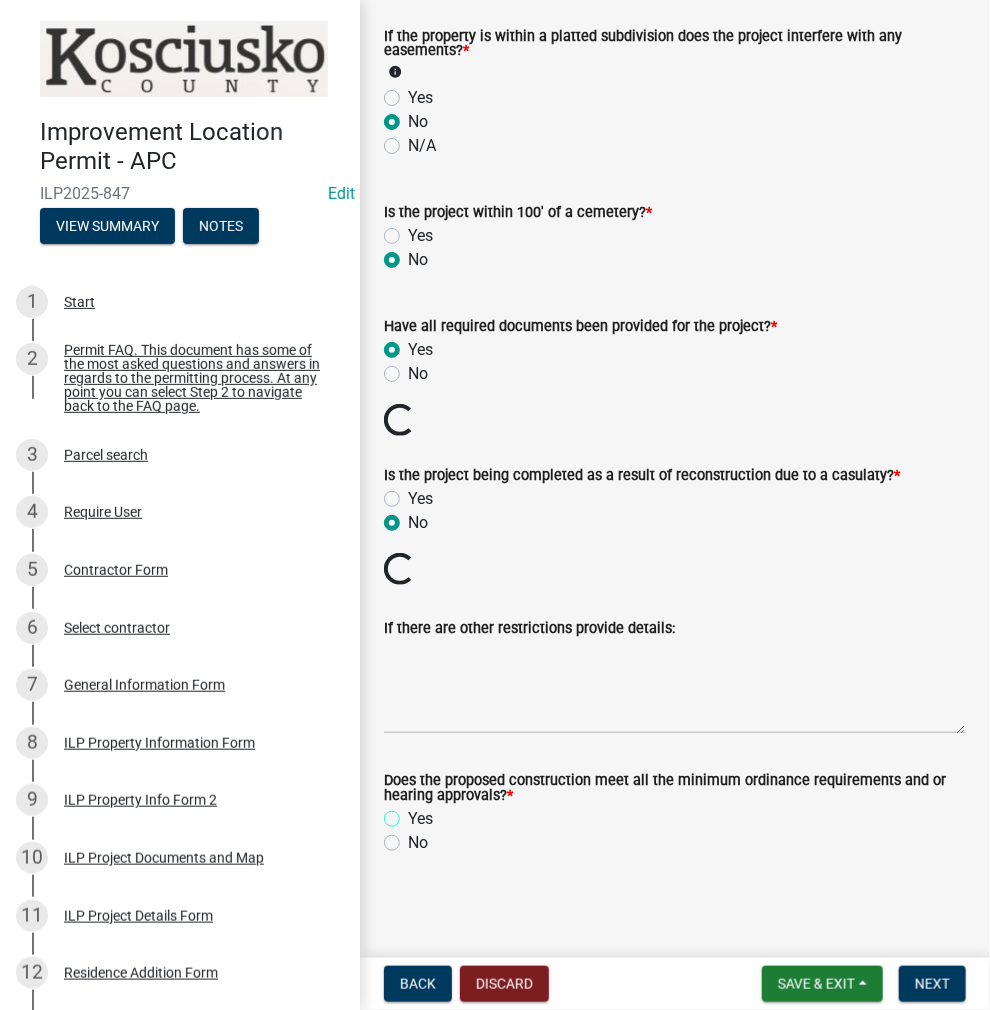 click on "Yes" at bounding box center (414, 813) 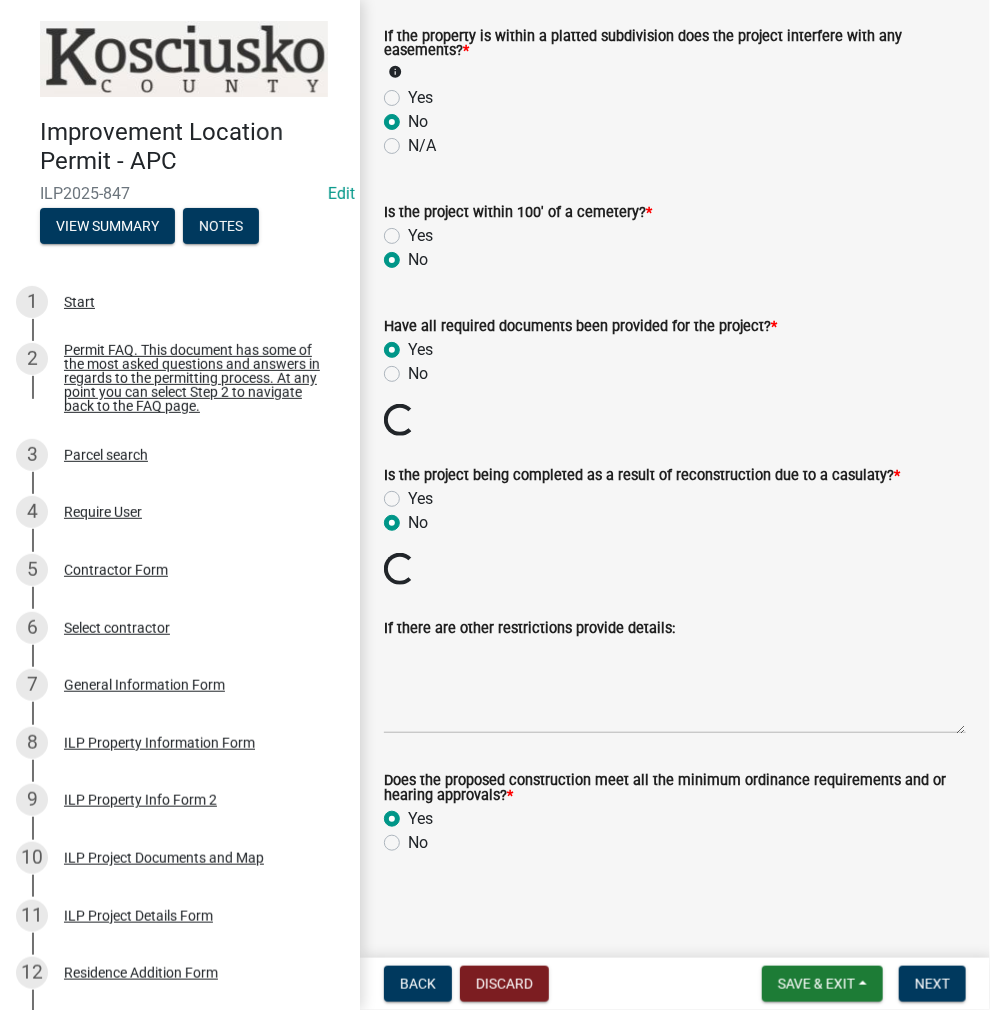 radio on "true" 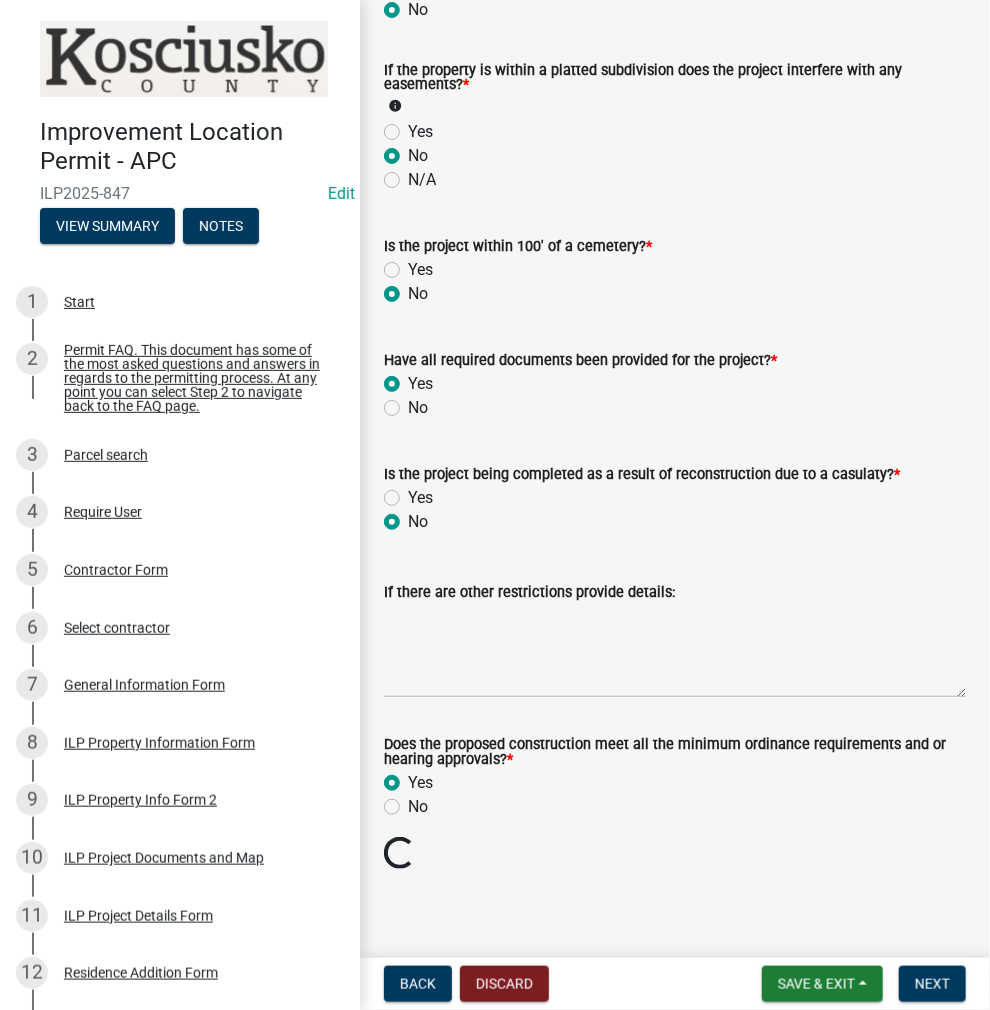 scroll, scrollTop: 1969, scrollLeft: 0, axis: vertical 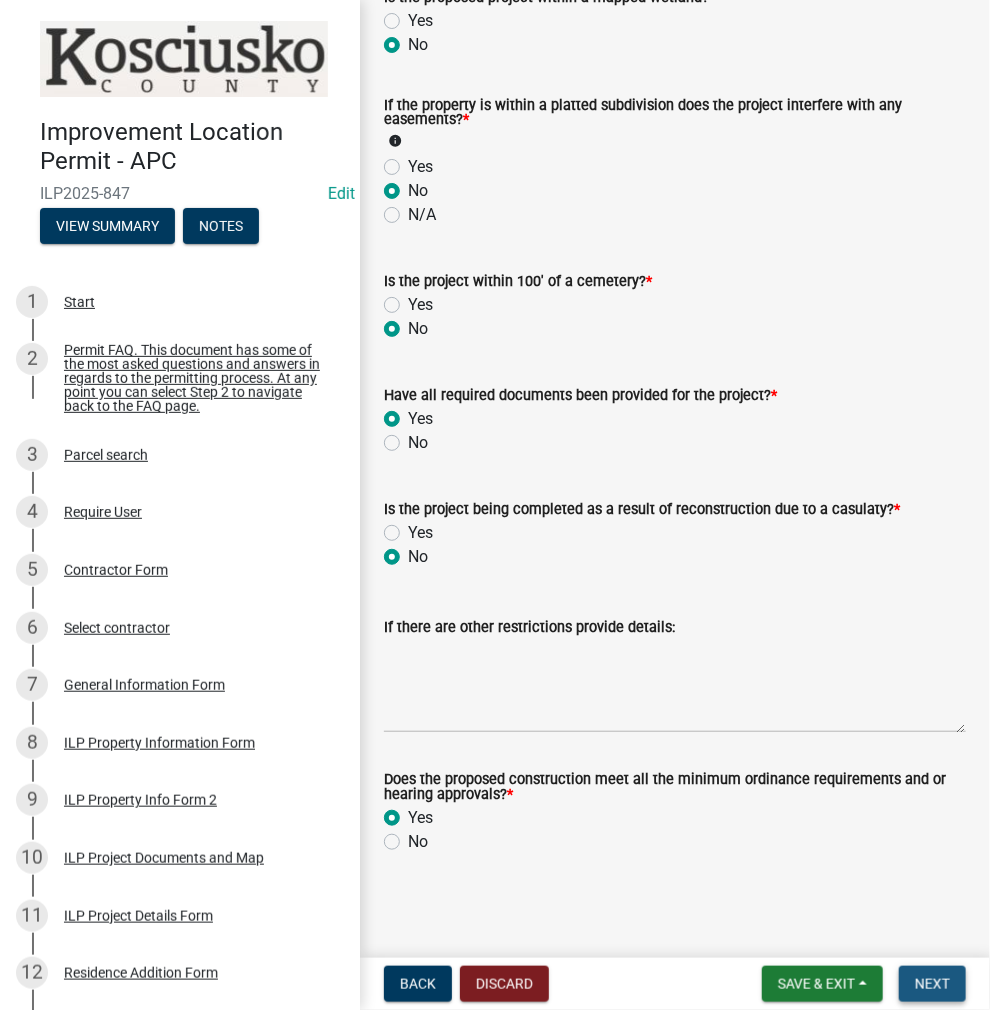 click on "Next" at bounding box center (932, 984) 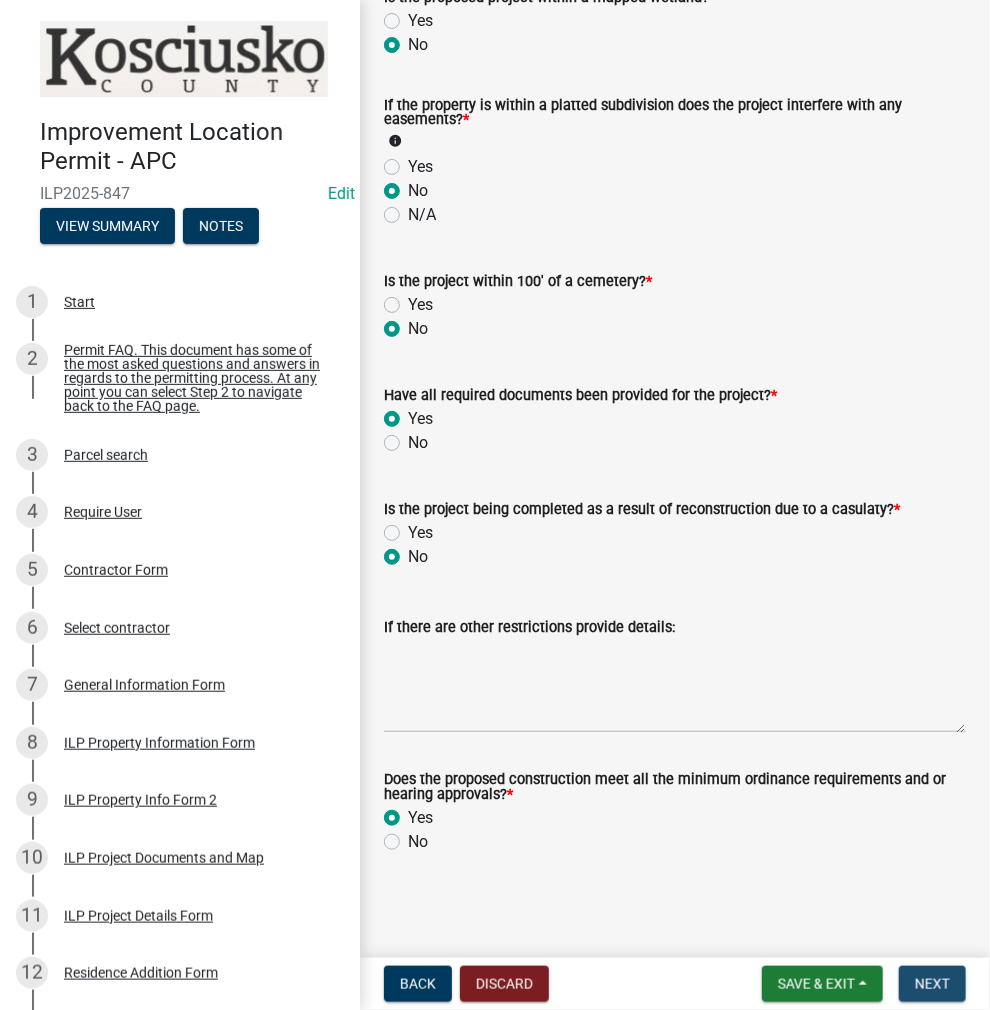 scroll, scrollTop: 0, scrollLeft: 0, axis: both 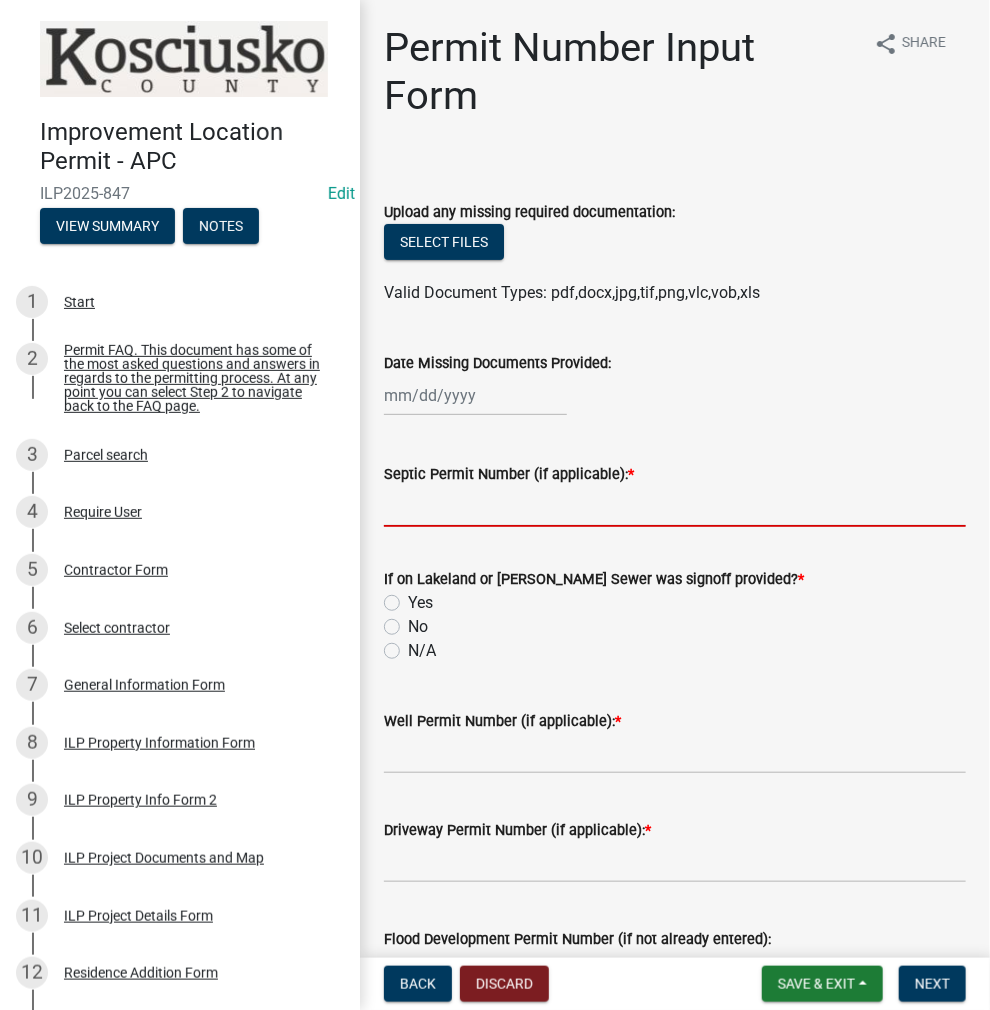 click on "Septic Permit Number (if applicable):  *" at bounding box center (675, 506) 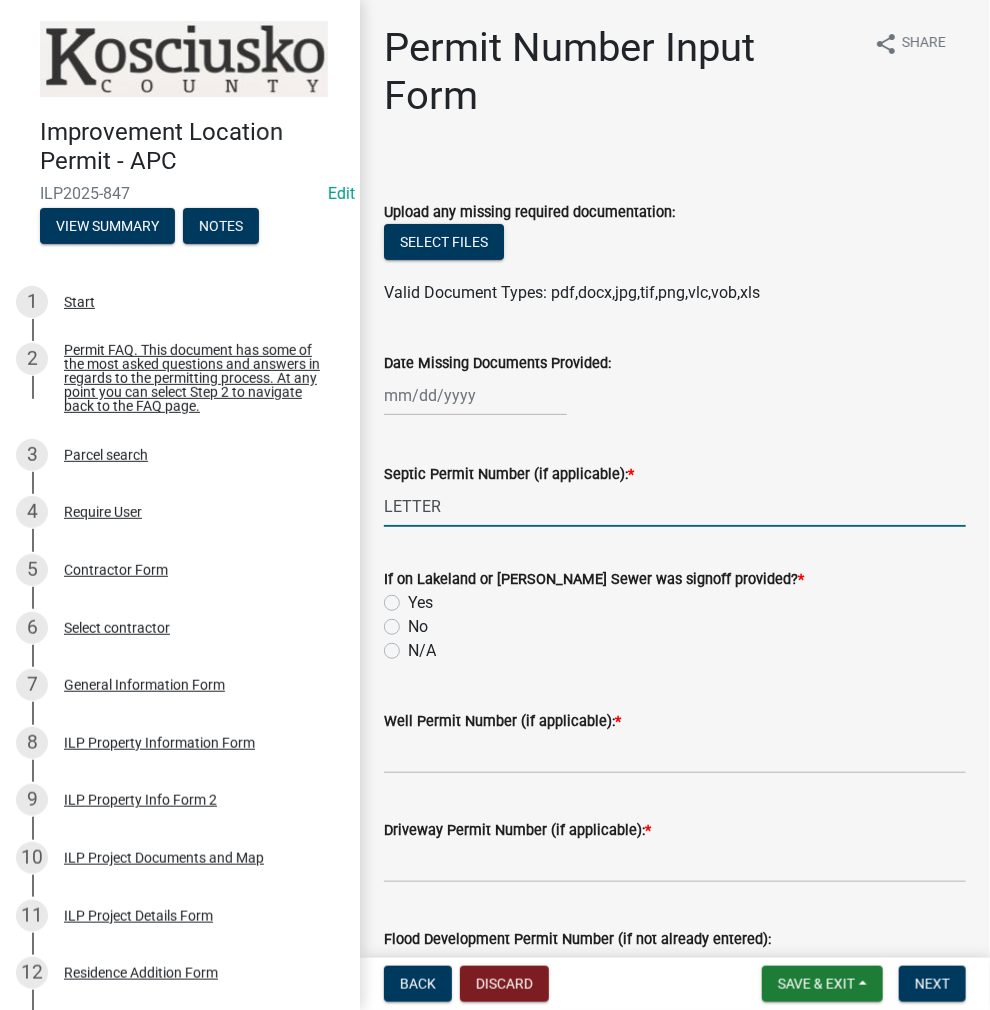 type on "LETTER" 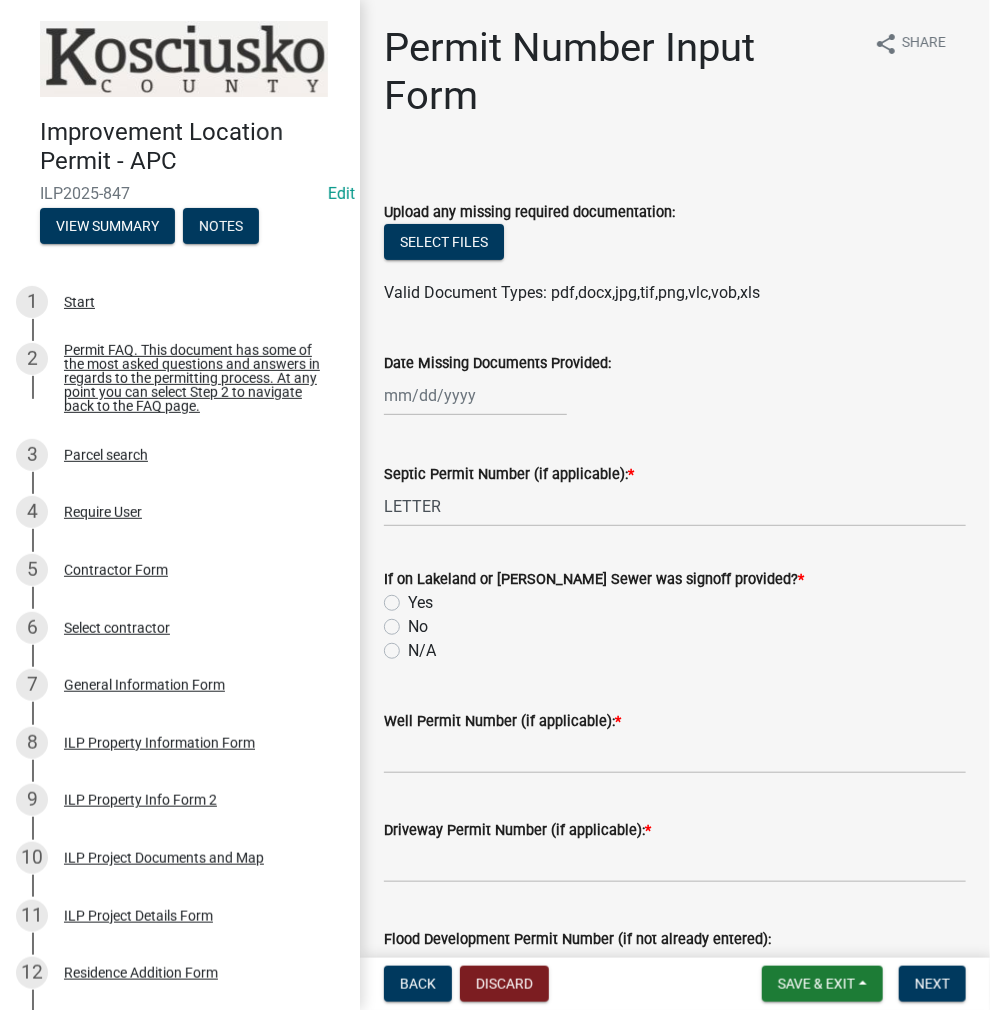 click on "Yes" 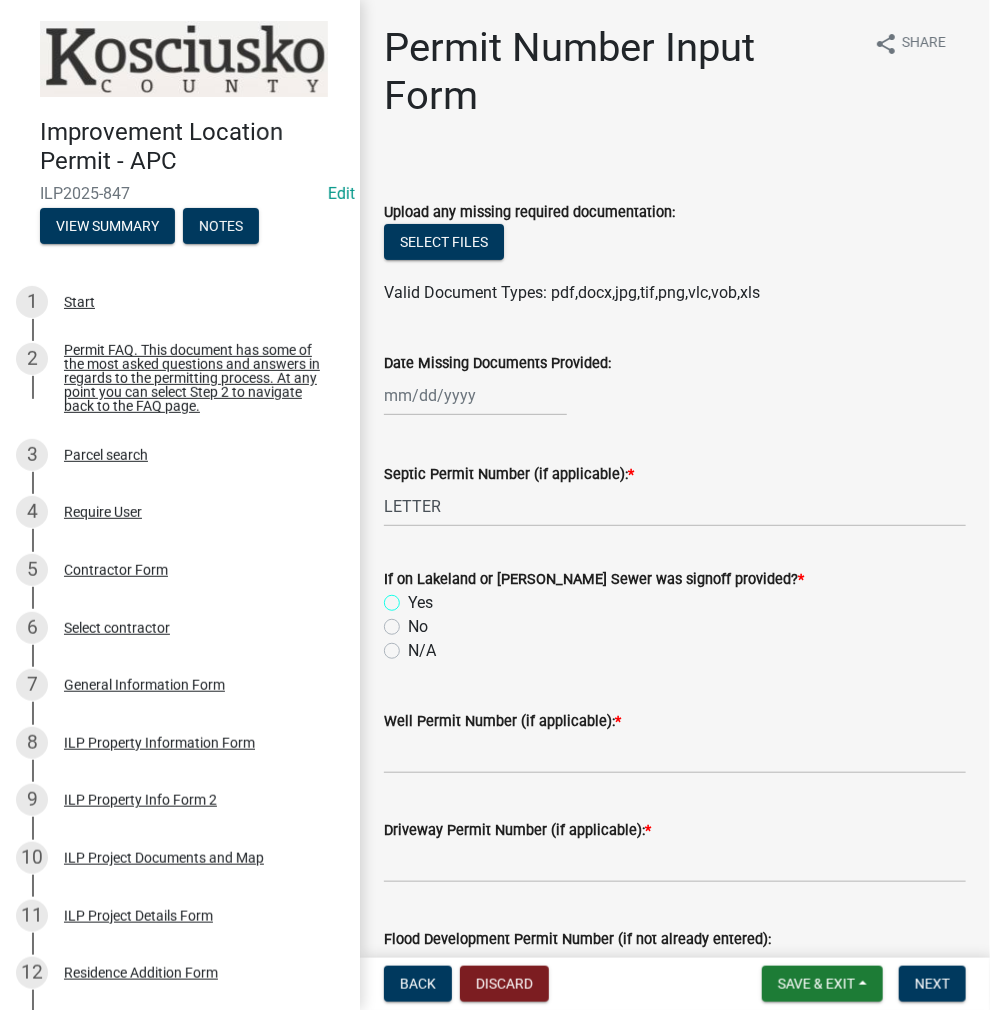 click on "Yes" at bounding box center (414, 597) 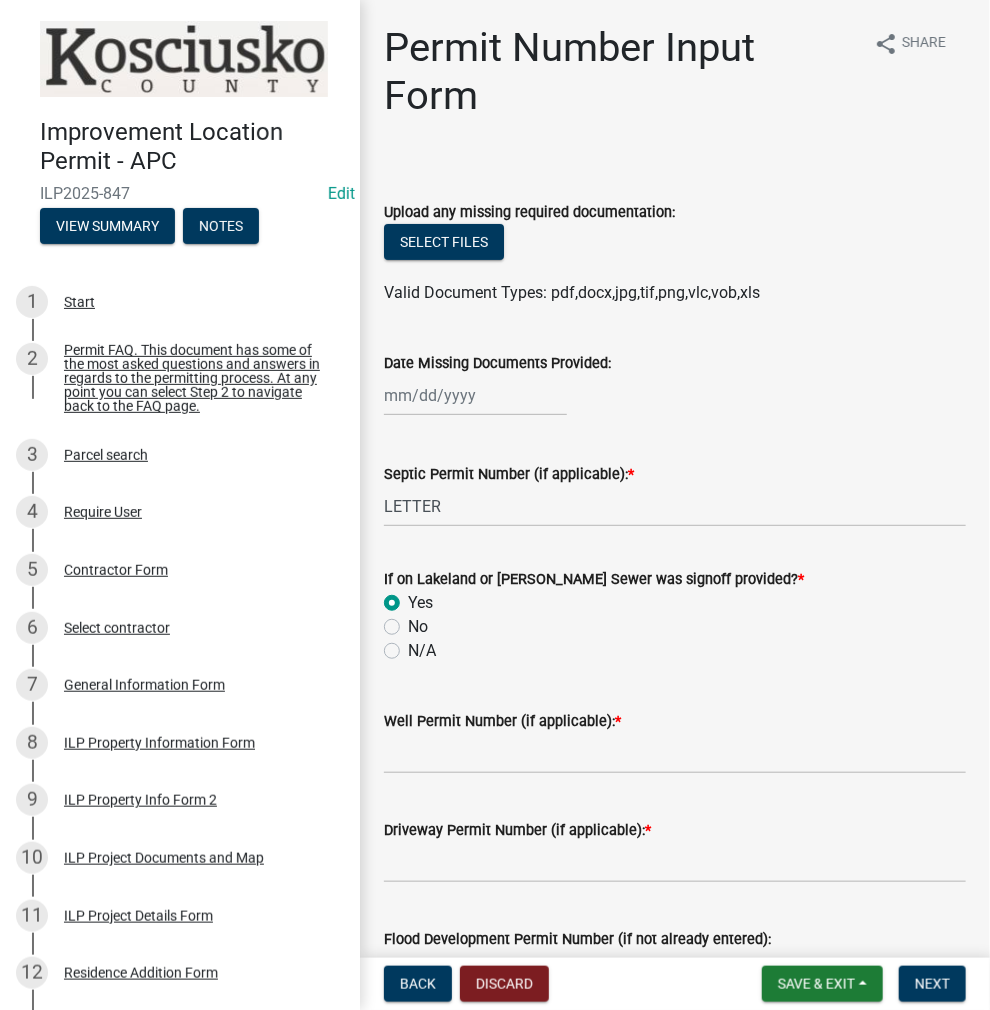 radio on "true" 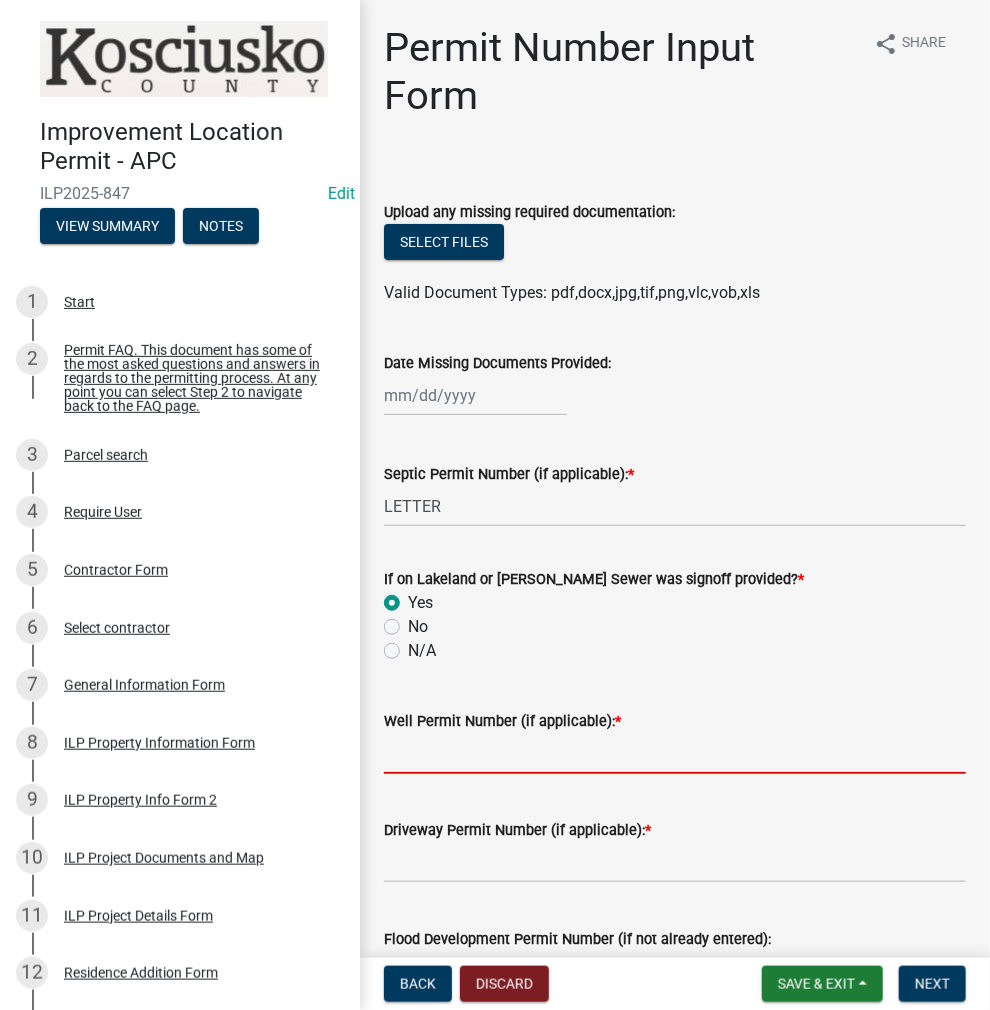 click on "Well Permit Number (if applicable):  *" at bounding box center (675, 753) 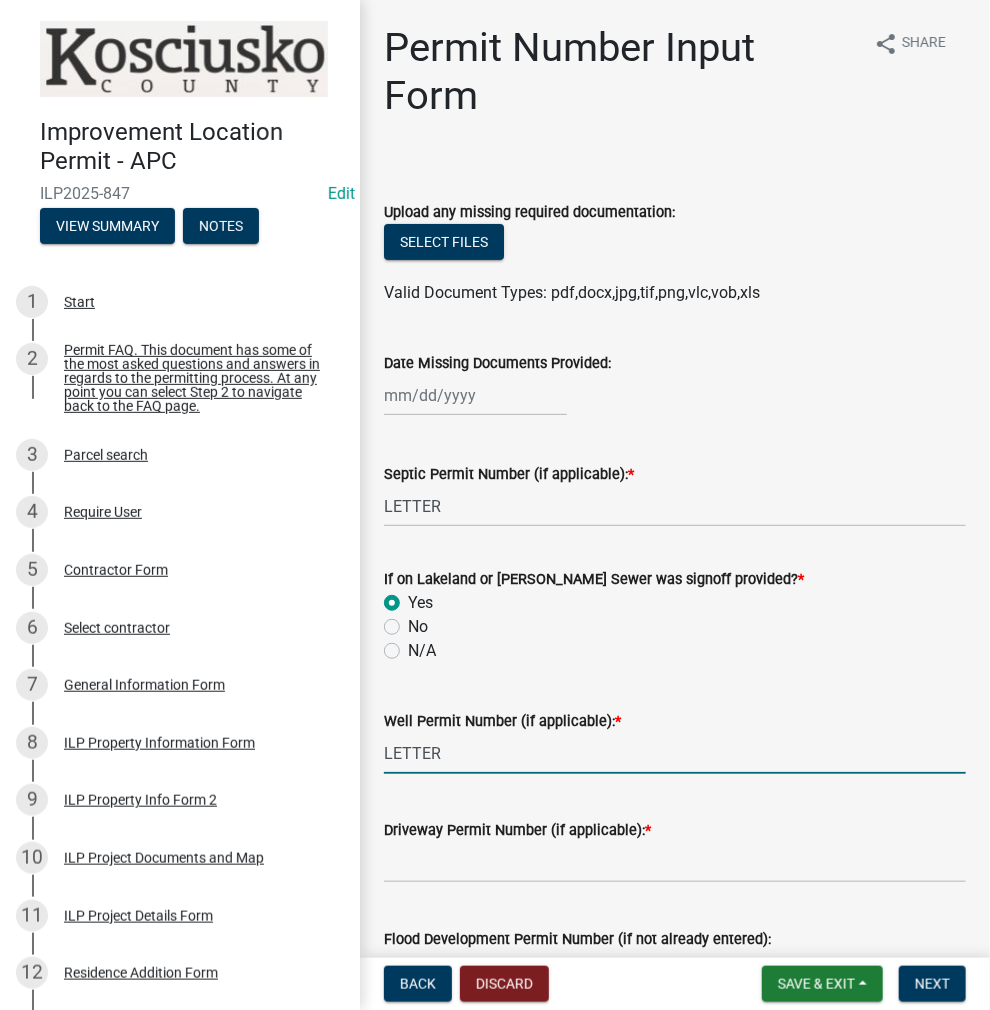 type on "LETTER" 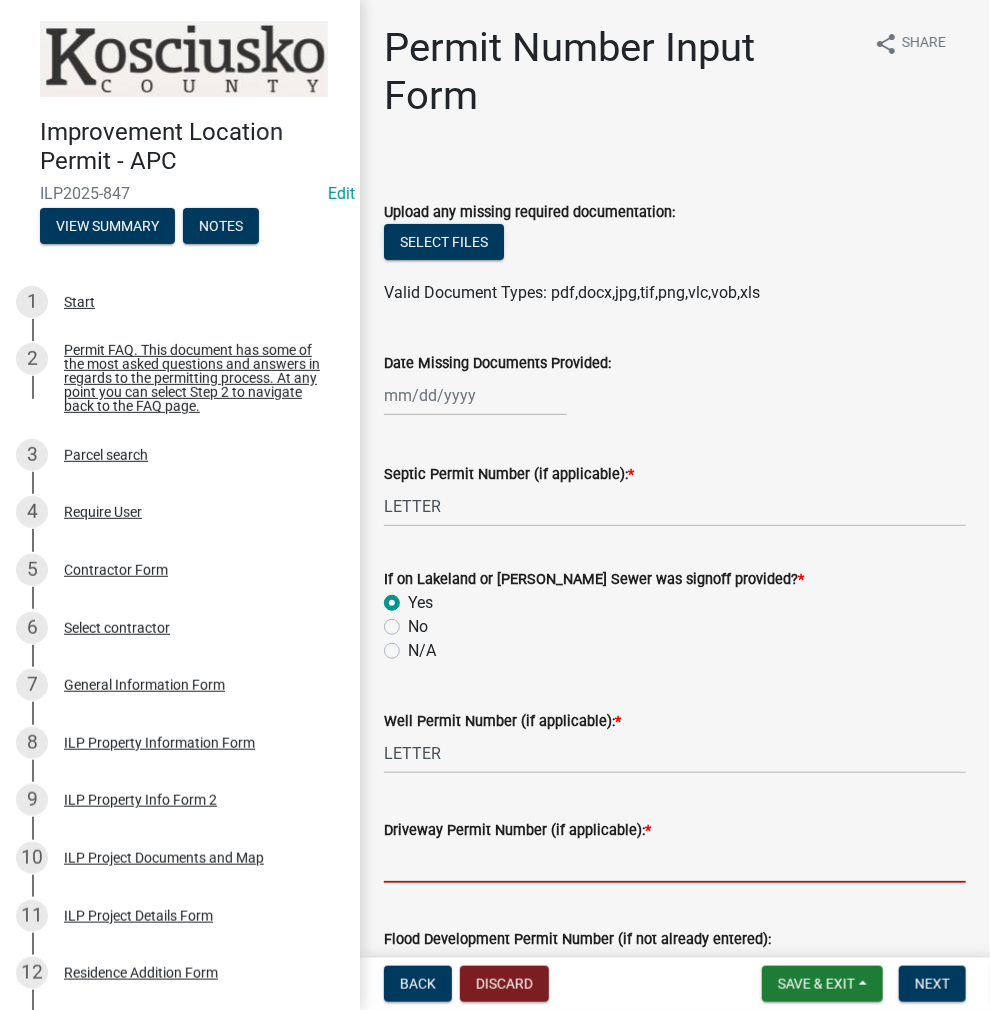 click on "Driveway Permit Number (if applicable):  *" at bounding box center (675, 862) 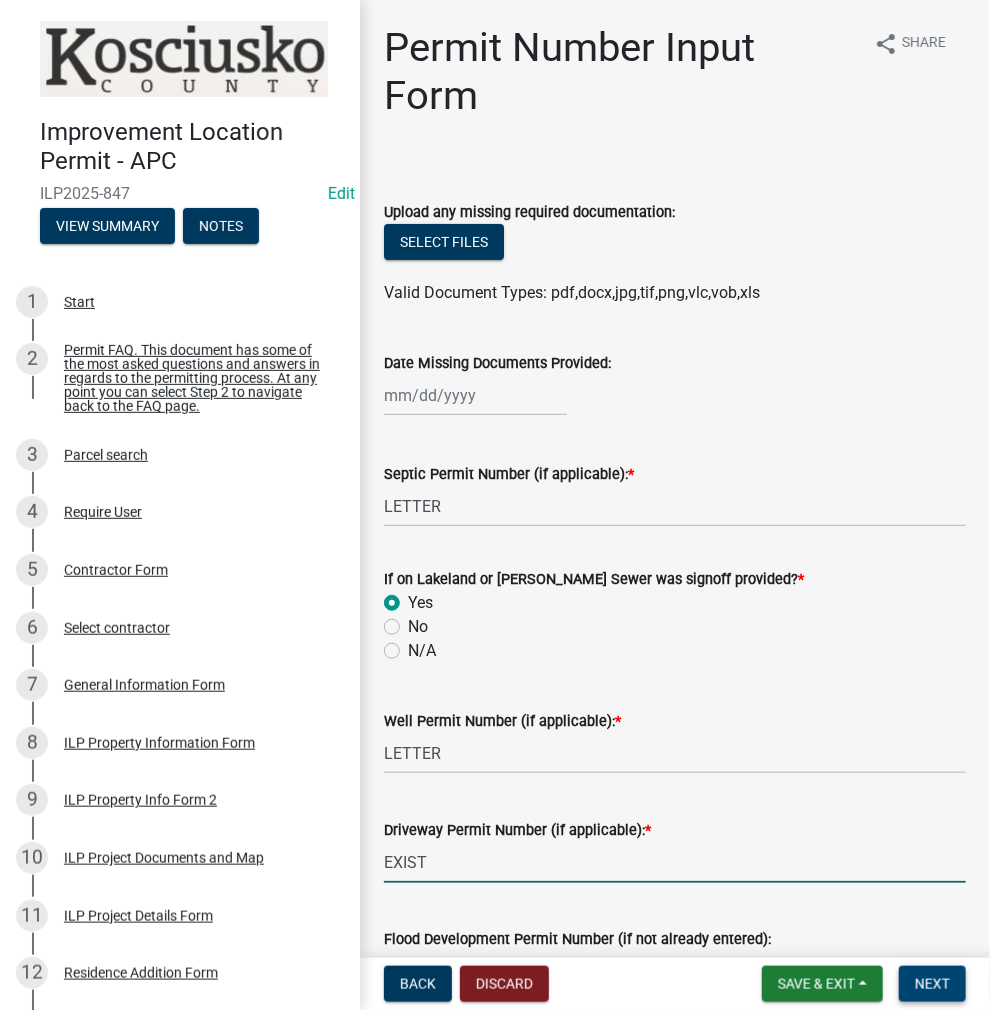 type on "EXIST" 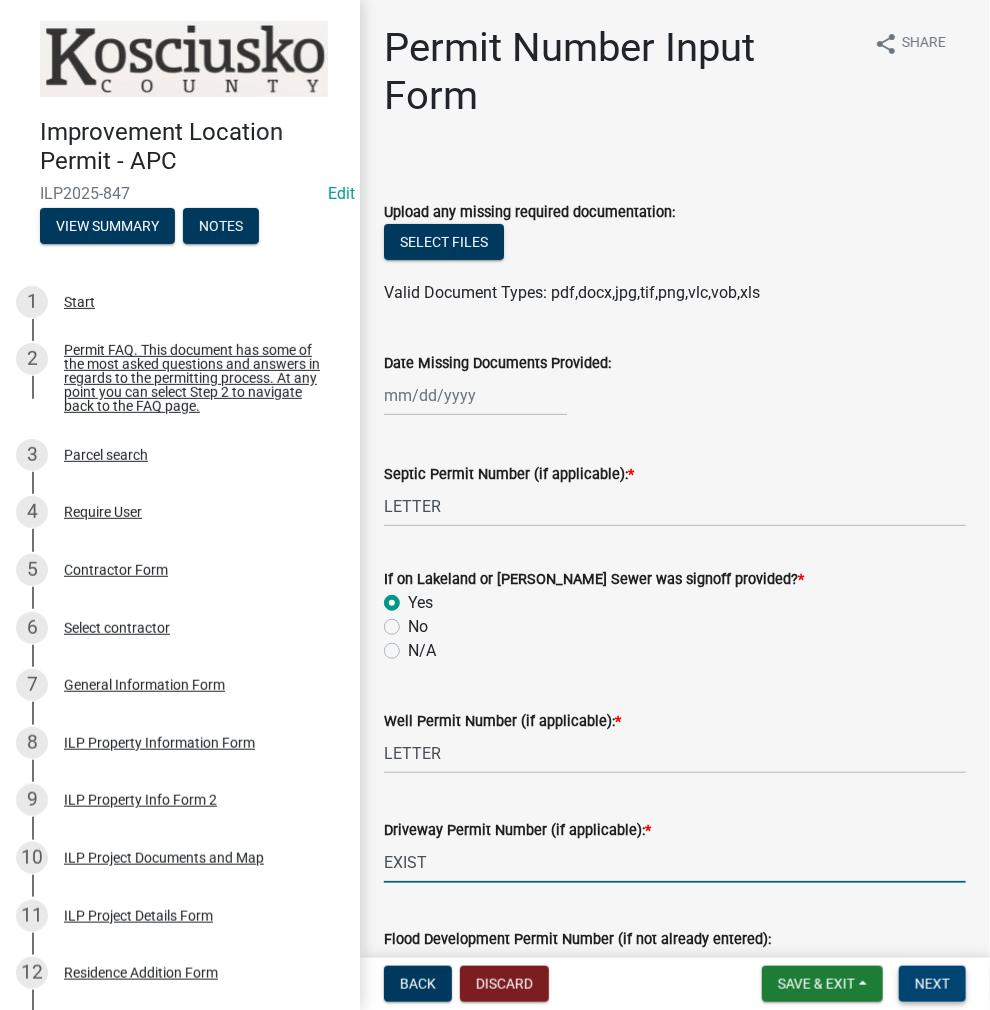 click on "Next" at bounding box center (932, 984) 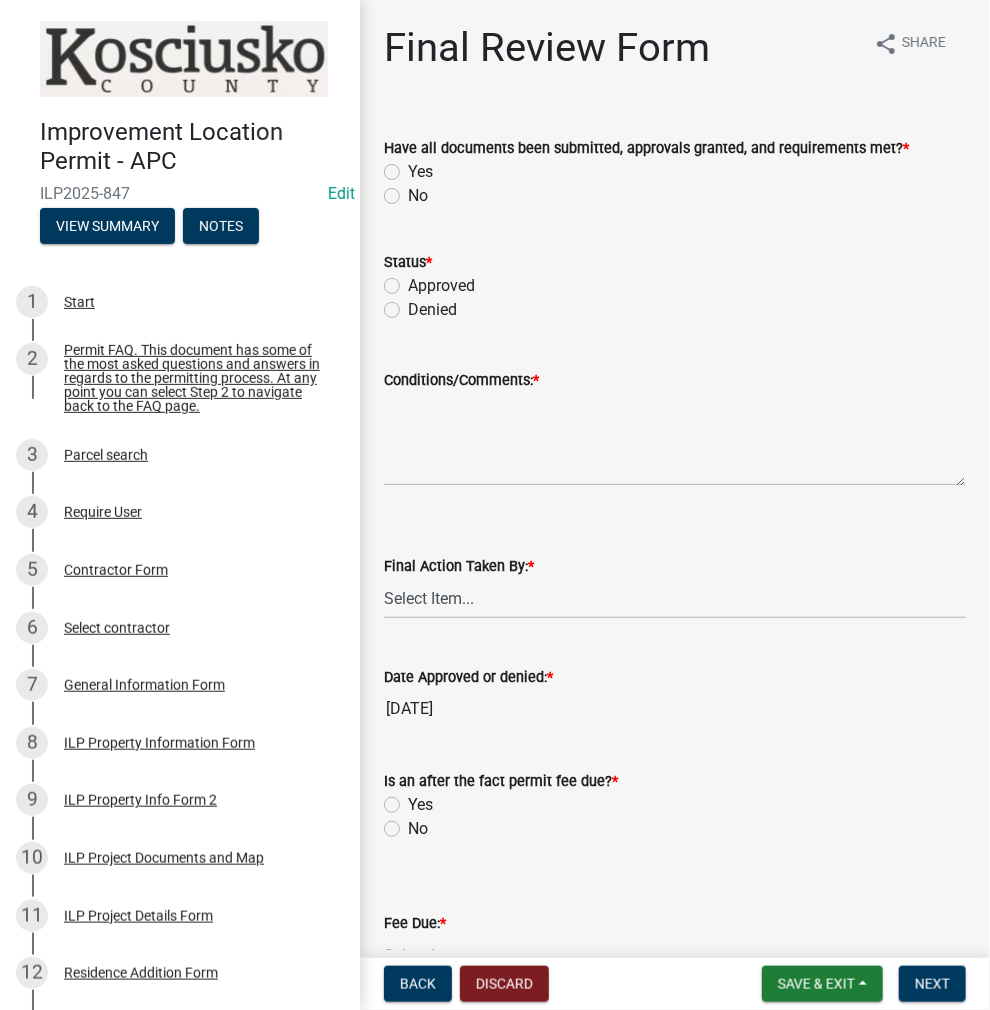 click on "Yes" 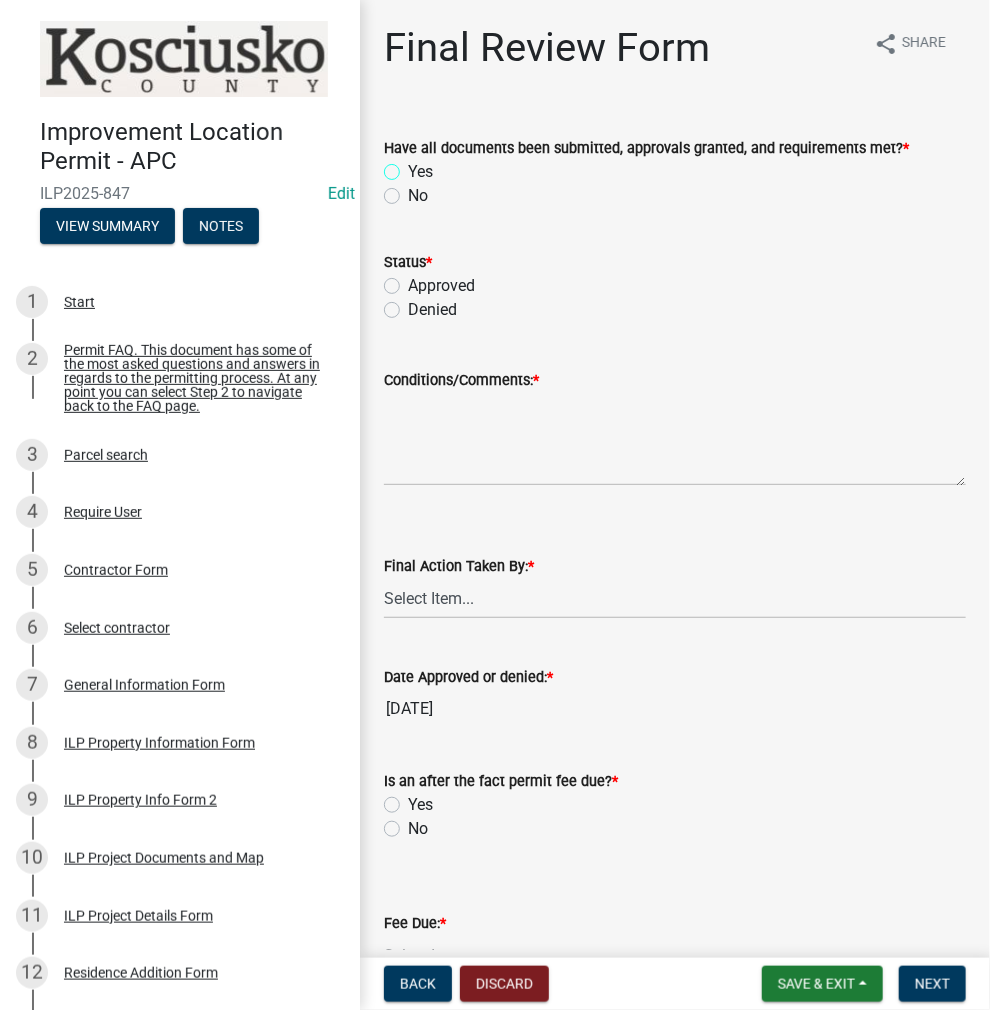 click on "Yes" at bounding box center [414, 166] 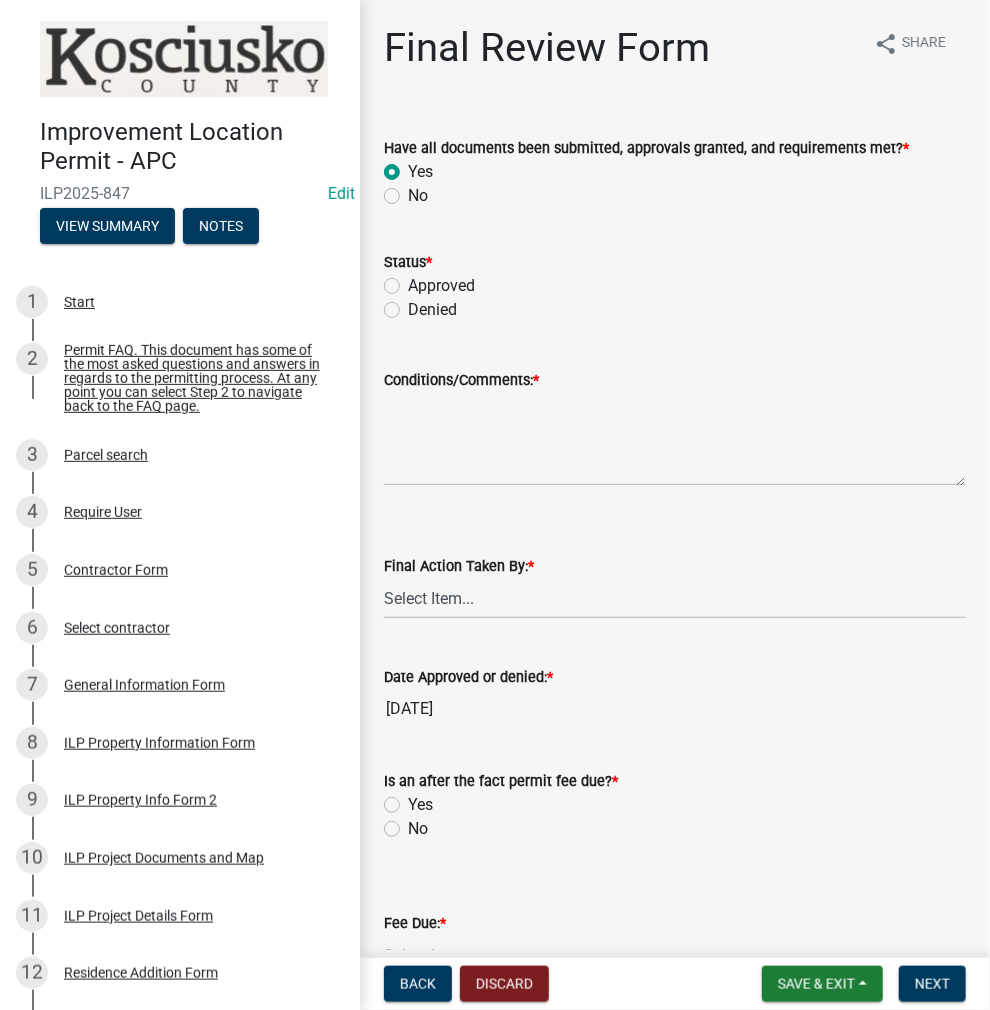 radio on "true" 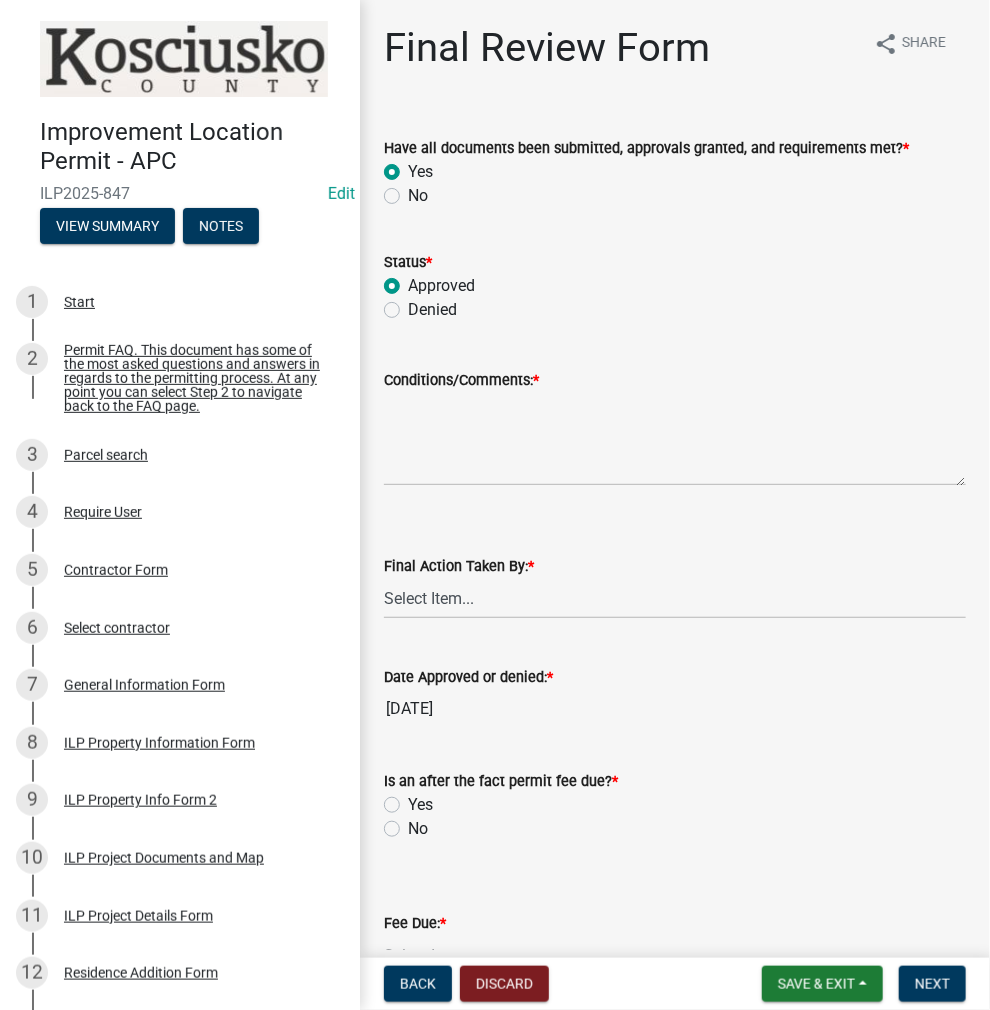 radio on "true" 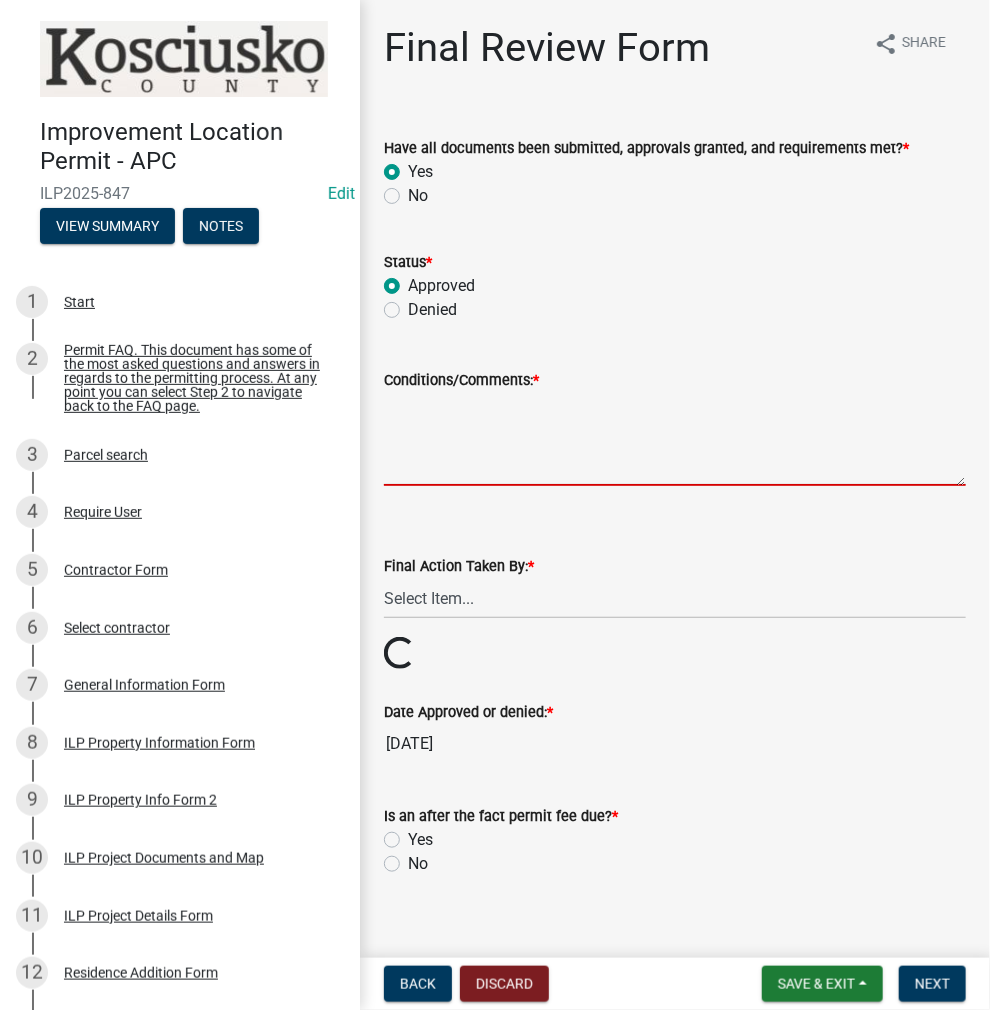click on "Conditions/Comments:  *" at bounding box center [675, 439] 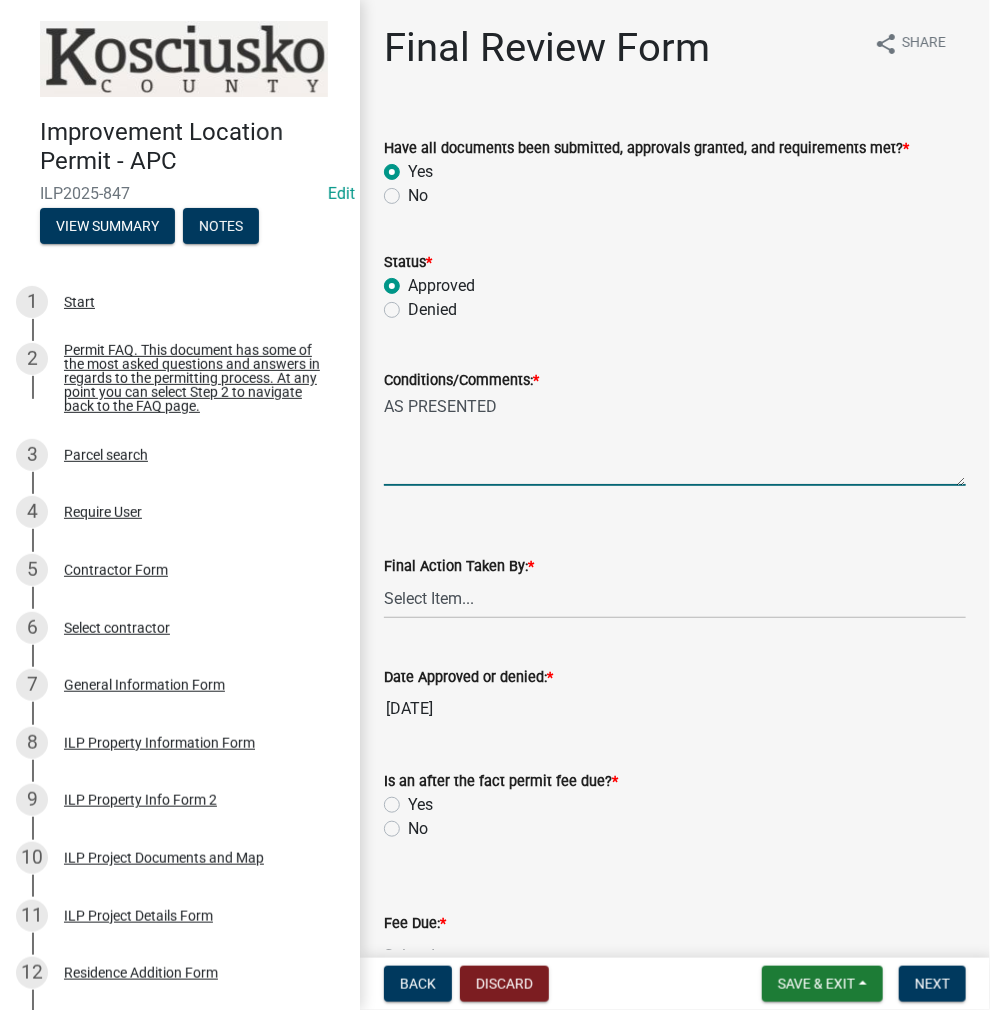 type on "AS PRESENTED" 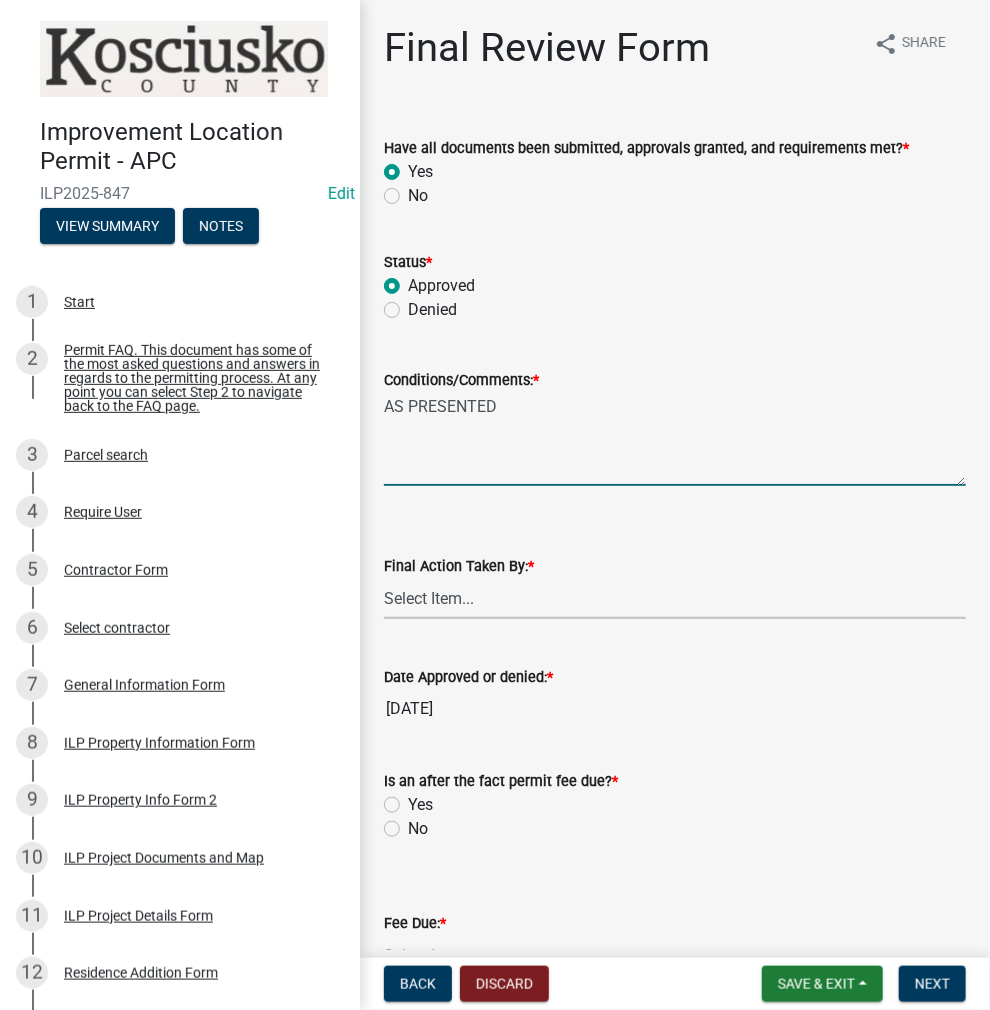click on "Select Item...   MMS   LT   AT   CS   AH   Vacant" at bounding box center (675, 598) 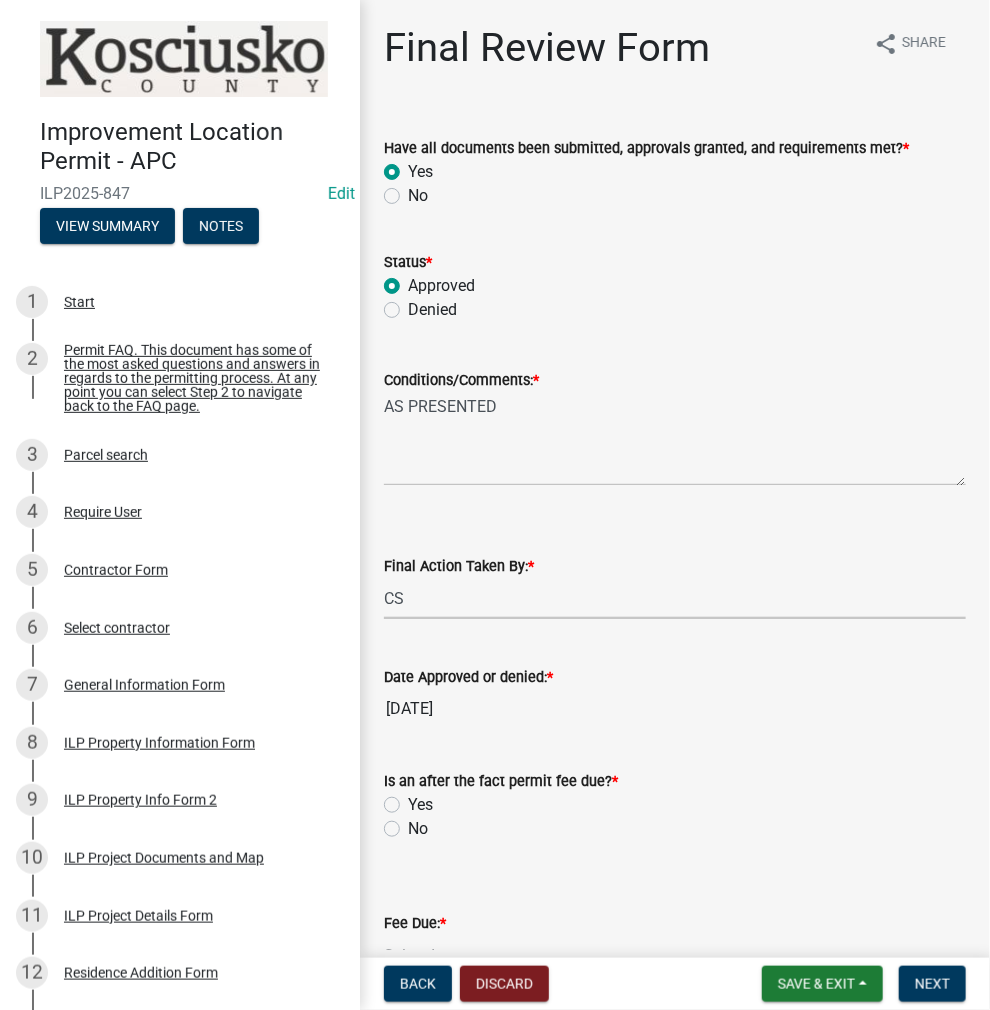 click on "Select Item...   MMS   LT   AT   CS   AH   Vacant" at bounding box center (675, 598) 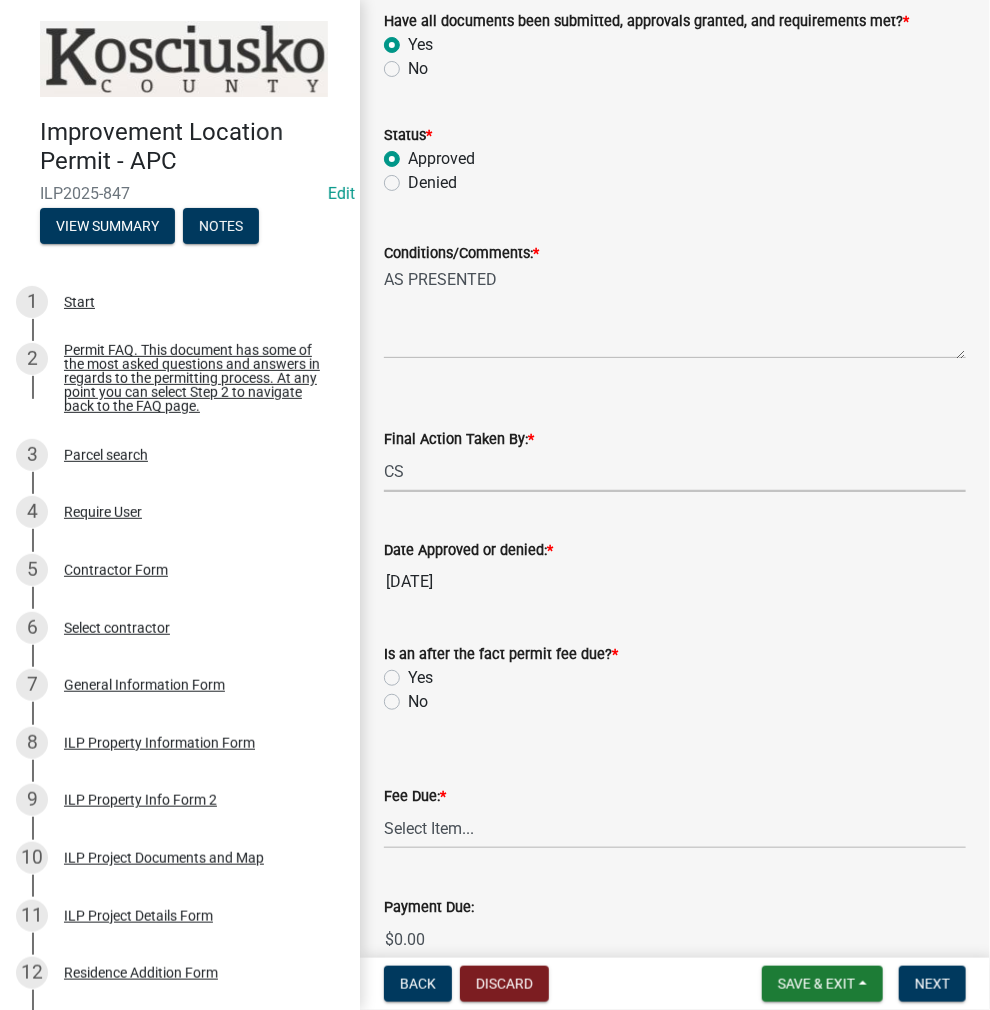 scroll, scrollTop: 300, scrollLeft: 0, axis: vertical 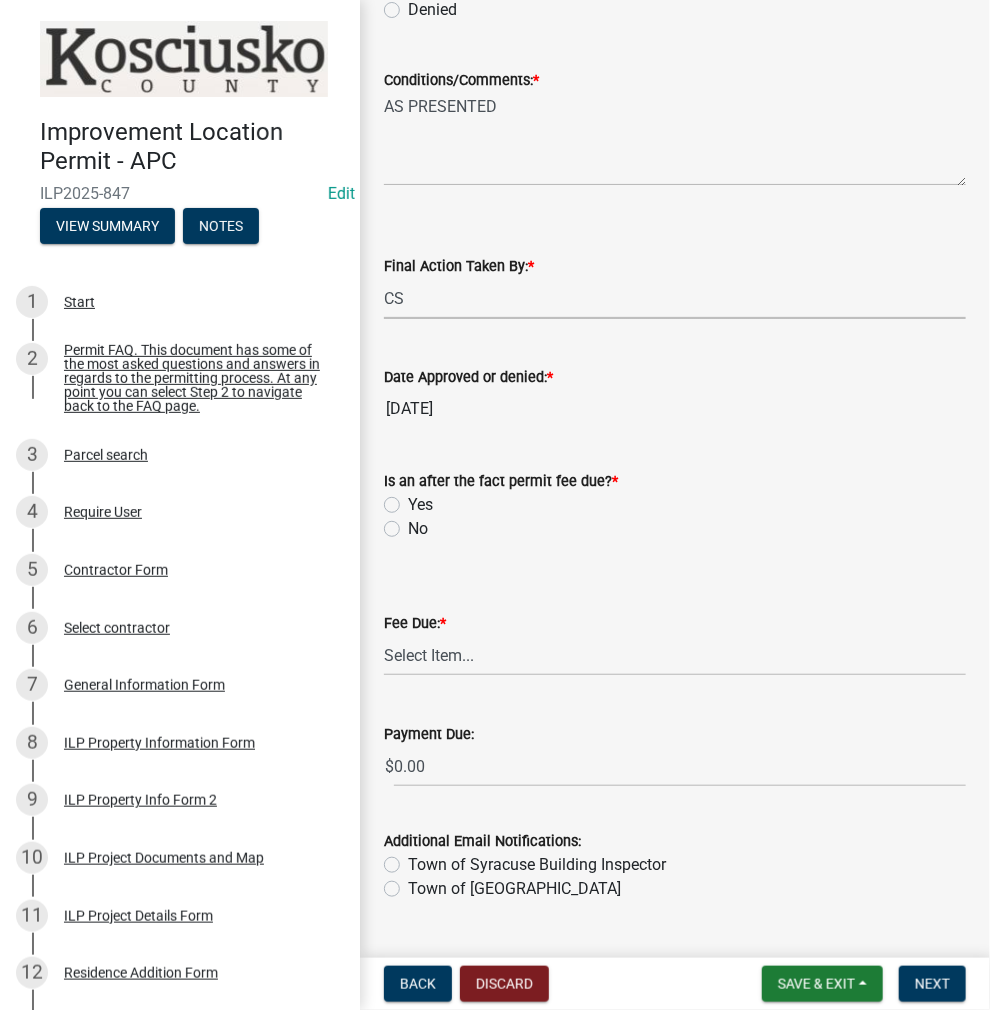 click on "No" 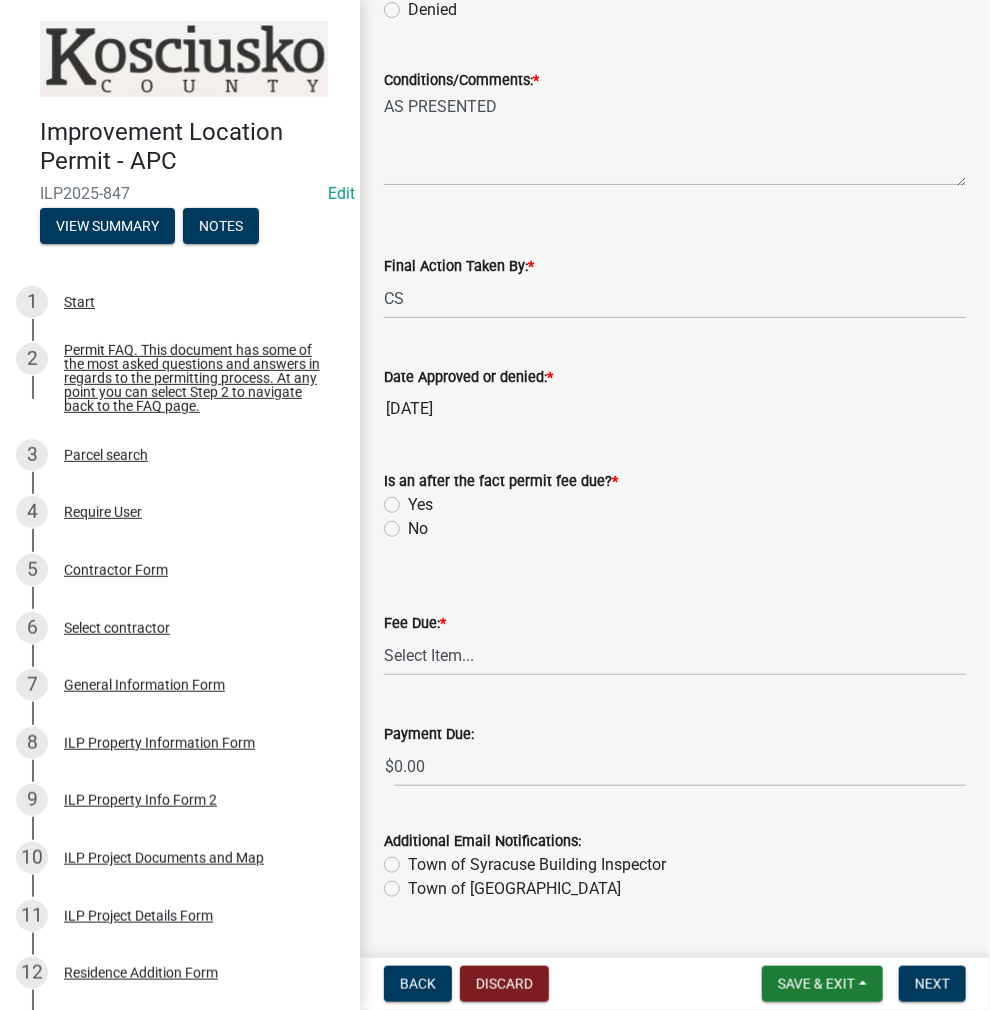click on "No" 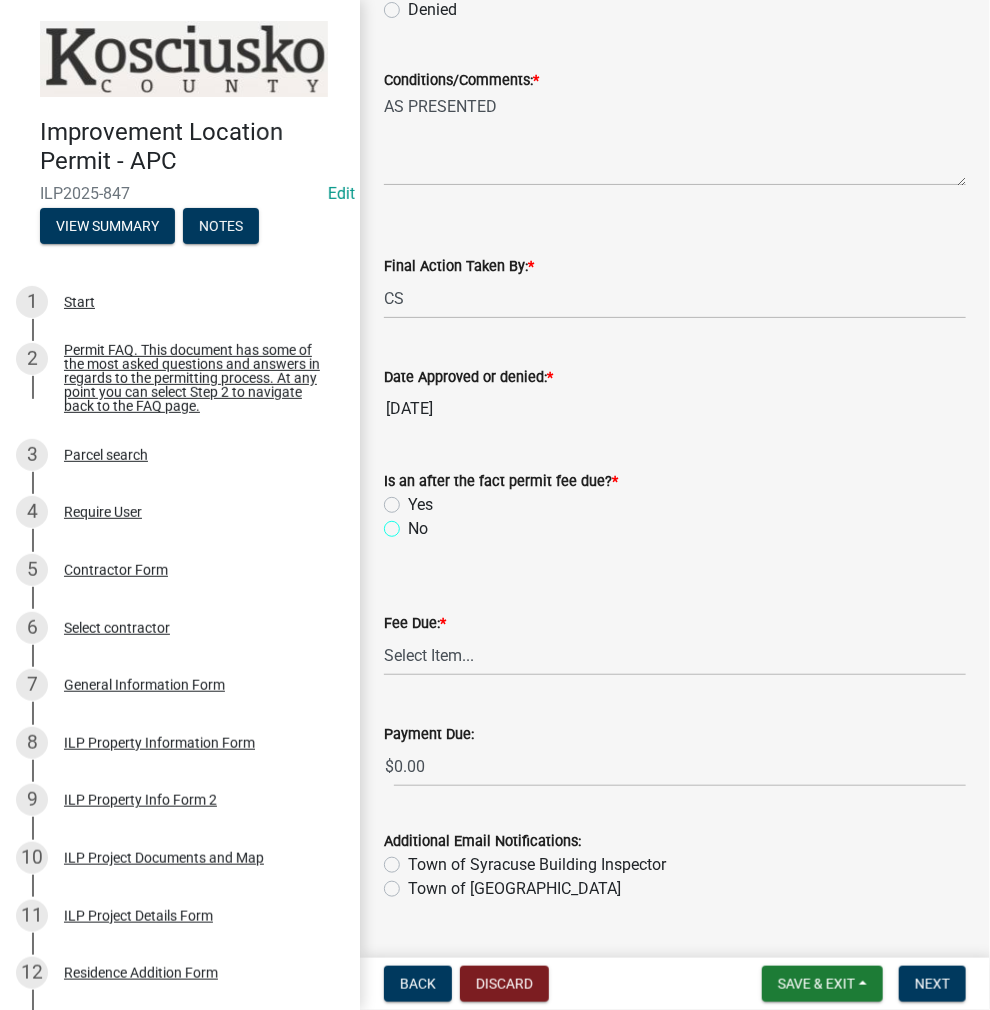 click on "No" at bounding box center [414, 523] 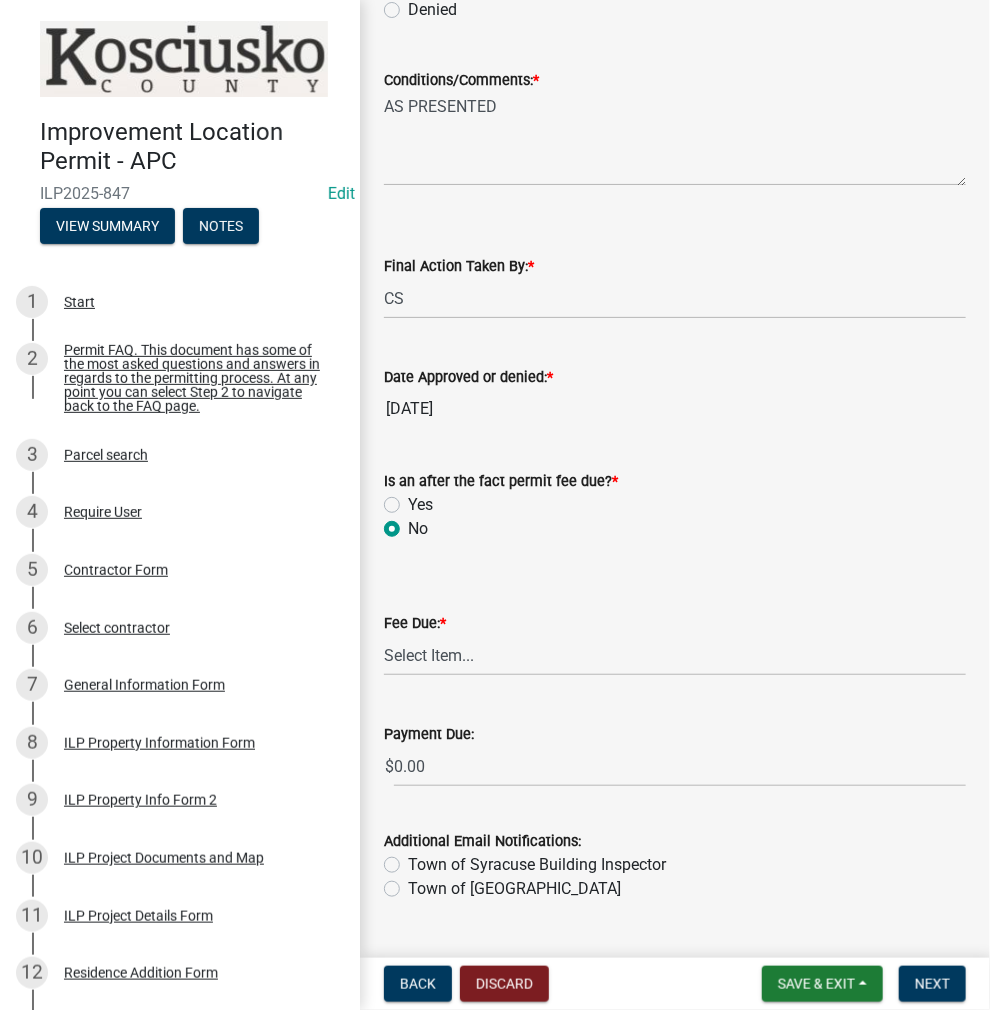 radio on "true" 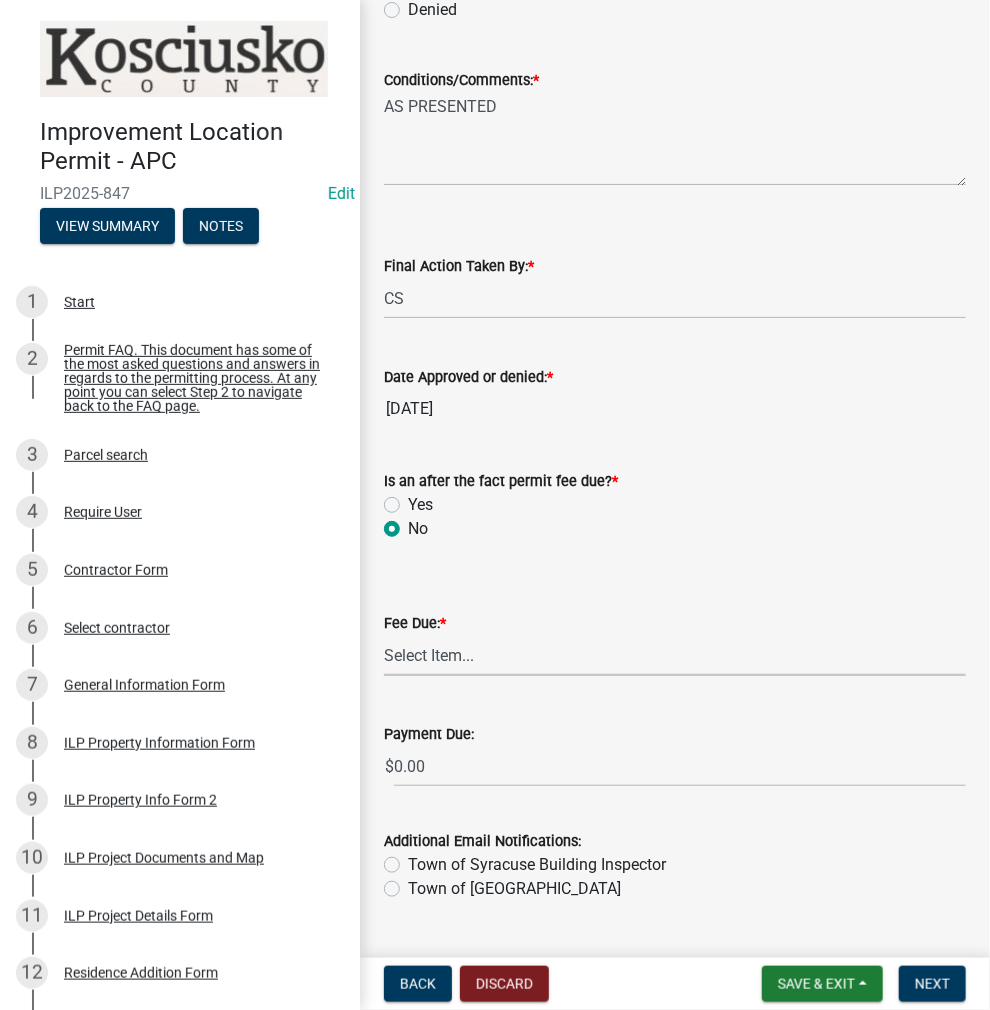 drag, startPoint x: 416, startPoint y: 642, endPoint x: 428, endPoint y: 666, distance: 26.832815 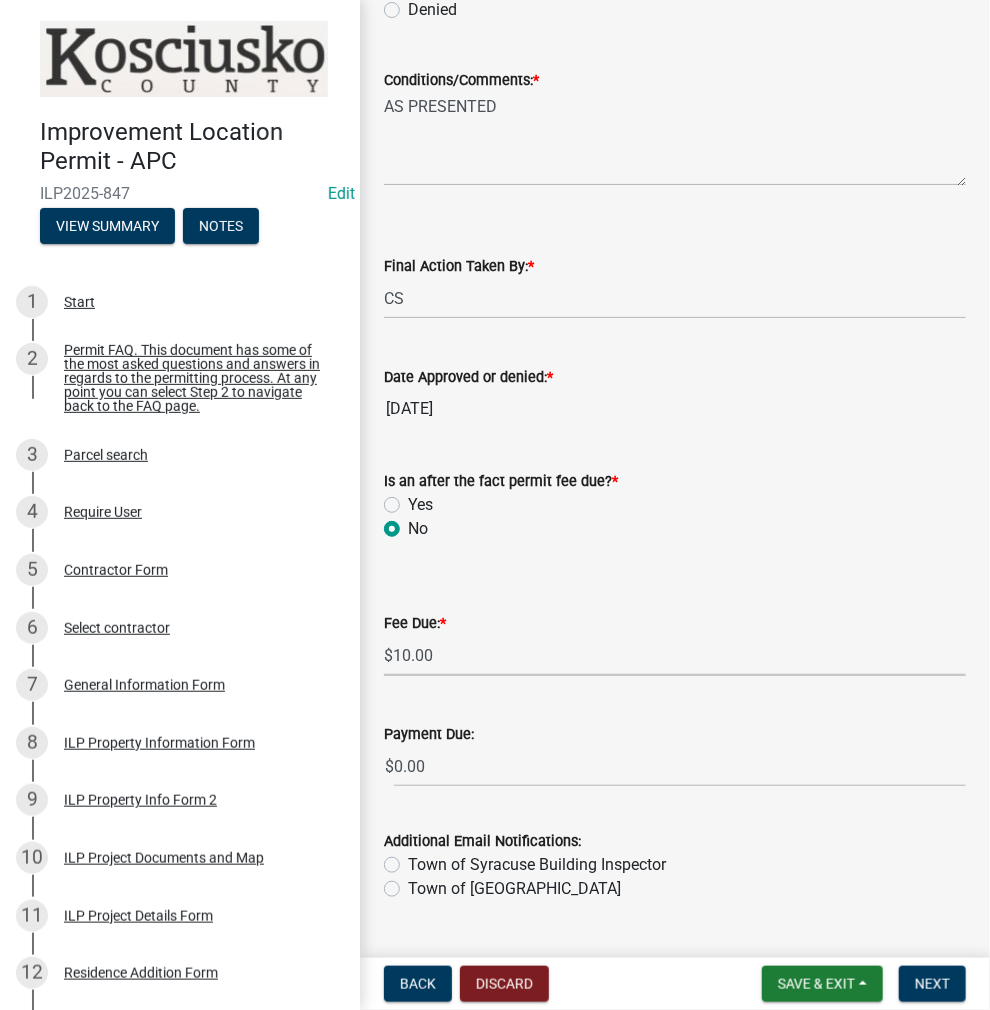 click on "Select Item...   N/A   $10.00   $25.00   $125.00   $250   $500   $500 + $10.00 for every 10 sq. ft. over 5000   $1000" at bounding box center [675, 655] 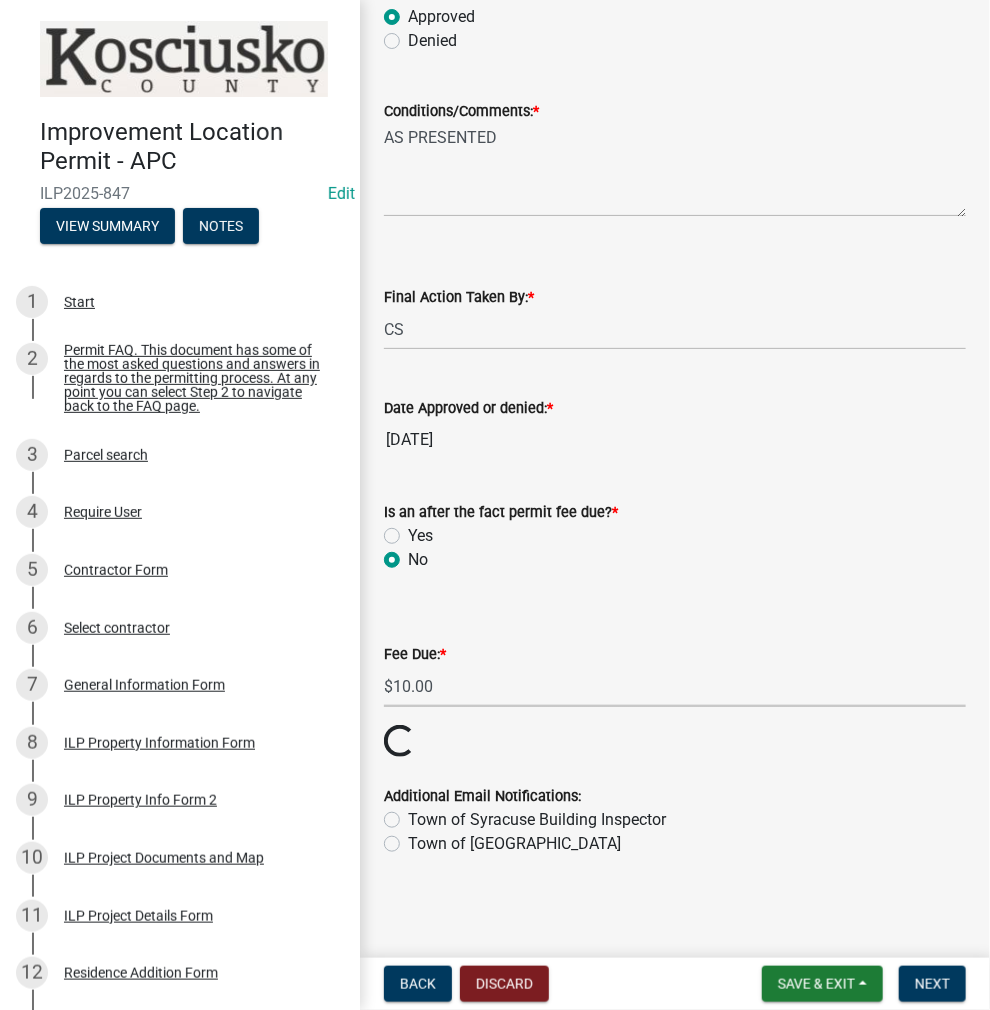 scroll, scrollTop: 300, scrollLeft: 0, axis: vertical 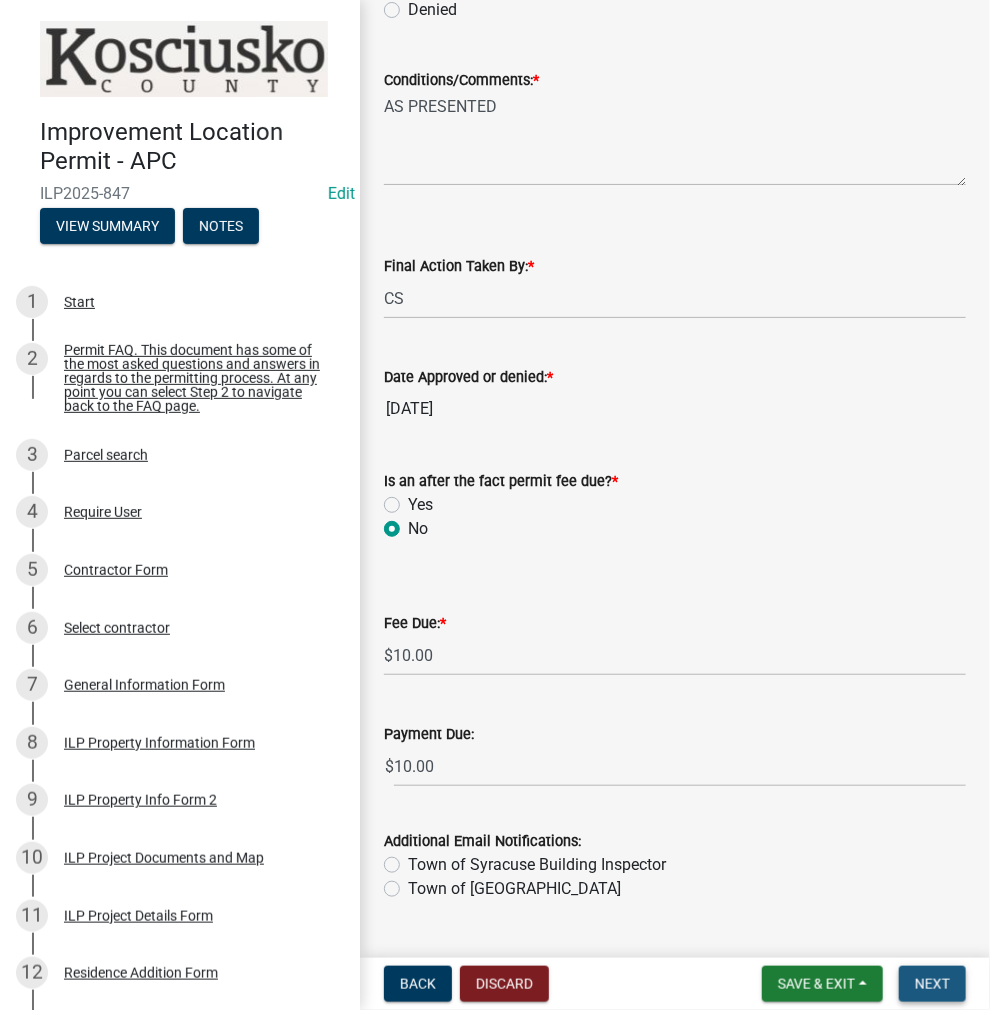 click on "Next" at bounding box center (932, 984) 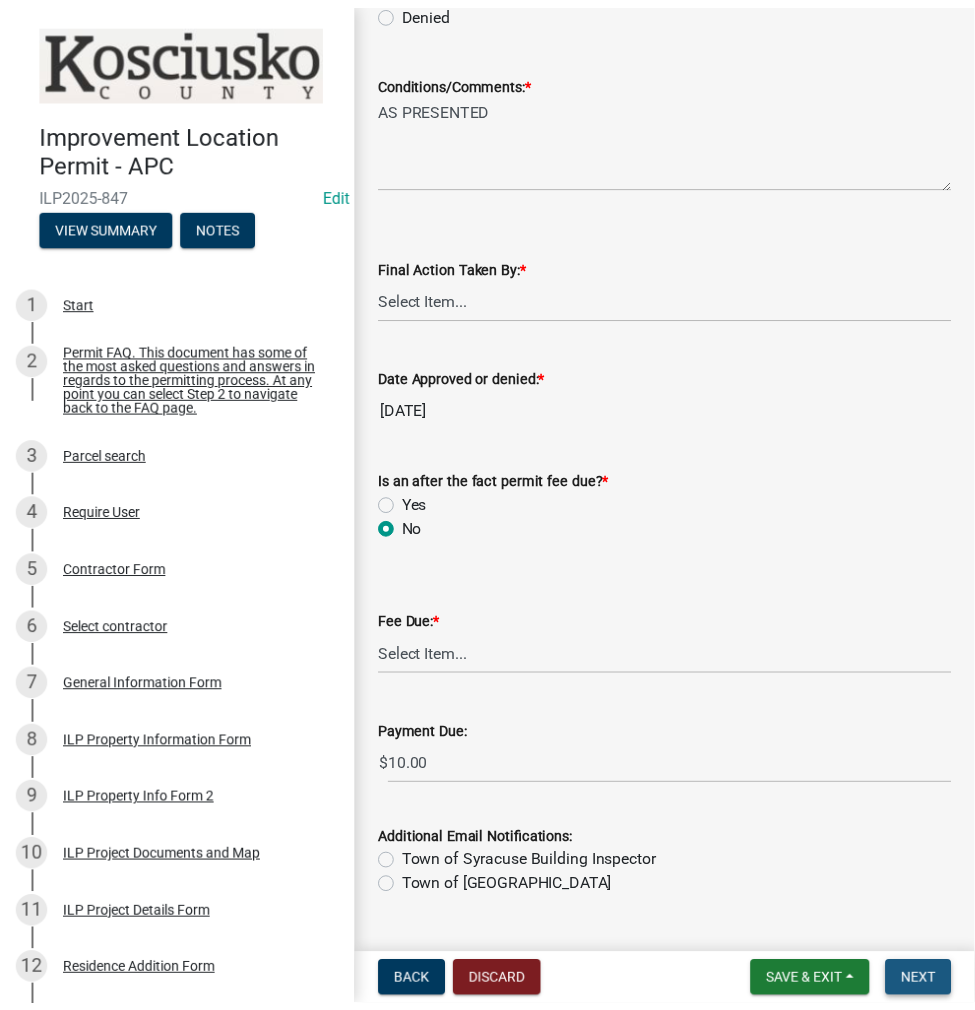 scroll, scrollTop: 0, scrollLeft: 0, axis: both 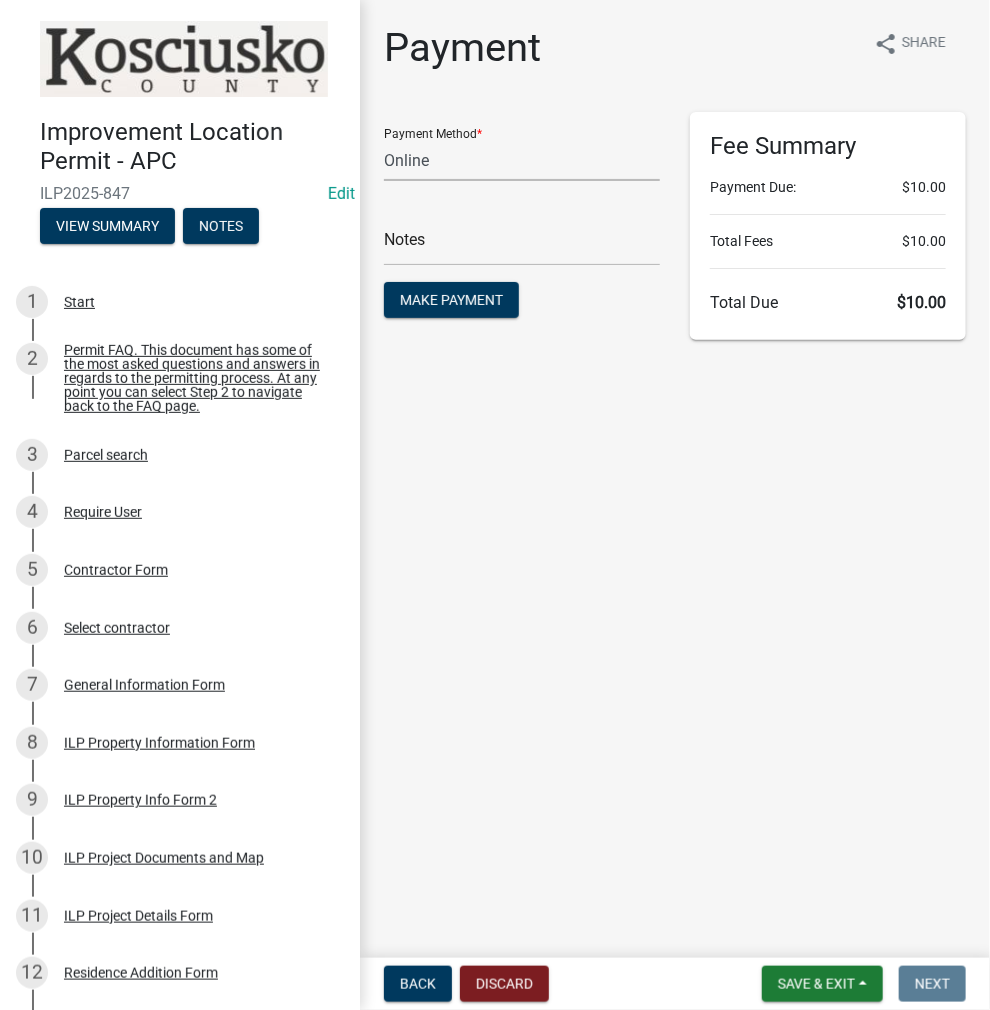click on "Credit Card POS Check Cash Online" 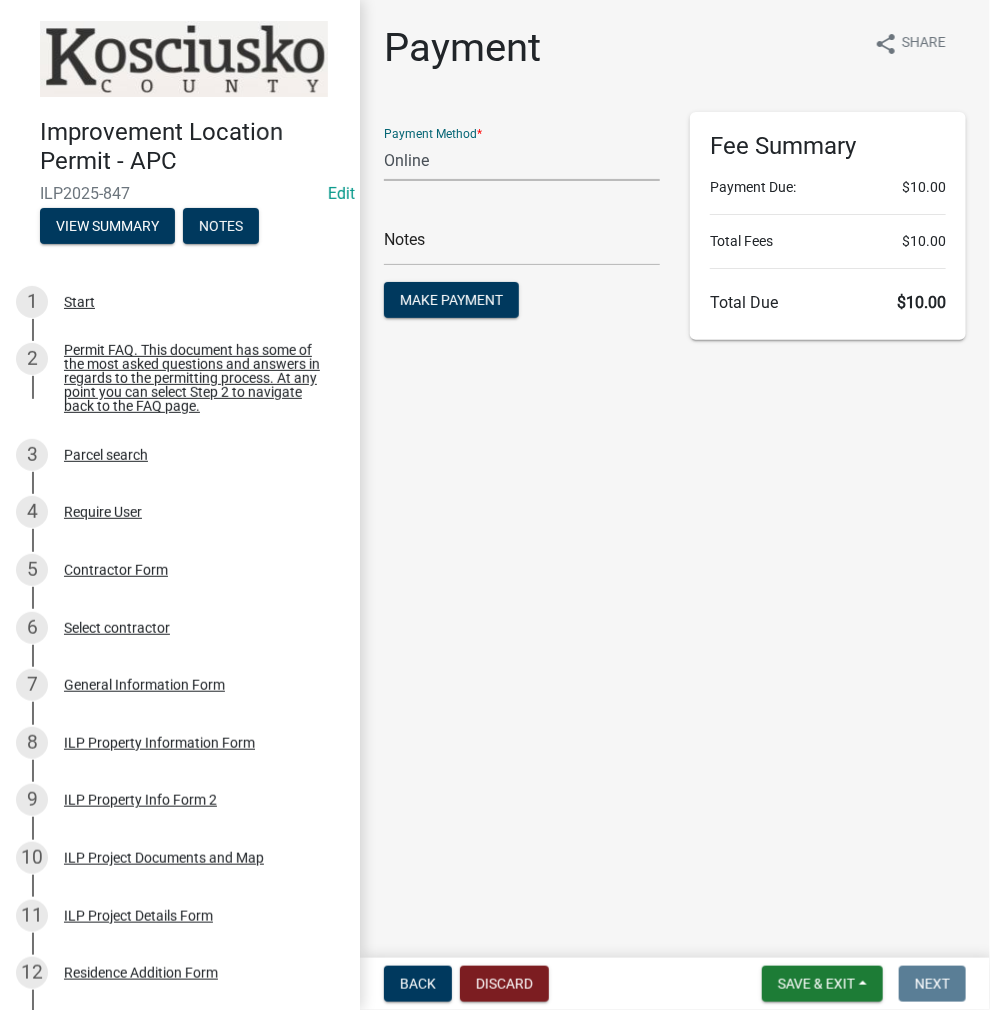 select on "2: 1" 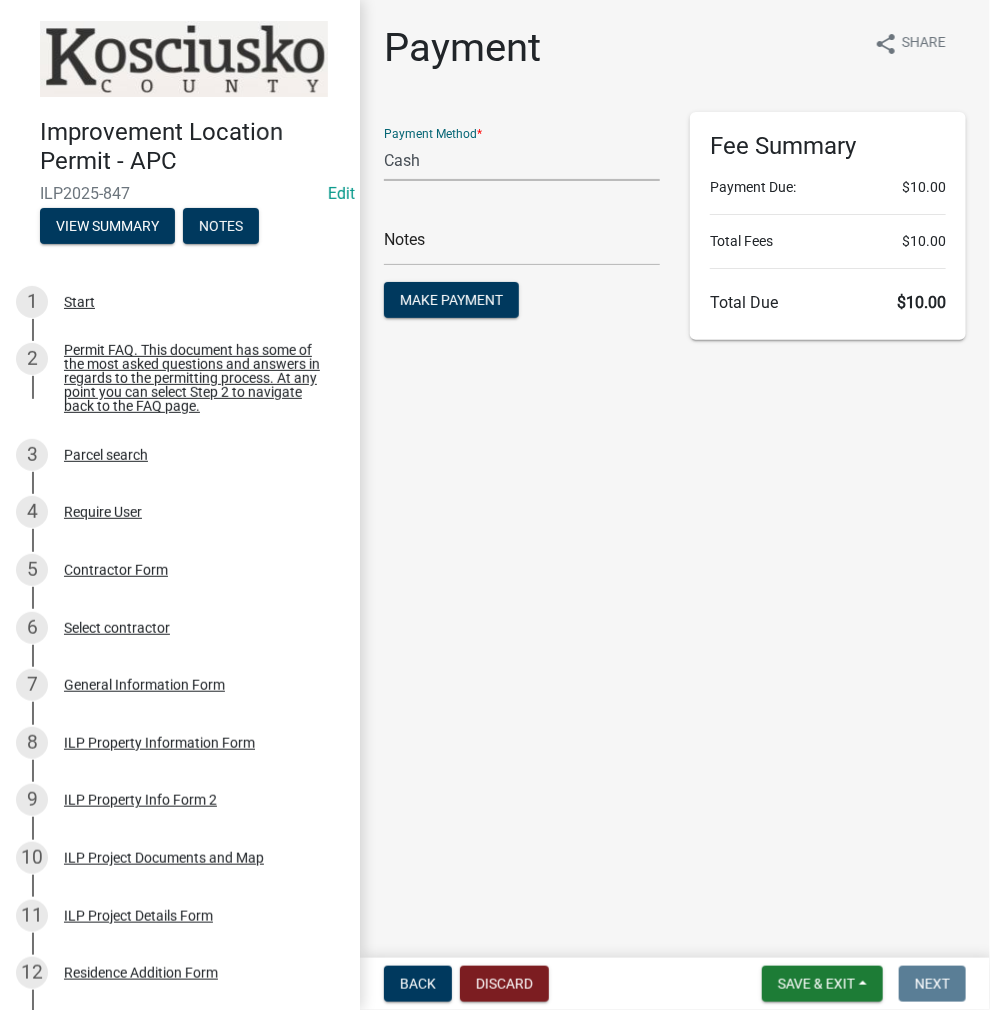 click on "Credit Card POS Check Cash Online" 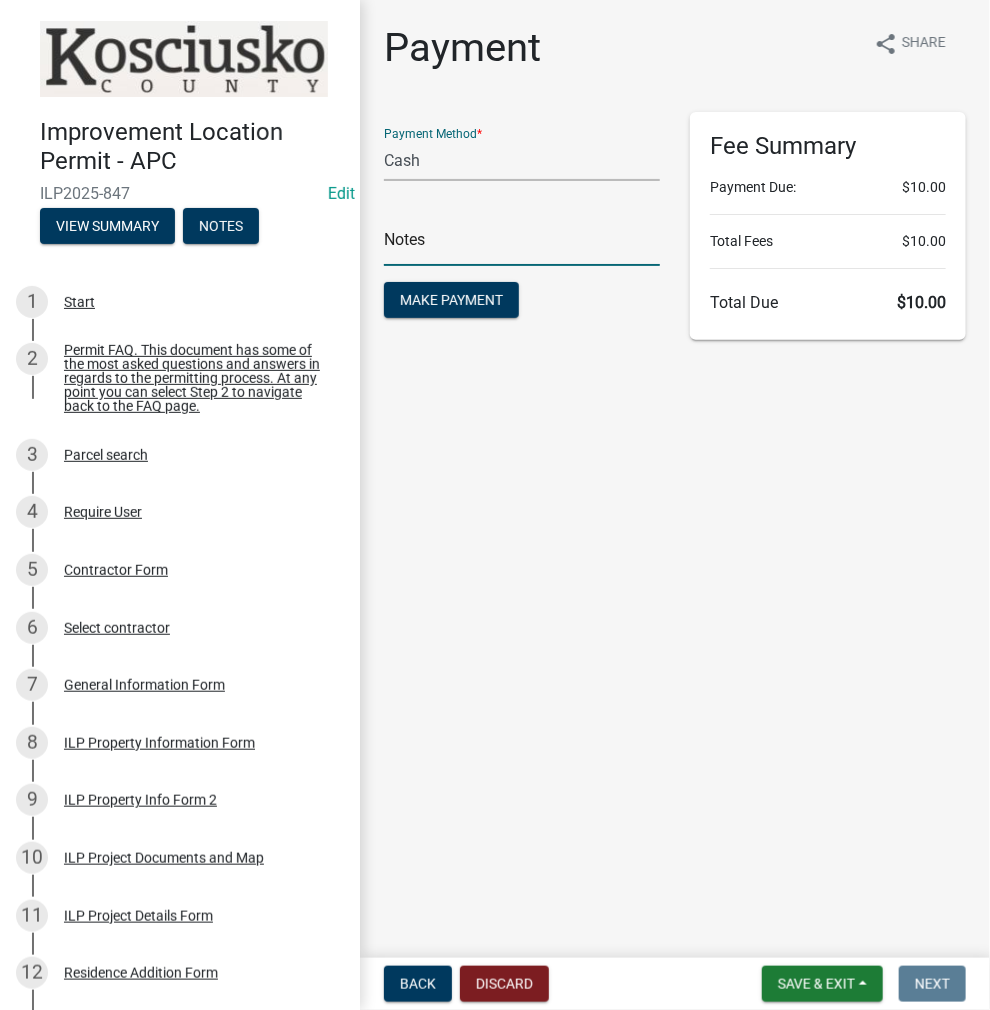 click 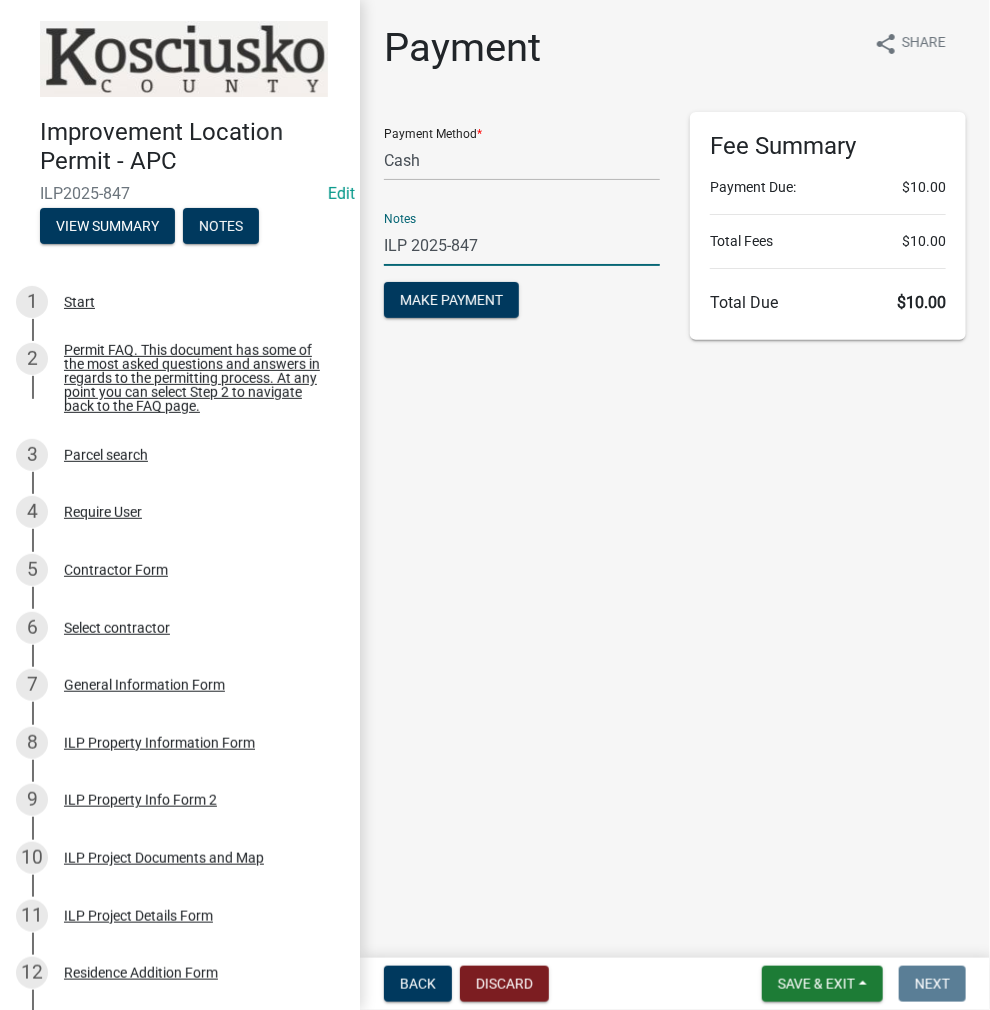 type on "ILP 2025-847" 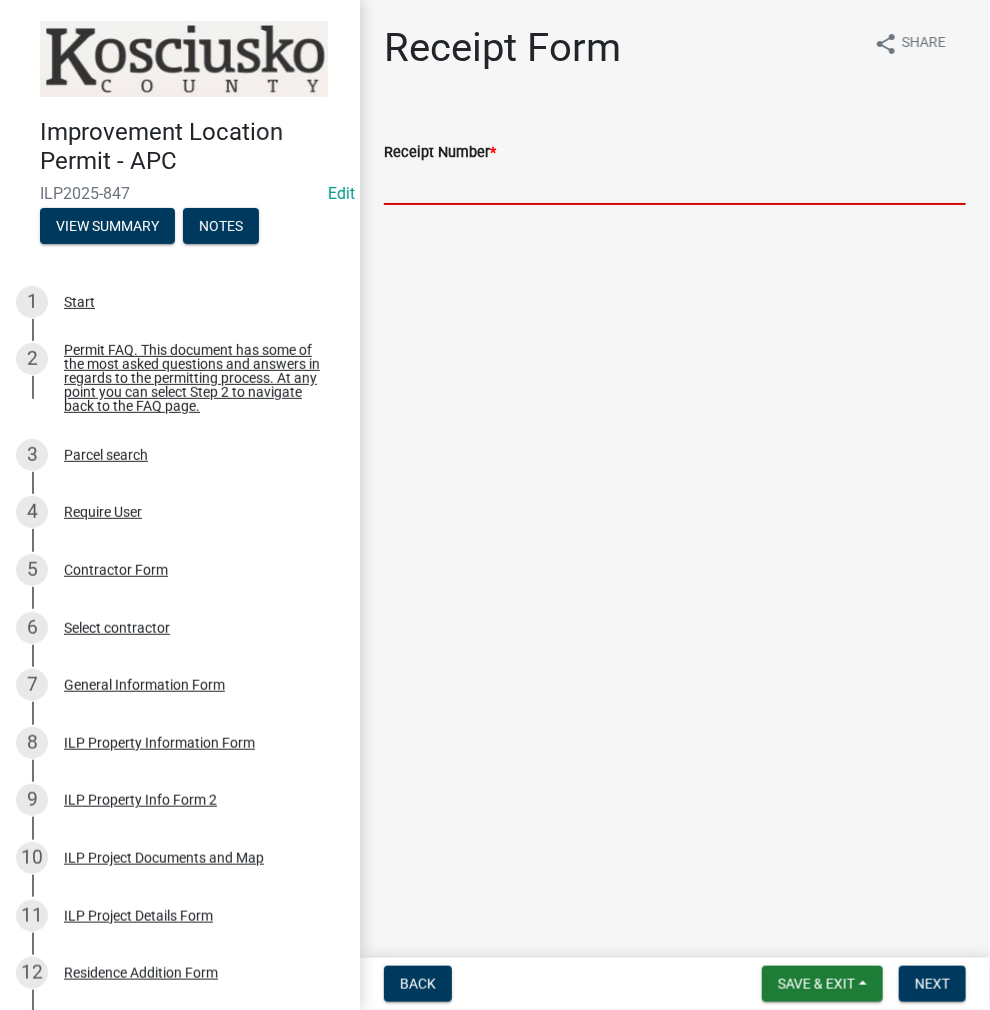 drag, startPoint x: 471, startPoint y: 193, endPoint x: 492, endPoint y: 183, distance: 23.259407 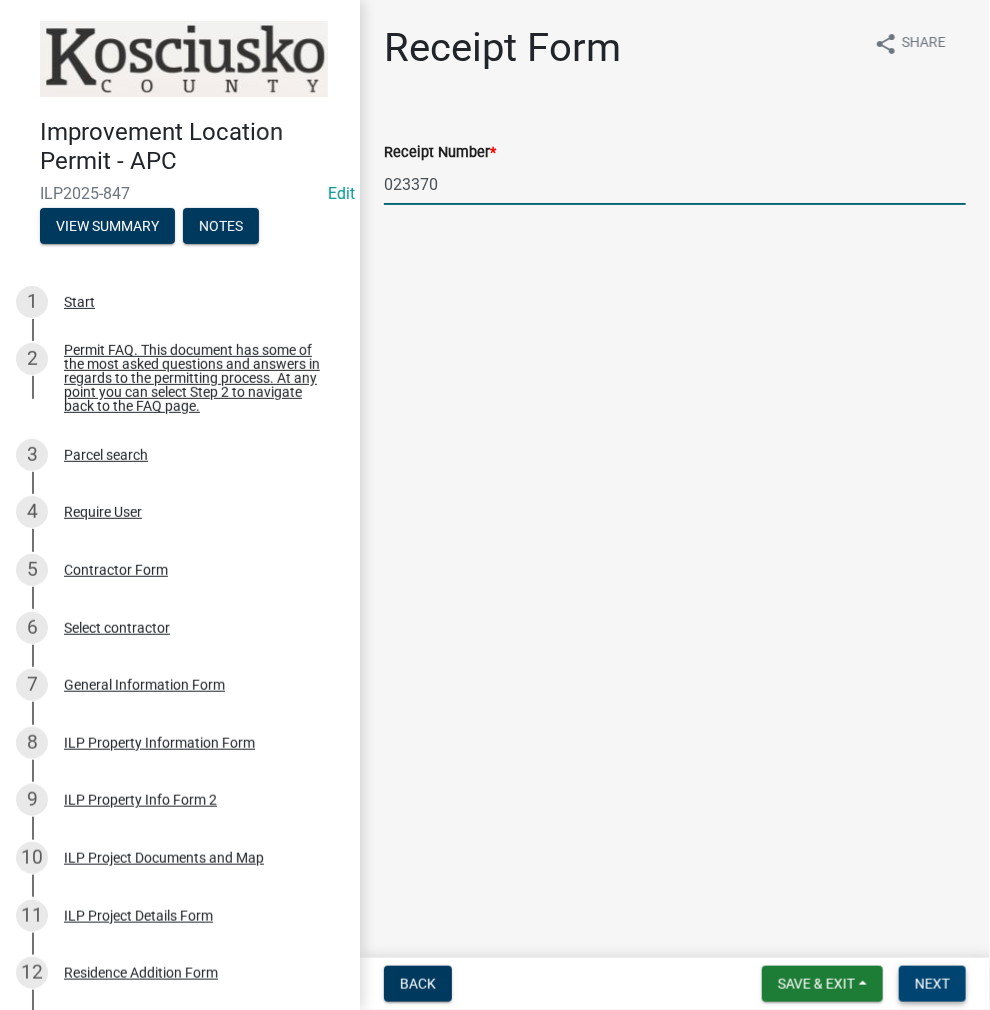 type on "023370" 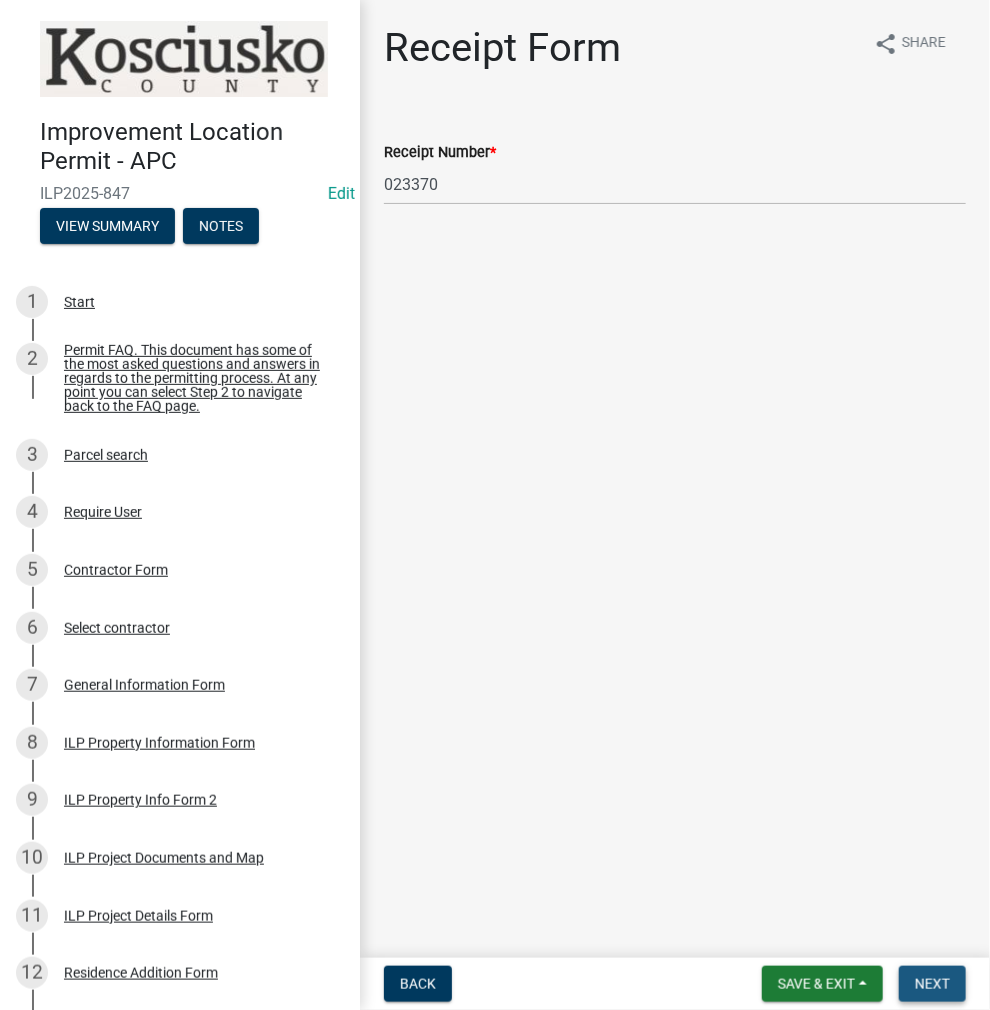 click on "Next" at bounding box center [932, 984] 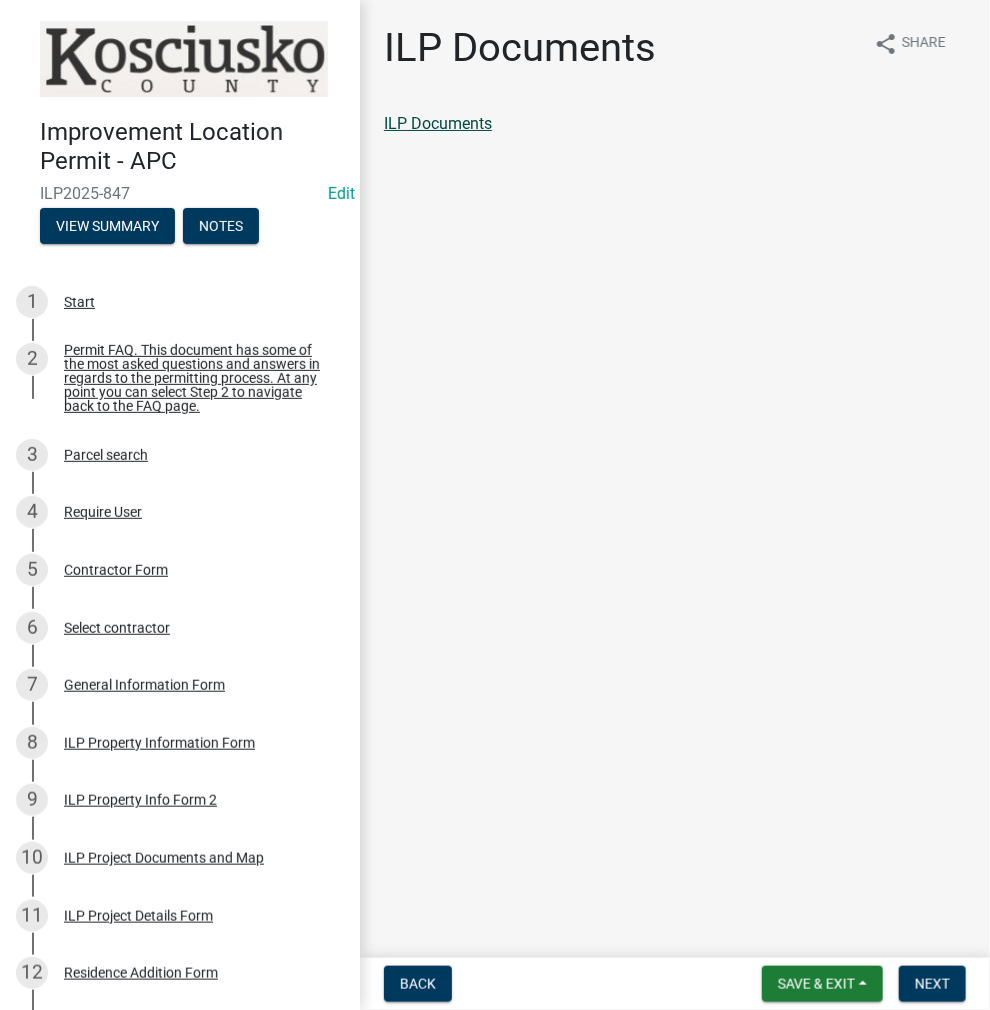 click on "ILP Documents" 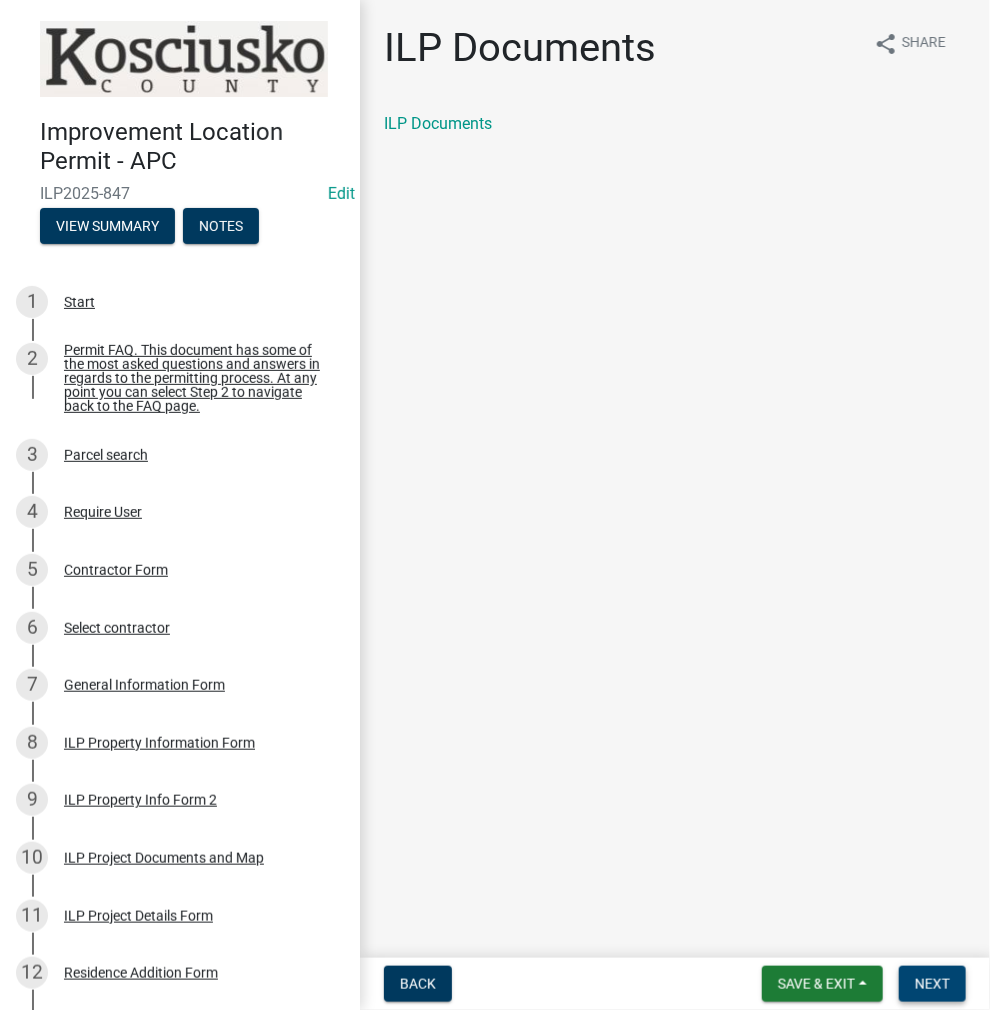 click on "Next" at bounding box center (932, 984) 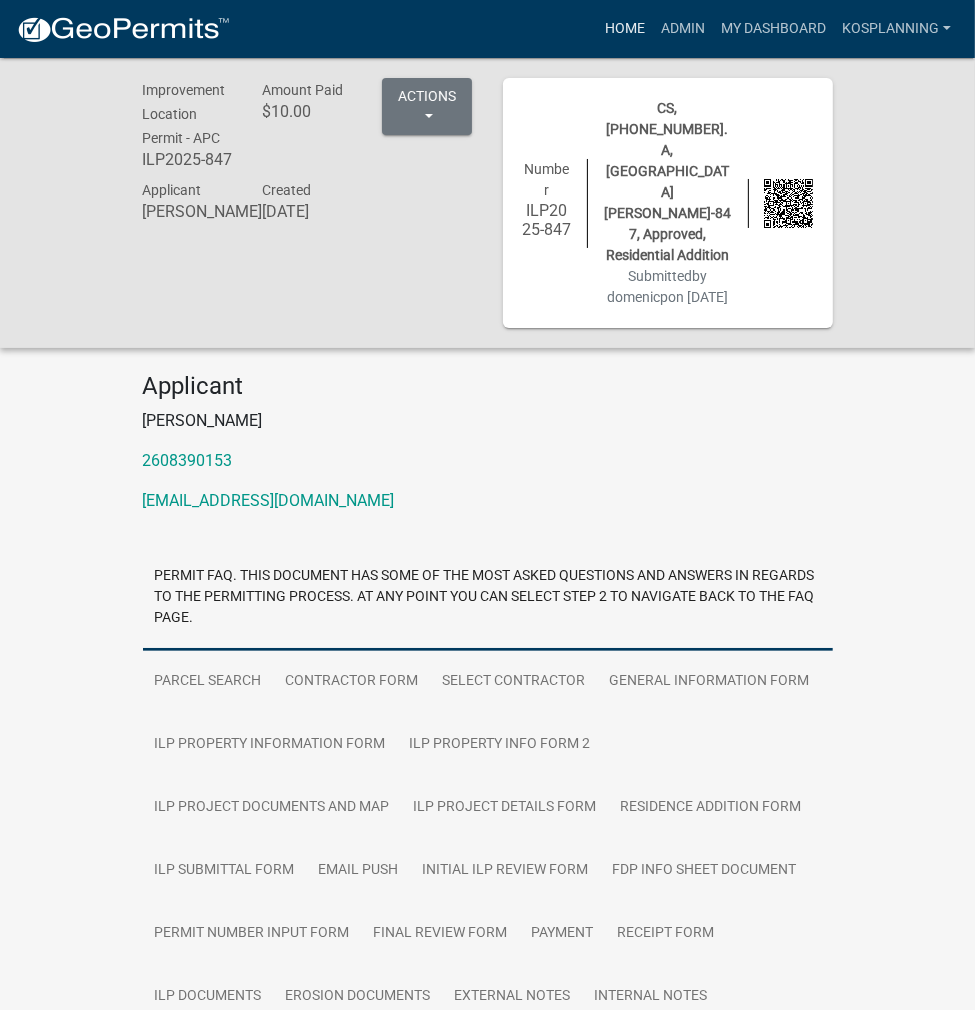 click on "Home" at bounding box center [625, 29] 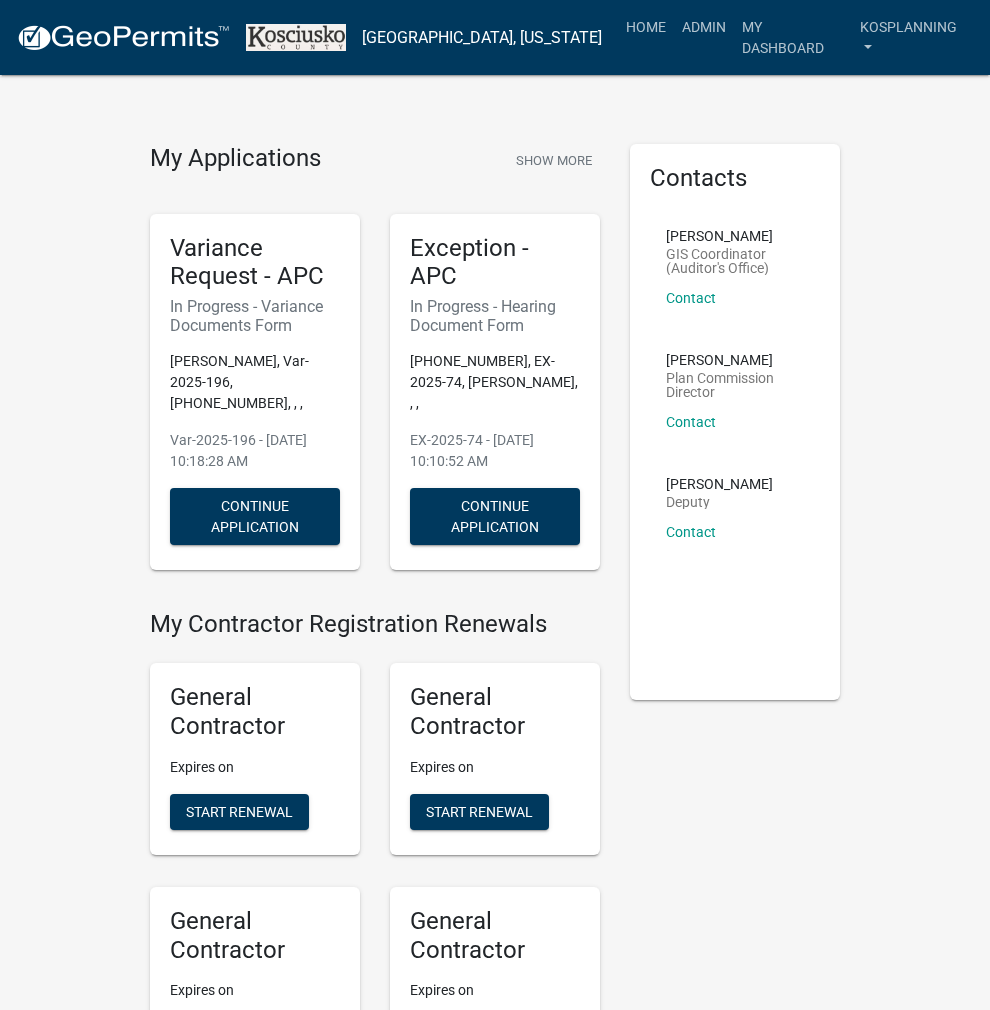 scroll, scrollTop: 0, scrollLeft: 0, axis: both 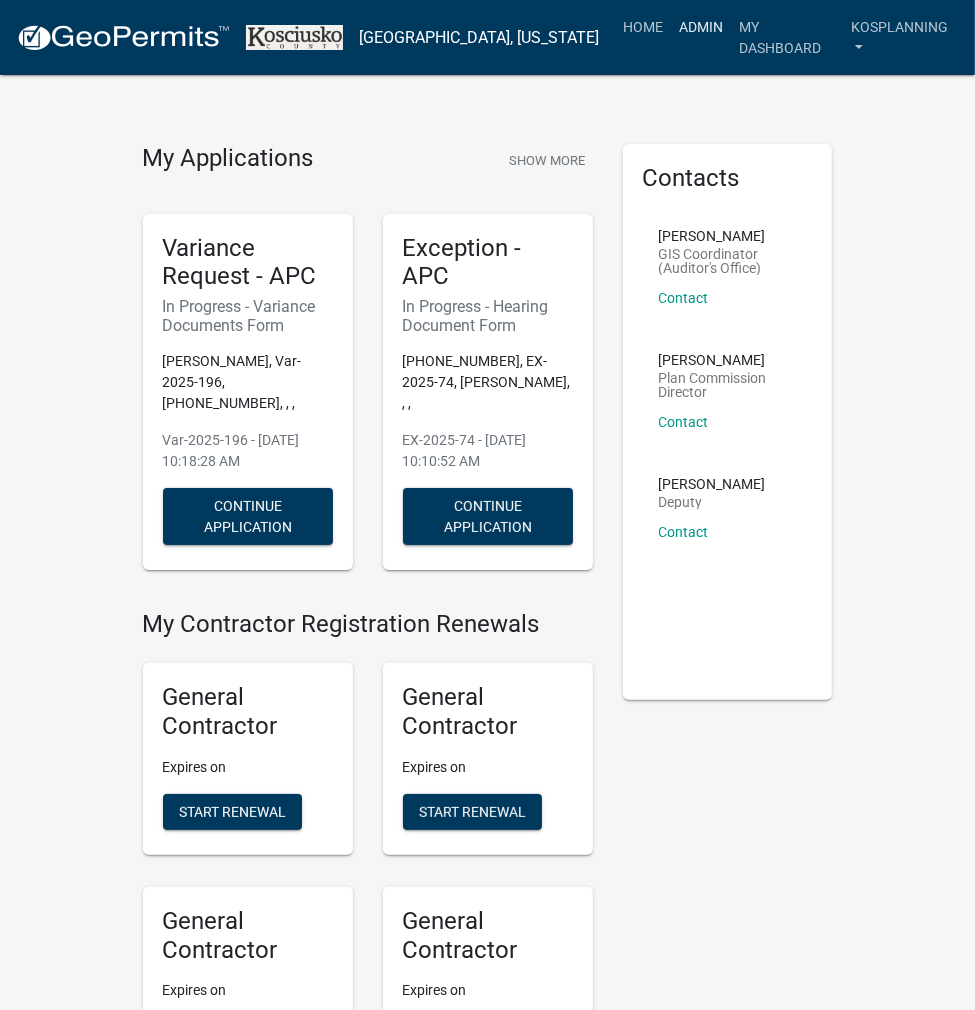 click on "Admin" at bounding box center (701, 27) 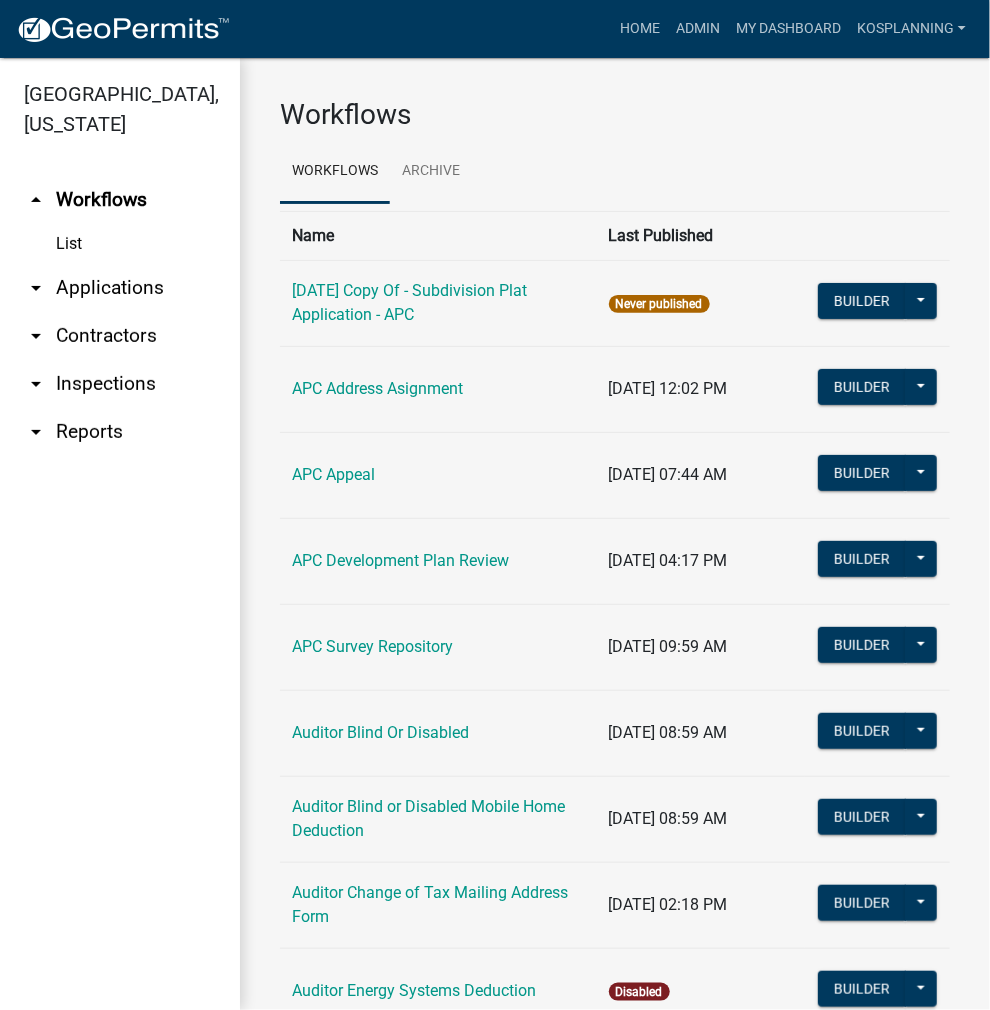 click on "arrow_drop_down   Contractors" at bounding box center [120, 336] 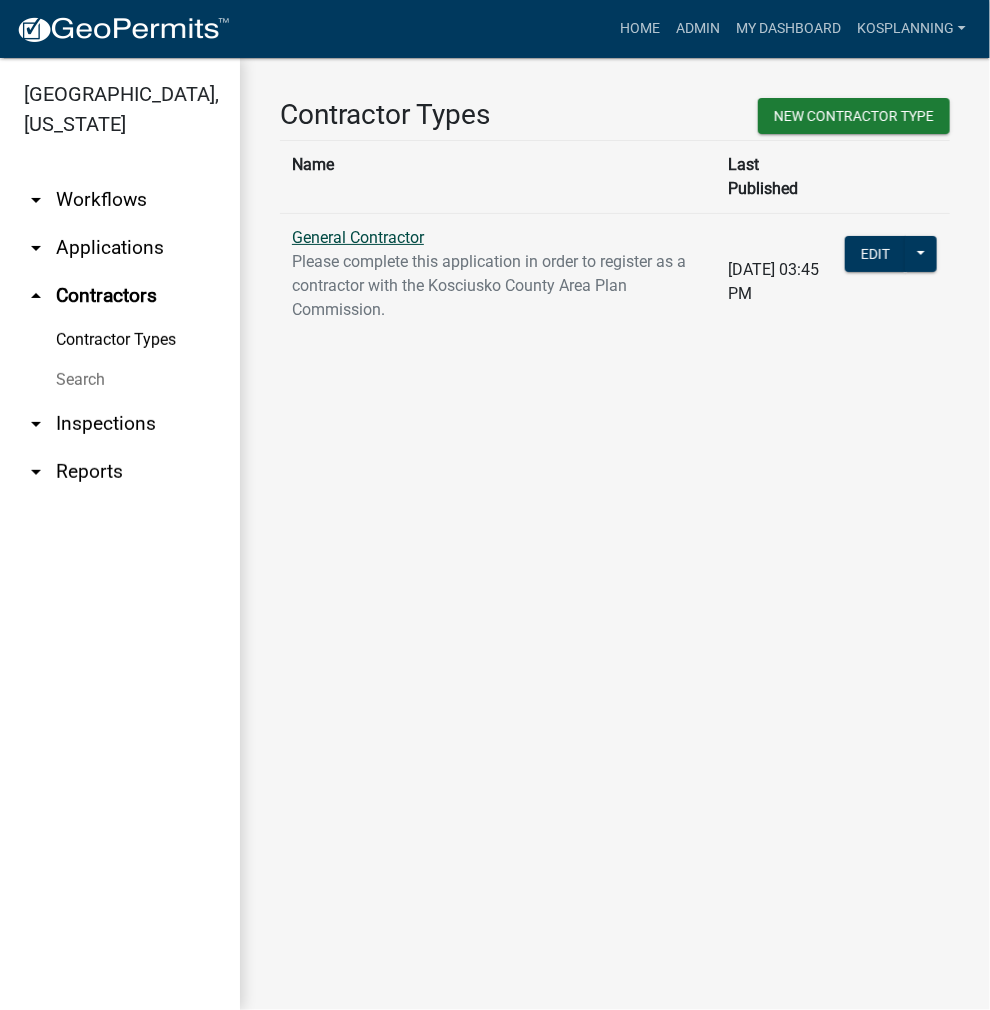 click on "General Contractor" 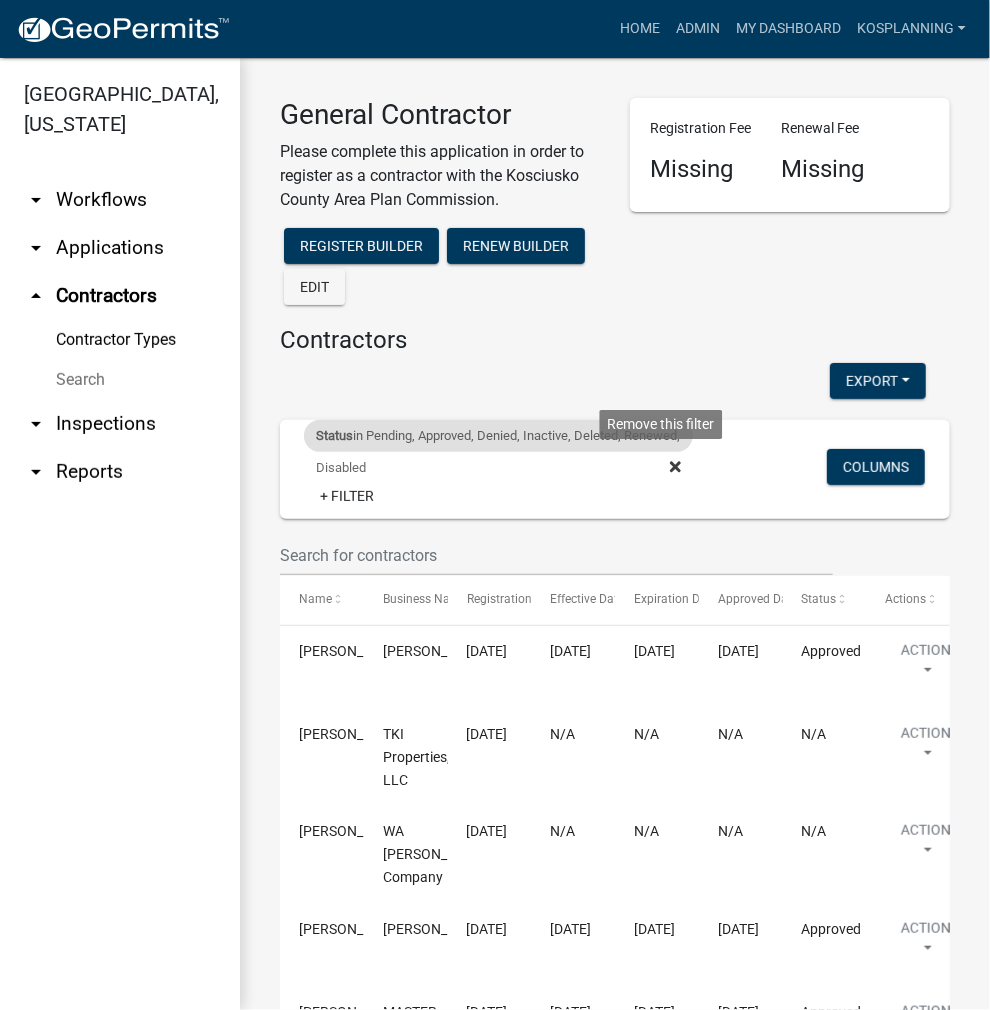 click 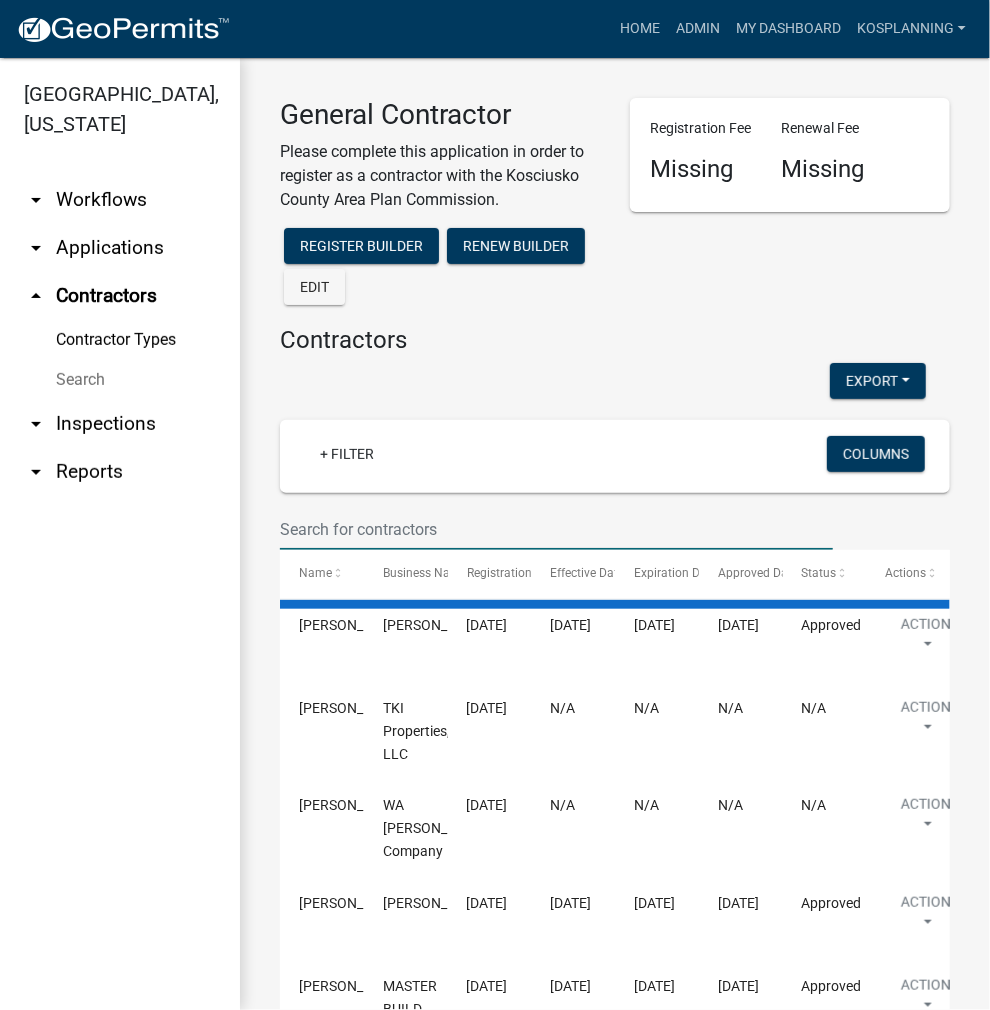 click at bounding box center [556, 529] 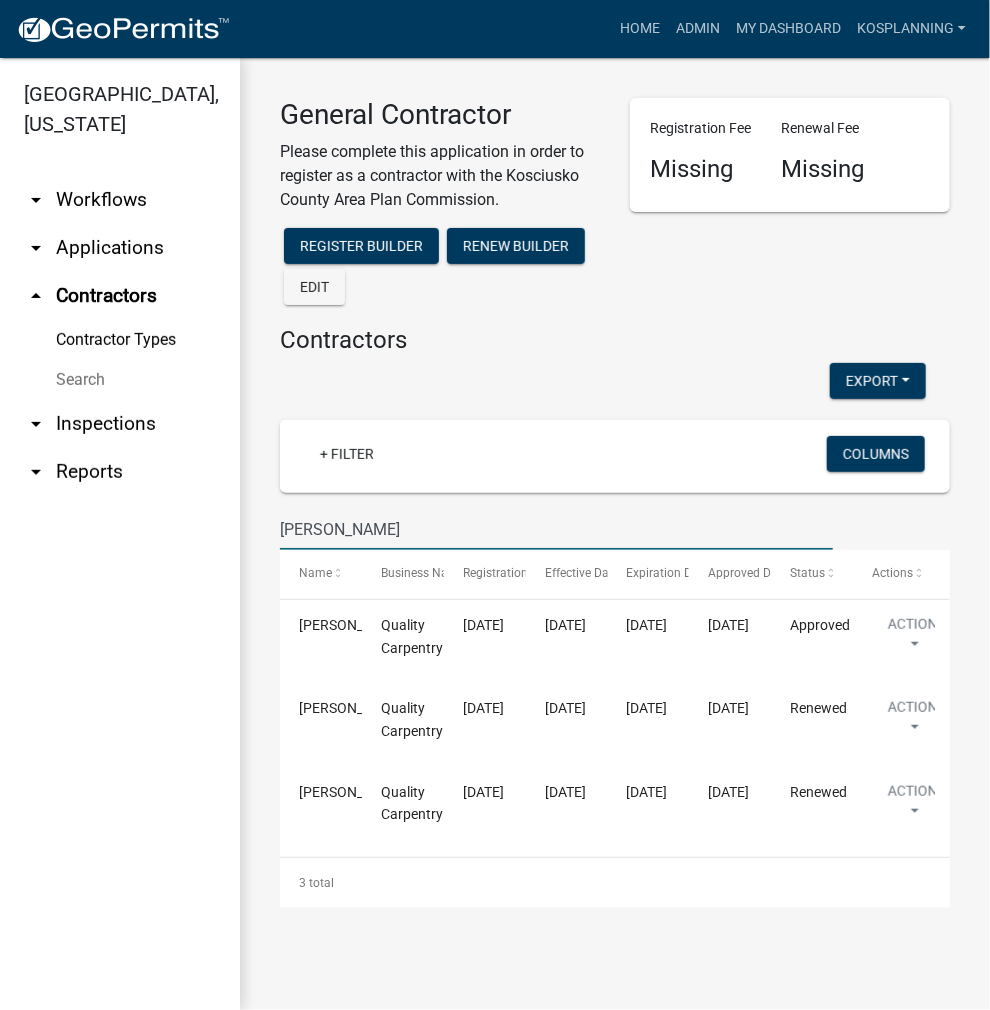 type on "[PERSON_NAME]" 